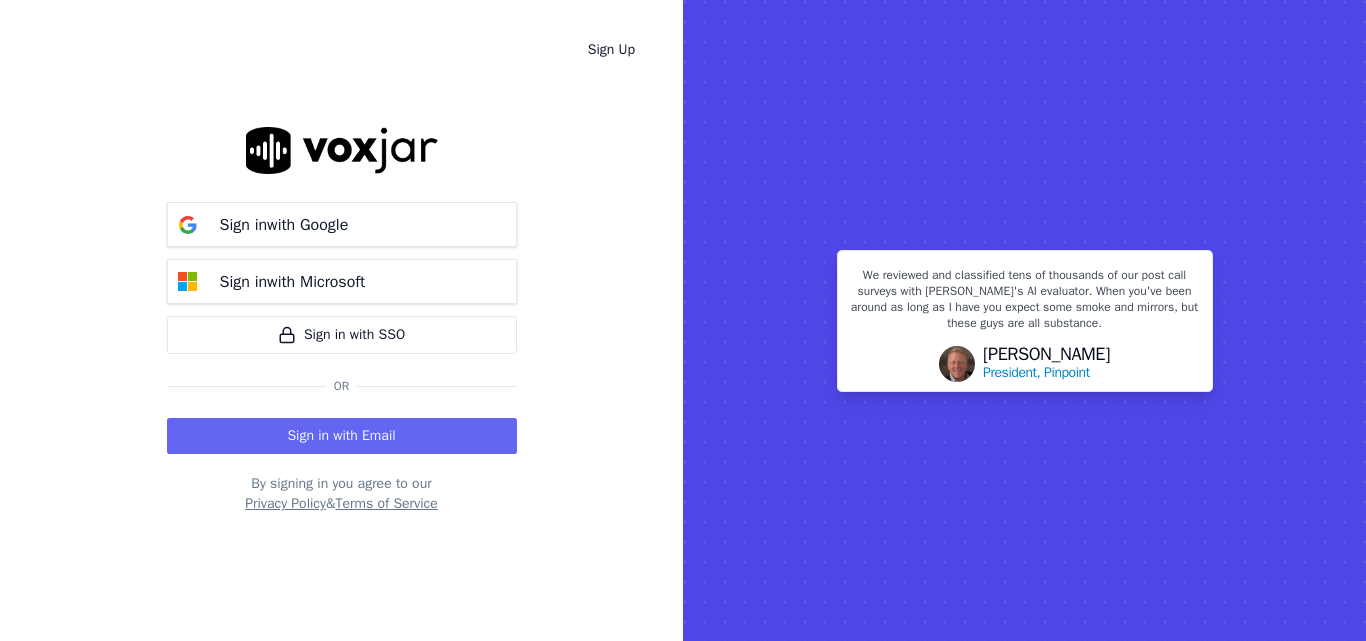 scroll, scrollTop: 0, scrollLeft: 0, axis: both 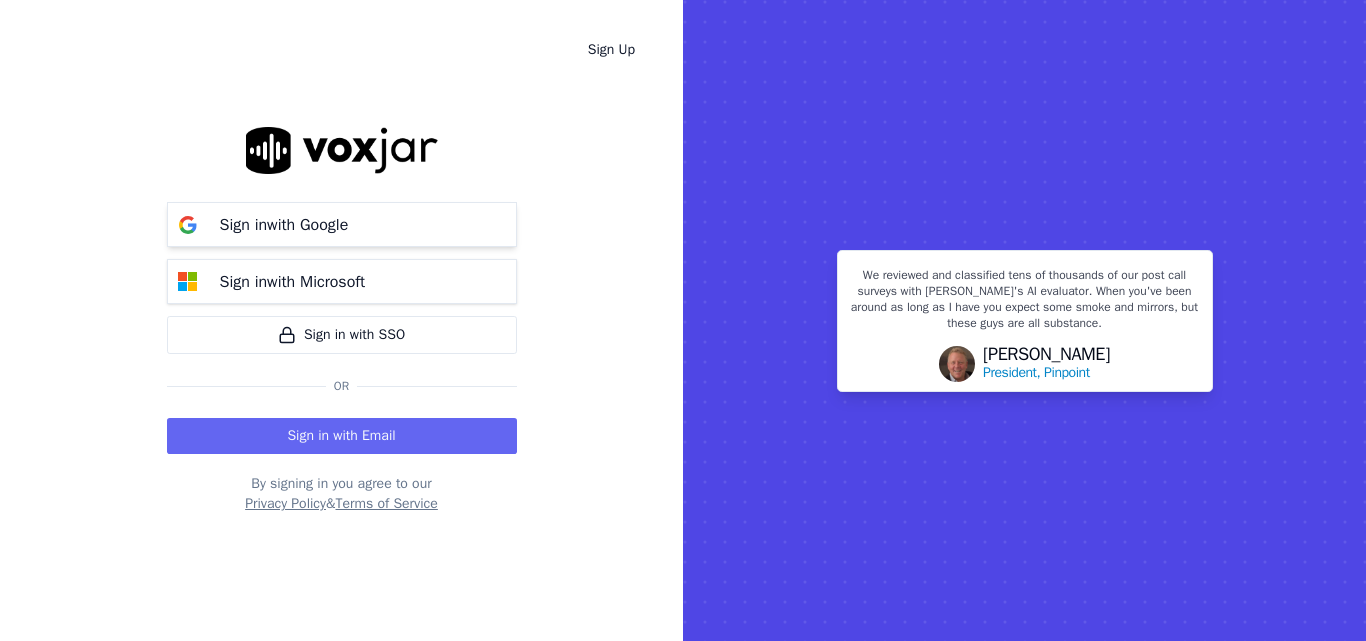 drag, startPoint x: 334, startPoint y: 219, endPoint x: 353, endPoint y: 219, distance: 19 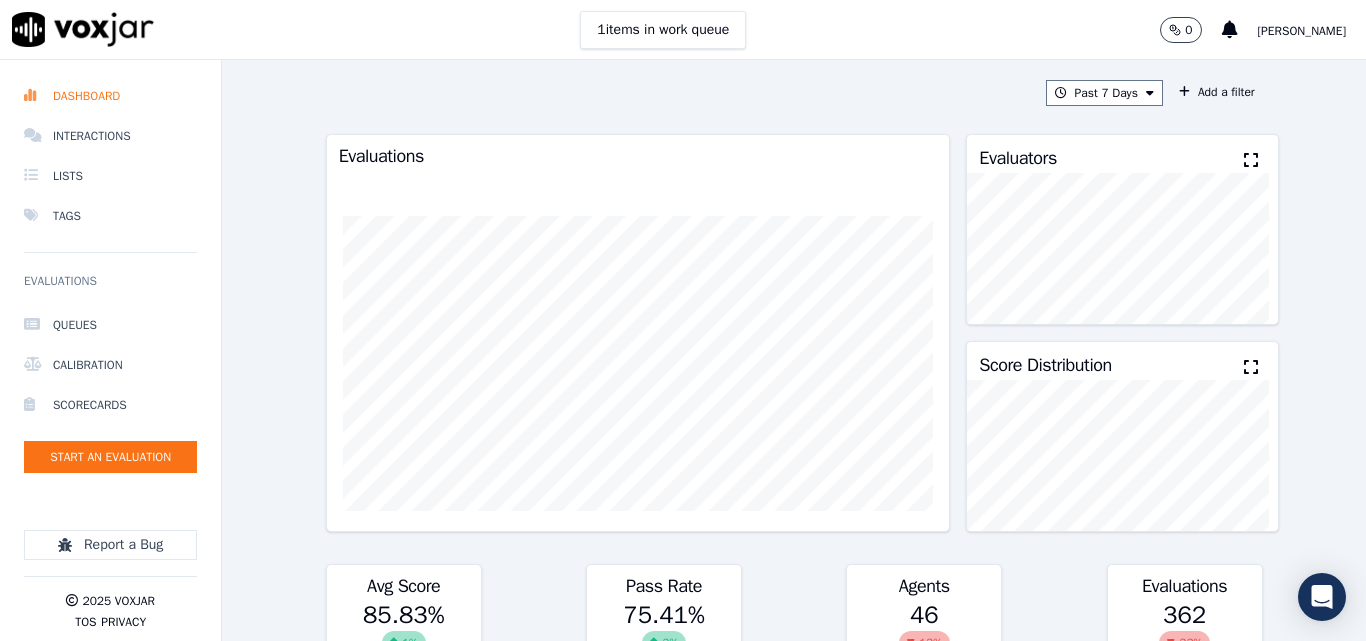 scroll, scrollTop: 0, scrollLeft: 0, axis: both 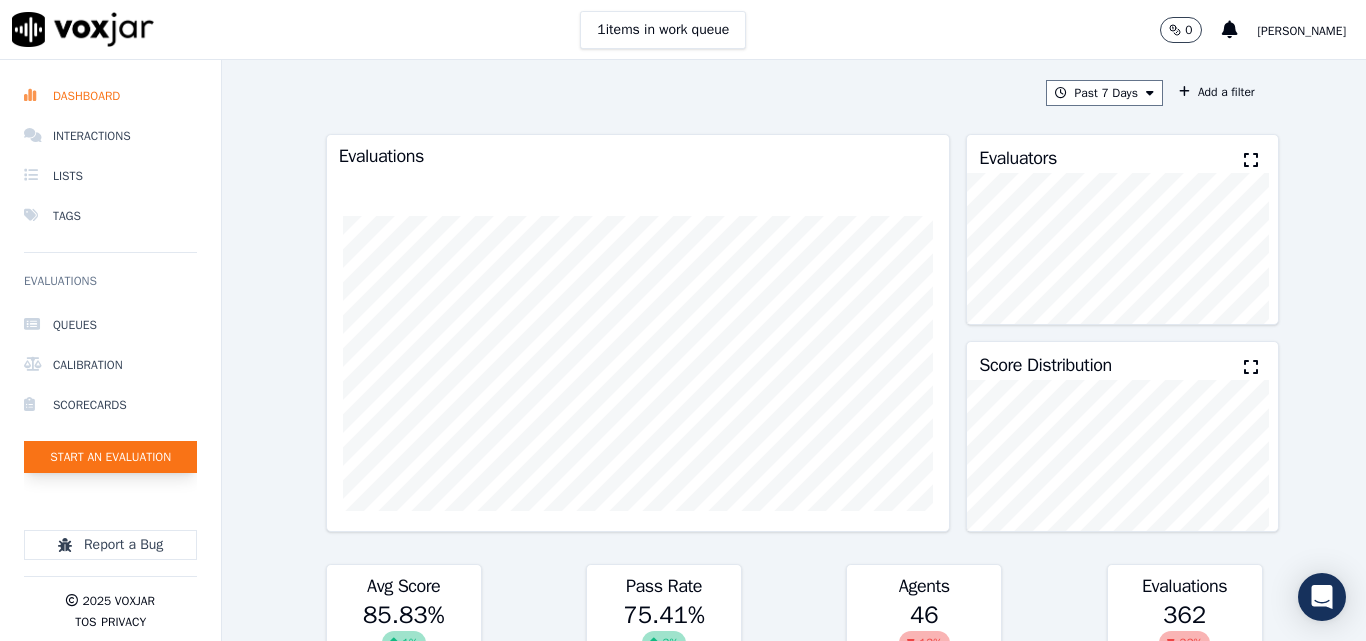 click on "Start an Evaluation" 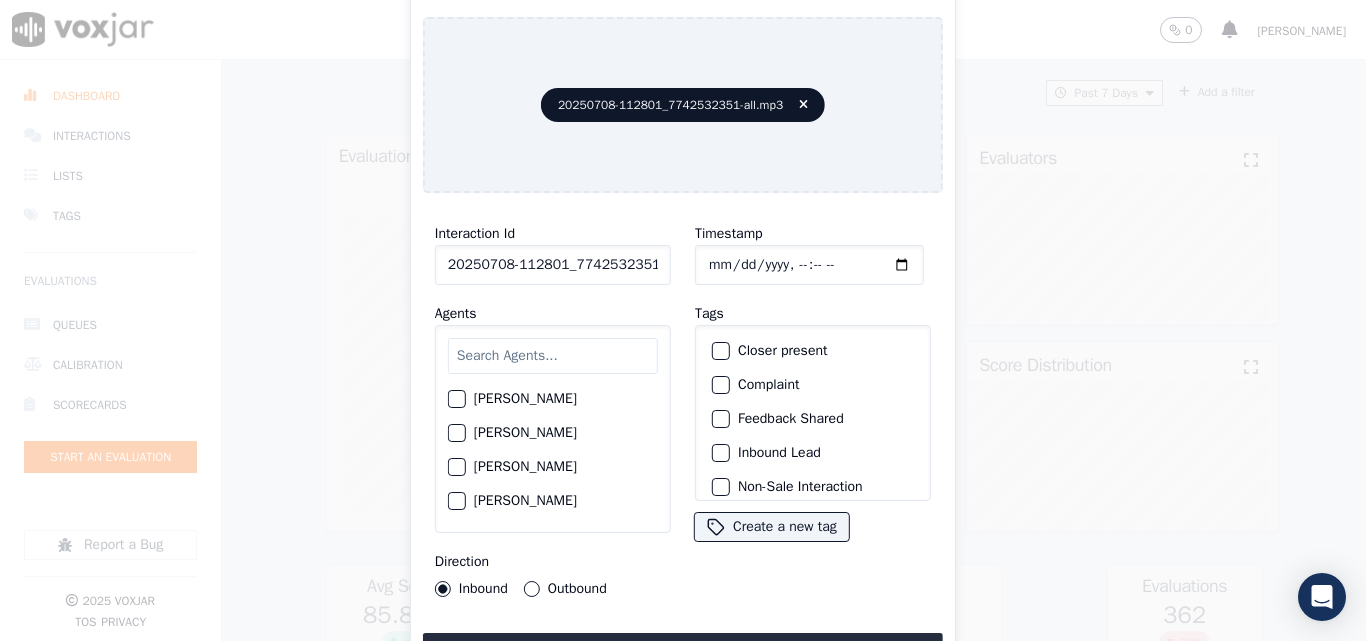 scroll, scrollTop: 0, scrollLeft: 40, axis: horizontal 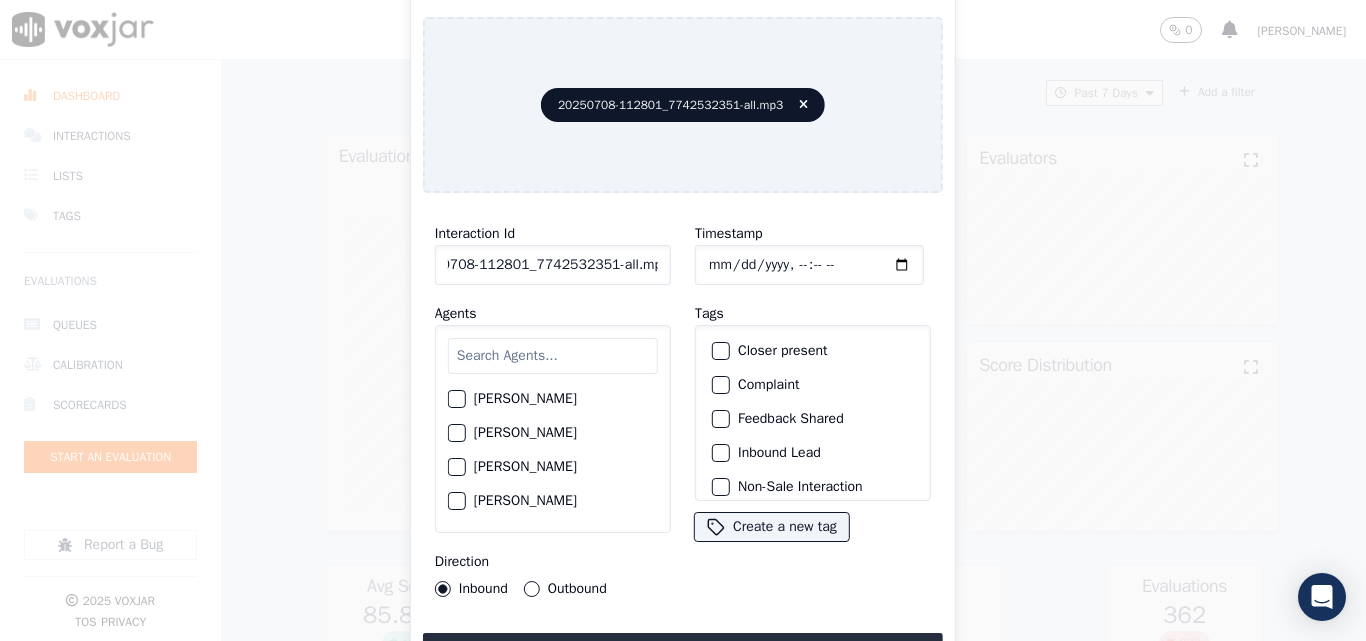 drag, startPoint x: 656, startPoint y: 250, endPoint x: 833, endPoint y: 259, distance: 177.22867 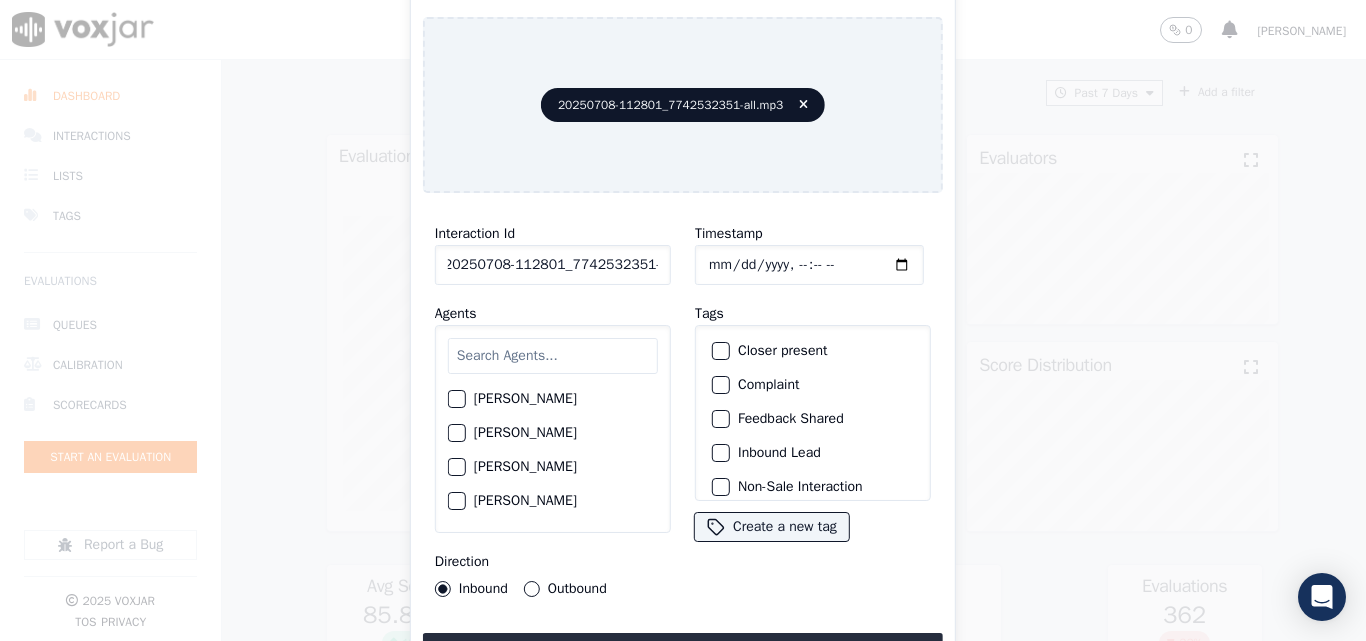 scroll, scrollTop: 0, scrollLeft: 11, axis: horizontal 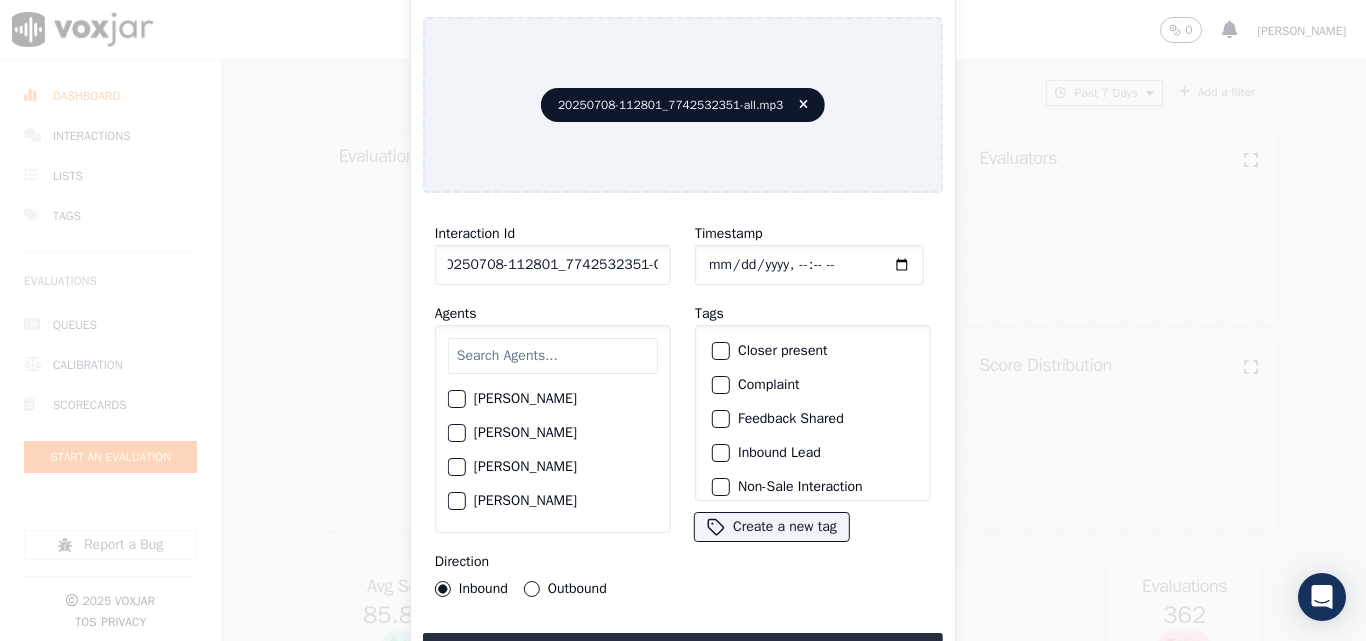 type on "20250708-112801_7742532351-C1" 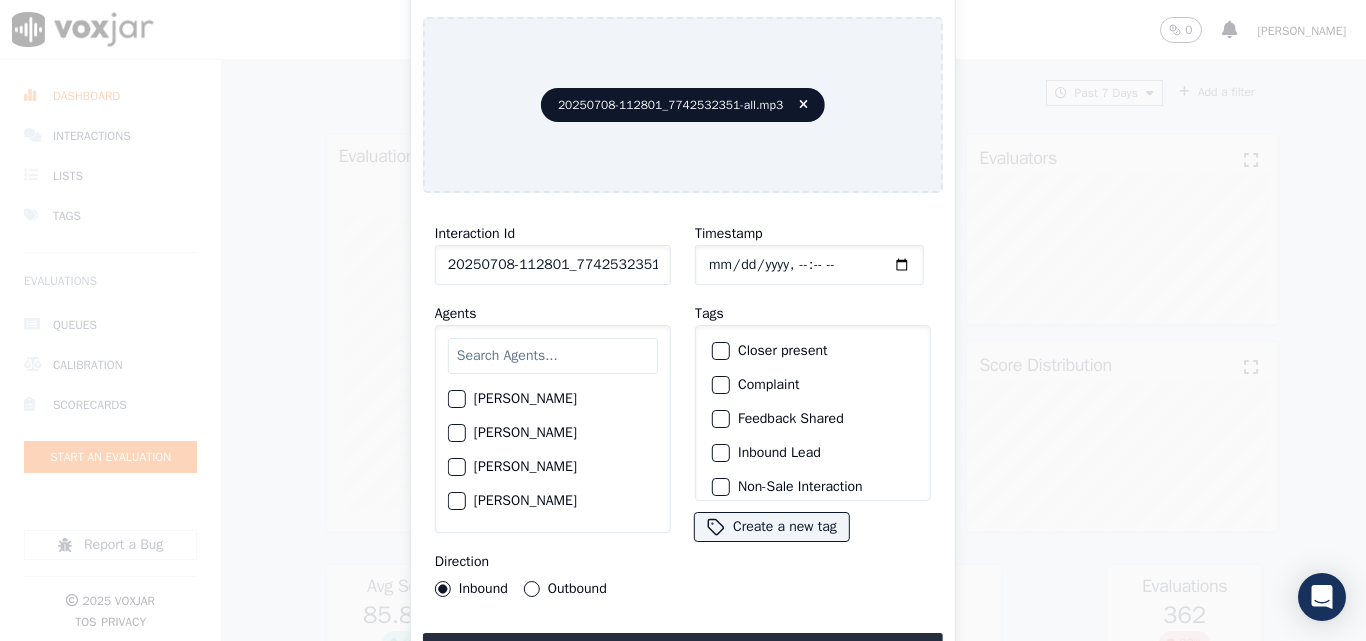 type on "2025-07-01T15:10" 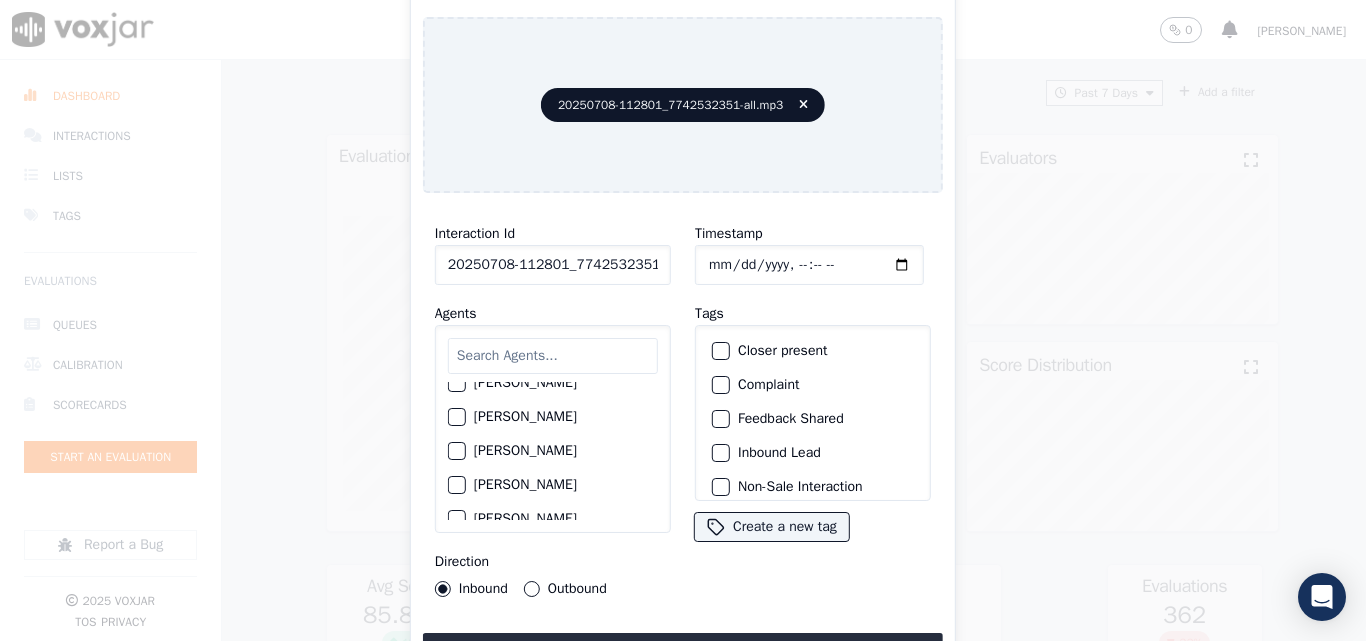 scroll, scrollTop: 2007, scrollLeft: 0, axis: vertical 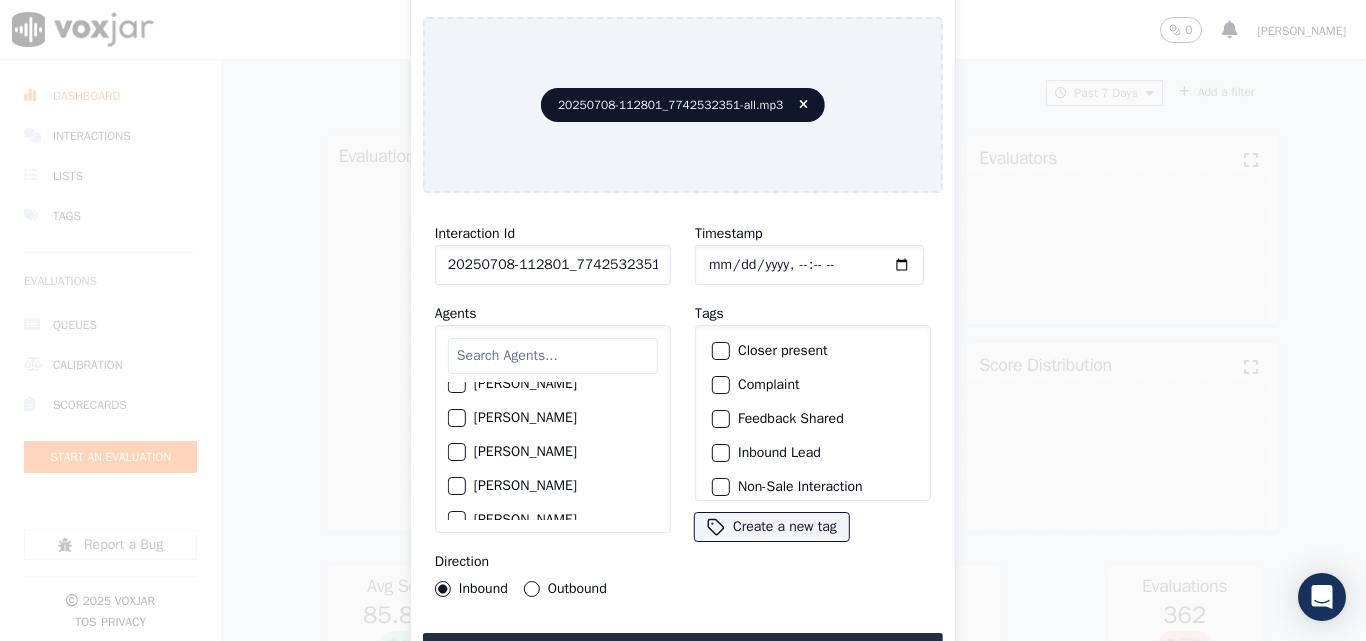 click on "Venessa Shastri" 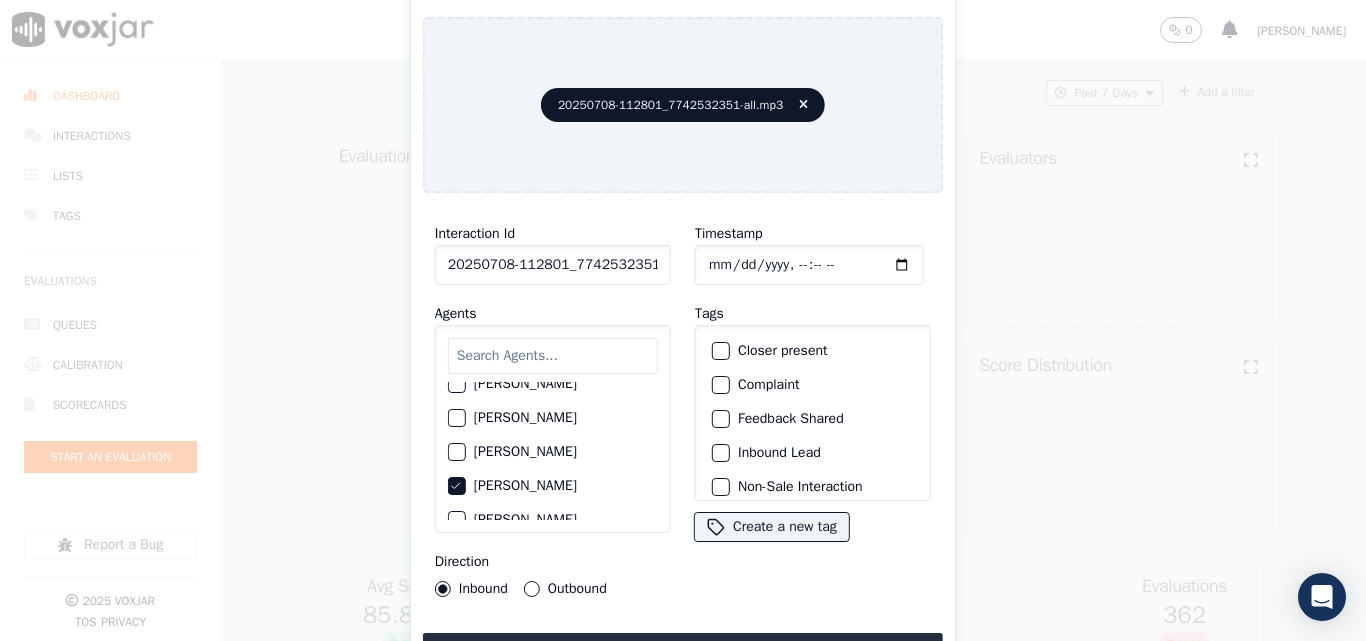 click on "Outbound" at bounding box center (532, 589) 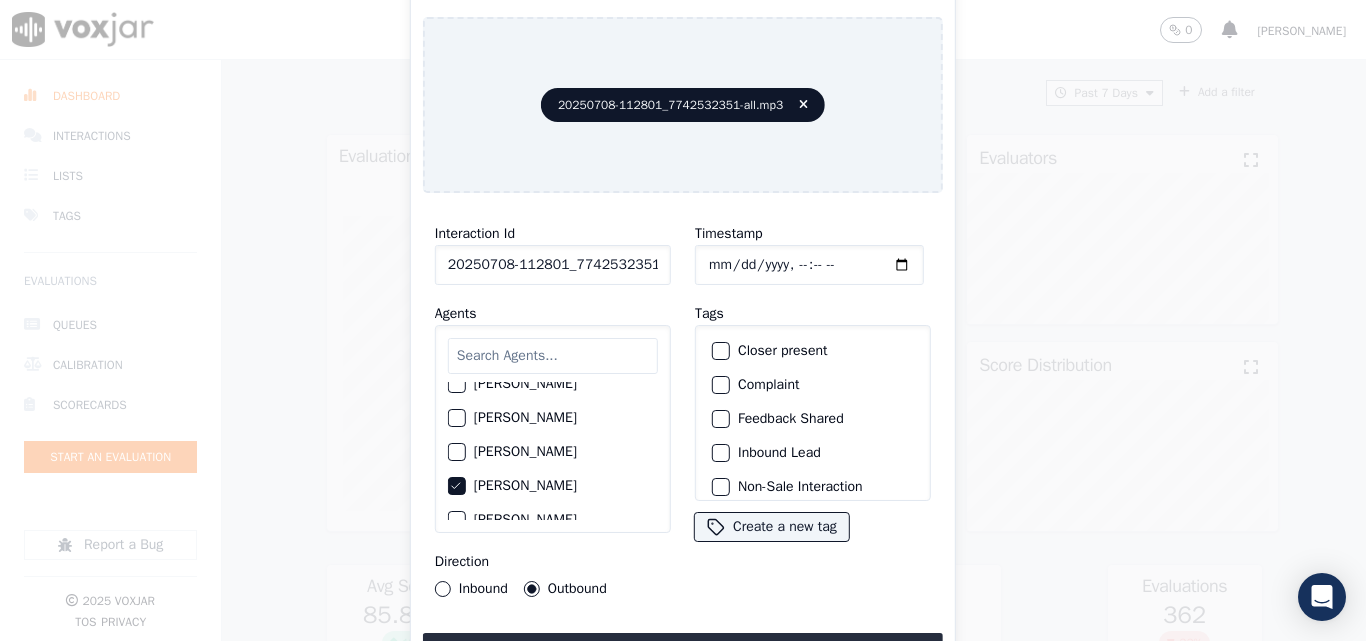 click on "Closer present" at bounding box center (813, 351) 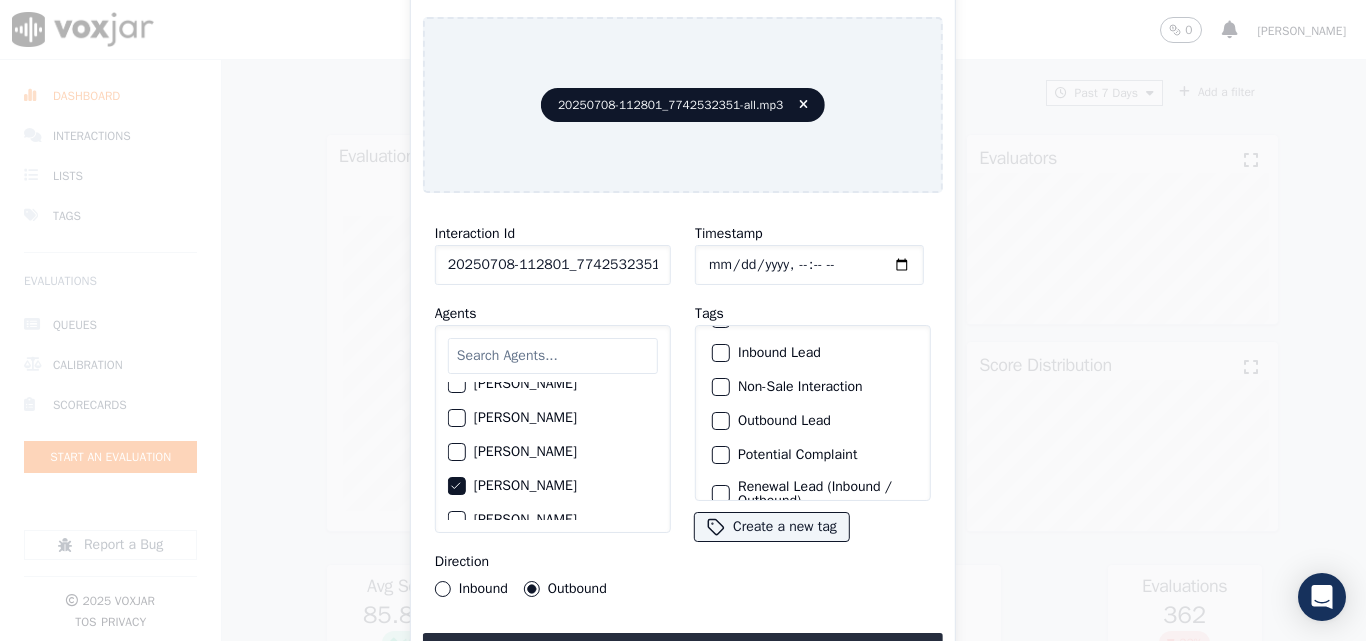 scroll, scrollTop: 173, scrollLeft: 0, axis: vertical 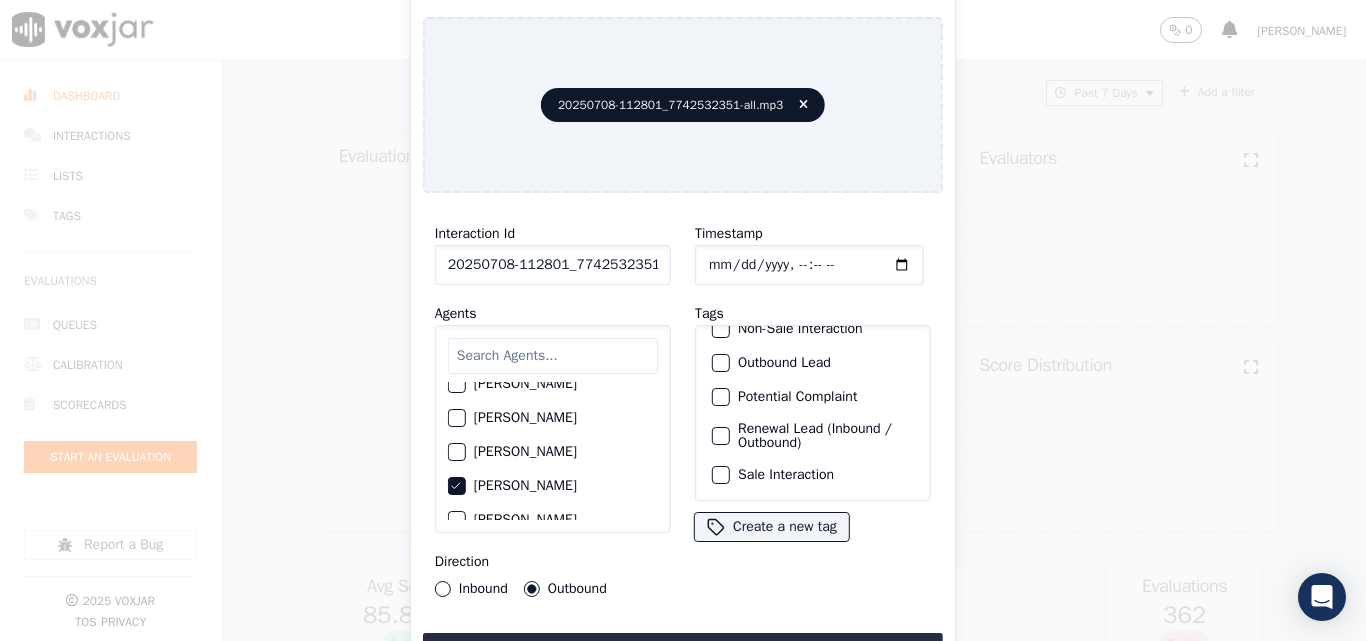 click on "Renewal Lead (Inbound / Outbound)" 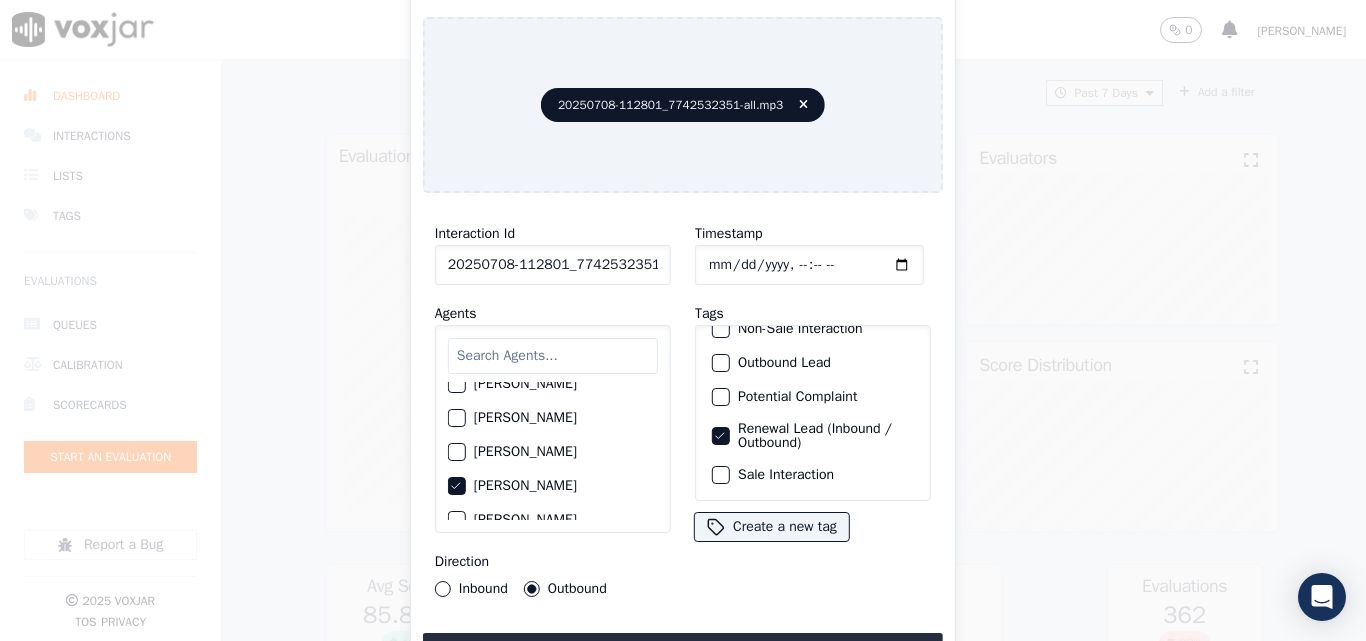 click on "Sale Interaction" 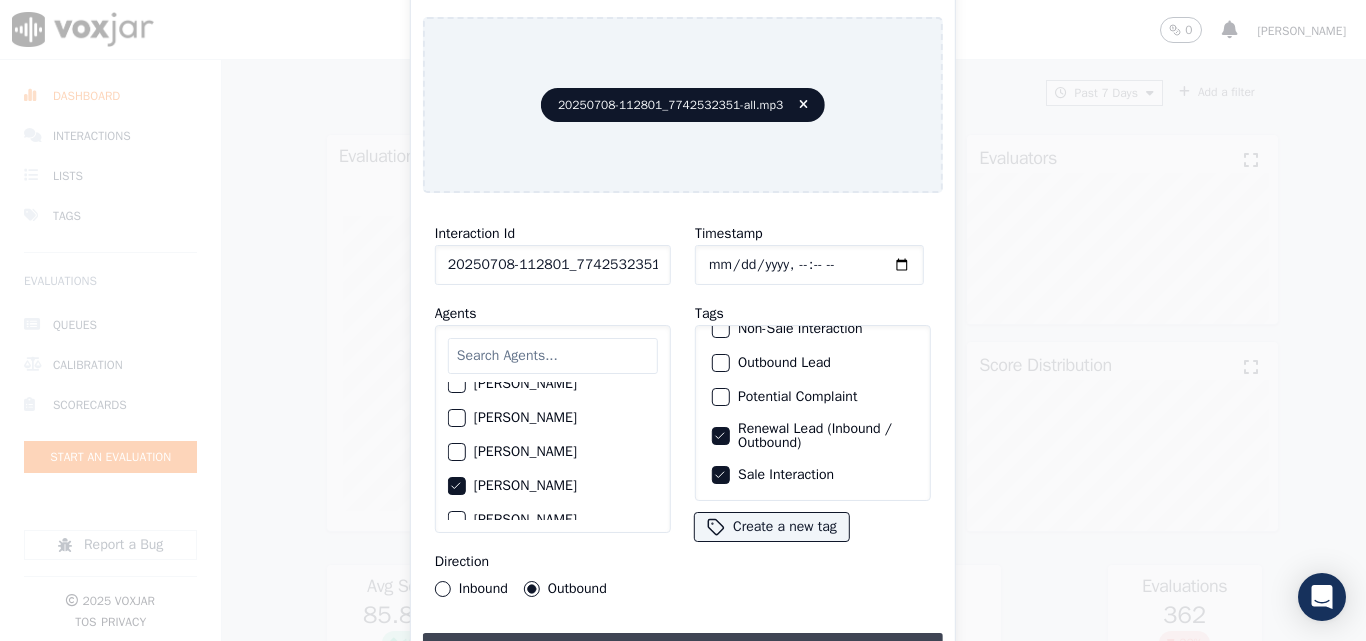 click on "Upload interaction to start evaluation" at bounding box center [683, 651] 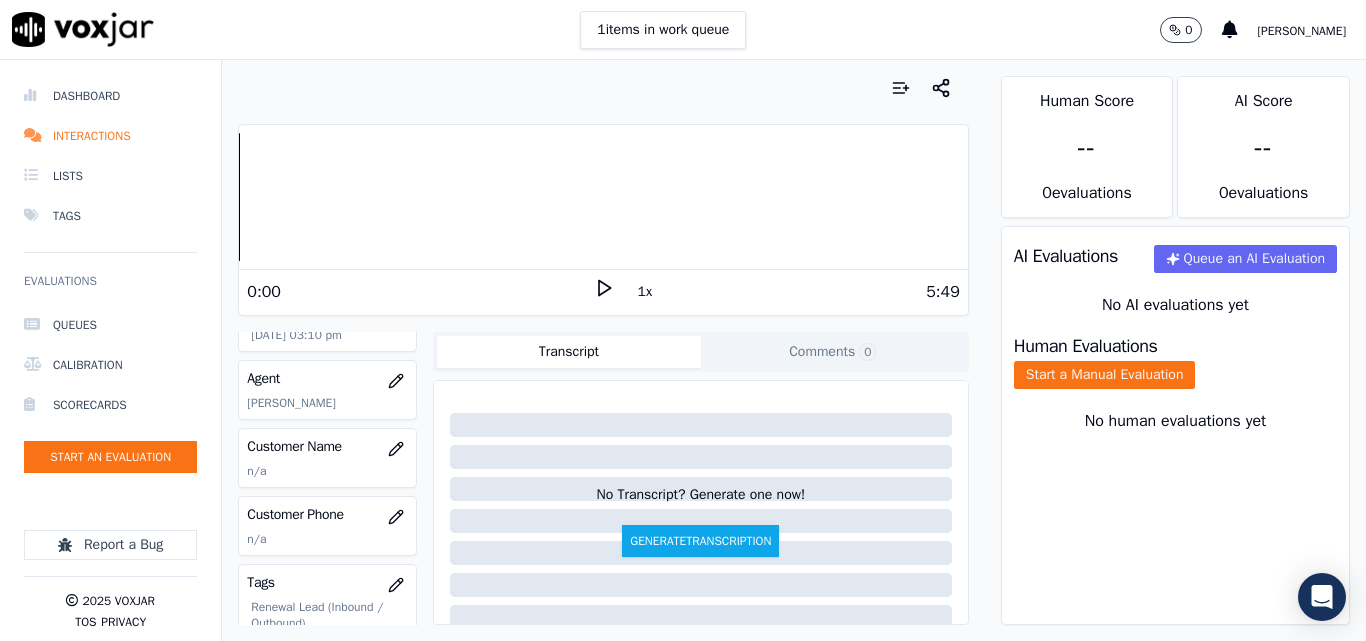 scroll, scrollTop: 200, scrollLeft: 0, axis: vertical 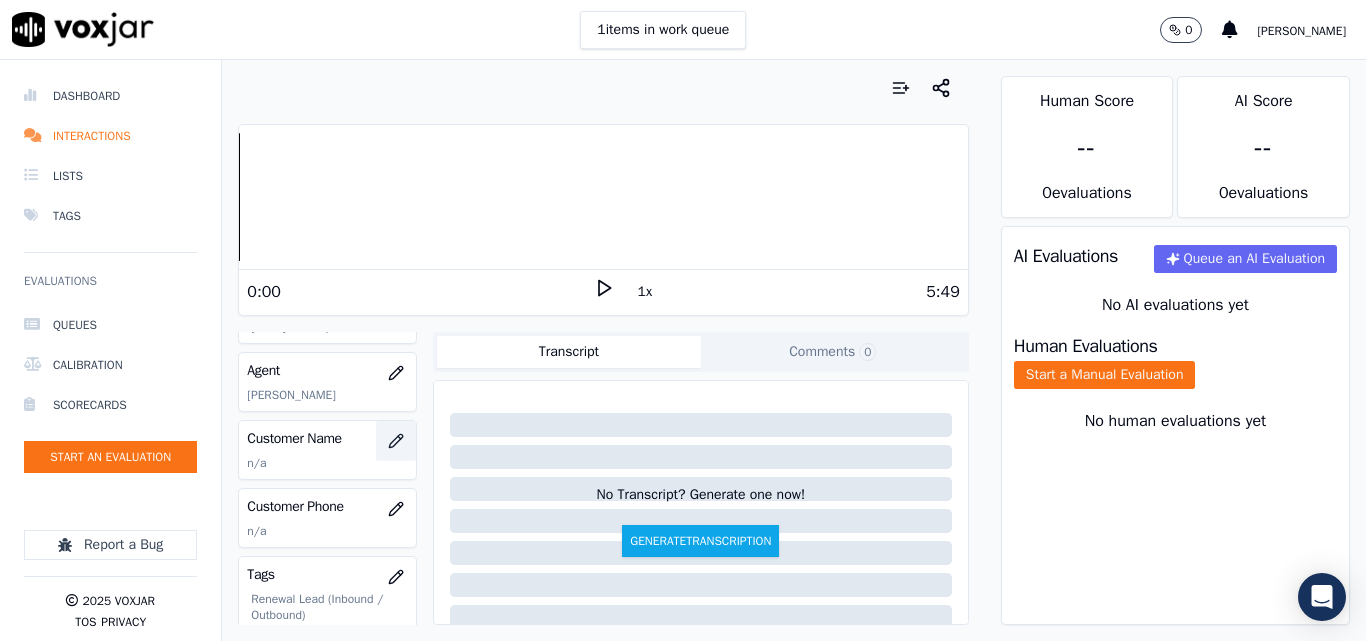 click 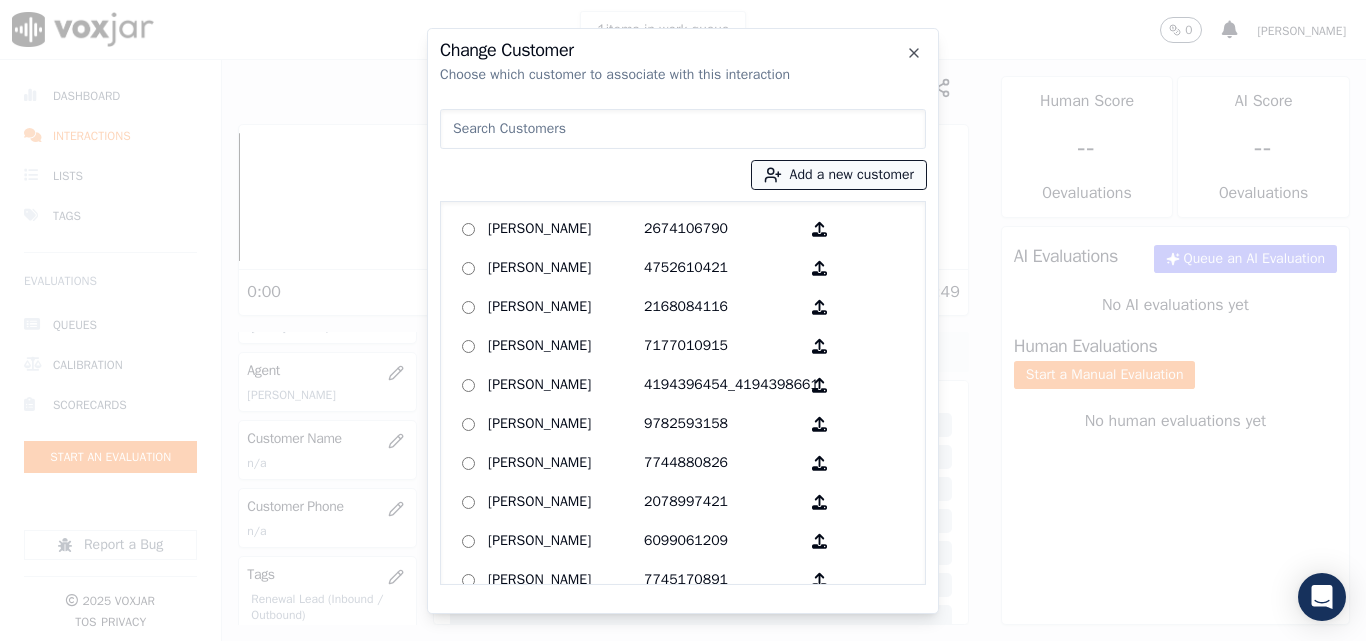 click on "Add a new customer" at bounding box center (839, 175) 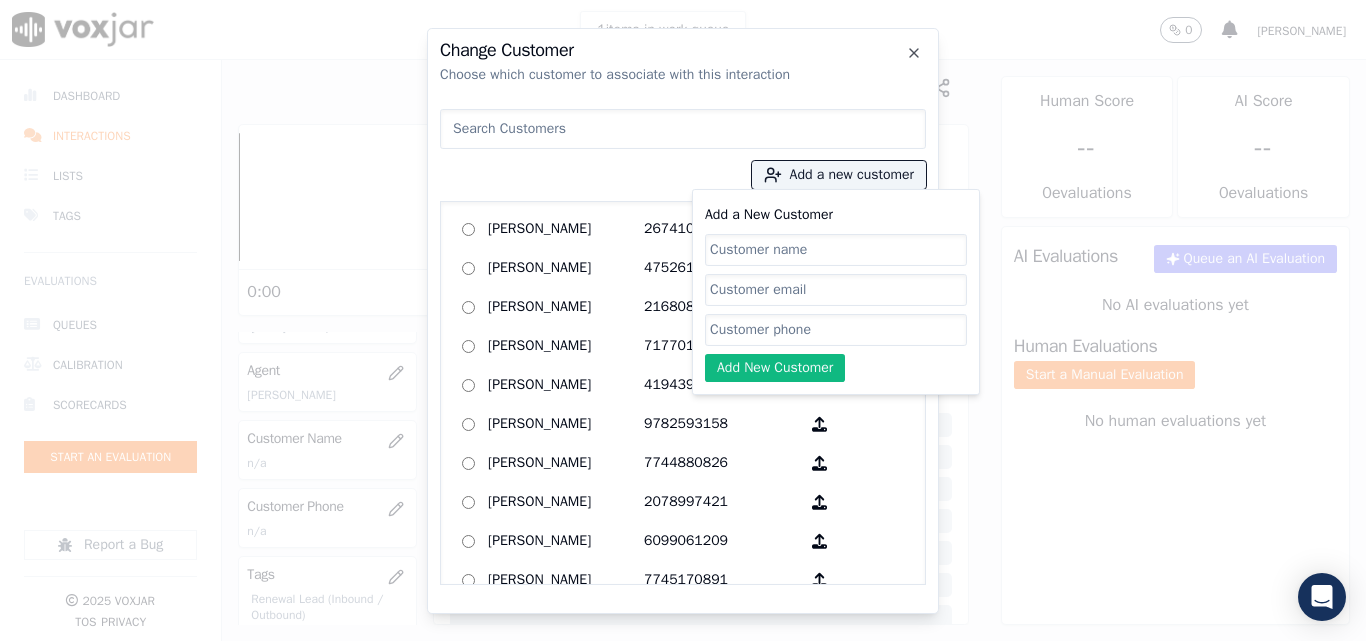 click on "Add a New Customer" 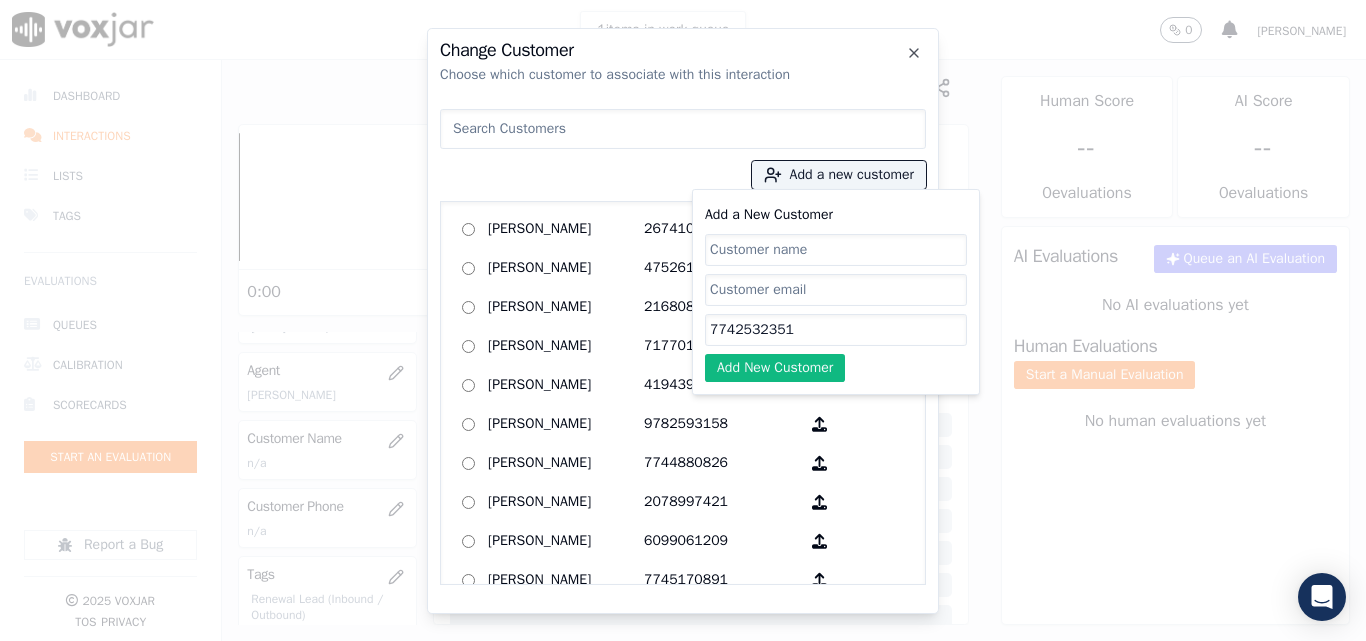 click on "Add a New Customer" 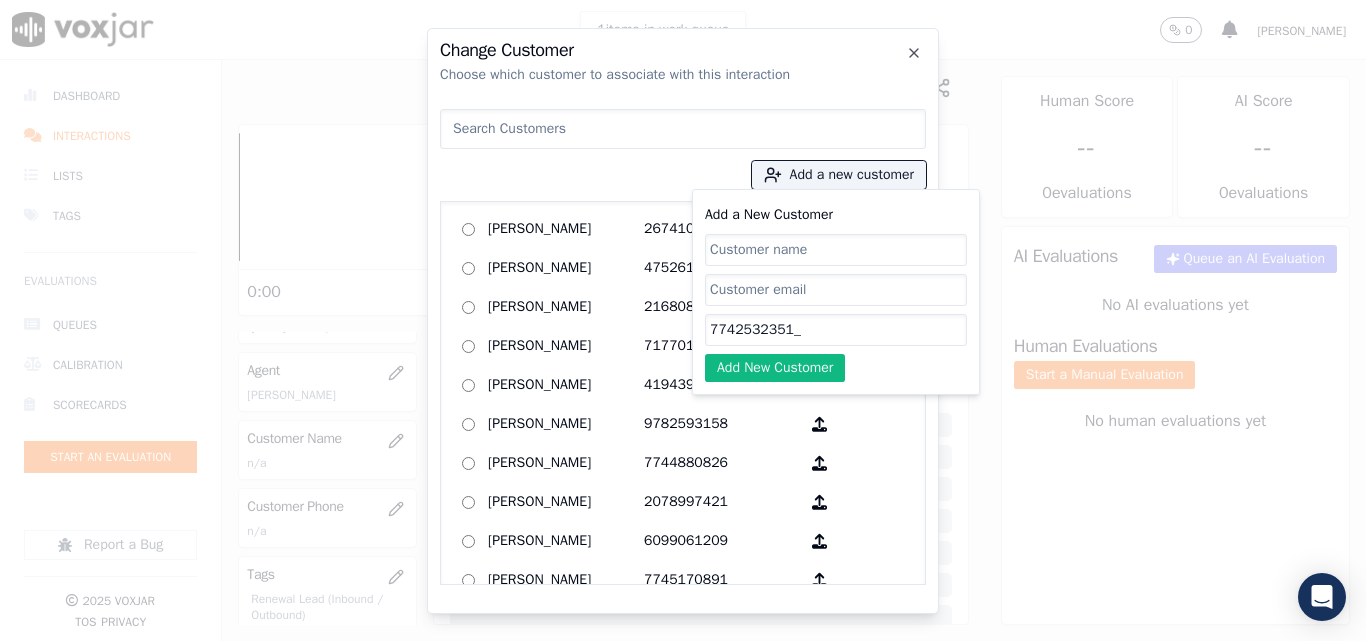 paste on "7744628421" 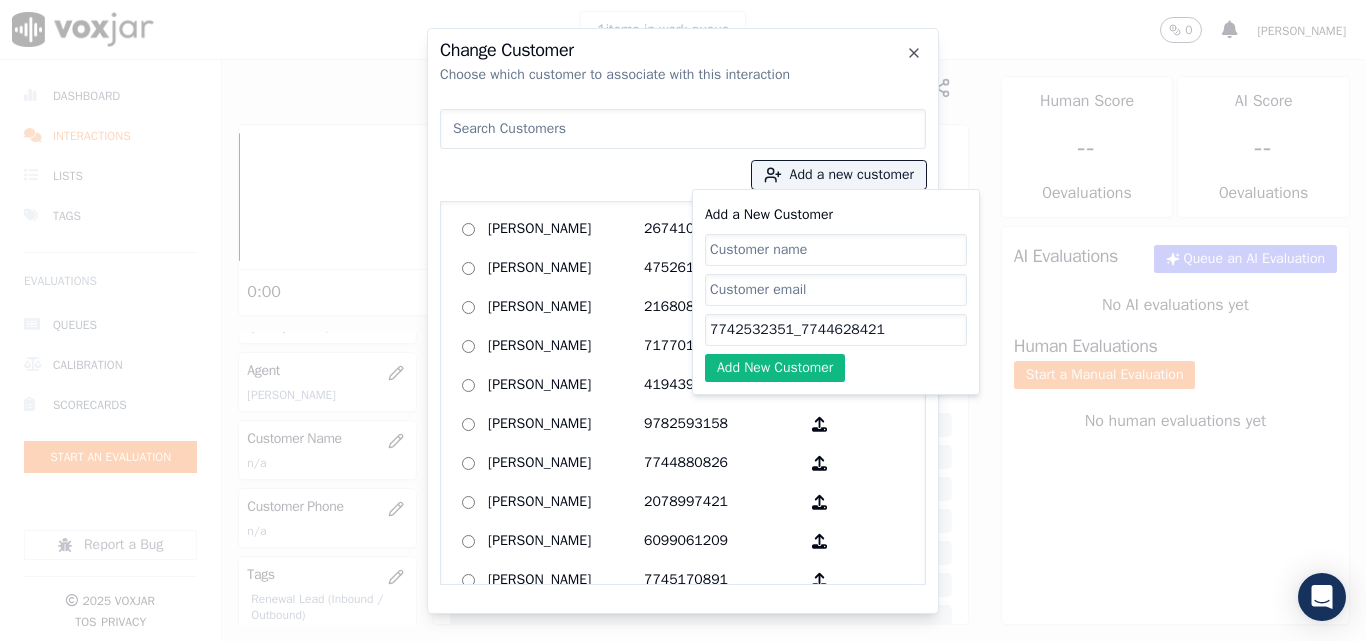type on "7742532351_7744628421" 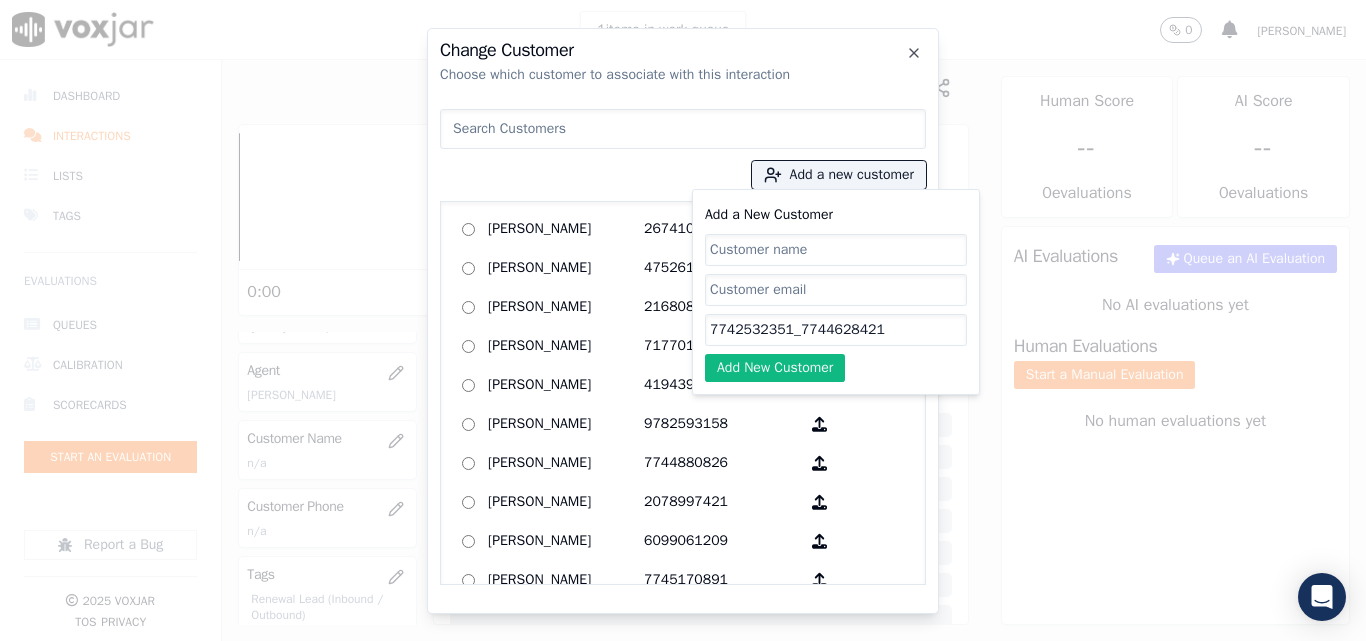 click on "Add a New Customer" 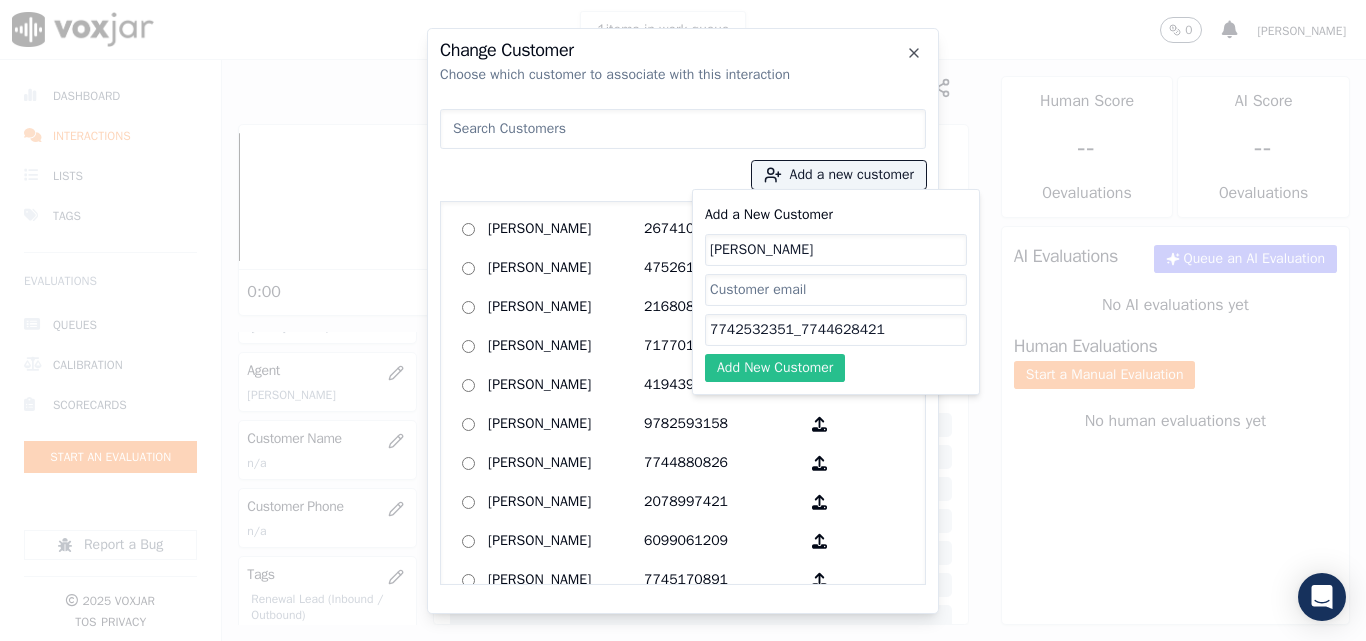 type on "Brandi Hewett" 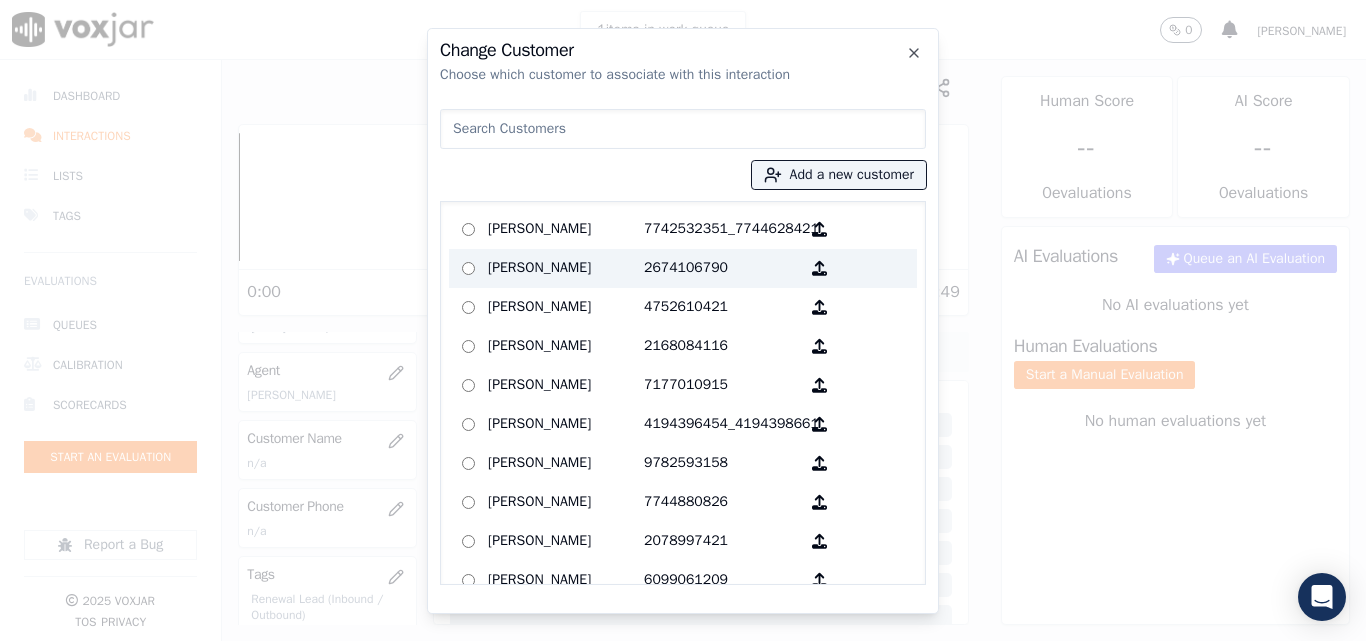 click on "Brandi Hewett" at bounding box center [566, 229] 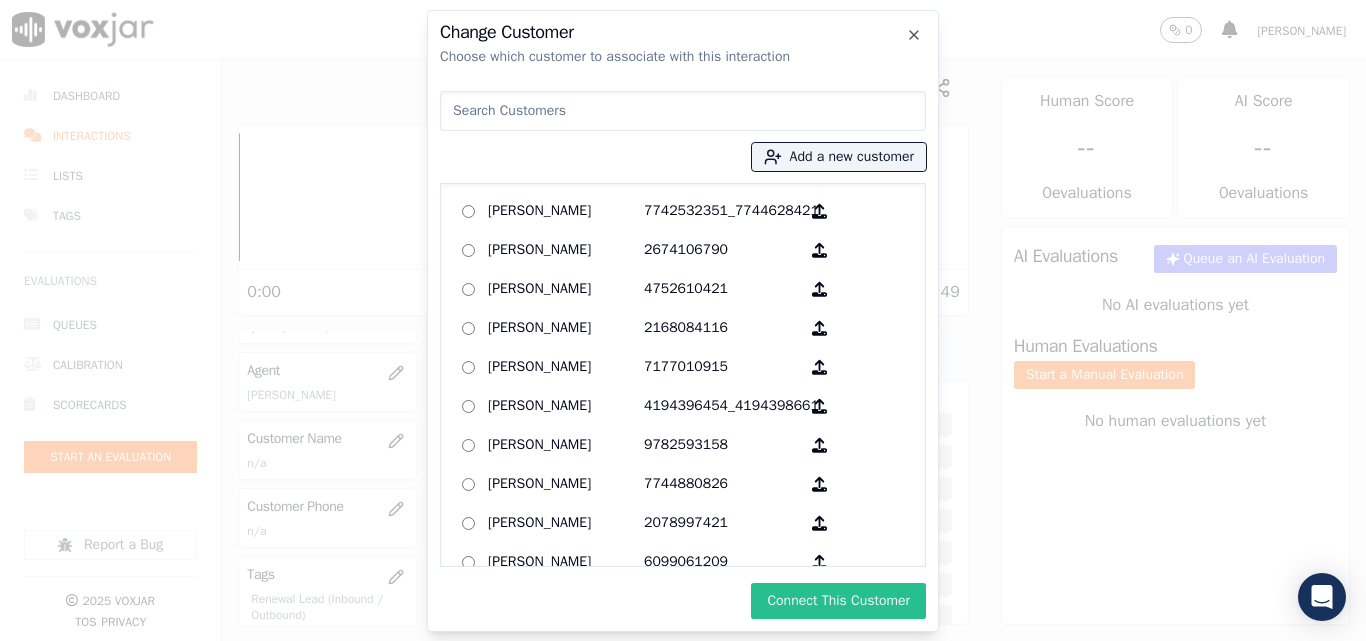 click on "Connect This Customer" at bounding box center [838, 601] 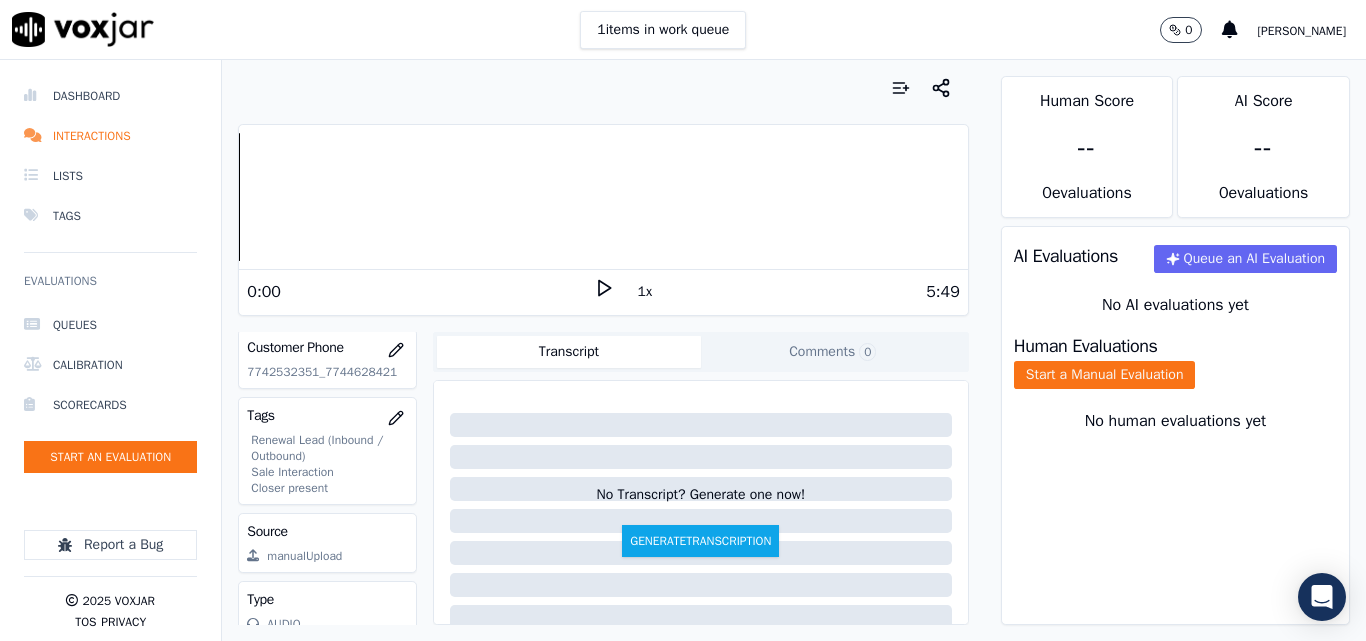 scroll, scrollTop: 420, scrollLeft: 0, axis: vertical 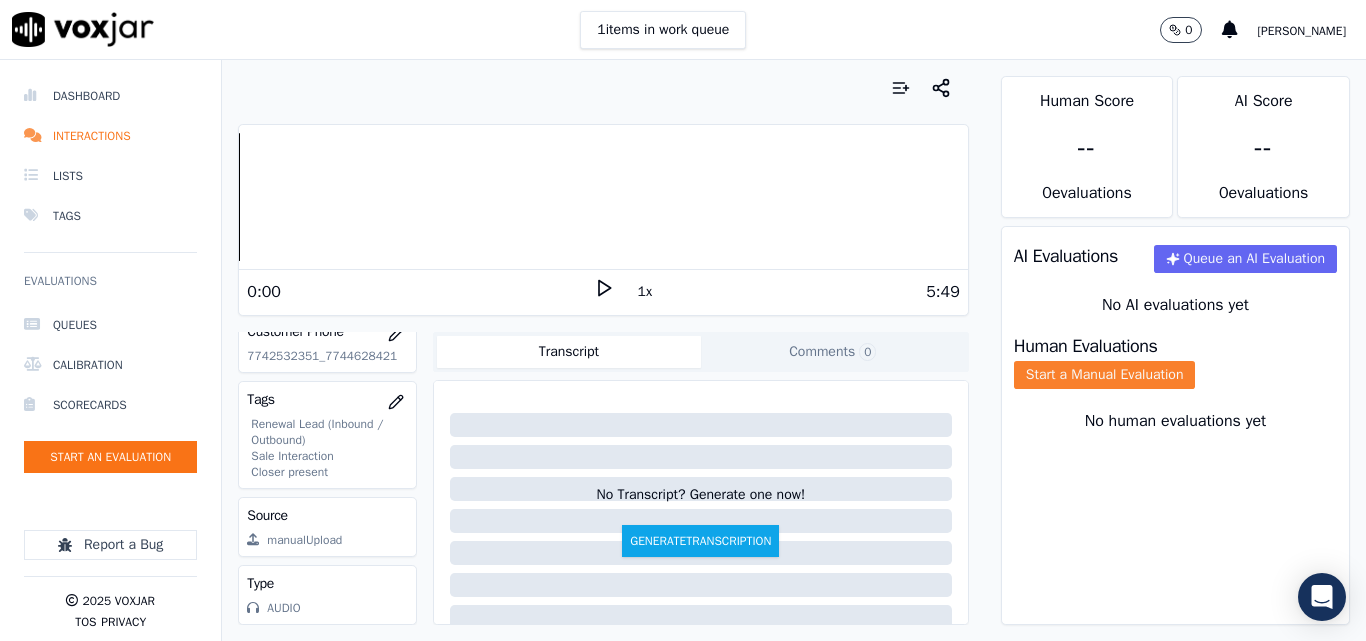 click on "Start a Manual Evaluation" 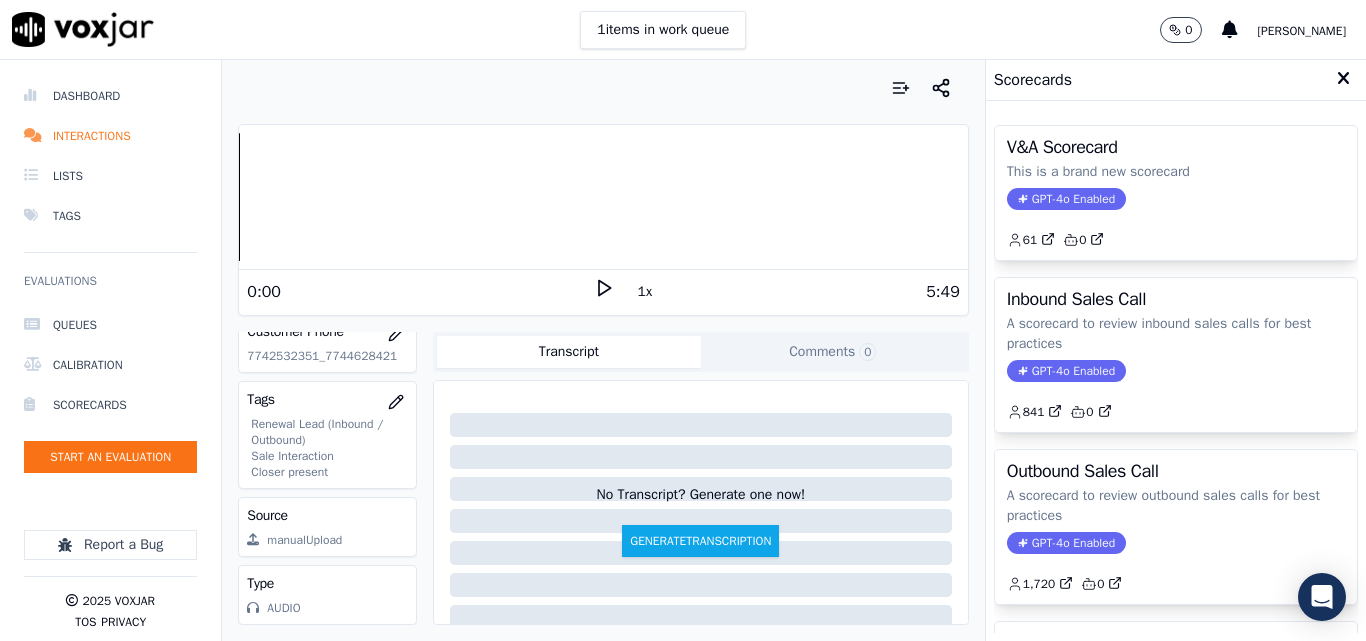 click on "GPT-4o Enabled" 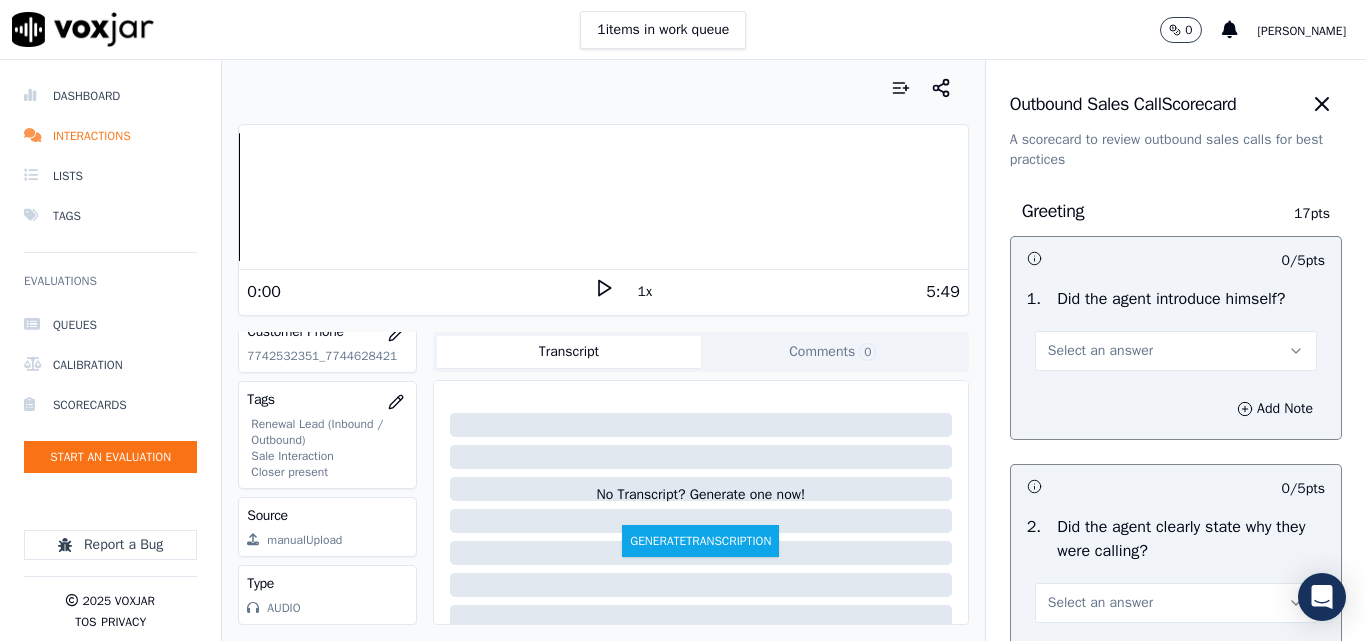 click on "Select an answer" at bounding box center (1100, 351) 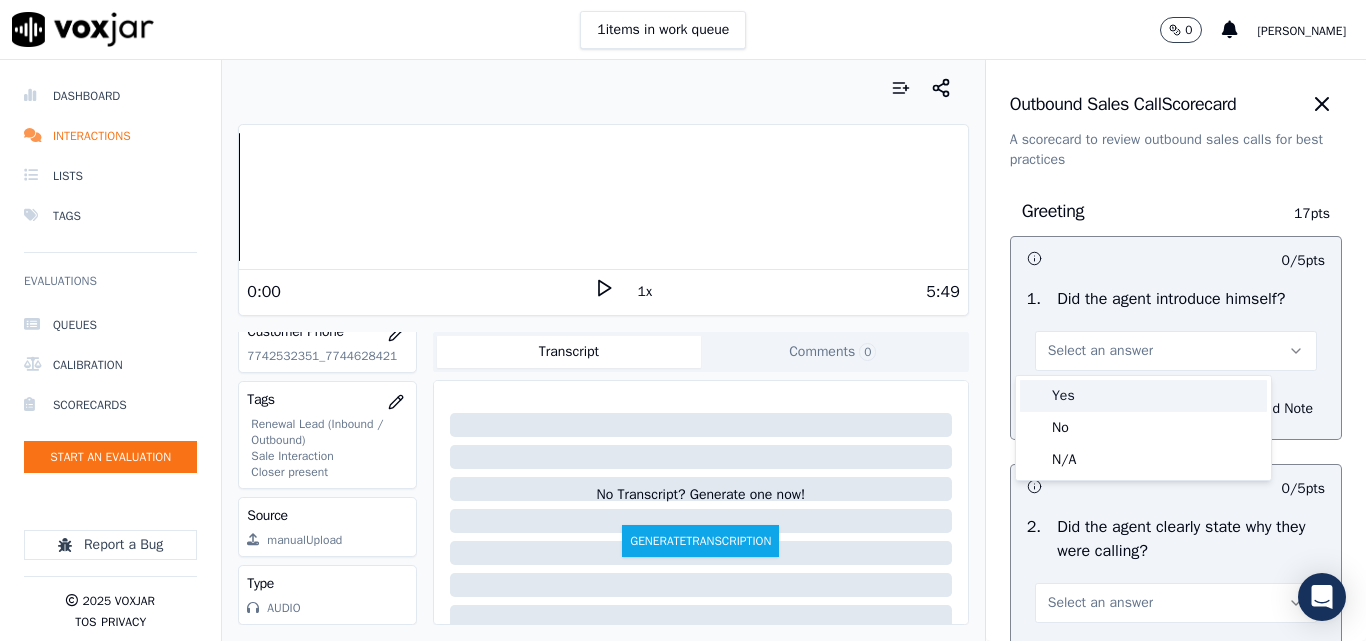 click on "Yes" at bounding box center [1143, 396] 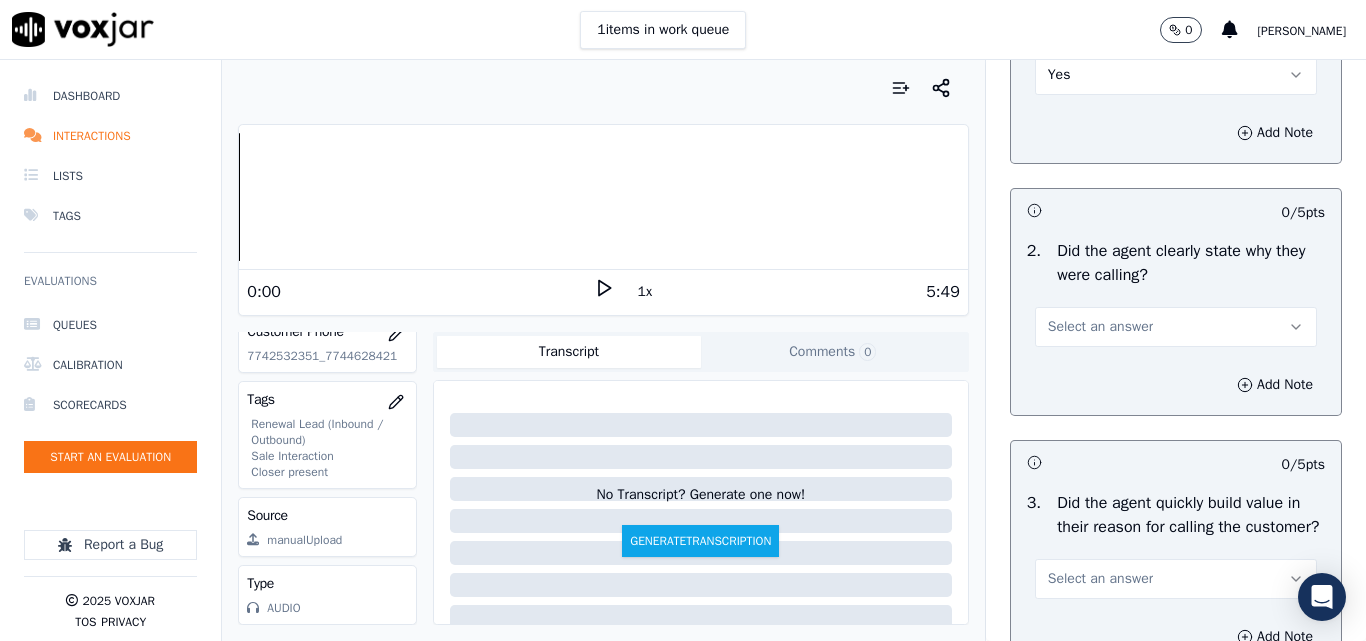 scroll, scrollTop: 300, scrollLeft: 0, axis: vertical 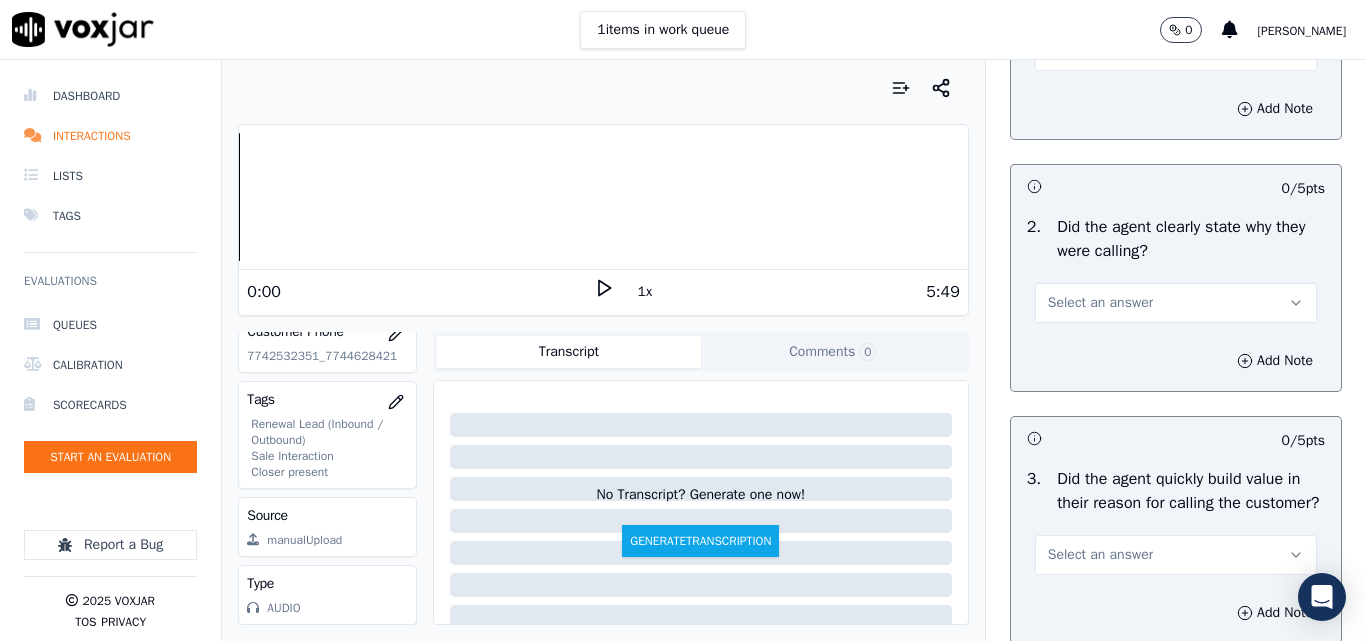 click on "Select an answer" at bounding box center (1100, 303) 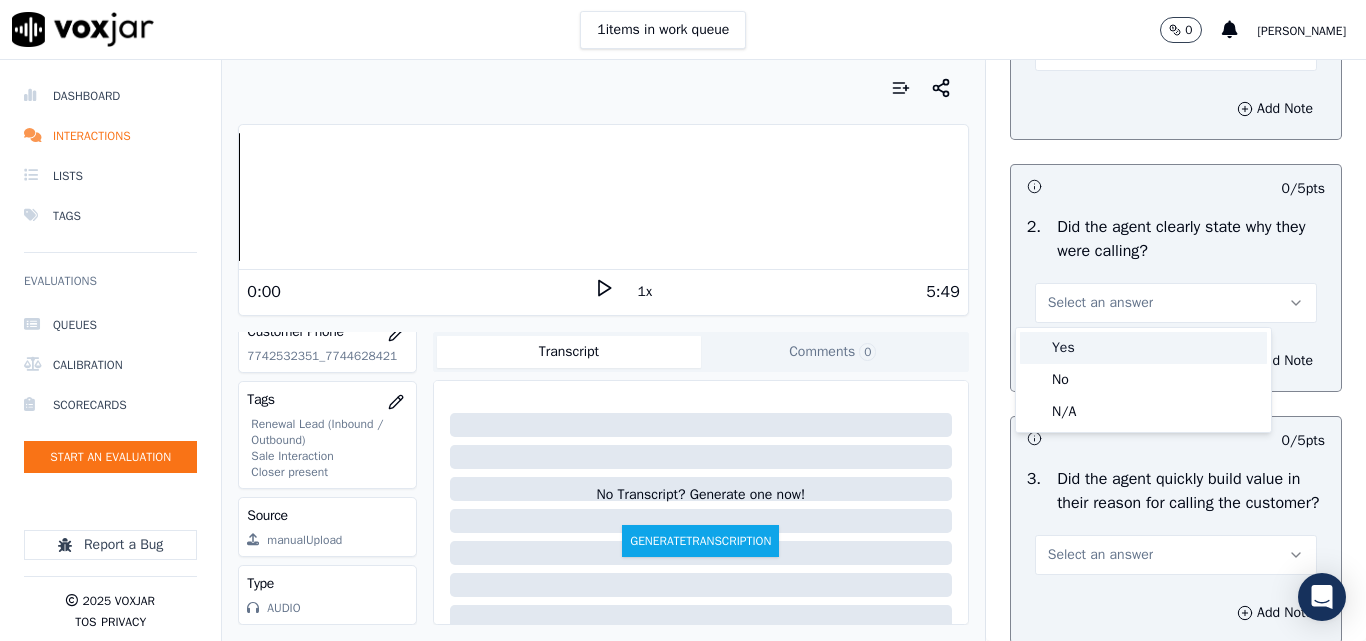 click on "Yes" at bounding box center [1143, 348] 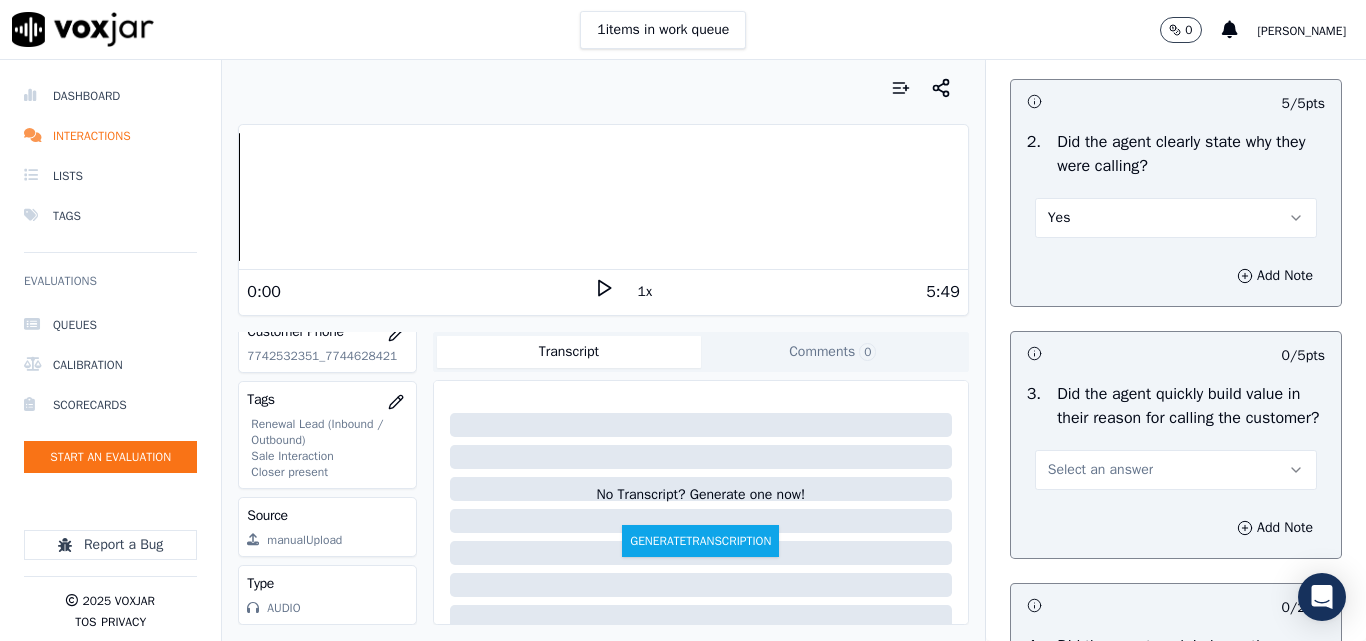 scroll, scrollTop: 500, scrollLeft: 0, axis: vertical 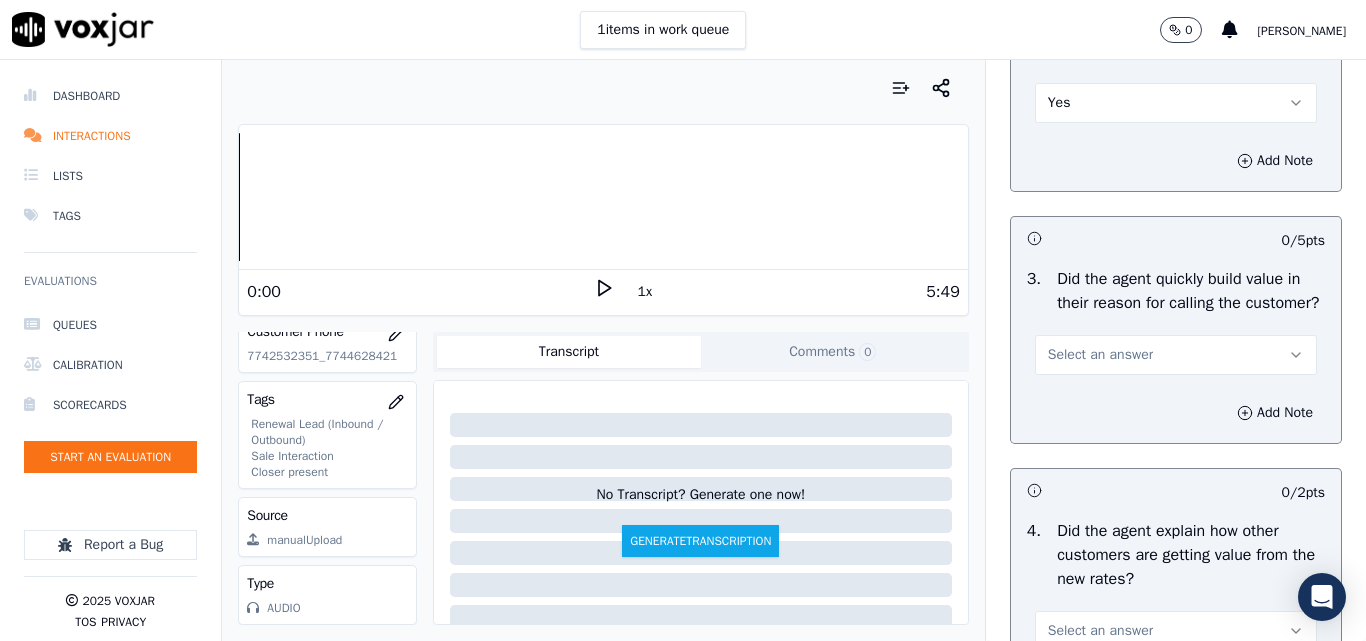 click on "Select an answer" at bounding box center [1100, 355] 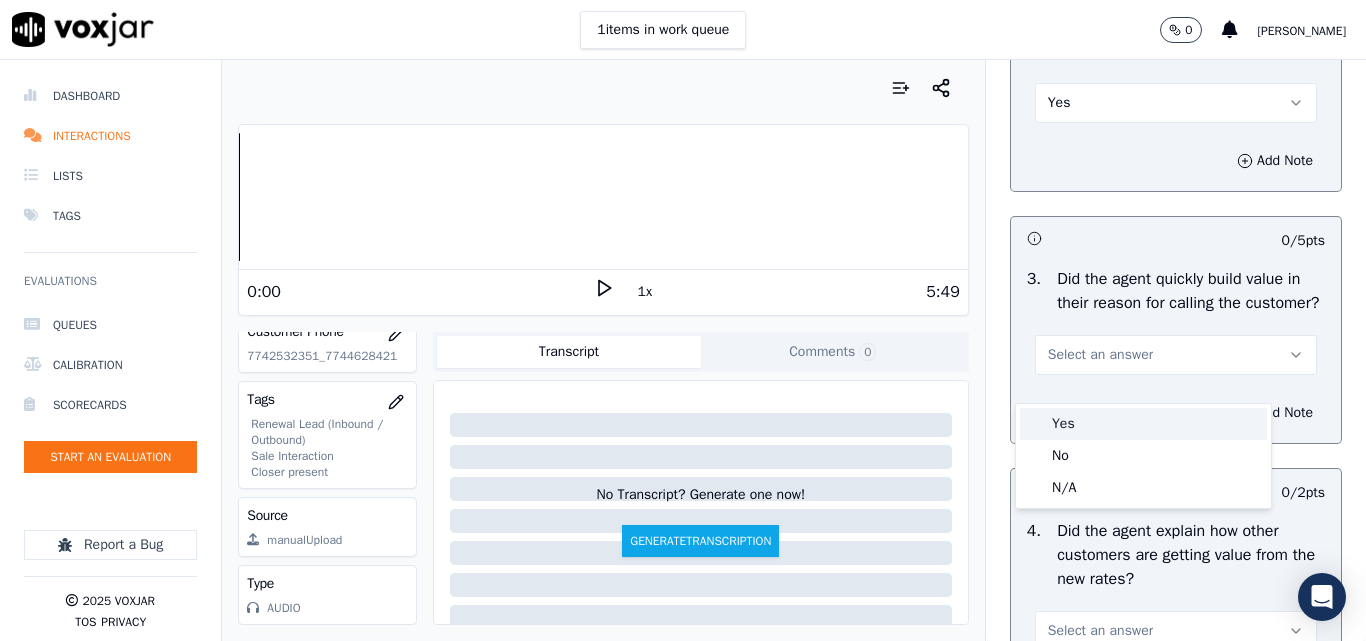 click on "Yes" at bounding box center (1143, 424) 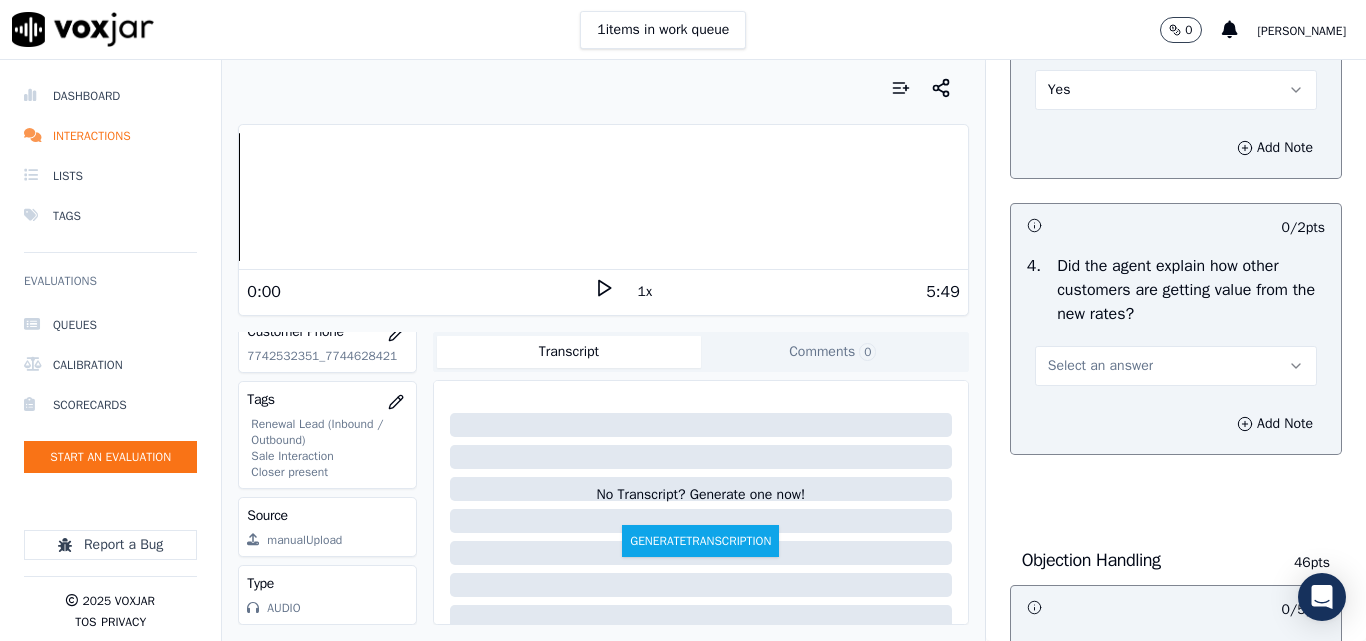 scroll, scrollTop: 800, scrollLeft: 0, axis: vertical 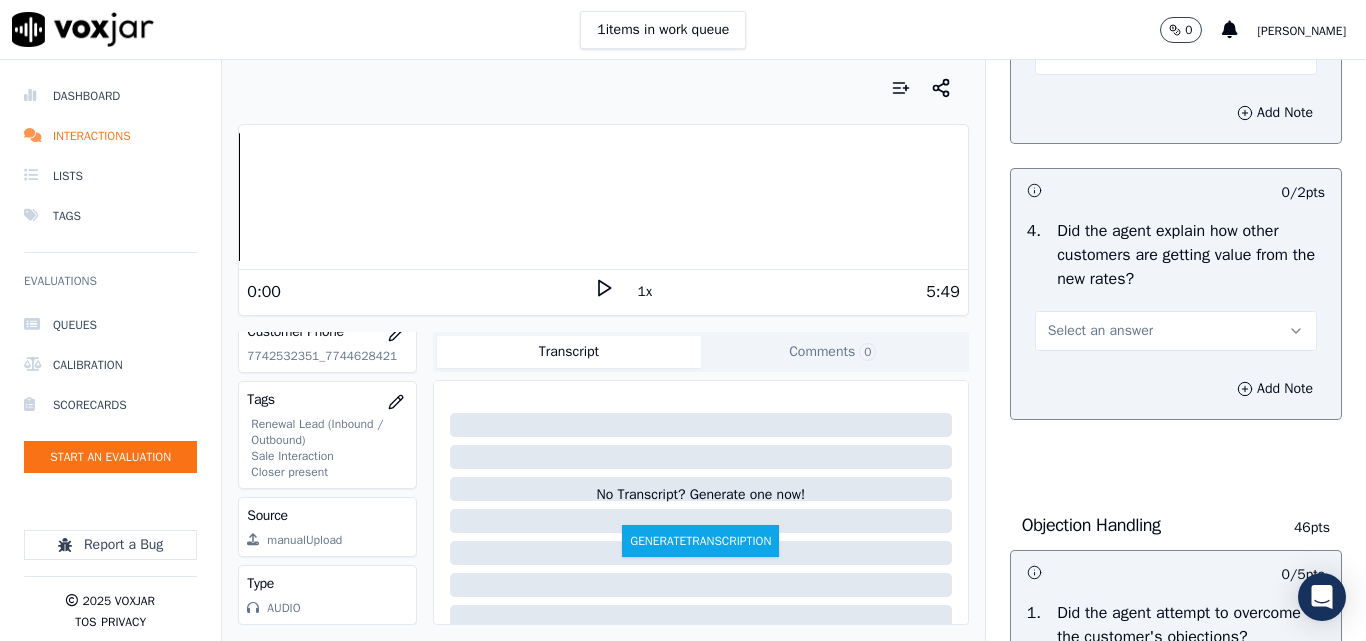 click on "Select an answer" at bounding box center [1100, 331] 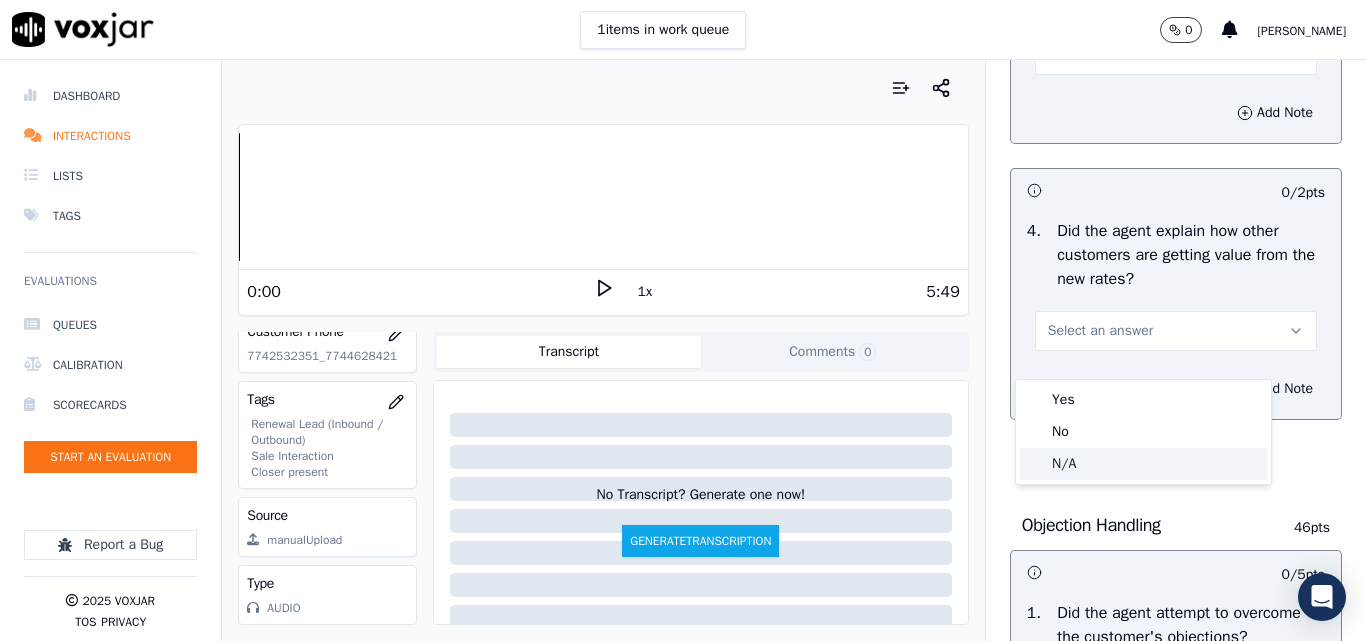 drag, startPoint x: 1068, startPoint y: 458, endPoint x: 1088, endPoint y: 451, distance: 21.189621 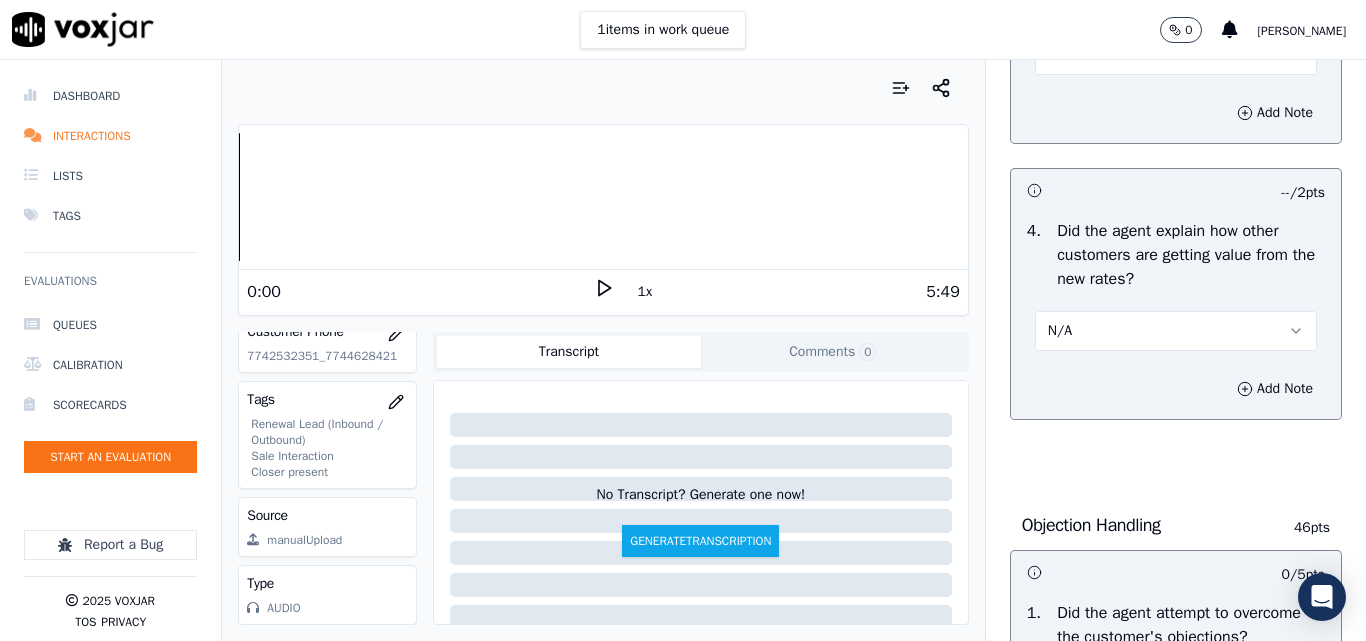 click on "Did the agent explain how other customers are getting value from the new rates?" at bounding box center [1191, 255] 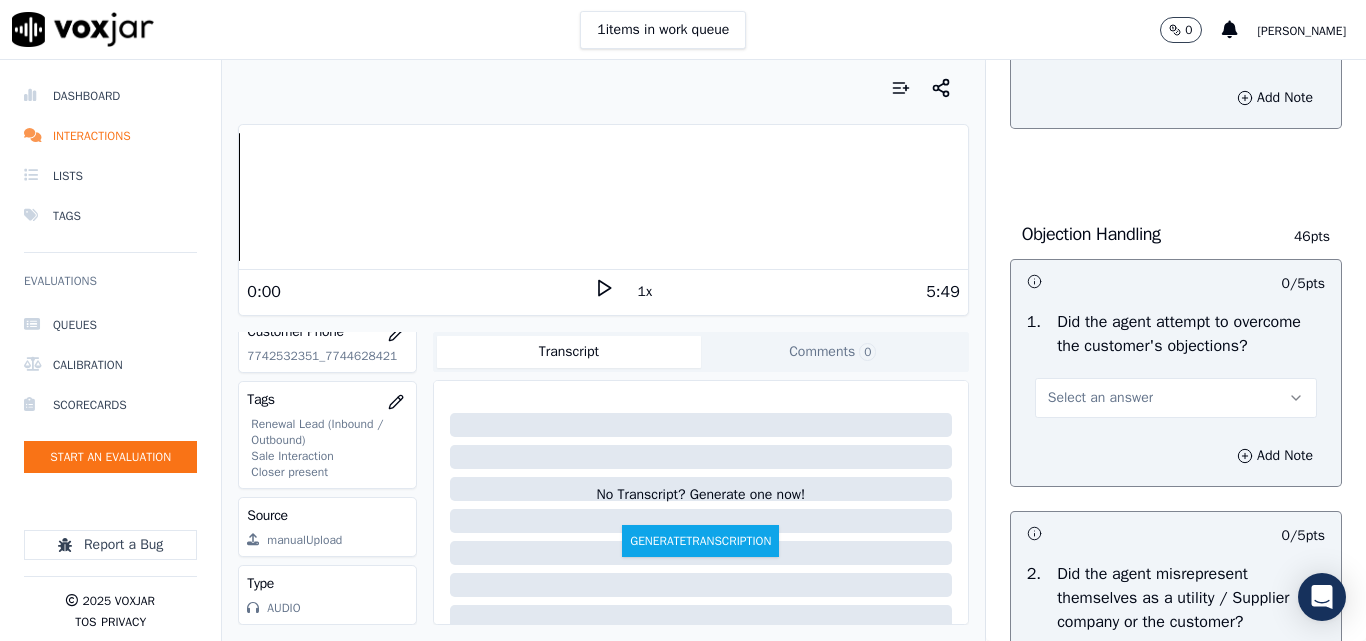 scroll, scrollTop: 1200, scrollLeft: 0, axis: vertical 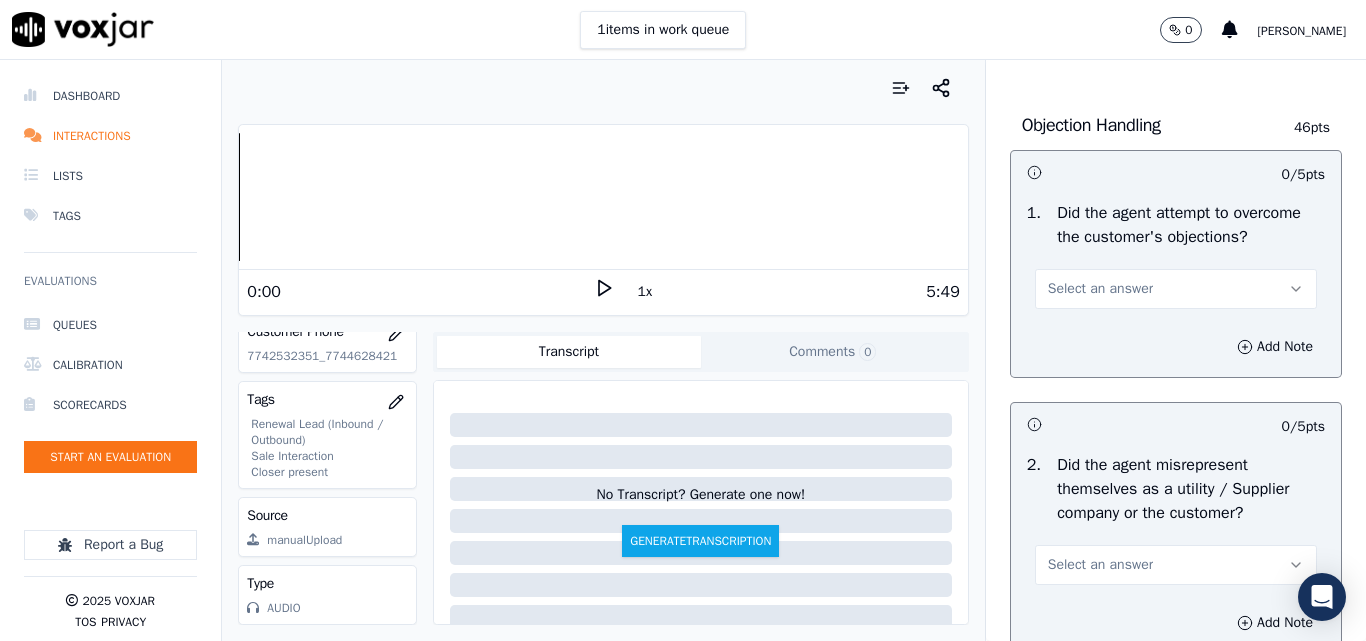 click on "Select an answer" at bounding box center [1100, 289] 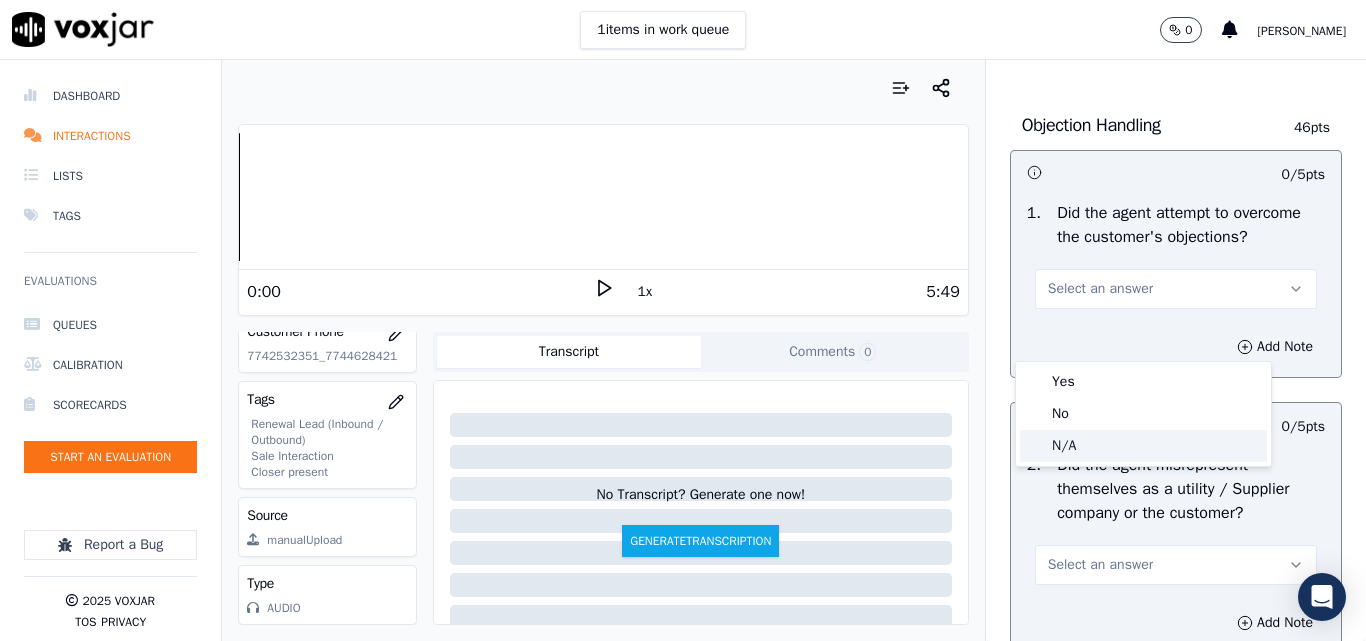 click on "N/A" 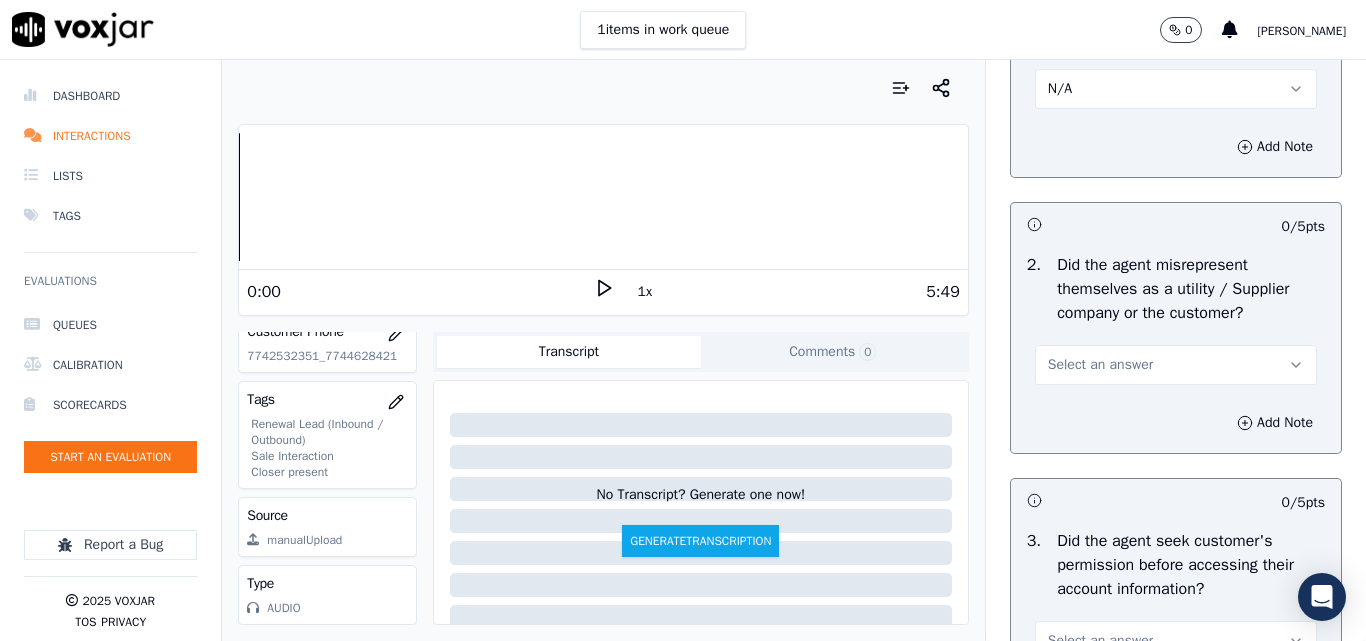scroll, scrollTop: 1500, scrollLeft: 0, axis: vertical 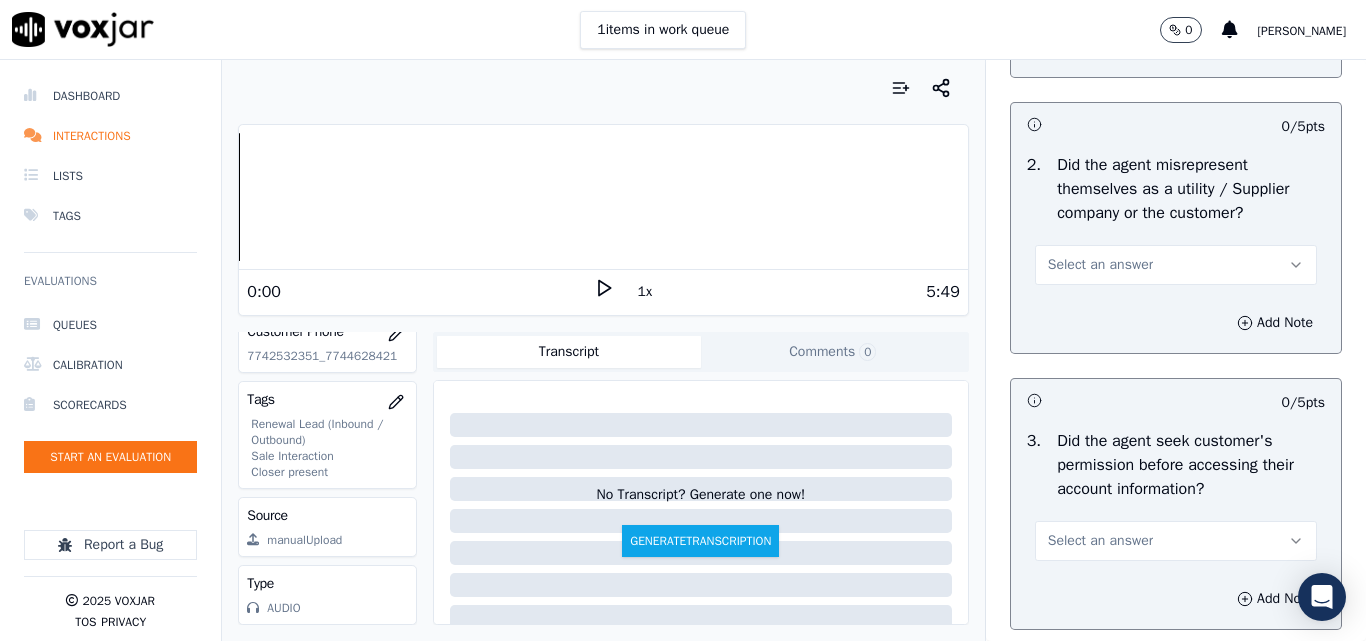 click on "Select an answer" at bounding box center [1100, 265] 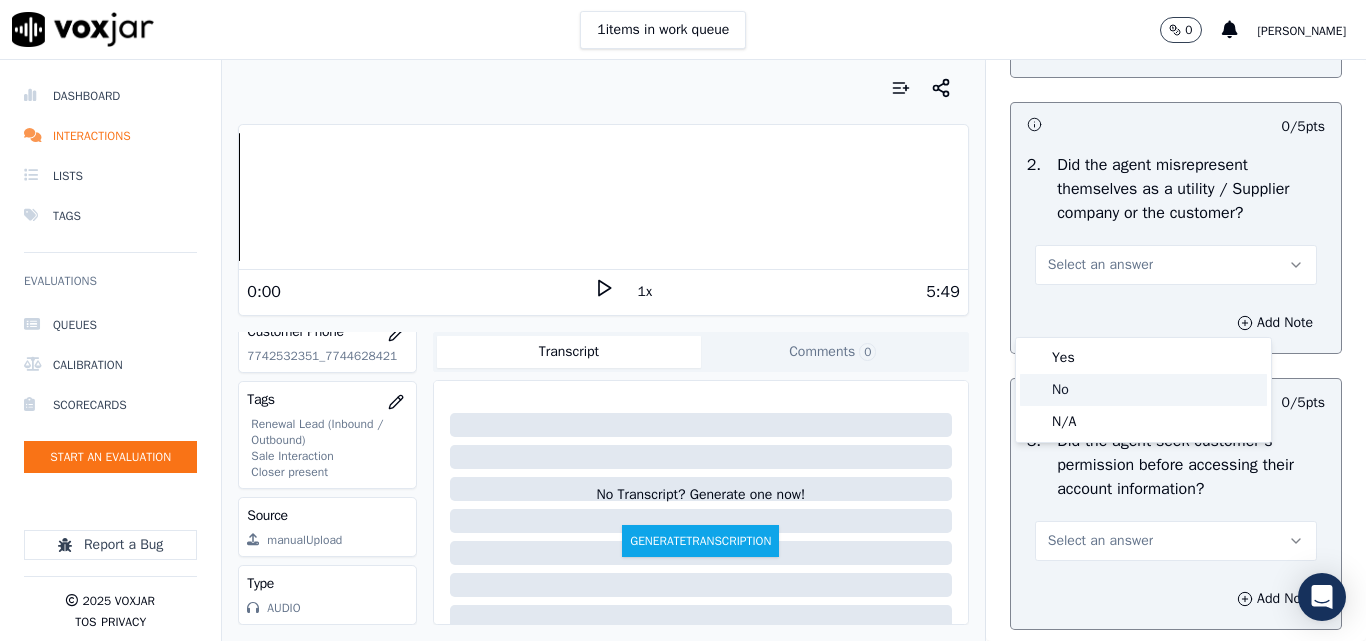 click on "No" 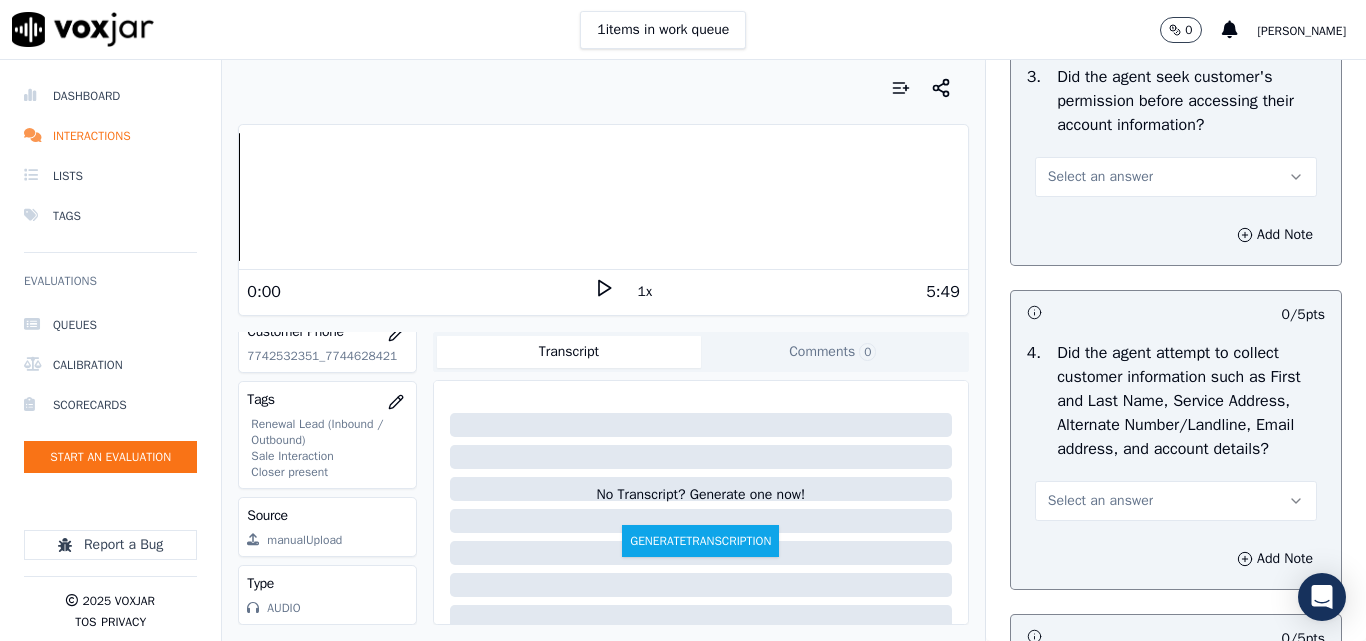 scroll, scrollTop: 1900, scrollLeft: 0, axis: vertical 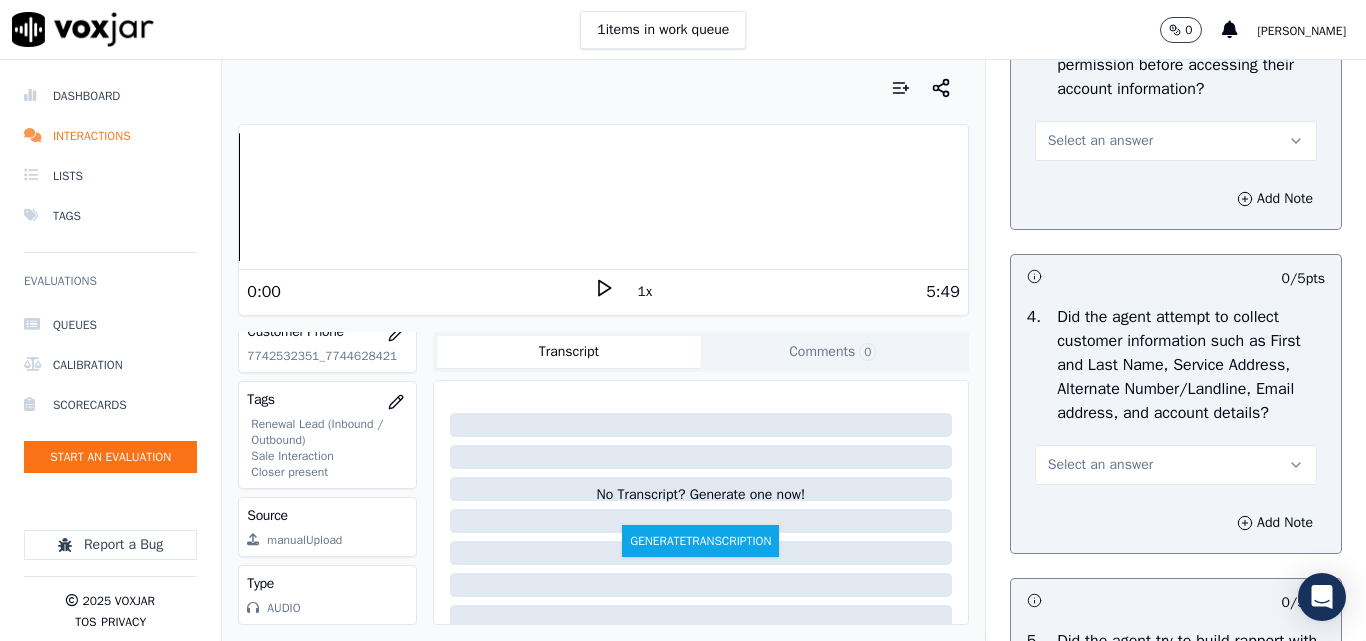 click on "Select an answer" at bounding box center (1100, 141) 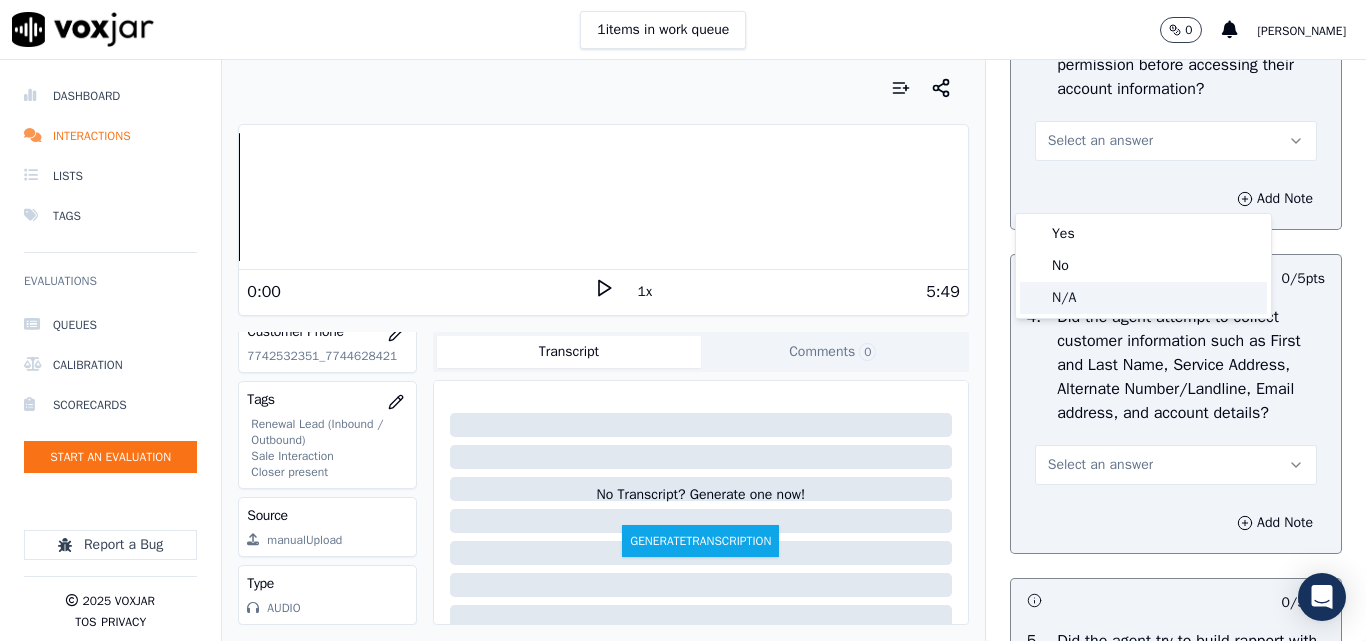 click on "N/A" 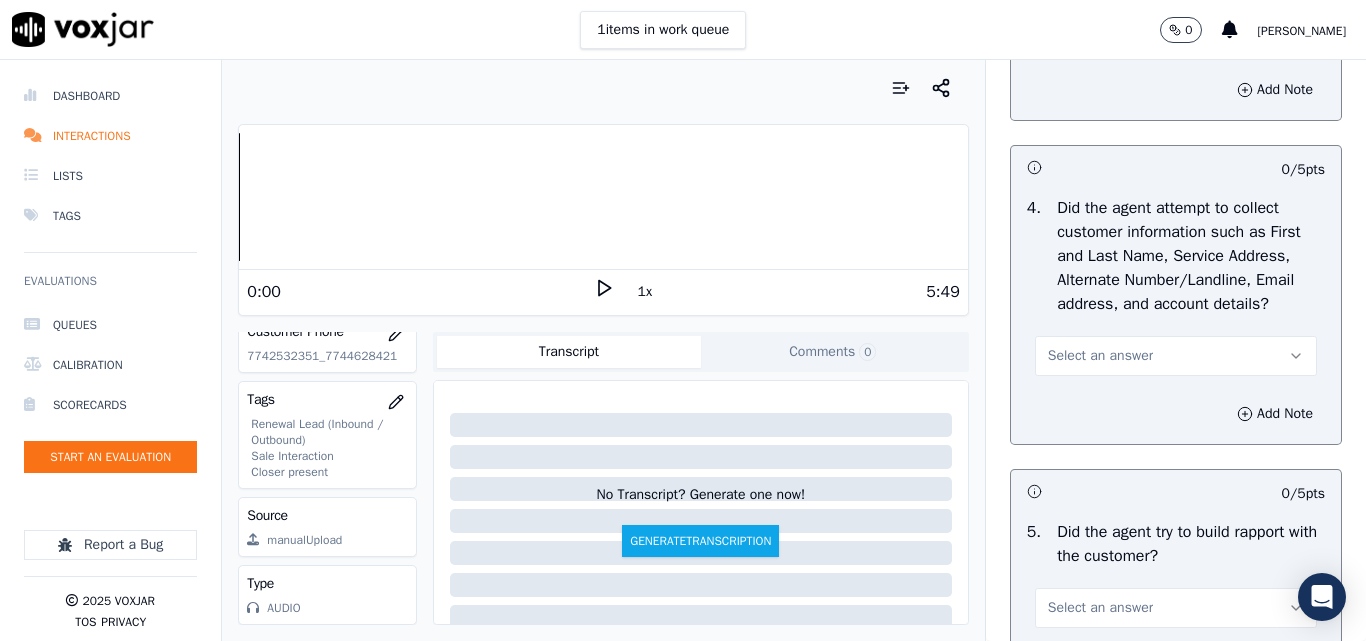 scroll, scrollTop: 2100, scrollLeft: 0, axis: vertical 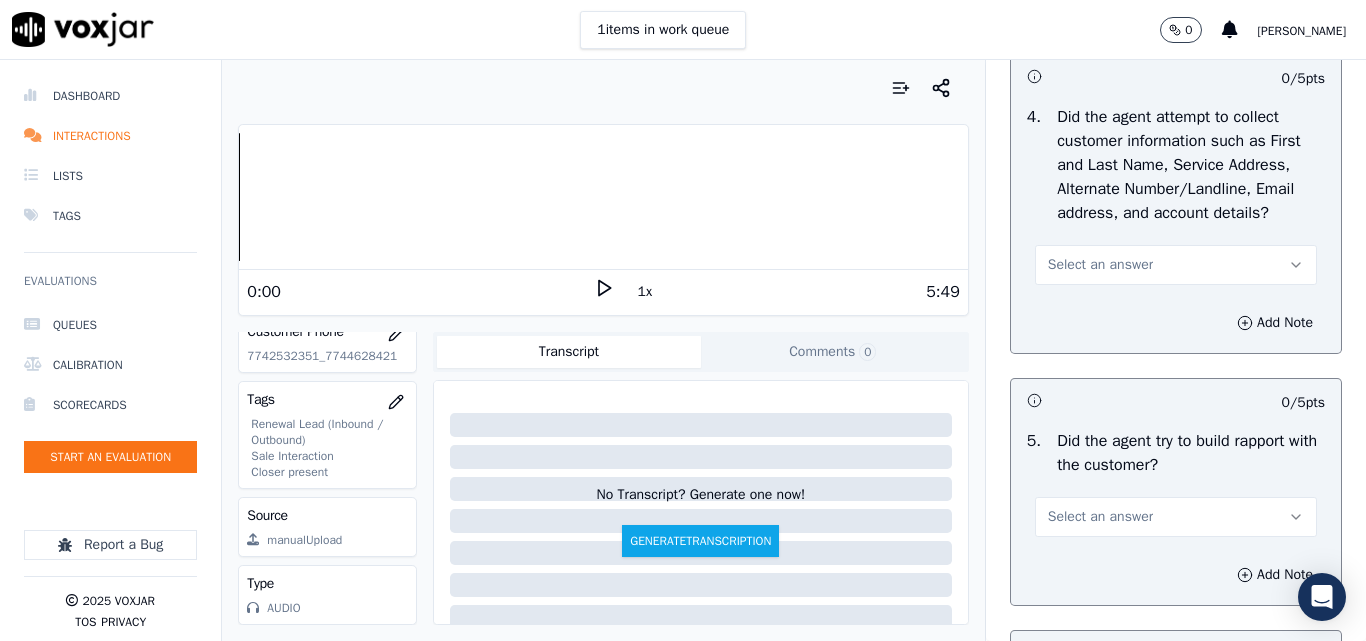 click on "Select an answer" at bounding box center (1100, 265) 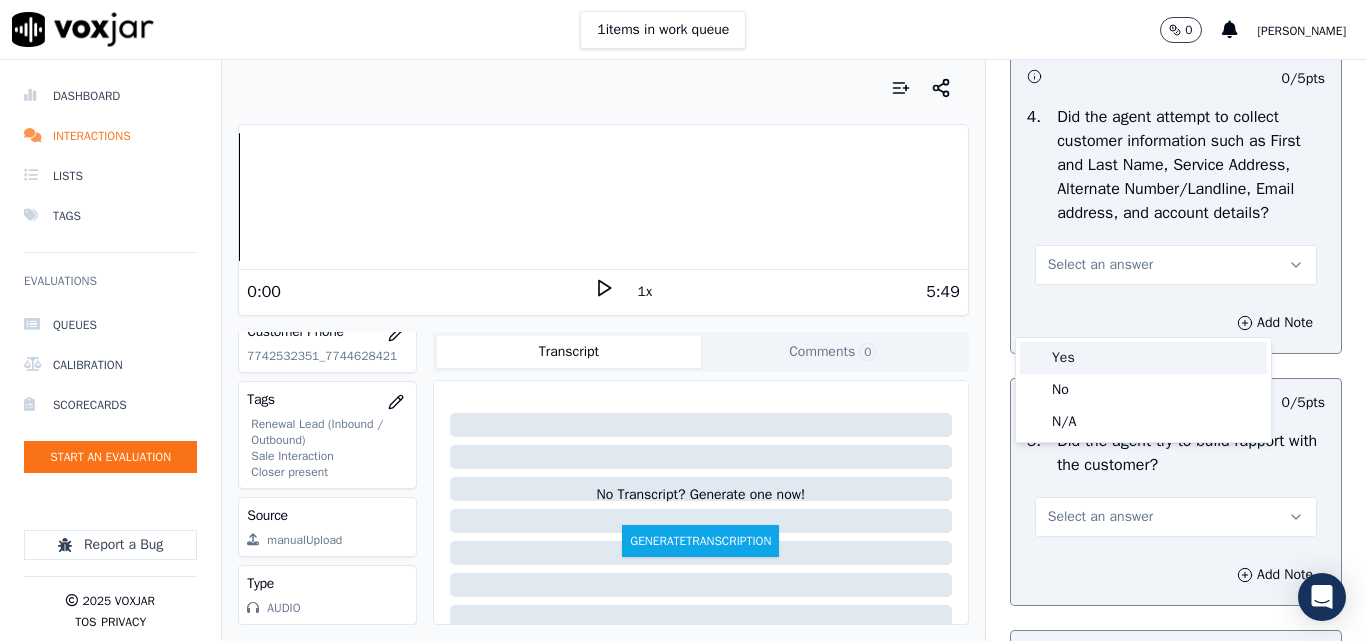 click on "Yes" at bounding box center [1143, 358] 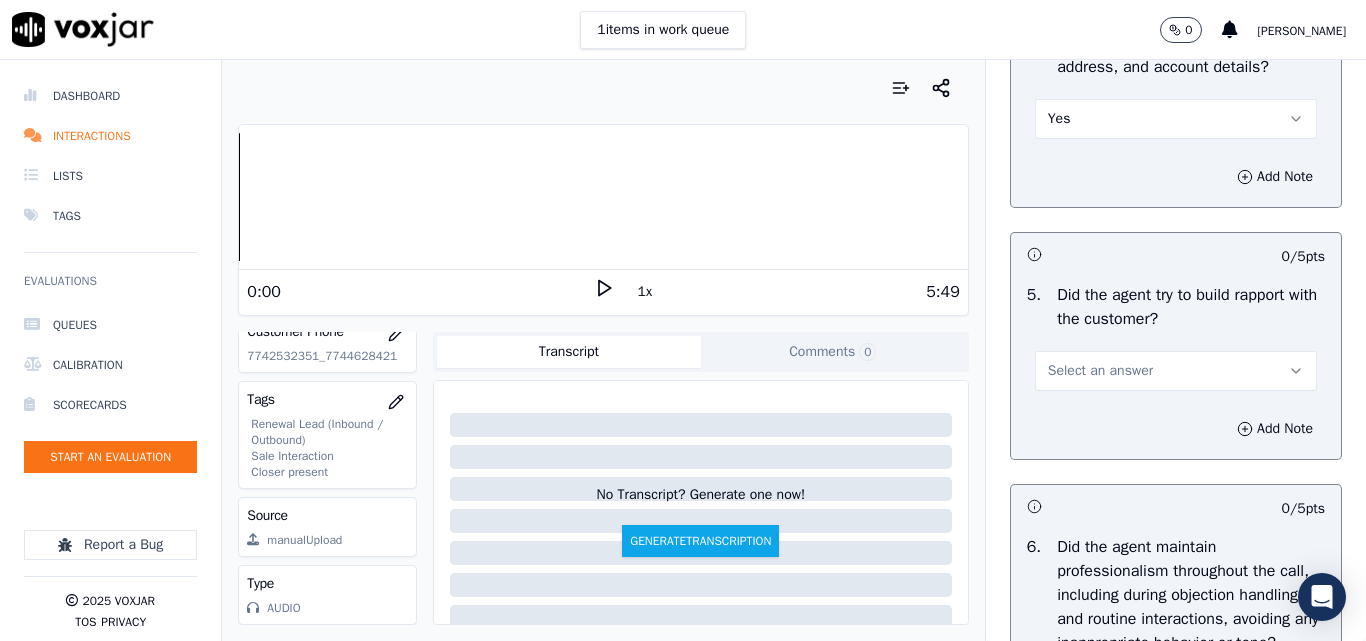 scroll, scrollTop: 2400, scrollLeft: 0, axis: vertical 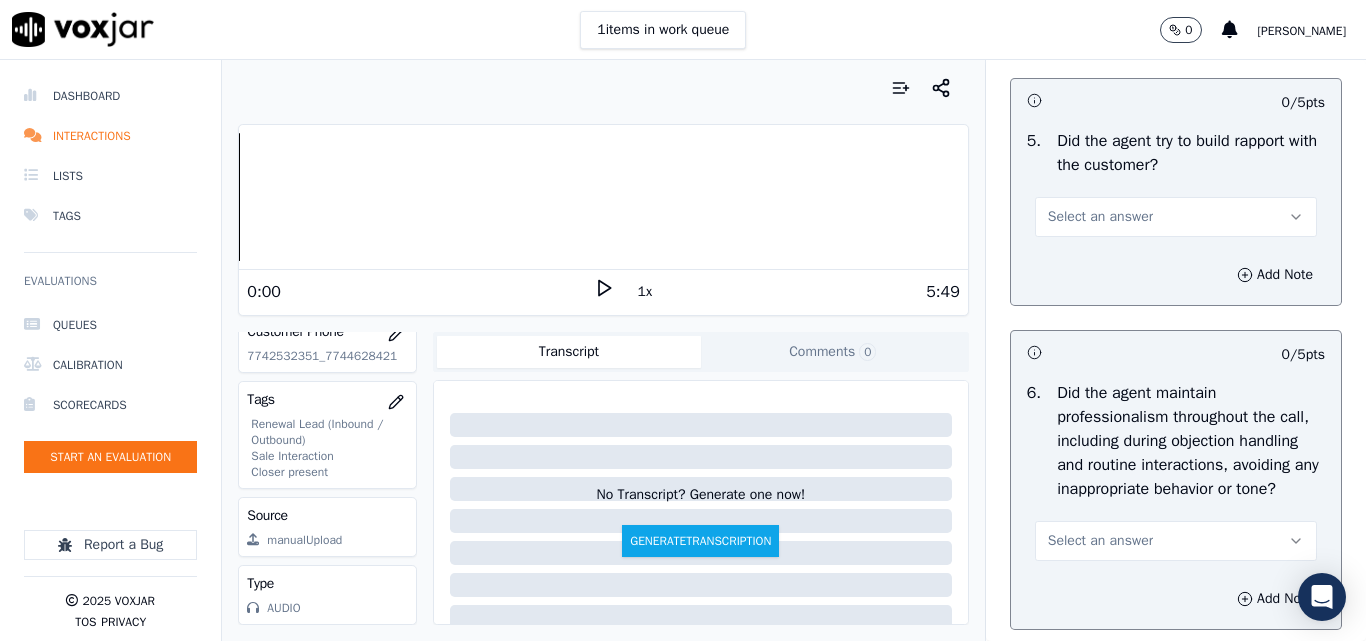 click on "Select an answer" at bounding box center [1100, 217] 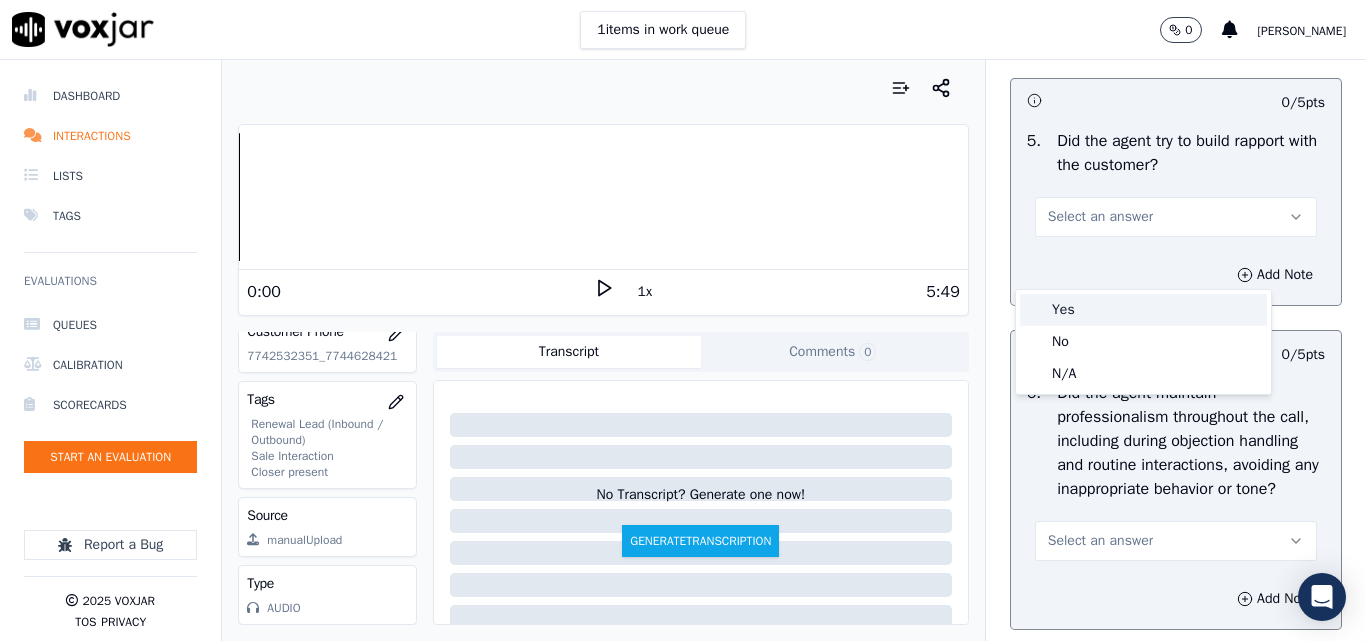 click on "Yes" at bounding box center [1143, 310] 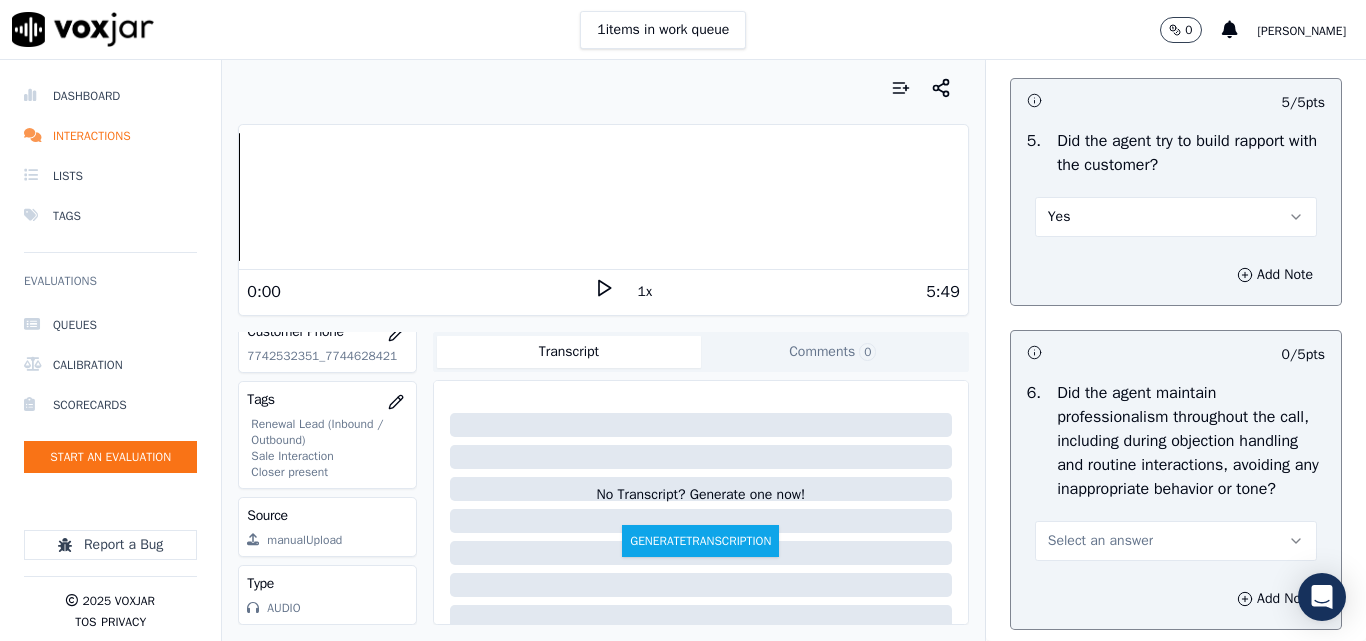 scroll, scrollTop: 2600, scrollLeft: 0, axis: vertical 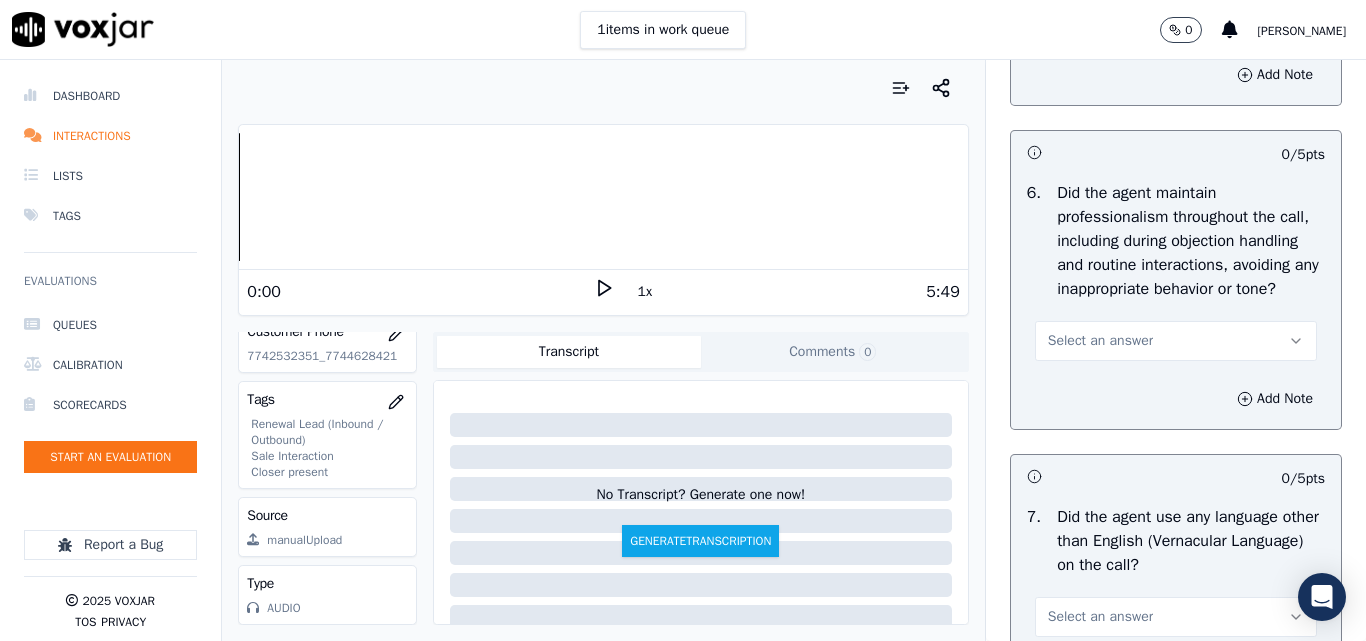 click on "Select an answer" at bounding box center [1176, 341] 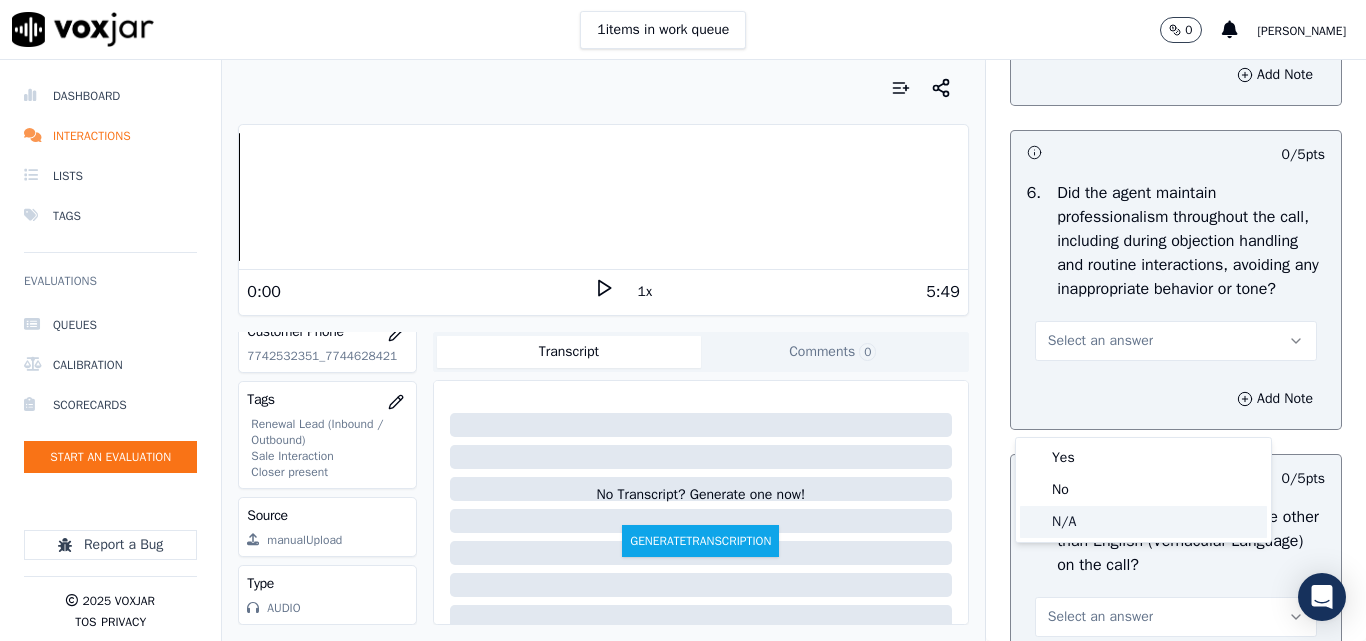 click on "N/A" 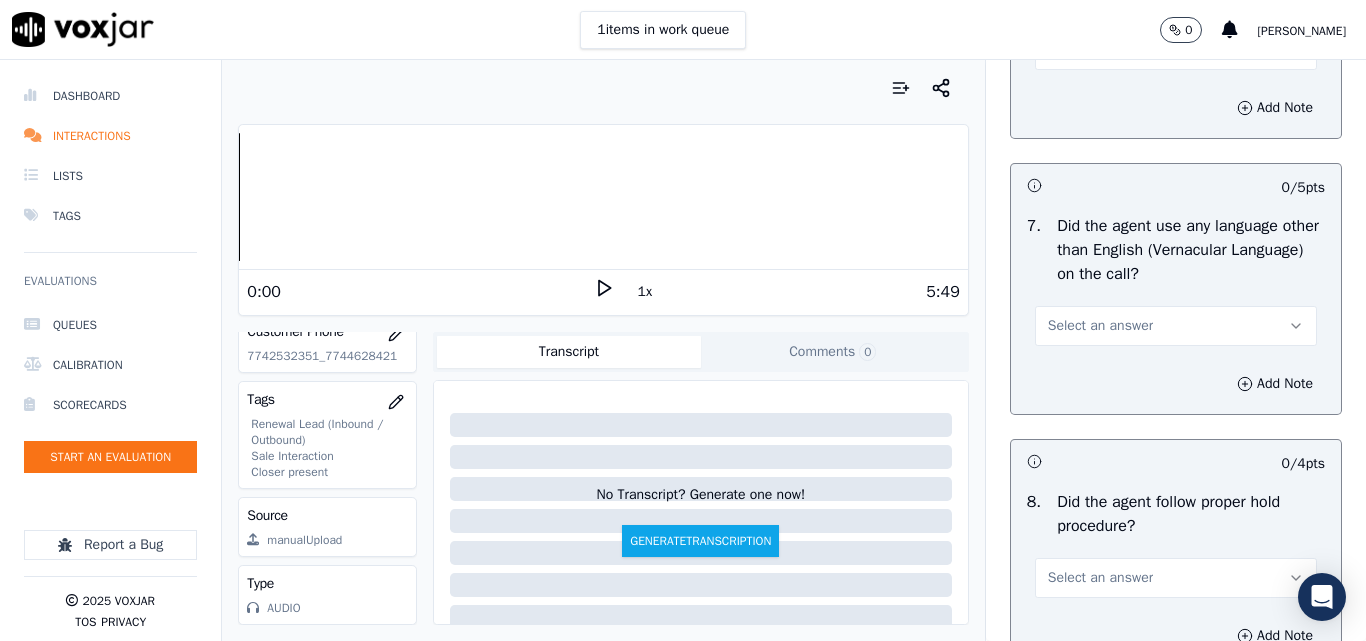 scroll, scrollTop: 2900, scrollLeft: 0, axis: vertical 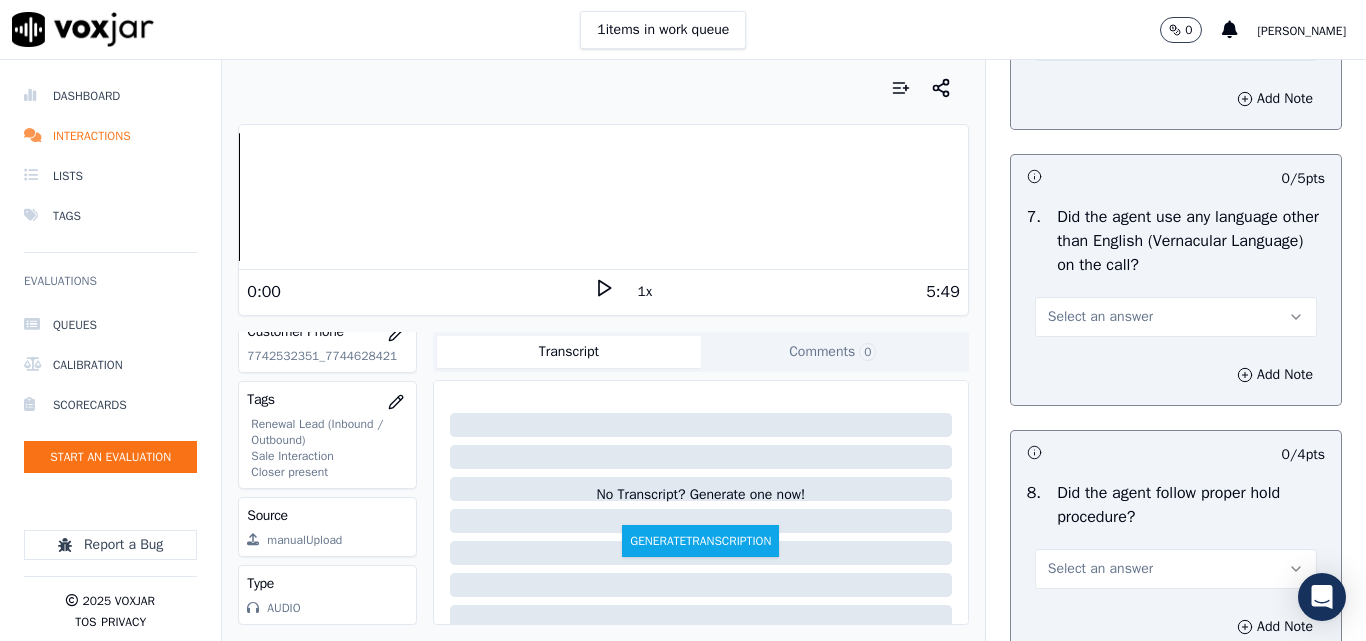 click on "Select an answer" at bounding box center (1100, 317) 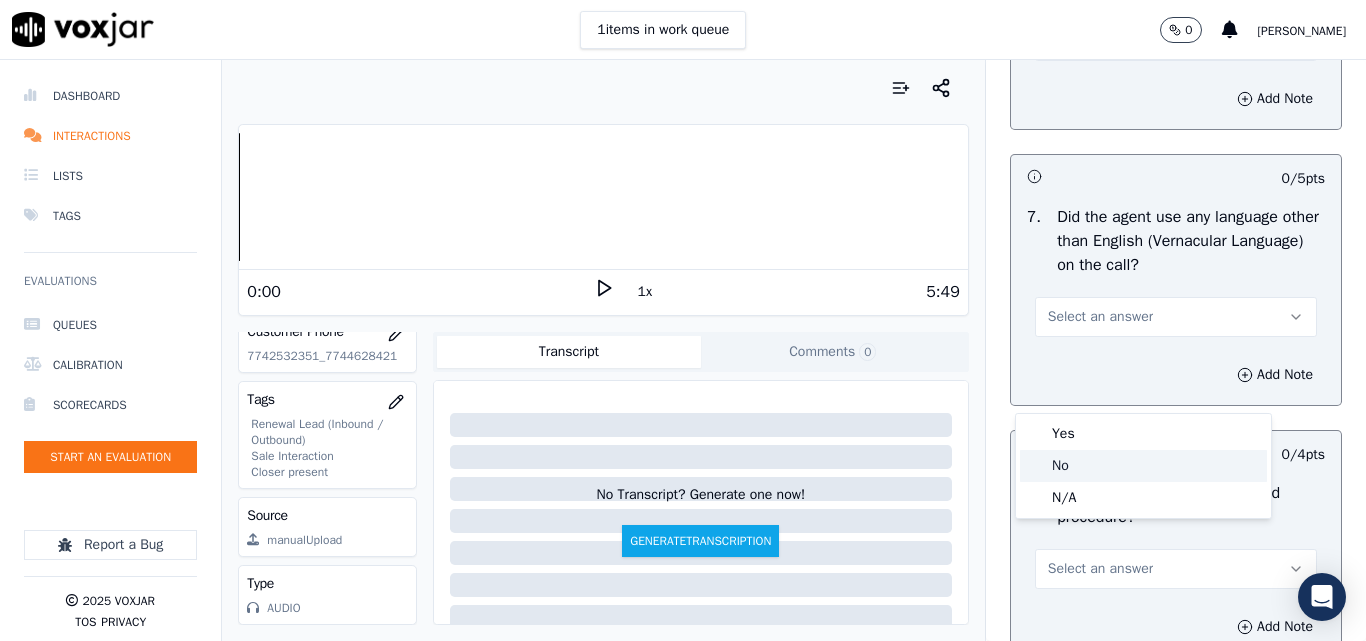 click on "No" 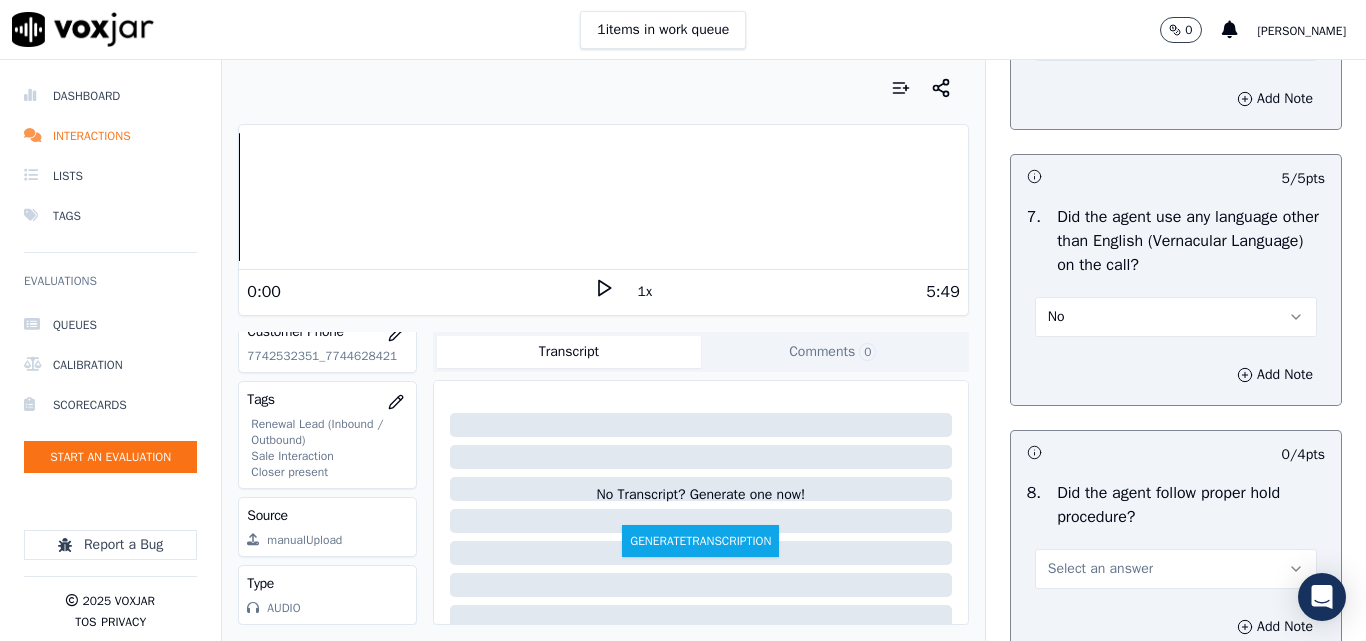 scroll, scrollTop: 3300, scrollLeft: 0, axis: vertical 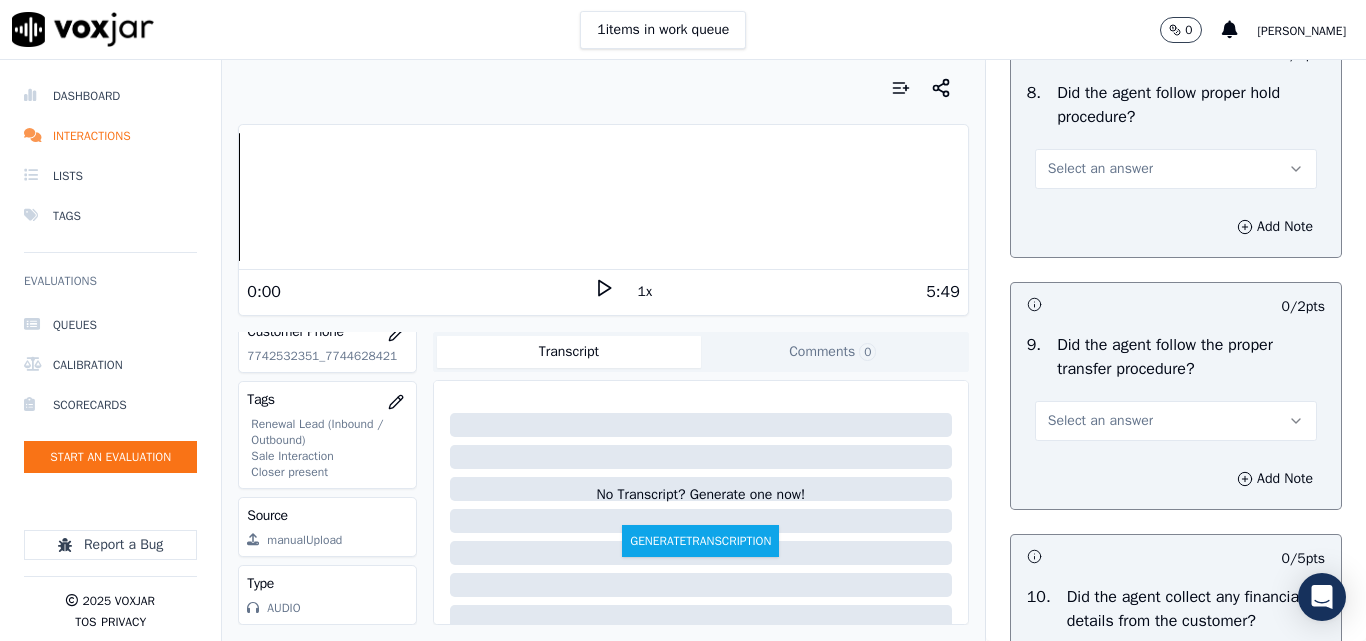 click on "Select an answer" at bounding box center [1100, 169] 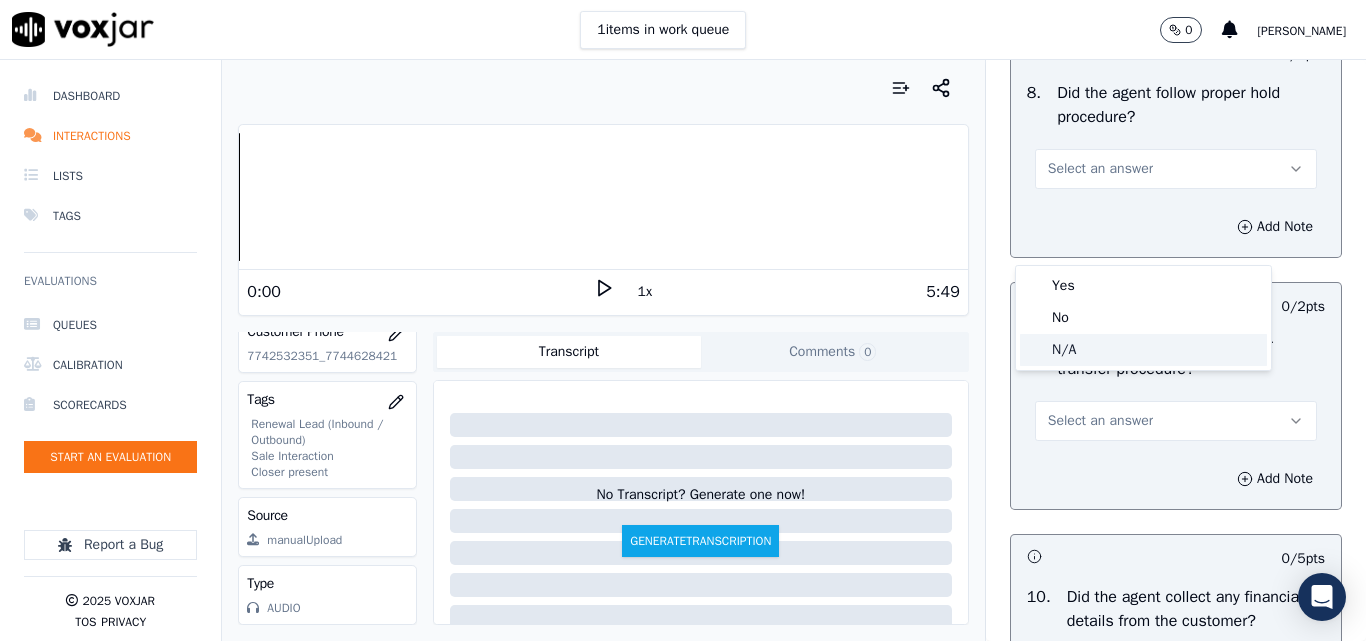 click on "N/A" 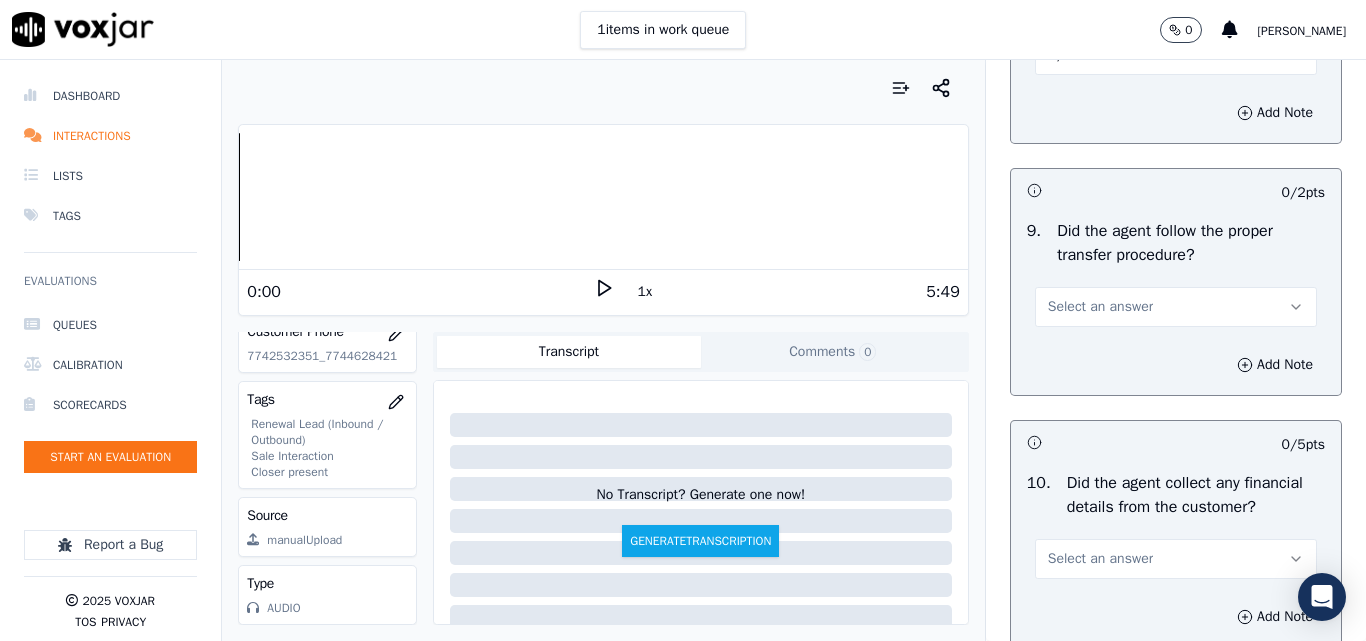 scroll, scrollTop: 3500, scrollLeft: 0, axis: vertical 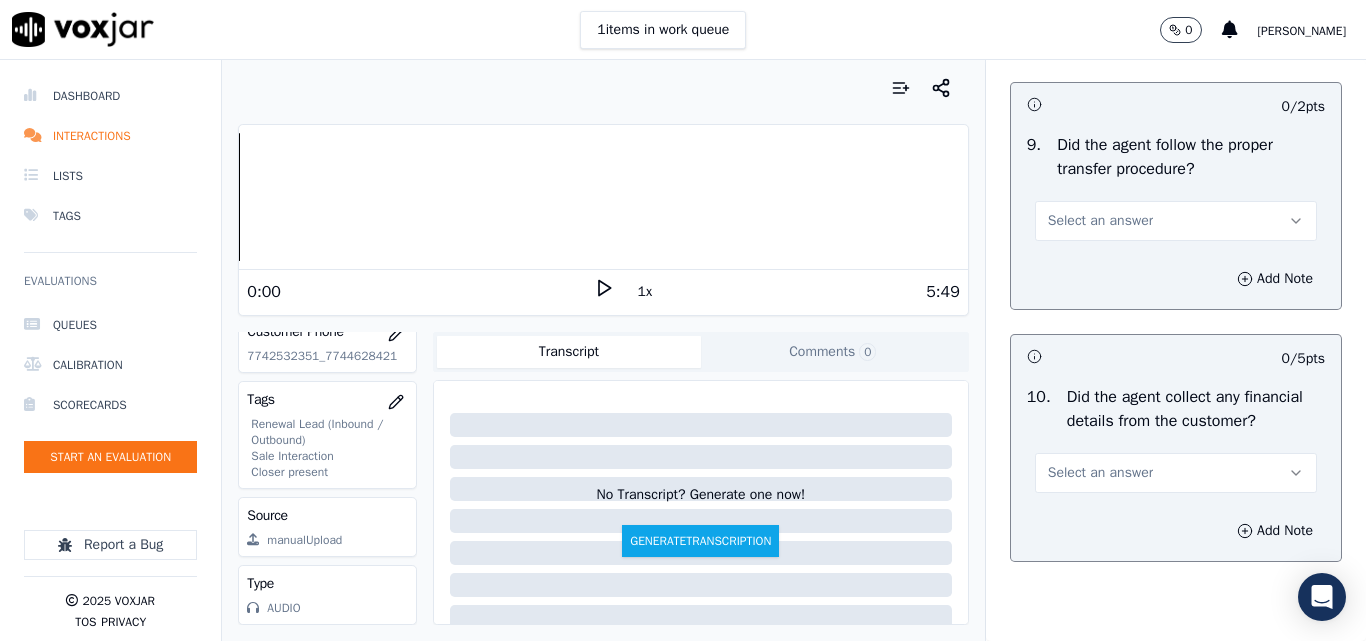 drag, startPoint x: 1074, startPoint y: 293, endPoint x: 1066, endPoint y: 314, distance: 22.472204 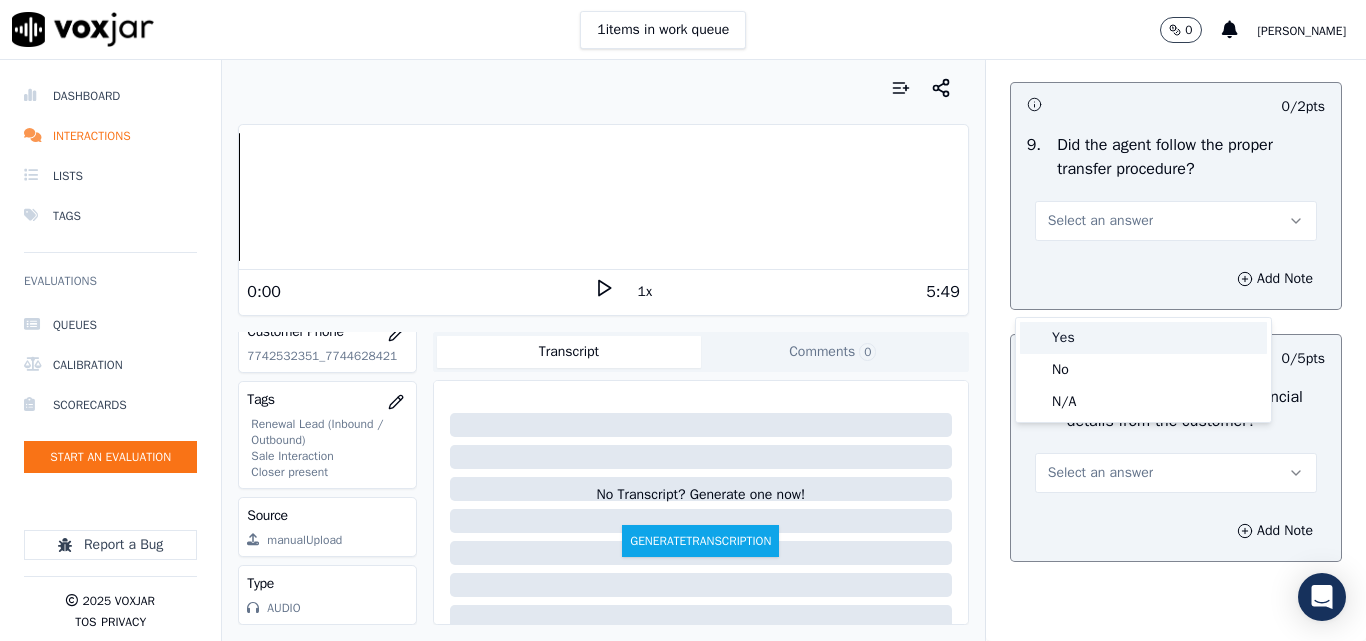 click on "Yes" at bounding box center (1143, 338) 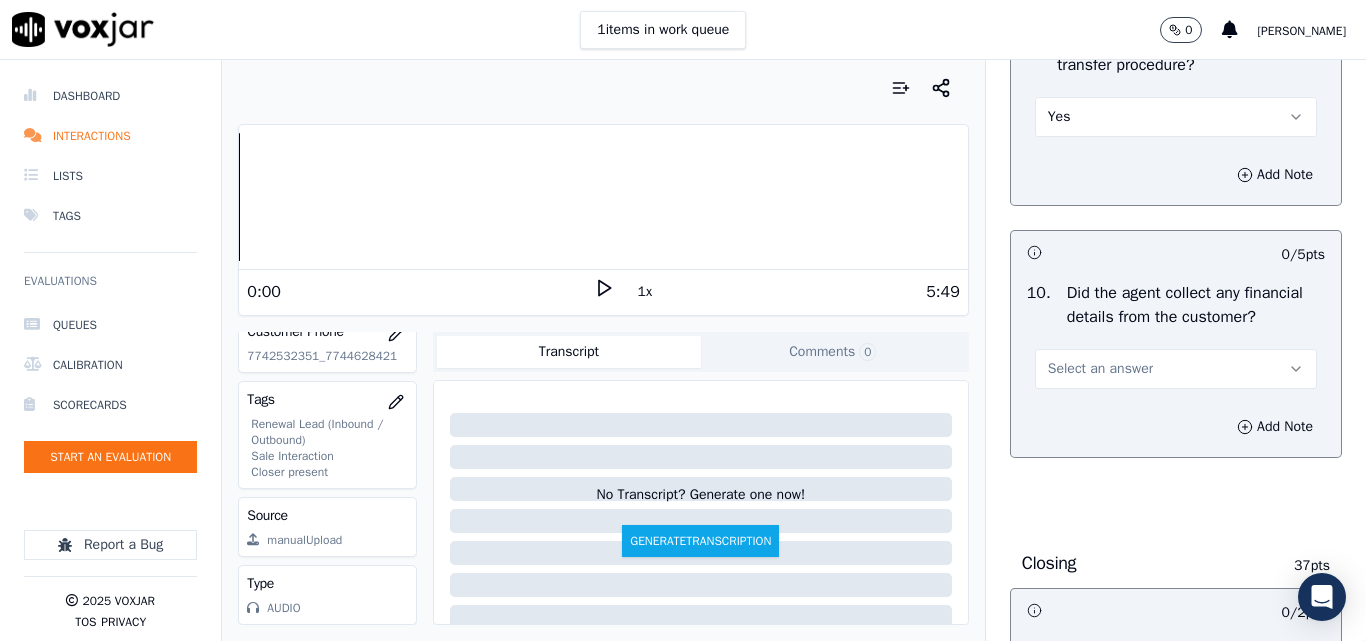 scroll, scrollTop: 3700, scrollLeft: 0, axis: vertical 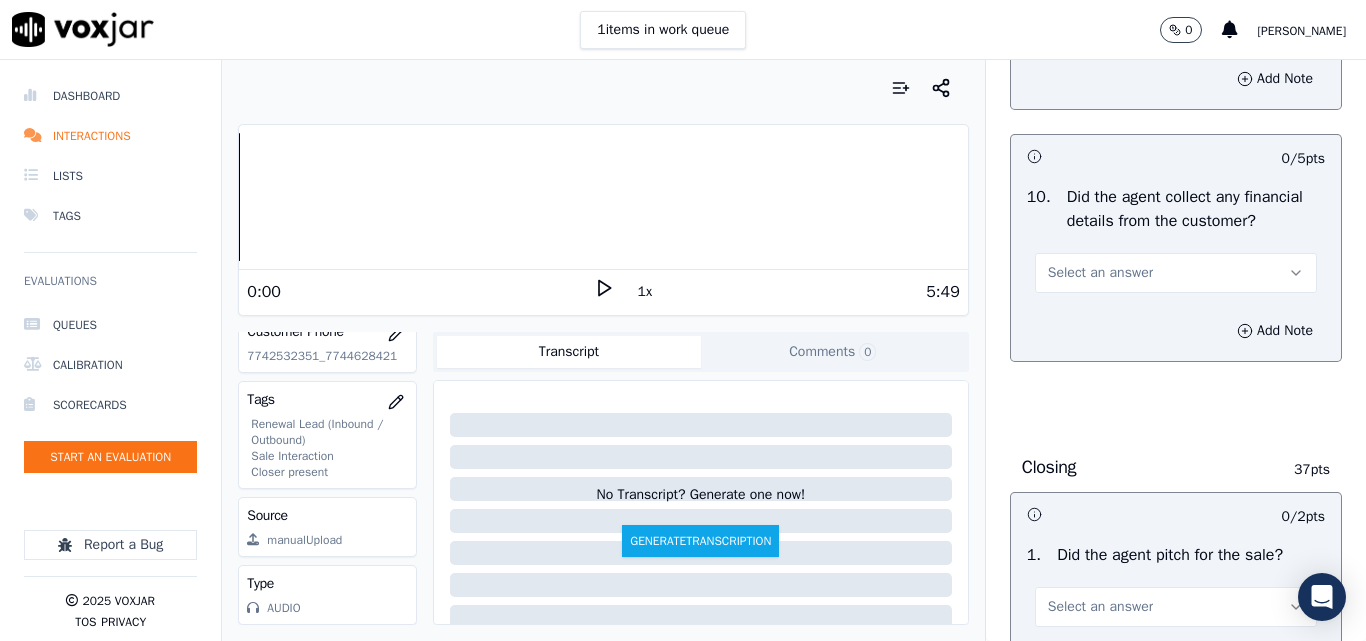 click on "Select an answer" at bounding box center (1100, 273) 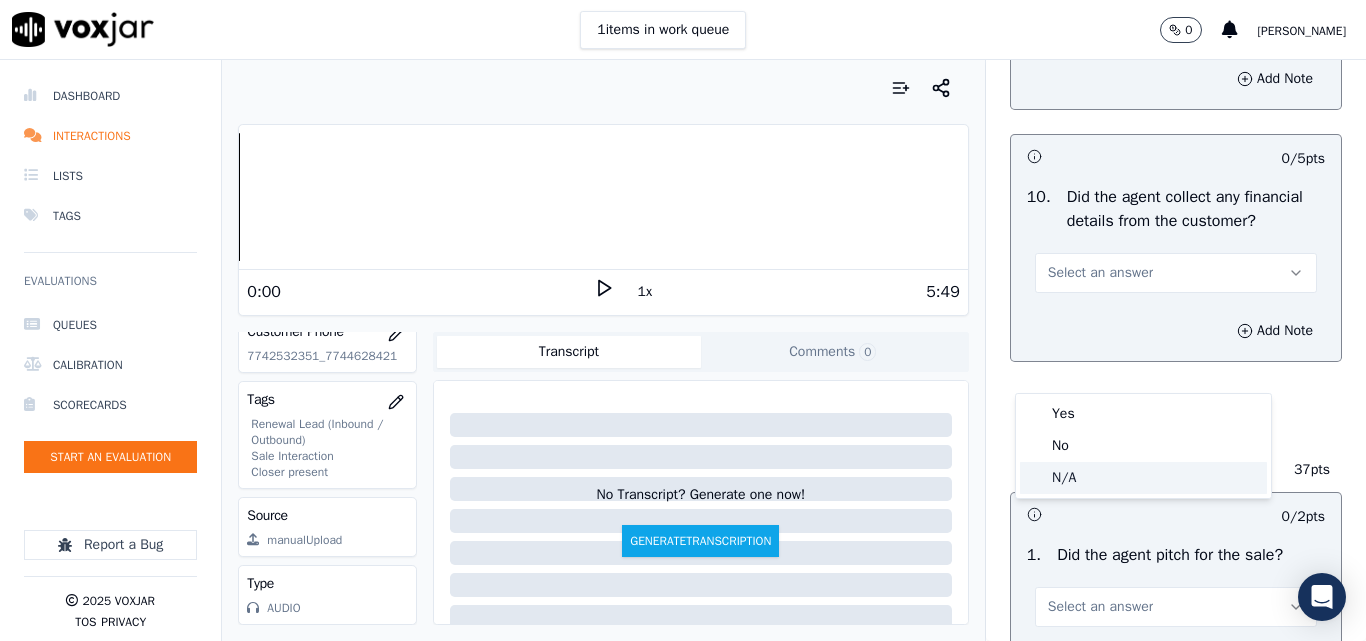 click on "N/A" 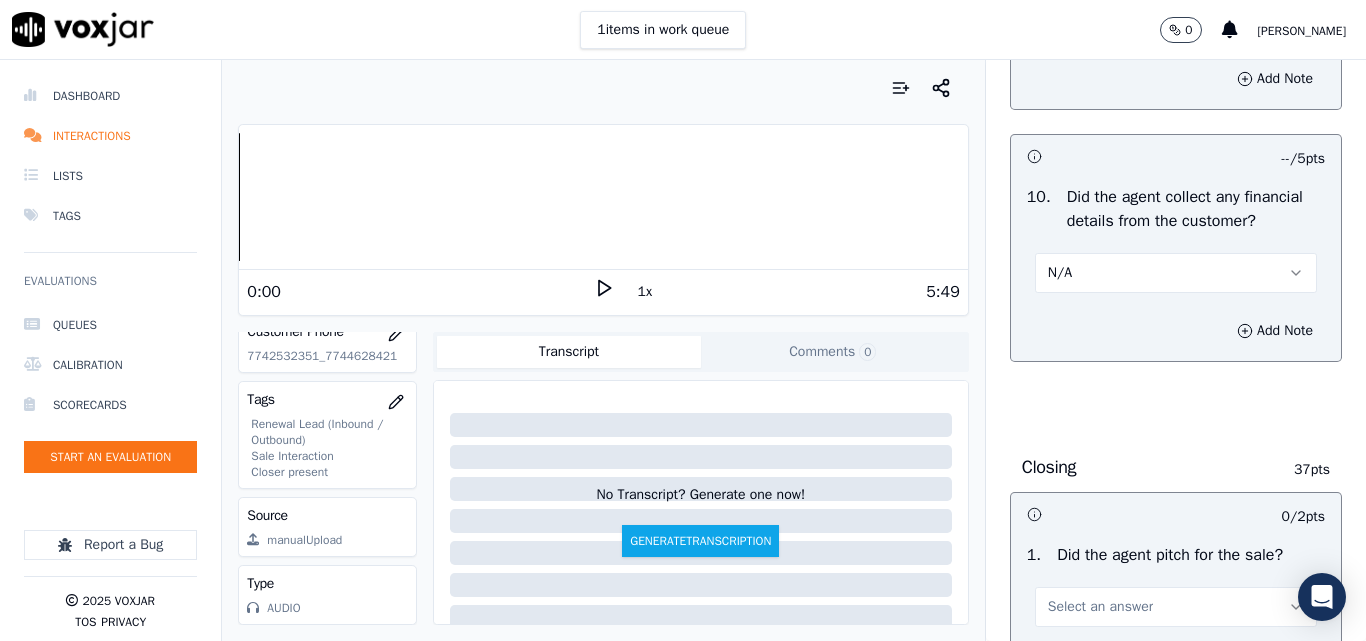 click on "N/A" at bounding box center (1176, 273) 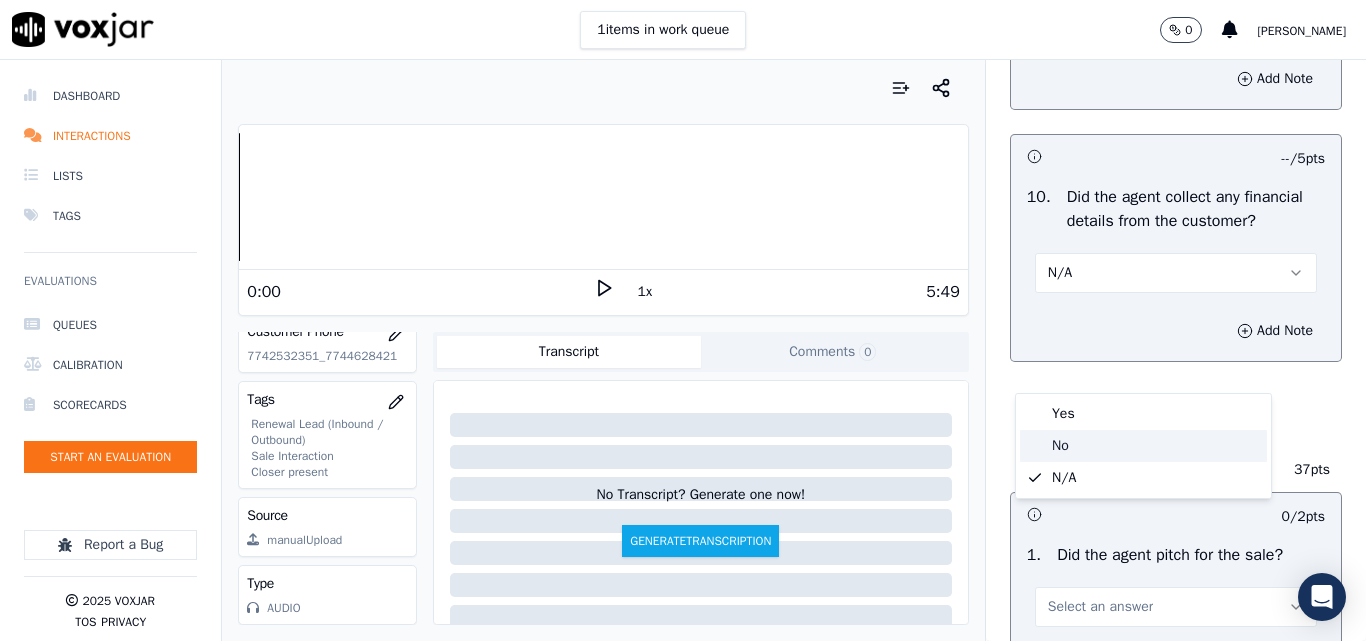 click on "No" 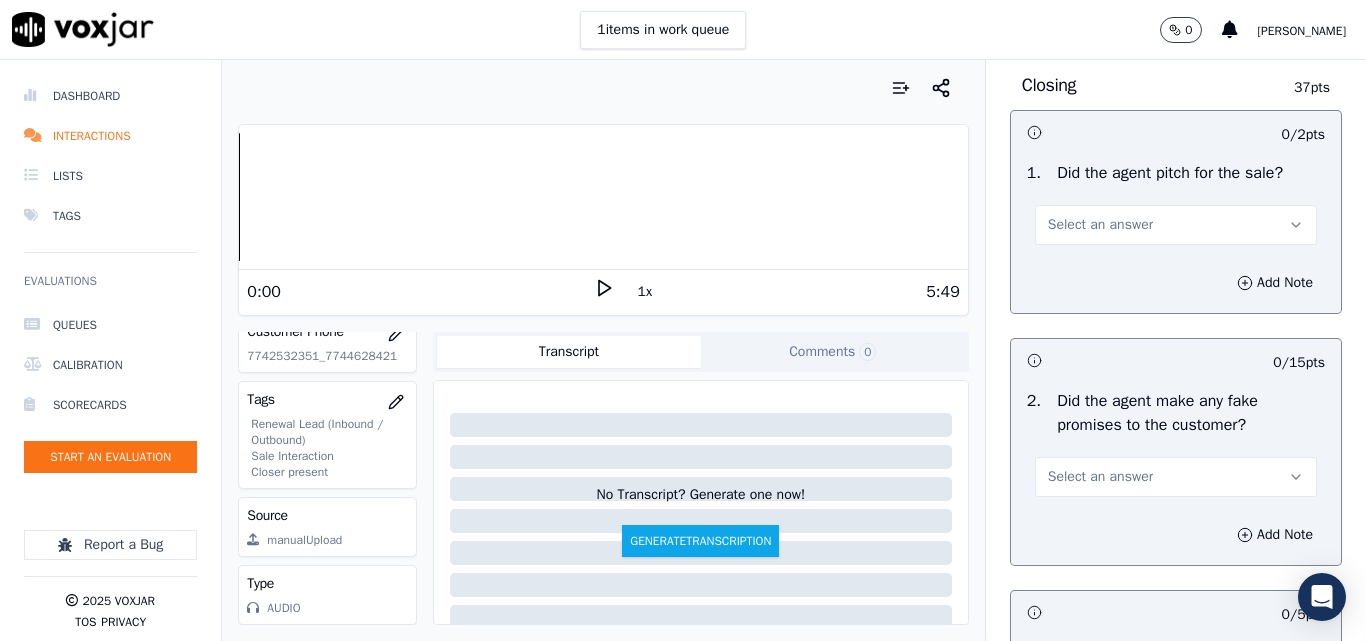 scroll, scrollTop: 4100, scrollLeft: 0, axis: vertical 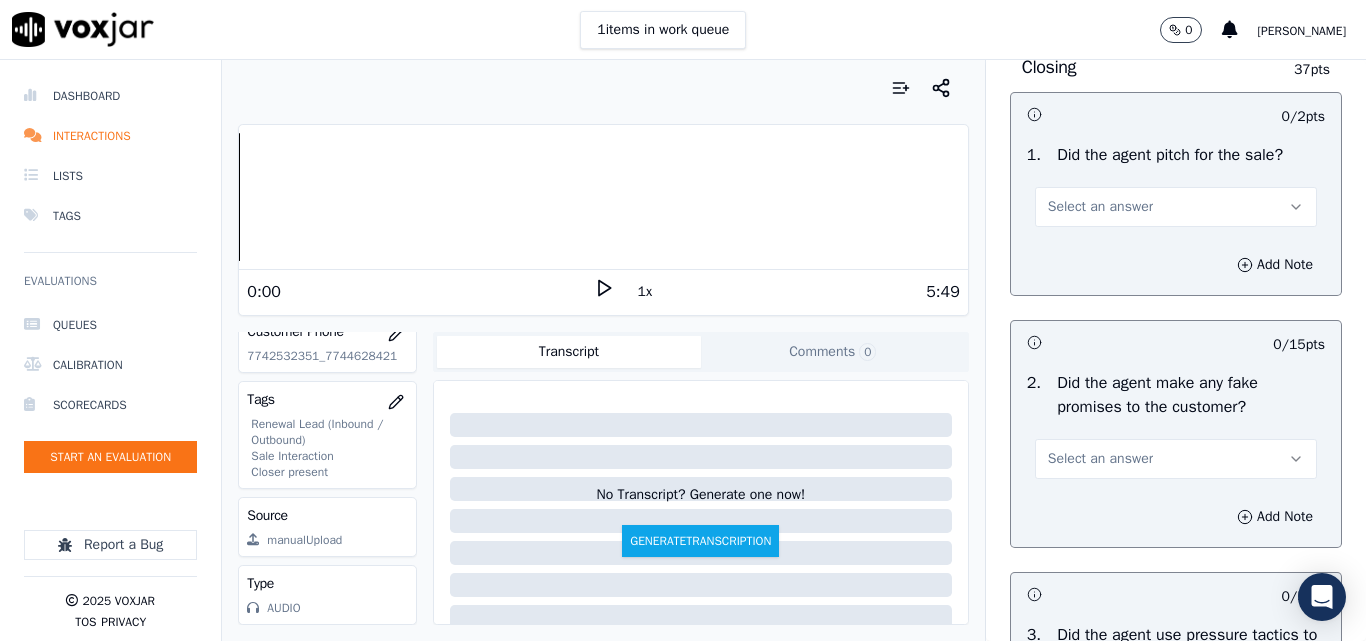 click on "Select an answer" at bounding box center [1100, 207] 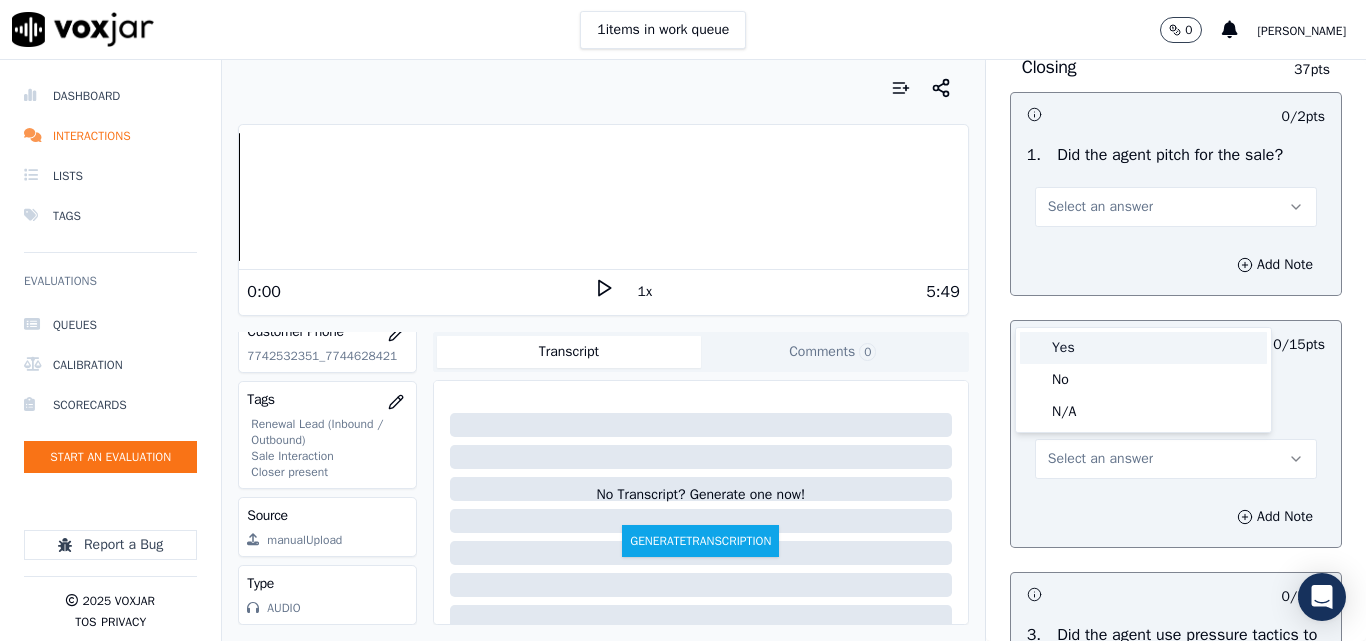 click on "Yes" at bounding box center (1143, 348) 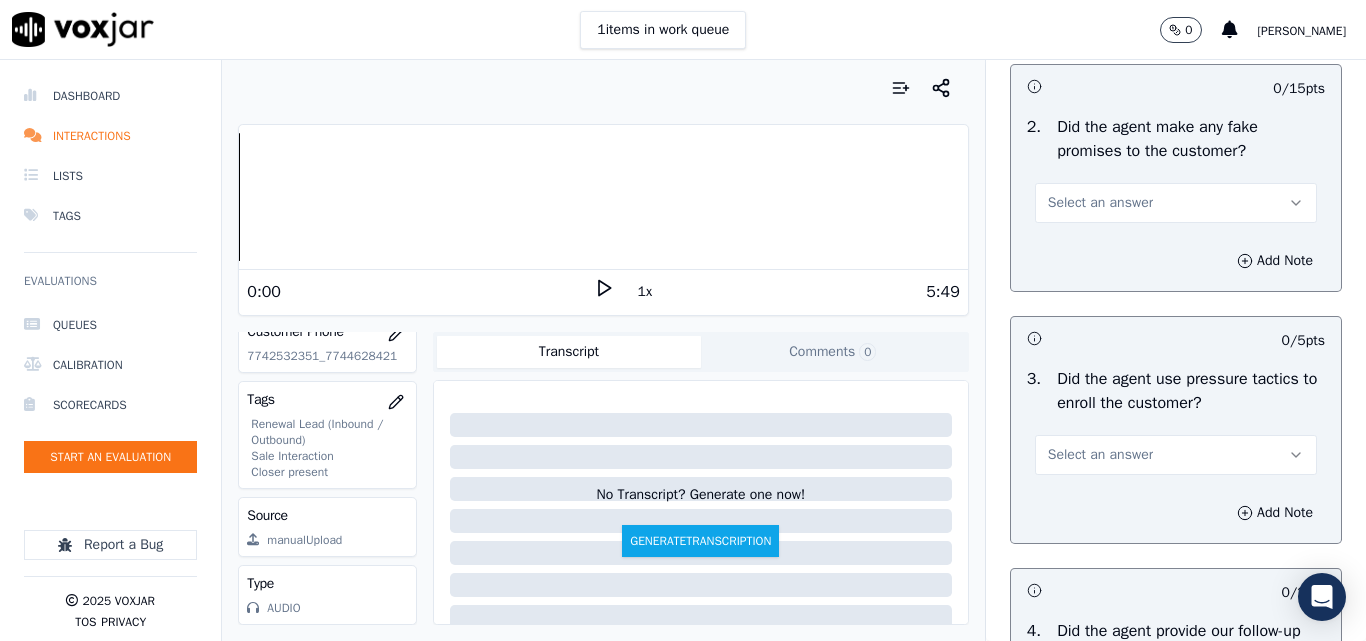 scroll, scrollTop: 4400, scrollLeft: 0, axis: vertical 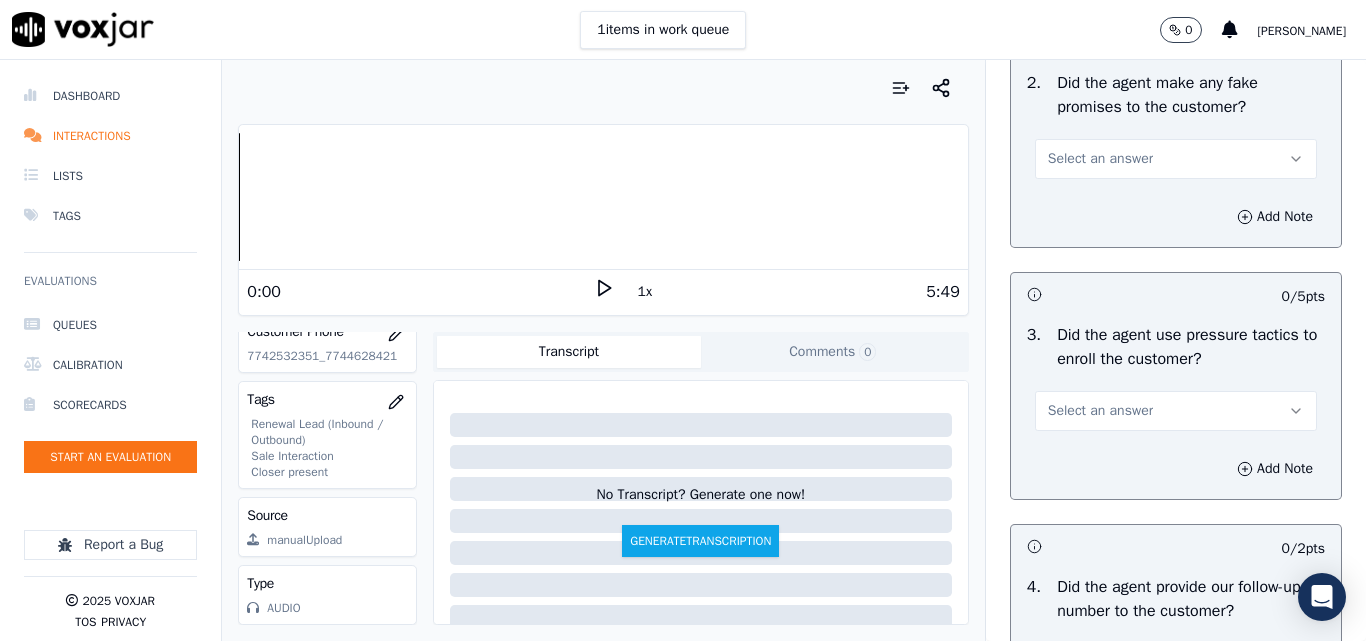 click on "Select an answer" at bounding box center (1100, 159) 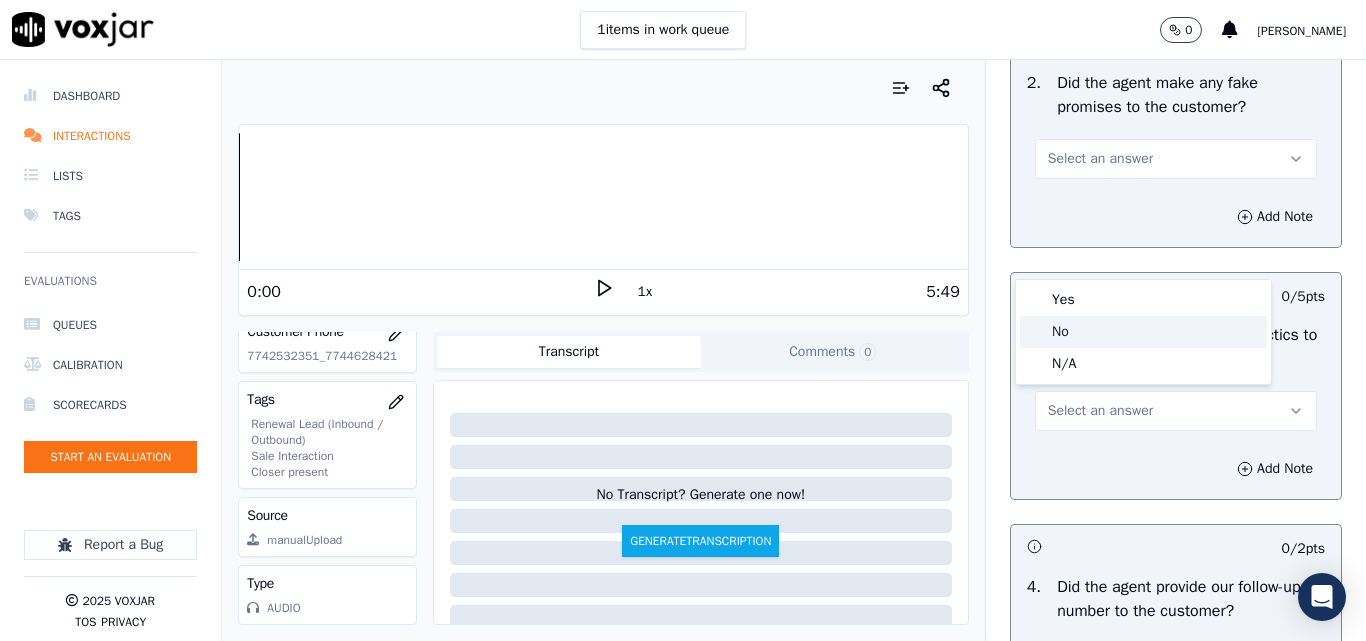 click on "No" 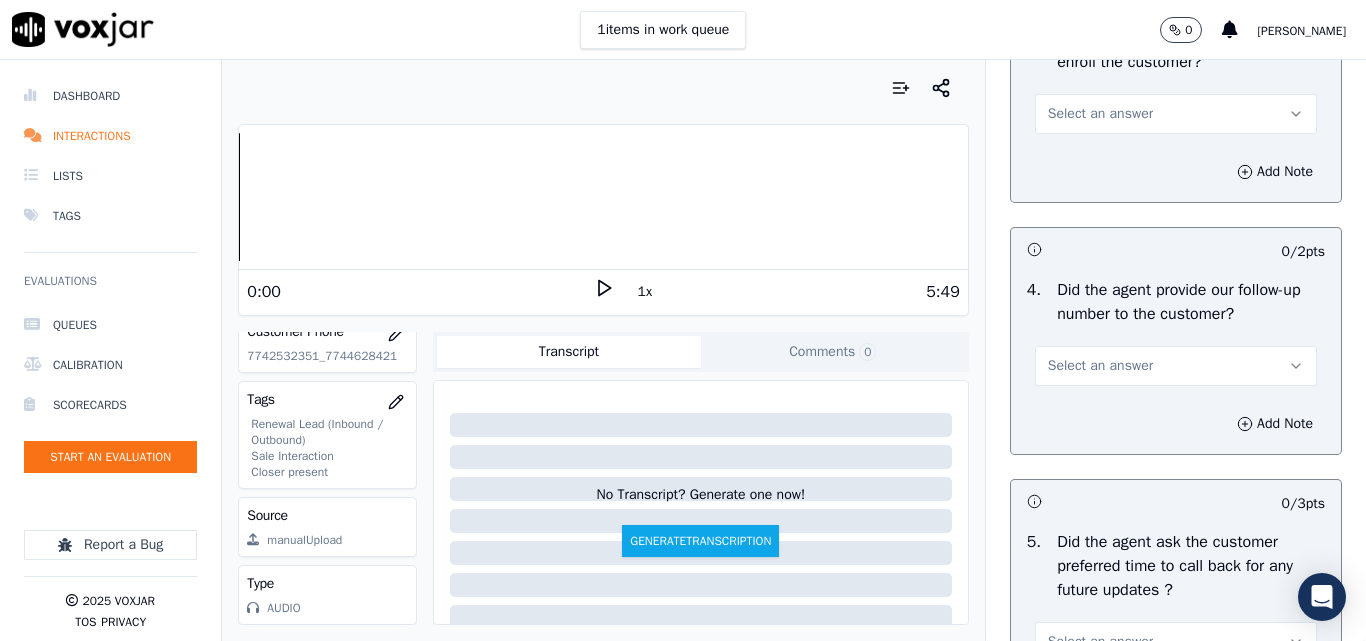 scroll, scrollTop: 4700, scrollLeft: 0, axis: vertical 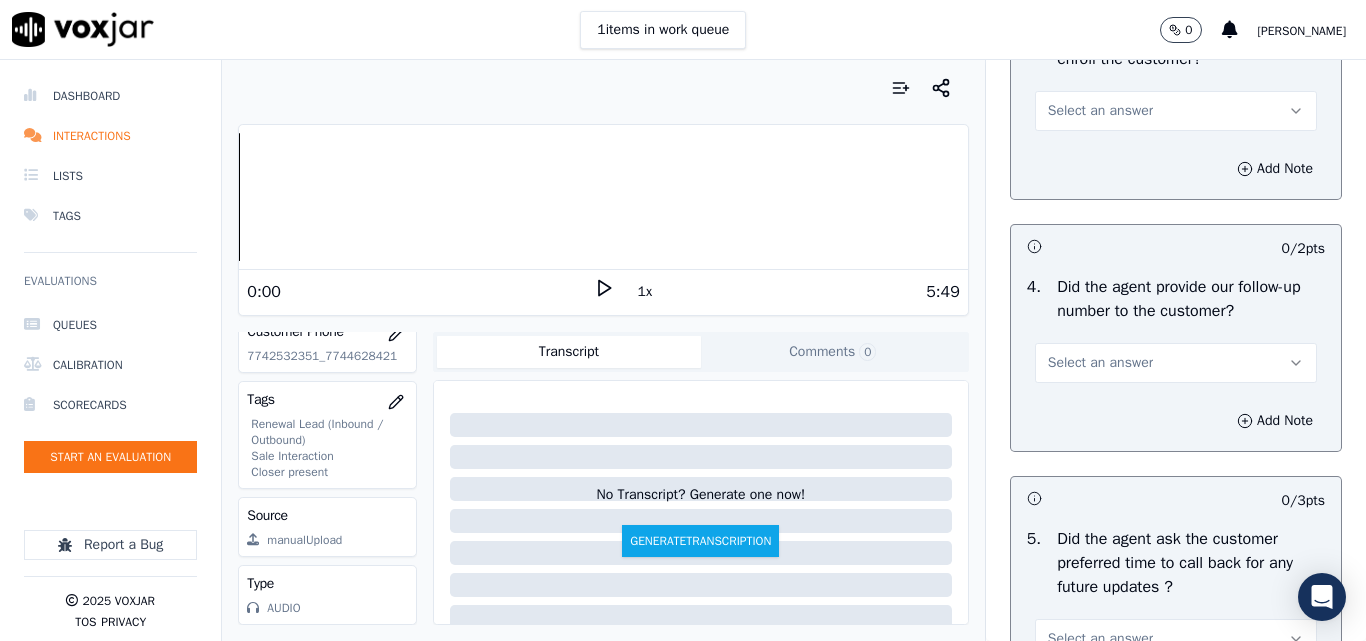 click on "Select an answer" at bounding box center [1100, 111] 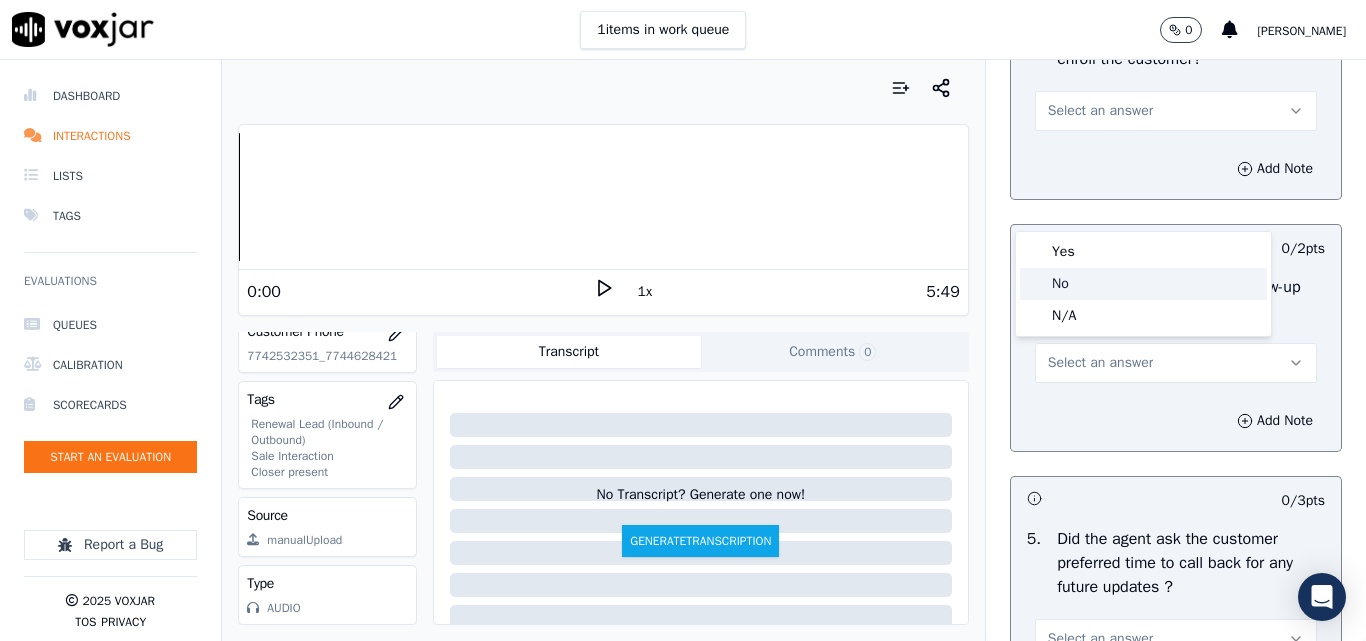 drag, startPoint x: 1065, startPoint y: 288, endPoint x: 1083, endPoint y: 290, distance: 18.110771 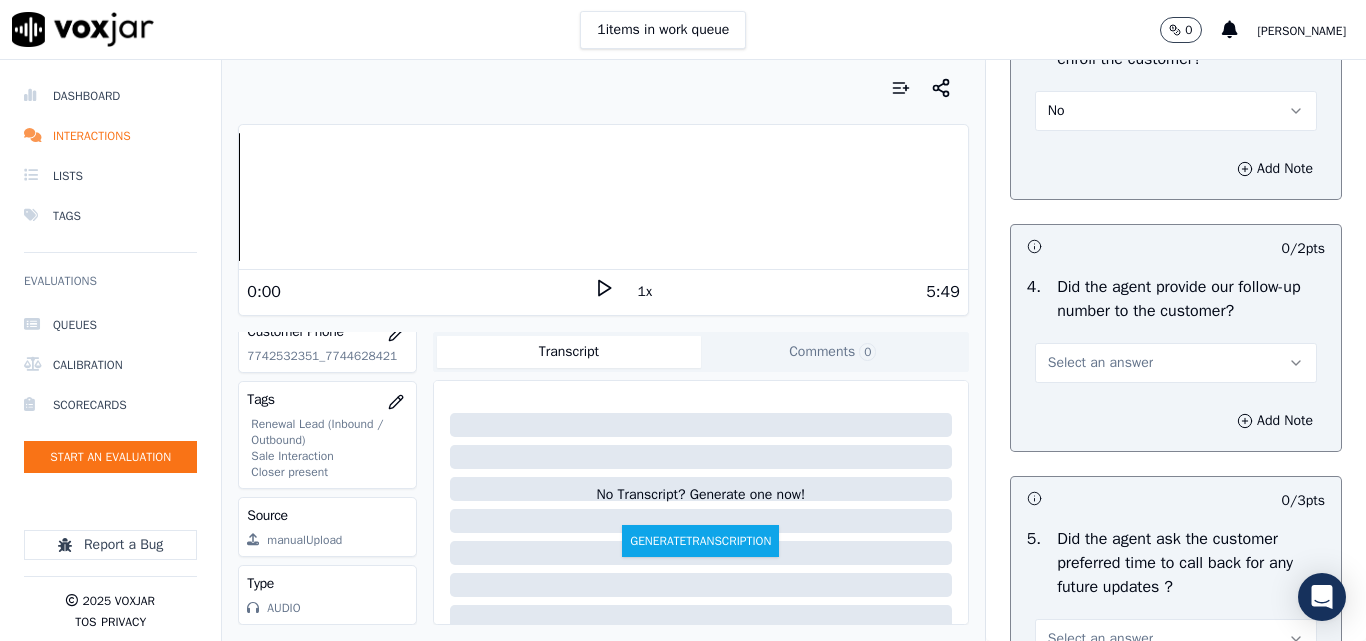 scroll, scrollTop: 4900, scrollLeft: 0, axis: vertical 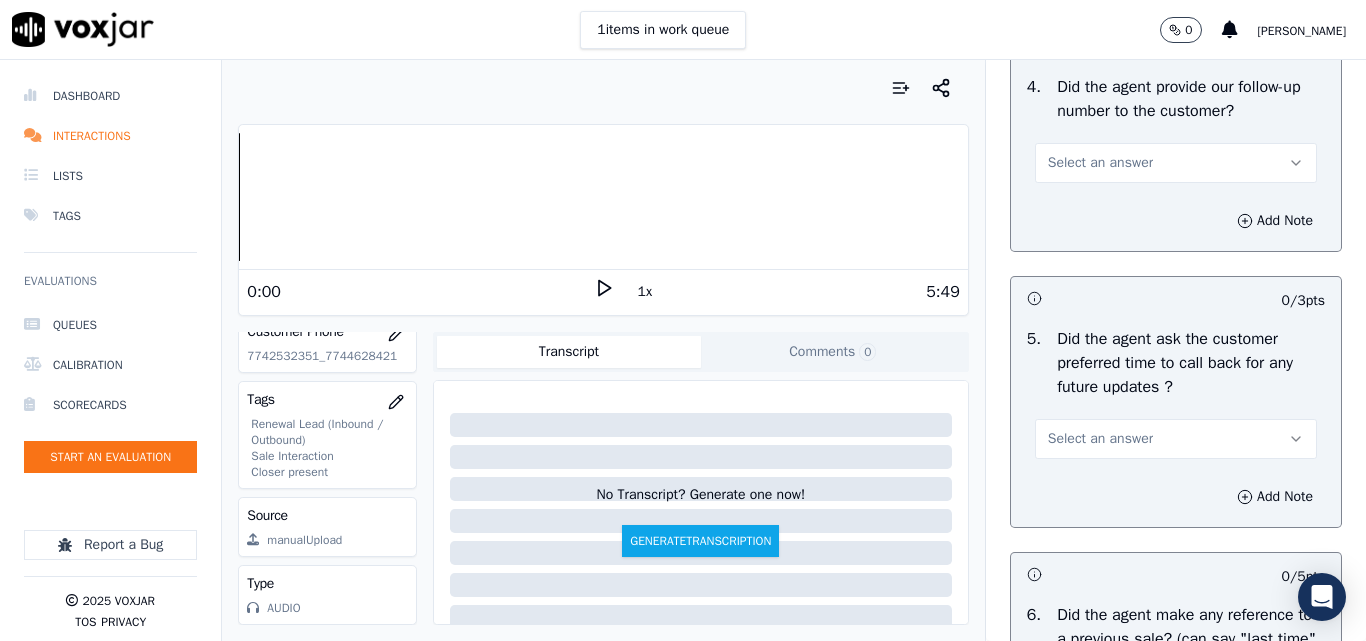 click on "Select an answer" at bounding box center [1100, 163] 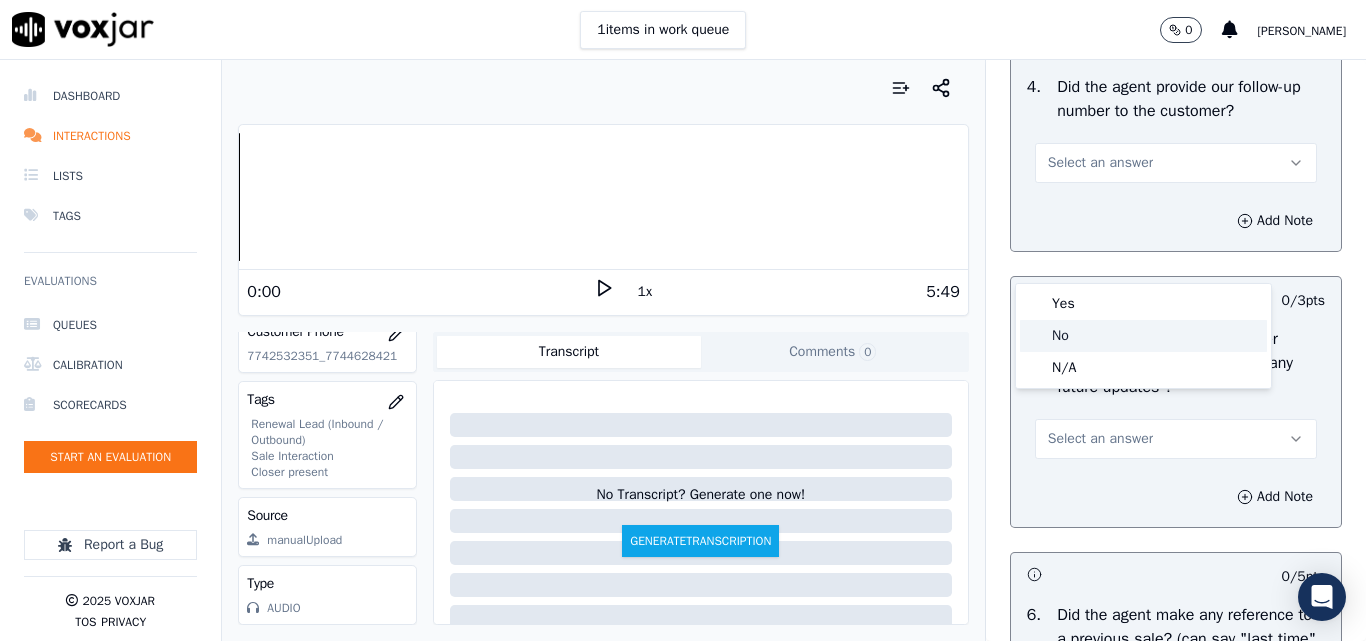 click on "No" 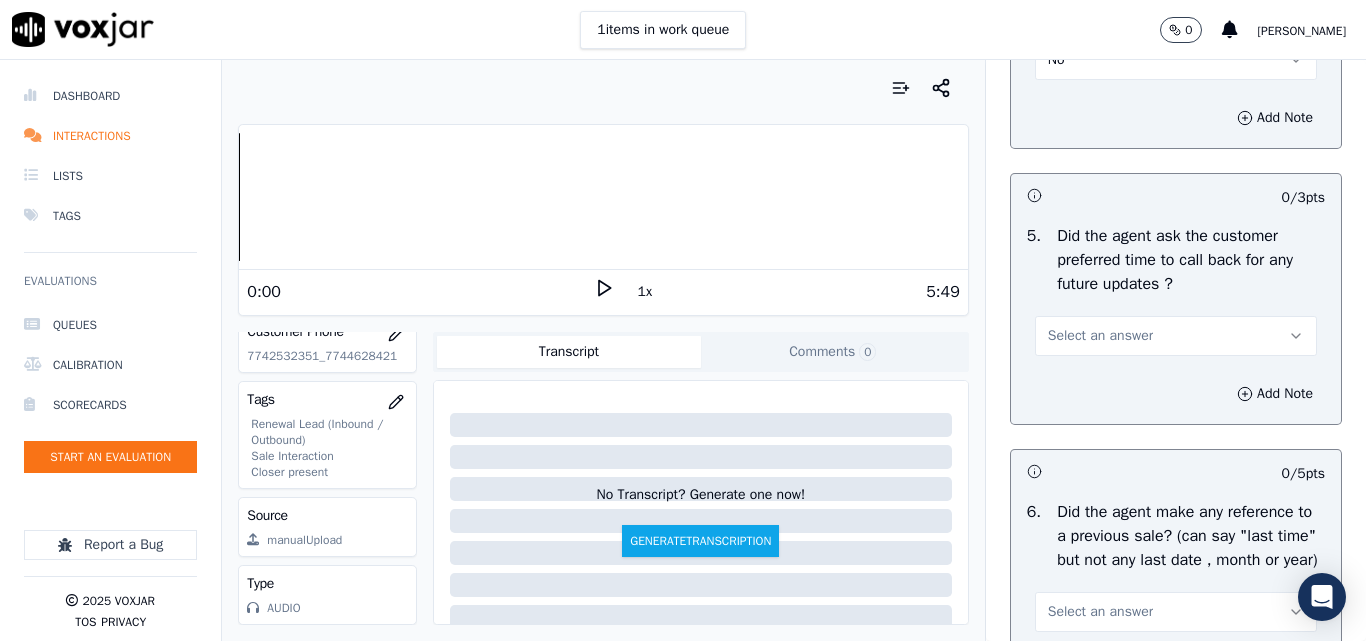 scroll, scrollTop: 5100, scrollLeft: 0, axis: vertical 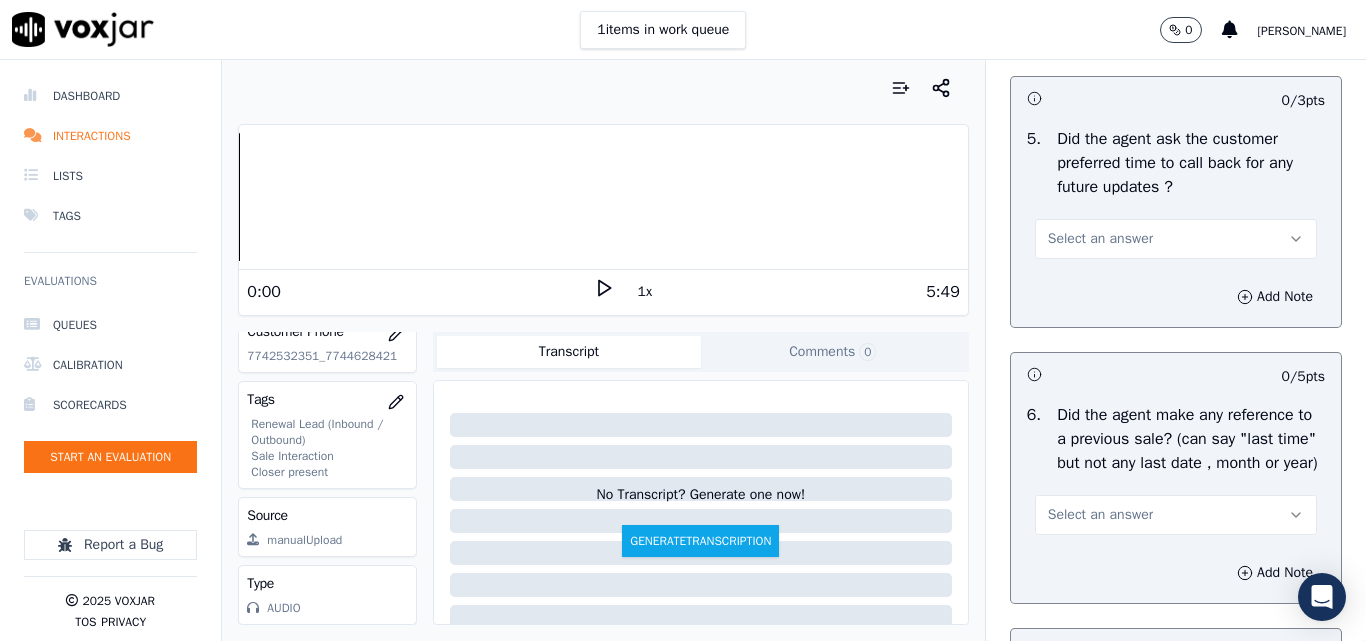 click on "Select an answer" at bounding box center [1100, 239] 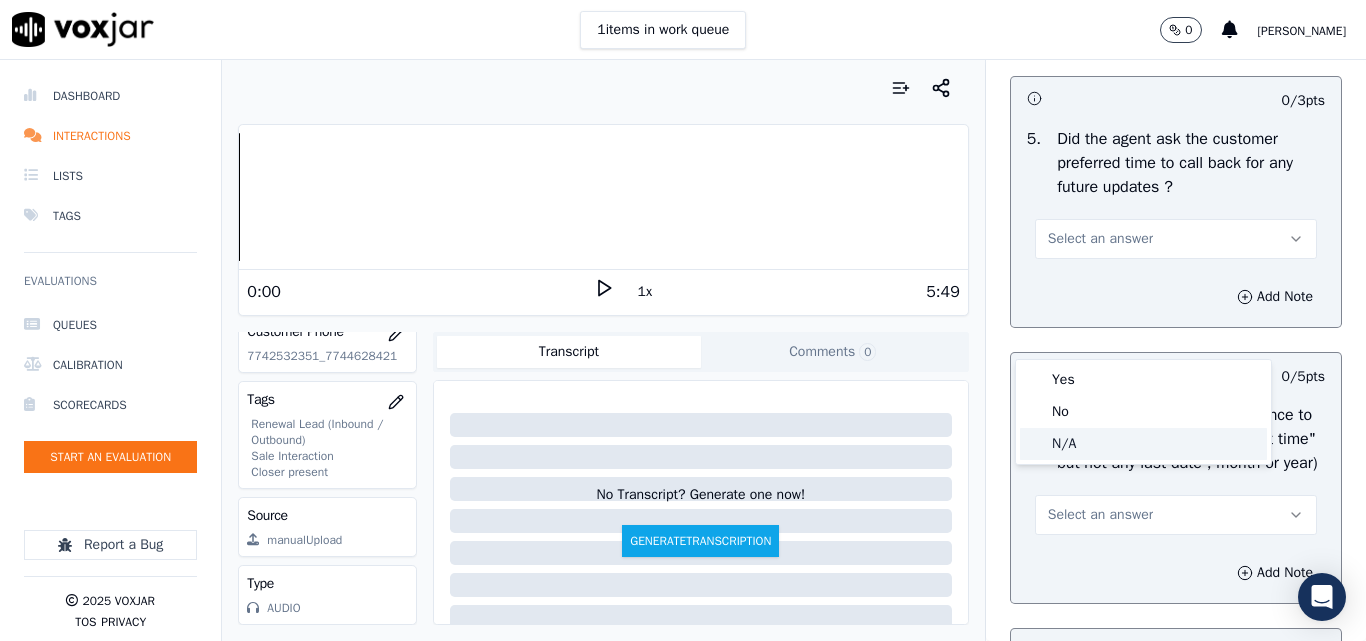 click on "N/A" 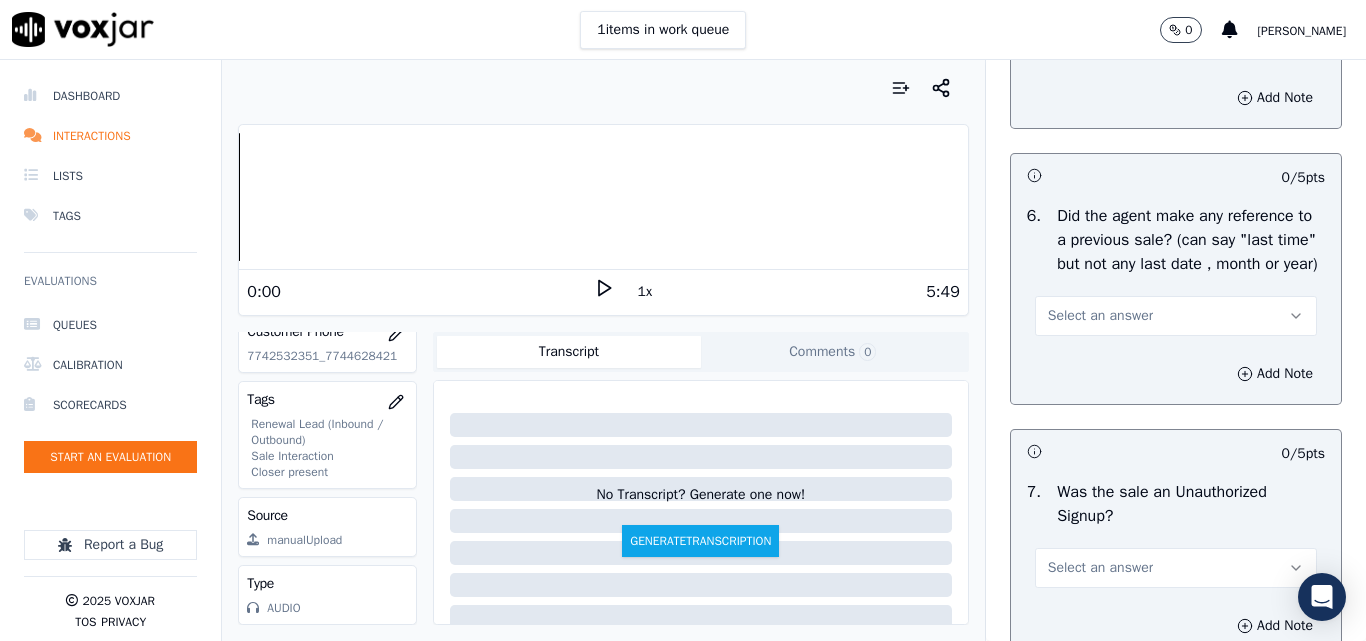 scroll, scrollTop: 5300, scrollLeft: 0, axis: vertical 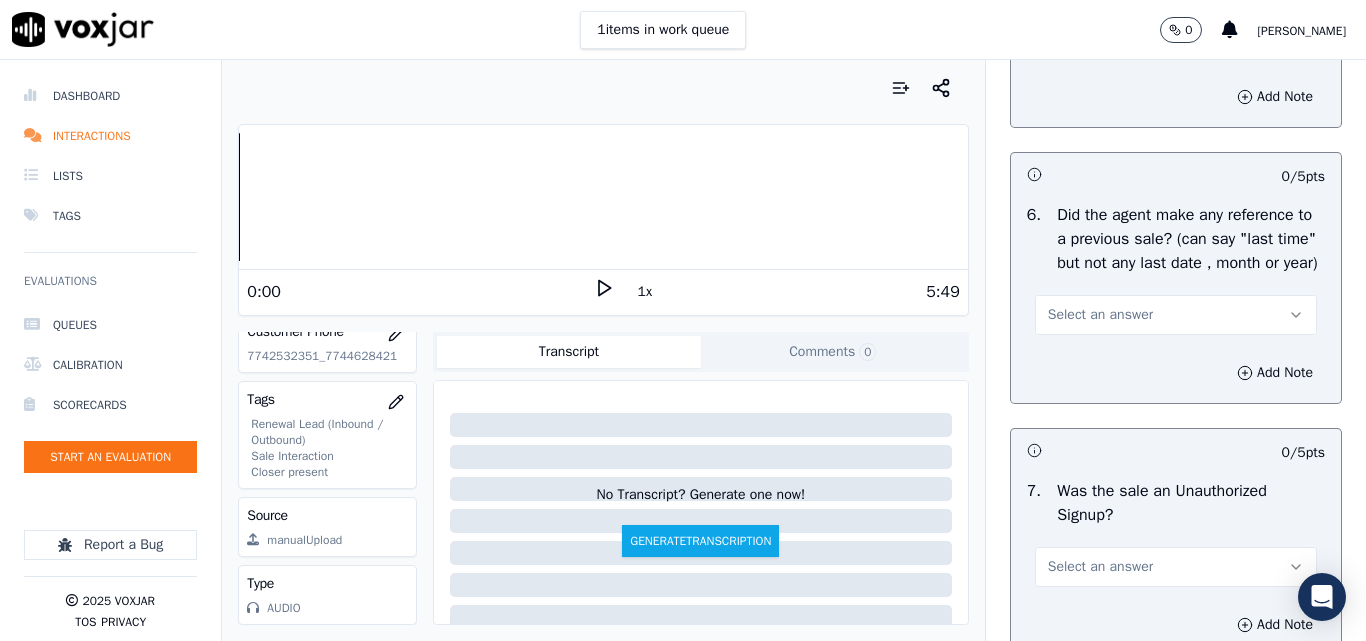click on "Select an answer" at bounding box center [1100, 315] 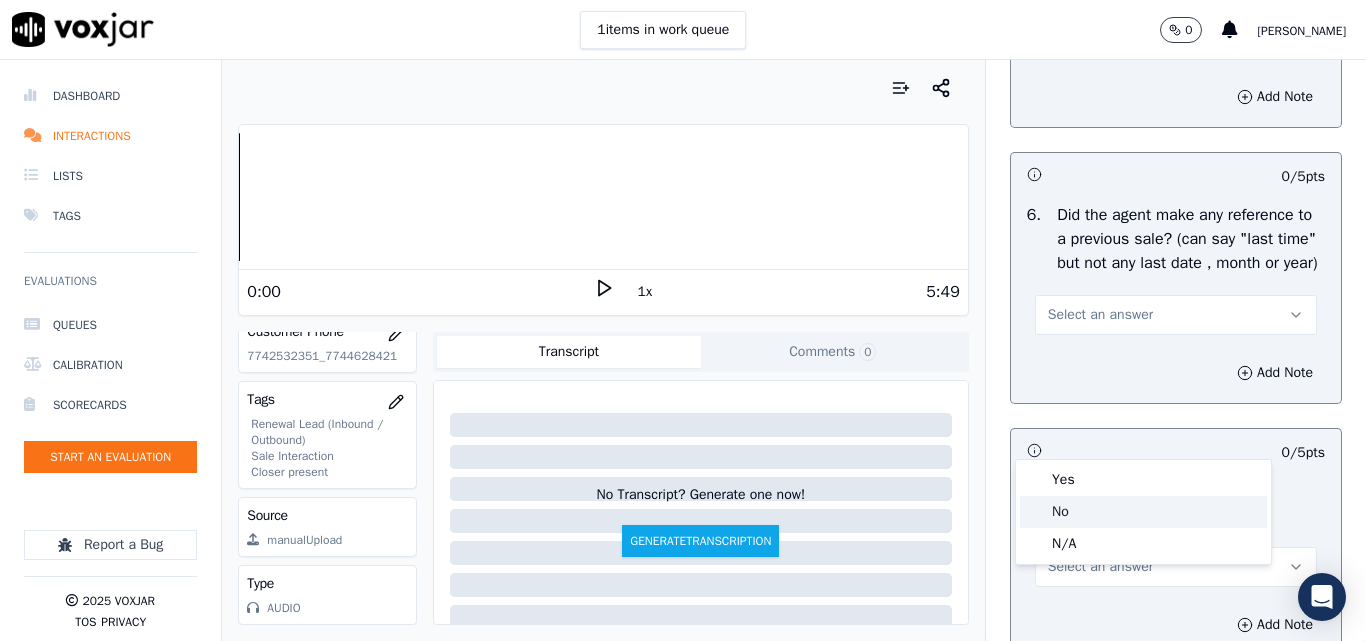 drag, startPoint x: 1092, startPoint y: 513, endPoint x: 1099, endPoint y: 496, distance: 18.384777 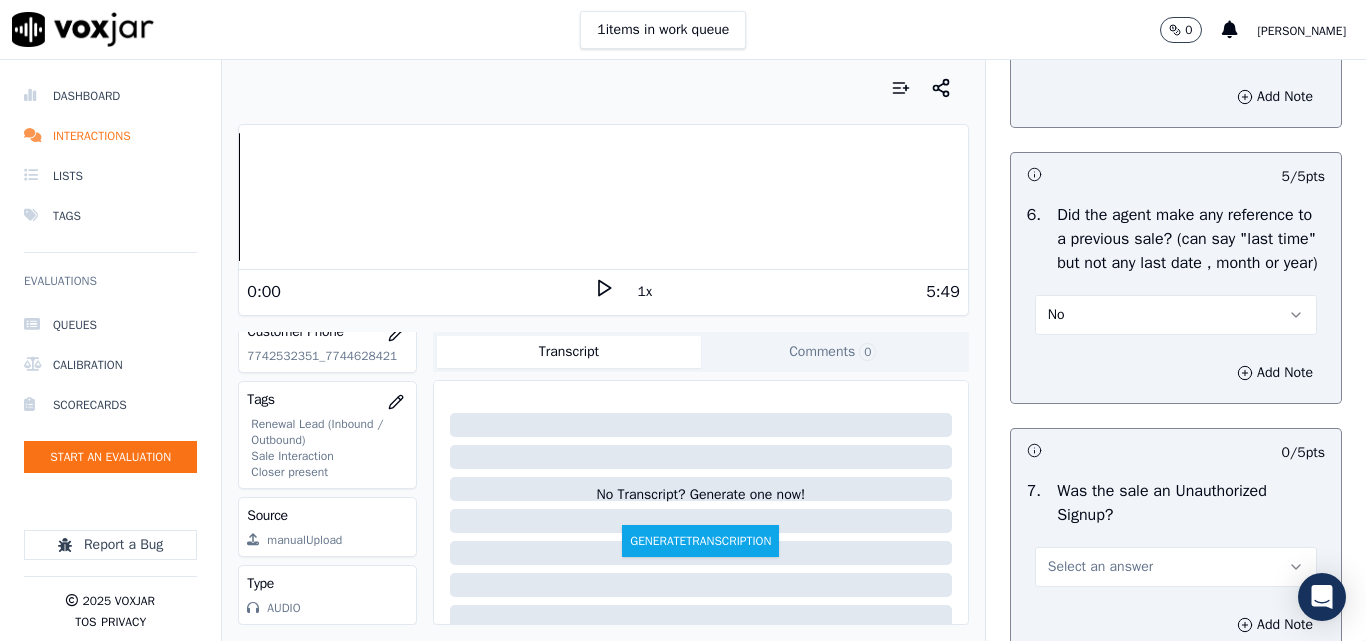scroll, scrollTop: 5600, scrollLeft: 0, axis: vertical 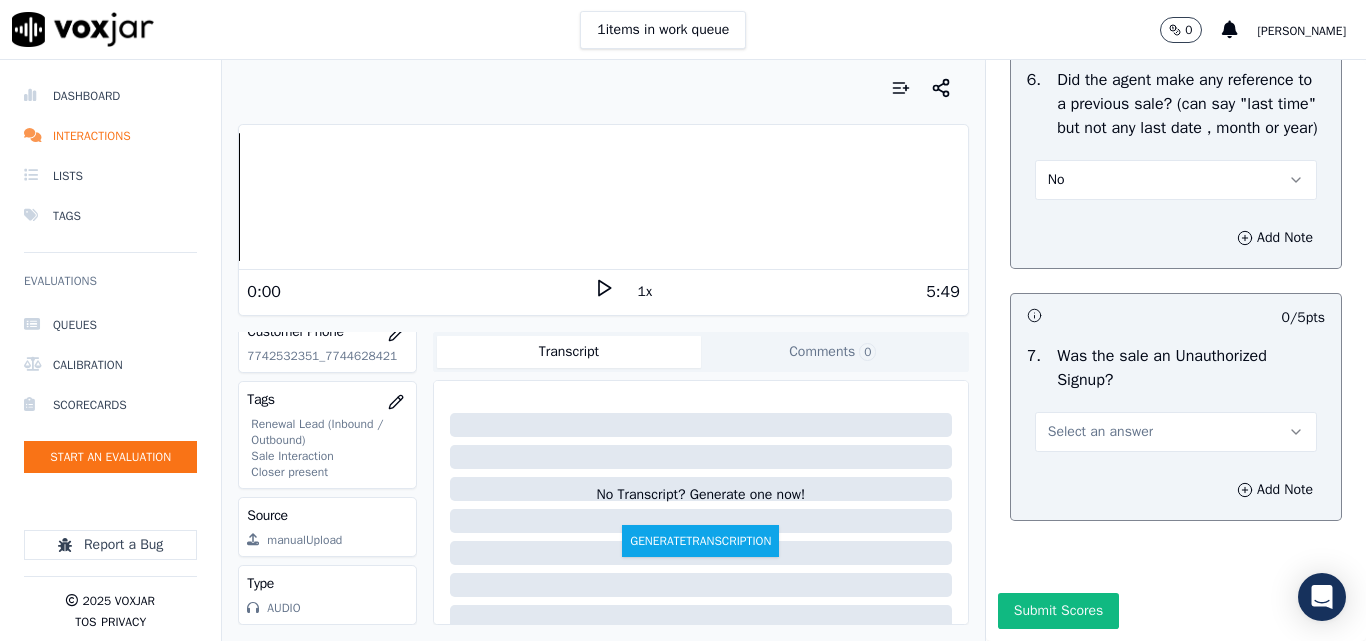 click on "Select an answer" at bounding box center [1100, 432] 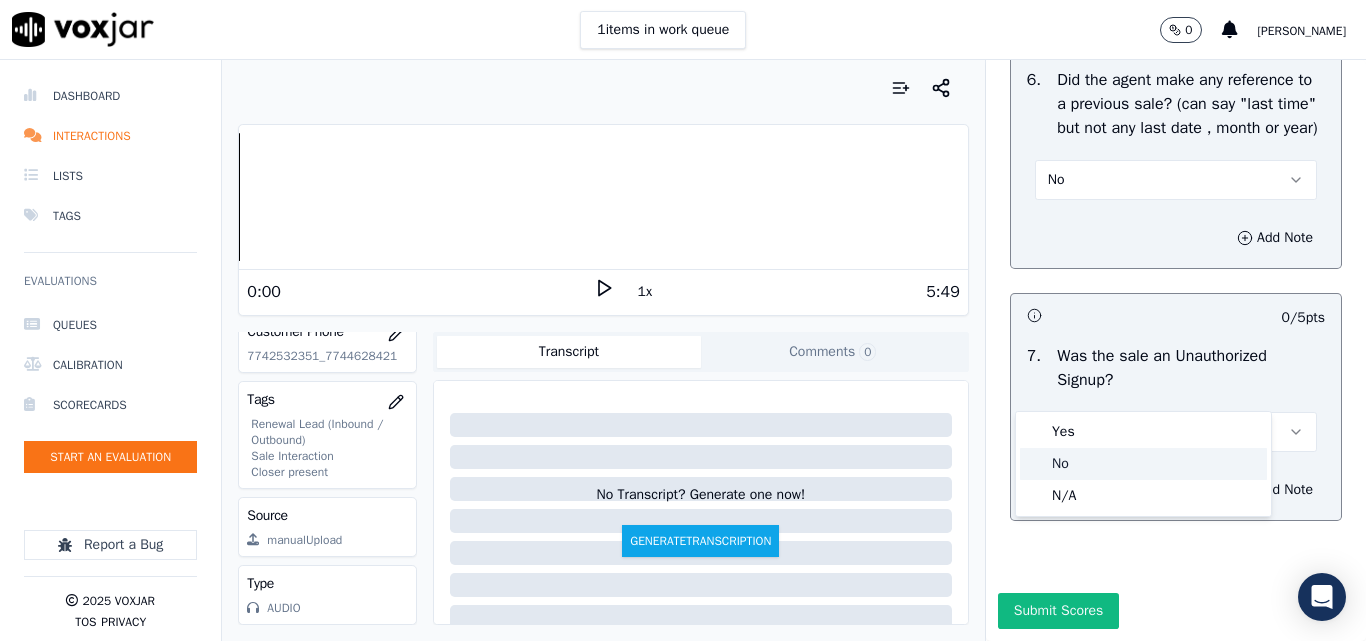 click on "No" 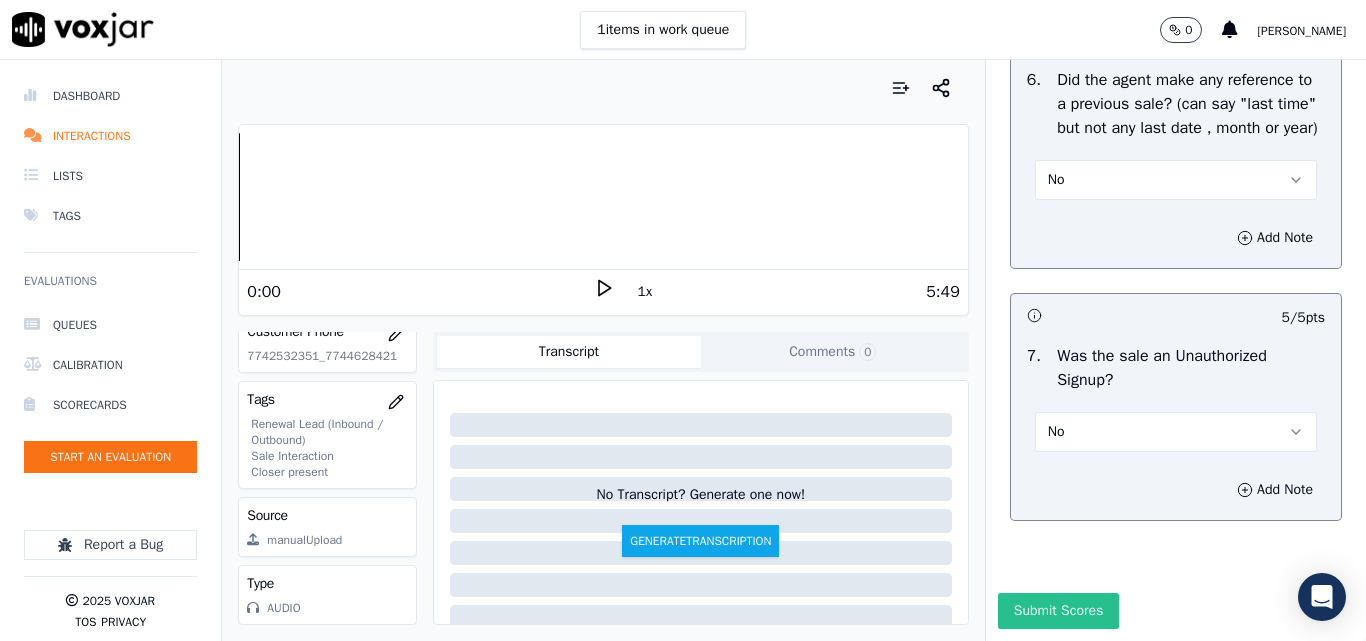 click on "Submit Scores" at bounding box center [1058, 611] 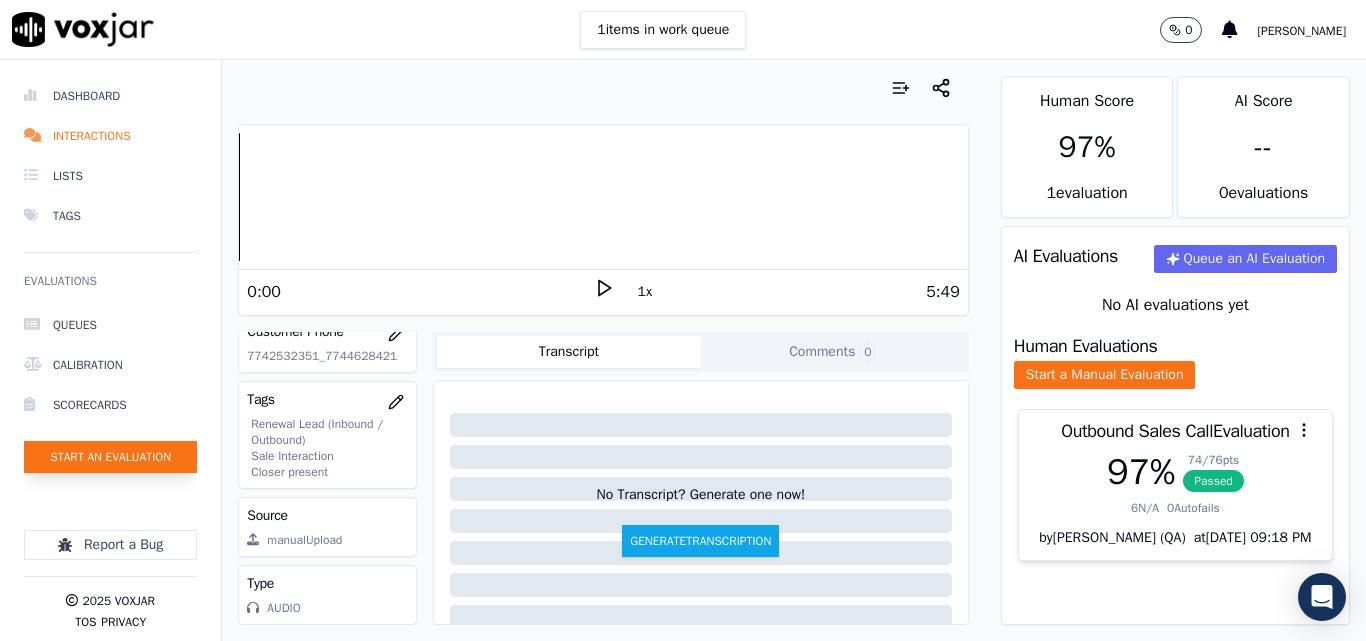 click on "Start an Evaluation" 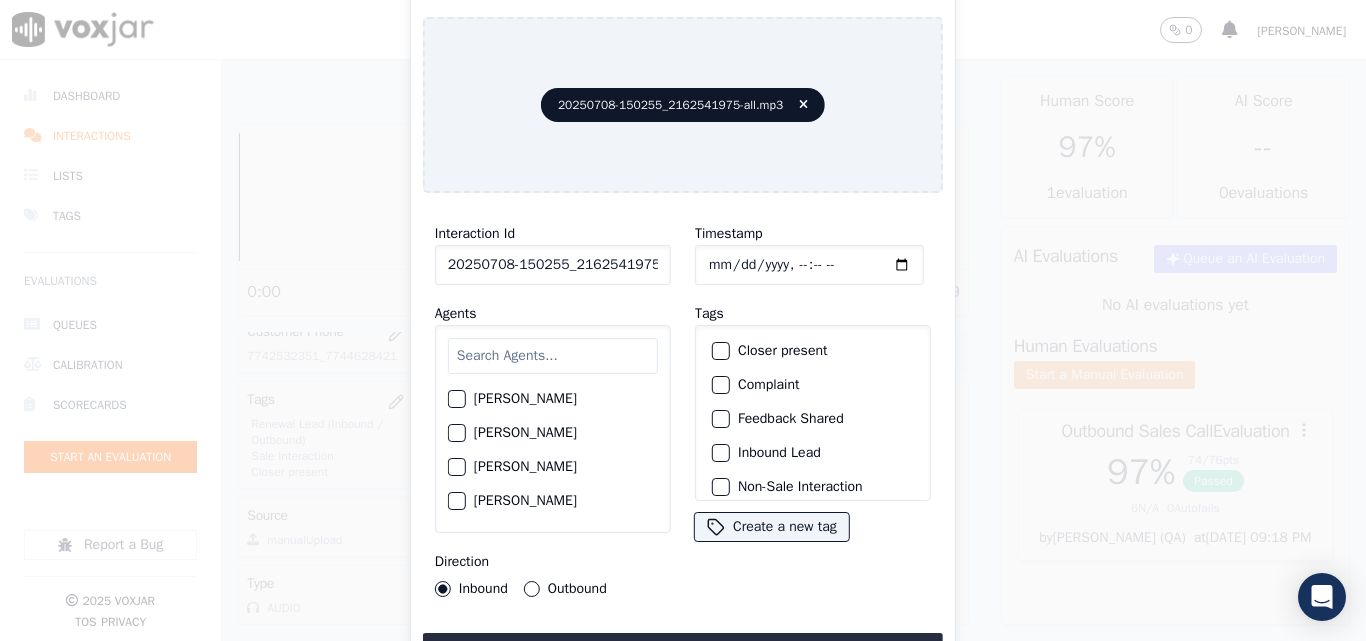 scroll, scrollTop: 0, scrollLeft: 40, axis: horizontal 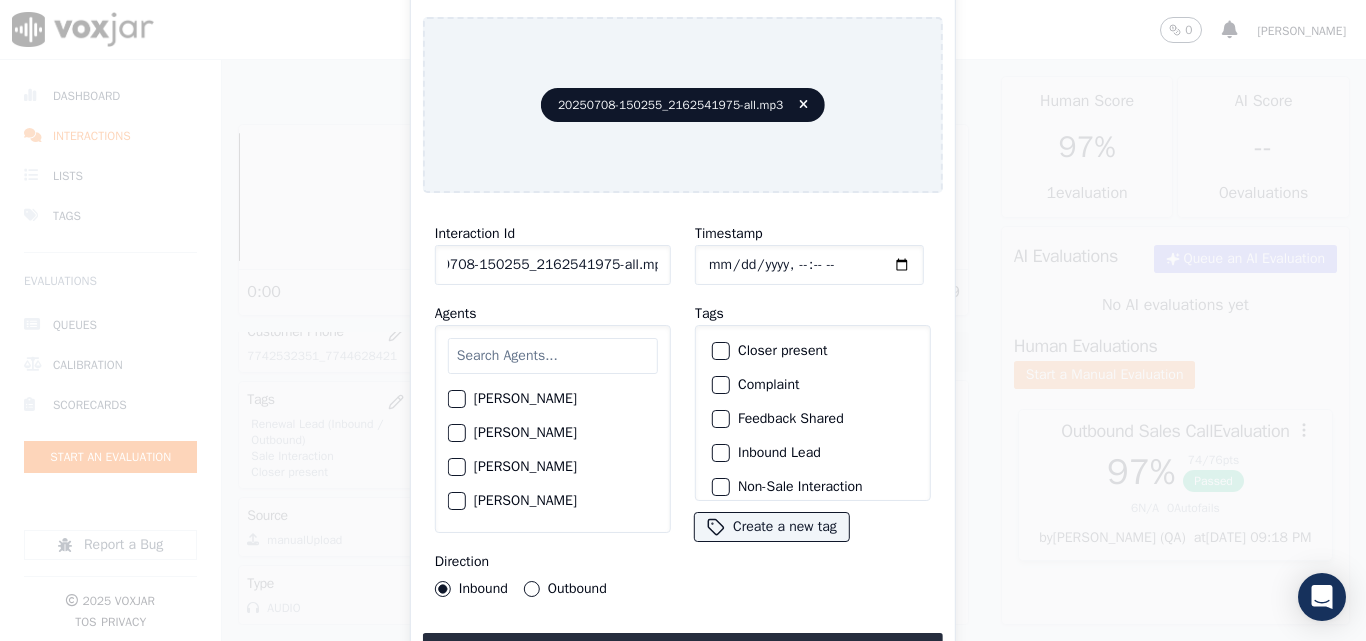 drag, startPoint x: 640, startPoint y: 259, endPoint x: 834, endPoint y: 258, distance: 194.00258 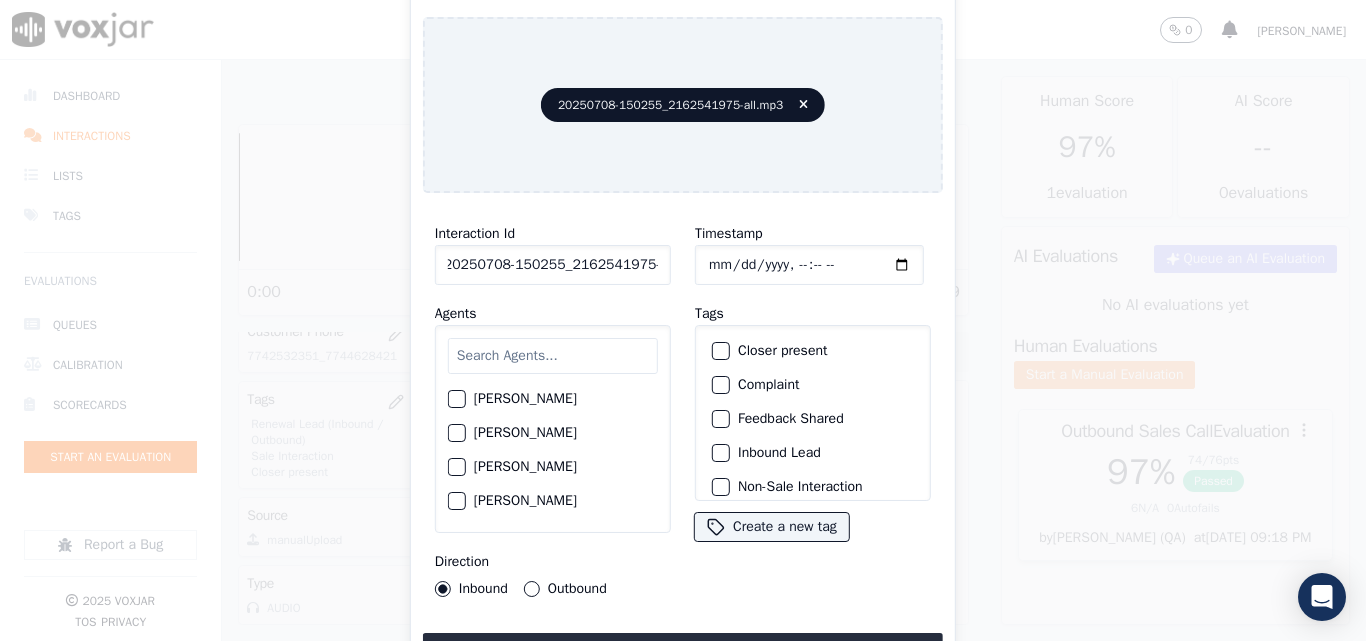 scroll, scrollTop: 0, scrollLeft: 11, axis: horizontal 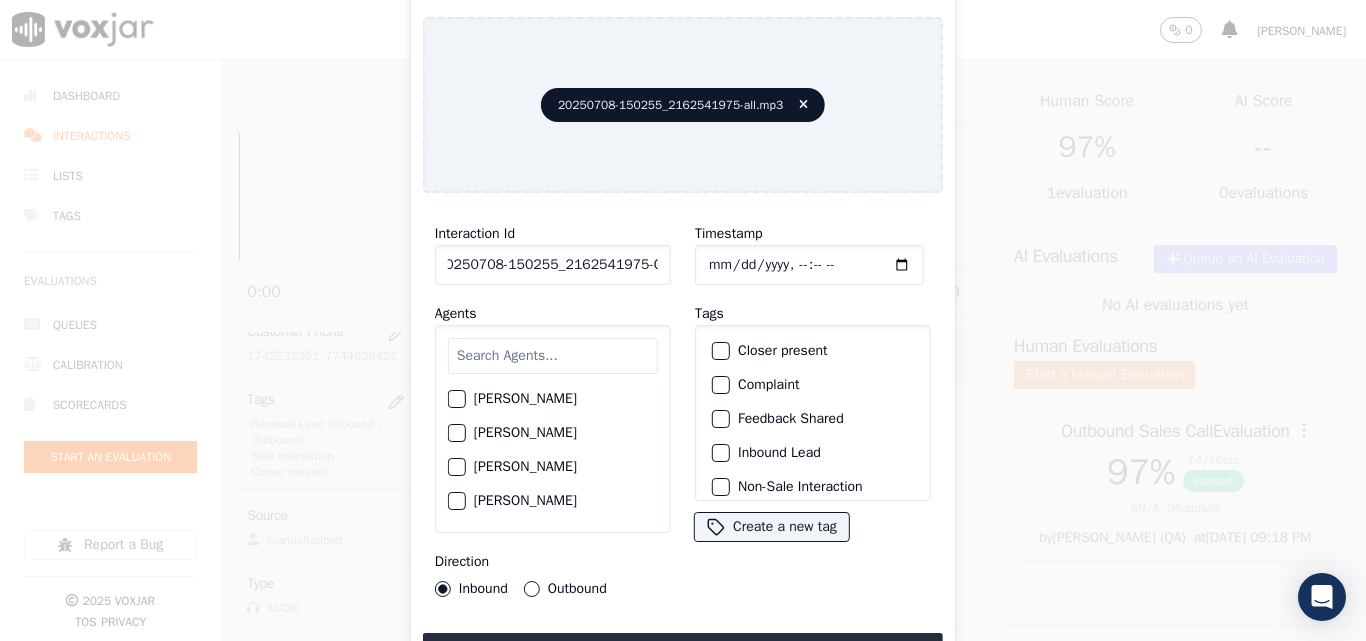 type on "20250708-150255_2162541975-C1" 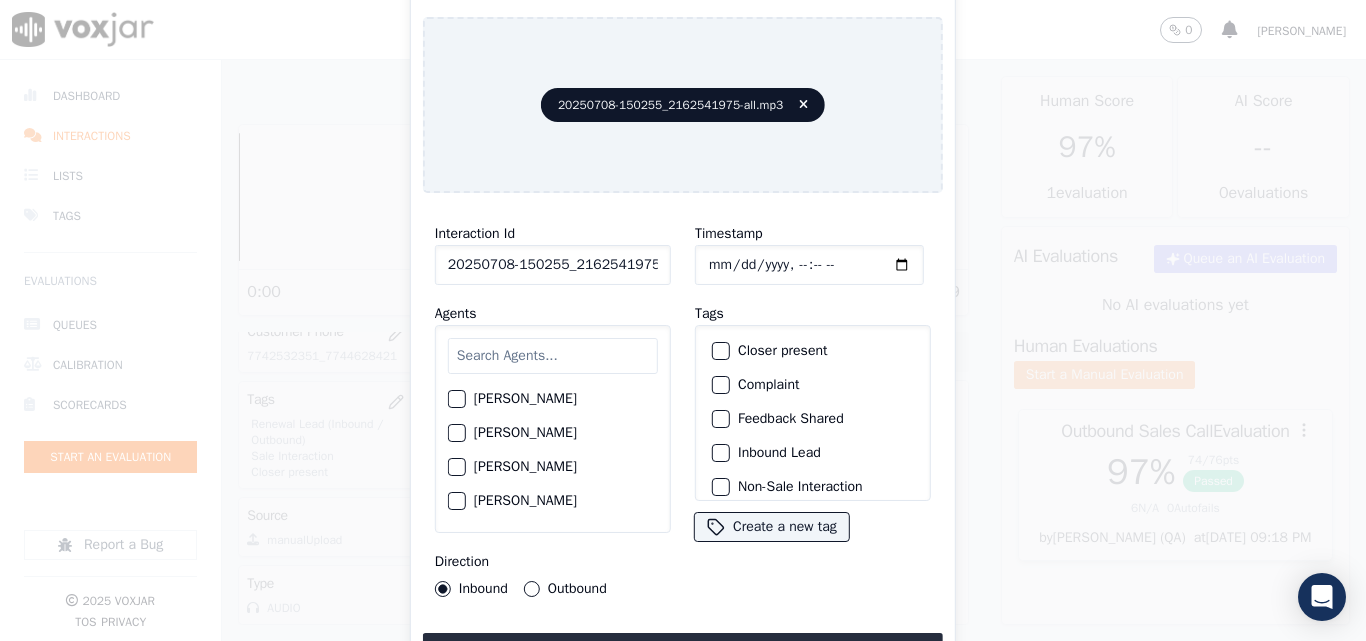 click on "Timestamp" 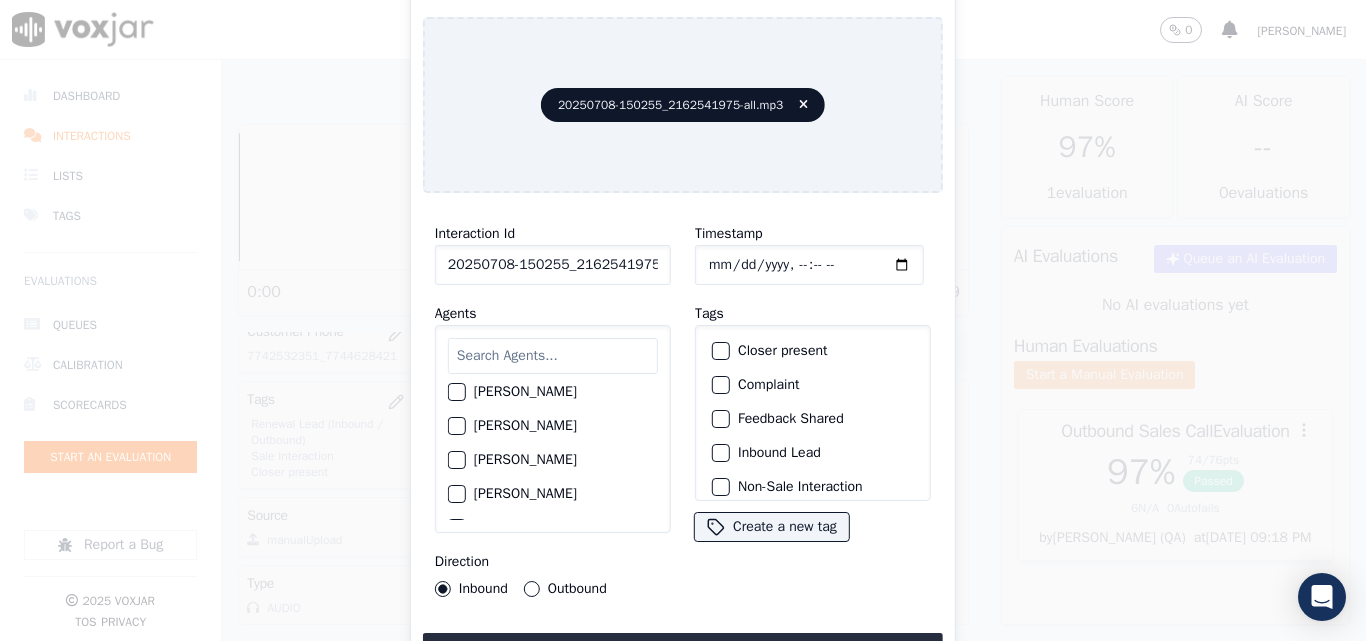 scroll, scrollTop: 2000, scrollLeft: 0, axis: vertical 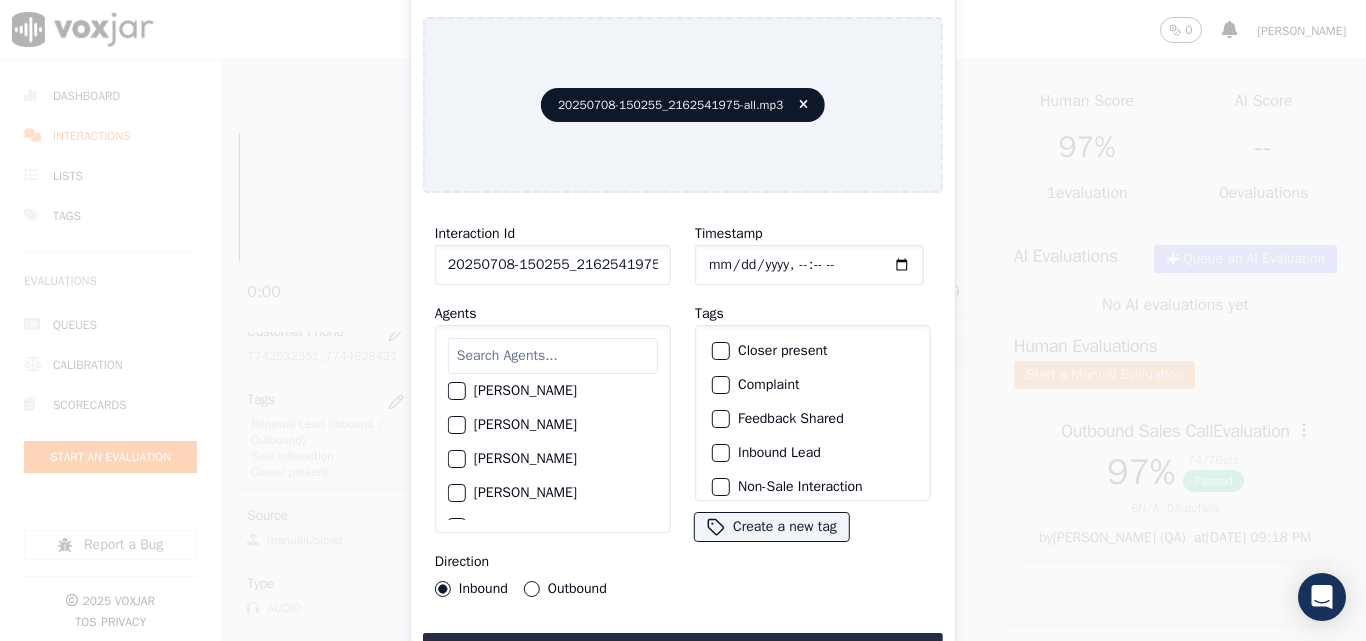 click on "Stuart Shaw" 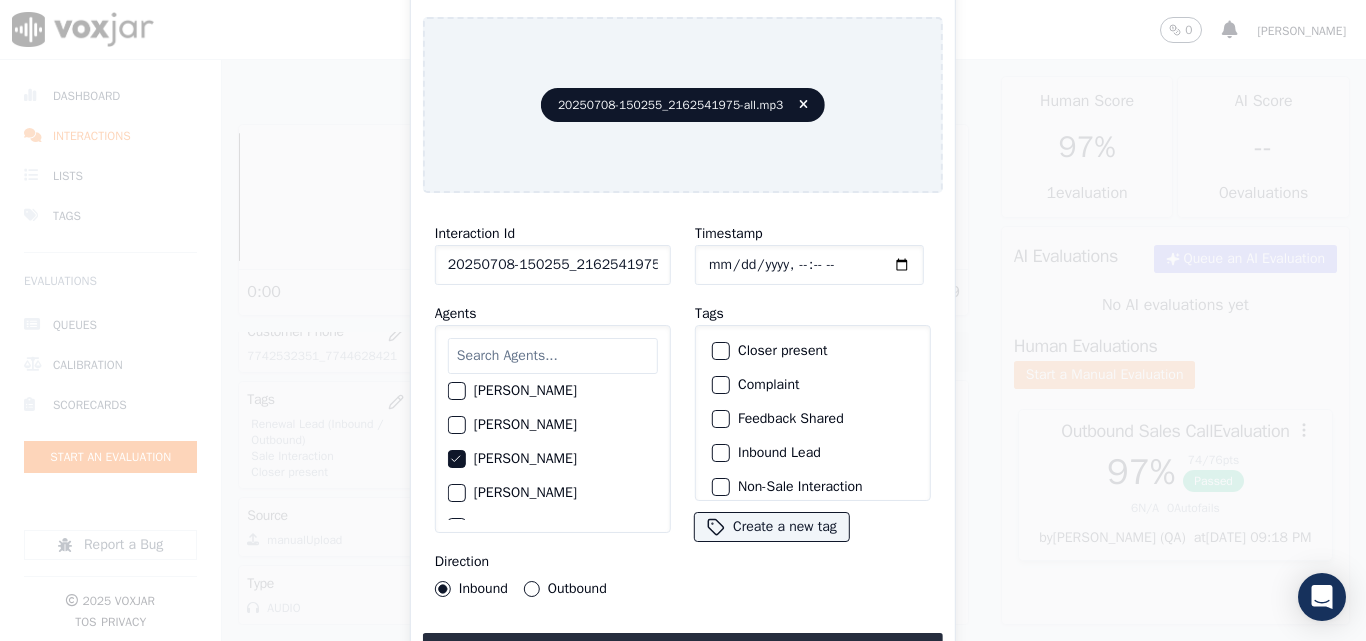 click on "Closer present" 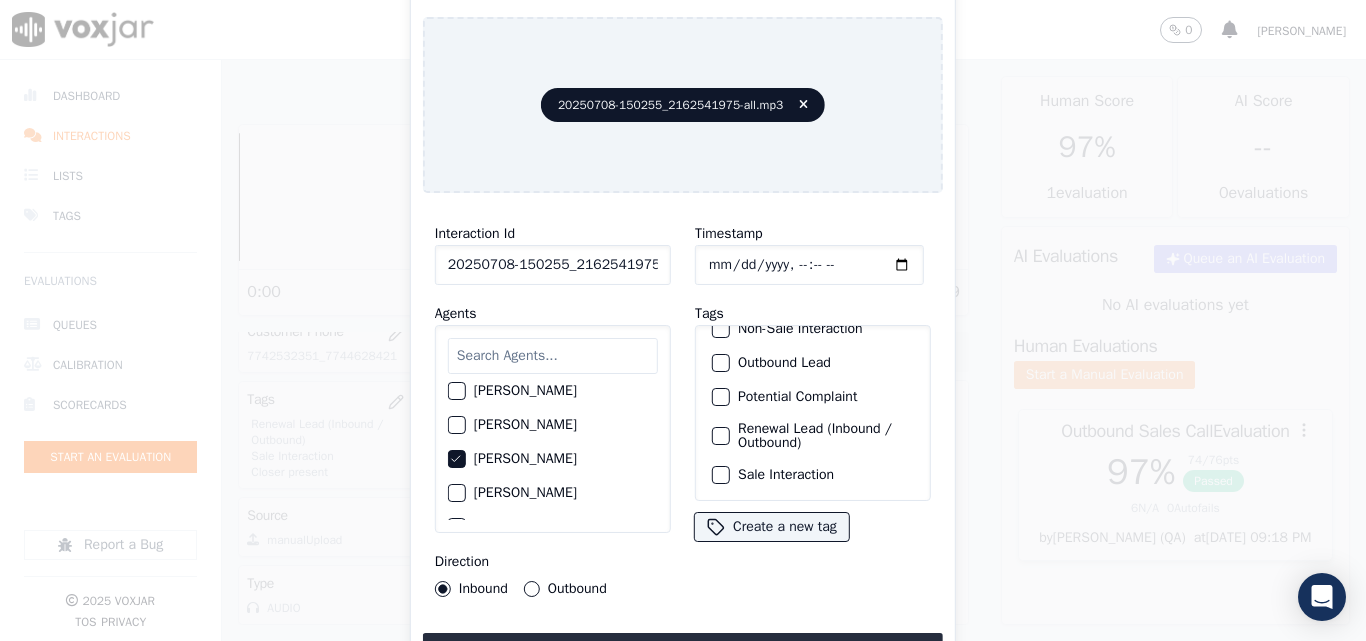 scroll, scrollTop: 73, scrollLeft: 0, axis: vertical 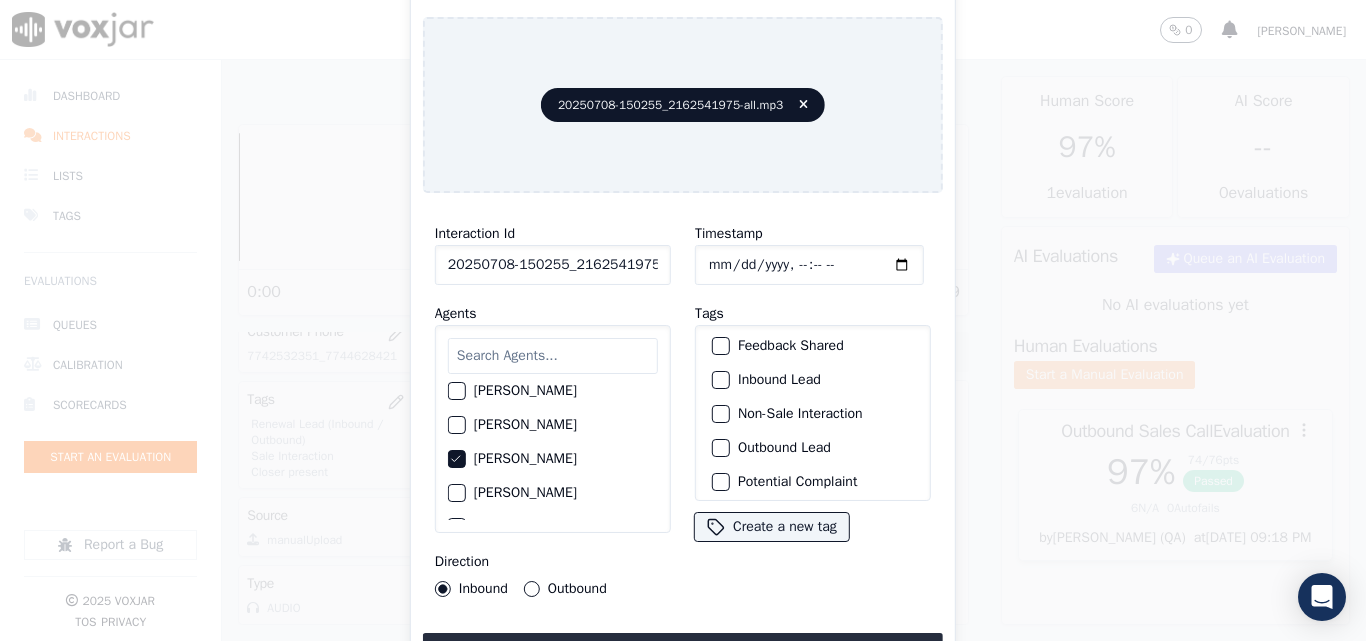click on "Inbound Lead" 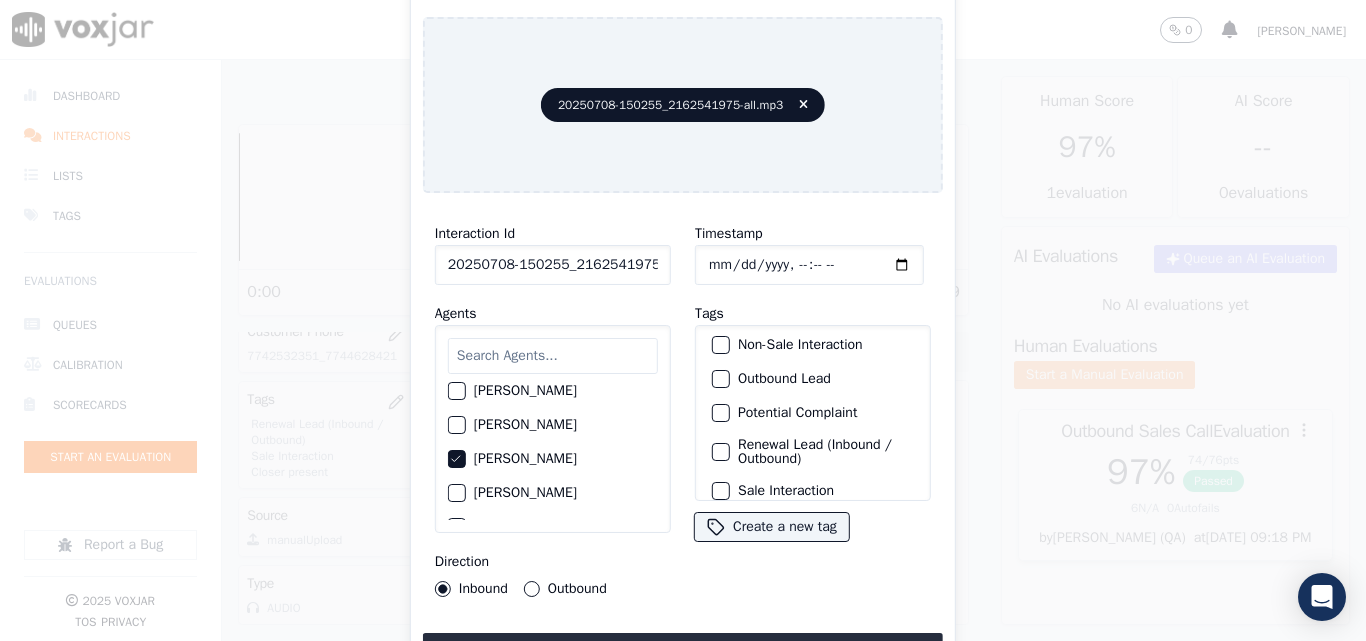 scroll, scrollTop: 173, scrollLeft: 0, axis: vertical 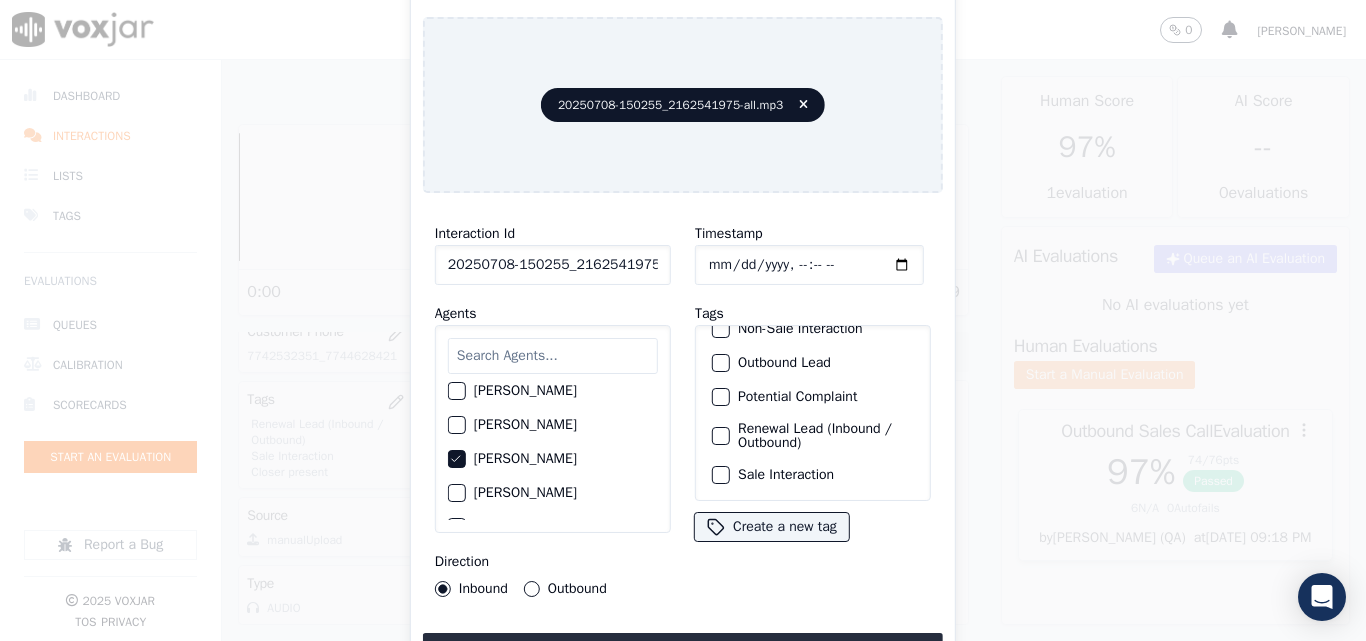 click on "Sale Interaction" 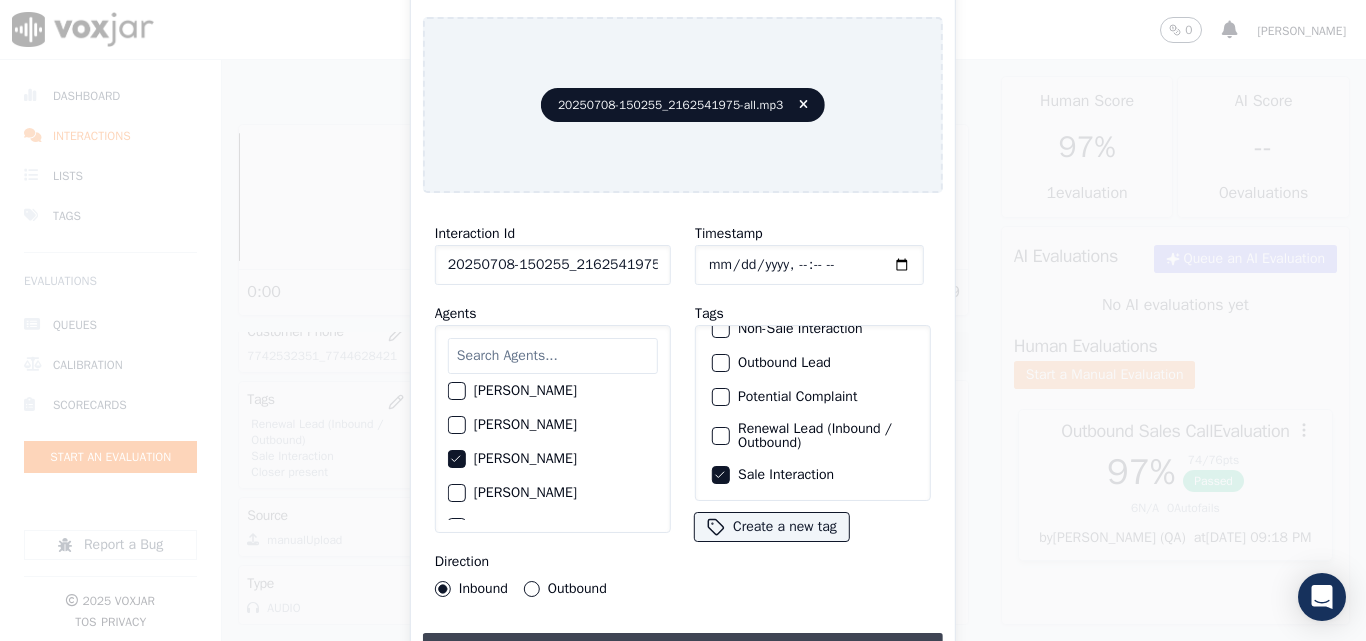 click on "Upload interaction to start evaluation" at bounding box center [683, 651] 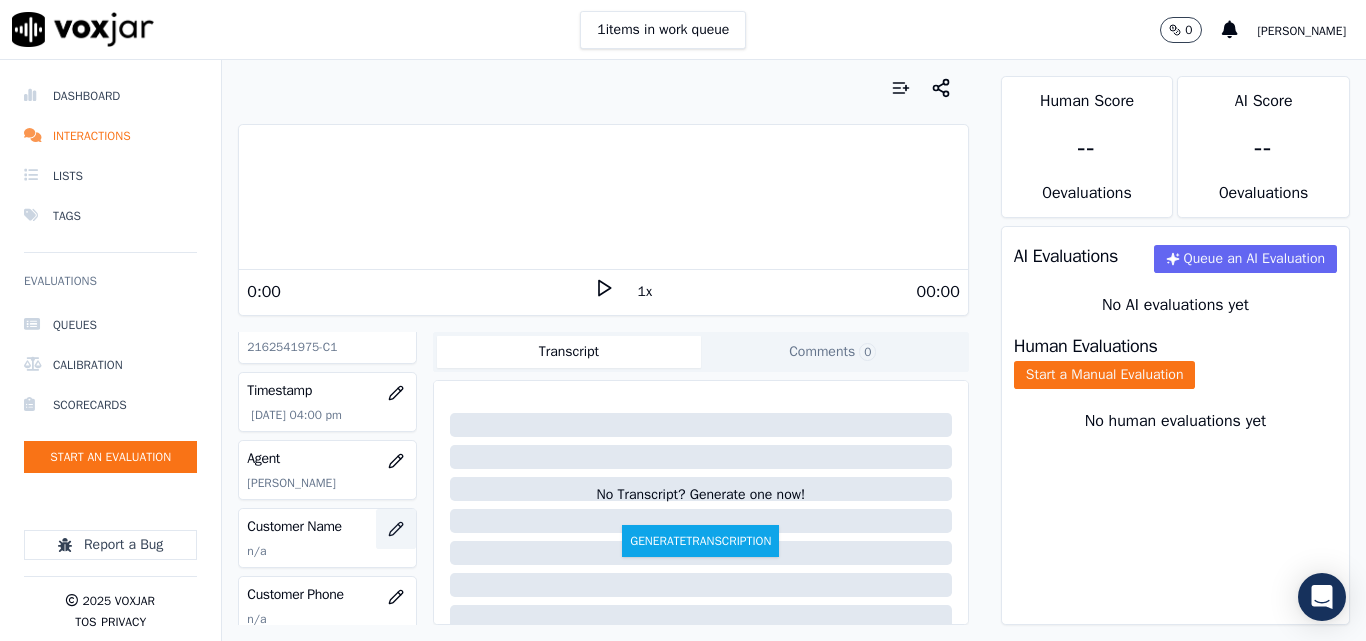 scroll, scrollTop: 200, scrollLeft: 0, axis: vertical 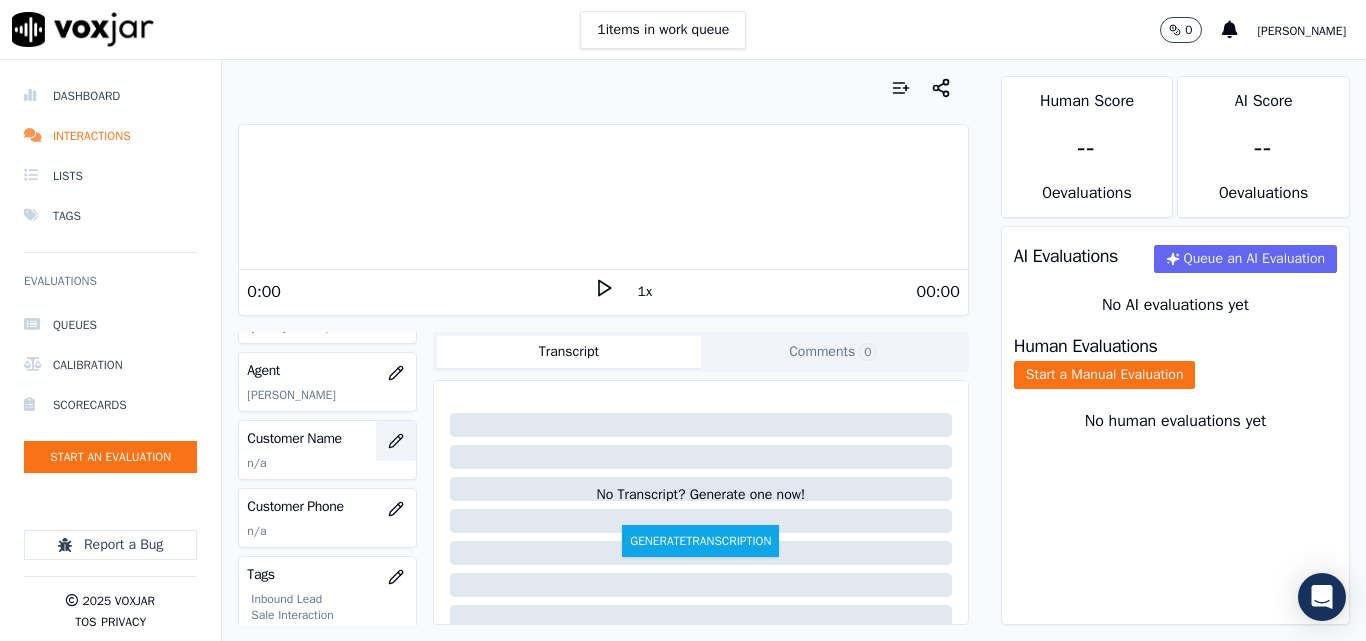 click at bounding box center (396, 441) 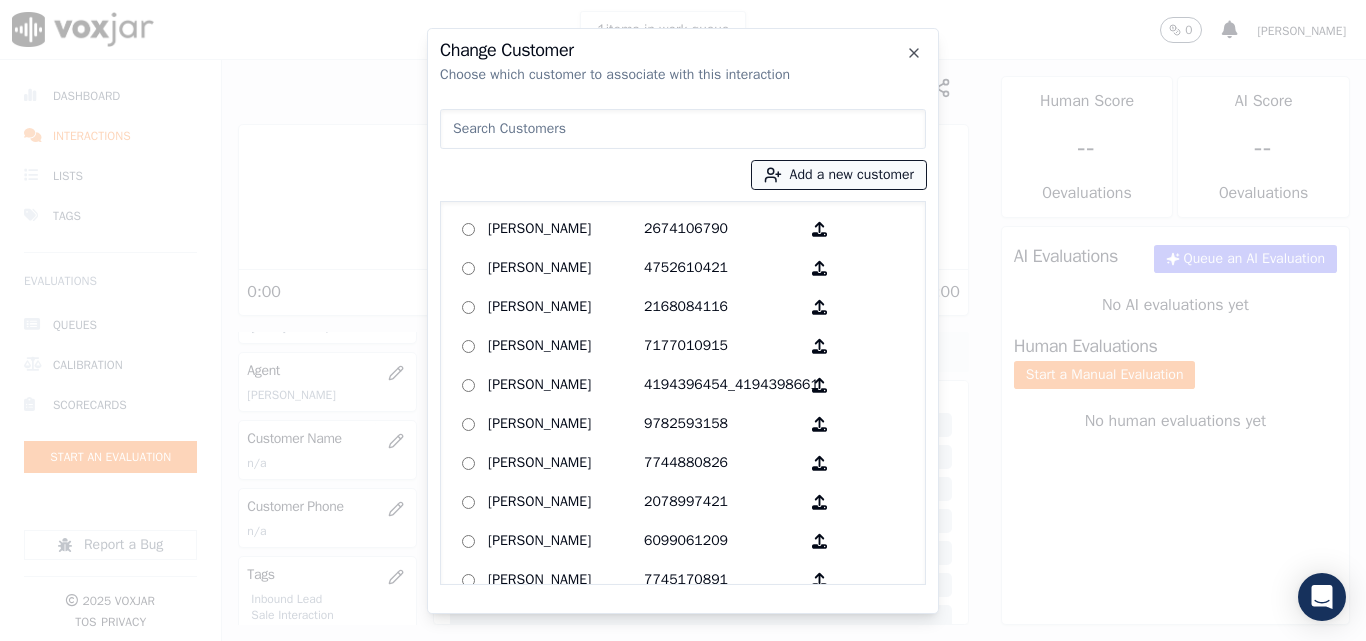 click on "Add a new customer" at bounding box center [839, 175] 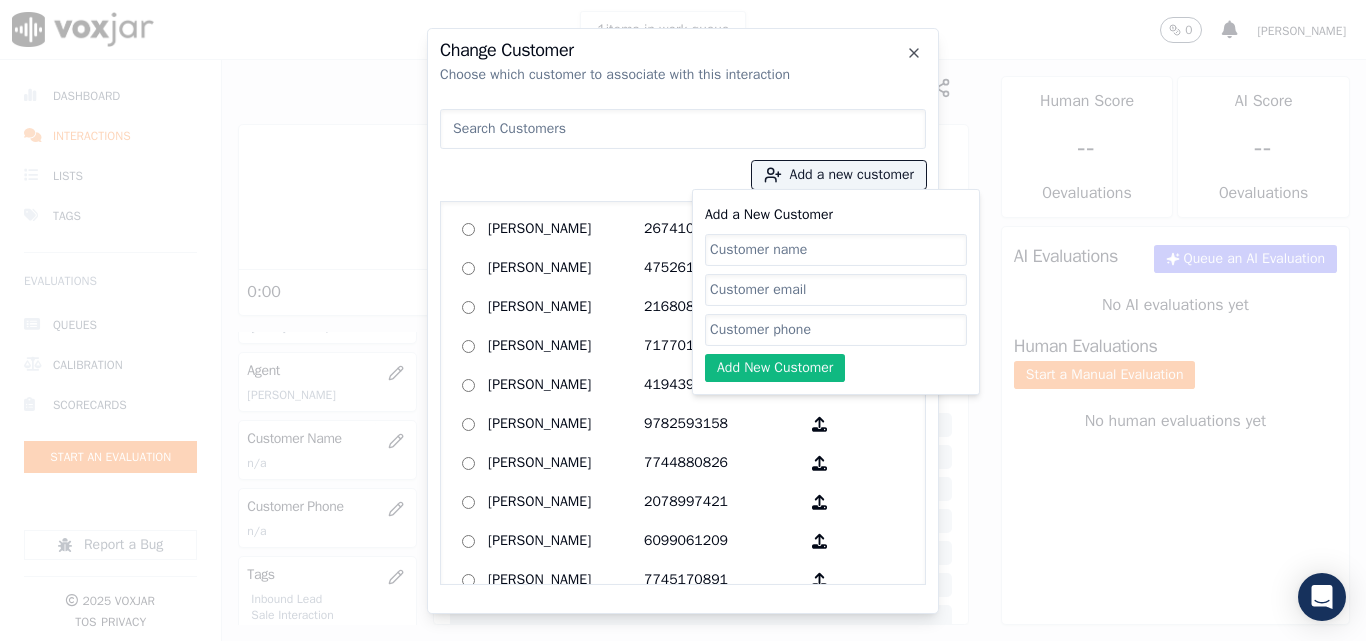 click on "Add a New Customer" 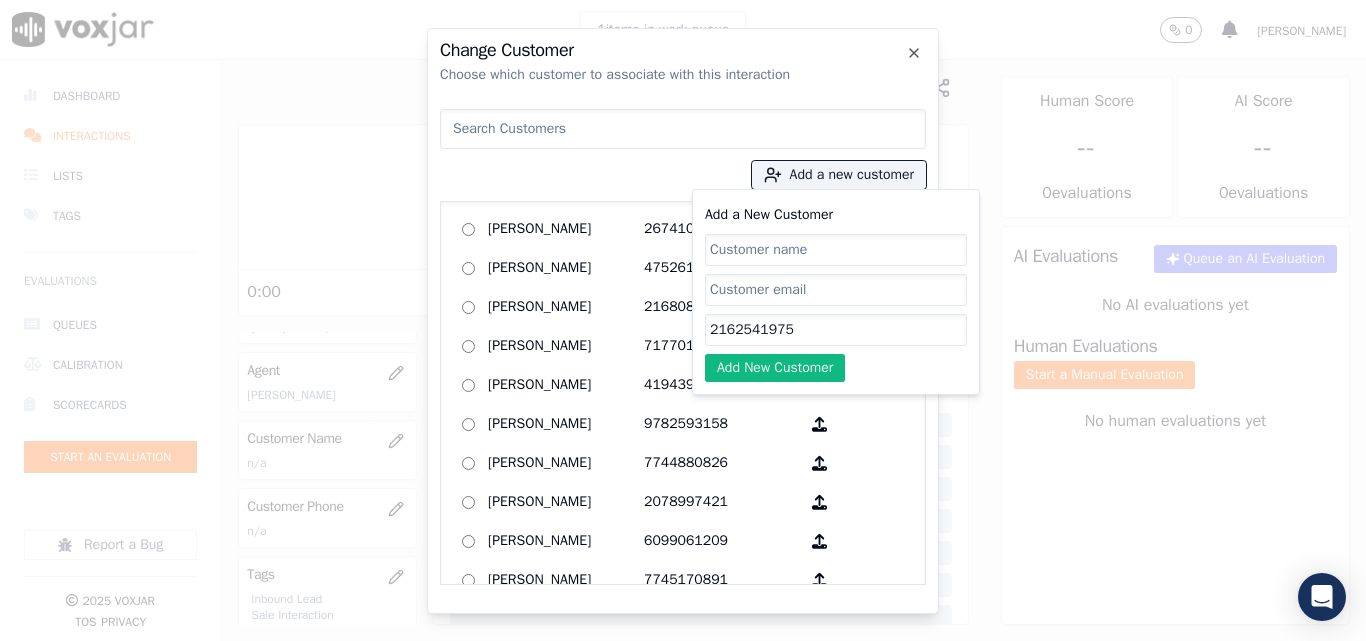 type on "2162541975" 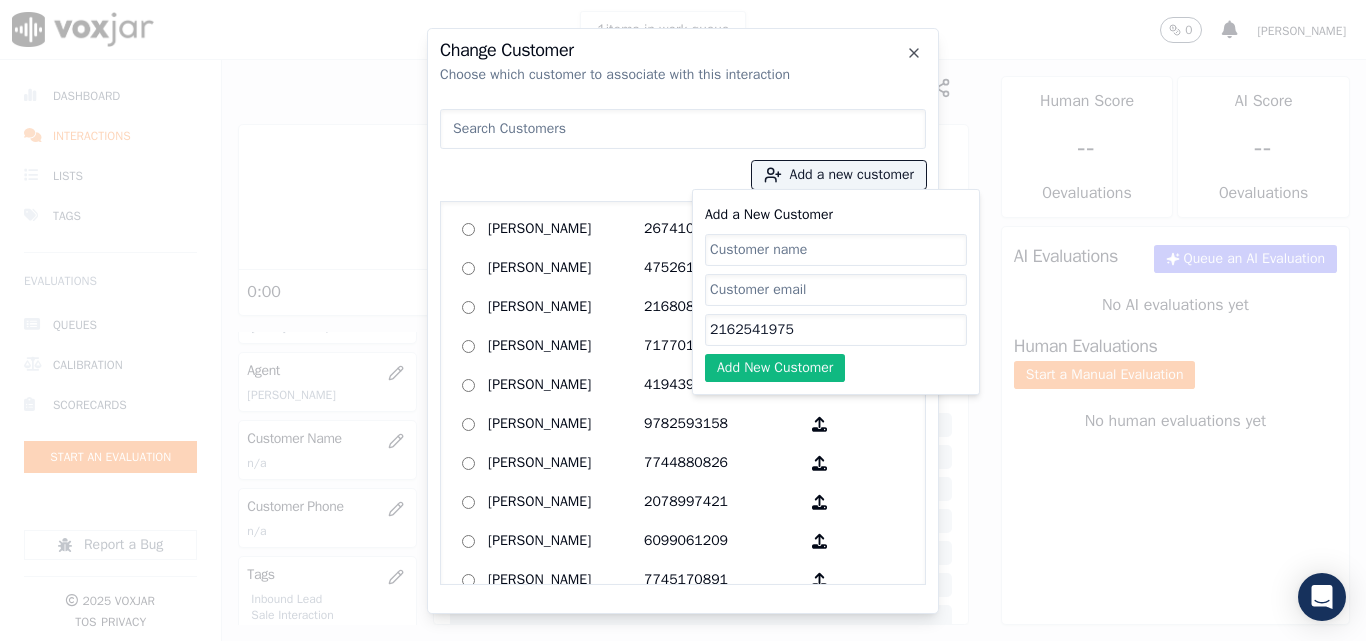 paste on "JENNIFER J FOLEY" 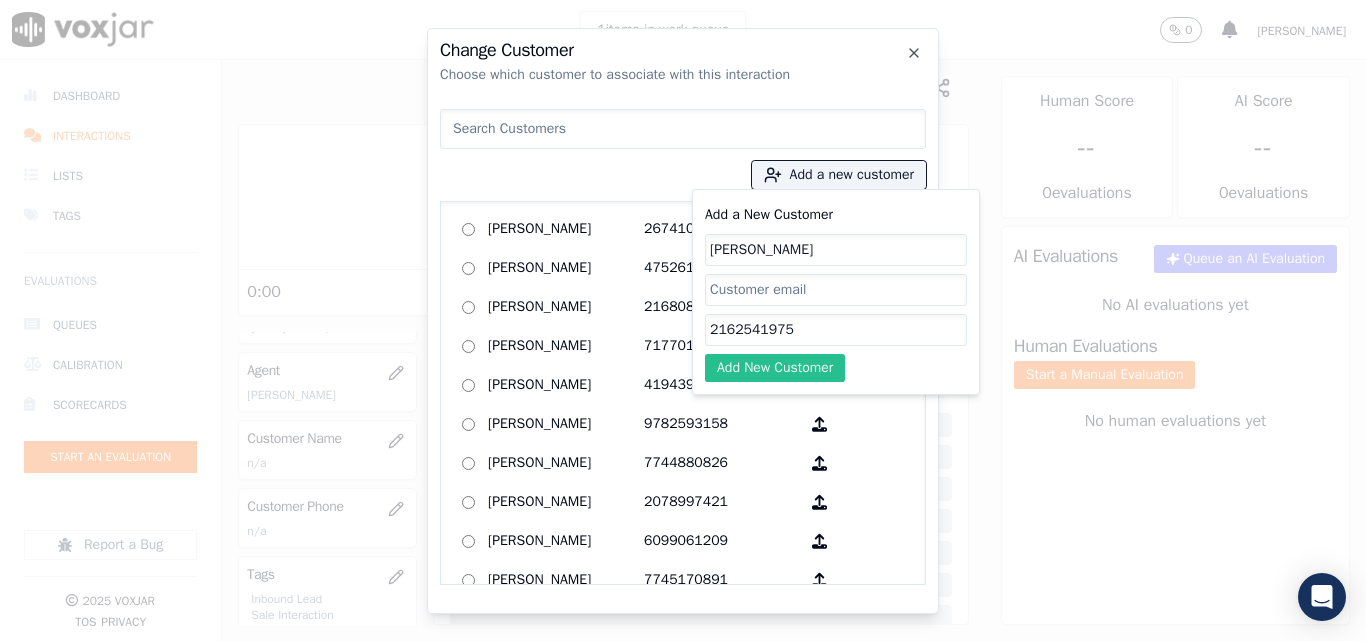 type on "JENNIFER J FOLEY" 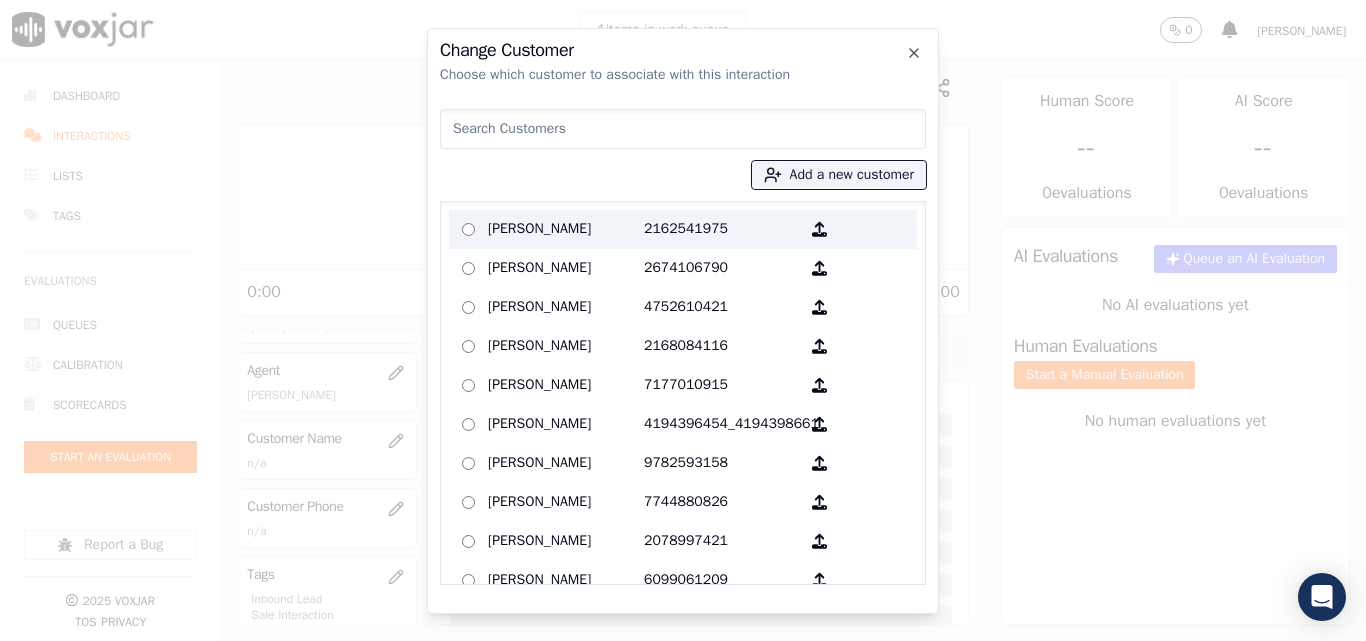 click on "JENNIFER J FOLEY" at bounding box center [566, 229] 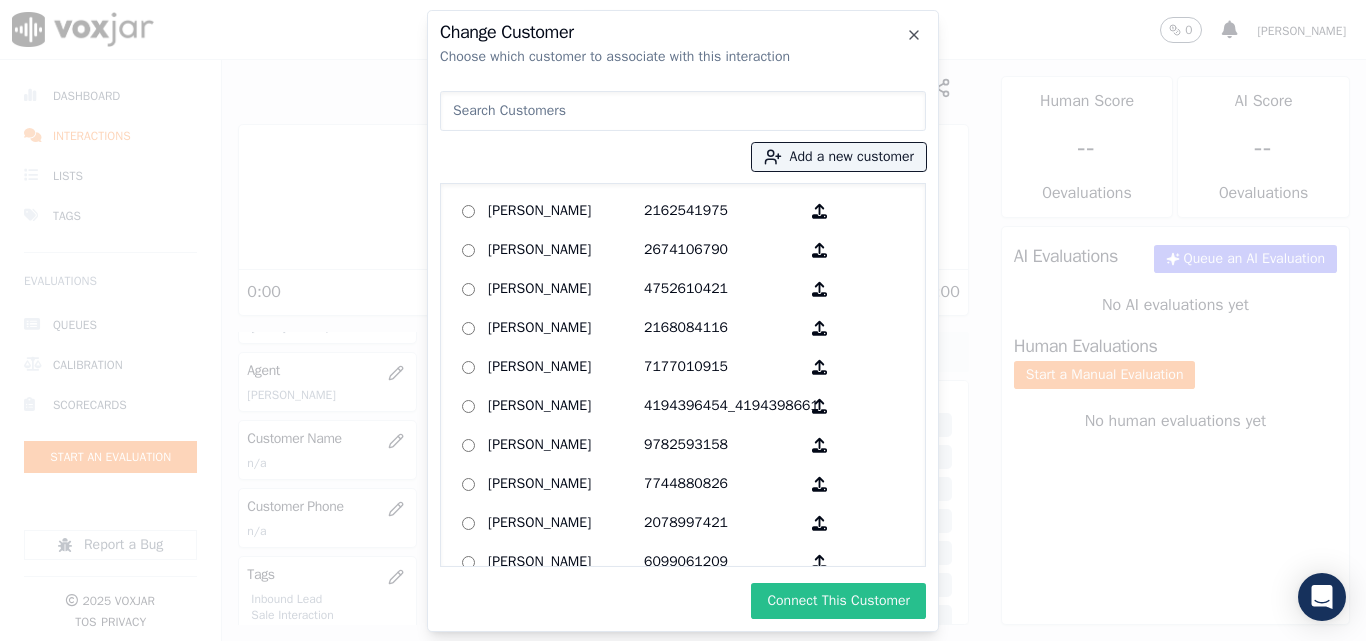 click on "Connect This Customer" at bounding box center [838, 601] 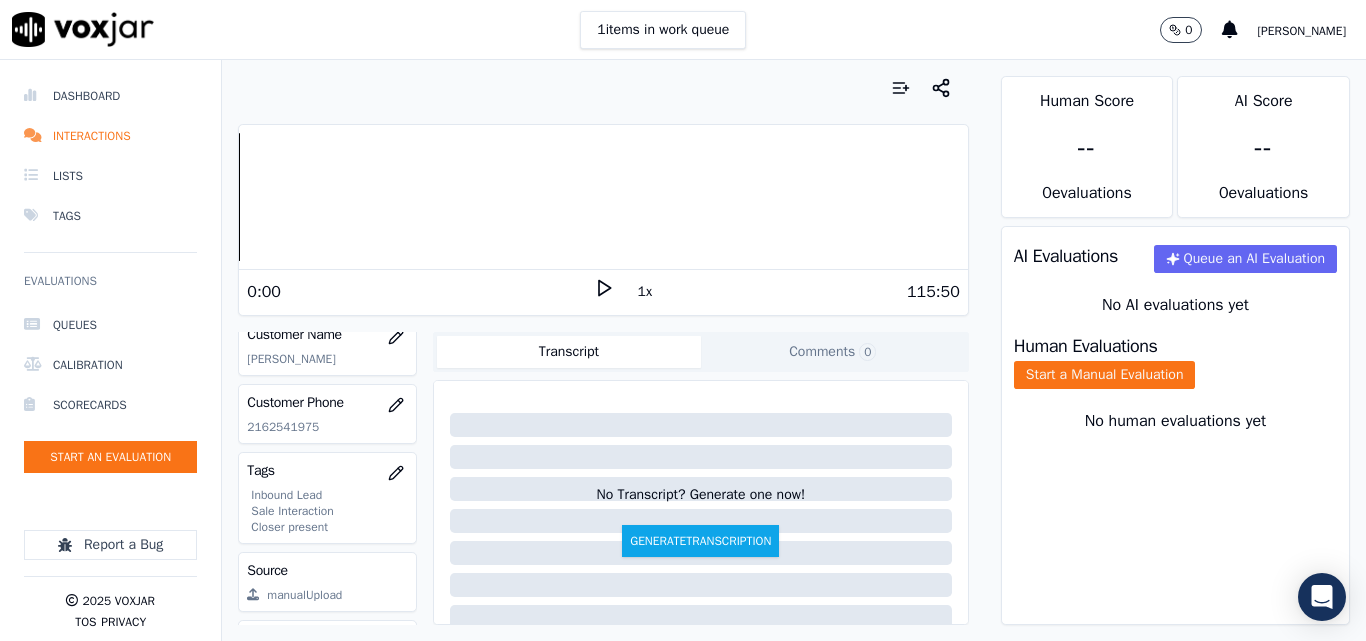 scroll, scrollTop: 0, scrollLeft: 0, axis: both 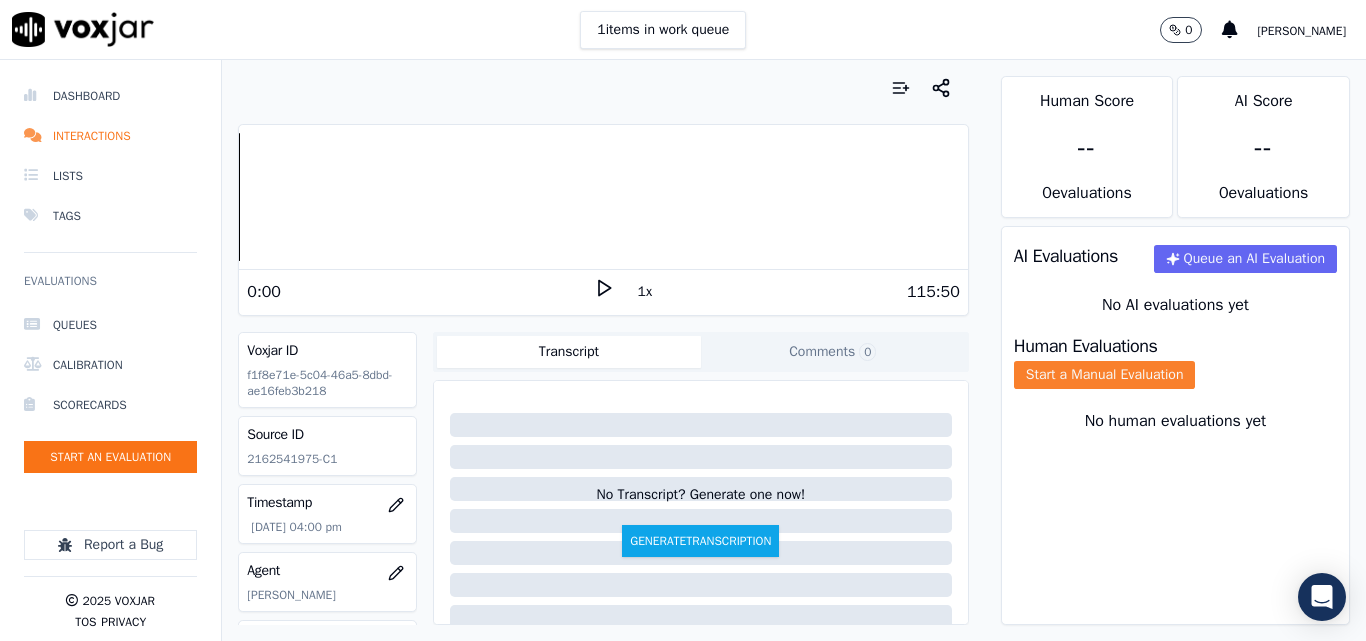 click on "Start a Manual Evaluation" 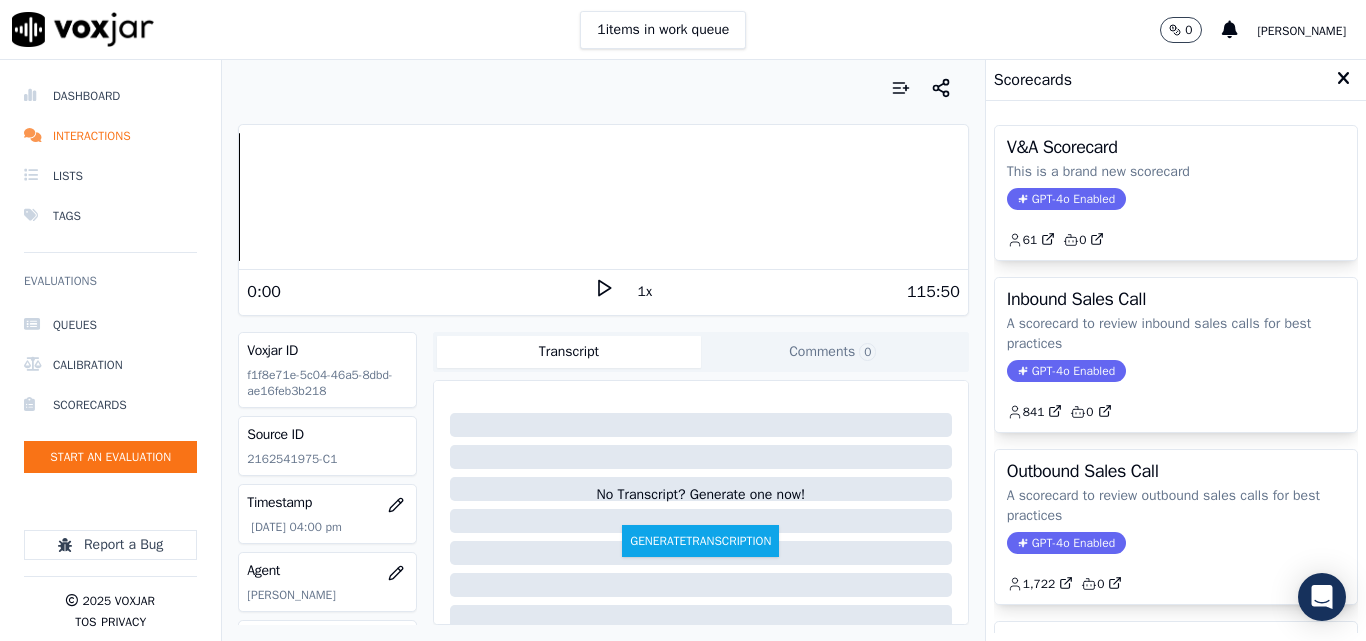 drag, startPoint x: 1165, startPoint y: 380, endPoint x: 1130, endPoint y: 385, distance: 35.35534 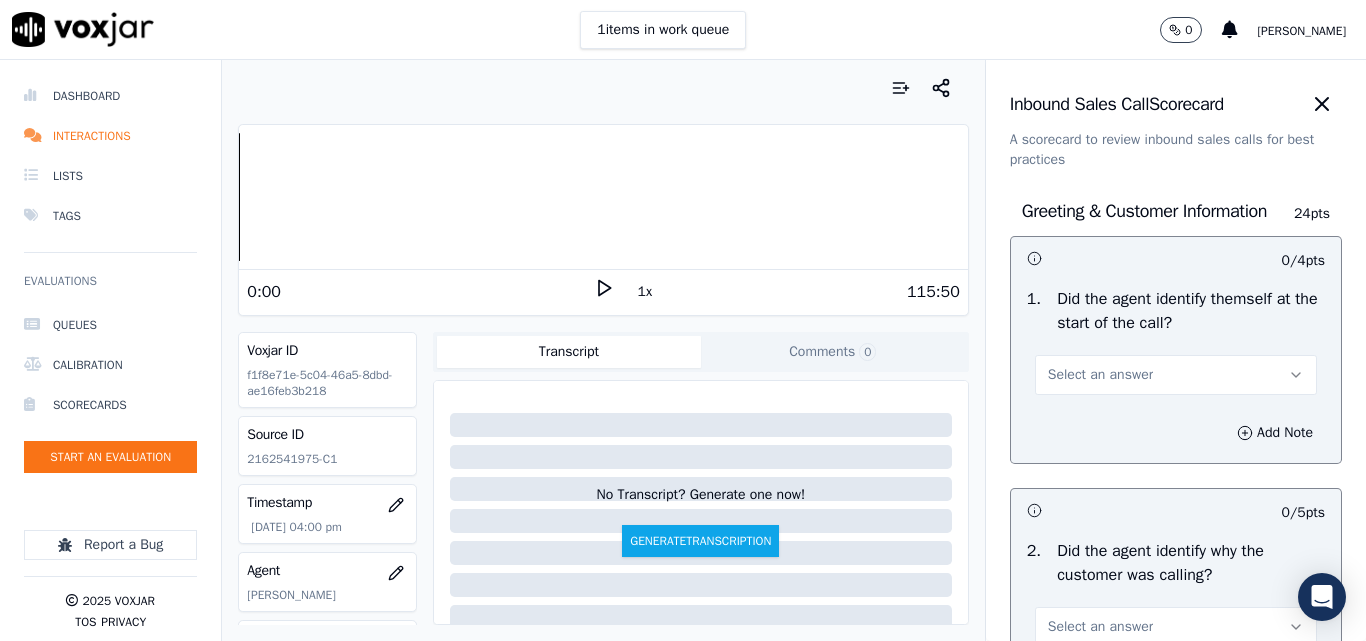 click on "Select an answer" at bounding box center [1100, 375] 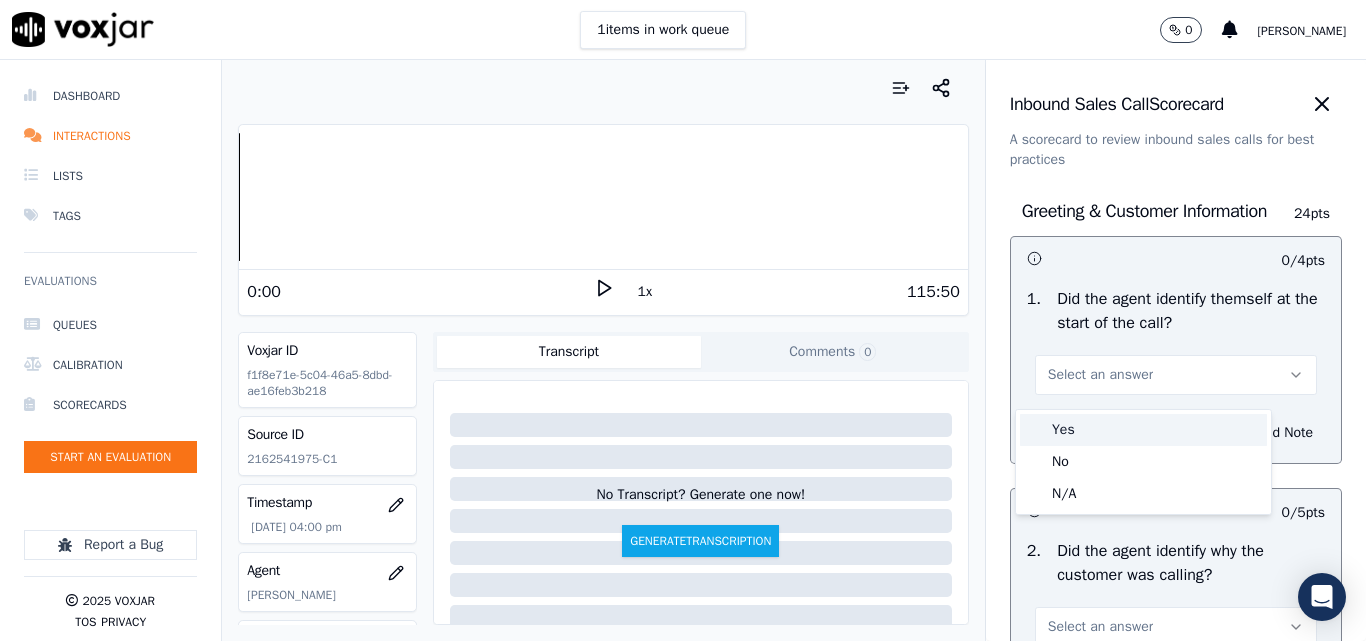 click on "Yes" at bounding box center [1143, 430] 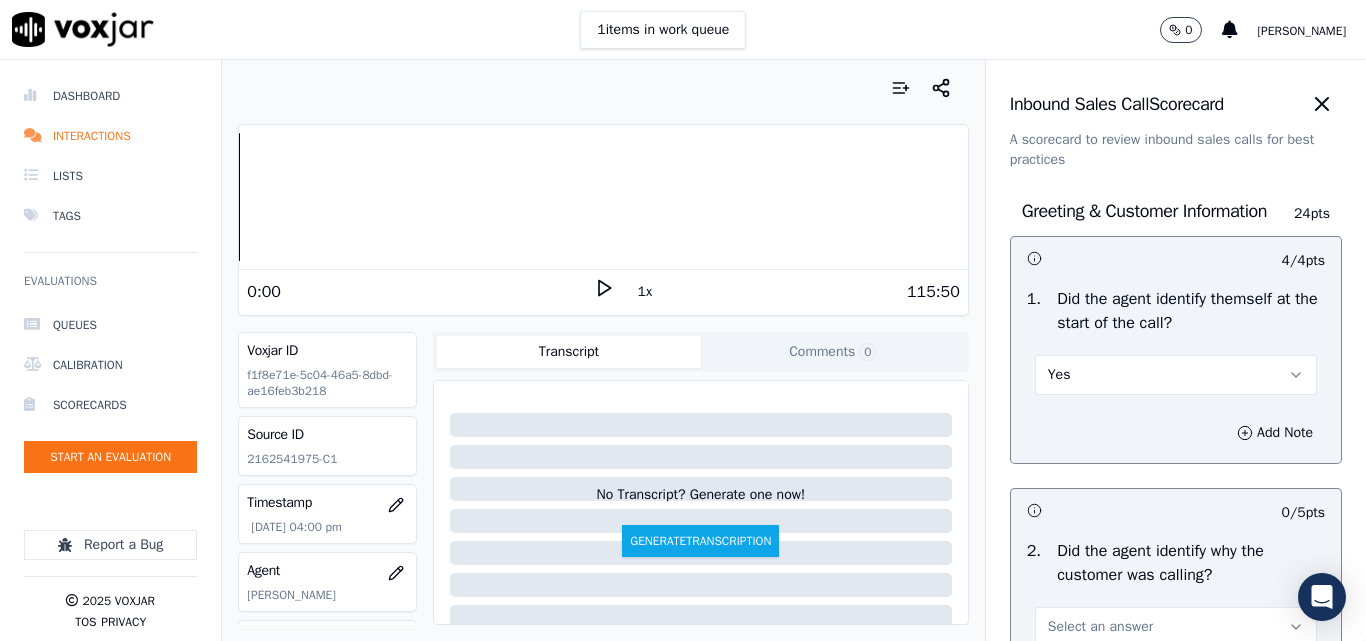 scroll, scrollTop: 300, scrollLeft: 0, axis: vertical 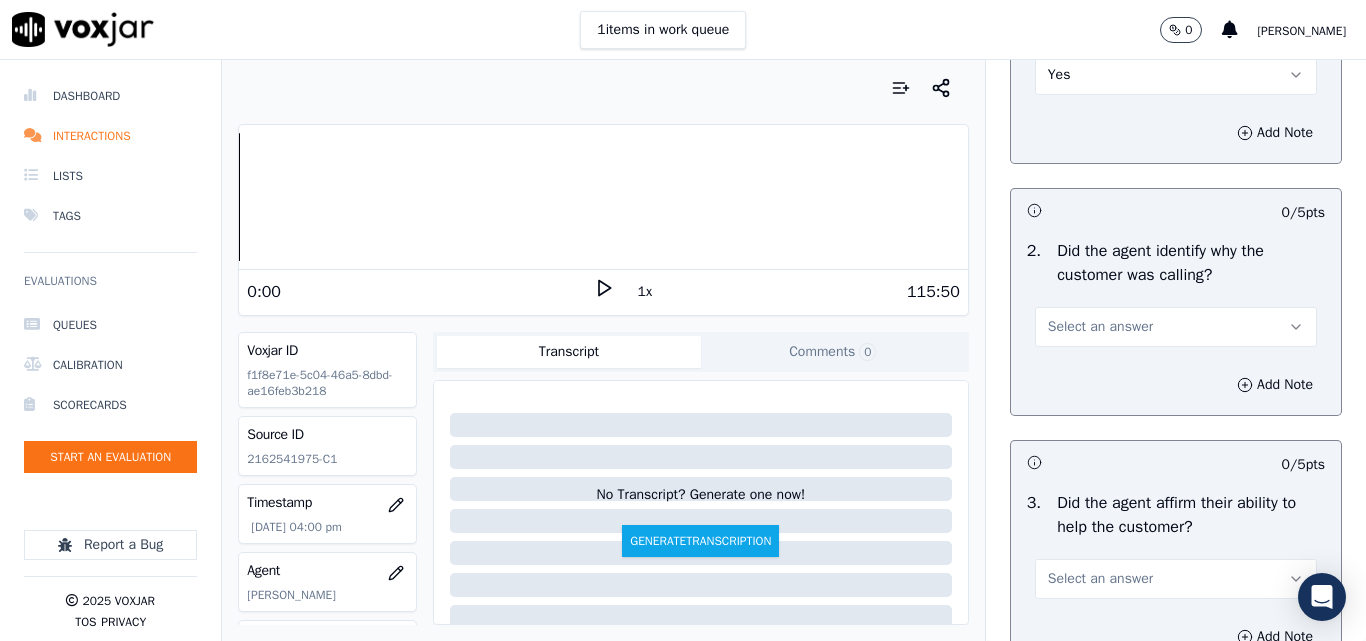 click on "Select an answer" at bounding box center [1176, 327] 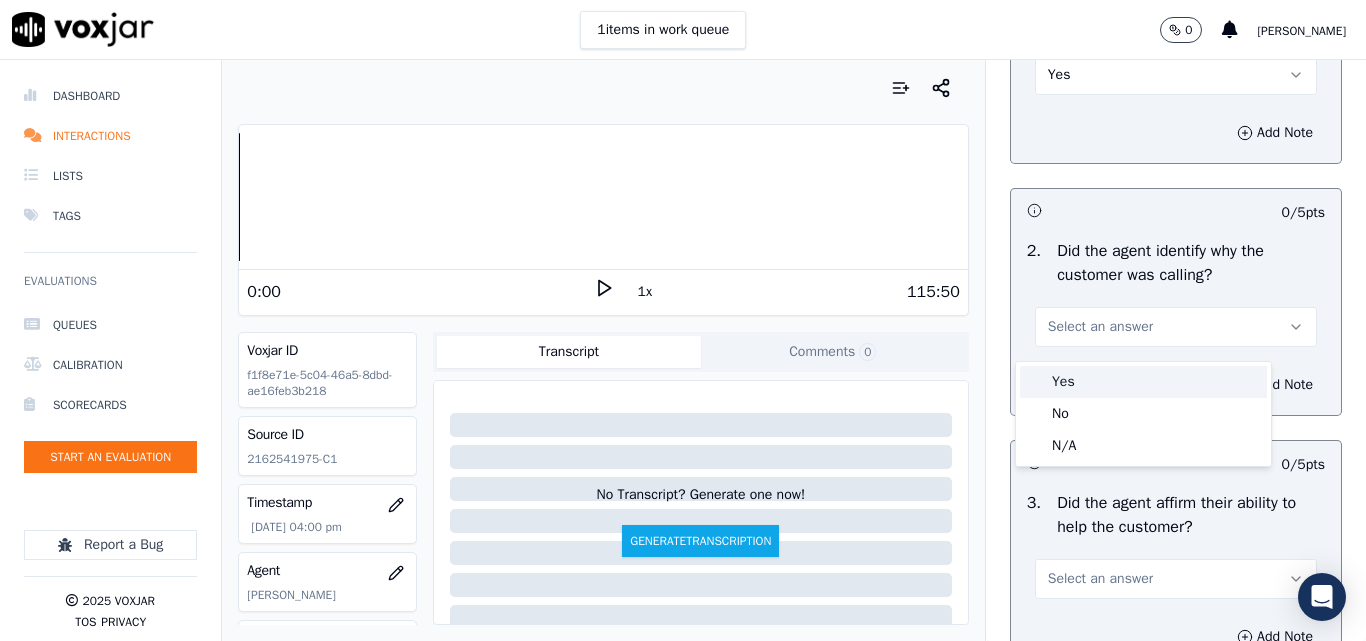 drag, startPoint x: 1087, startPoint y: 382, endPoint x: 1094, endPoint y: 372, distance: 12.206555 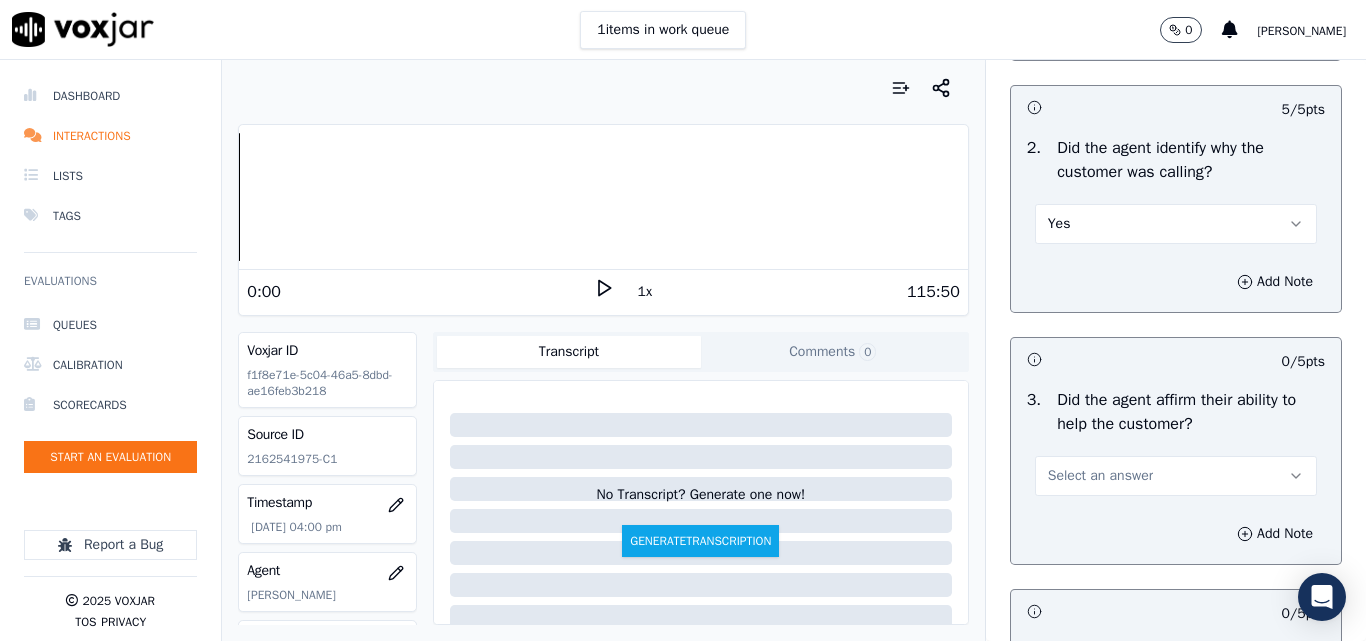 scroll, scrollTop: 500, scrollLeft: 0, axis: vertical 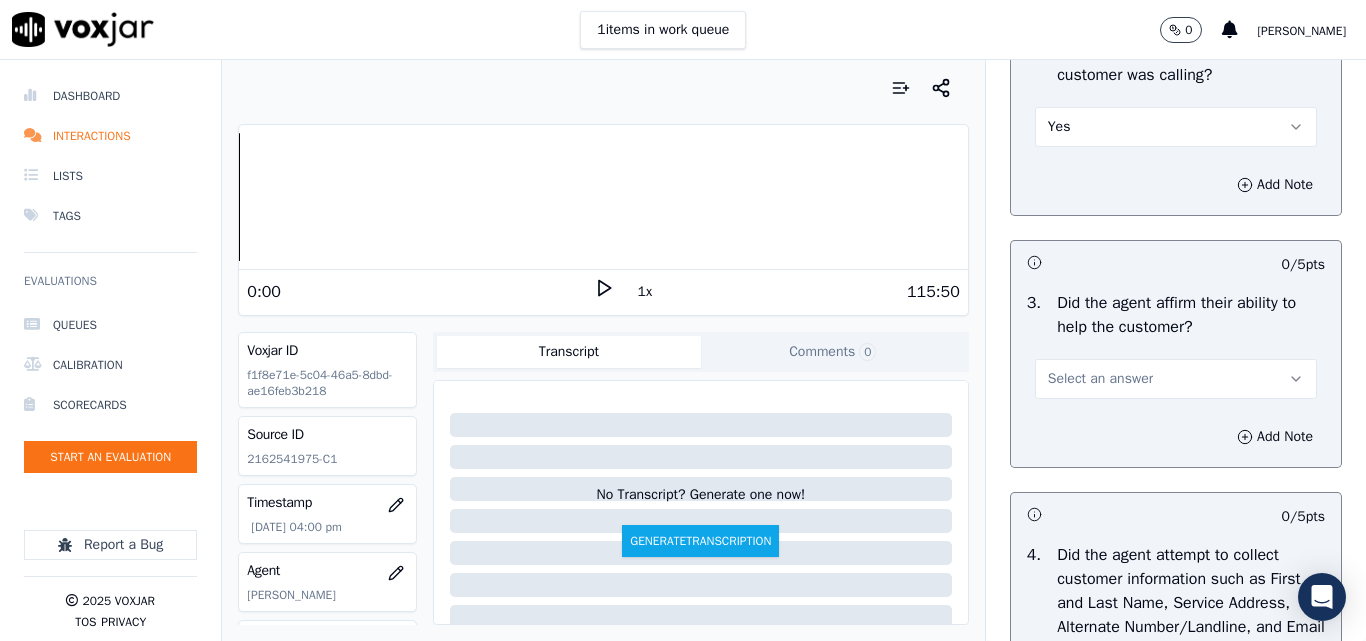 drag, startPoint x: 1061, startPoint y: 397, endPoint x: 1064, endPoint y: 410, distance: 13.341664 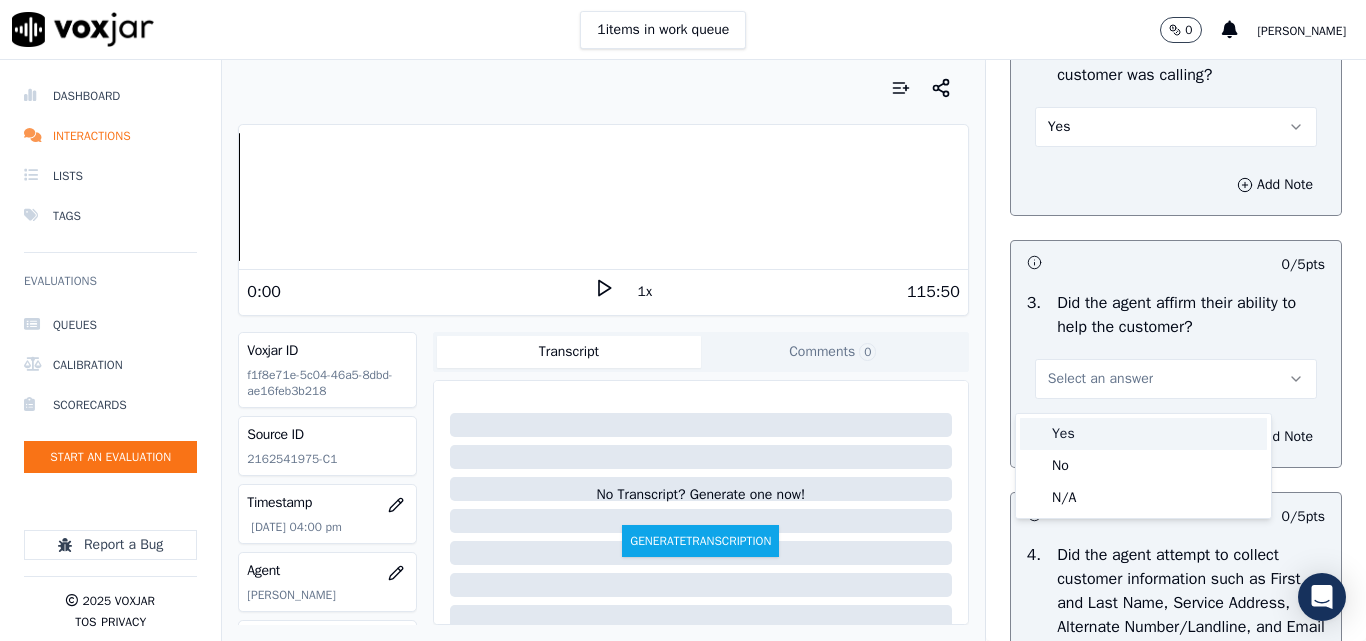 click on "Yes" at bounding box center (1143, 434) 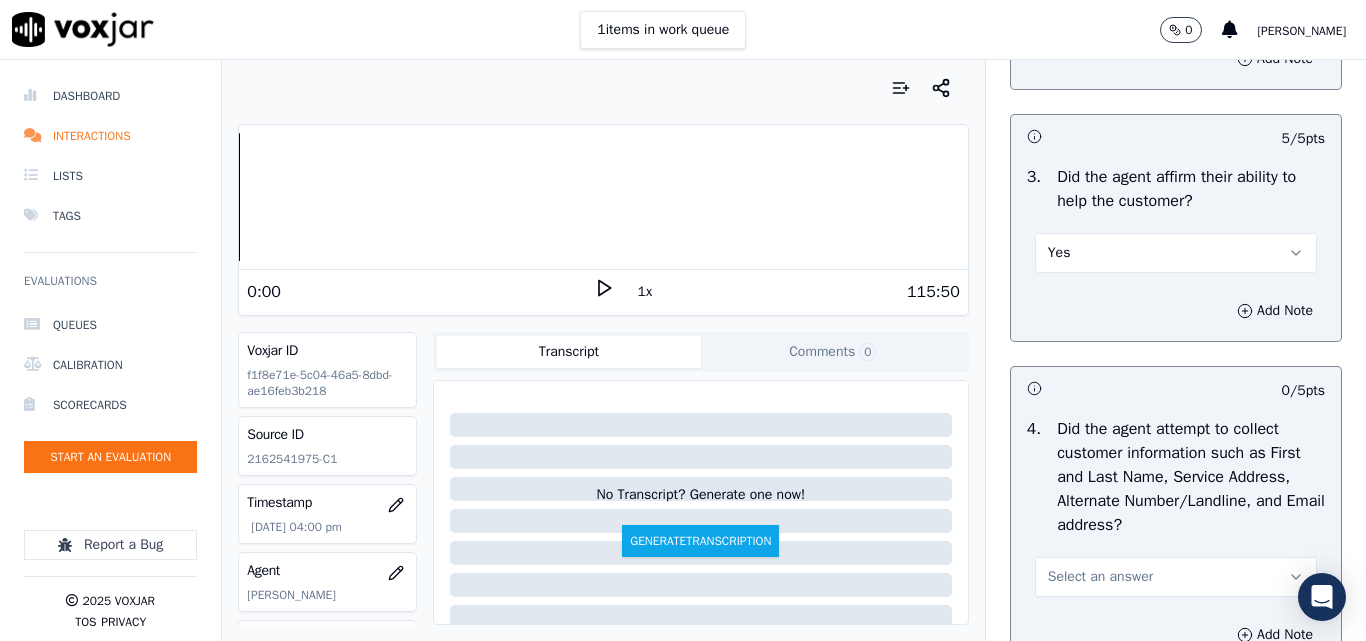 scroll, scrollTop: 800, scrollLeft: 0, axis: vertical 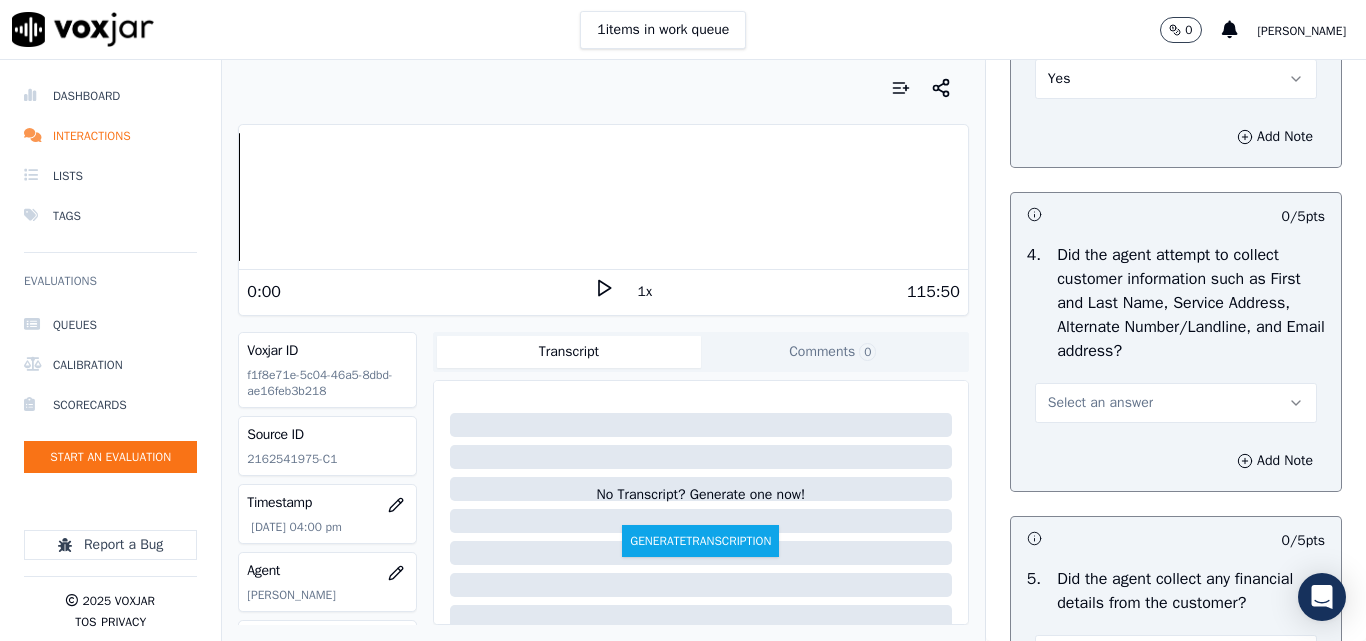 click on "Select an answer" at bounding box center (1100, 403) 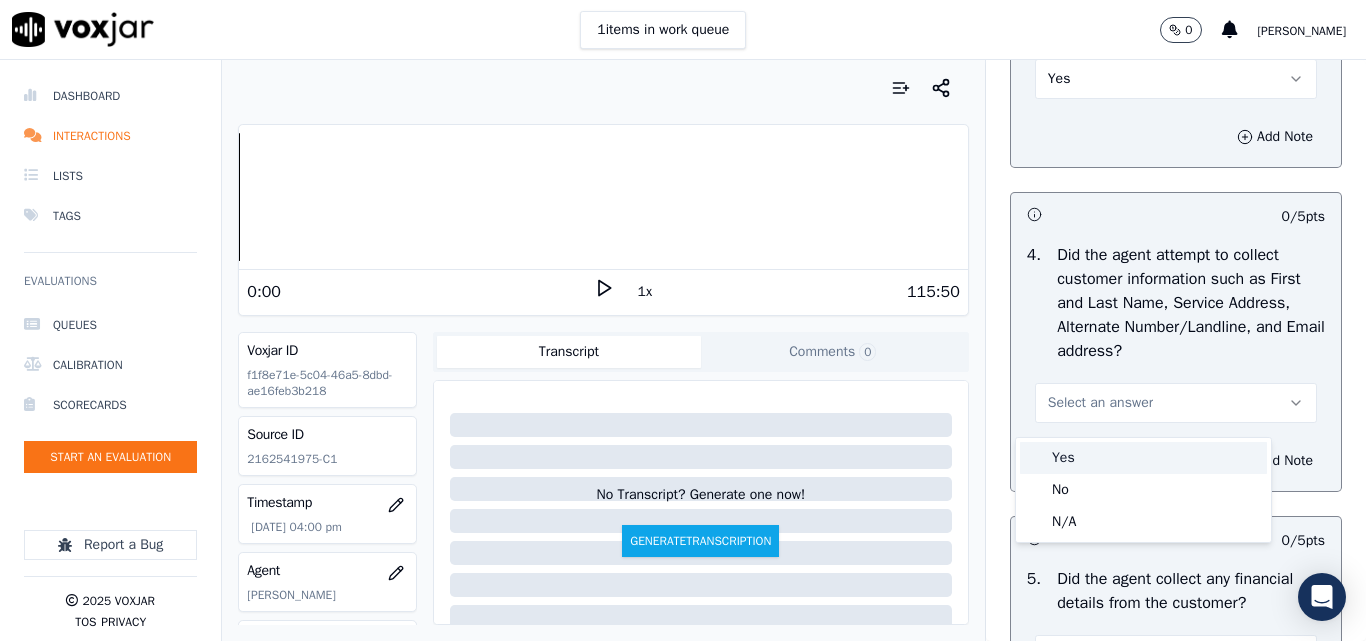 click on "Yes" at bounding box center (1143, 458) 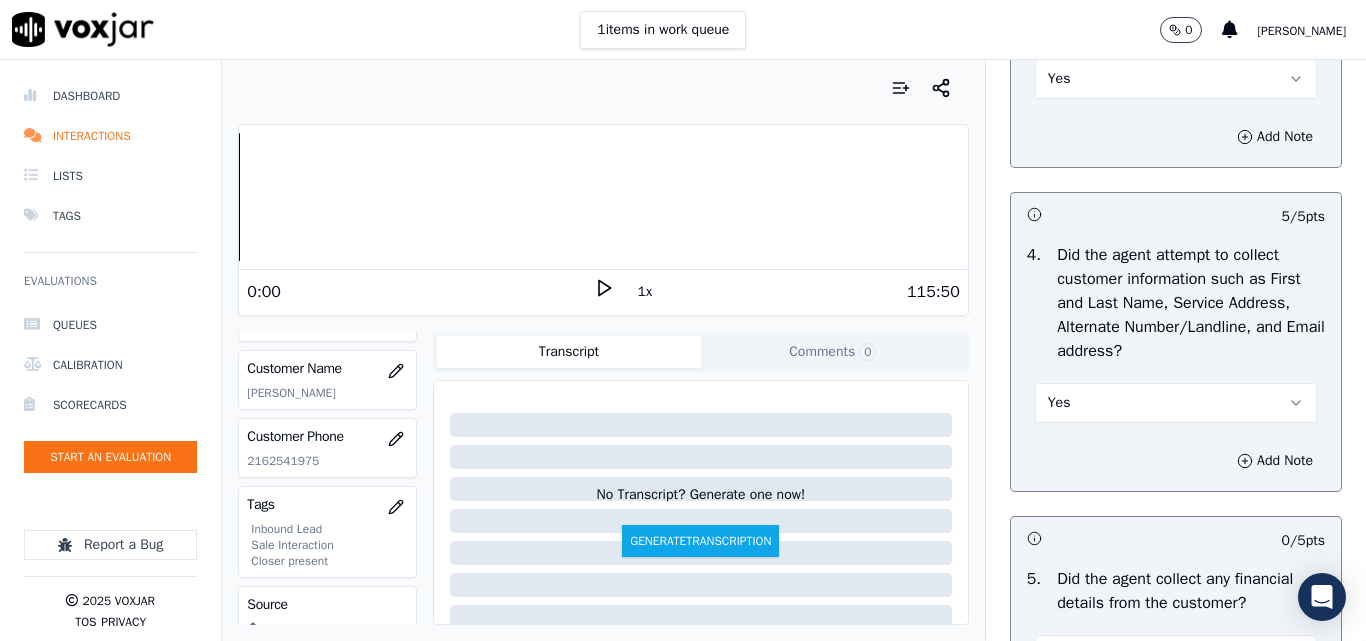 scroll, scrollTop: 300, scrollLeft: 0, axis: vertical 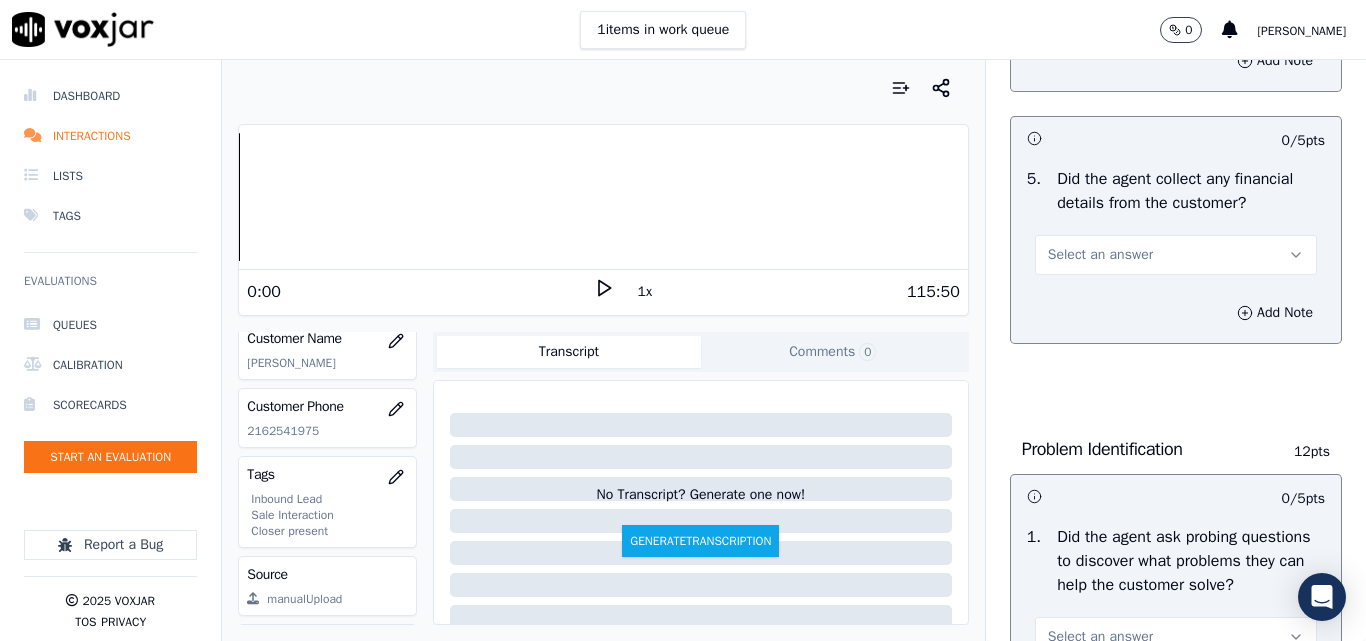 click on "Select an answer" at bounding box center (1100, 255) 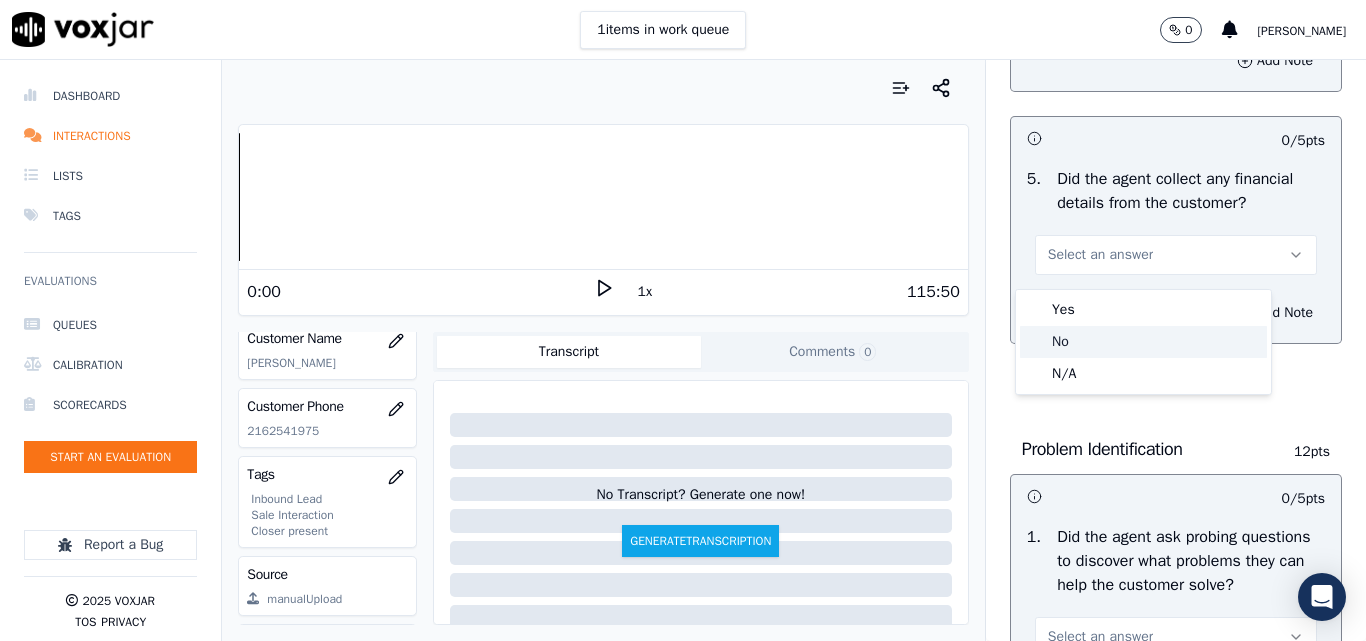 click on "No" 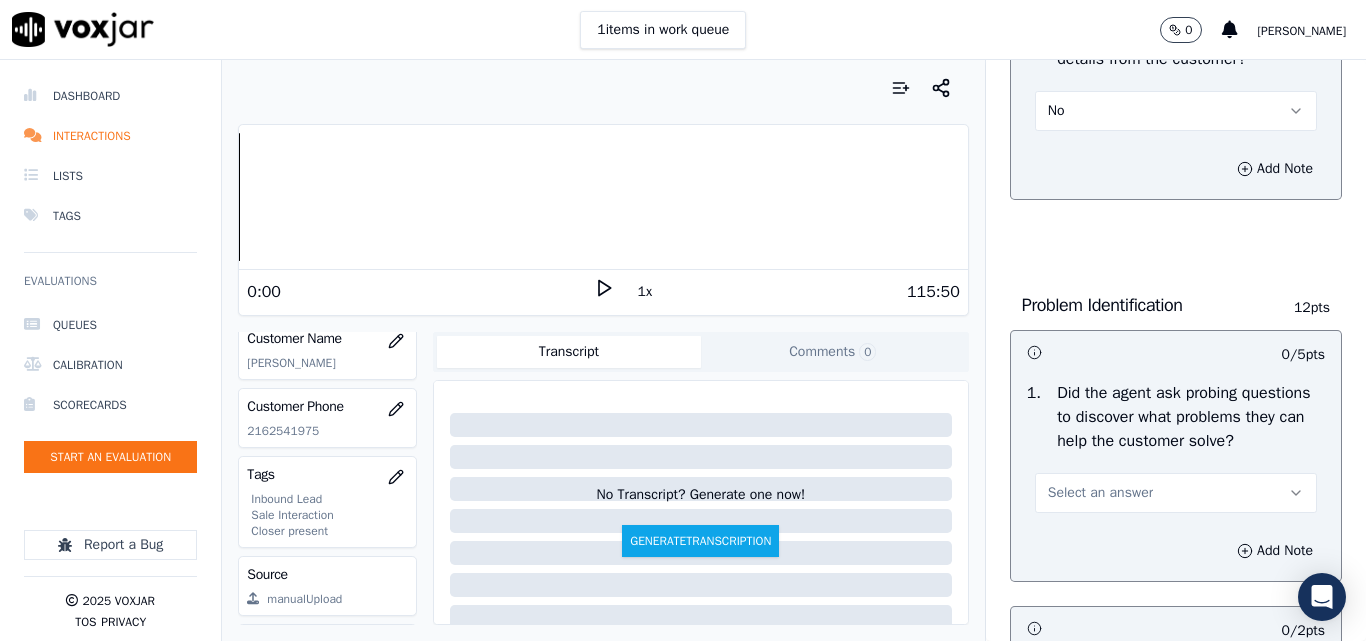 scroll, scrollTop: 1500, scrollLeft: 0, axis: vertical 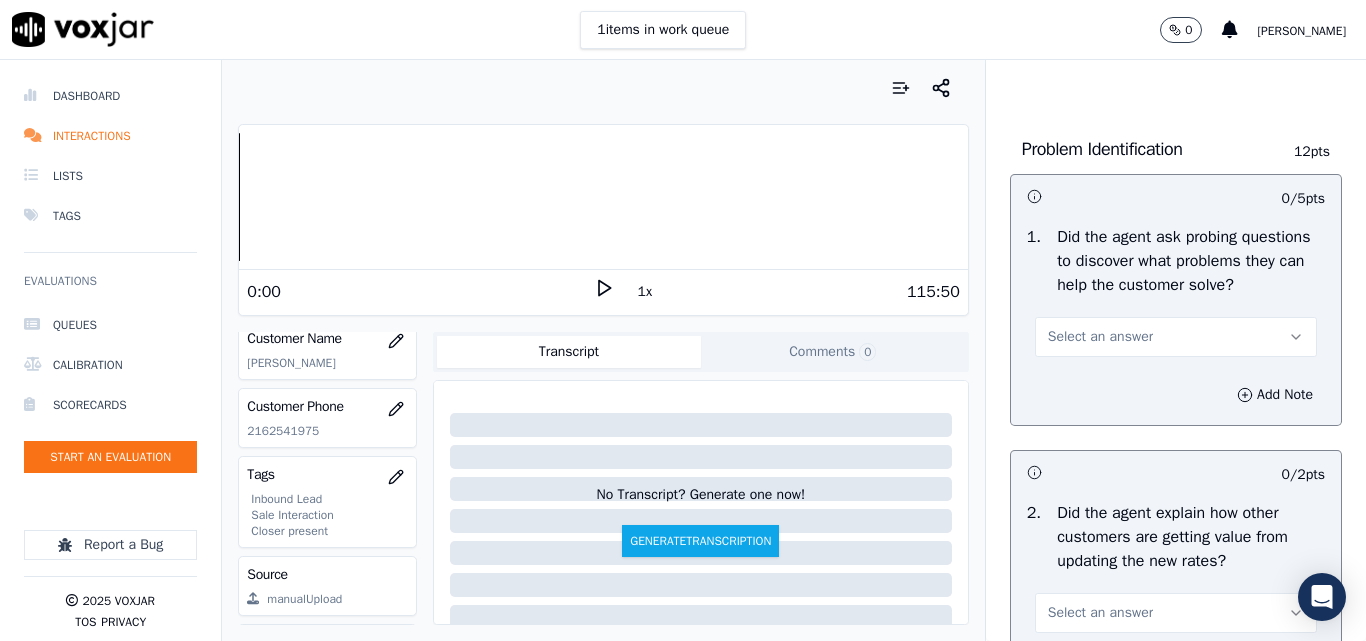 click on "Select an answer" at bounding box center [1100, 337] 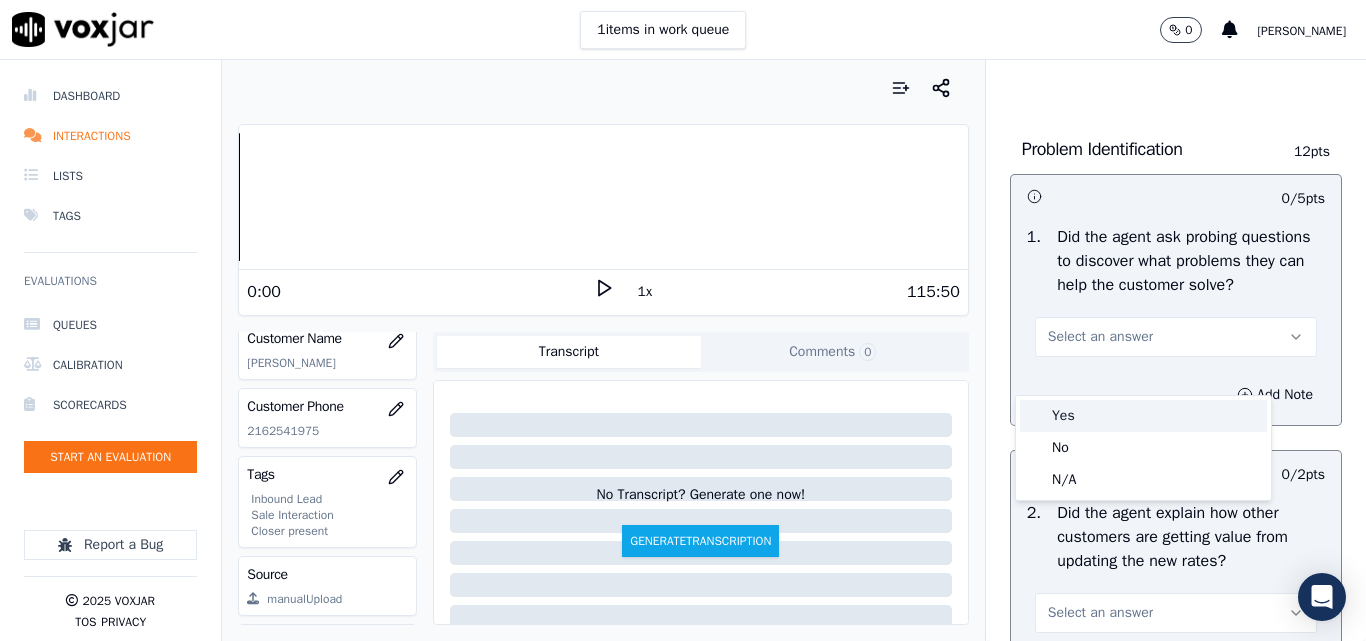 click on "Yes" at bounding box center (1143, 416) 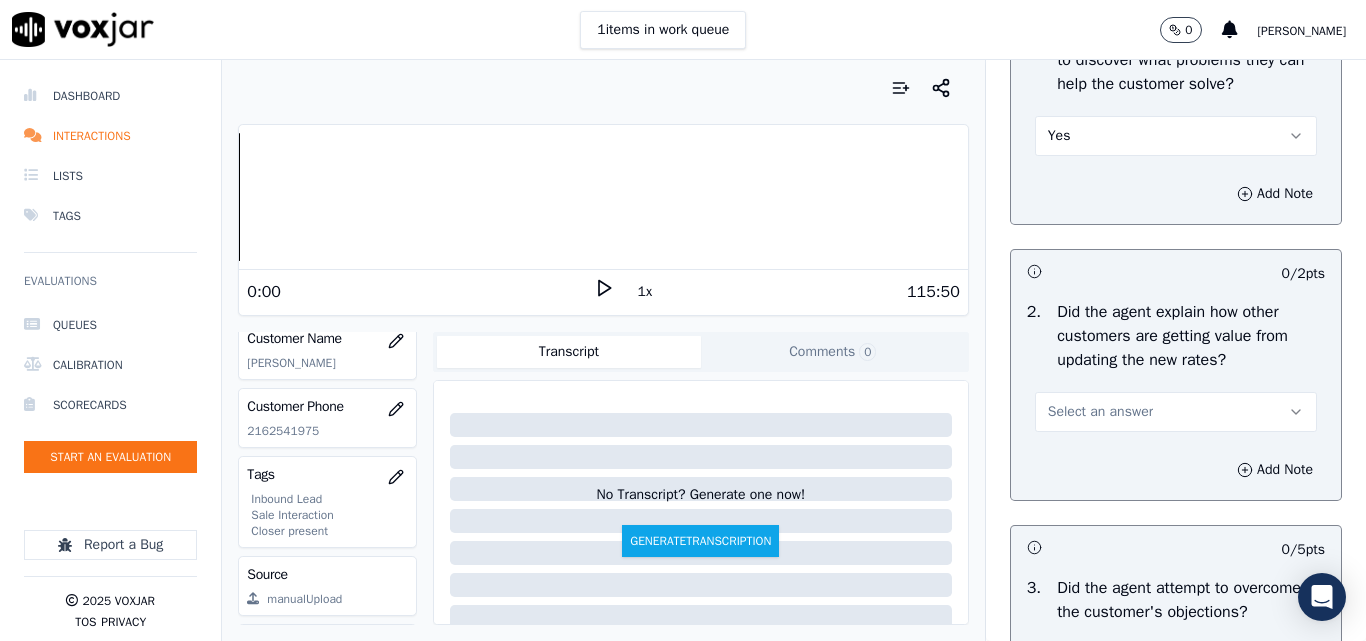 scroll, scrollTop: 1800, scrollLeft: 0, axis: vertical 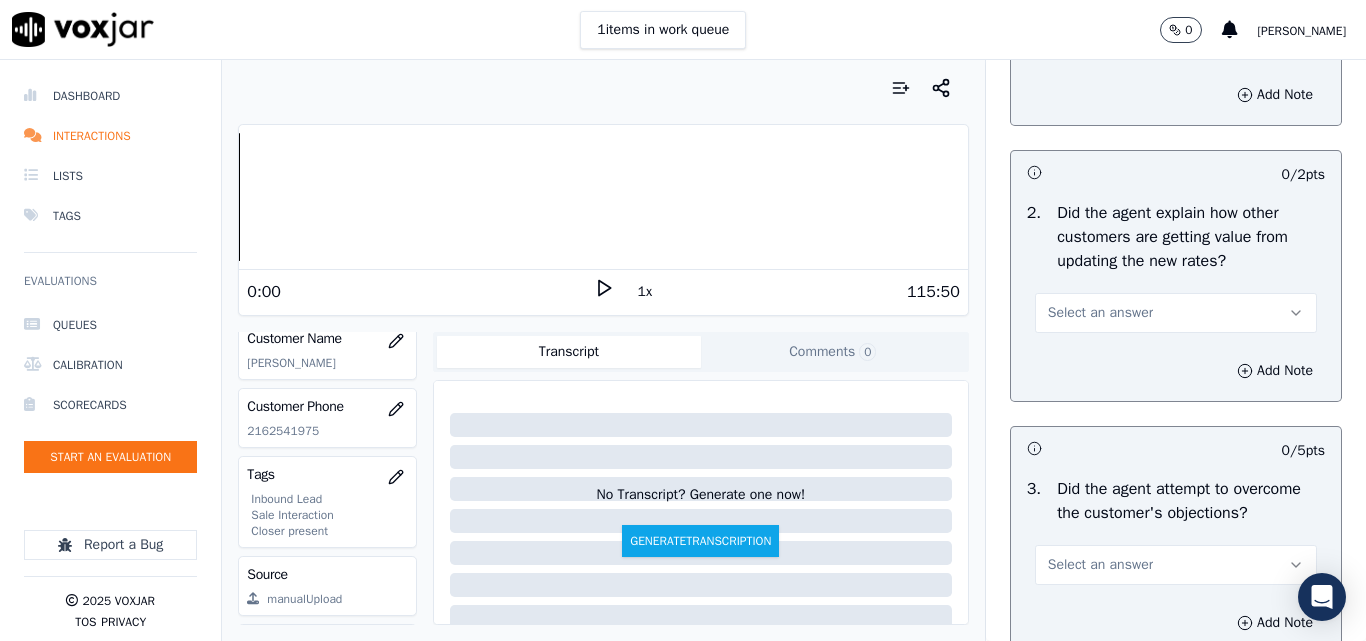 click on "Select an answer" at bounding box center (1100, 313) 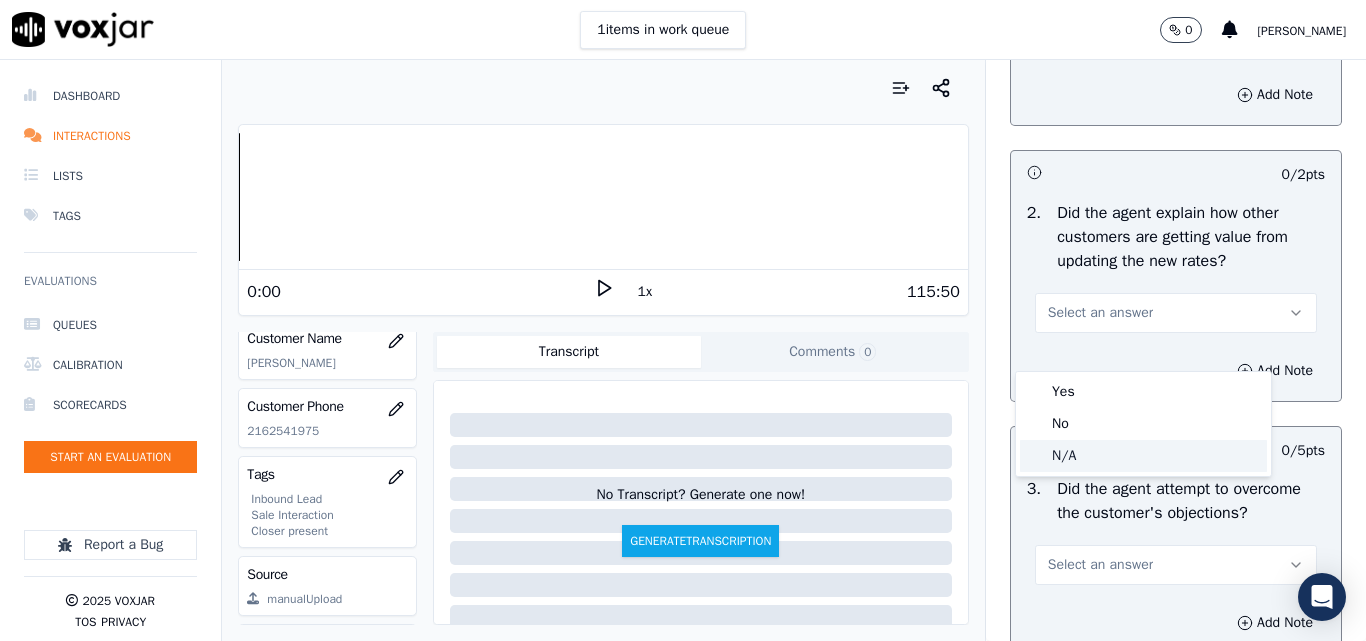 click on "N/A" 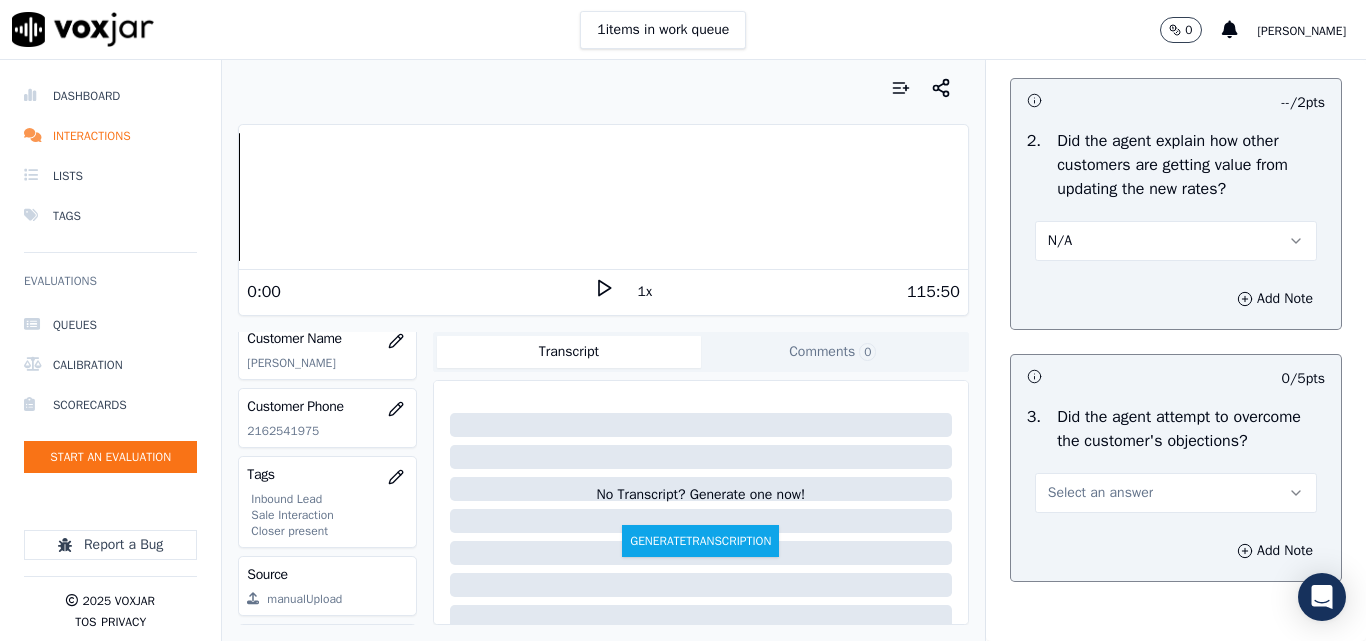 scroll, scrollTop: 2100, scrollLeft: 0, axis: vertical 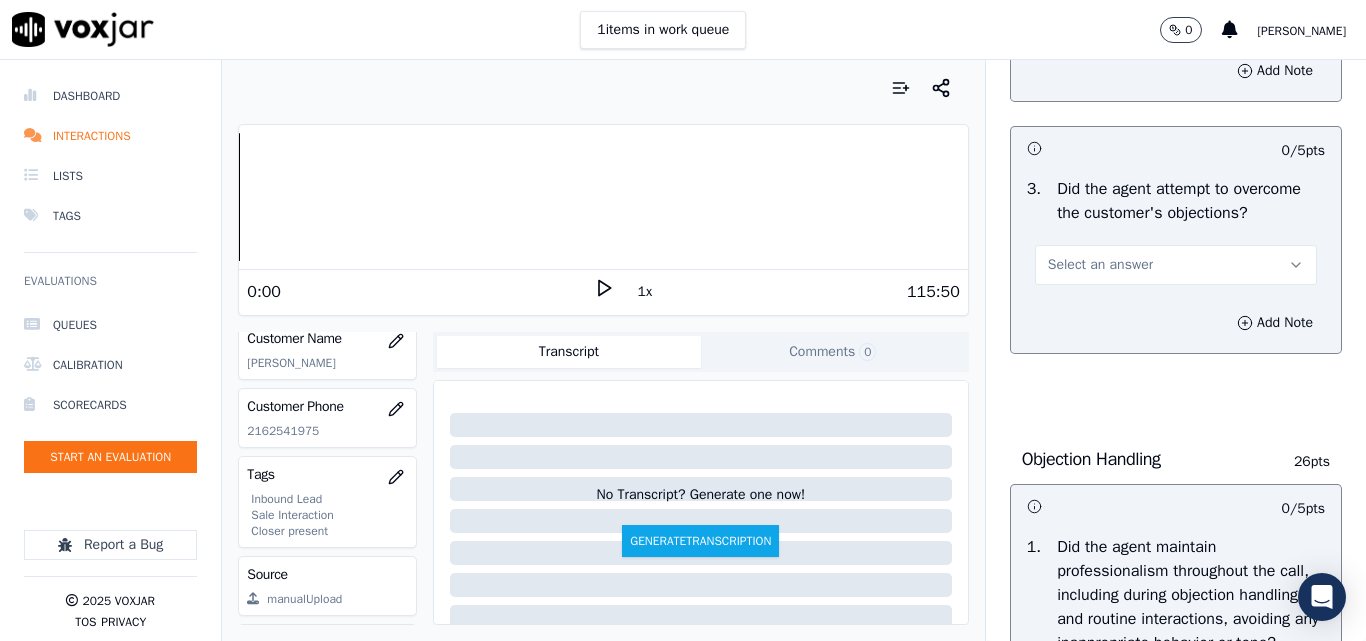click on "Select an answer" at bounding box center [1100, 265] 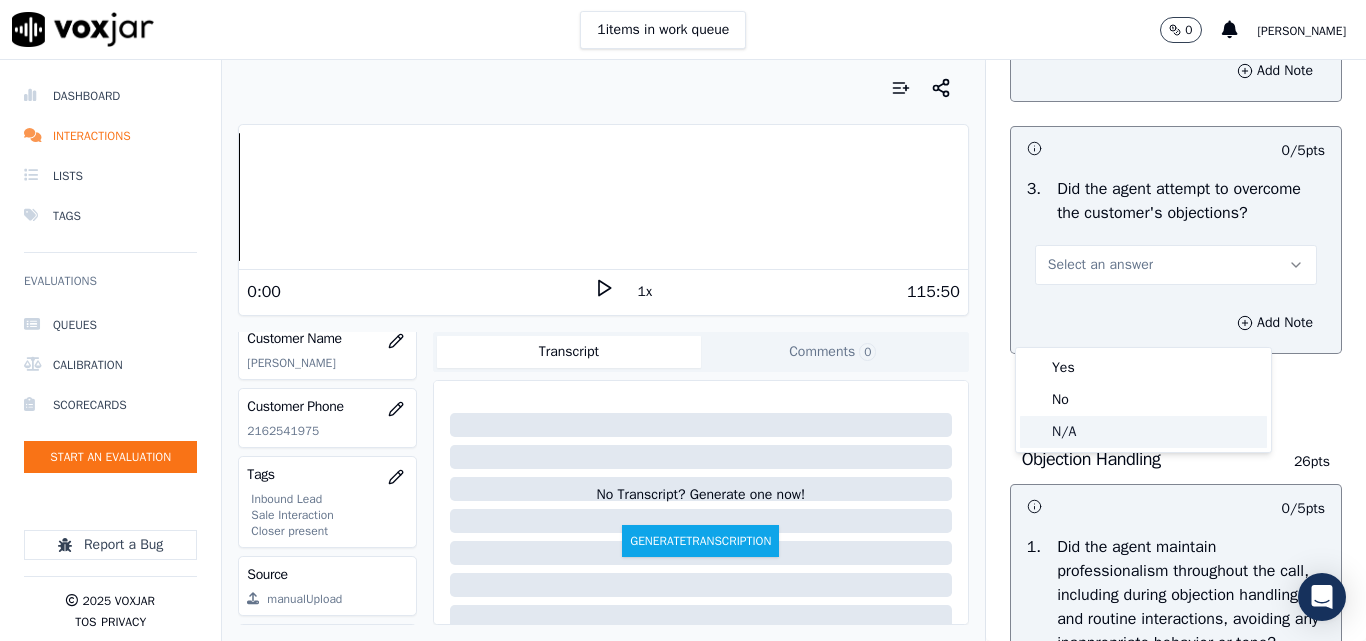 click on "N/A" 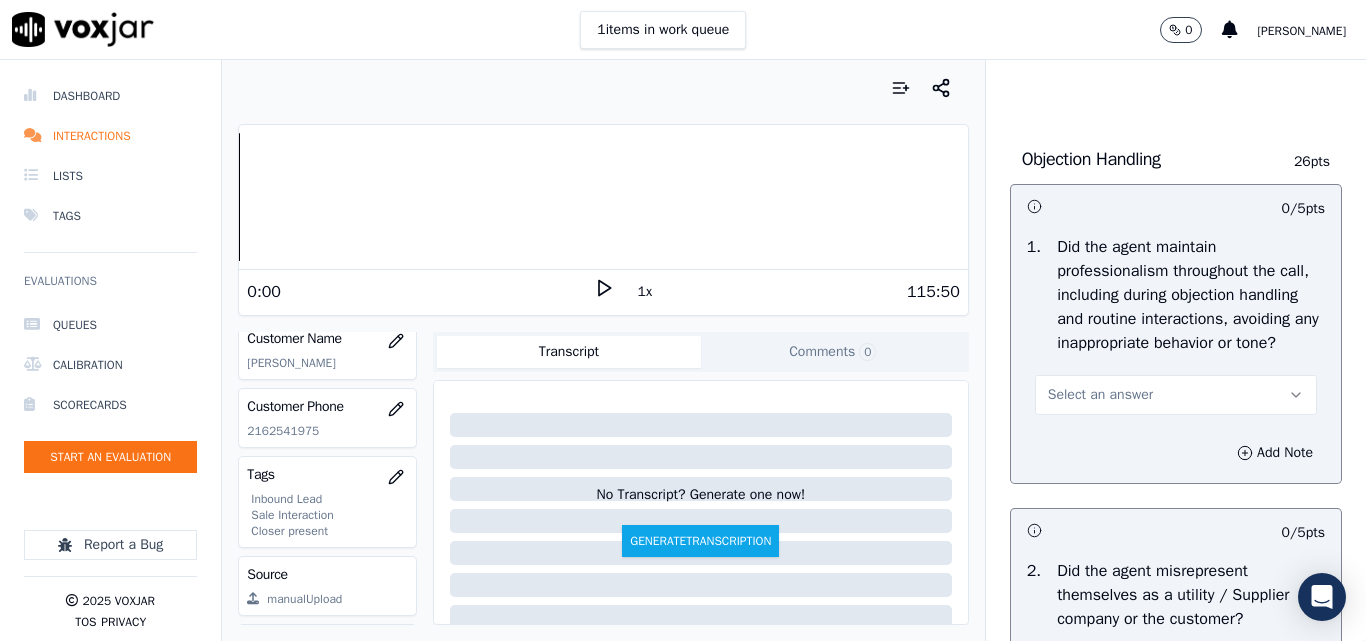 scroll, scrollTop: 2500, scrollLeft: 0, axis: vertical 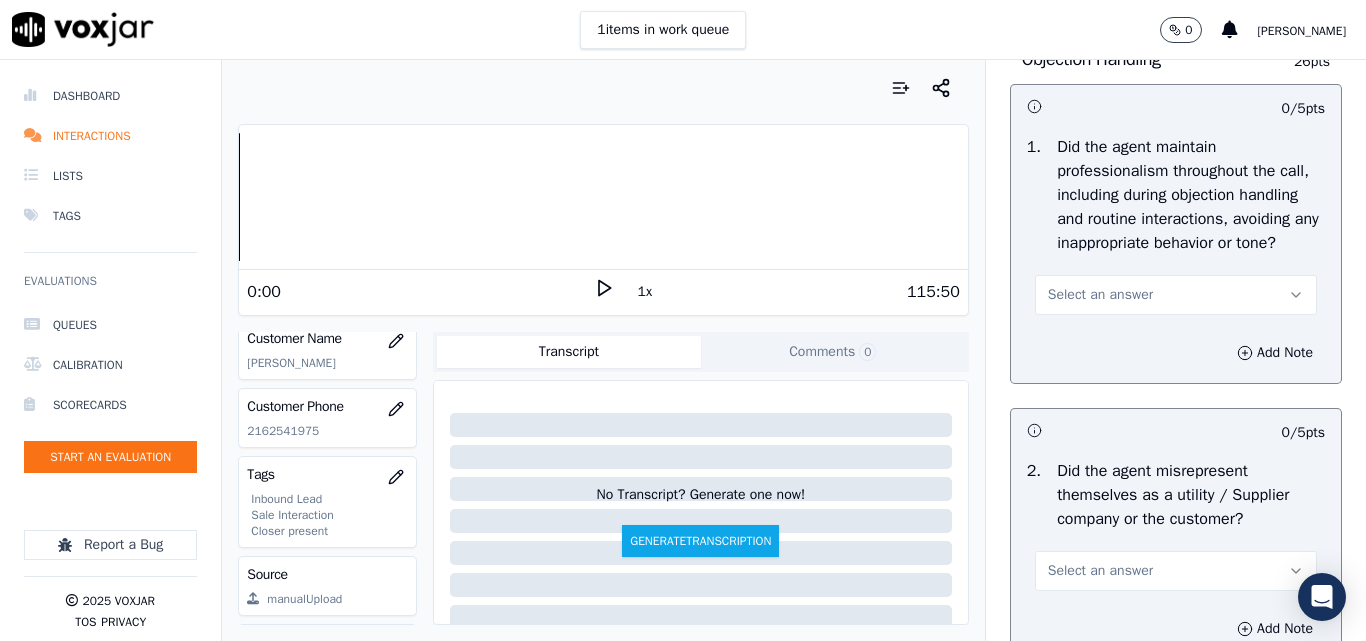 click on "Select an answer" at bounding box center [1100, 295] 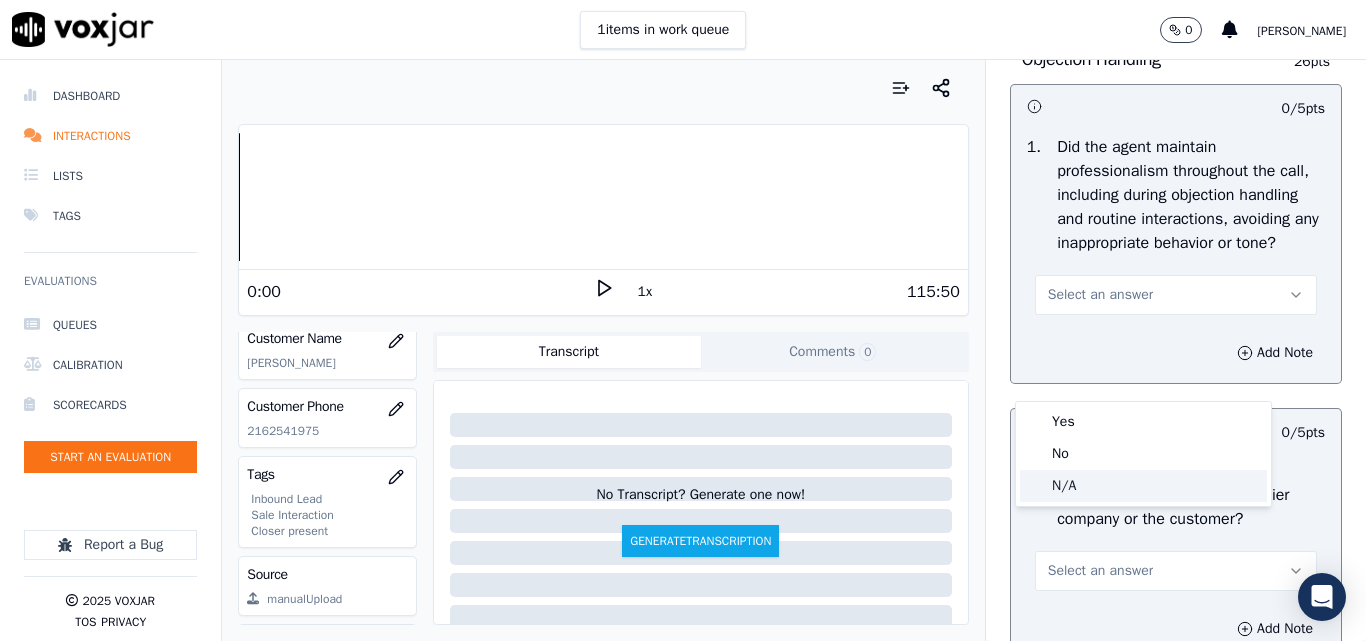 click on "N/A" 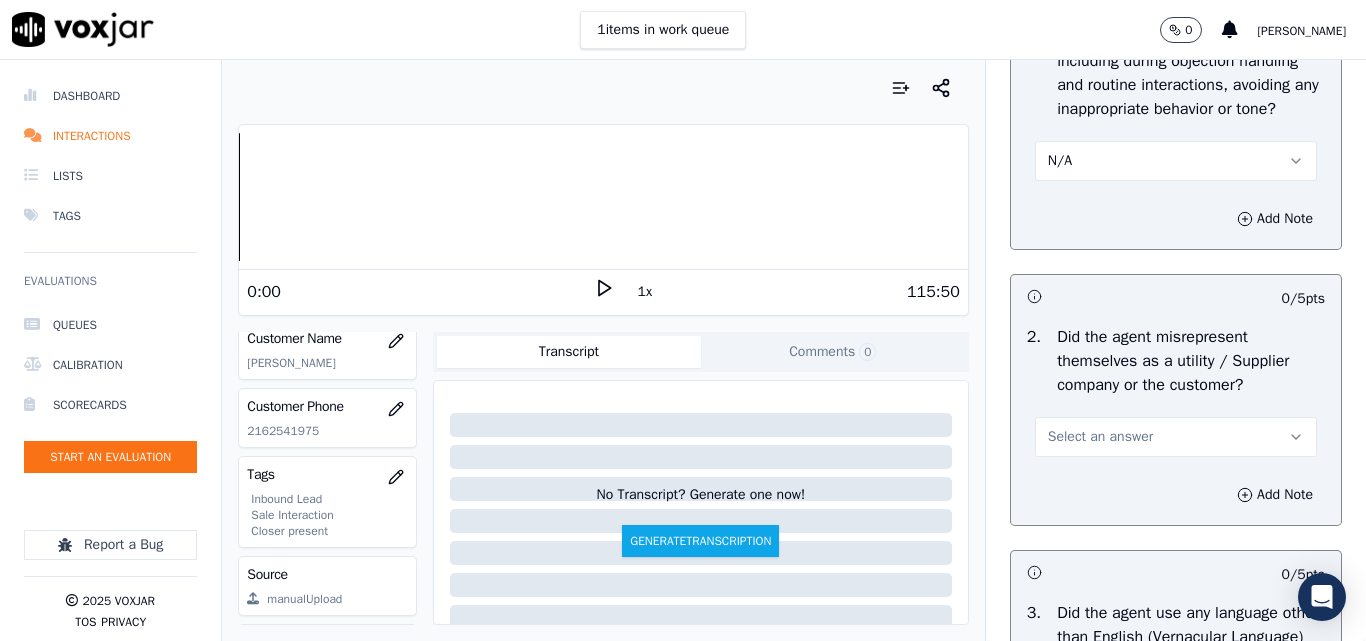 scroll, scrollTop: 2900, scrollLeft: 0, axis: vertical 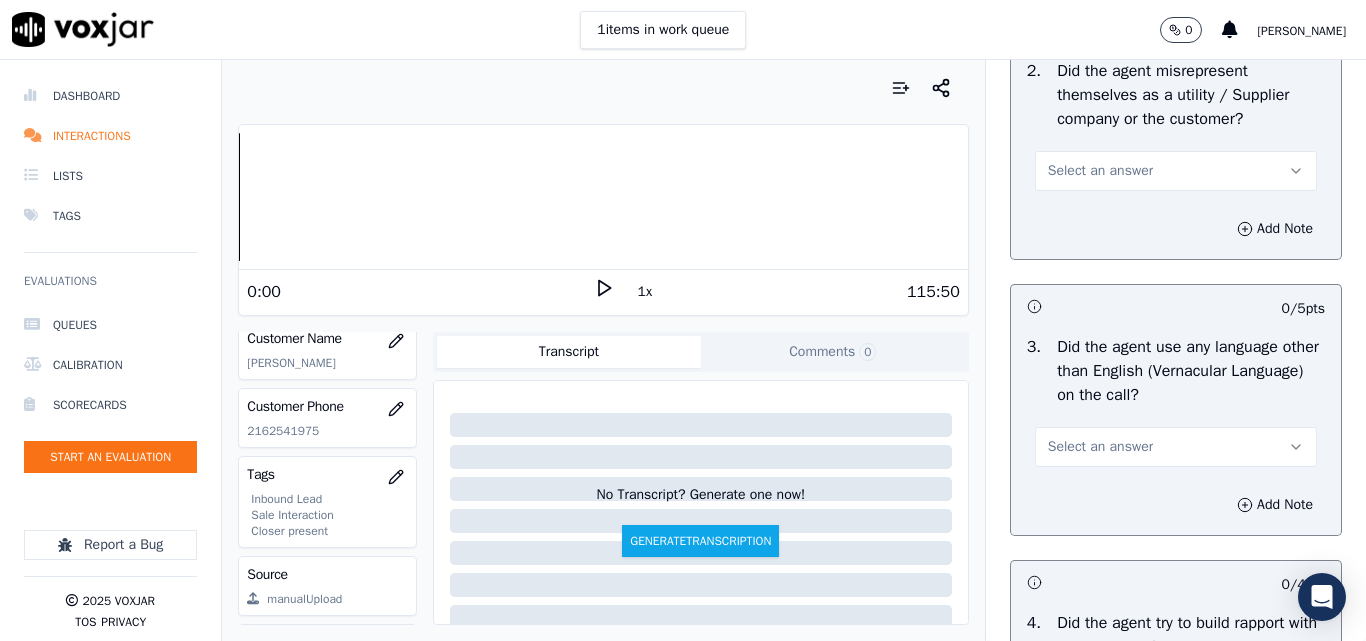 click on "Select an answer" at bounding box center [1100, 171] 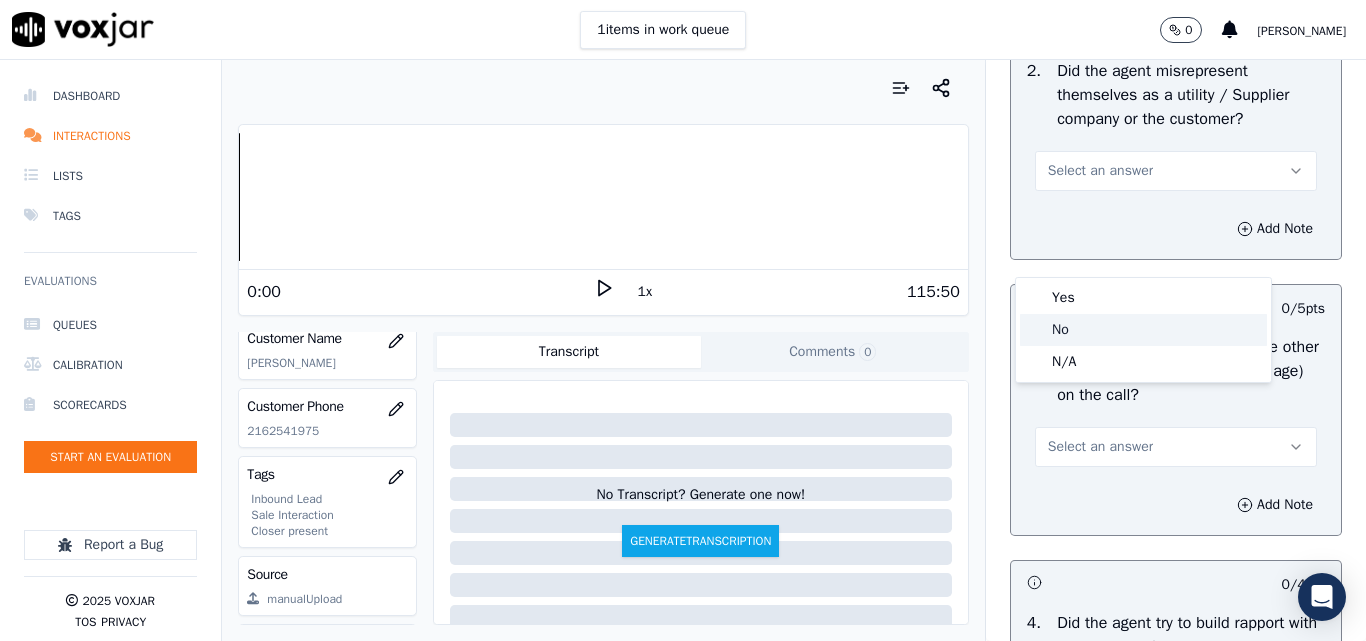 click on "No" 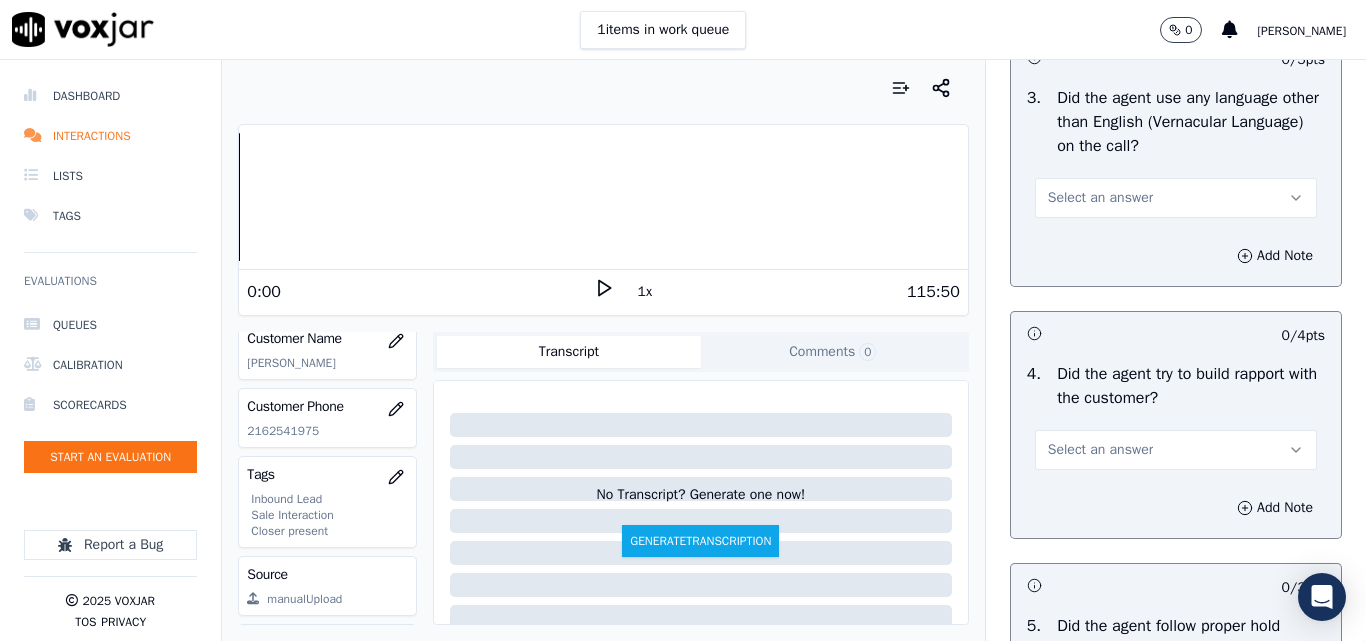 scroll, scrollTop: 3200, scrollLeft: 0, axis: vertical 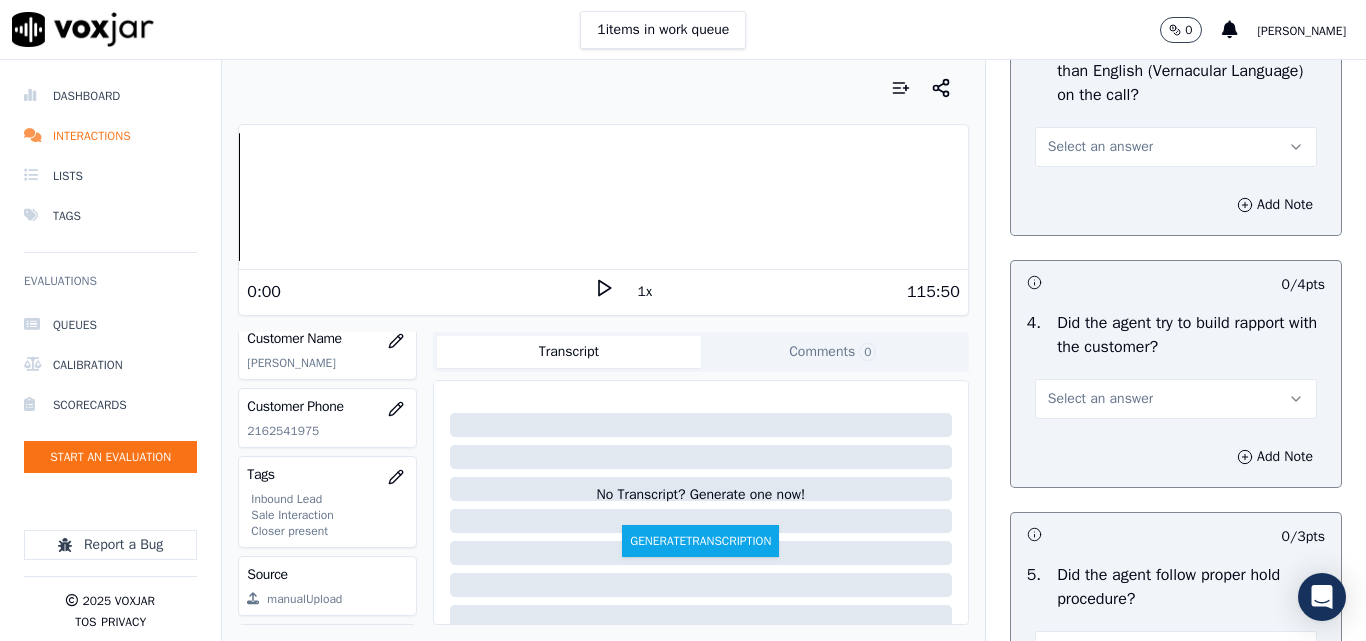 click on "Select an answer" at bounding box center [1100, 147] 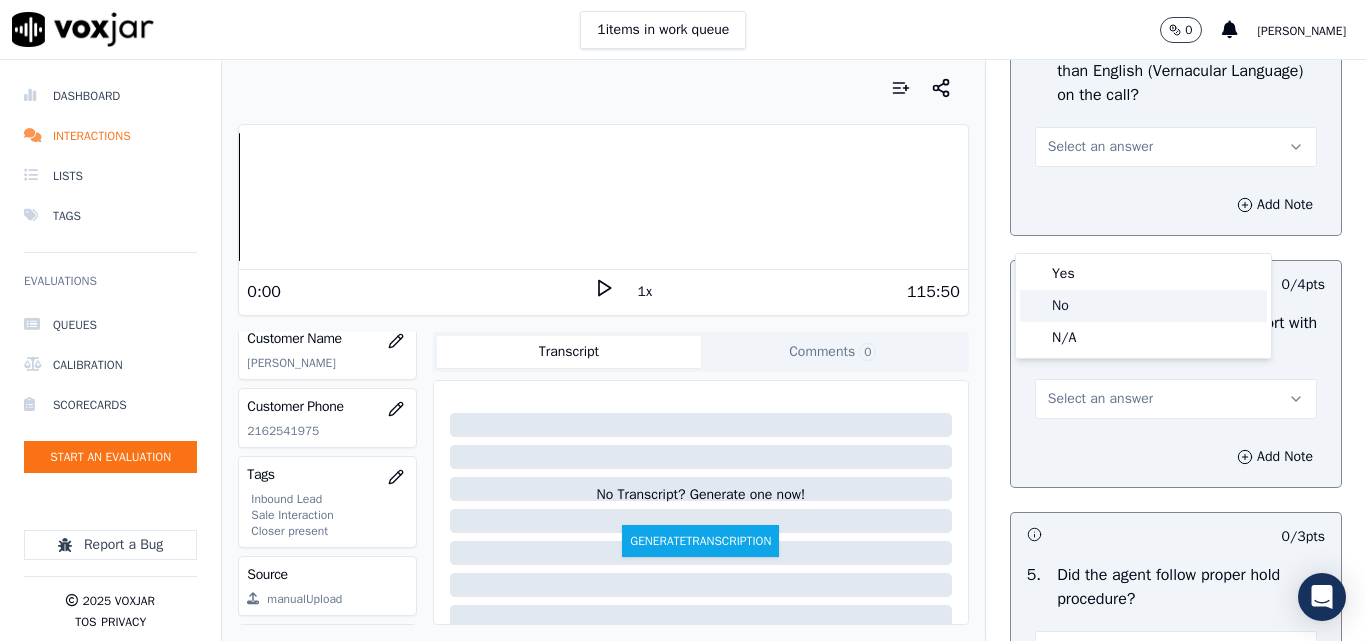 click on "No" 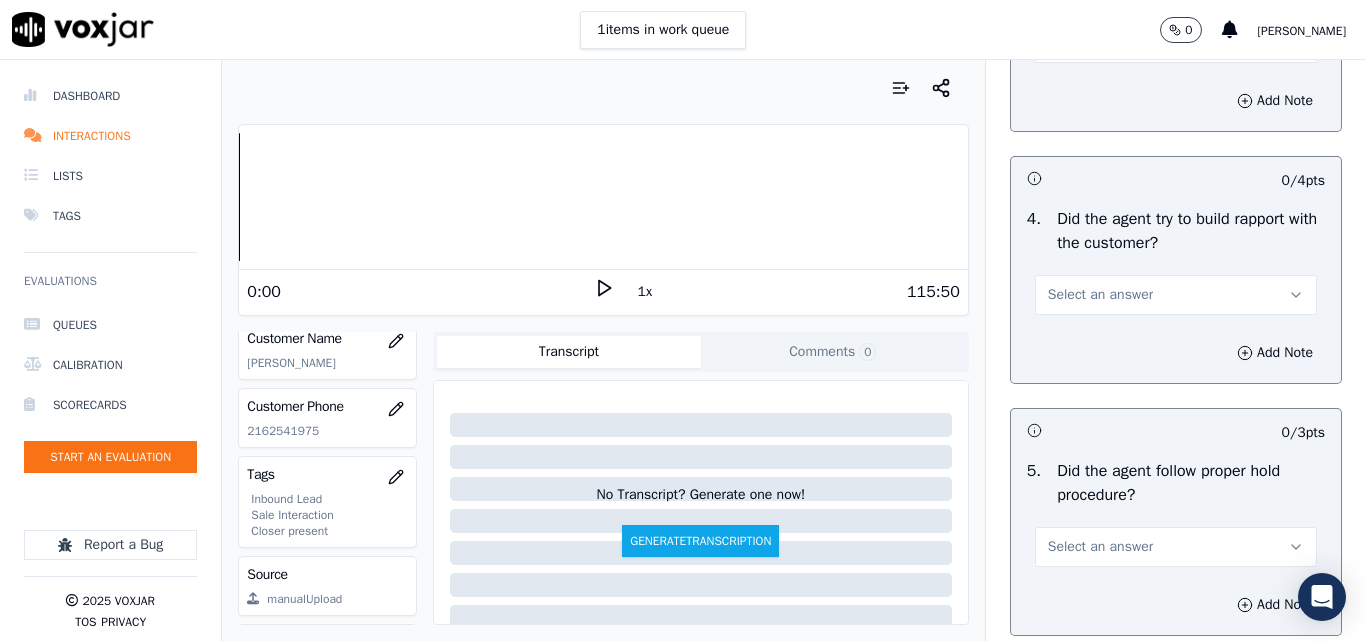 scroll, scrollTop: 3400, scrollLeft: 0, axis: vertical 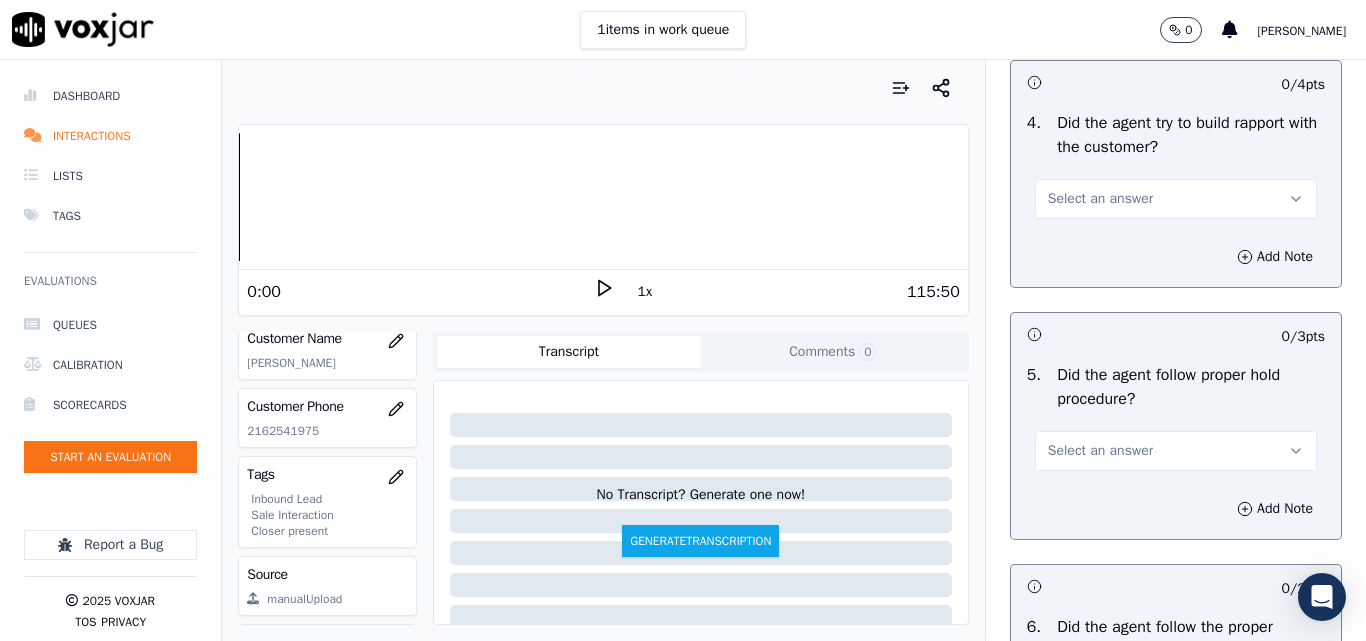 click on "Select an answer" at bounding box center (1176, 199) 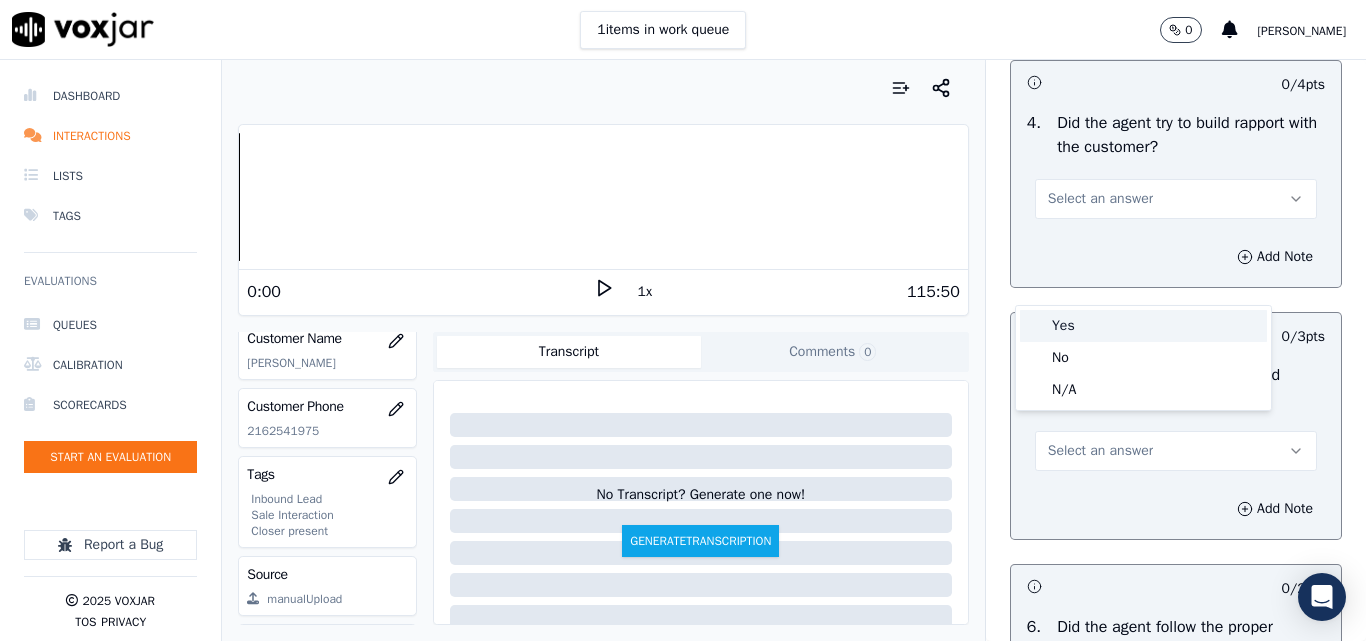 click on "Yes" at bounding box center [1143, 326] 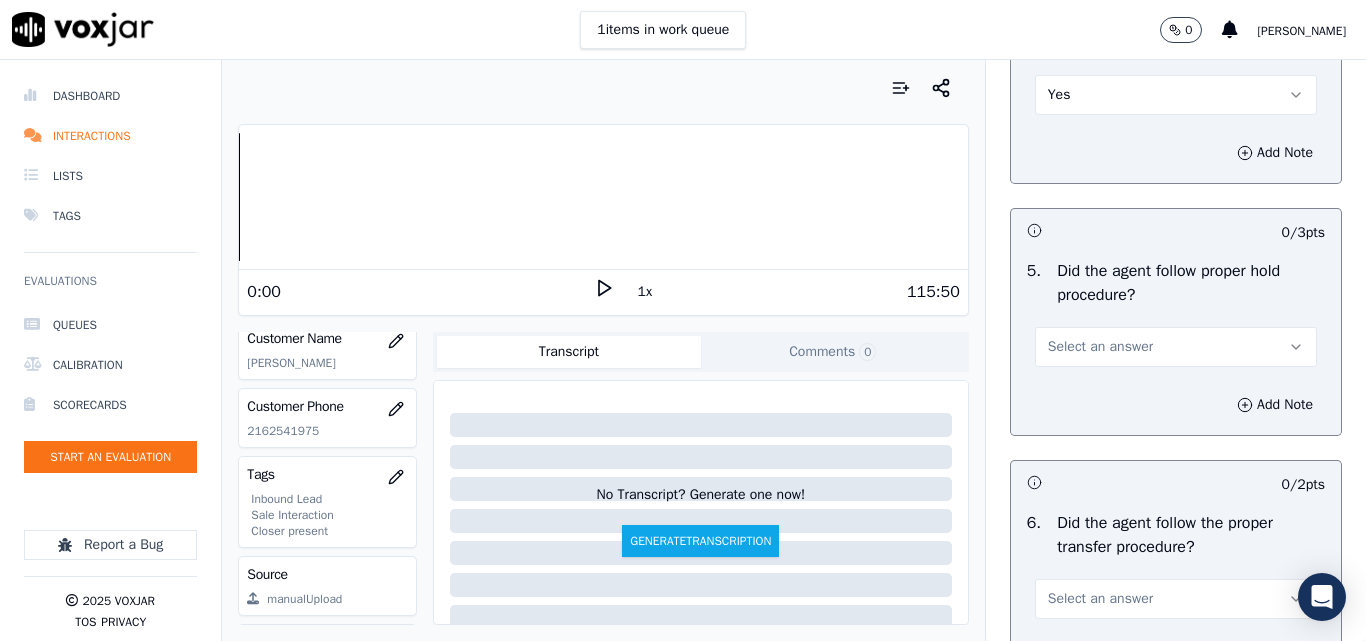scroll, scrollTop: 3600, scrollLeft: 0, axis: vertical 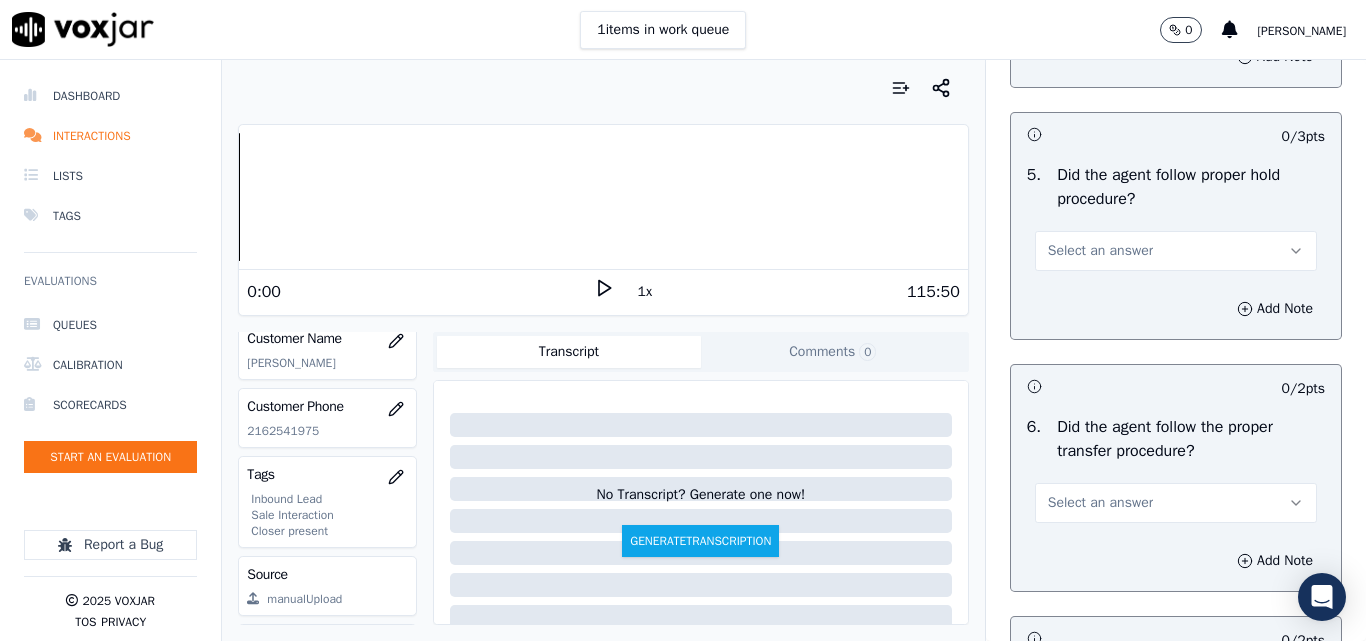 click on "Select an answer" at bounding box center [1176, 251] 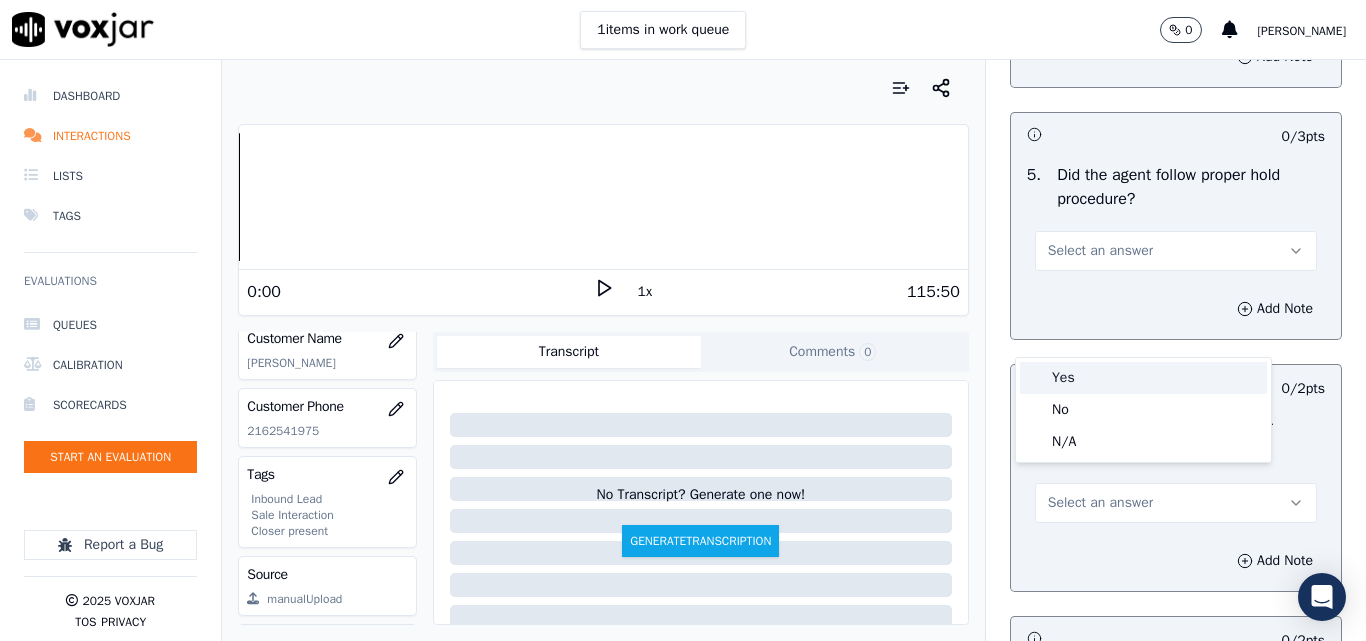 click on "Yes" at bounding box center [1143, 378] 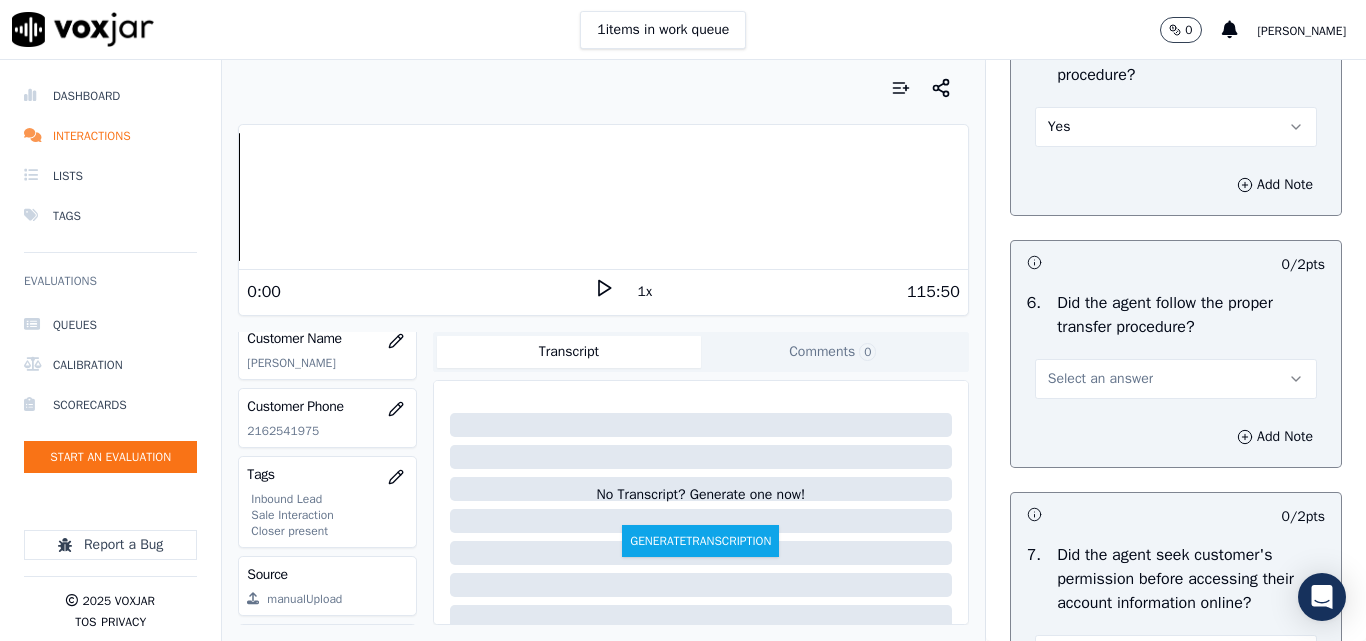 scroll, scrollTop: 3900, scrollLeft: 0, axis: vertical 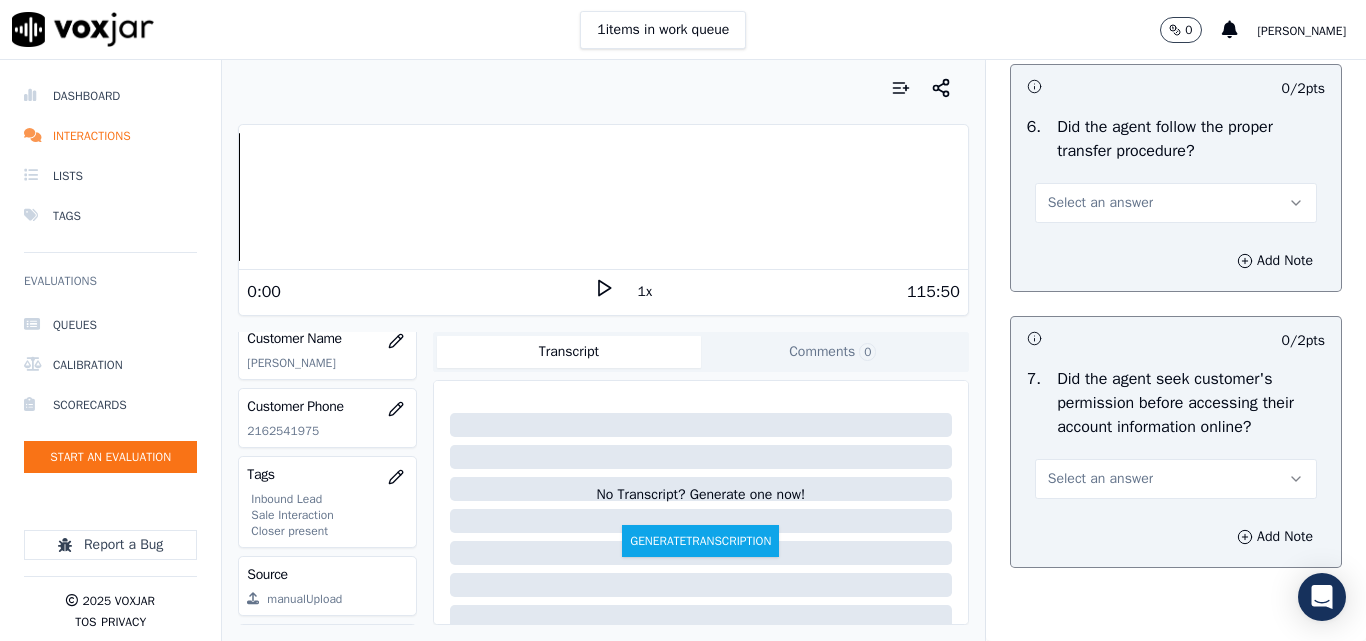 click on "Select an answer" at bounding box center (1100, 203) 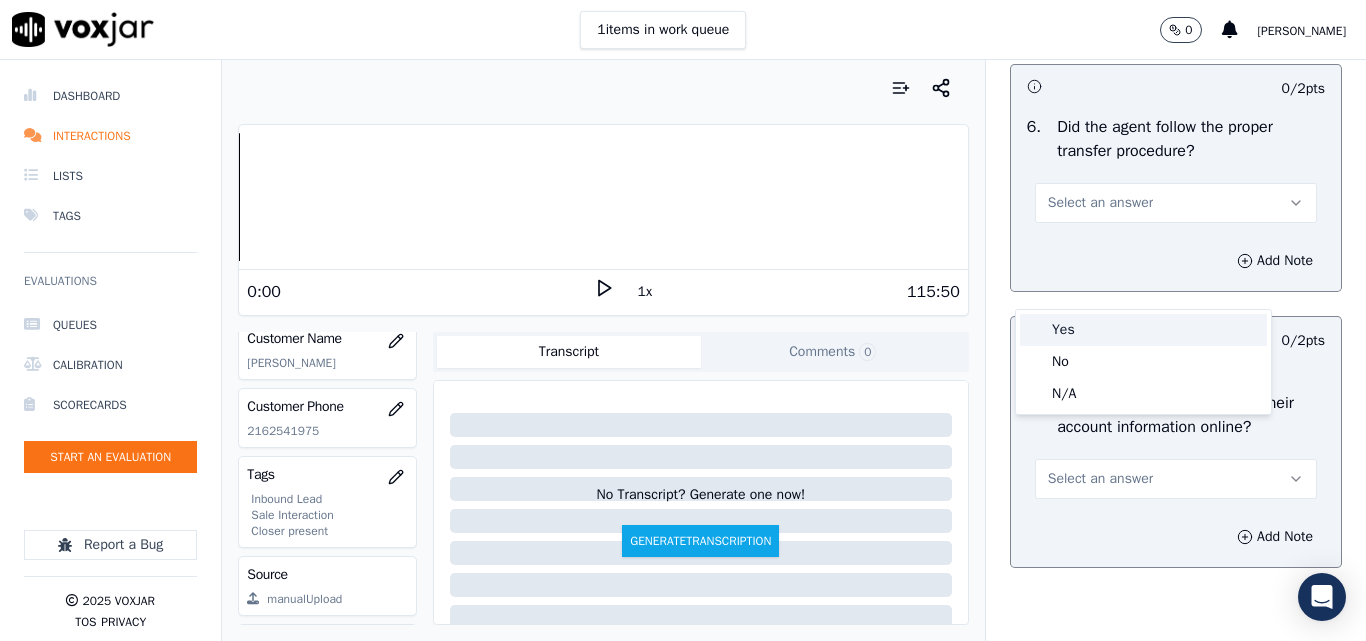 click on "Yes" at bounding box center [1143, 330] 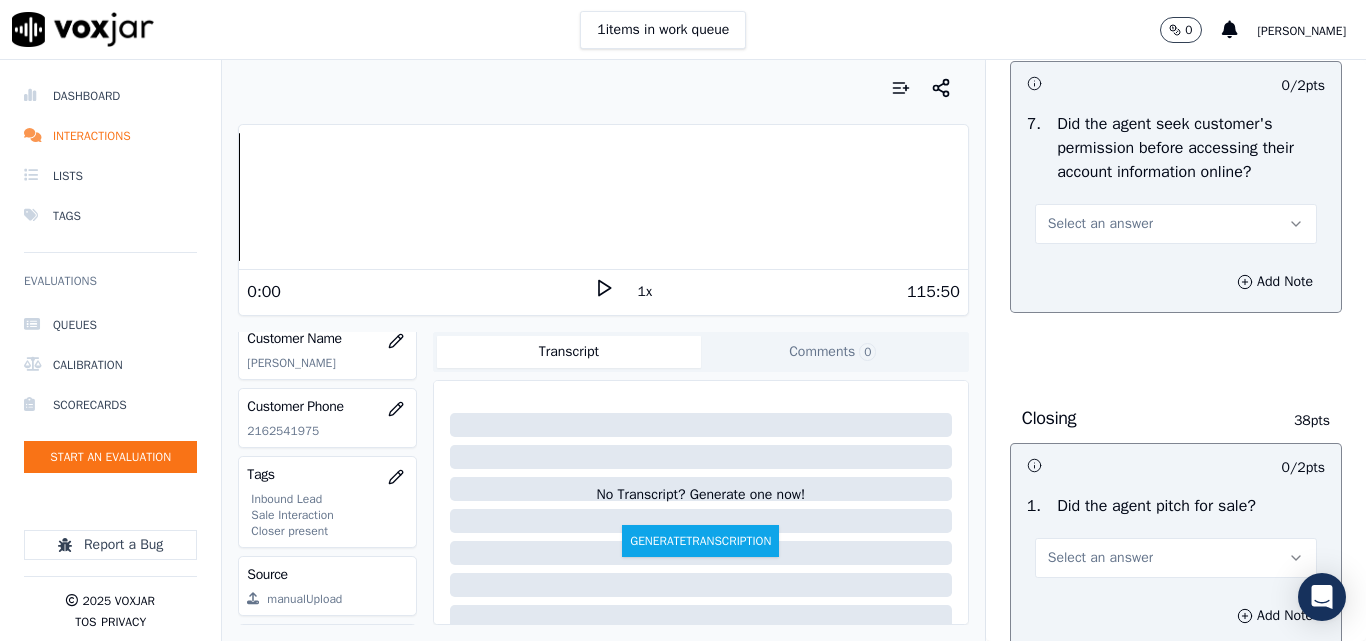scroll, scrollTop: 4200, scrollLeft: 0, axis: vertical 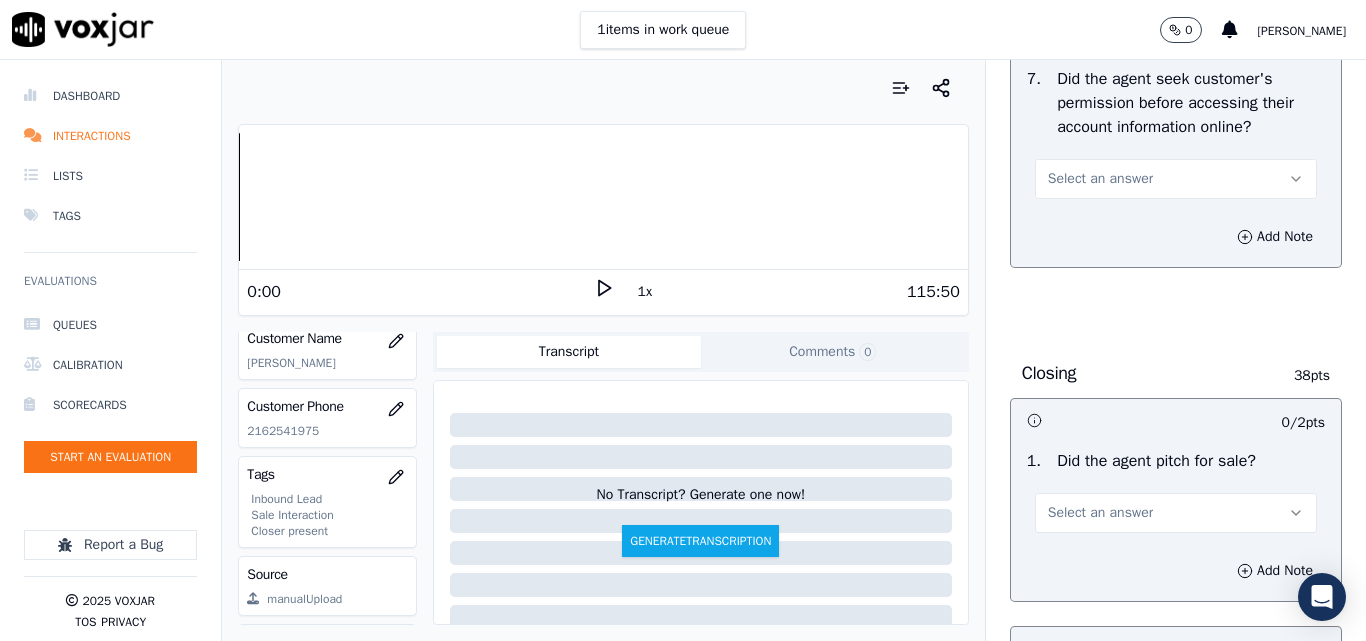 click on "Select an answer" at bounding box center (1100, 179) 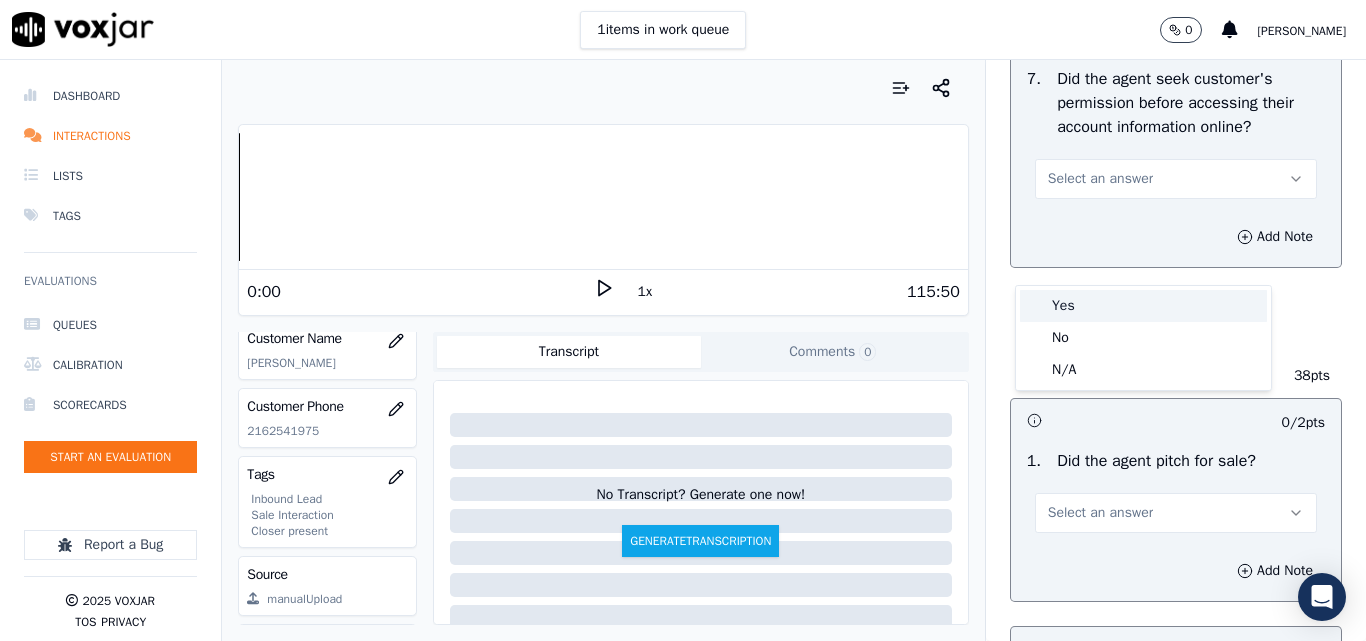 click on "Yes" at bounding box center (1143, 306) 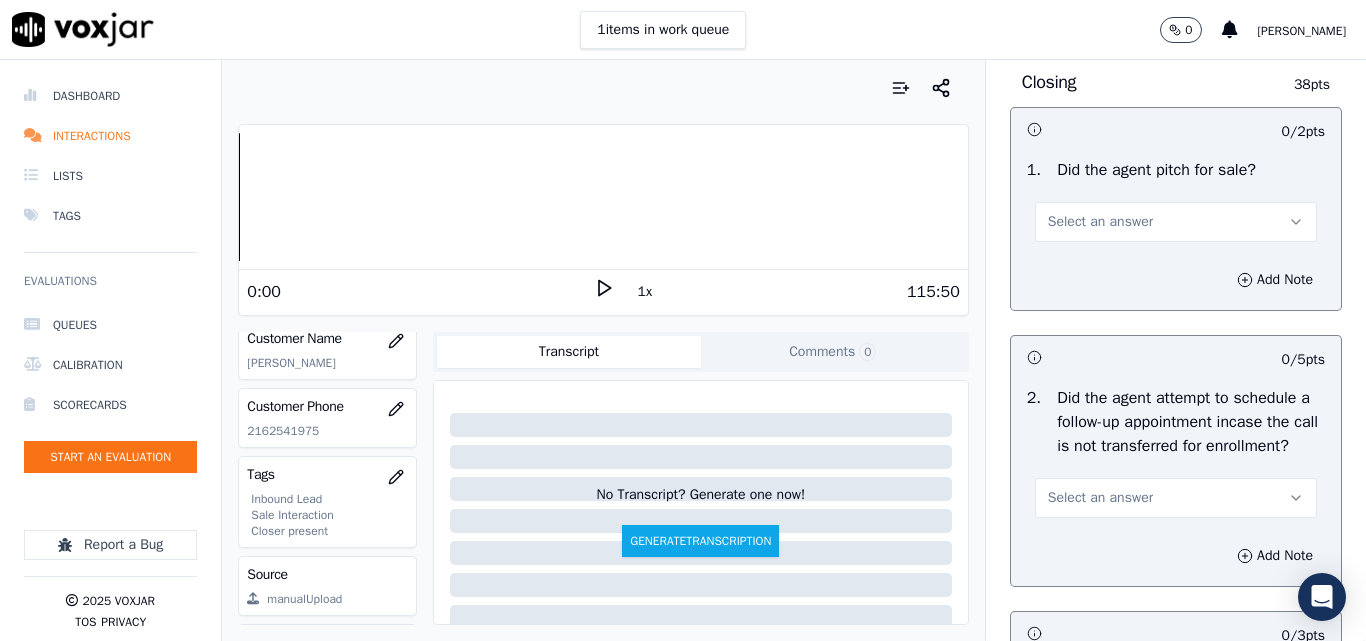 scroll, scrollTop: 4500, scrollLeft: 0, axis: vertical 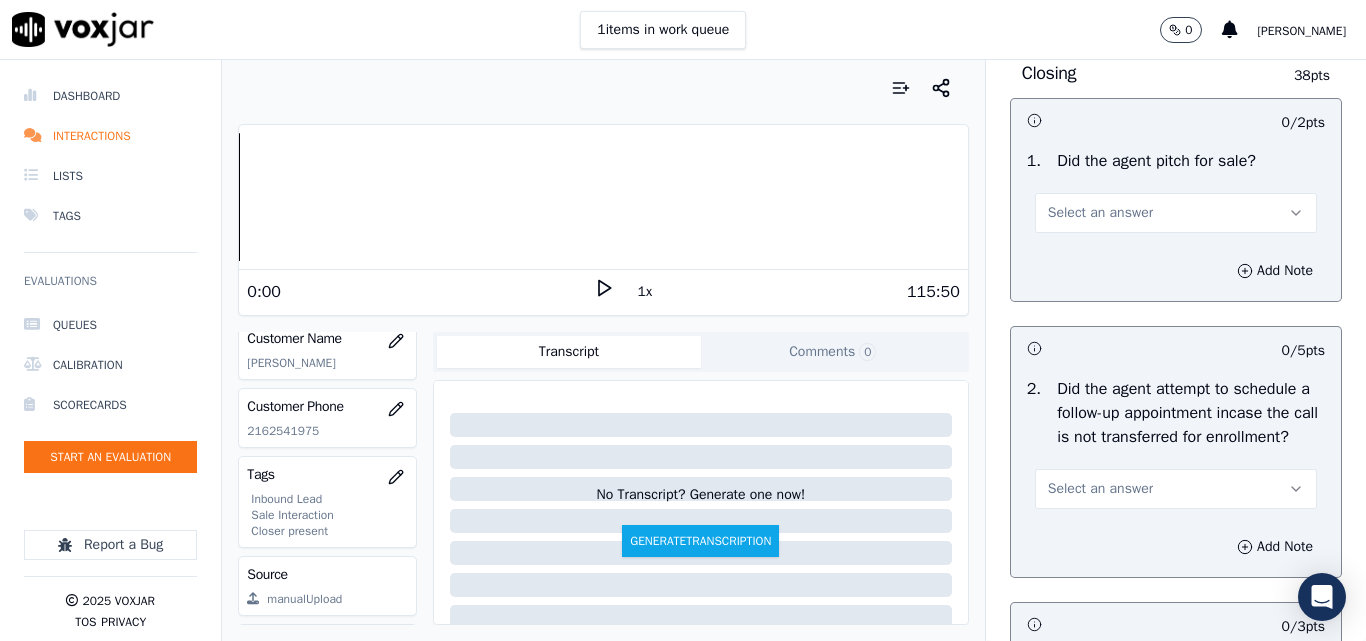 click on "Select an answer" at bounding box center (1100, 213) 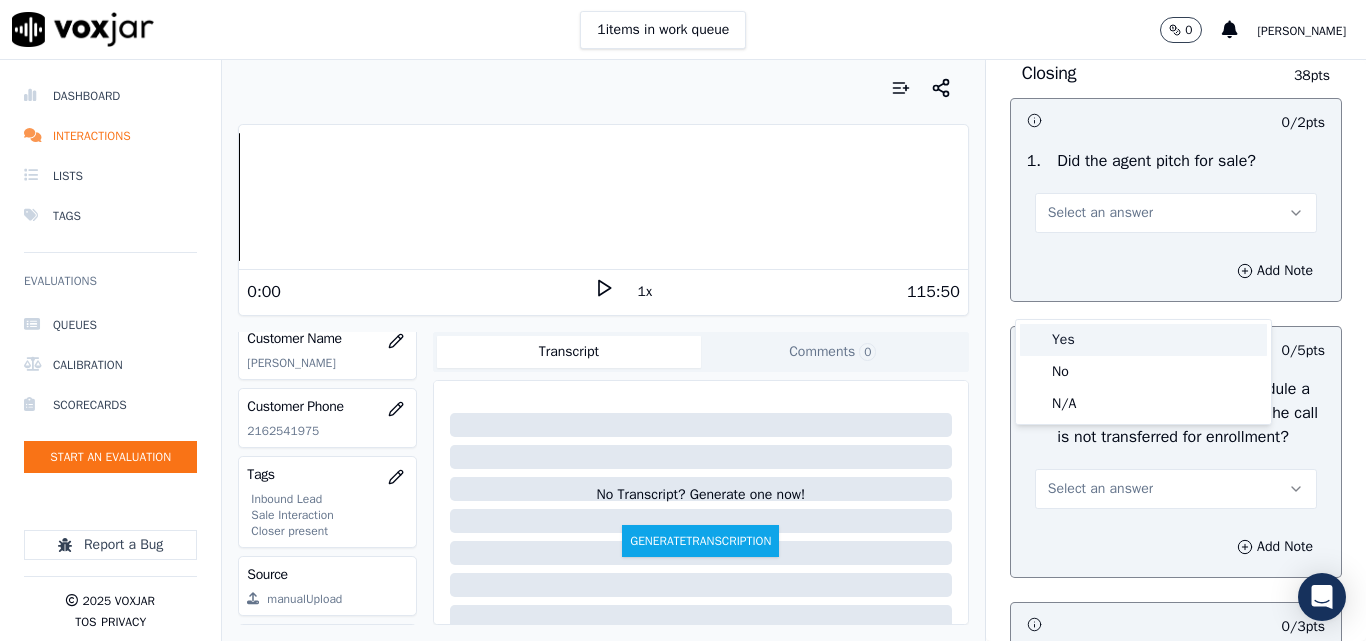 click on "Yes" at bounding box center [1143, 340] 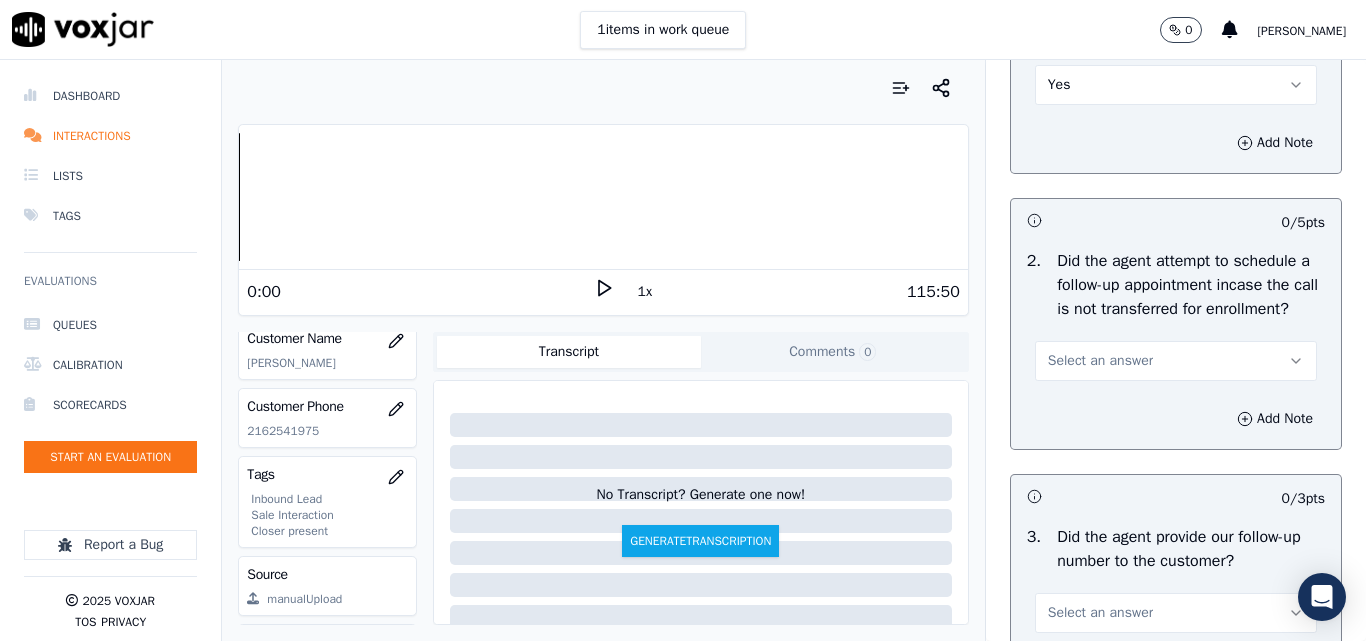 scroll, scrollTop: 4700, scrollLeft: 0, axis: vertical 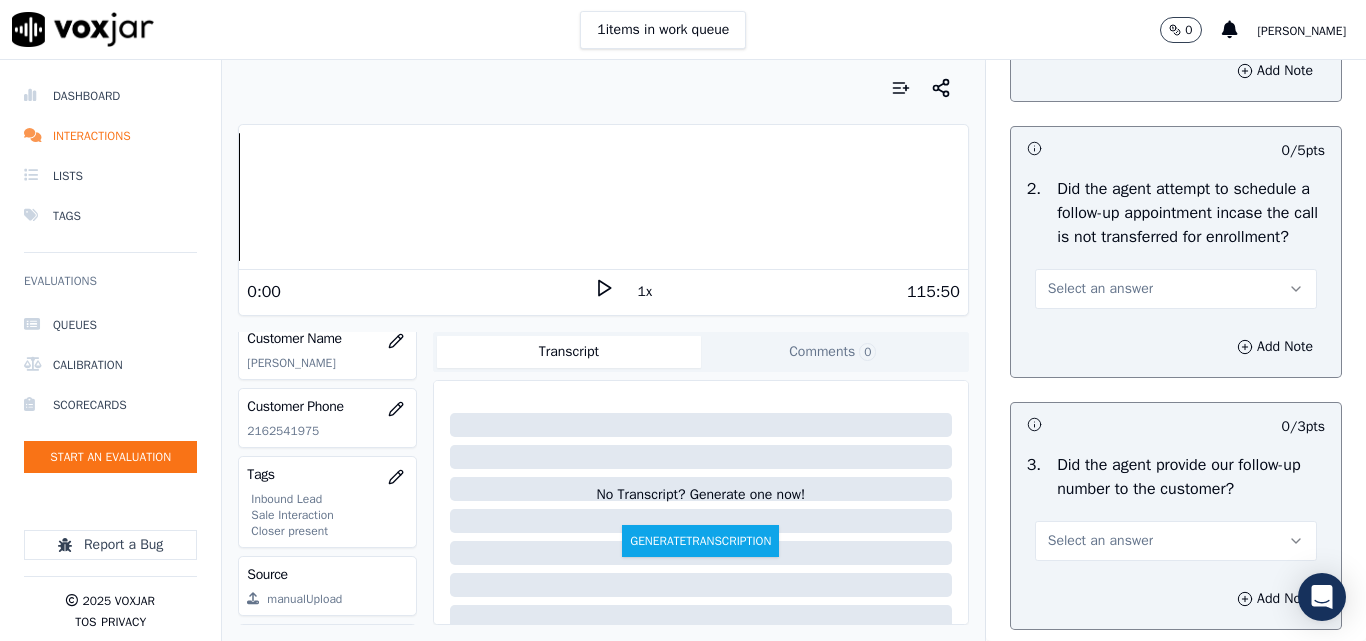 click on "Select an answer" at bounding box center (1100, 289) 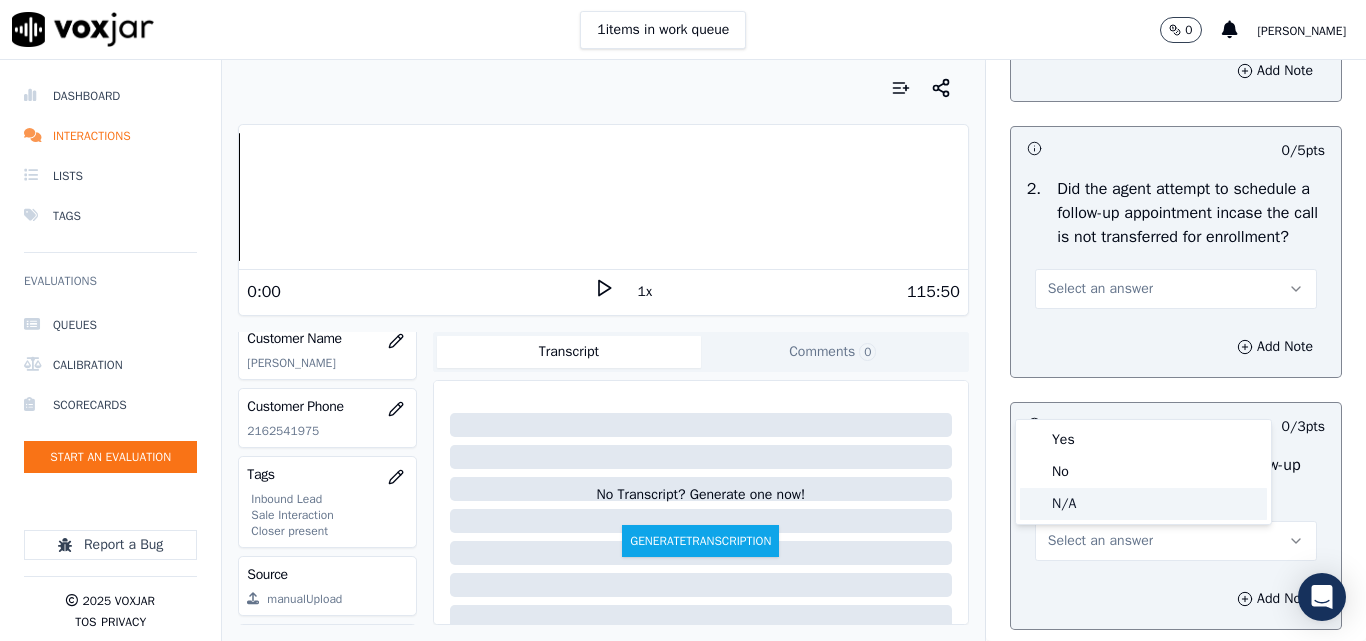 click on "N/A" 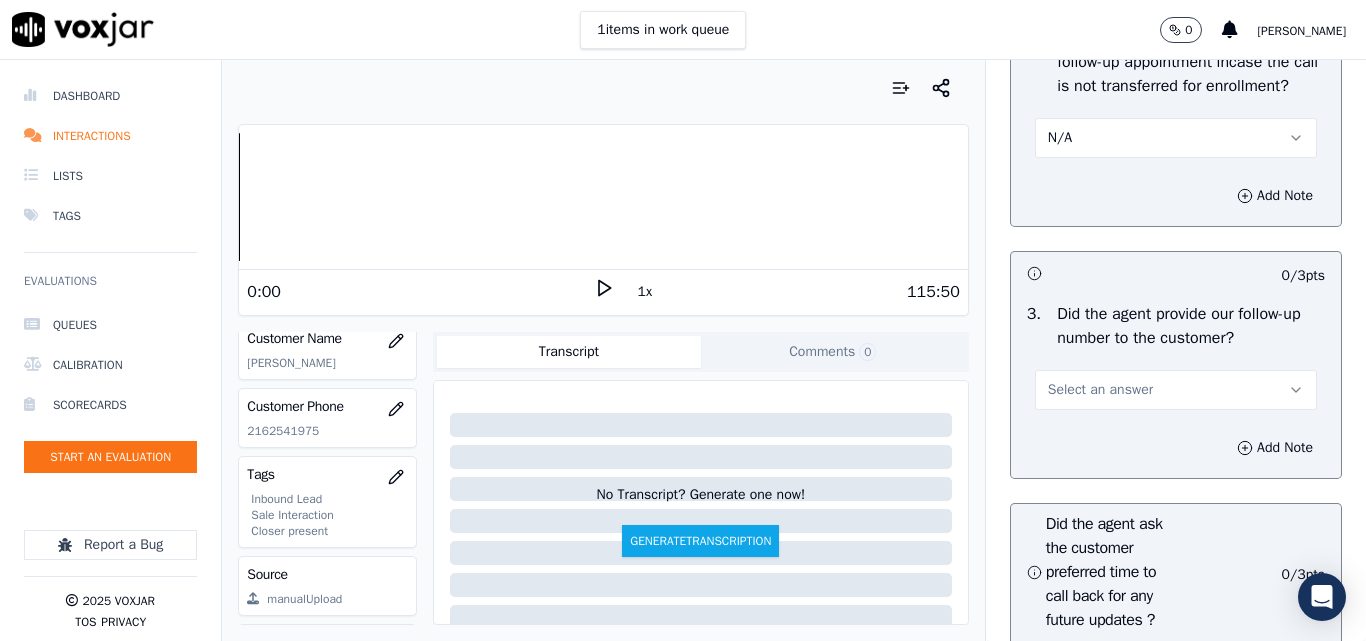 scroll, scrollTop: 5100, scrollLeft: 0, axis: vertical 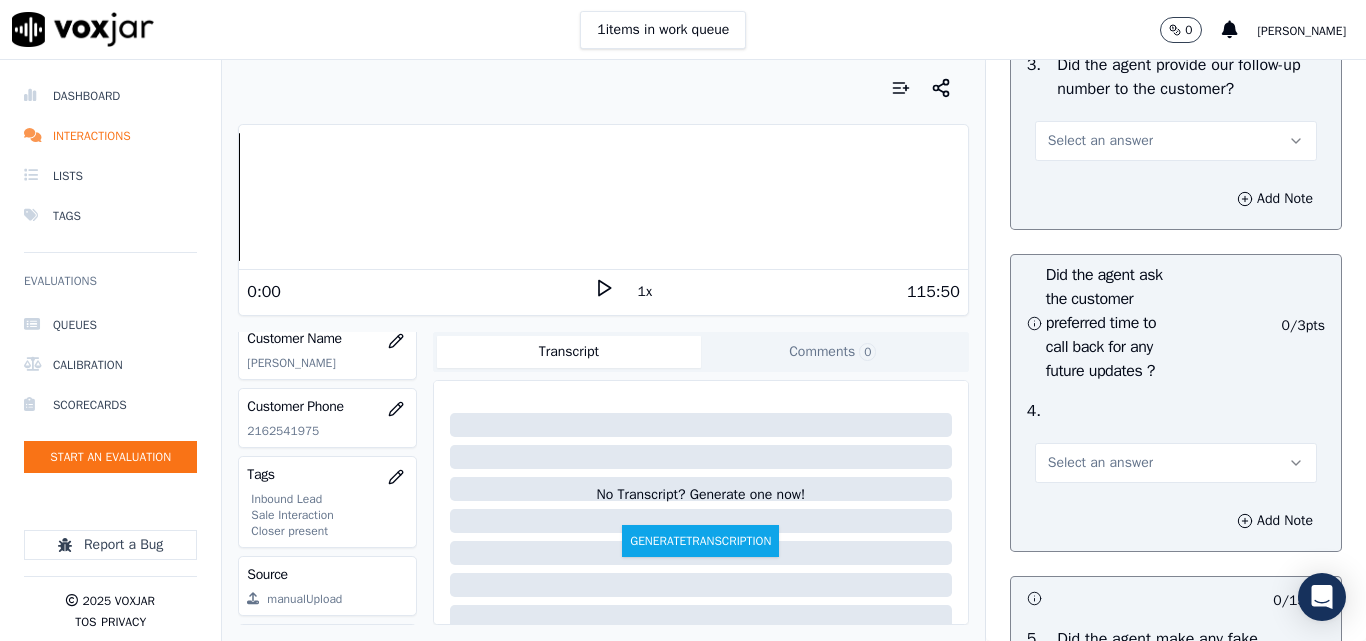 click on "Select an answer" at bounding box center [1100, 141] 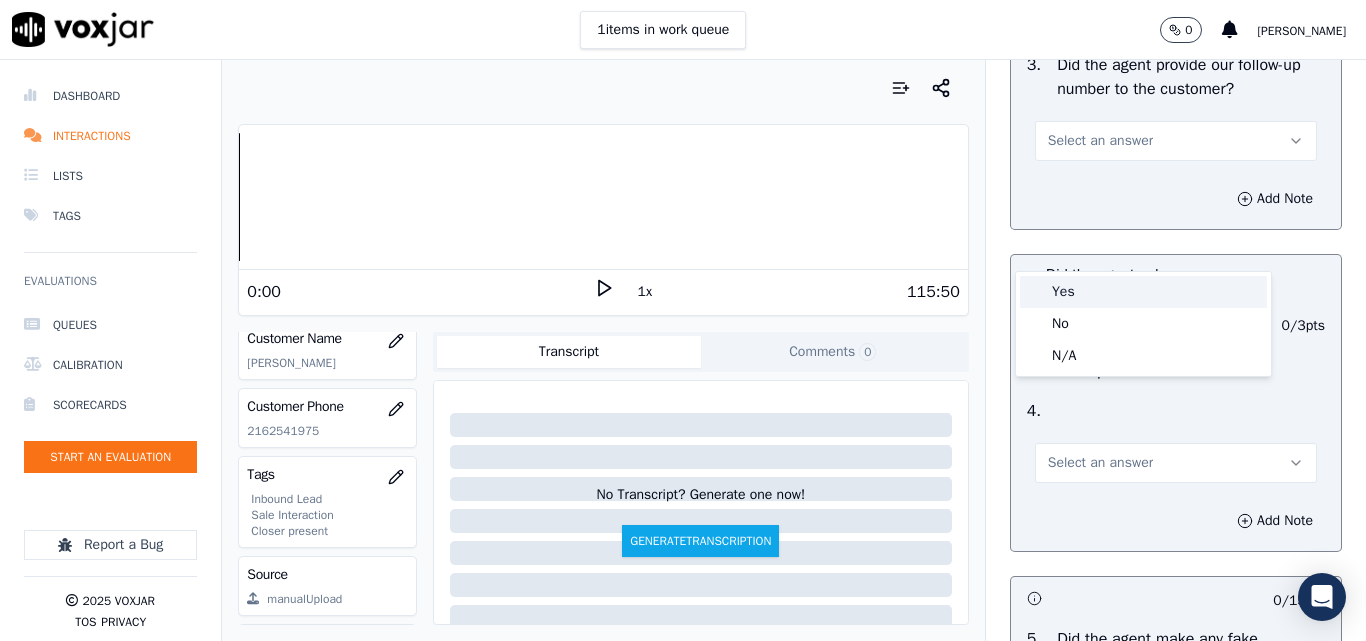 click on "Yes" at bounding box center (1143, 292) 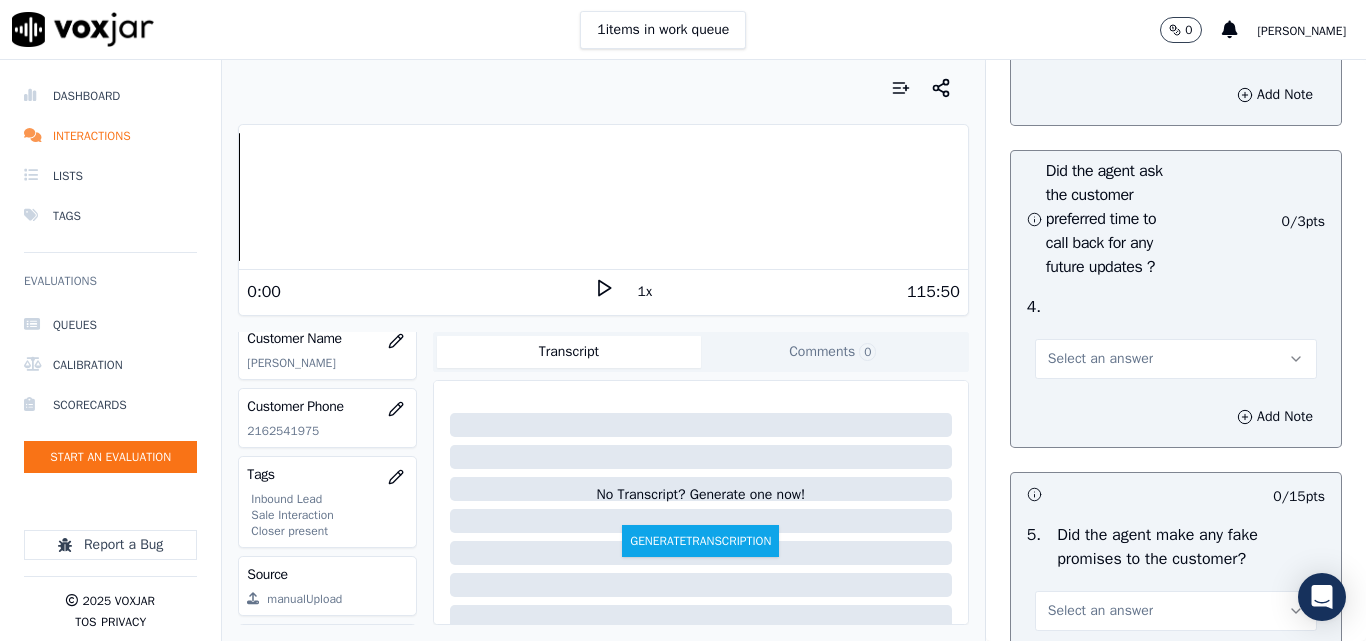 scroll, scrollTop: 5300, scrollLeft: 0, axis: vertical 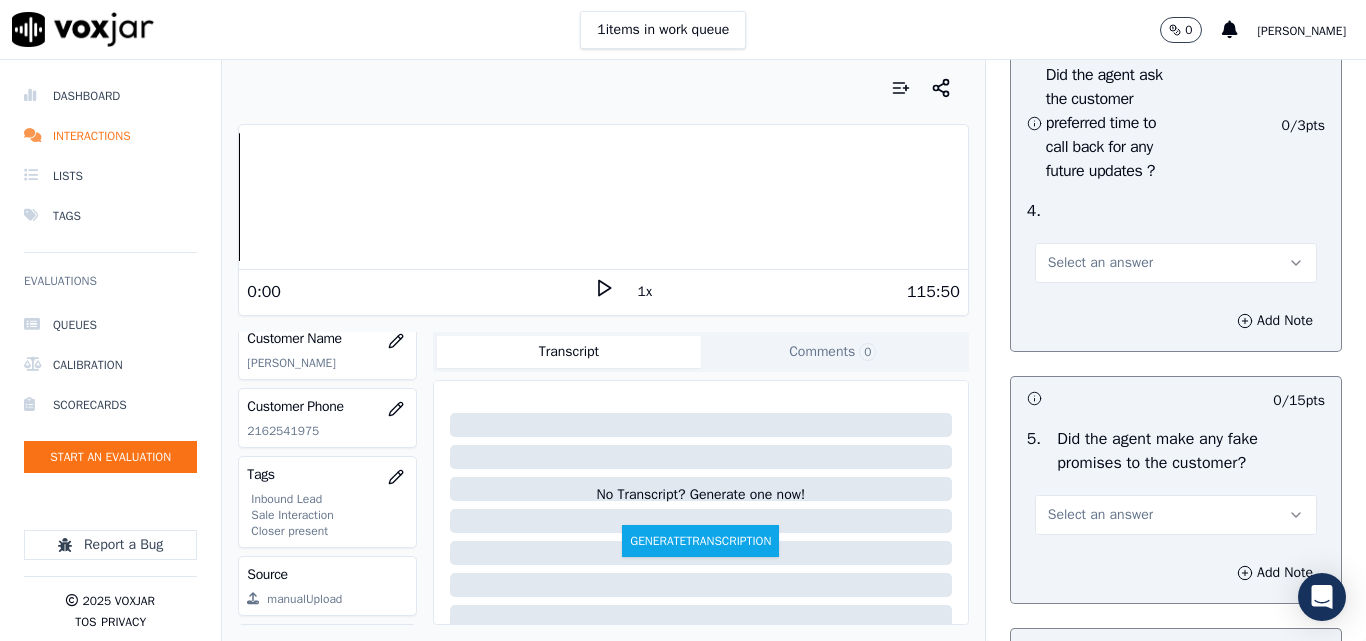 click on "Select an answer" at bounding box center [1176, 263] 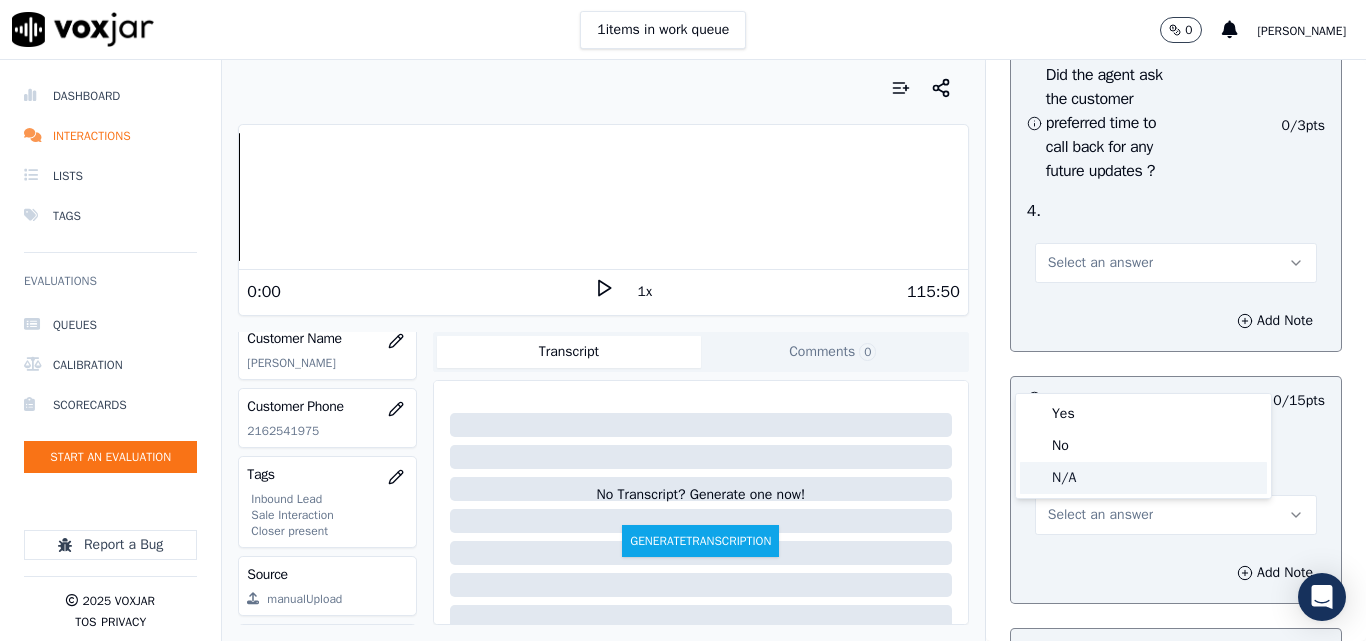 click on "N/A" 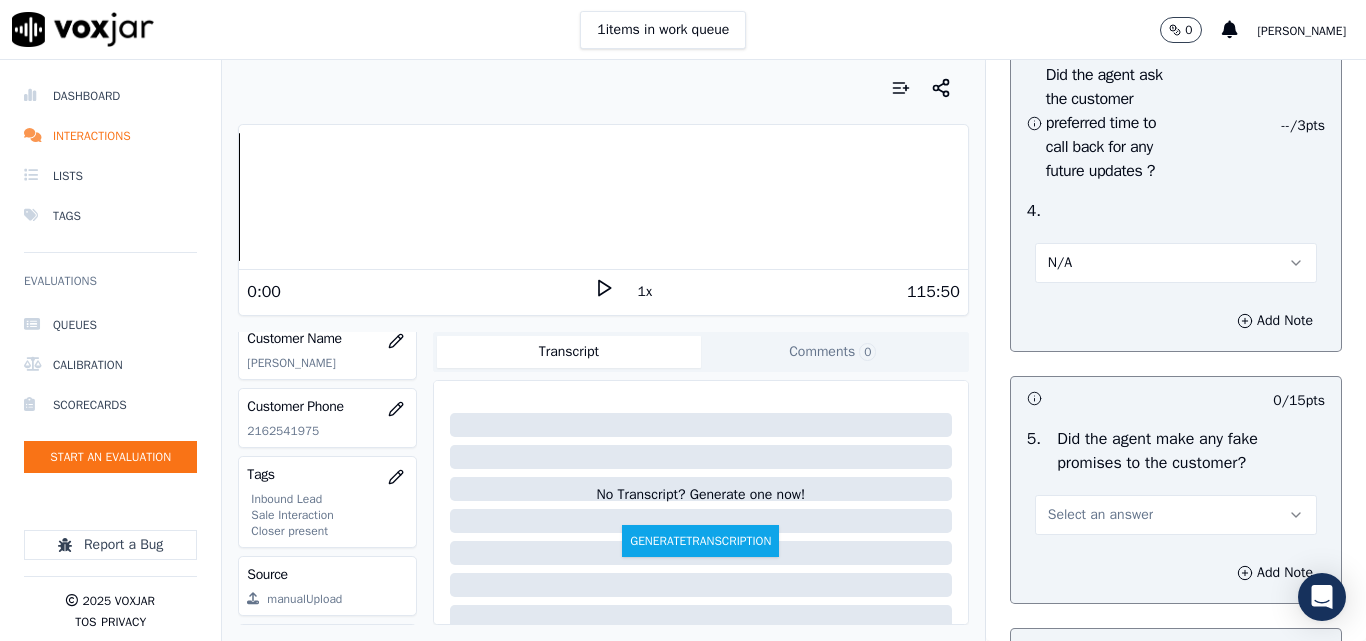 scroll, scrollTop: 5600, scrollLeft: 0, axis: vertical 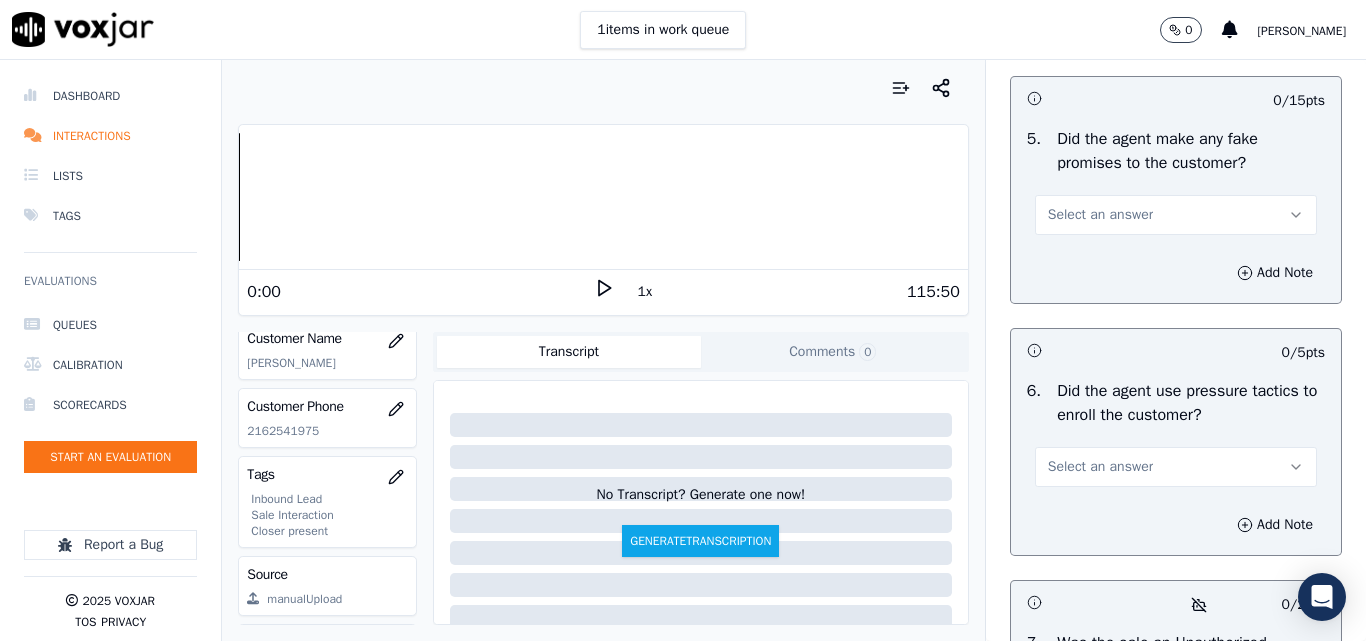 click on "Select an answer" at bounding box center [1100, 215] 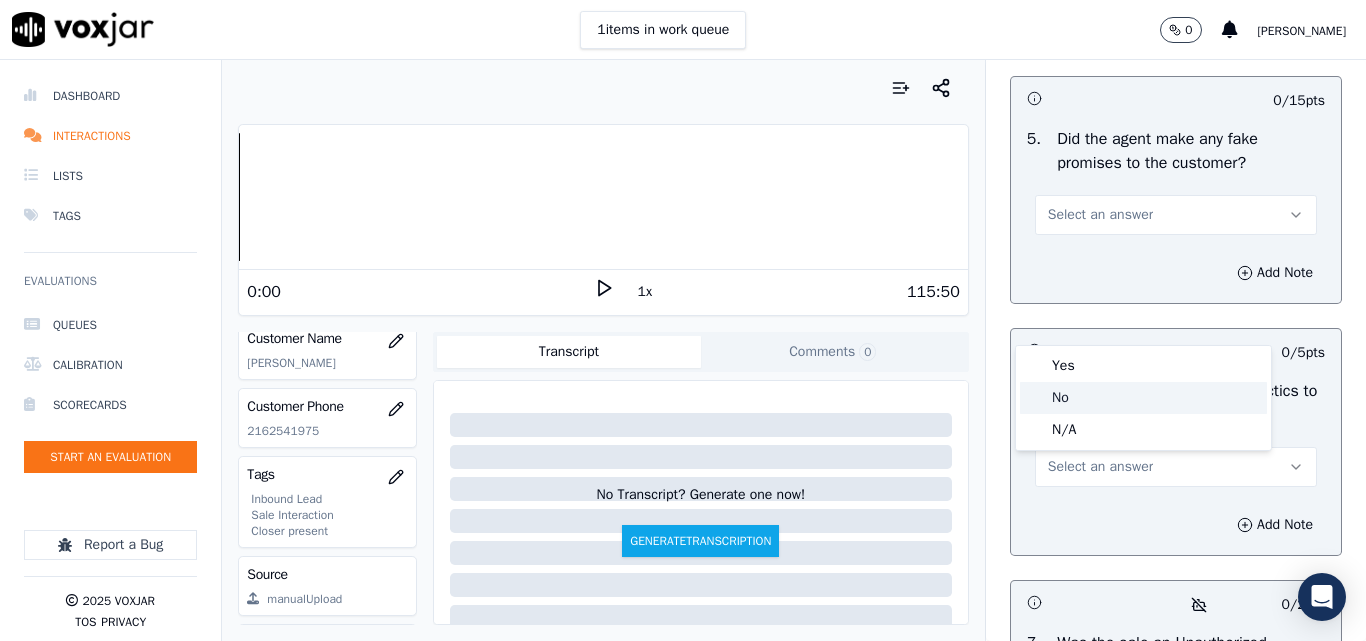 click on "No" 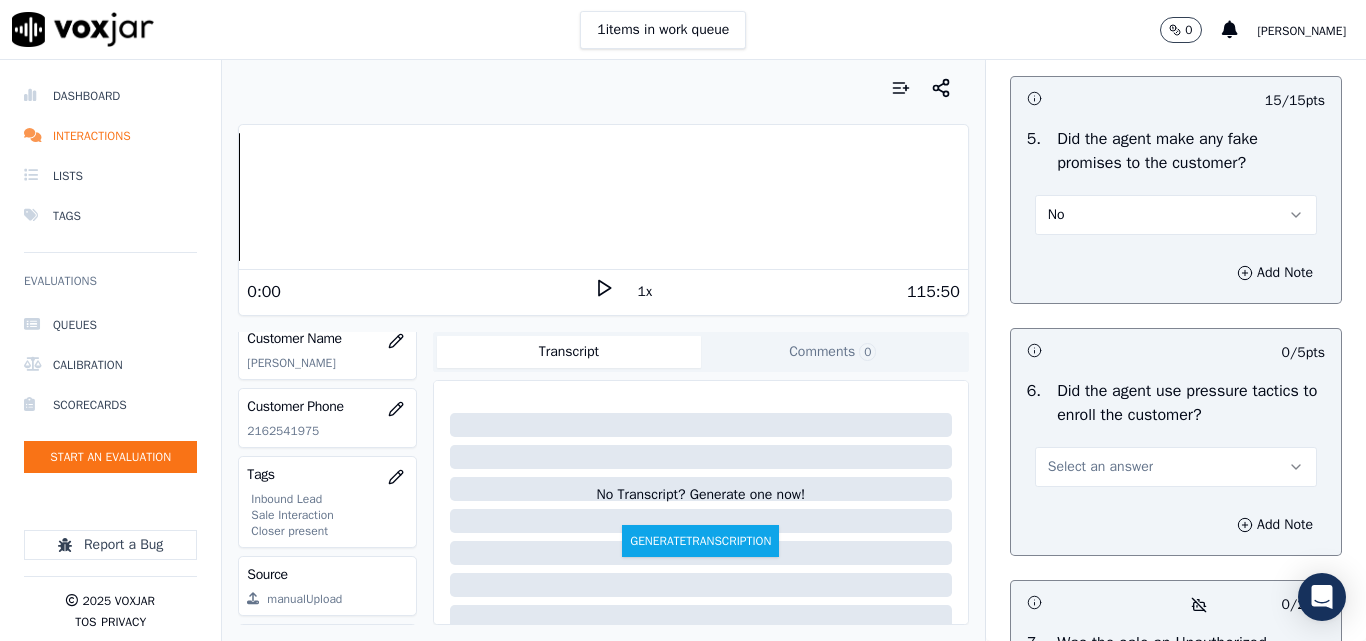 scroll, scrollTop: 5800, scrollLeft: 0, axis: vertical 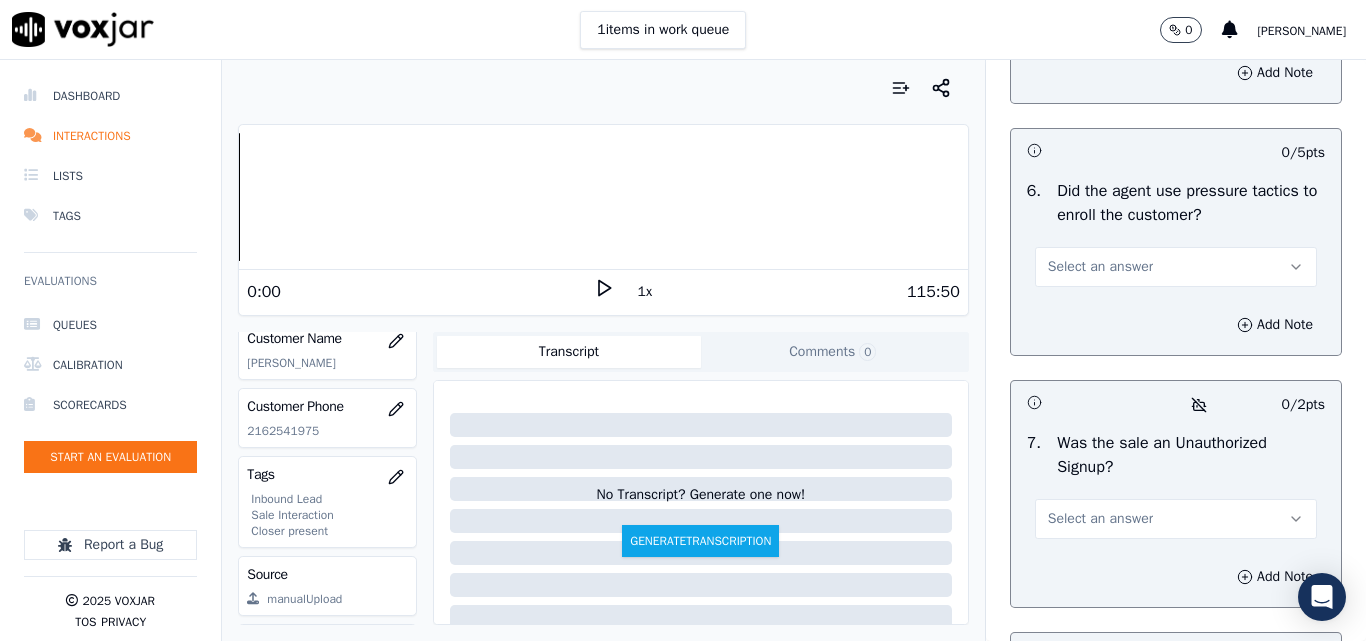 click on "Select an answer" at bounding box center [1100, 267] 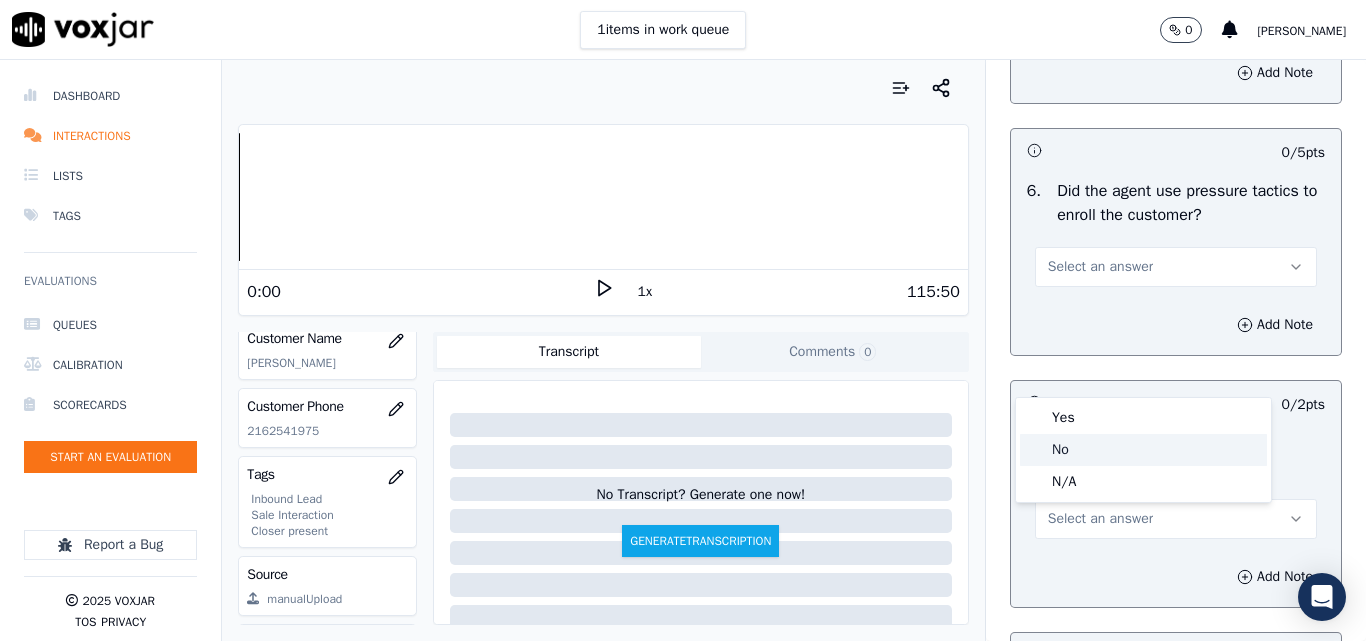 click on "No" 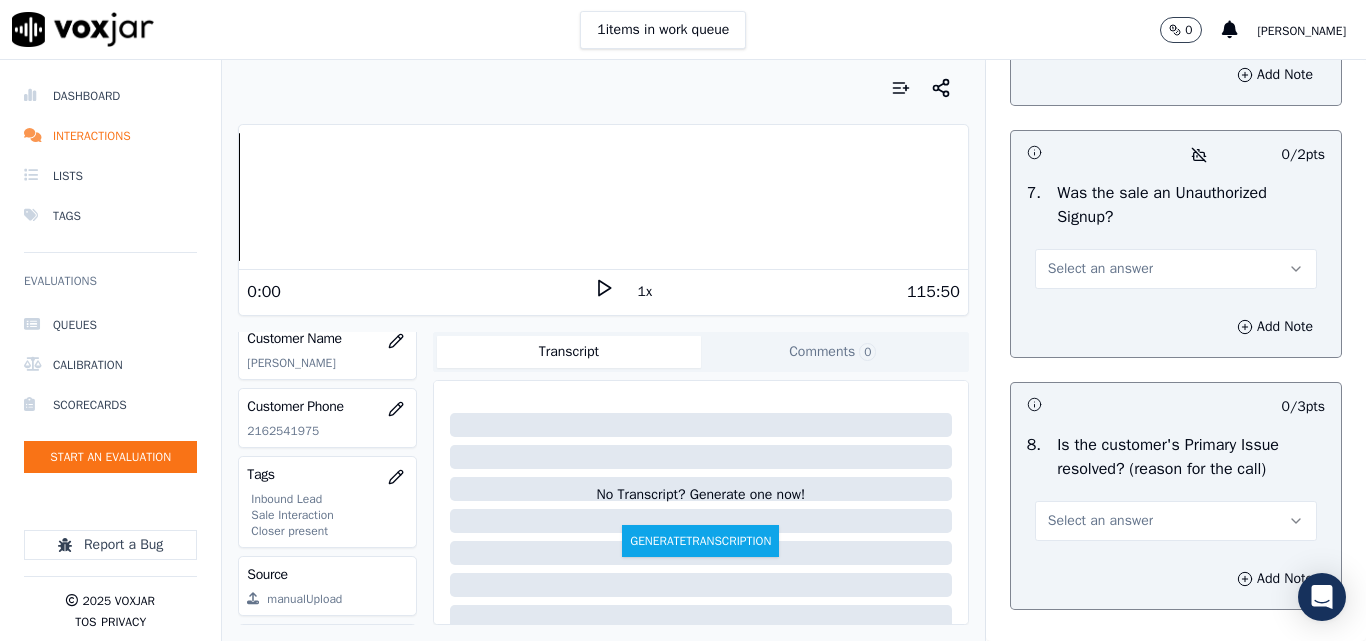 scroll, scrollTop: 6100, scrollLeft: 0, axis: vertical 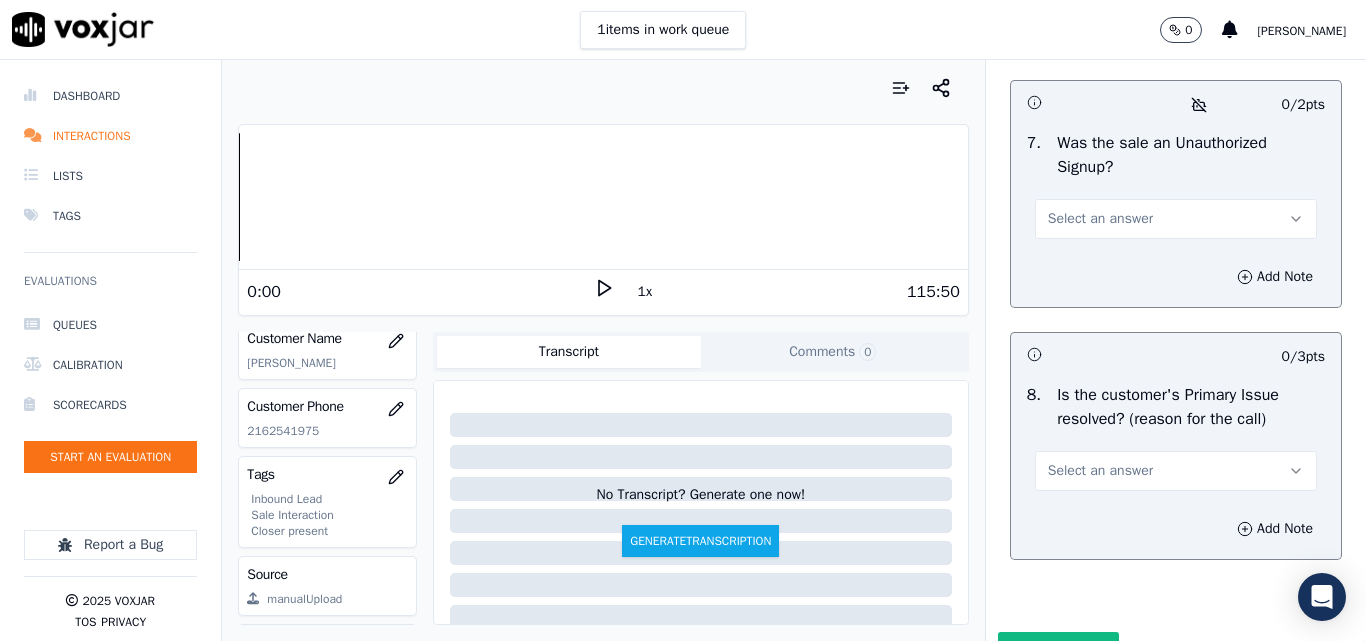 click on "Select an answer" at bounding box center (1100, 219) 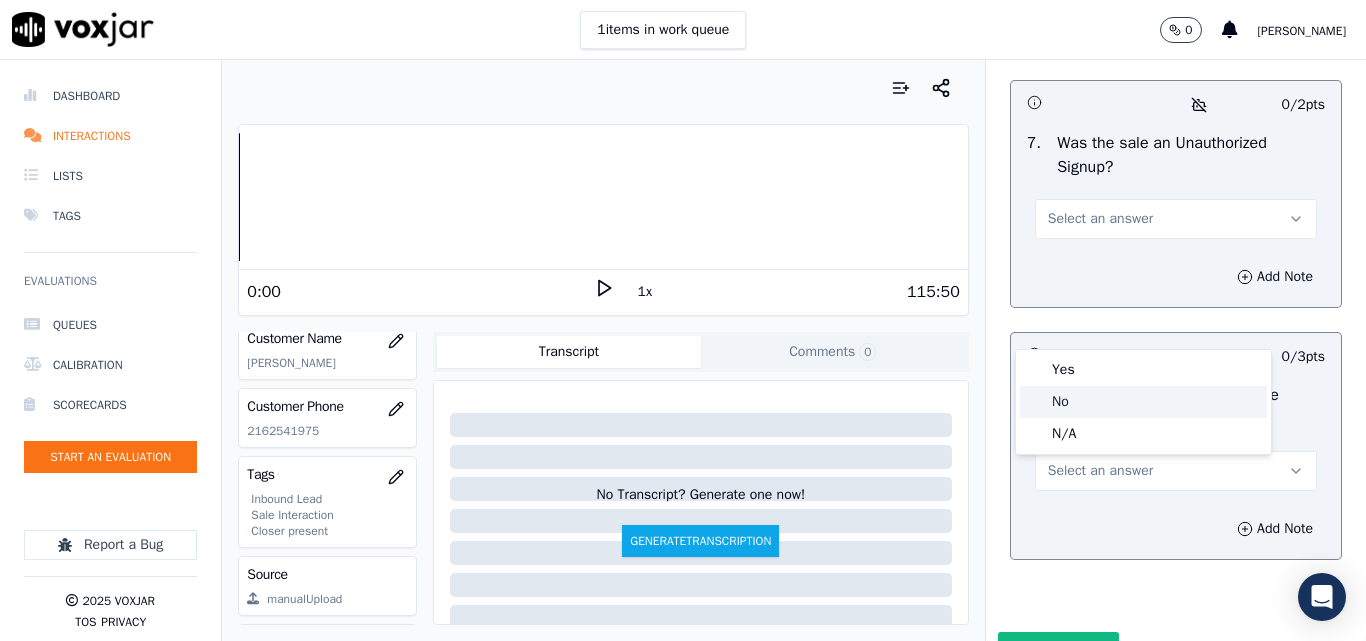 click on "No" 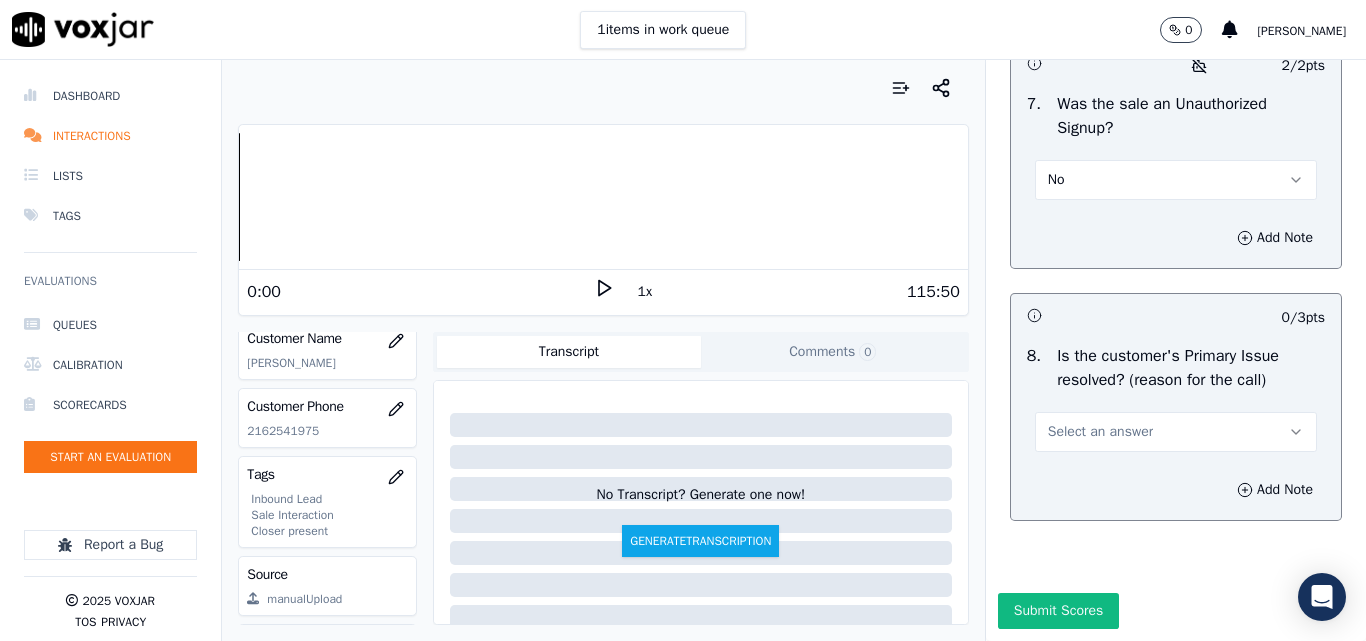 scroll, scrollTop: 6290, scrollLeft: 0, axis: vertical 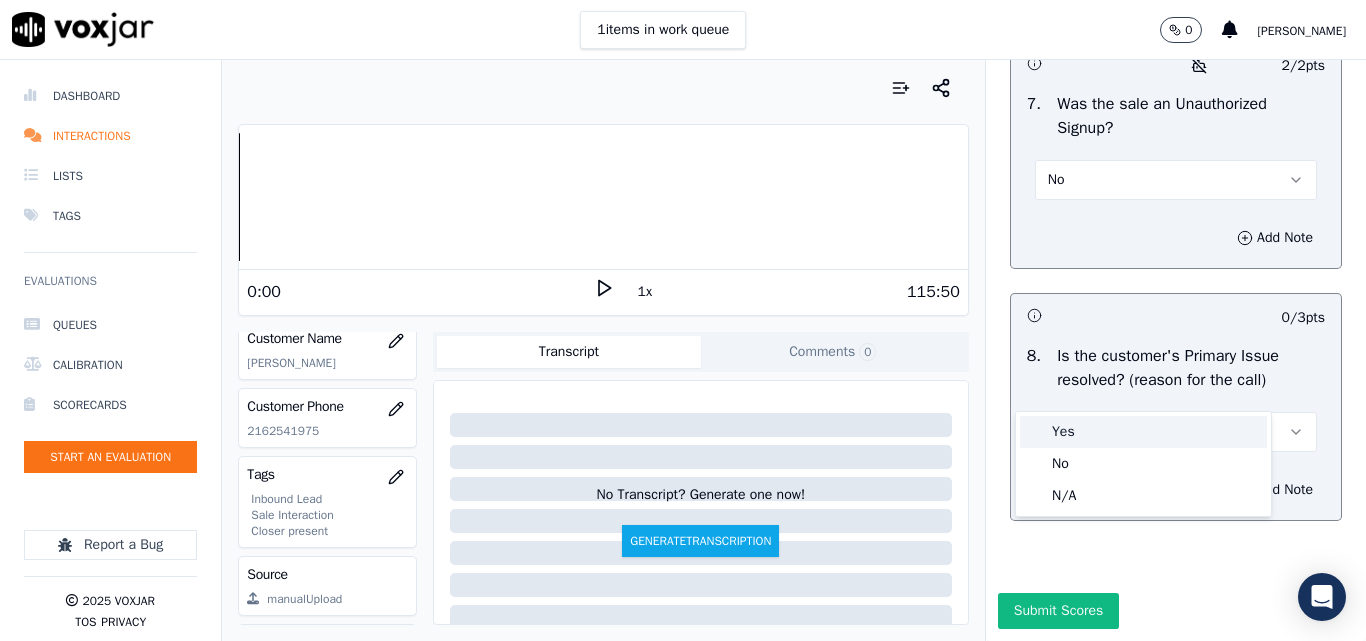 click on "Yes" at bounding box center [1143, 432] 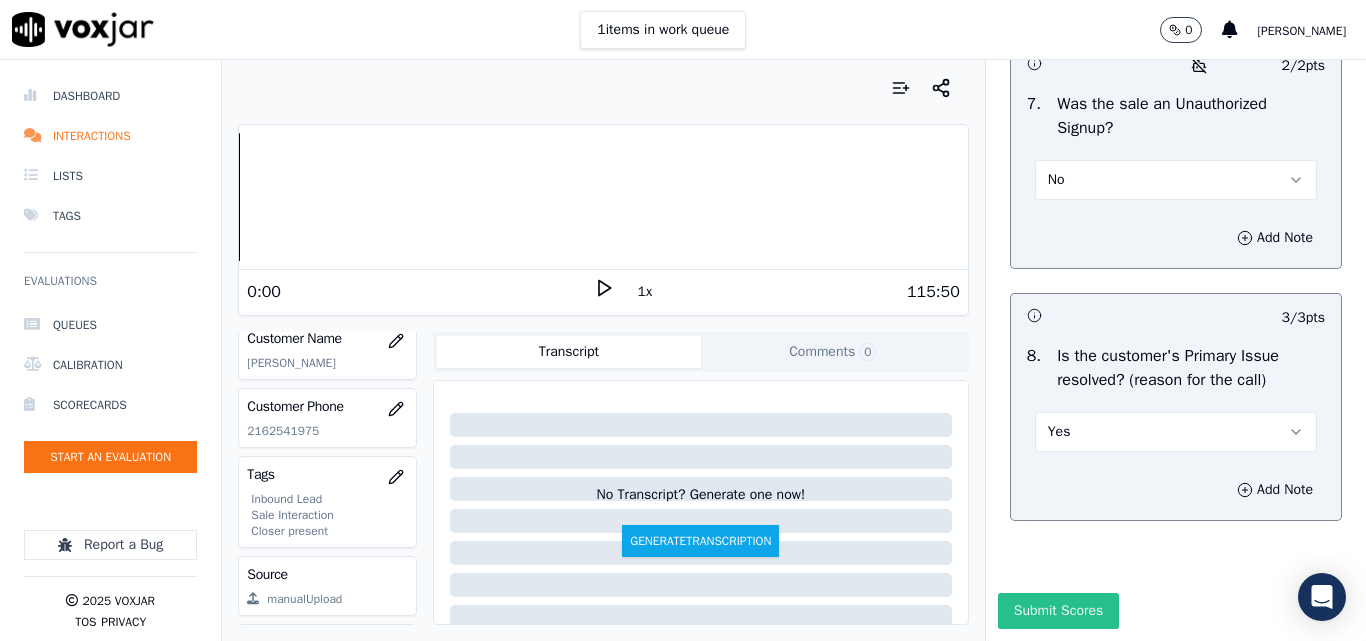 click on "Submit Scores" at bounding box center [1058, 611] 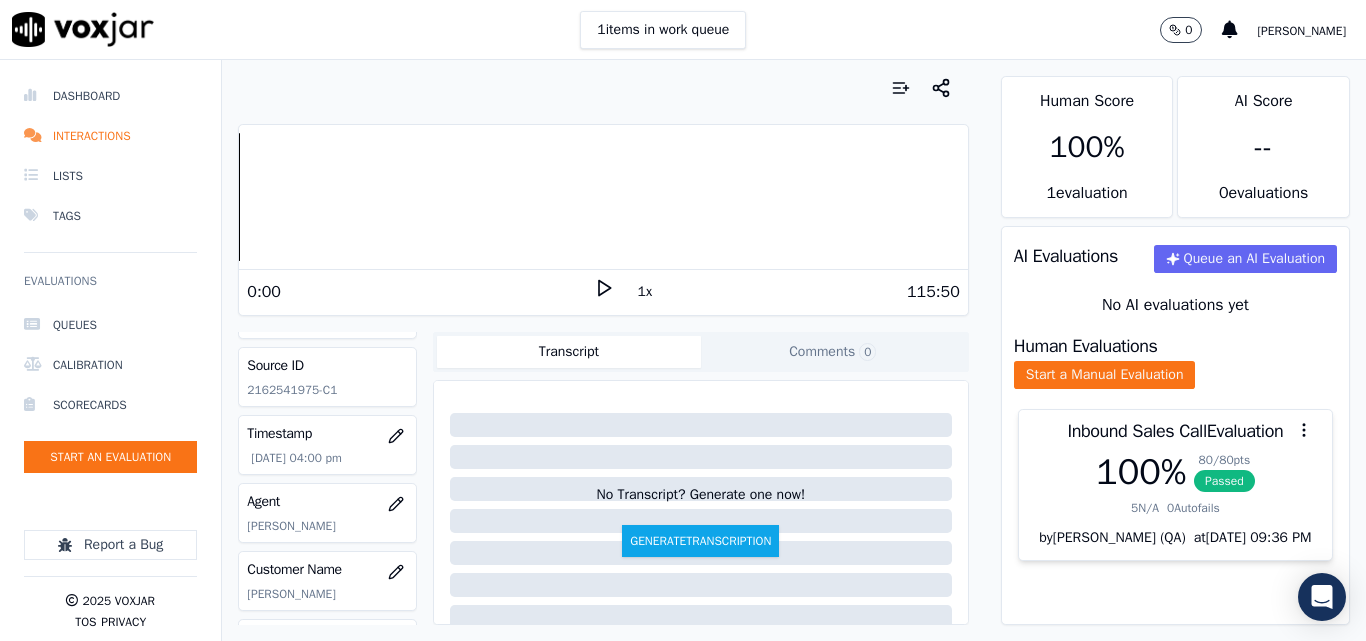 scroll, scrollTop: 104, scrollLeft: 0, axis: vertical 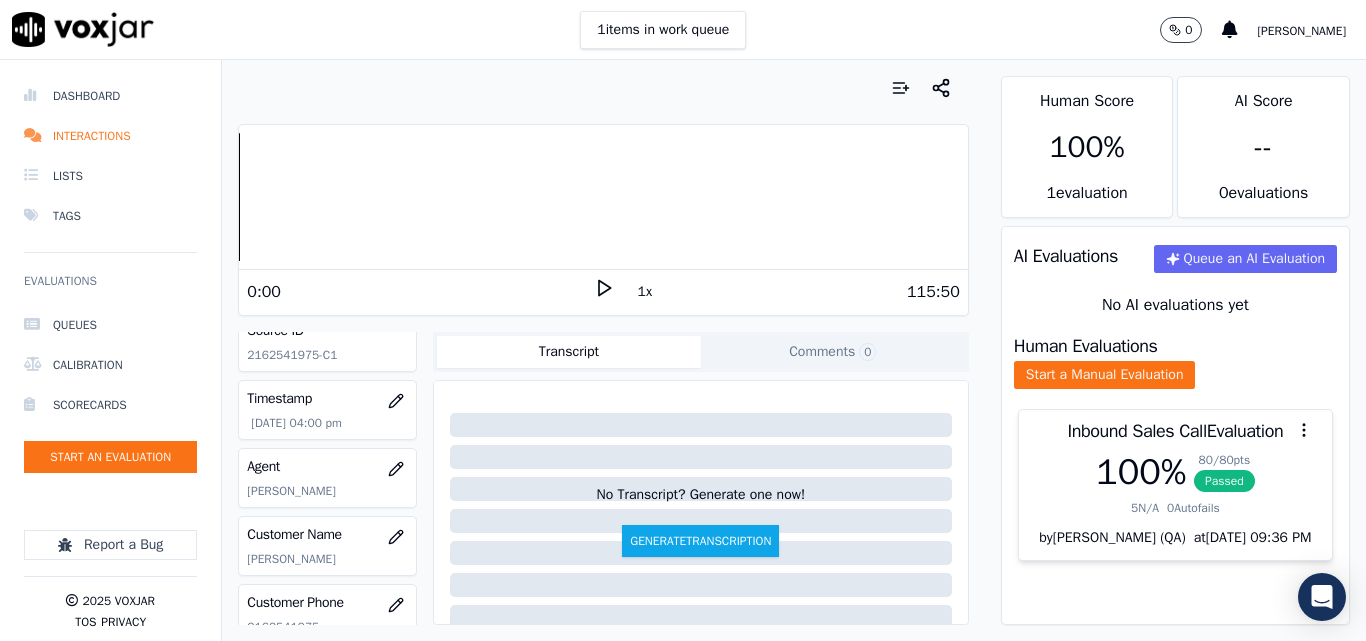 drag, startPoint x: 430, startPoint y: 26, endPoint x: 479, endPoint y: 54, distance: 56.435802 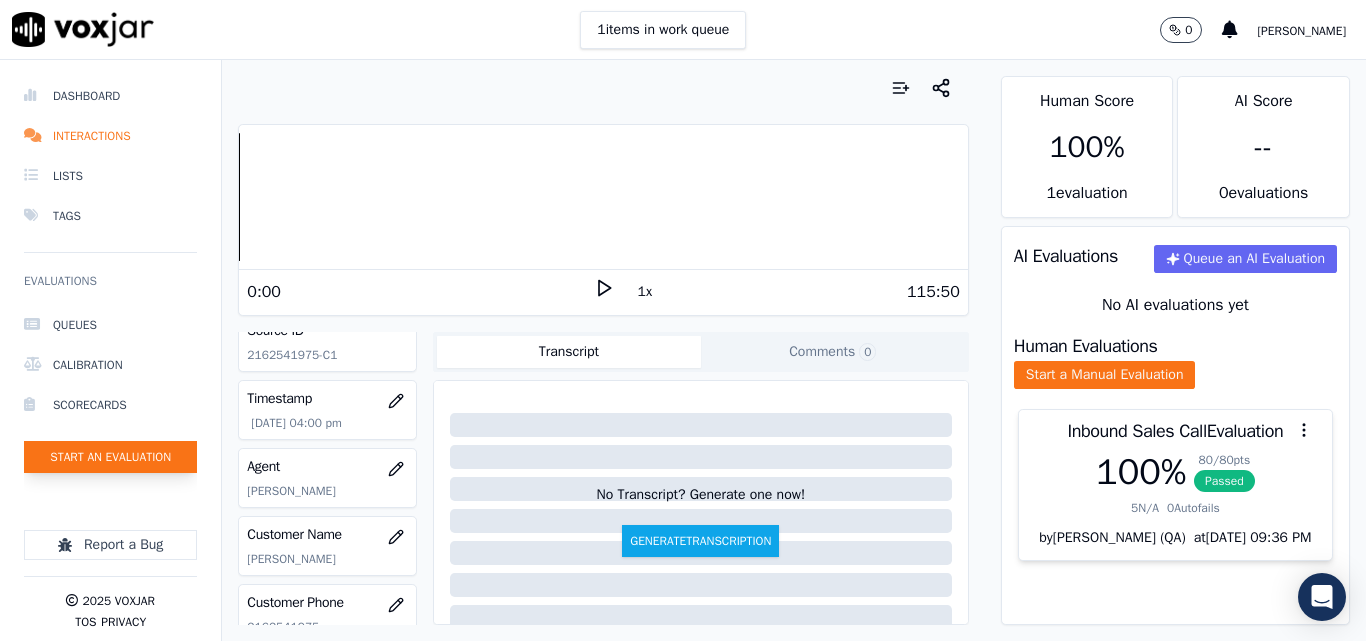 click on "Start an Evaluation" 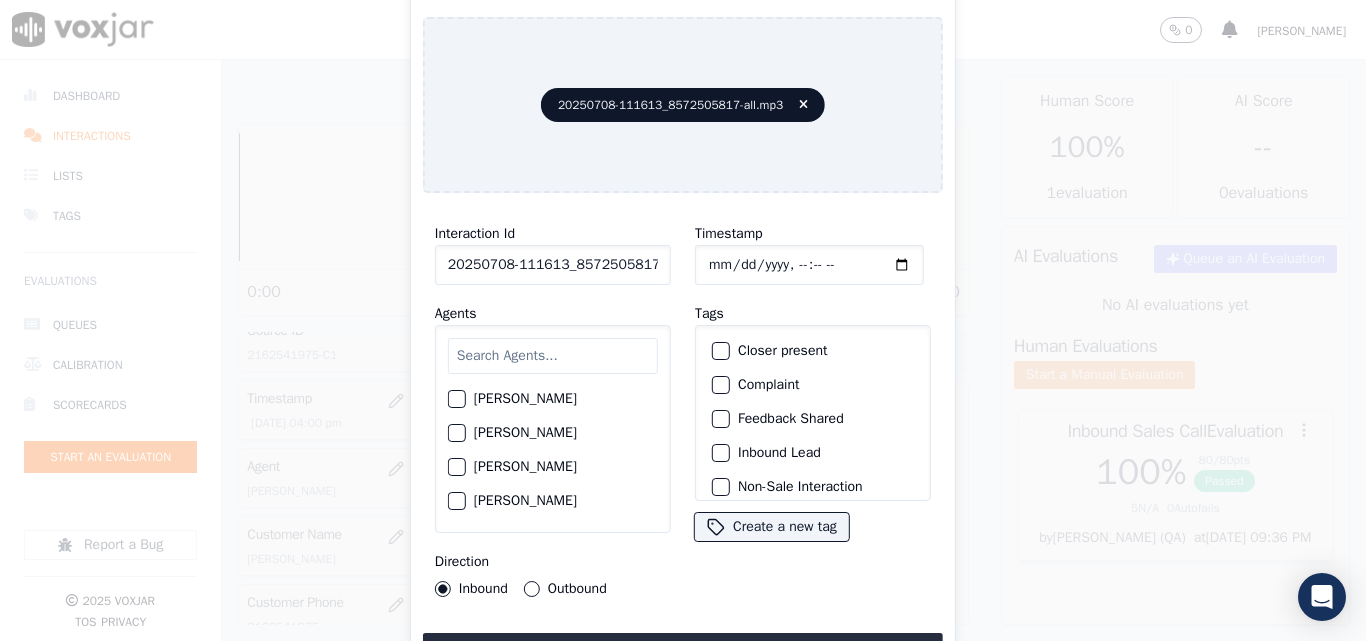 scroll, scrollTop: 0, scrollLeft: 40, axis: horizontal 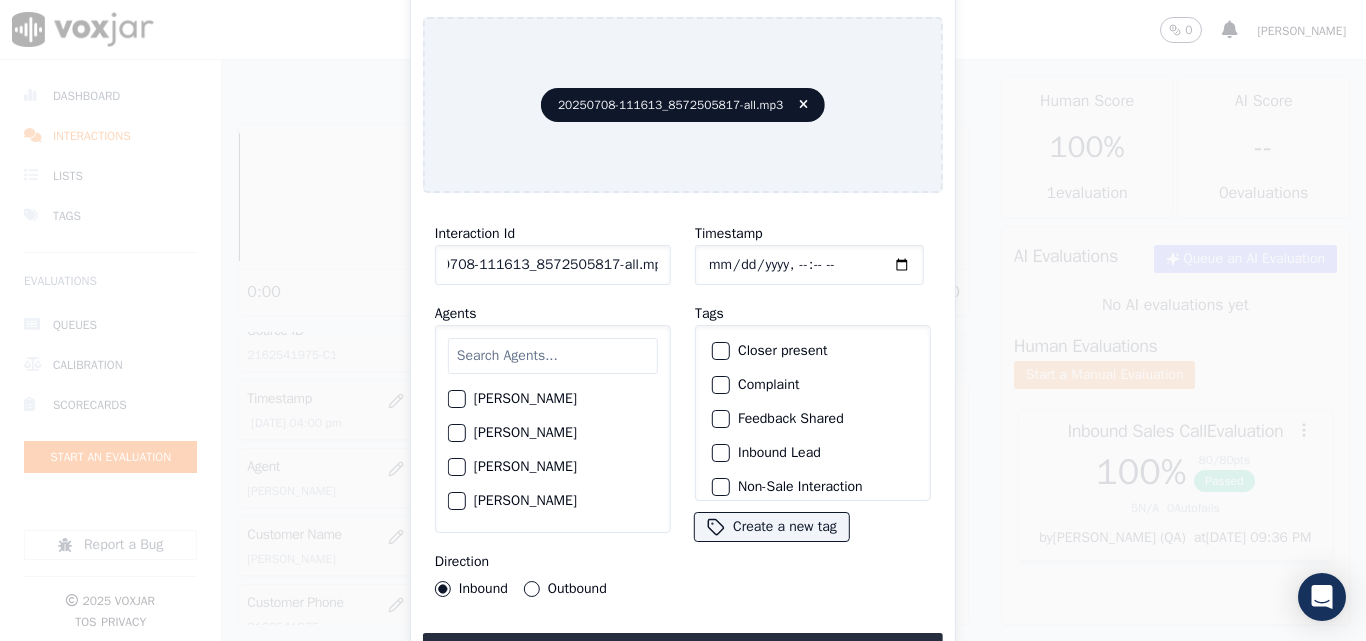 drag, startPoint x: 639, startPoint y: 259, endPoint x: 766, endPoint y: 272, distance: 127.66362 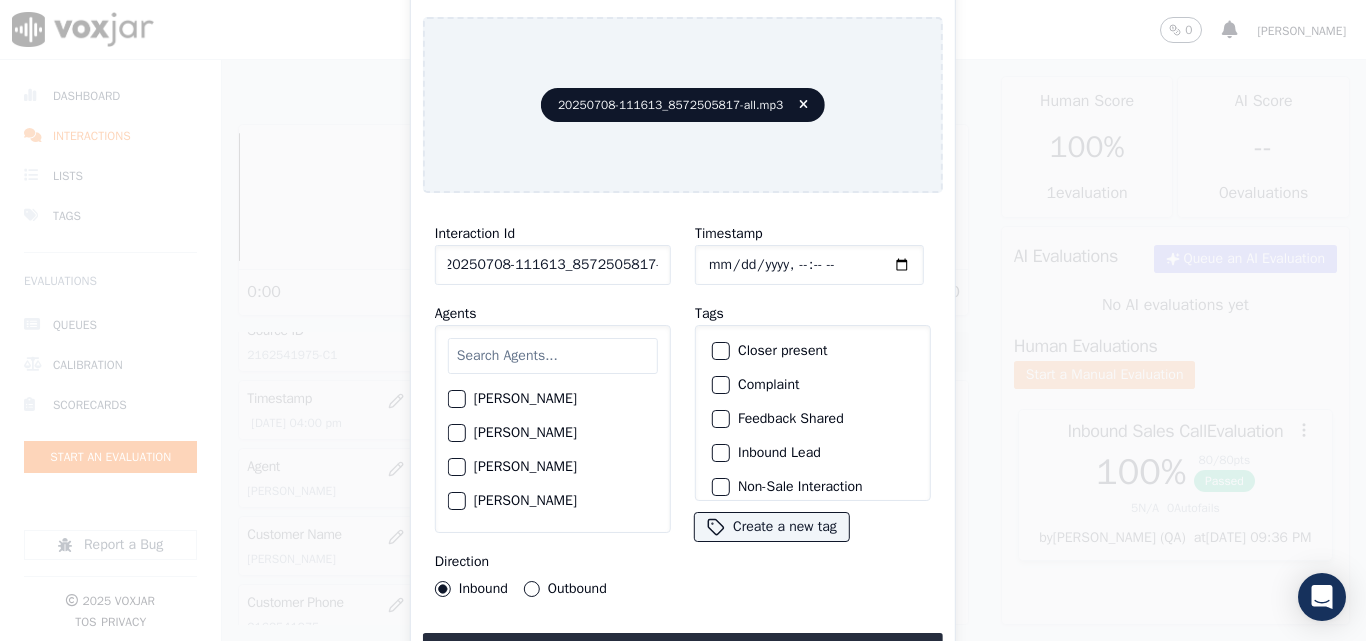 scroll, scrollTop: 0, scrollLeft: 11, axis: horizontal 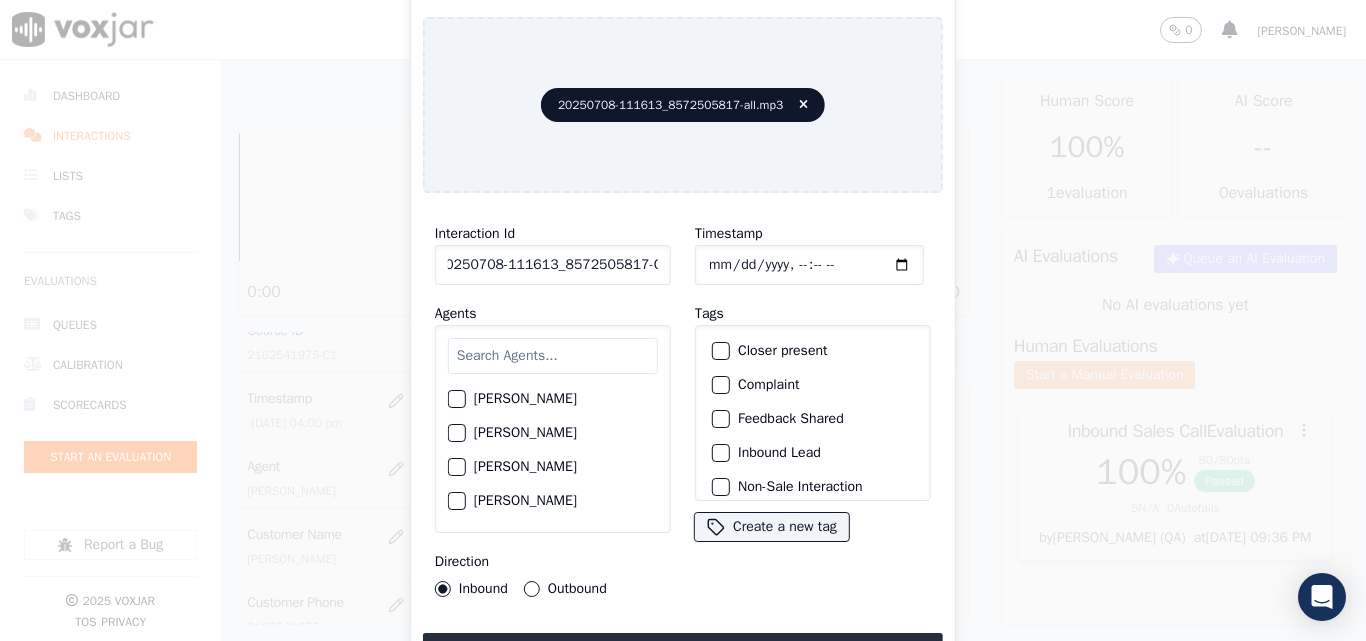 type on "20250708-111613_8572505817-C1" 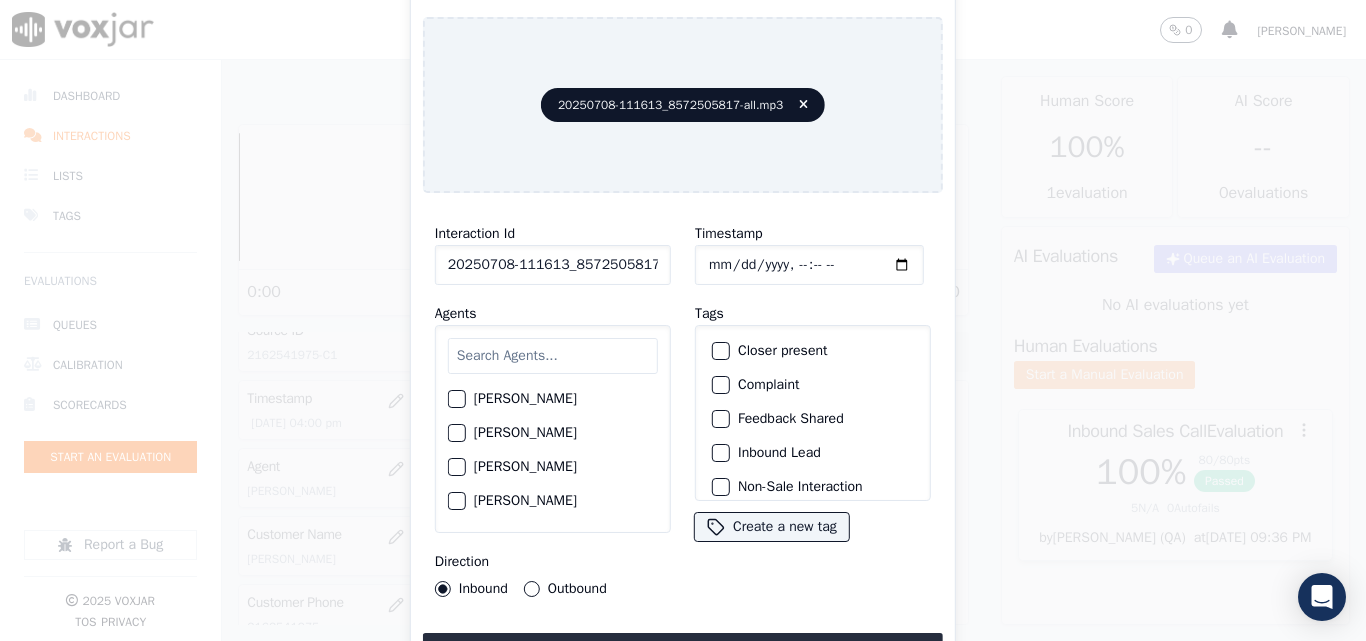 type on "2025-07-08T16:25" 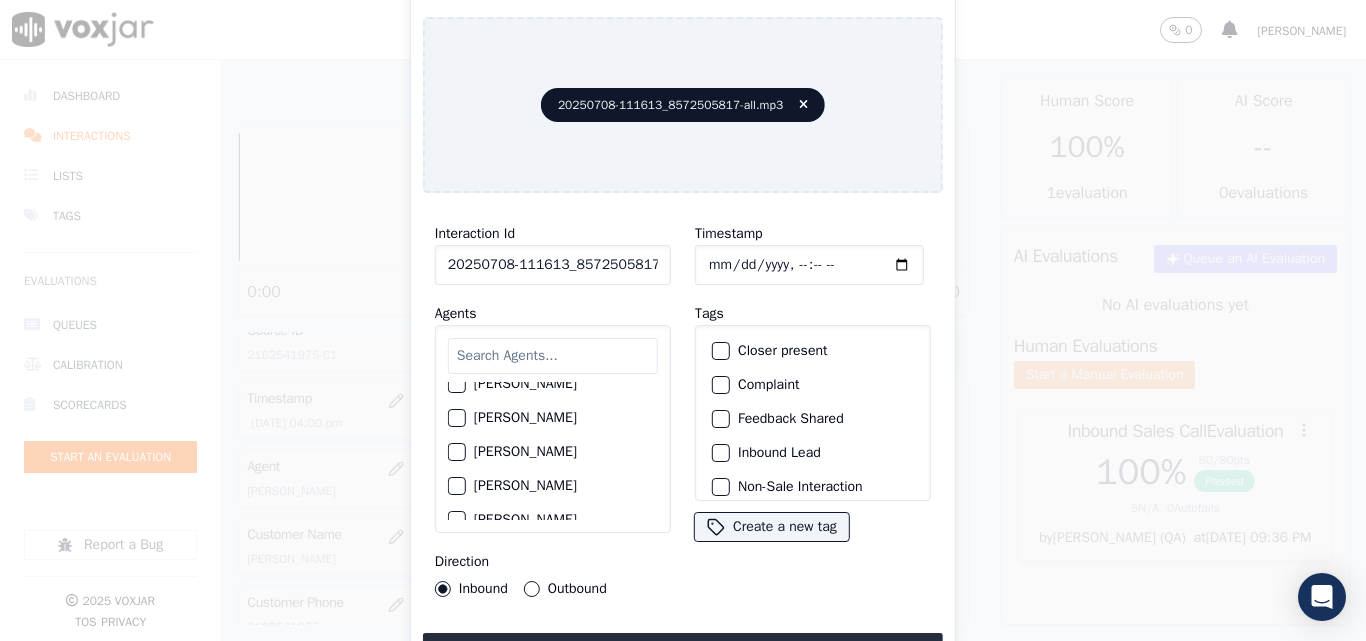 scroll, scrollTop: 900, scrollLeft: 0, axis: vertical 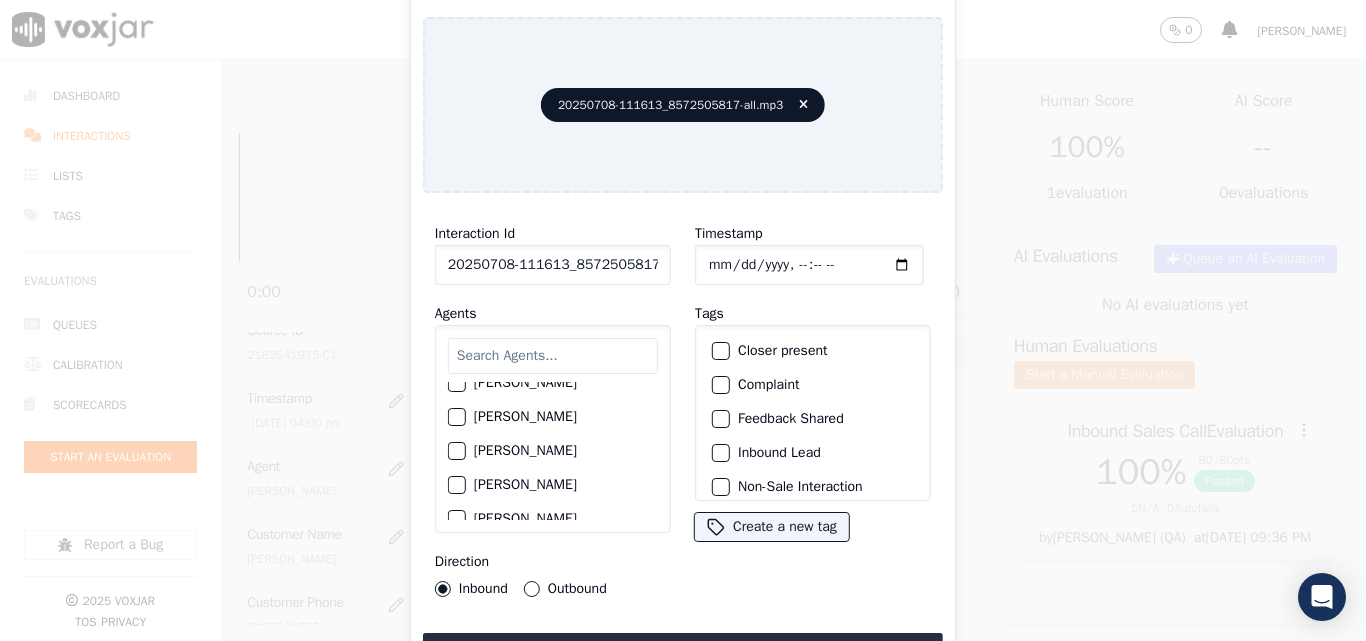 click on "Jake Saha" 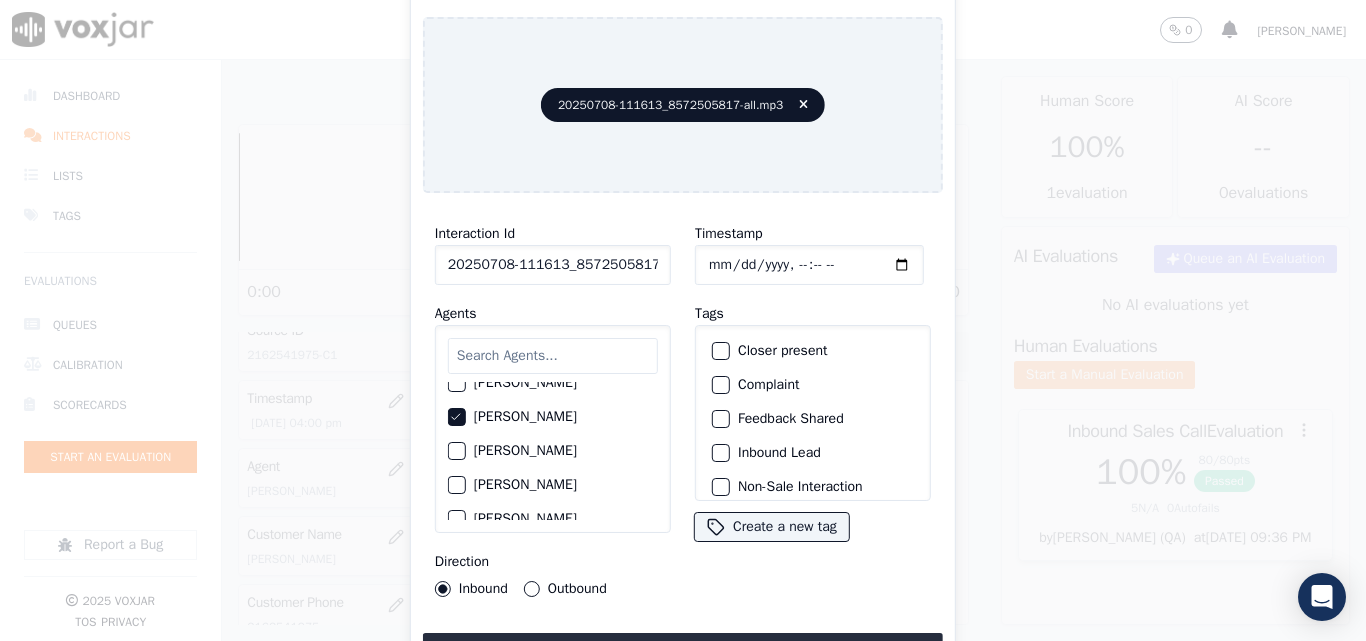 click on "Outbound" at bounding box center [532, 589] 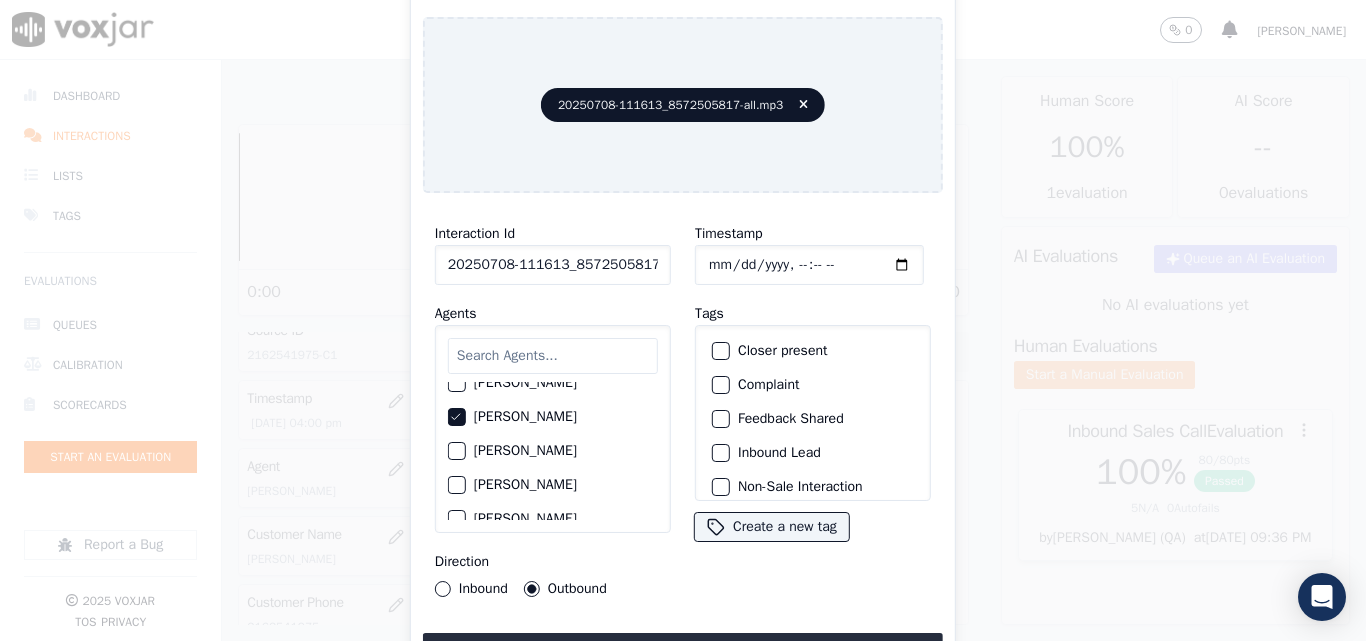 click on "Inbound" 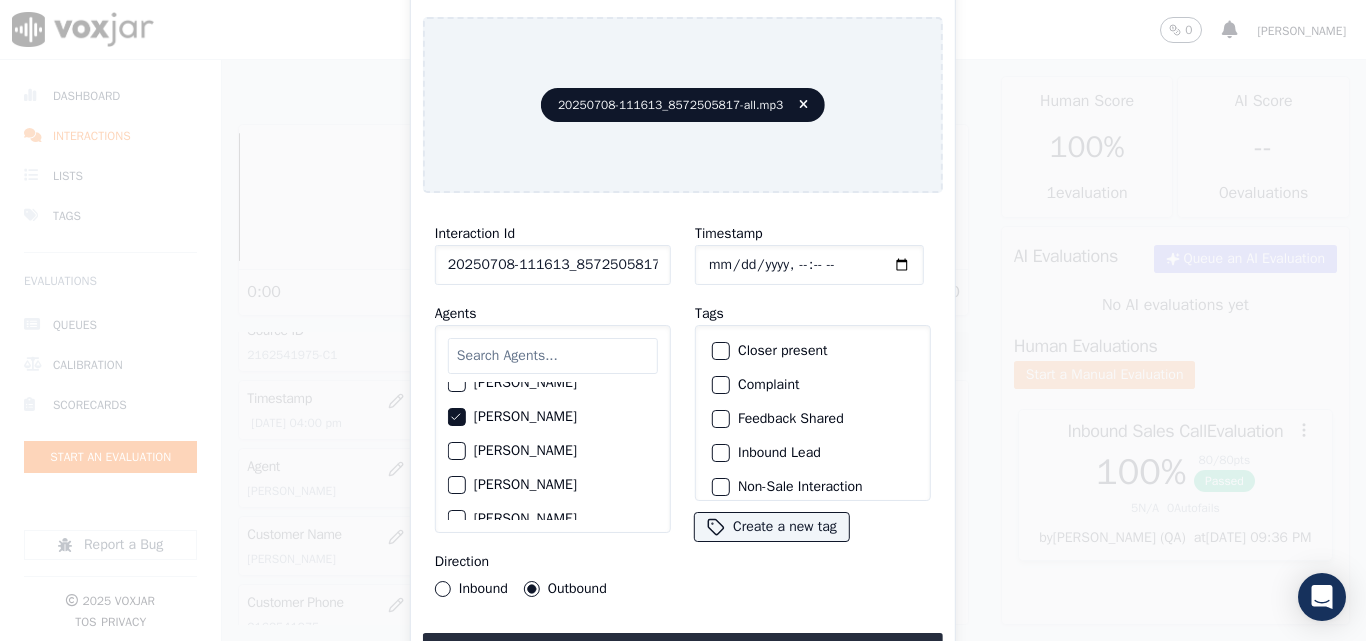 click on "Inbound" at bounding box center (443, 589) 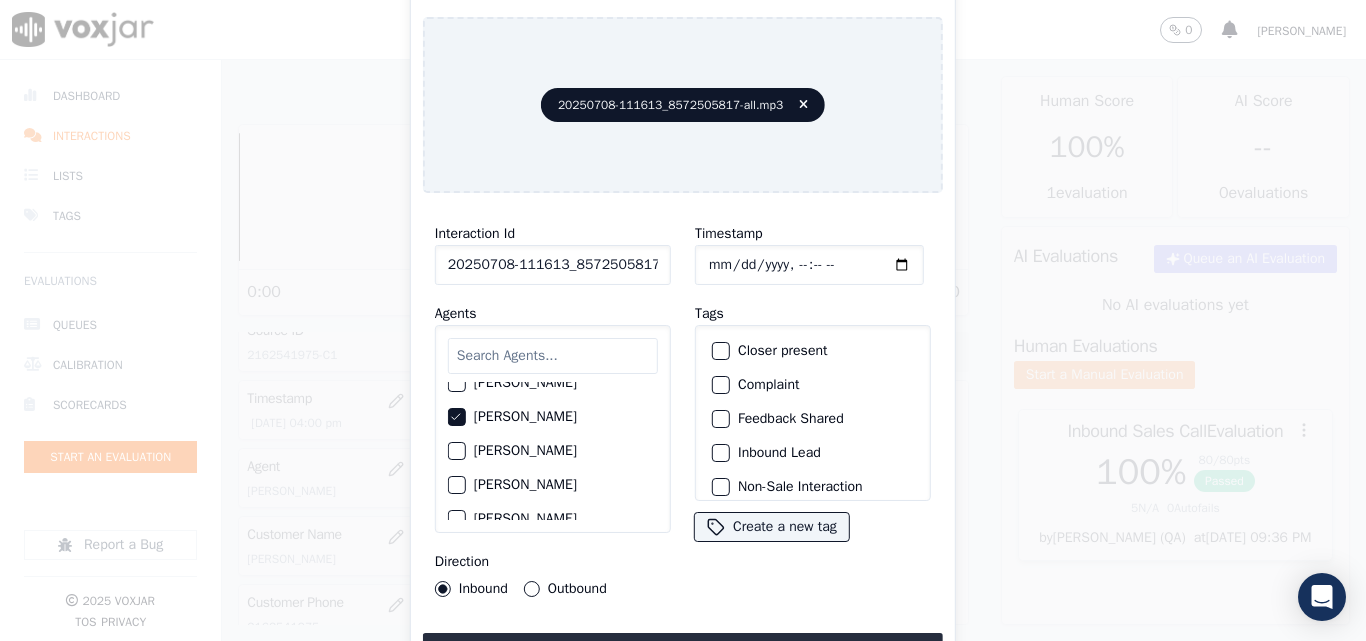 click on "Closer present" 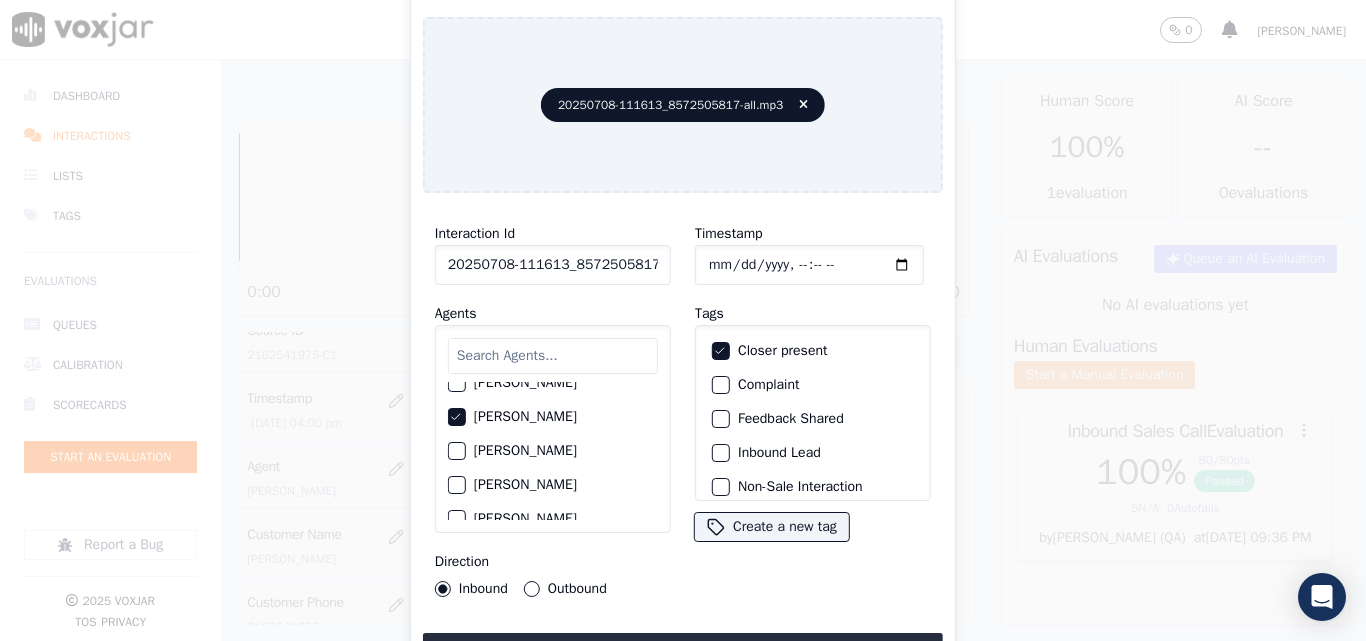 click on "Inbound Lead" 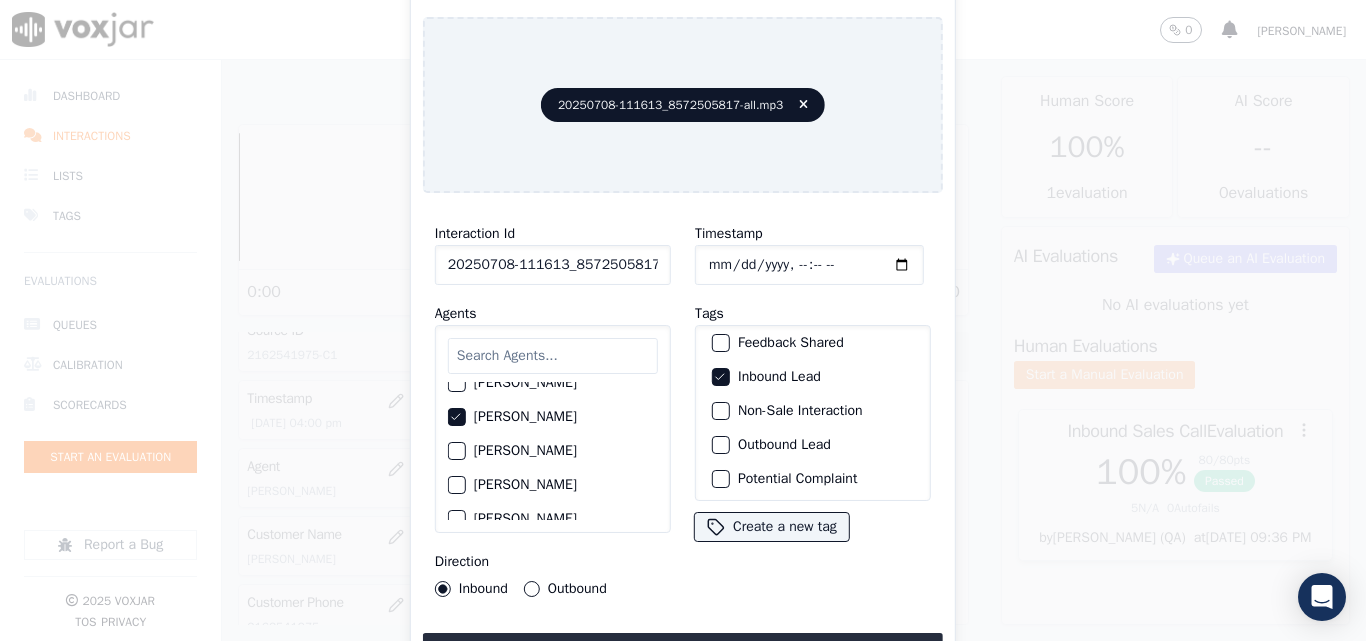 scroll, scrollTop: 173, scrollLeft: 0, axis: vertical 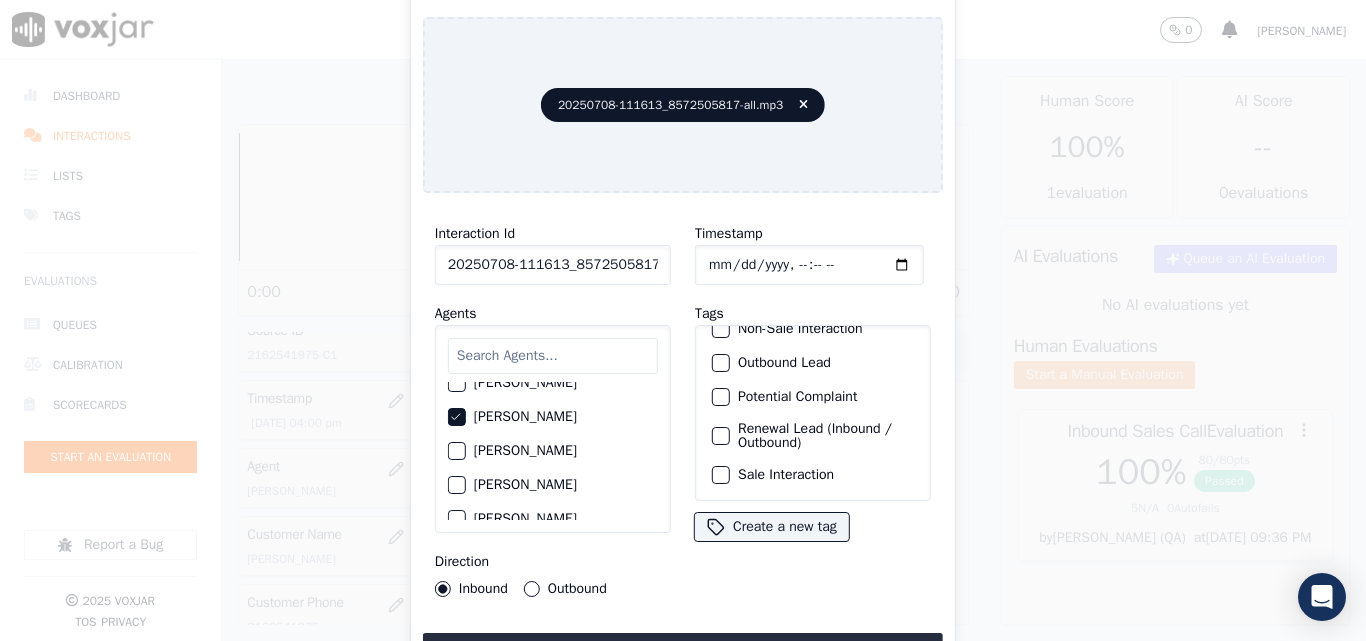 click on "Sale Interaction" 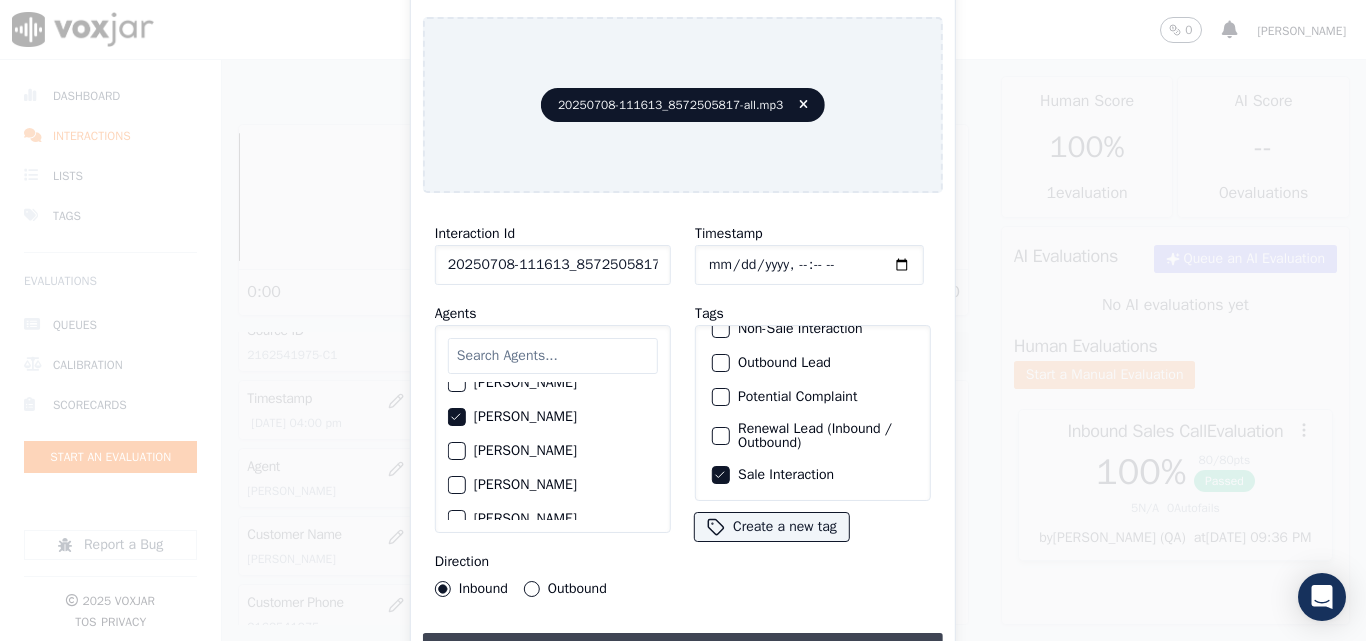click on "Upload interaction to start evaluation" at bounding box center [683, 651] 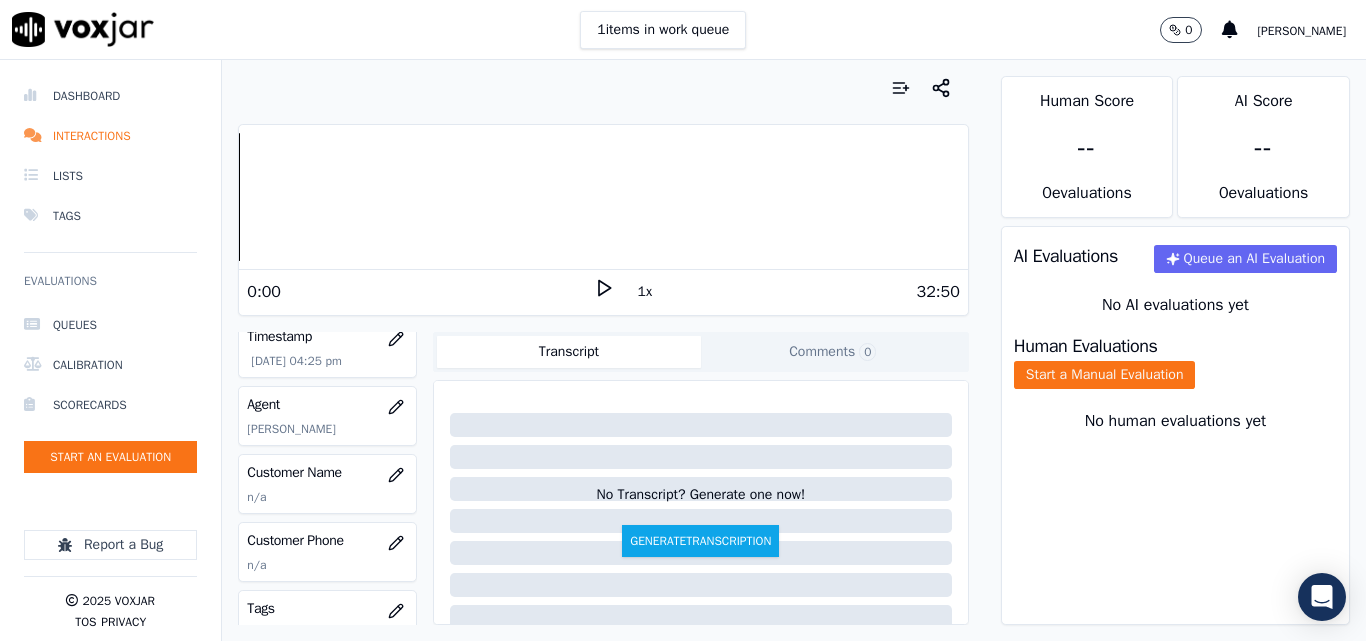 scroll, scrollTop: 300, scrollLeft: 0, axis: vertical 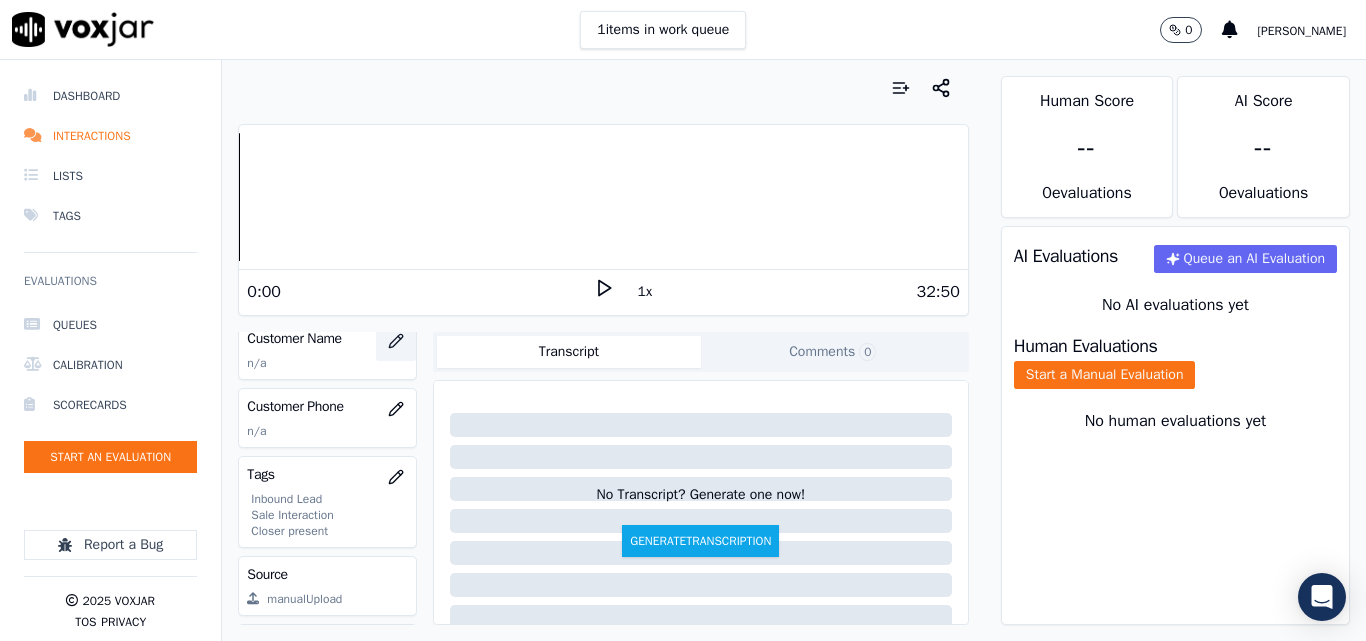 click 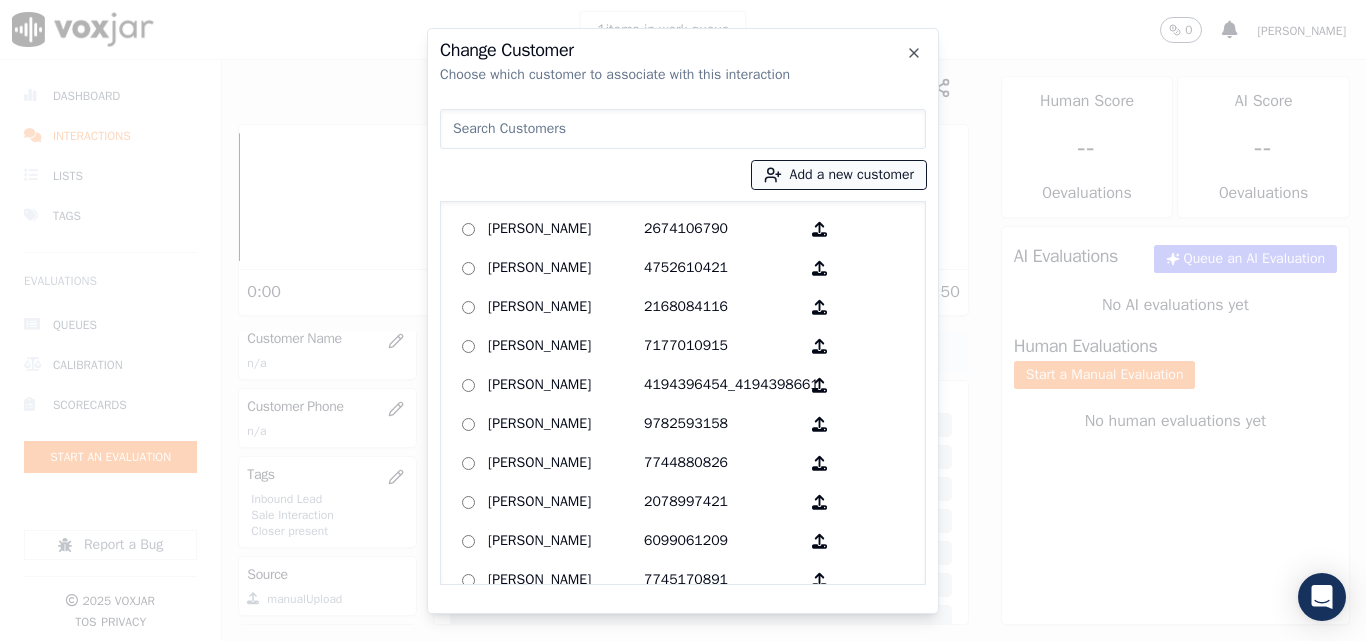 click on "Add a new customer" at bounding box center [839, 175] 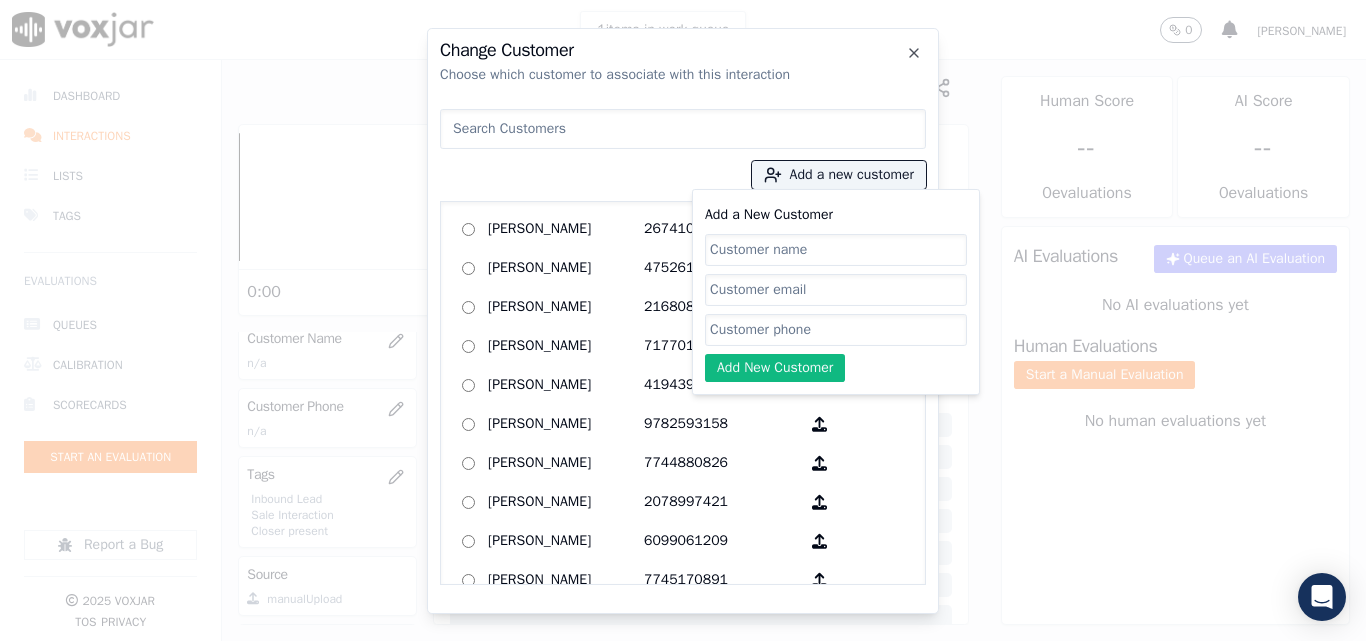 click on "Add a New Customer" 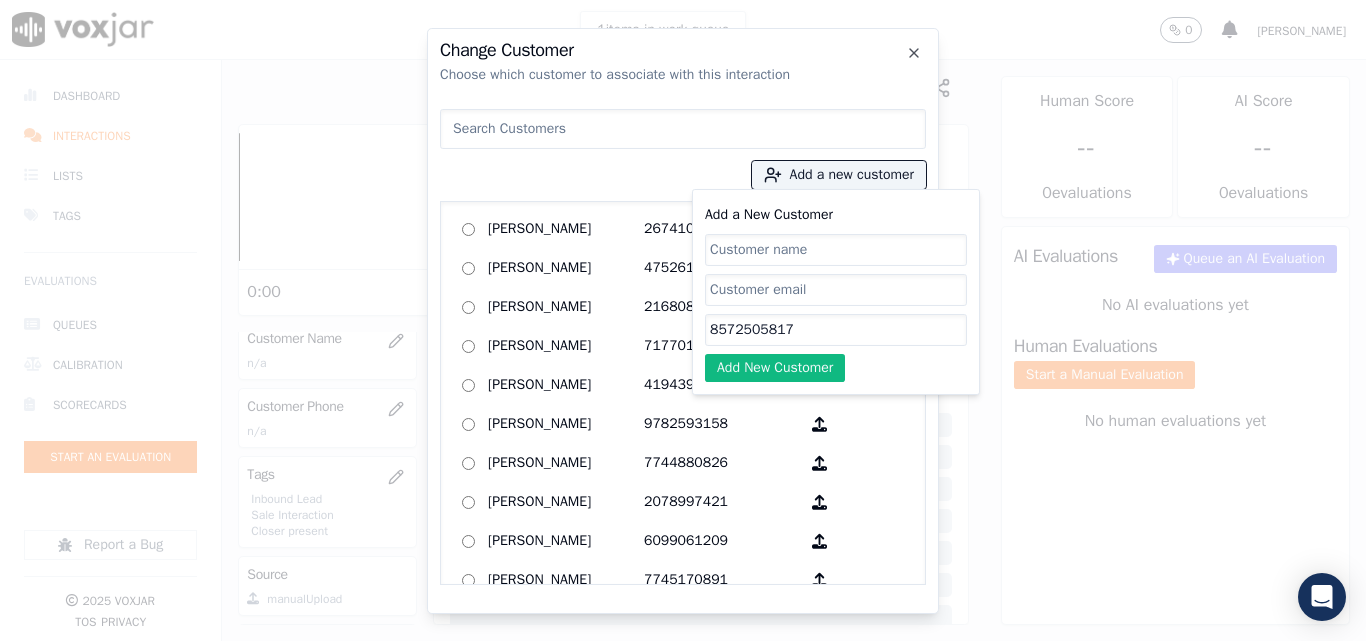 type on "8572505817" 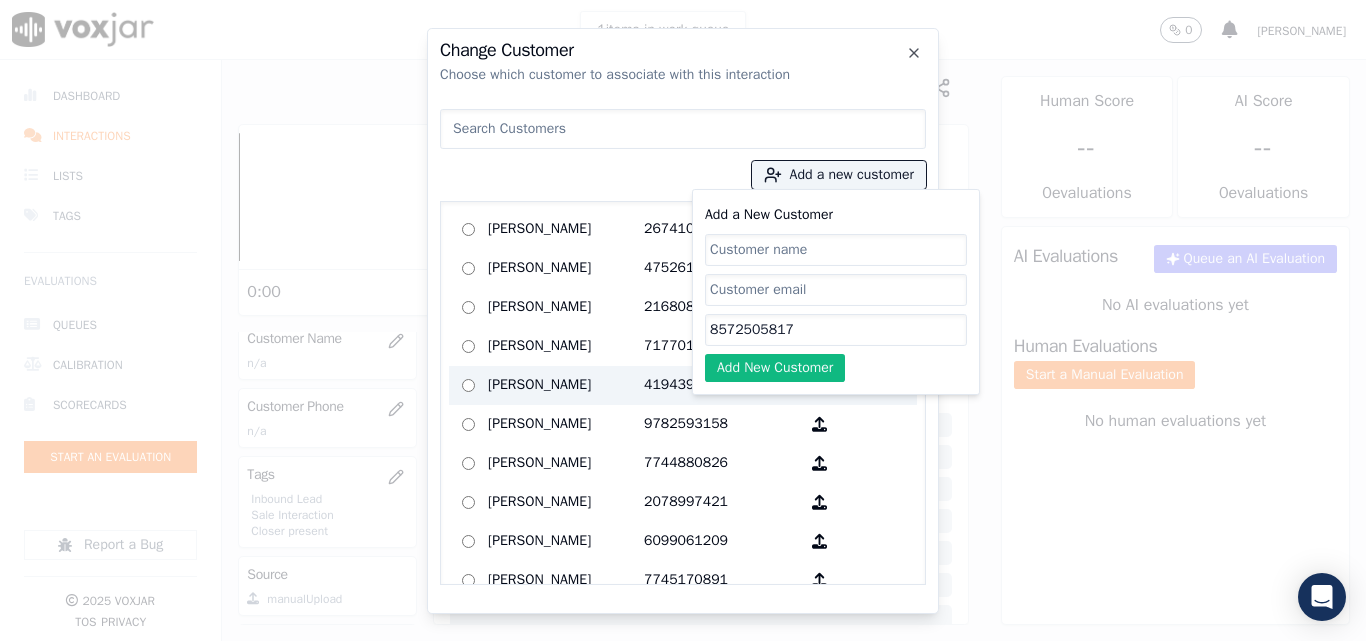 paste on "KRISTI JALAVA" 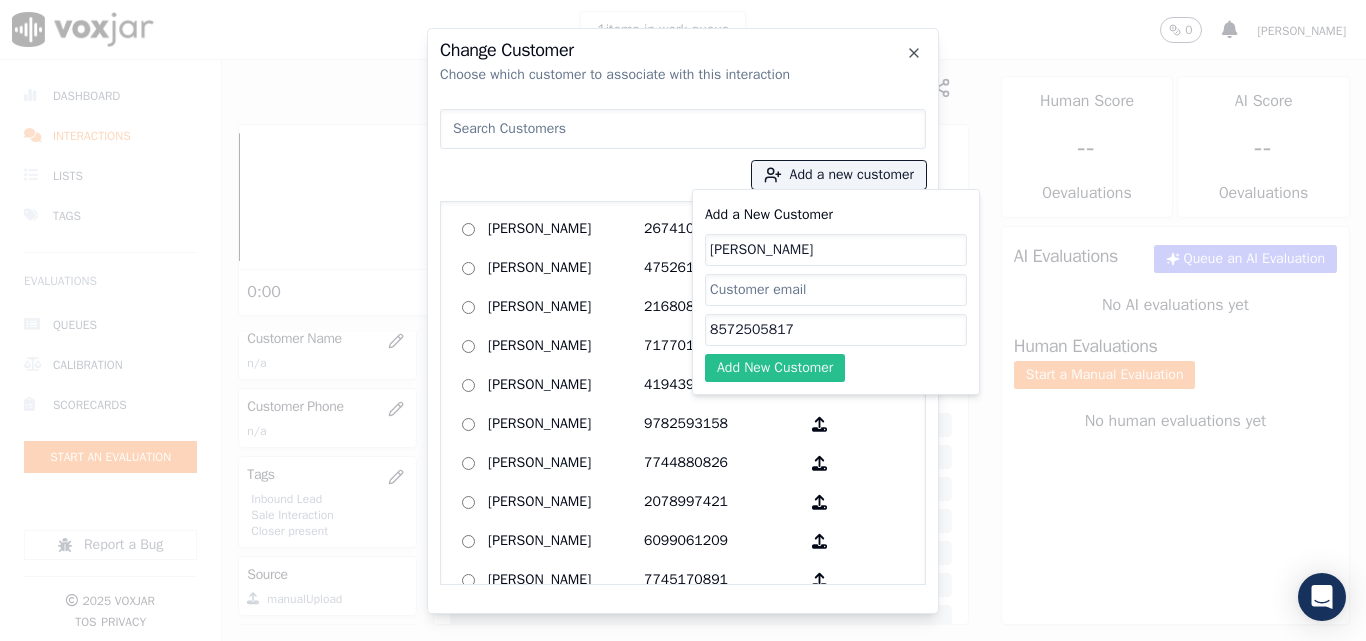 type on "KRISTI JALAVA" 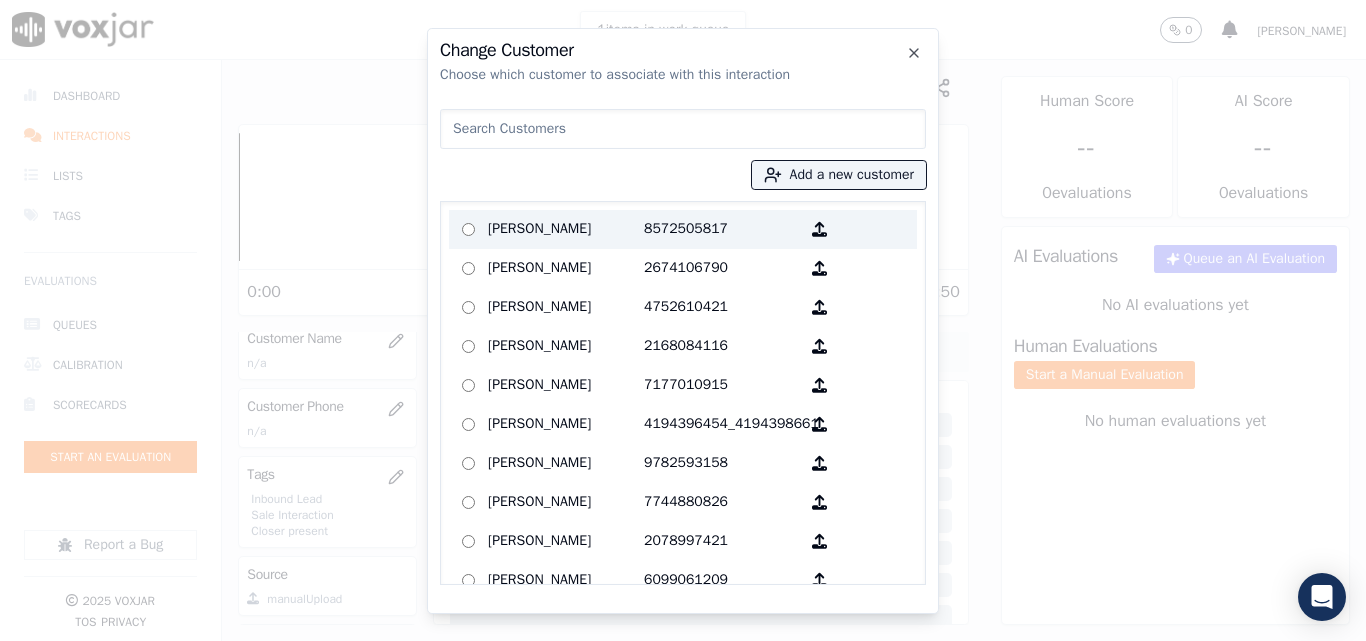 click on "KRISTI JALAVA" at bounding box center (566, 229) 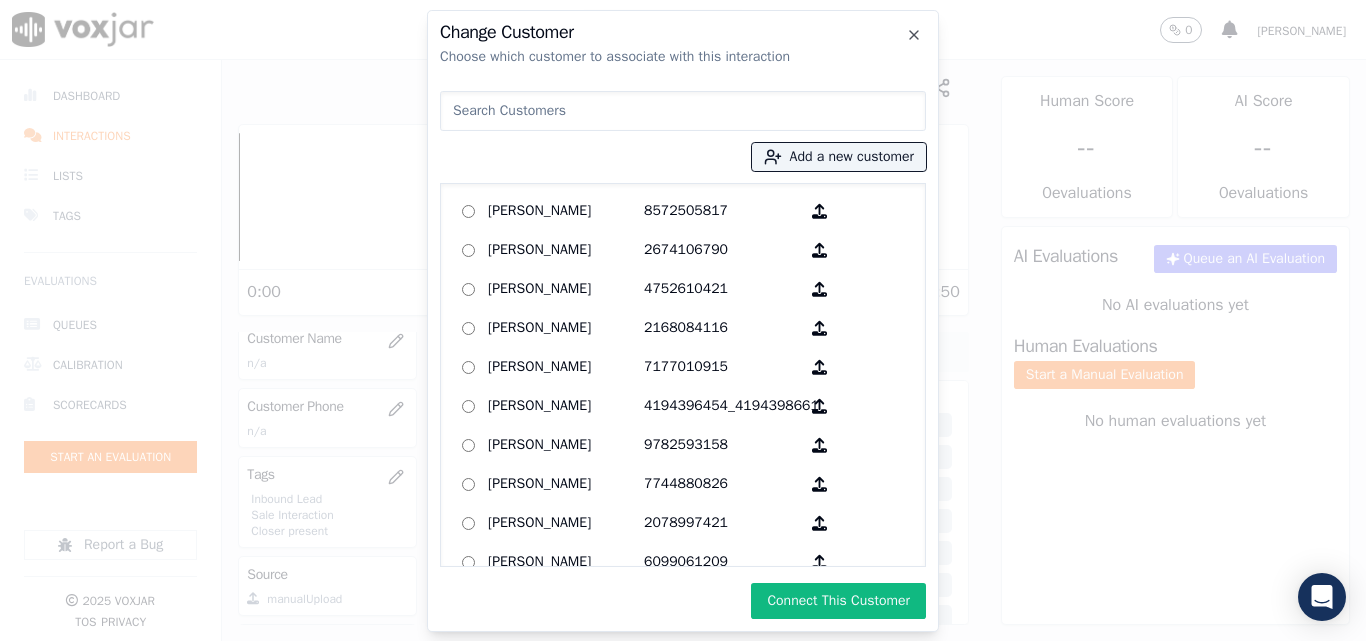 click on "Connect This Customer" at bounding box center [838, 601] 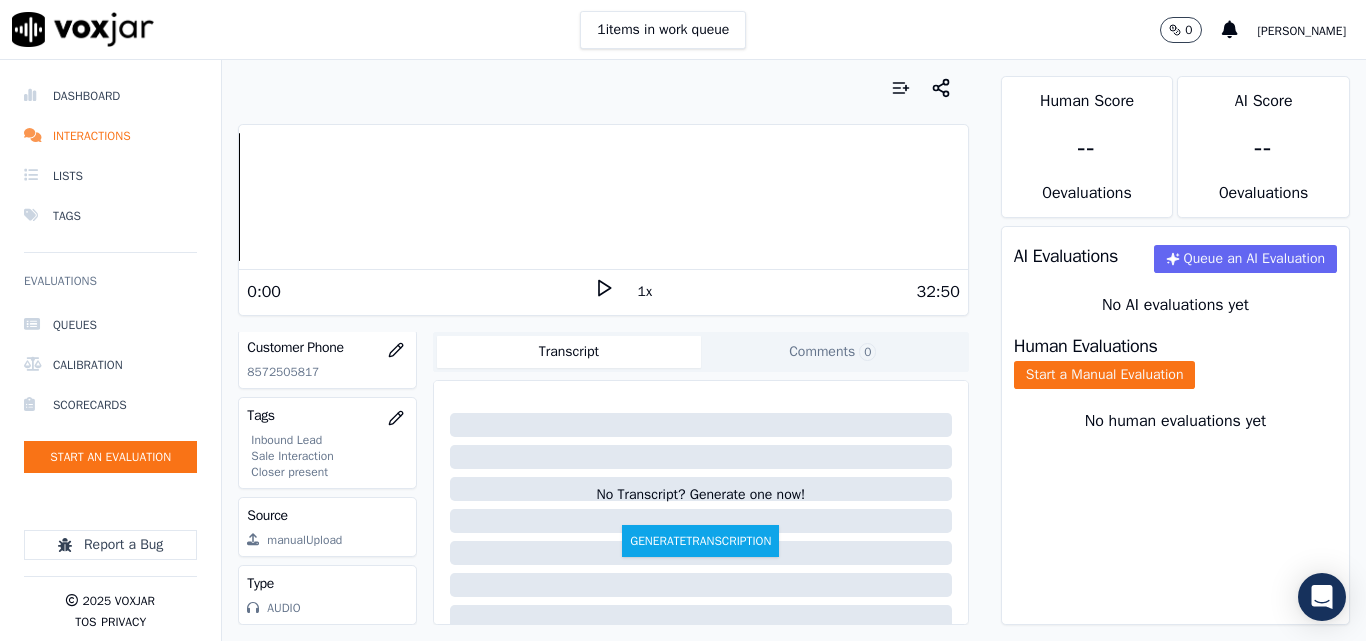 scroll, scrollTop: 204, scrollLeft: 0, axis: vertical 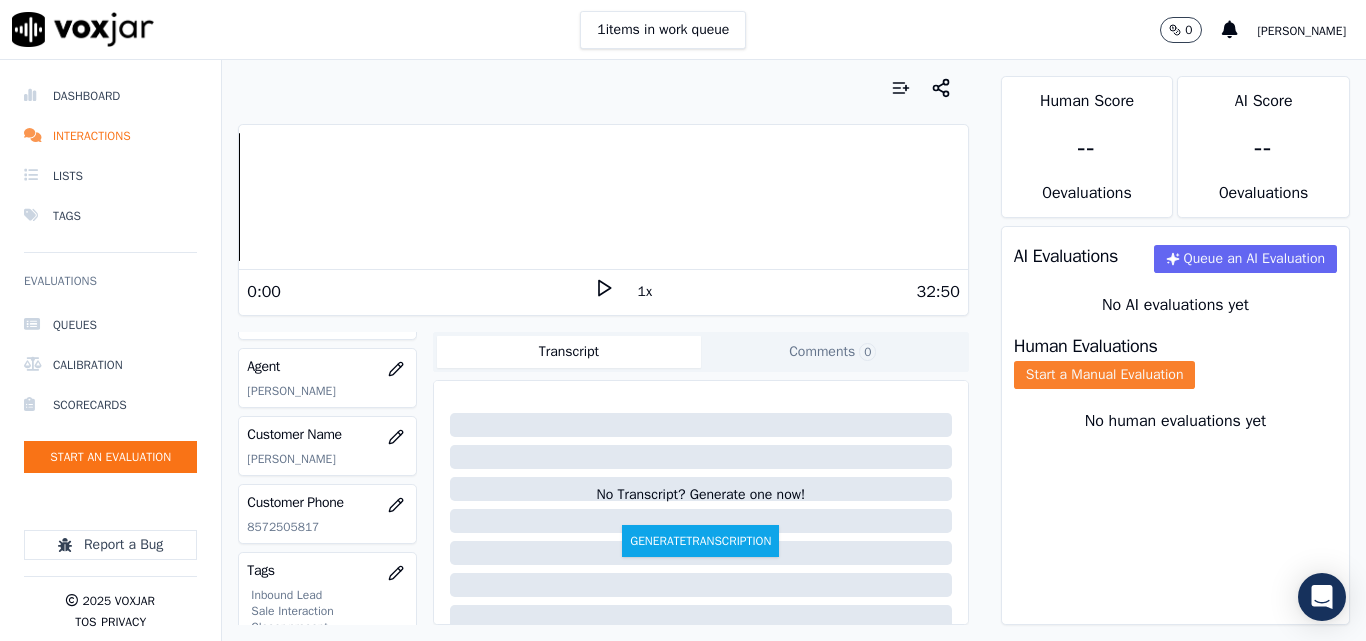 click on "Start a Manual Evaluation" 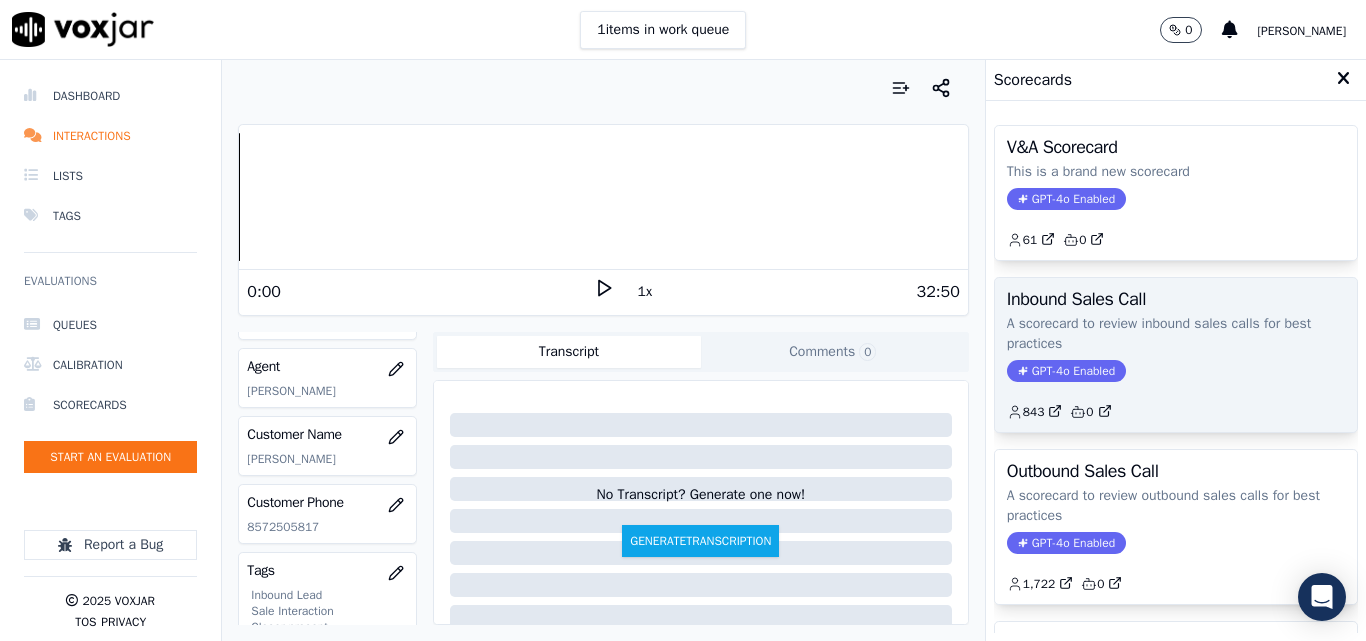 click on "843         0" 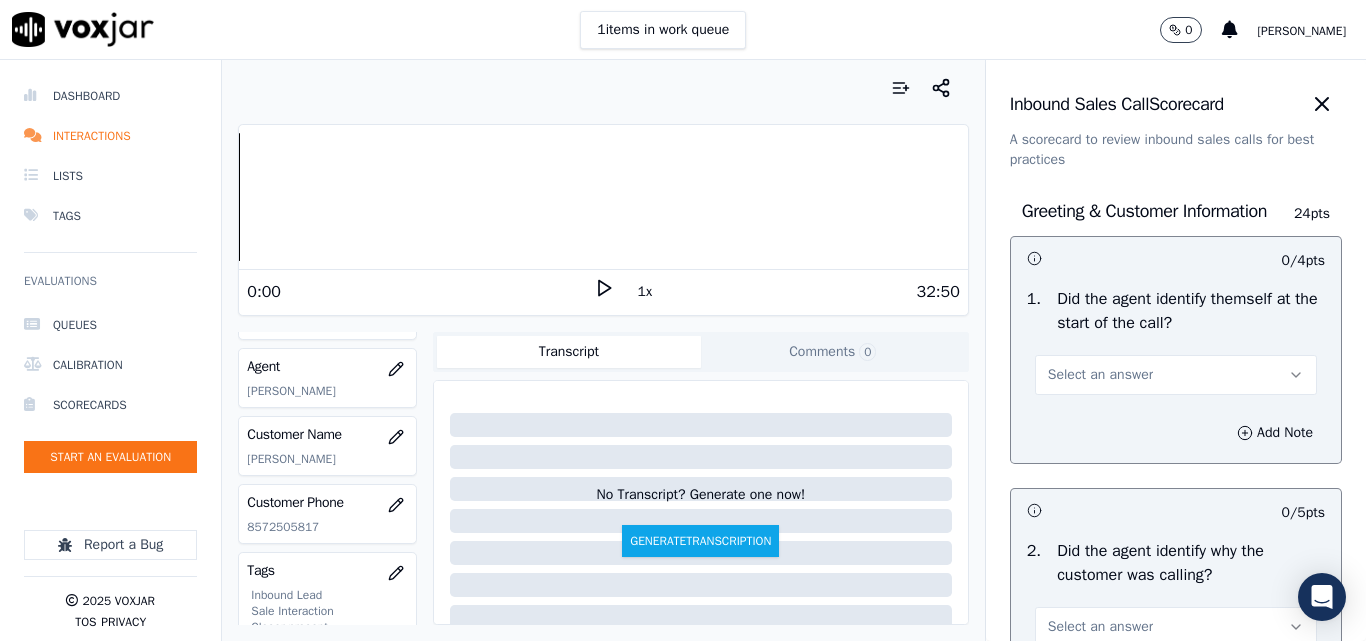 click on "Select an answer" at bounding box center (1100, 375) 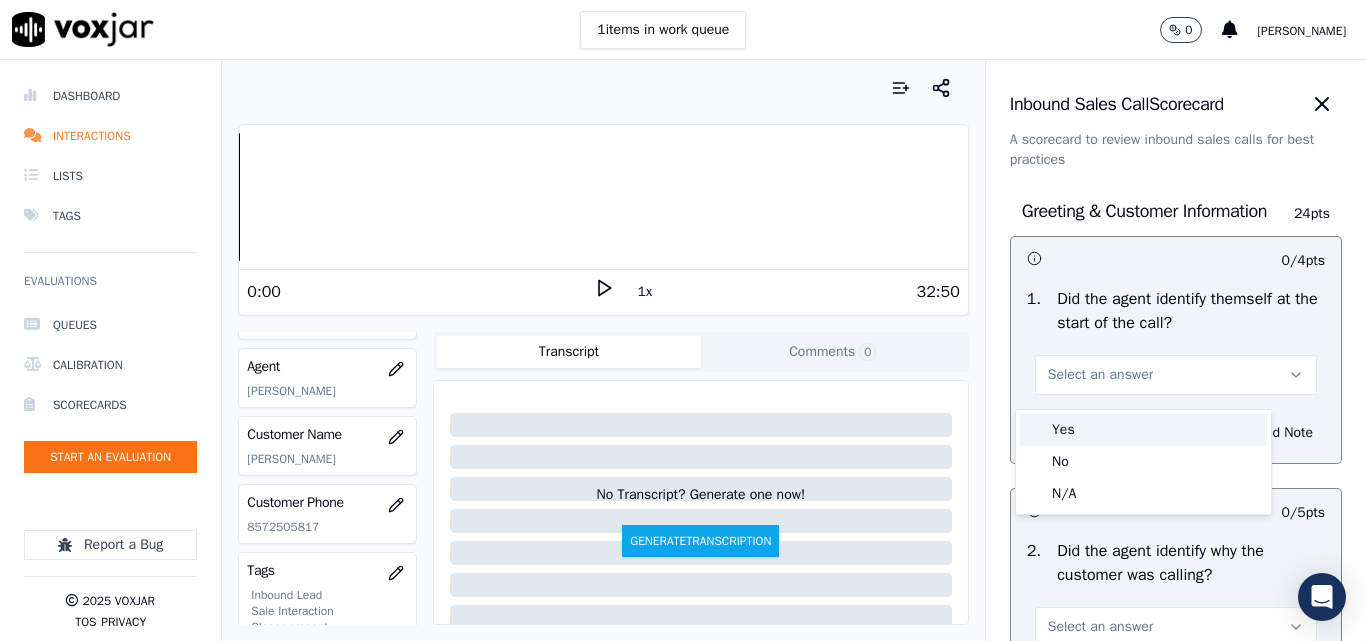 click on "Yes" at bounding box center (1143, 430) 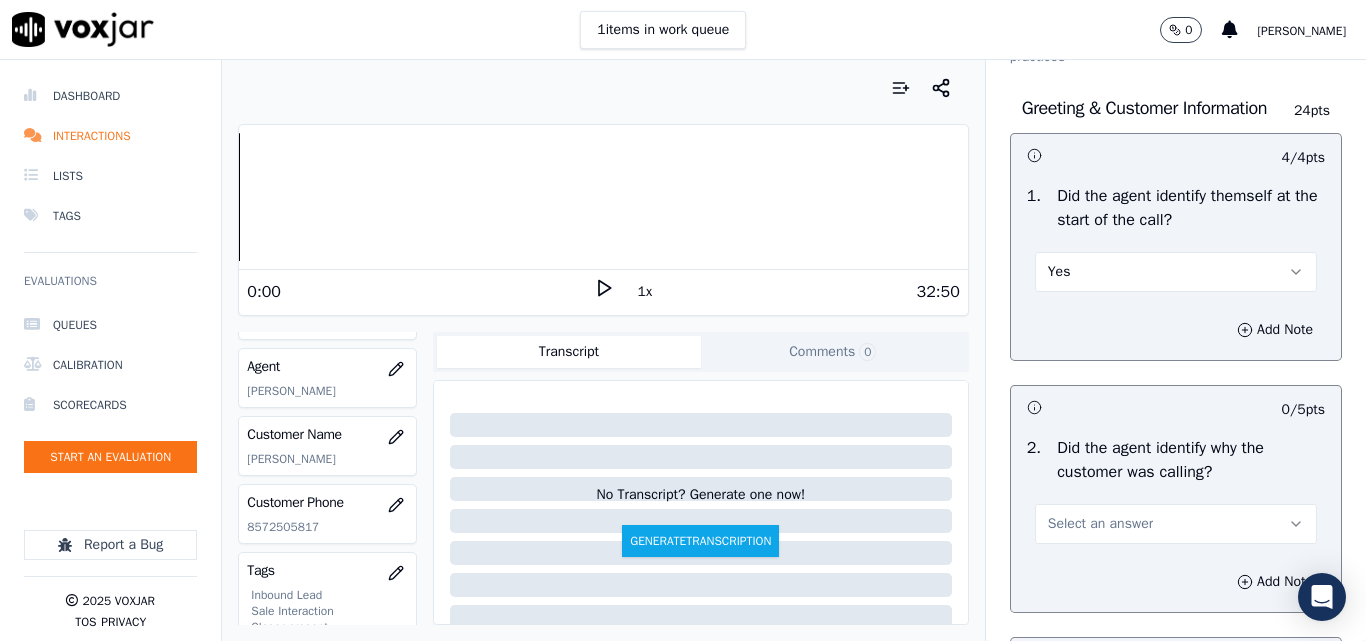 scroll, scrollTop: 200, scrollLeft: 0, axis: vertical 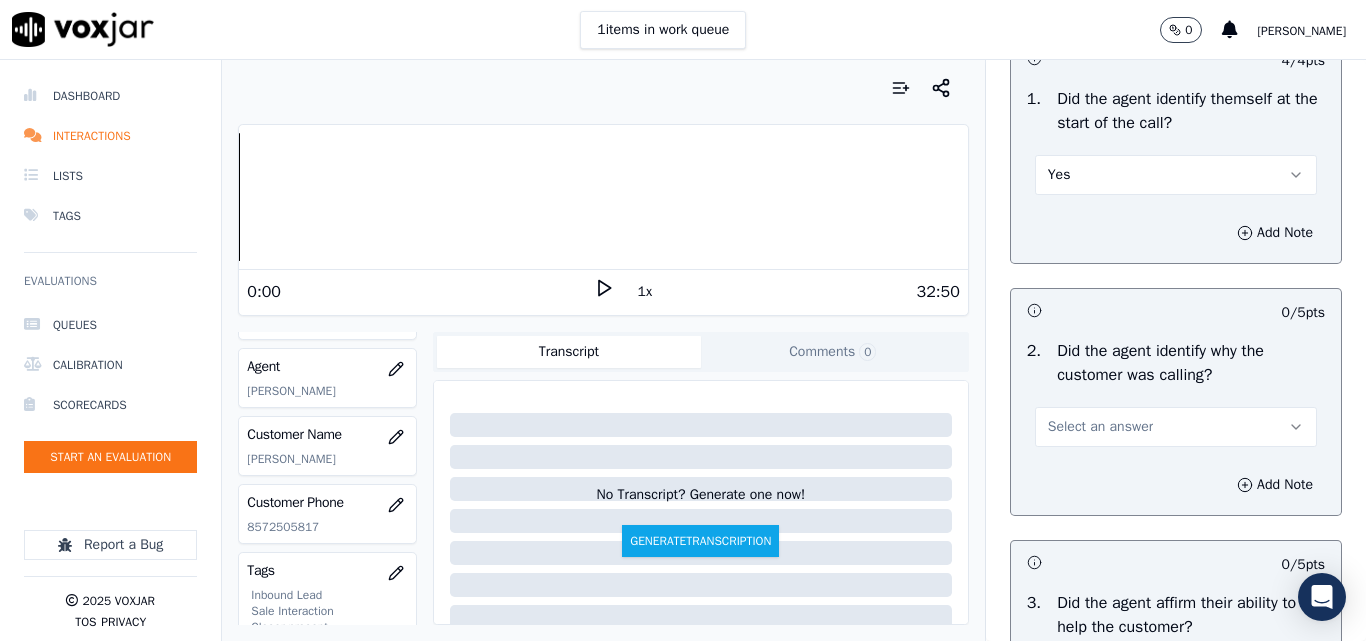 drag, startPoint x: 1082, startPoint y: 436, endPoint x: 1087, endPoint y: 457, distance: 21.587032 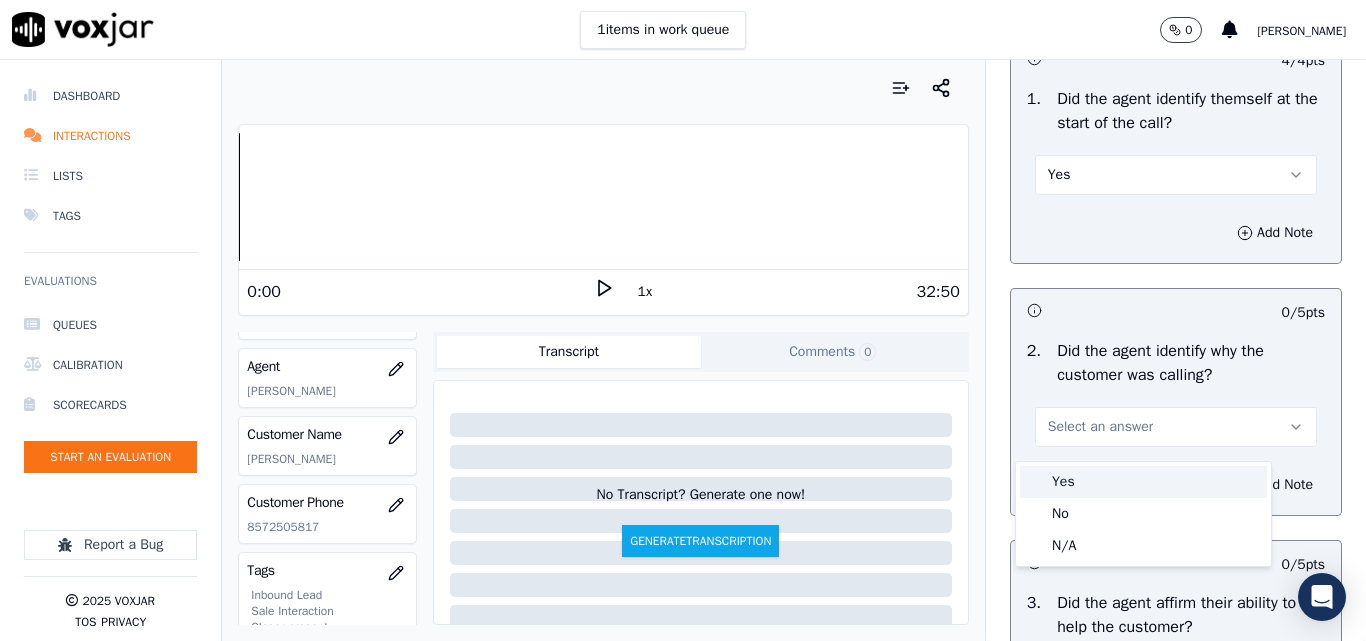 click on "Yes" at bounding box center [1143, 482] 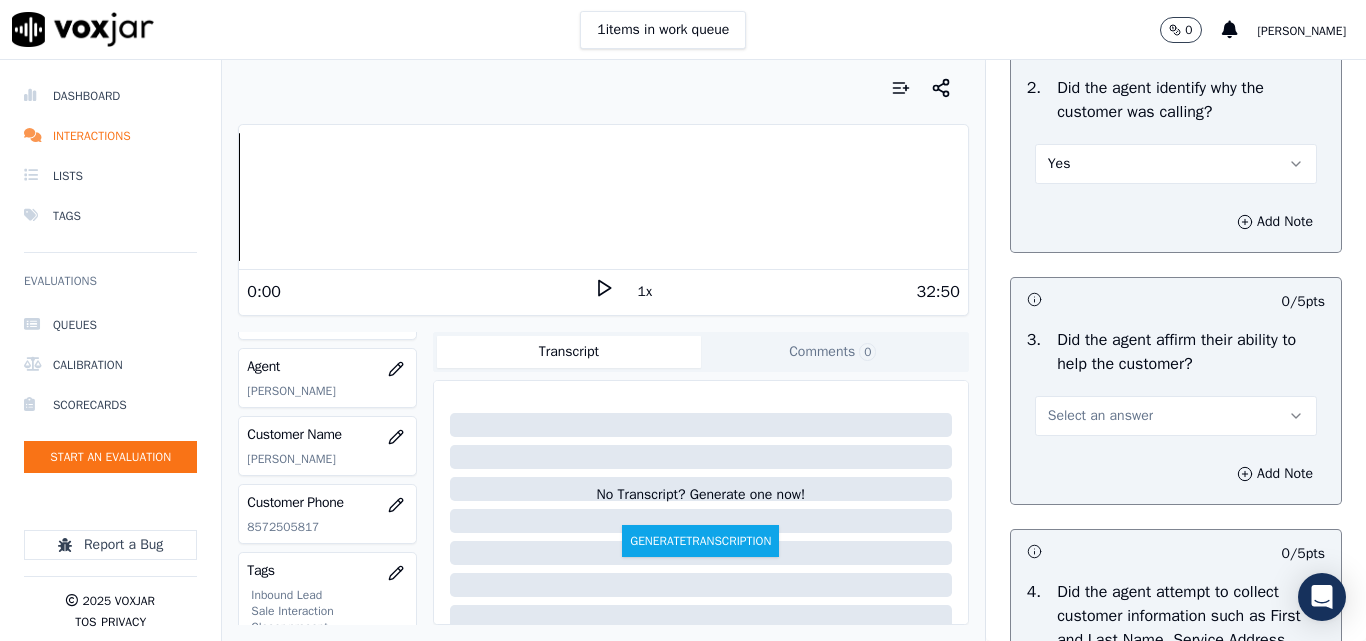 scroll, scrollTop: 500, scrollLeft: 0, axis: vertical 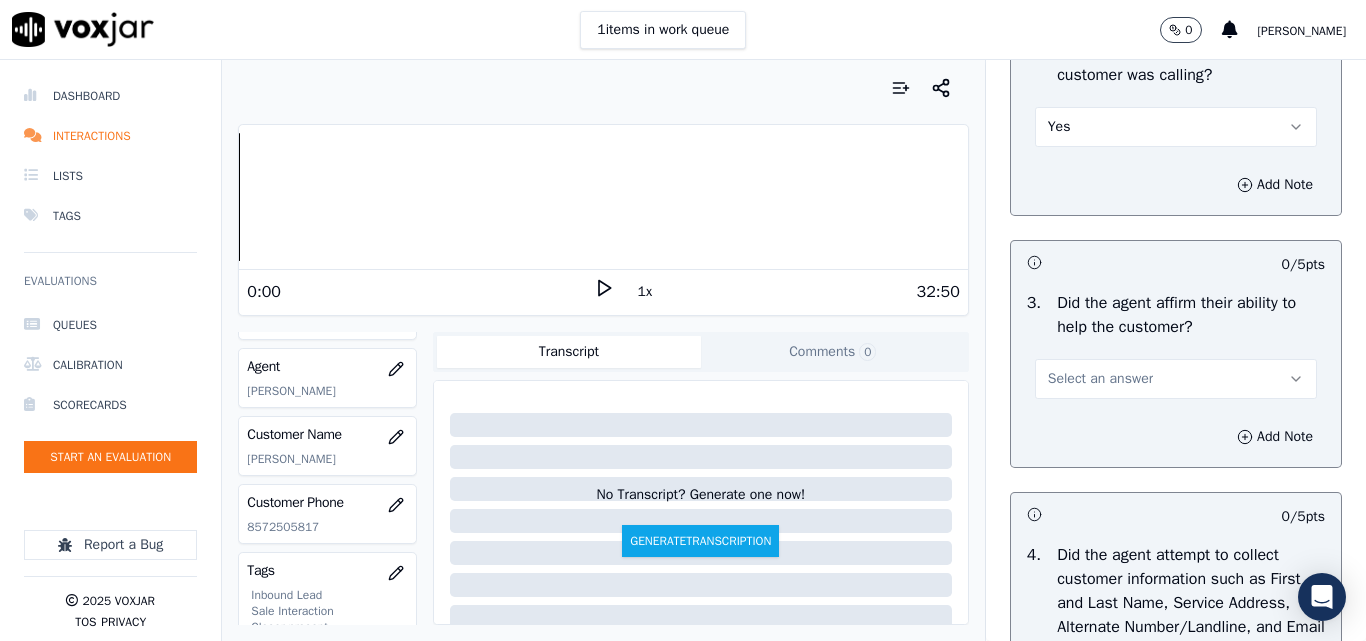 click on "Select an answer" at bounding box center [1100, 379] 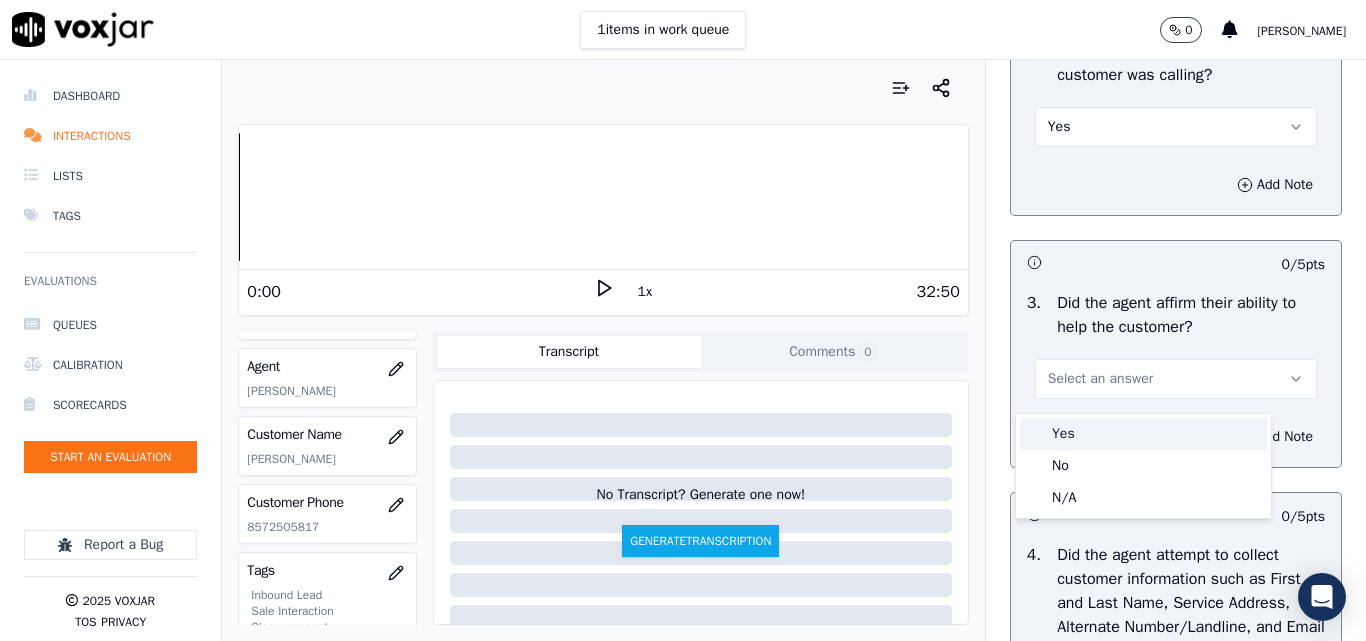 click on "Yes" at bounding box center (1143, 434) 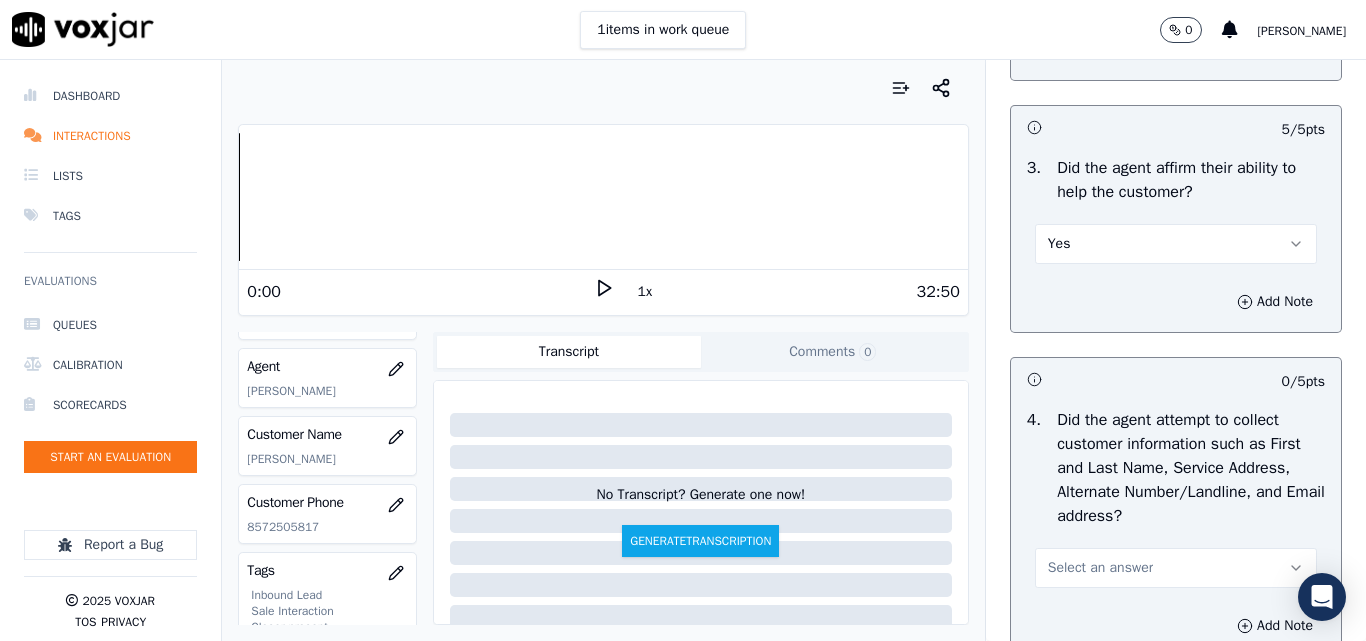 scroll, scrollTop: 800, scrollLeft: 0, axis: vertical 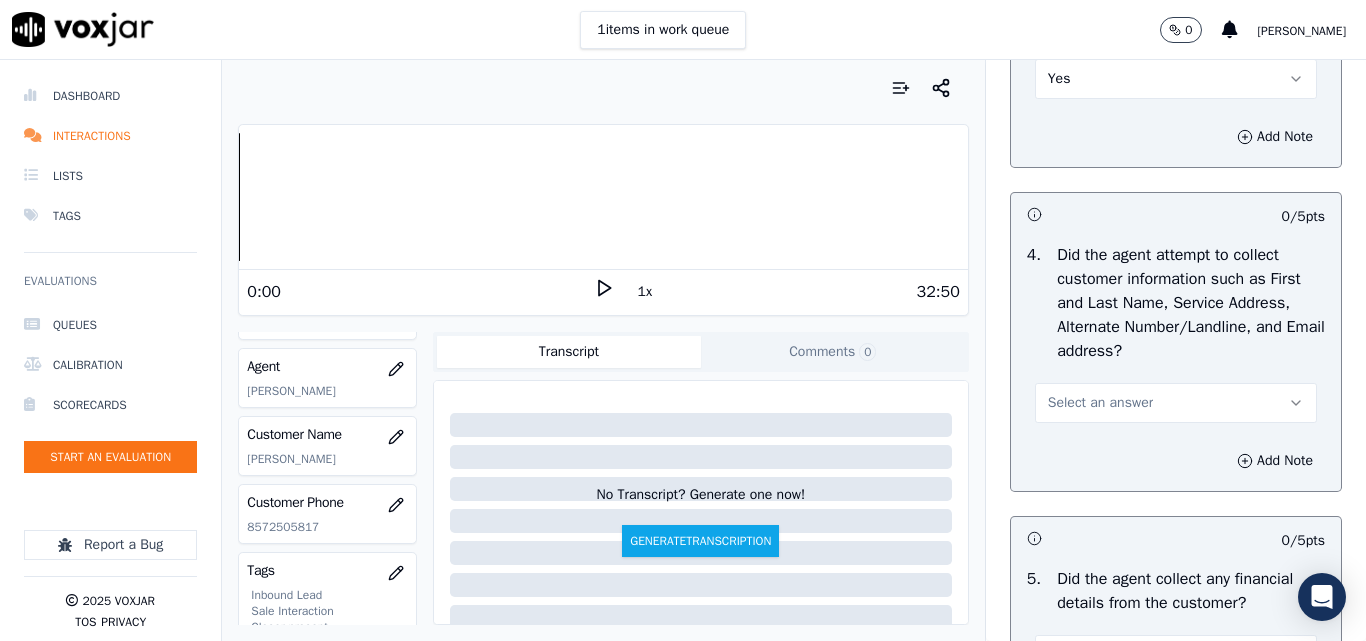 drag, startPoint x: 1111, startPoint y: 396, endPoint x: 1110, endPoint y: 416, distance: 20.024984 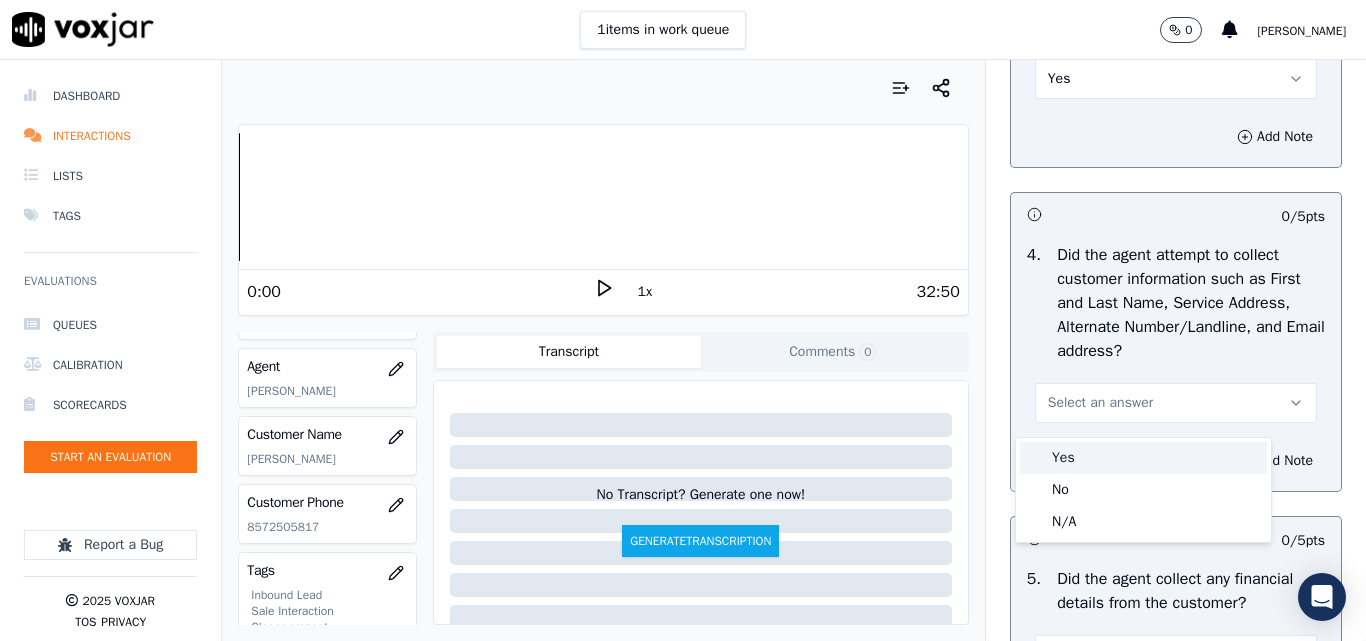 click on "Yes" at bounding box center [1143, 458] 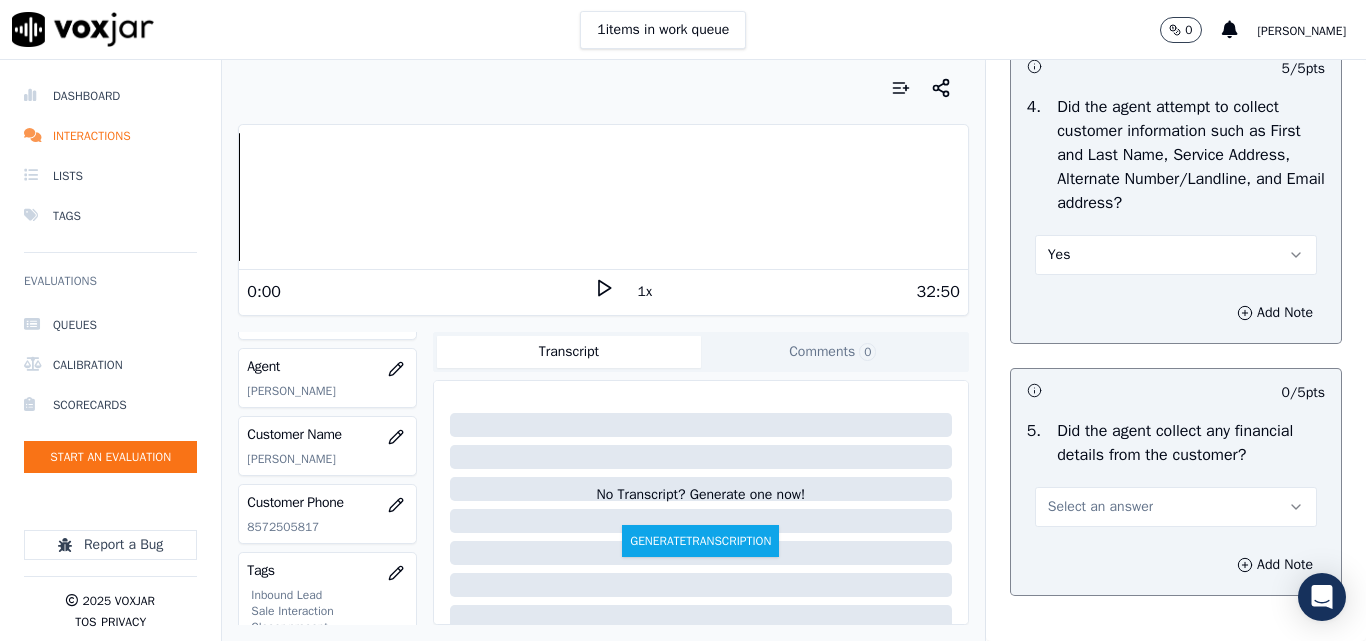 scroll, scrollTop: 1100, scrollLeft: 0, axis: vertical 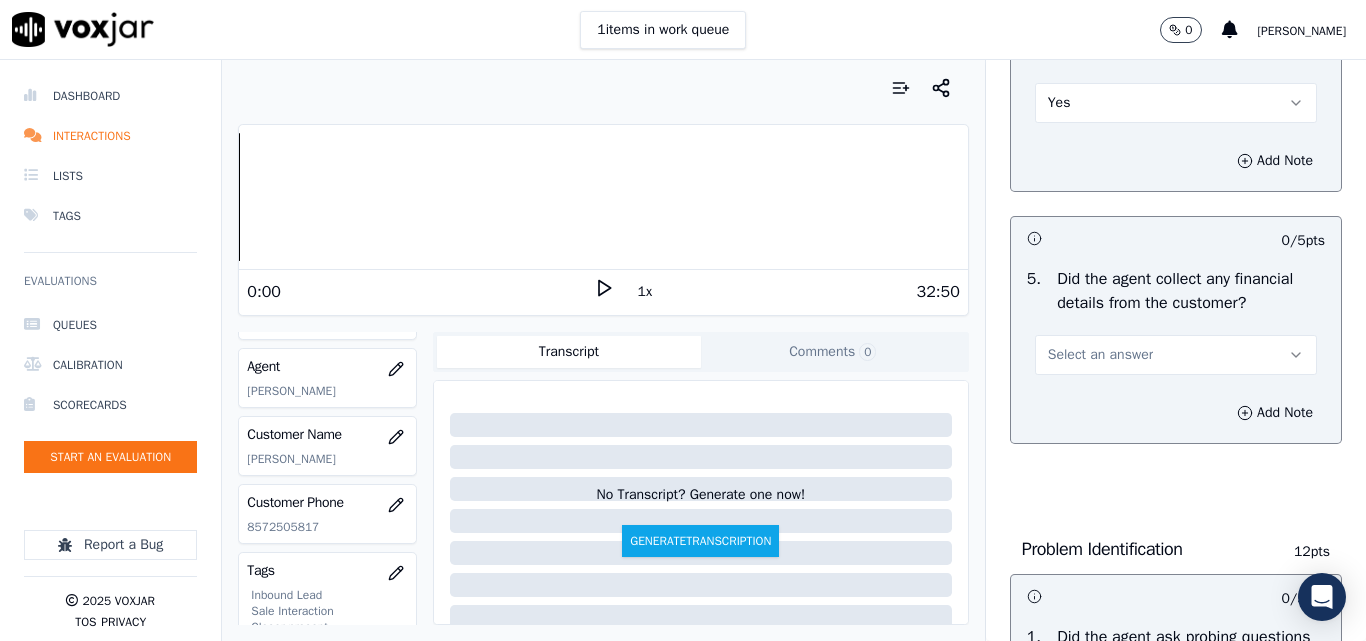 click on "Select an answer" at bounding box center [1100, 355] 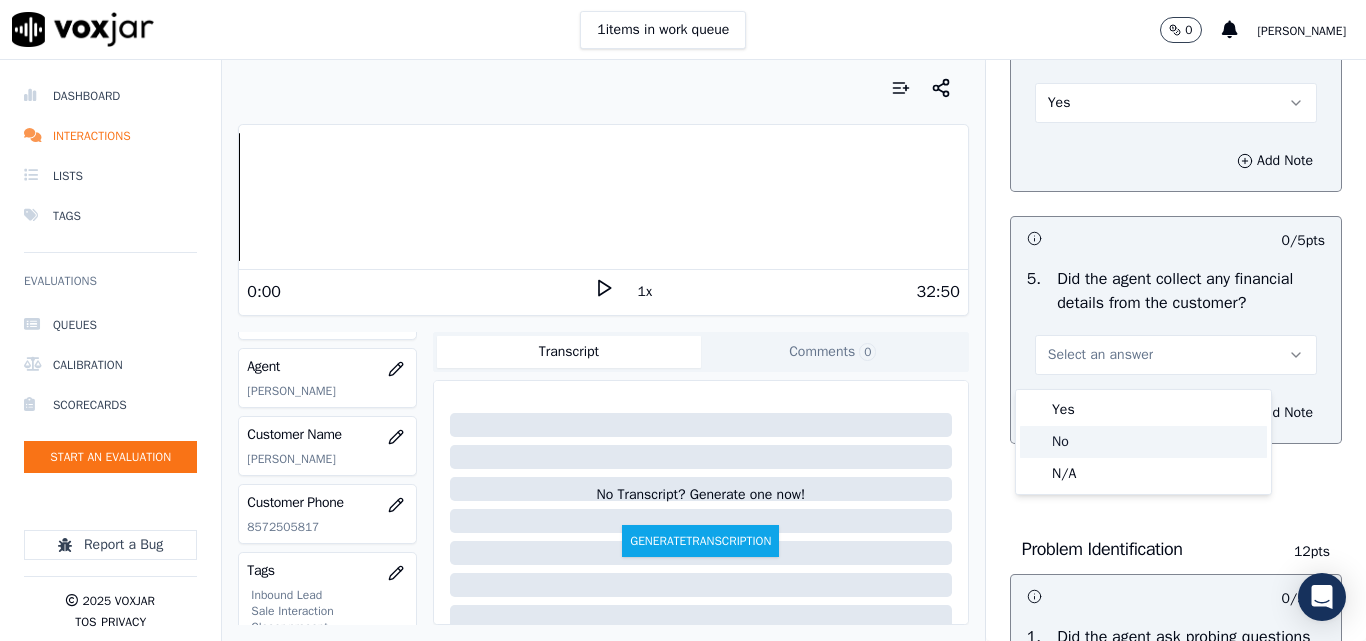 click on "No" 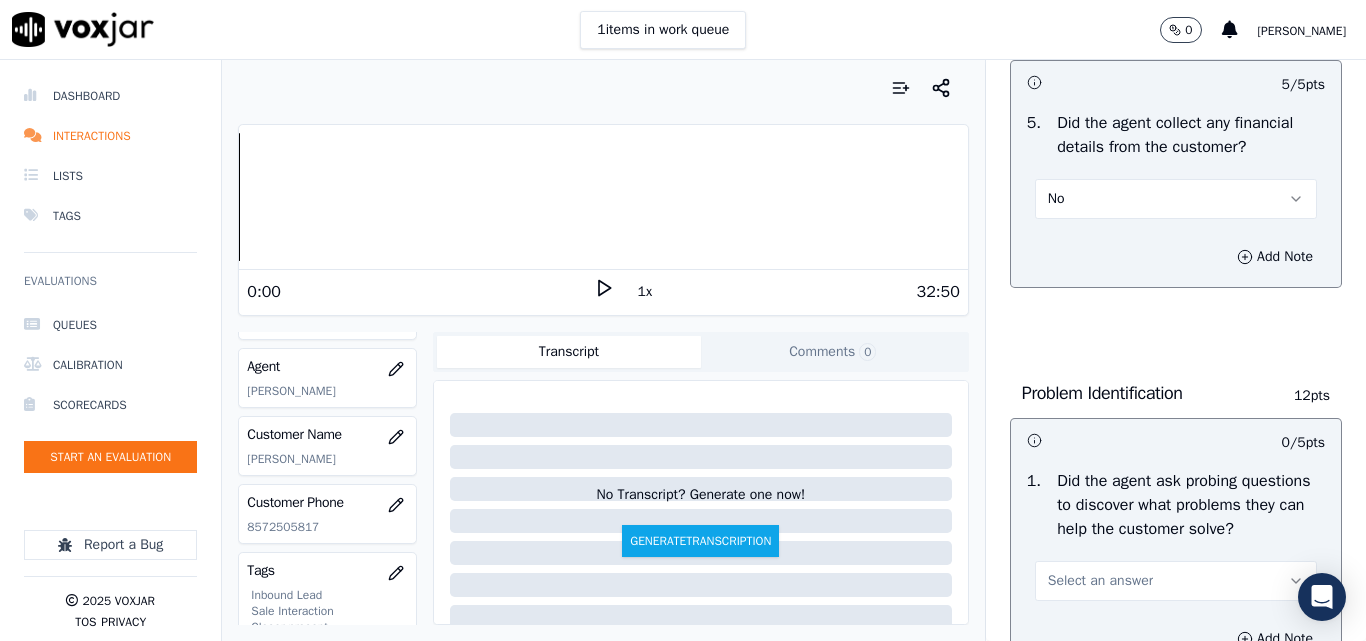 scroll, scrollTop: 1400, scrollLeft: 0, axis: vertical 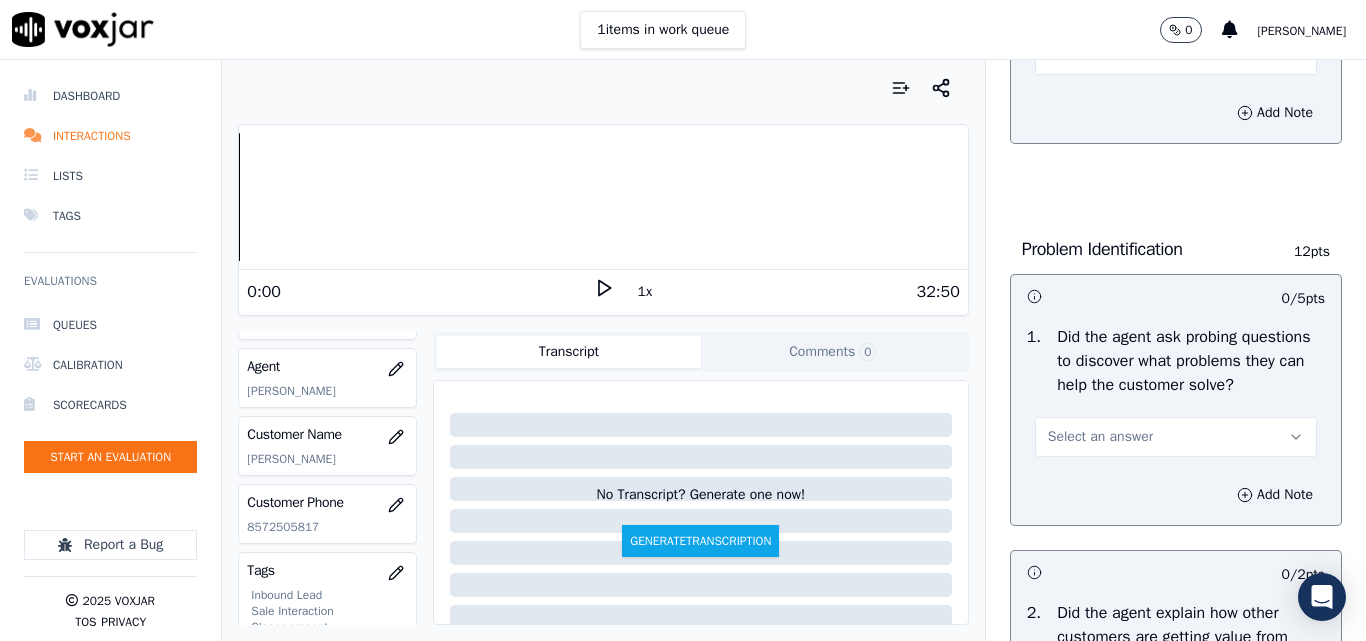 click on "Select an answer" at bounding box center (1100, 437) 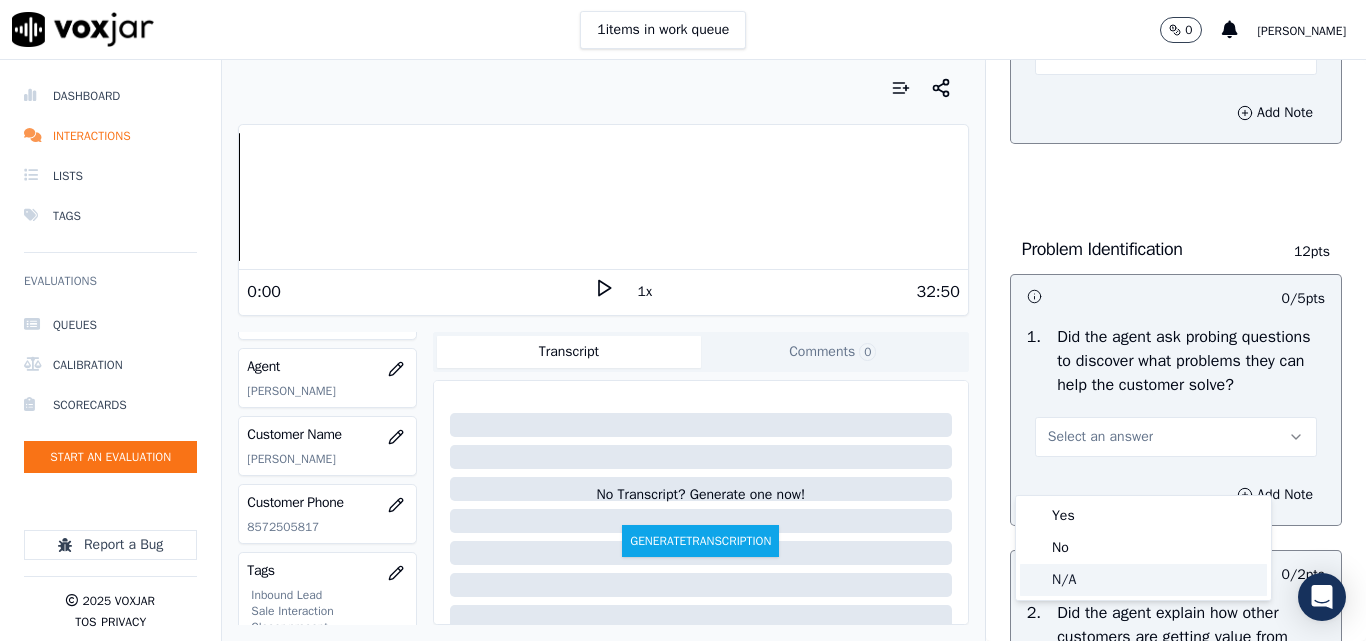 click on "N/A" 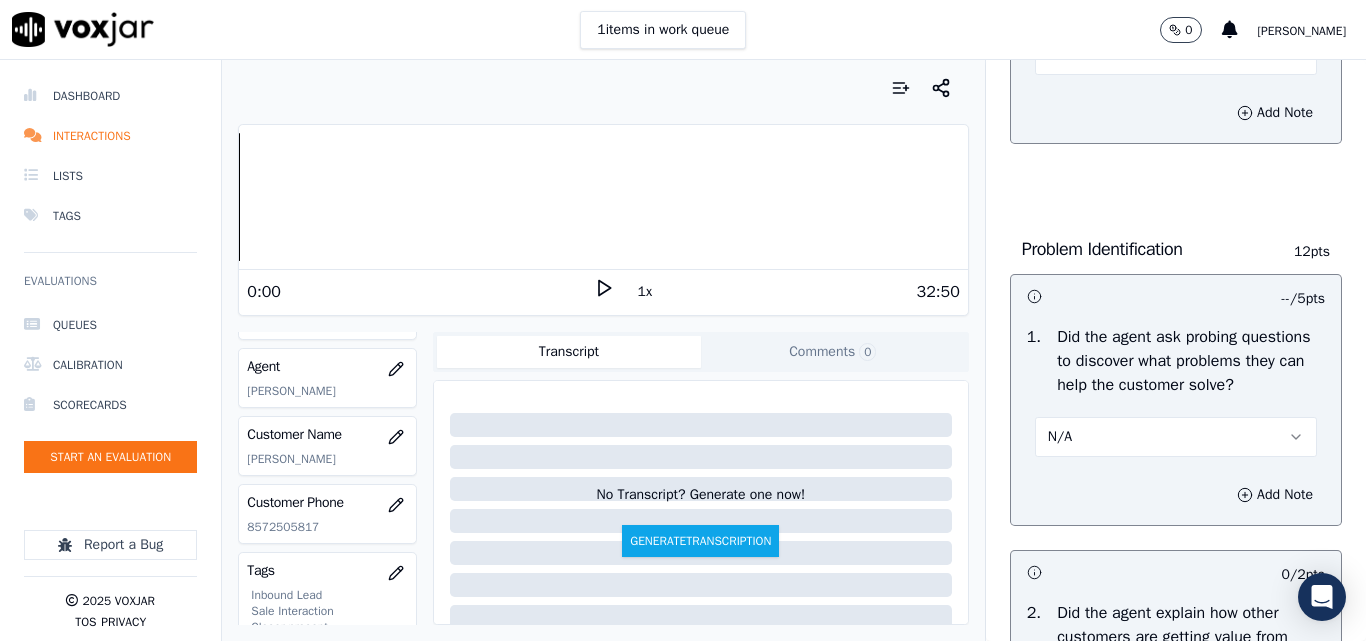 scroll, scrollTop: 1700, scrollLeft: 0, axis: vertical 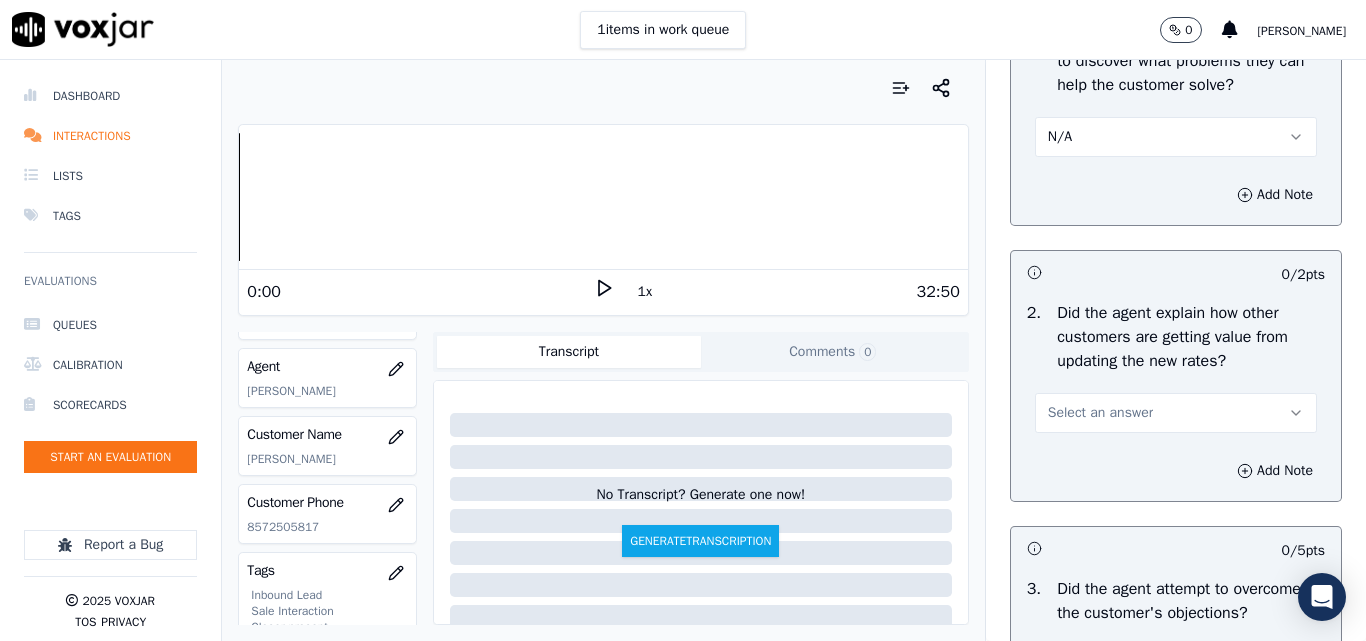 click on "Select an answer" at bounding box center (1176, 413) 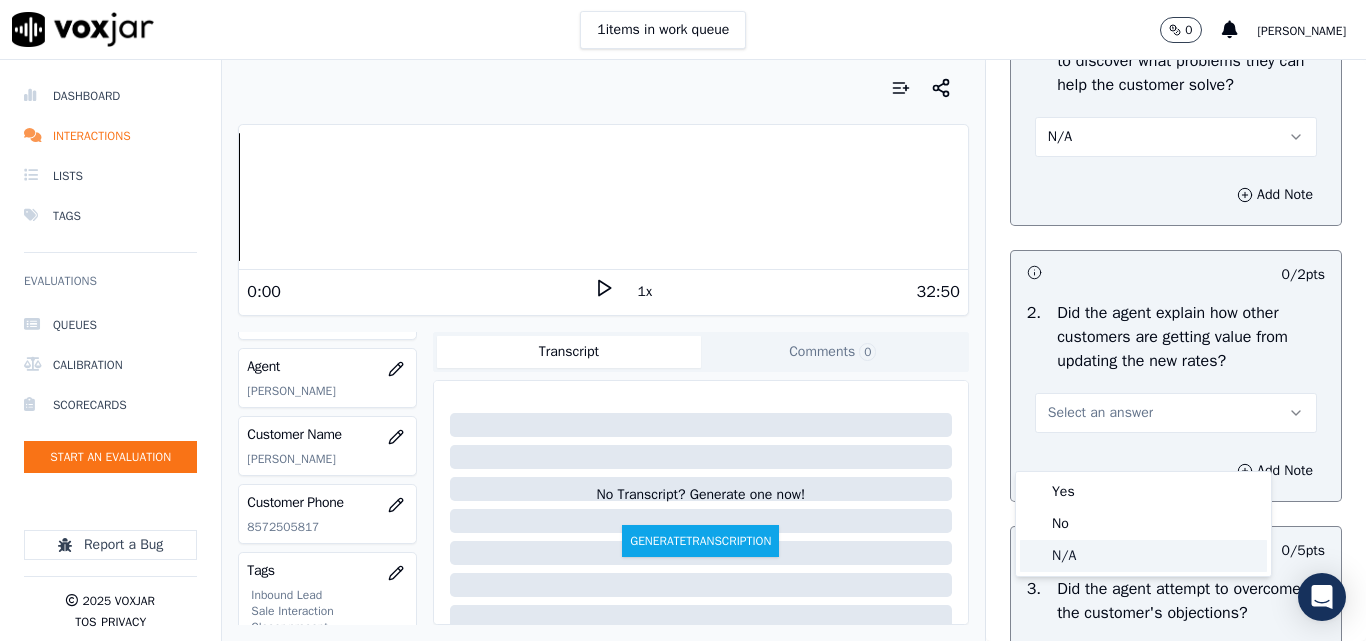 click on "N/A" 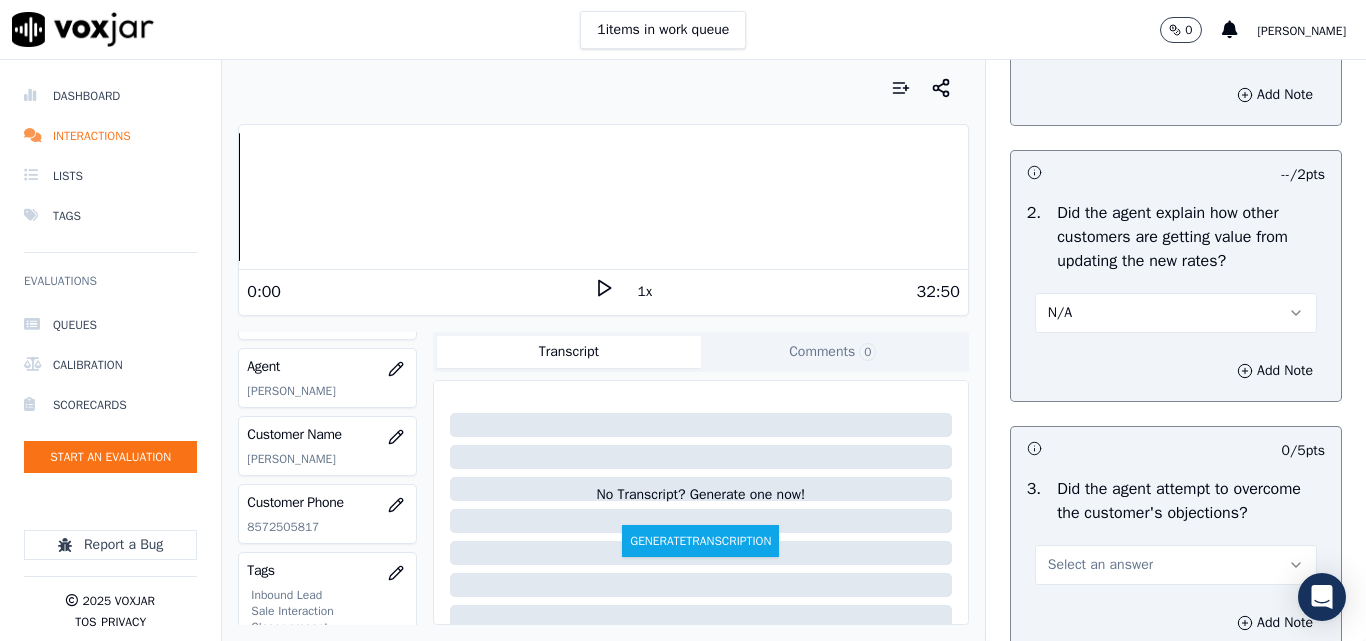 scroll, scrollTop: 2100, scrollLeft: 0, axis: vertical 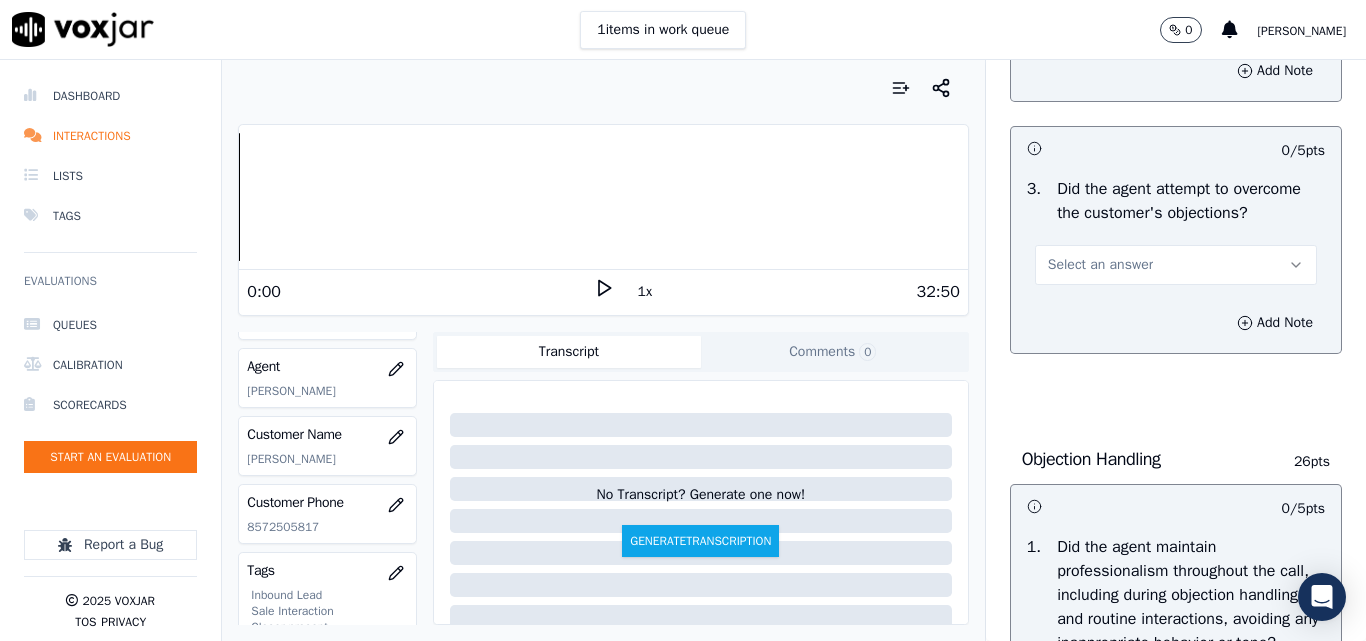 click on "Select an answer" at bounding box center [1176, 265] 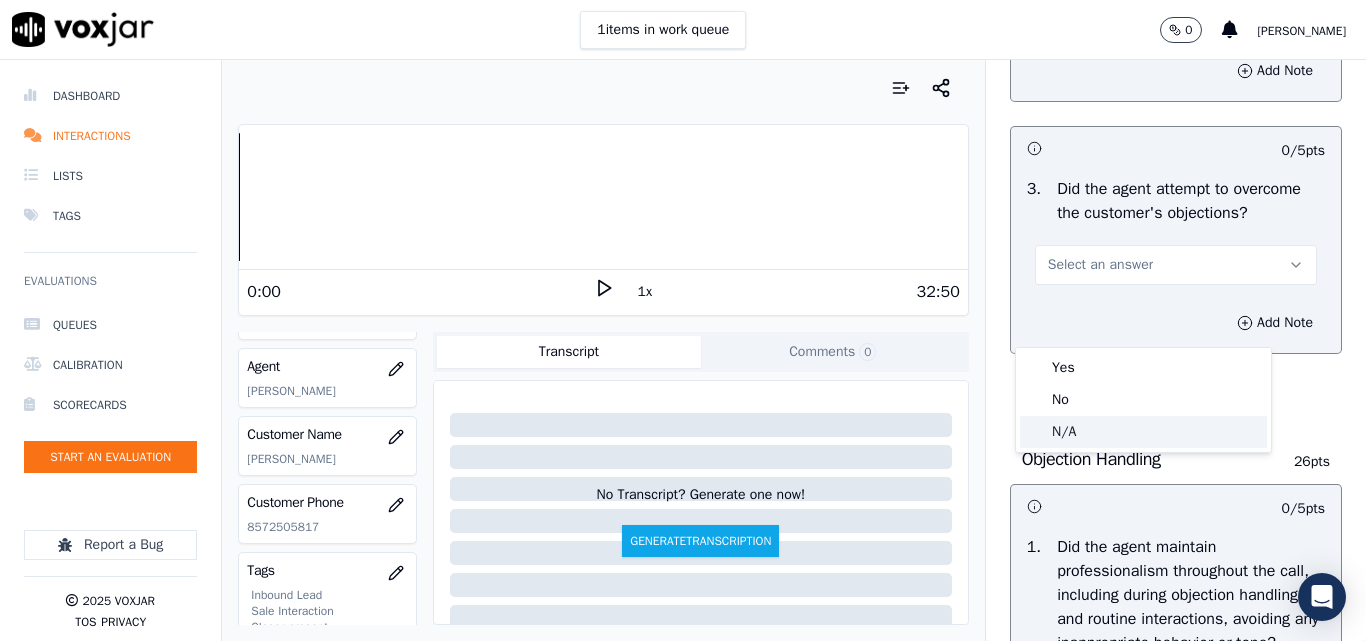 click on "N/A" 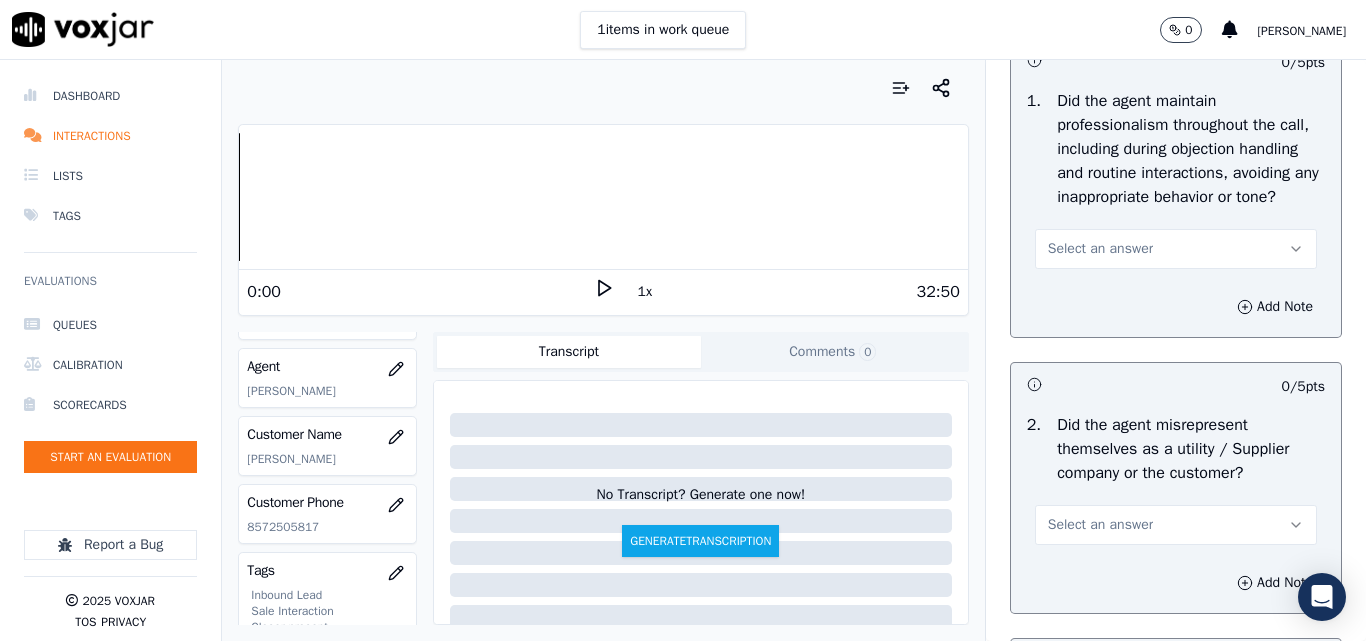 scroll, scrollTop: 2700, scrollLeft: 0, axis: vertical 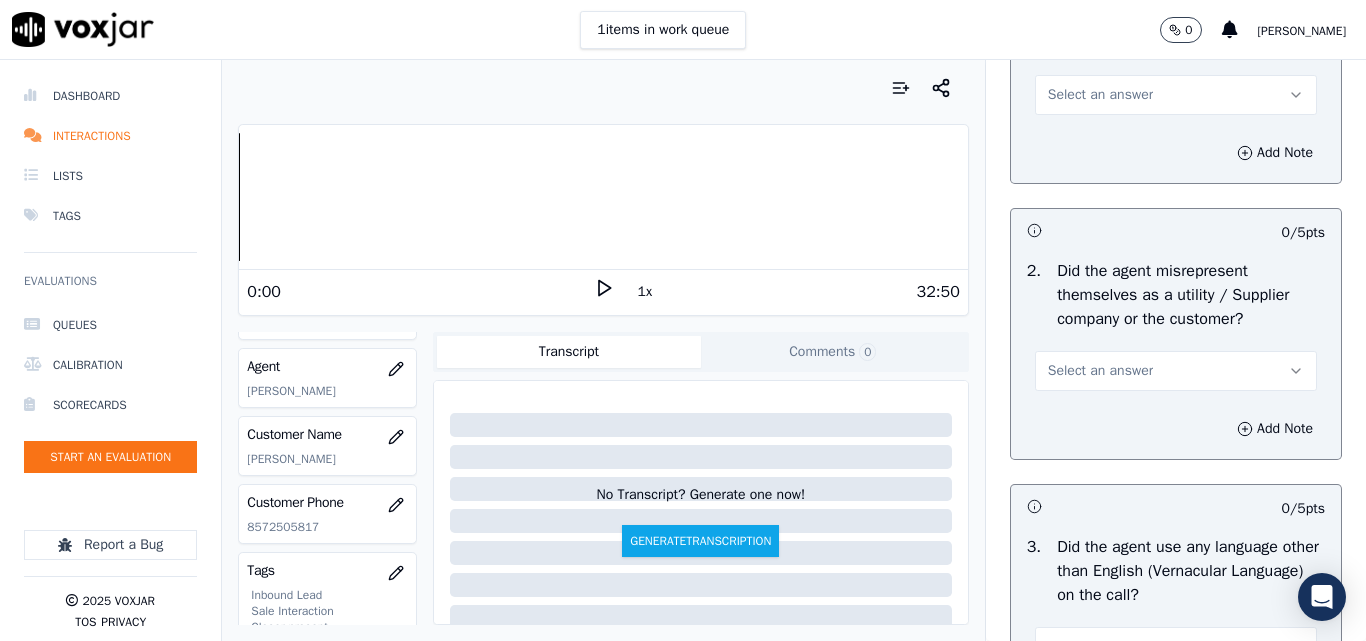 click on "Select an answer" at bounding box center (1100, 95) 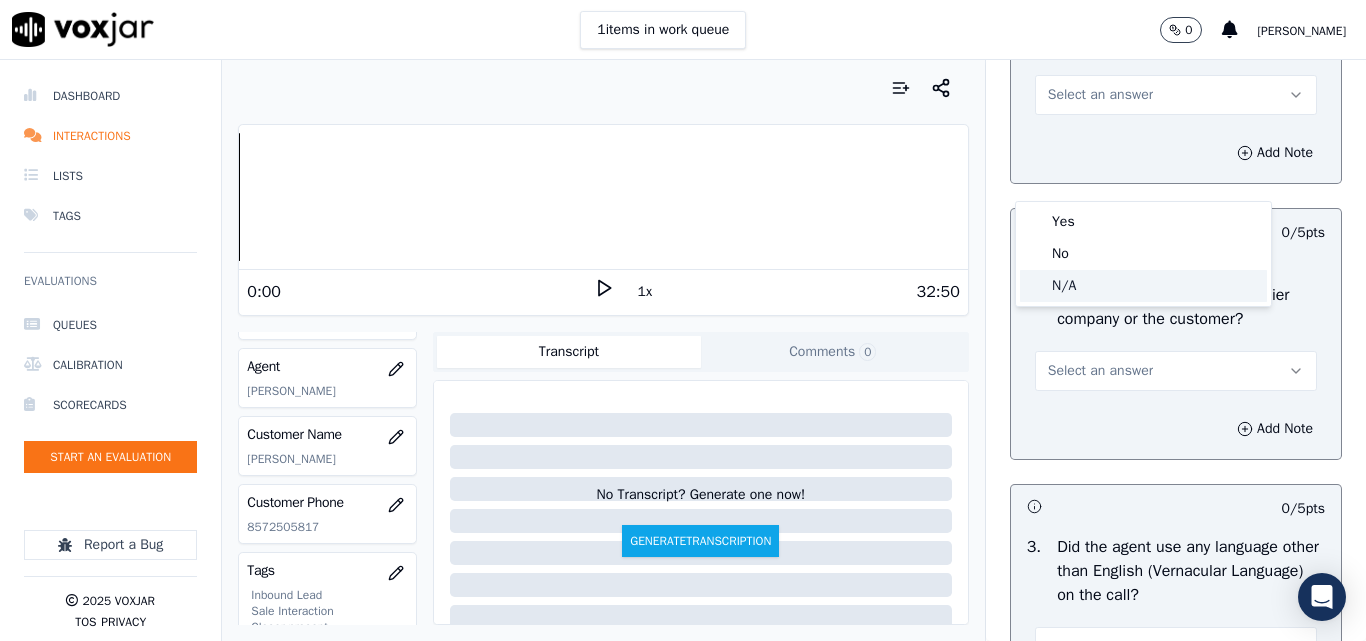 click on "N/A" 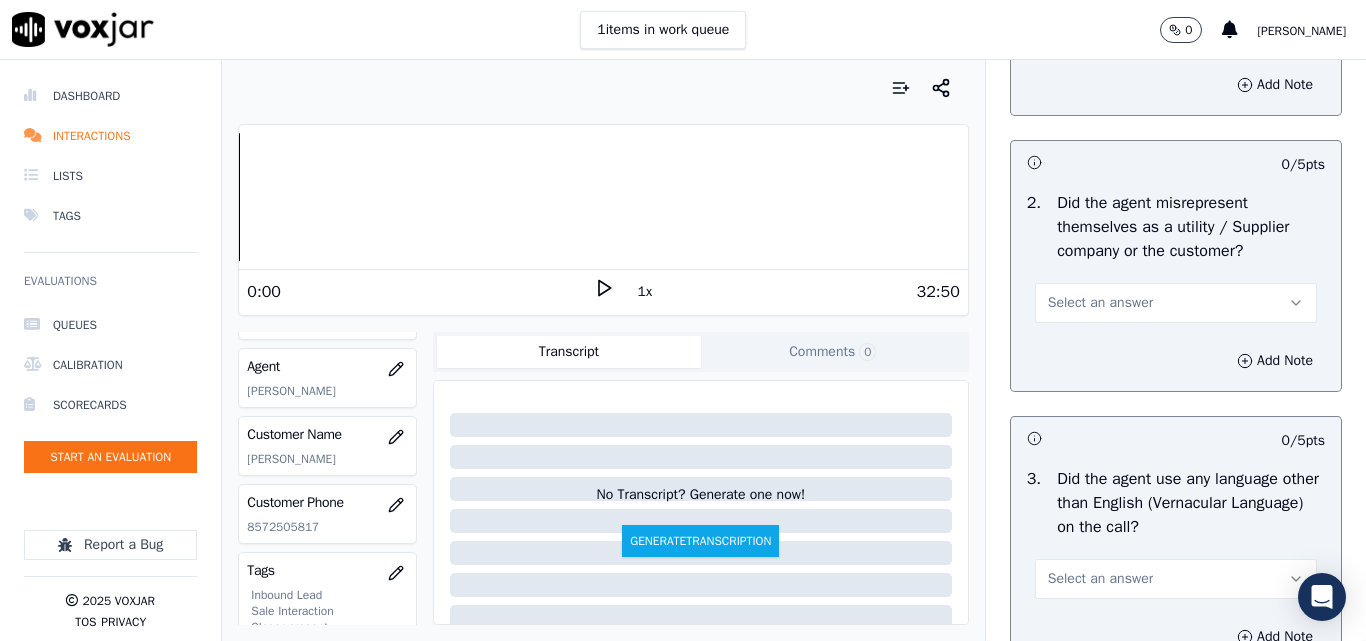 scroll, scrollTop: 2800, scrollLeft: 0, axis: vertical 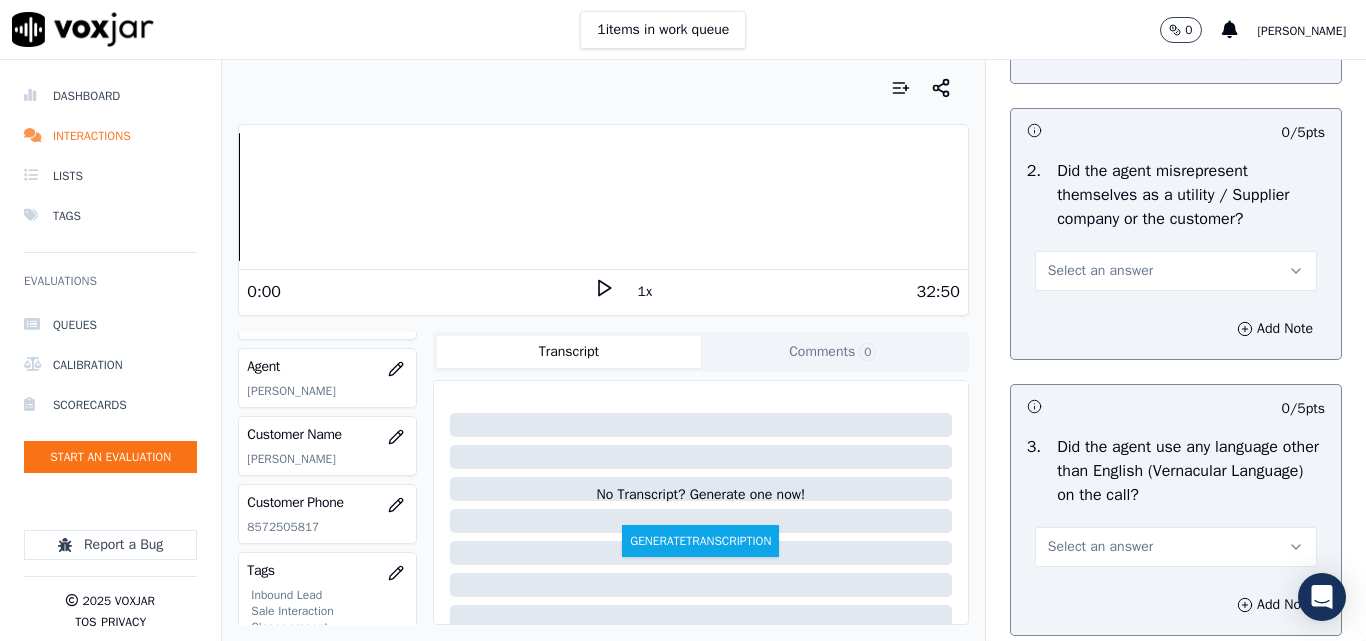 click on "Select an answer" at bounding box center (1176, 271) 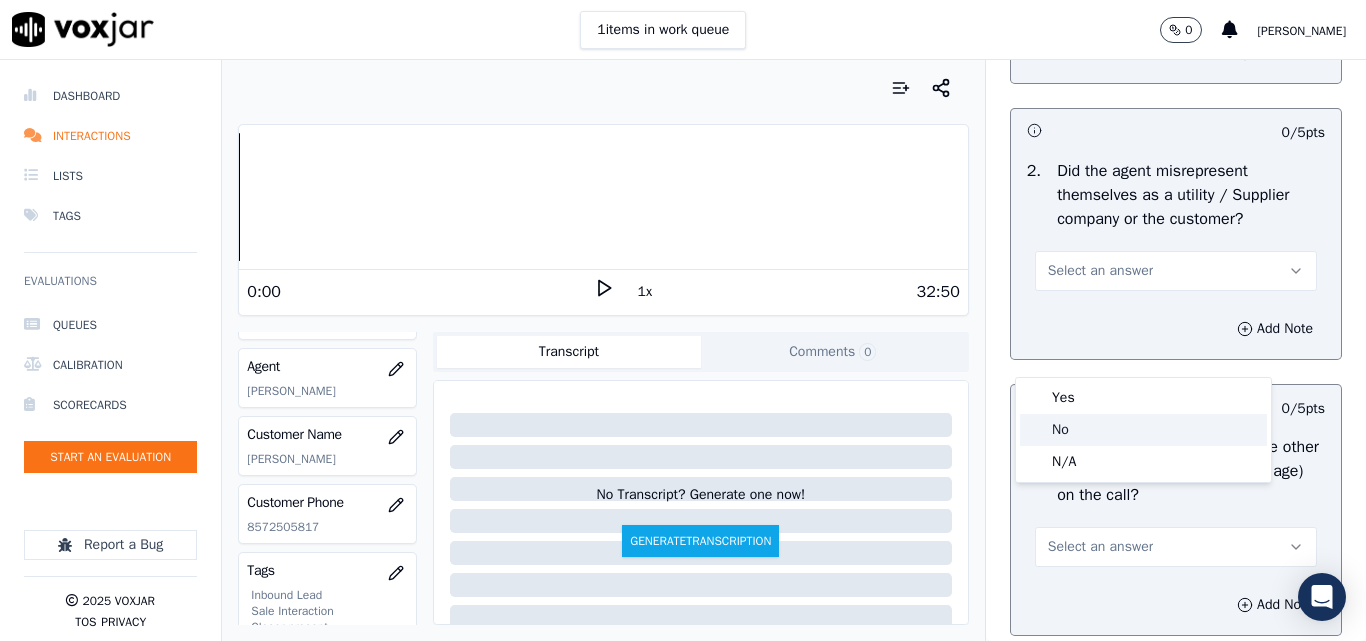 click on "No" 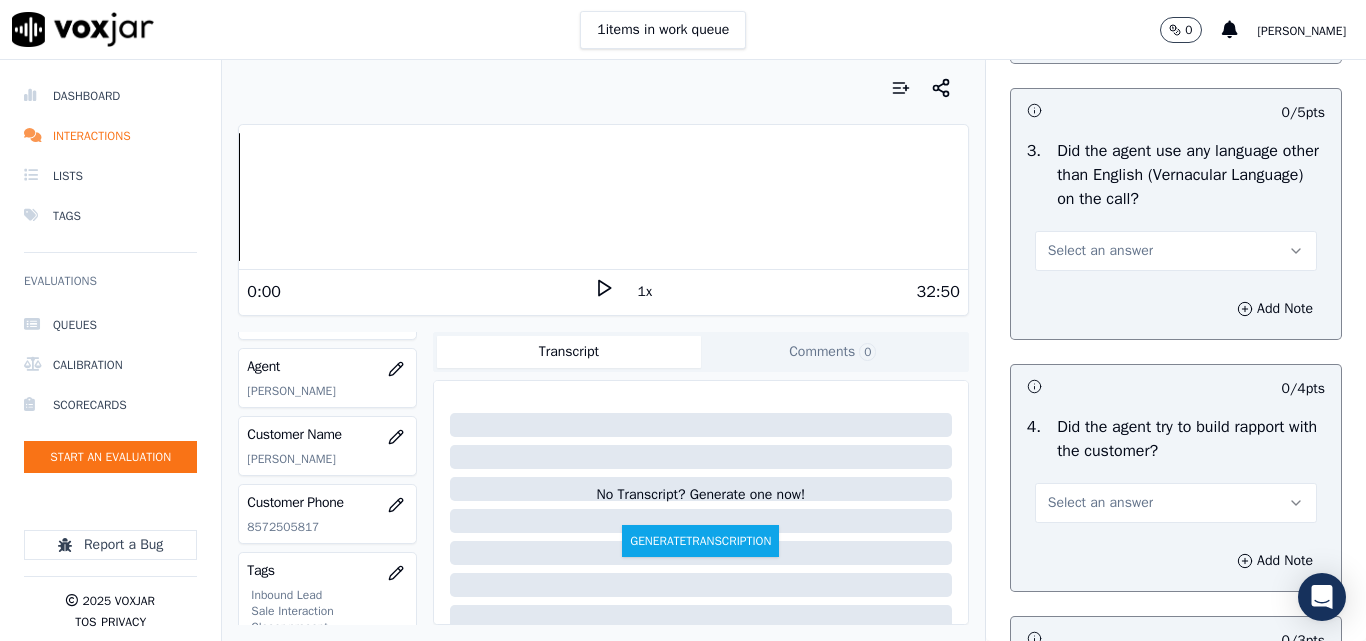 scroll, scrollTop: 3100, scrollLeft: 0, axis: vertical 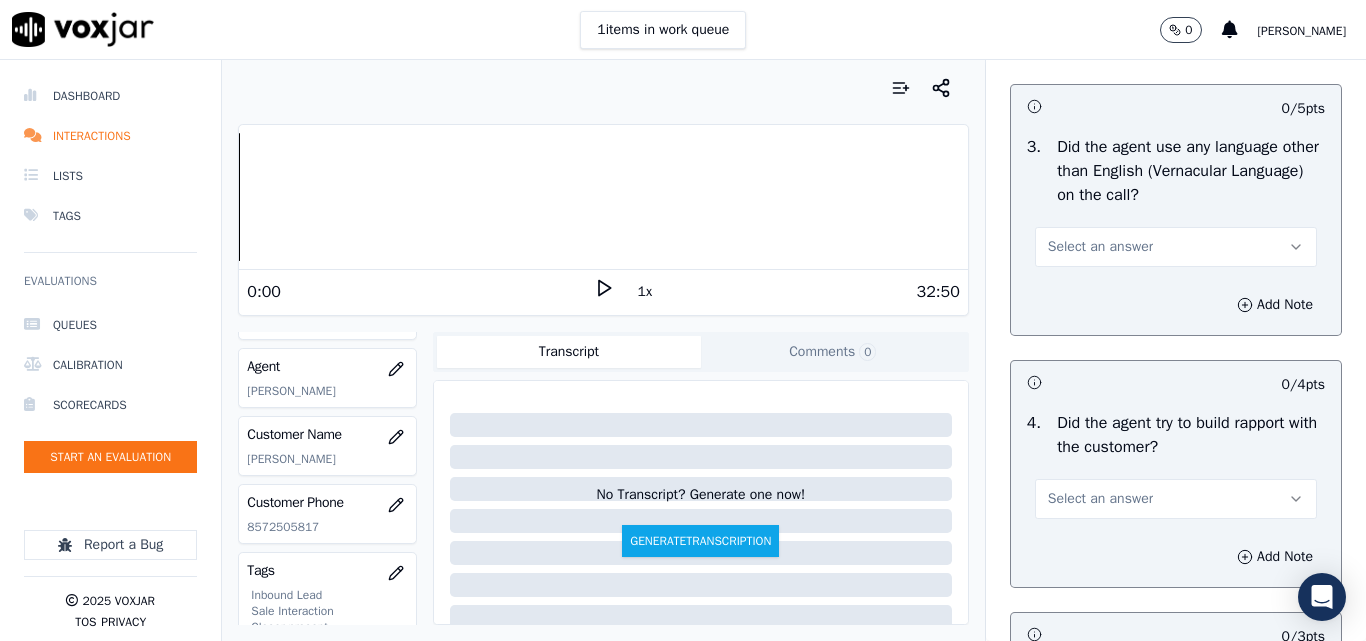 click on "Select an answer" at bounding box center (1100, 247) 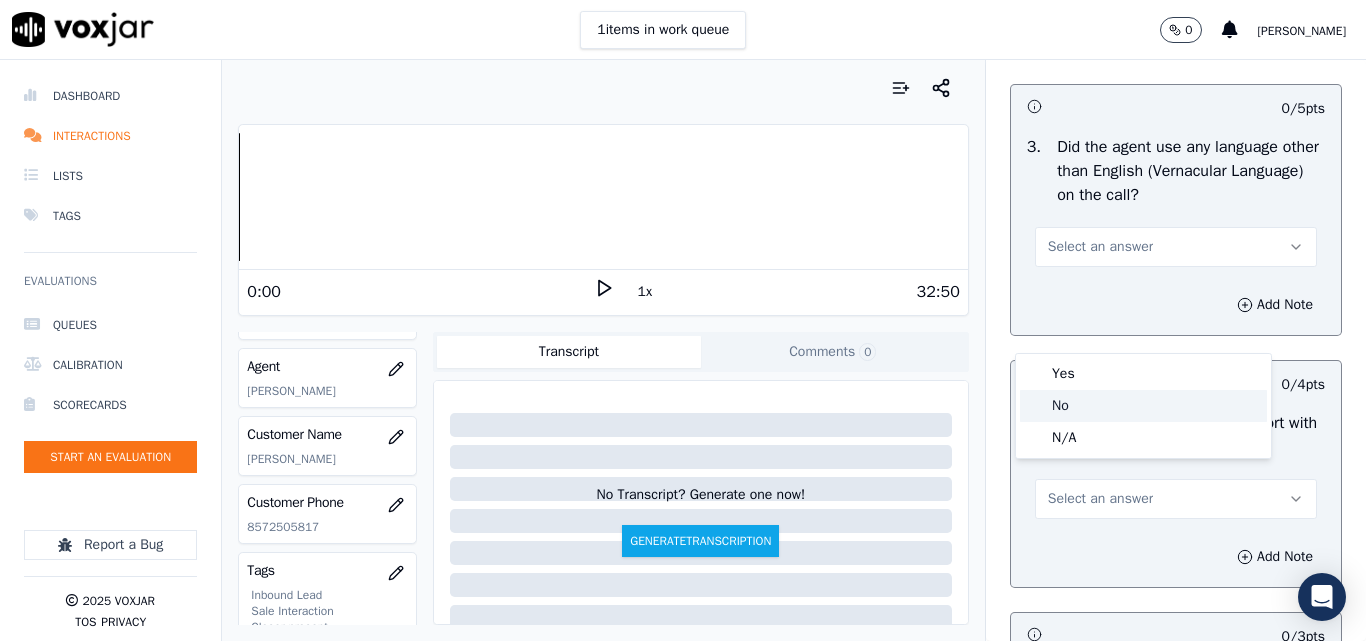 click on "No" 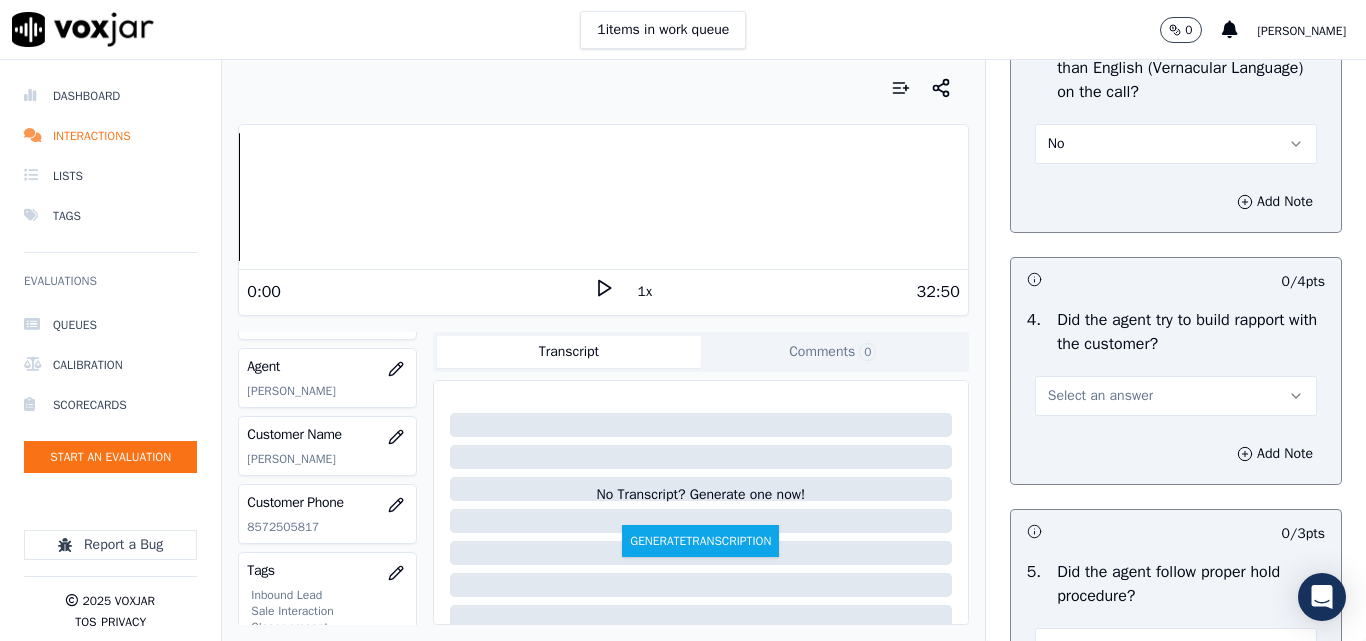 scroll, scrollTop: 3300, scrollLeft: 0, axis: vertical 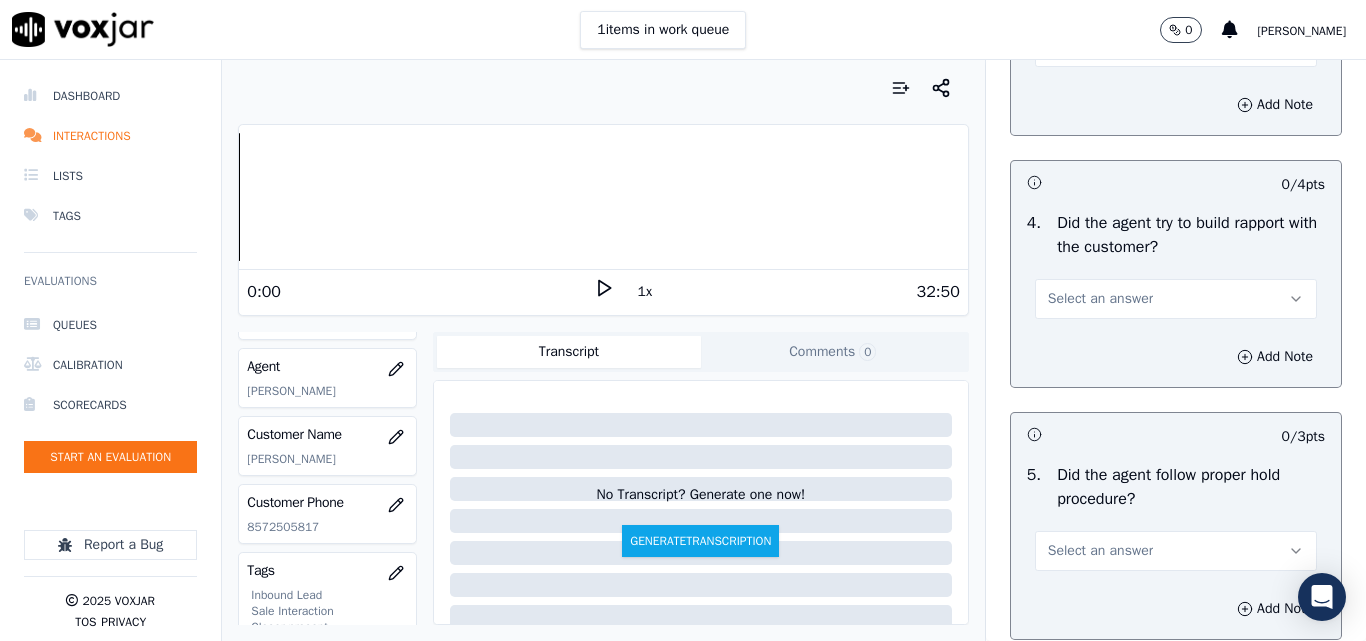 click on "Select an answer" at bounding box center (1100, 299) 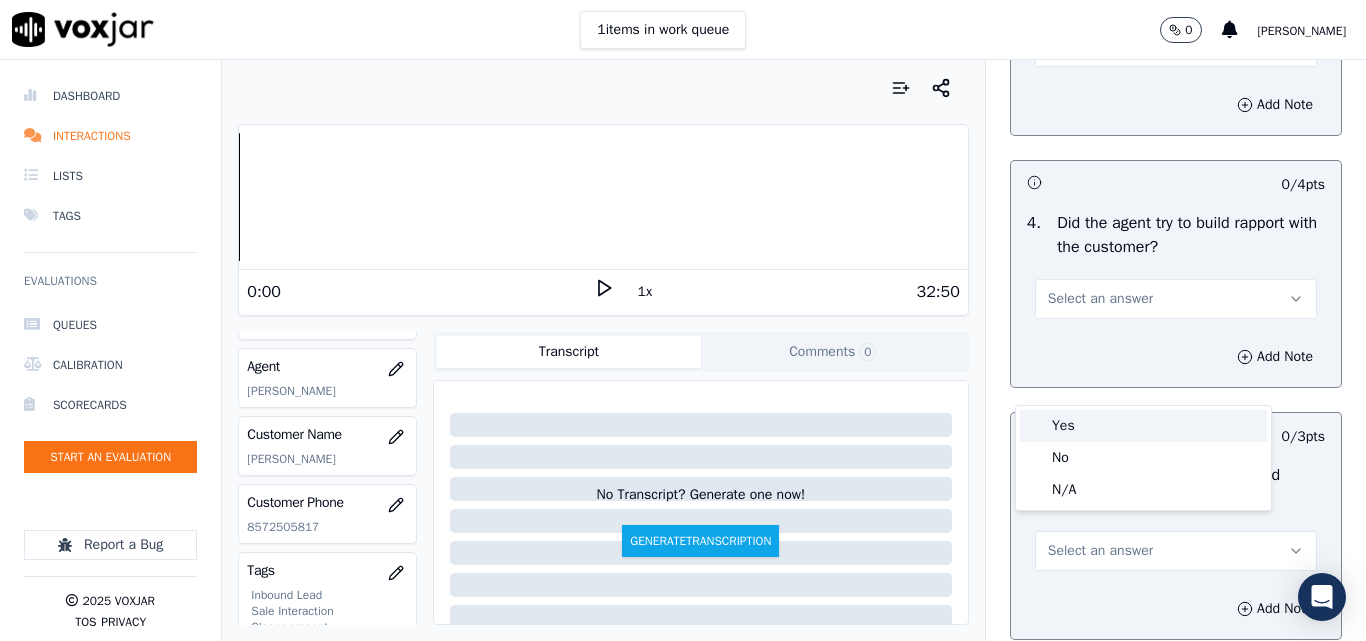 click on "Yes" at bounding box center (1143, 426) 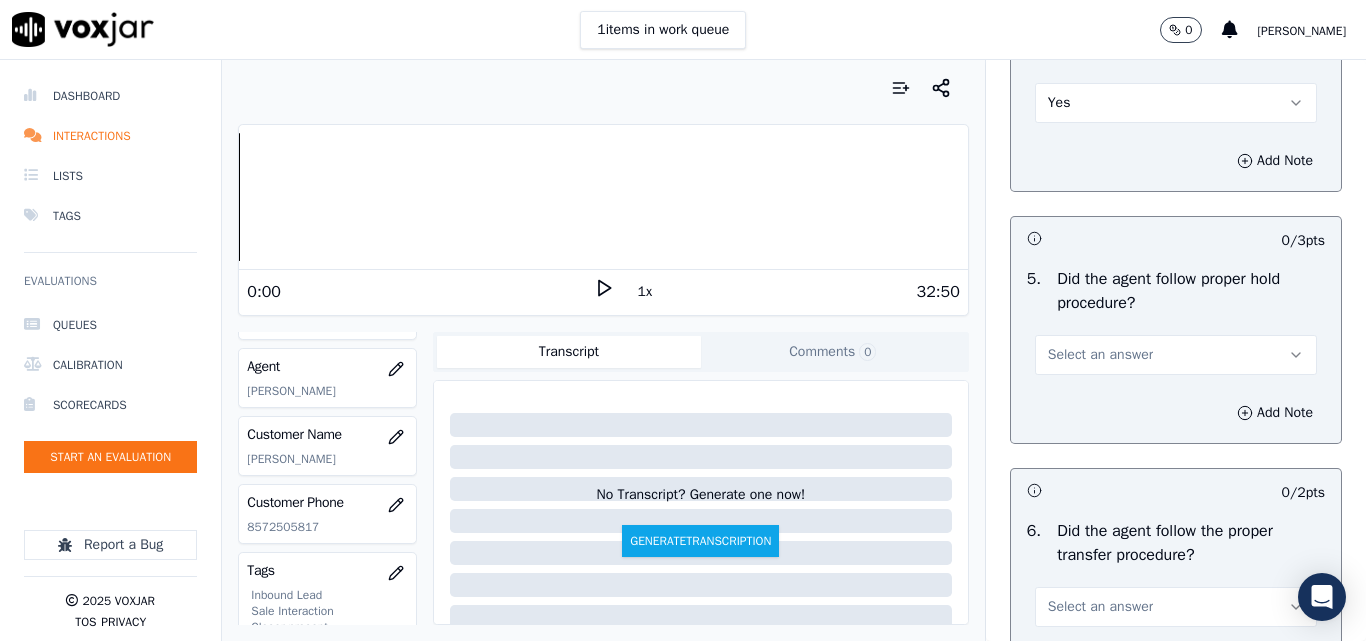 scroll, scrollTop: 3500, scrollLeft: 0, axis: vertical 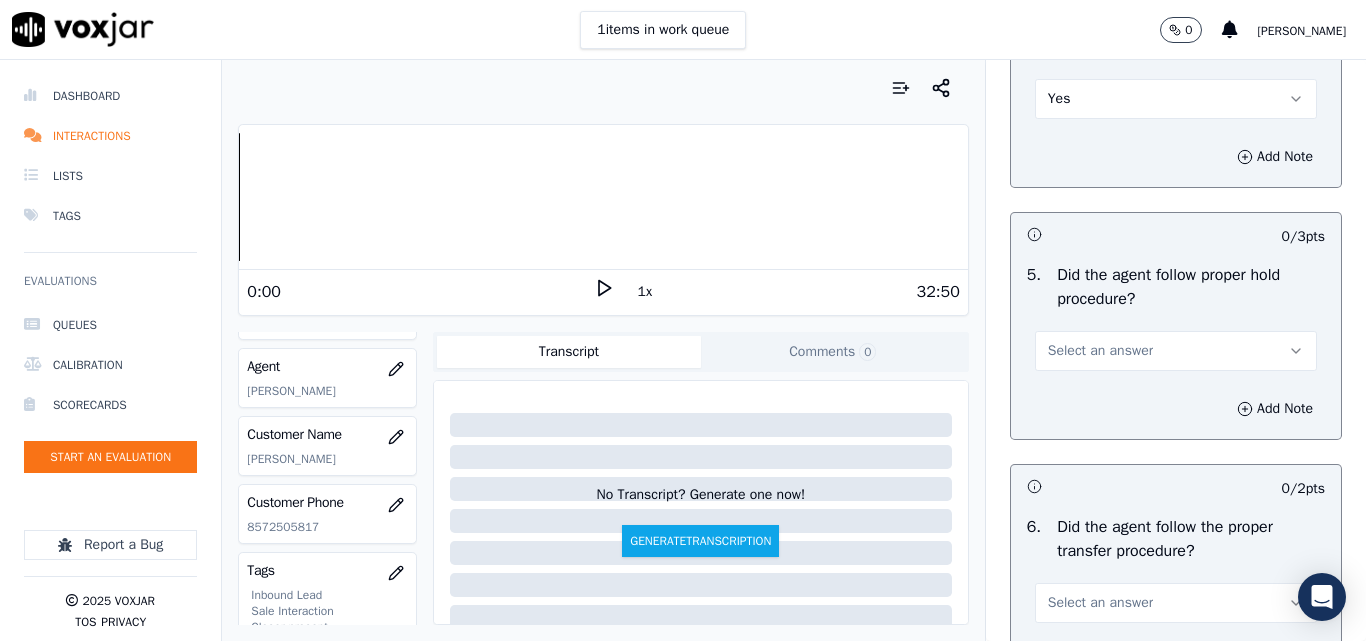 click on "Select an answer" at bounding box center (1100, 351) 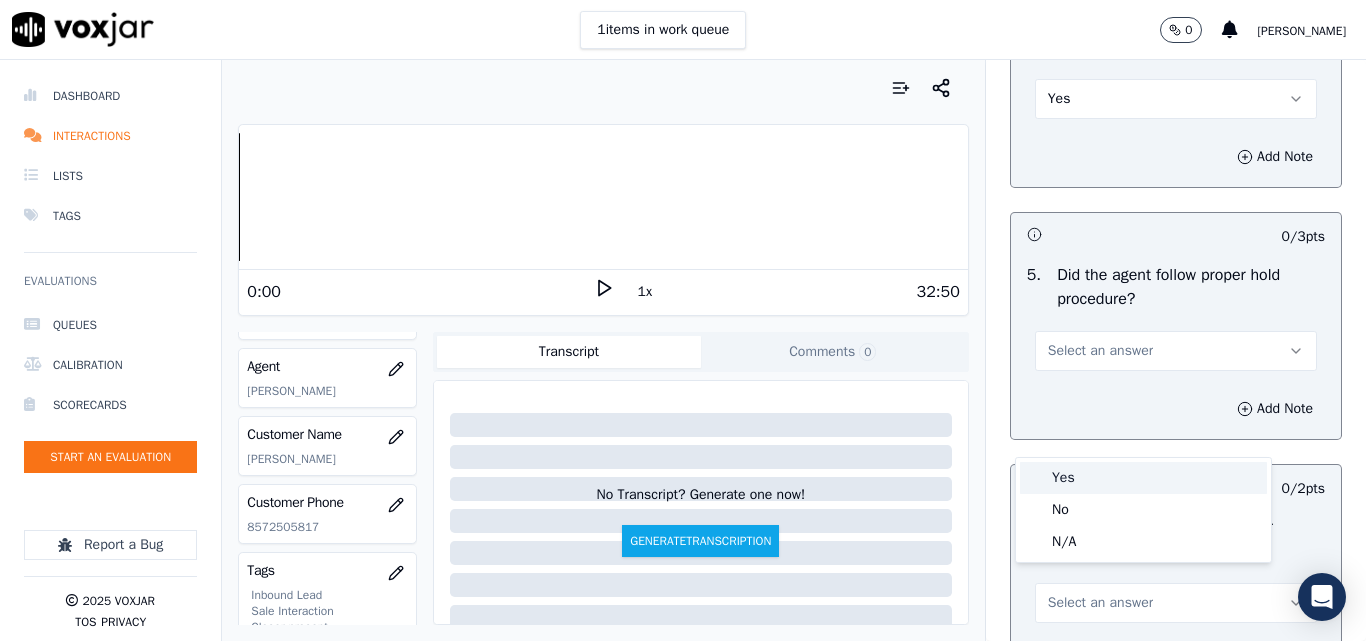click on "Yes" at bounding box center [1143, 478] 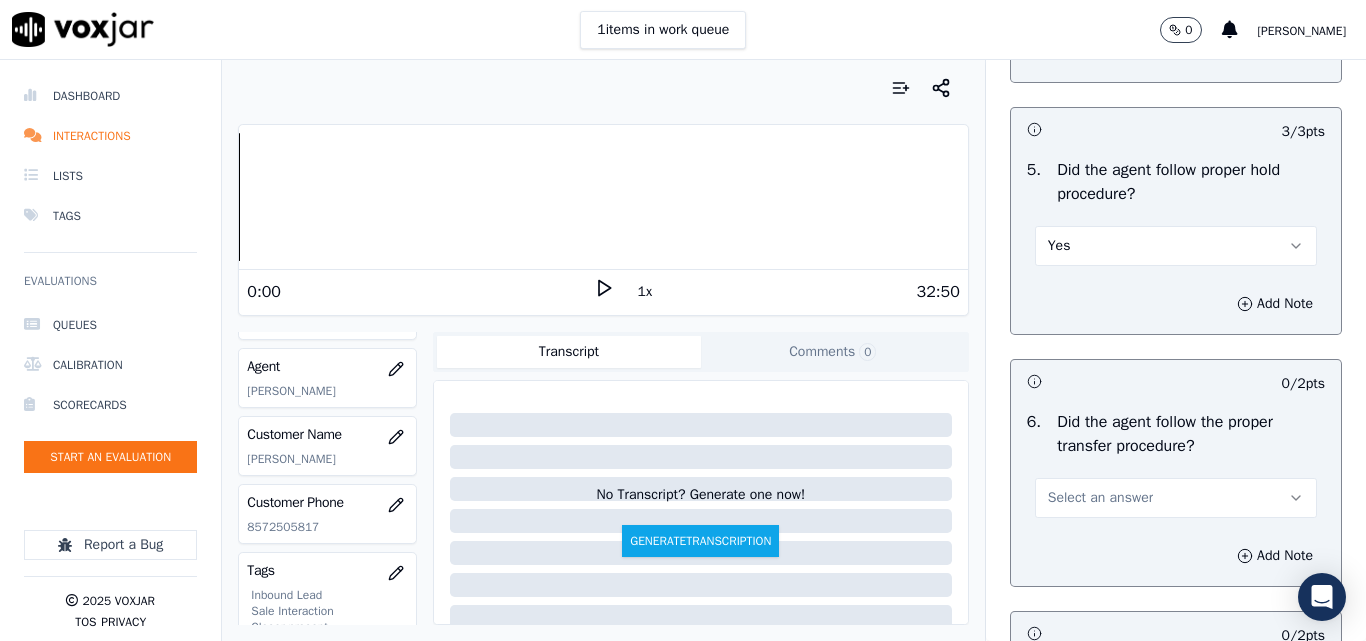 scroll, scrollTop: 3800, scrollLeft: 0, axis: vertical 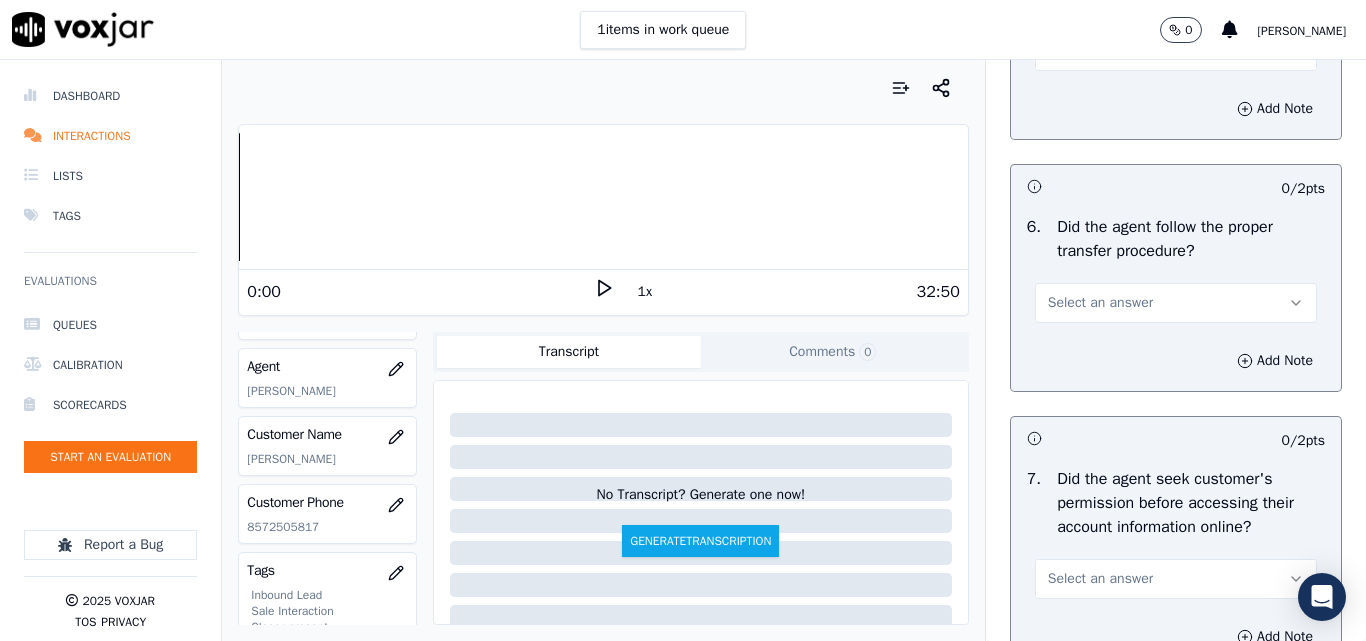 click on "Select an answer" at bounding box center [1100, 303] 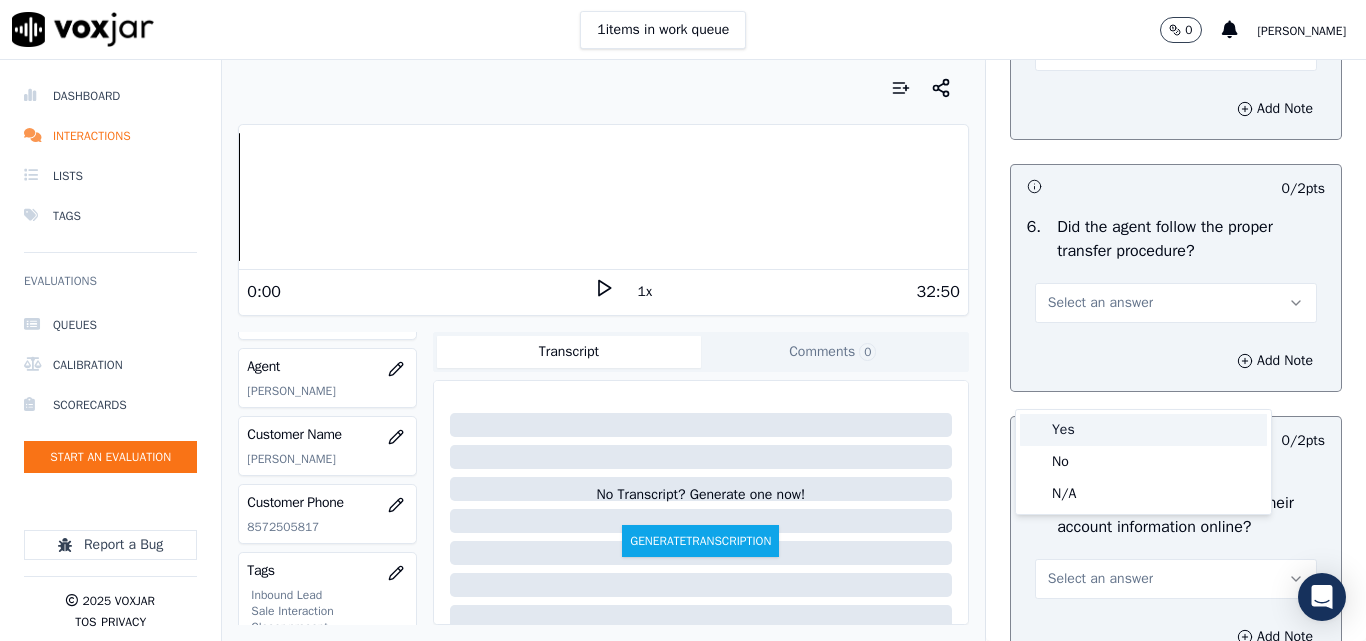 click on "Yes" at bounding box center (1143, 430) 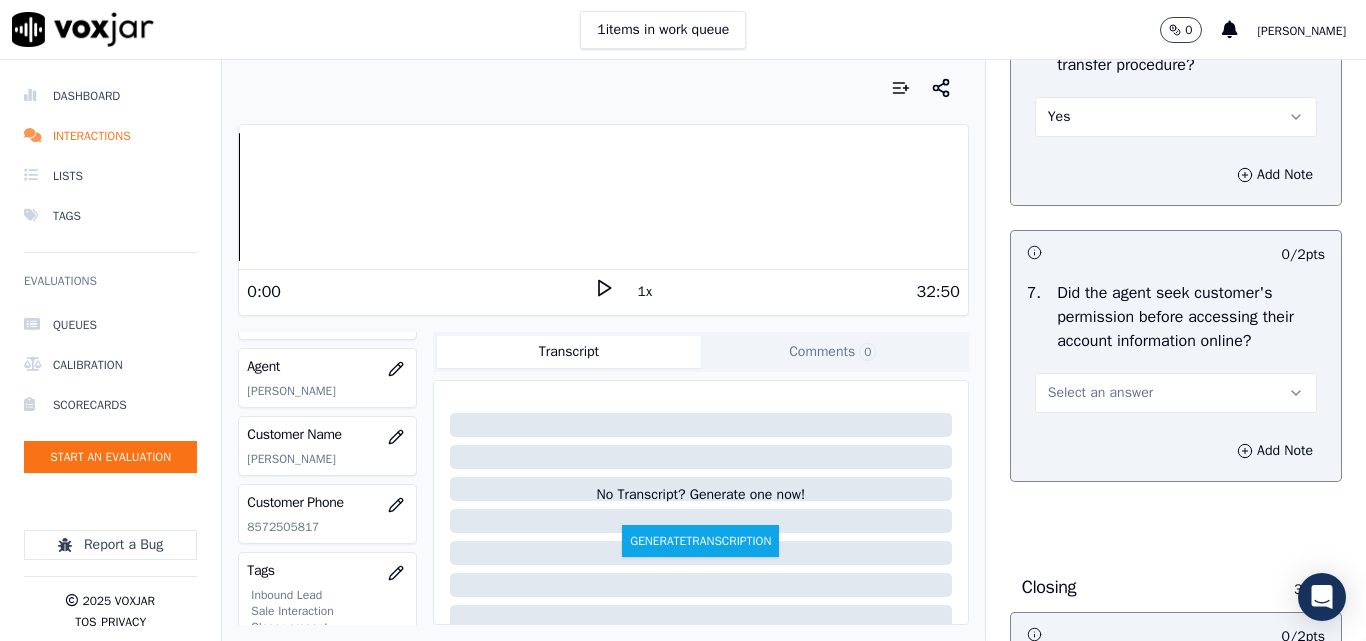 scroll, scrollTop: 4100, scrollLeft: 0, axis: vertical 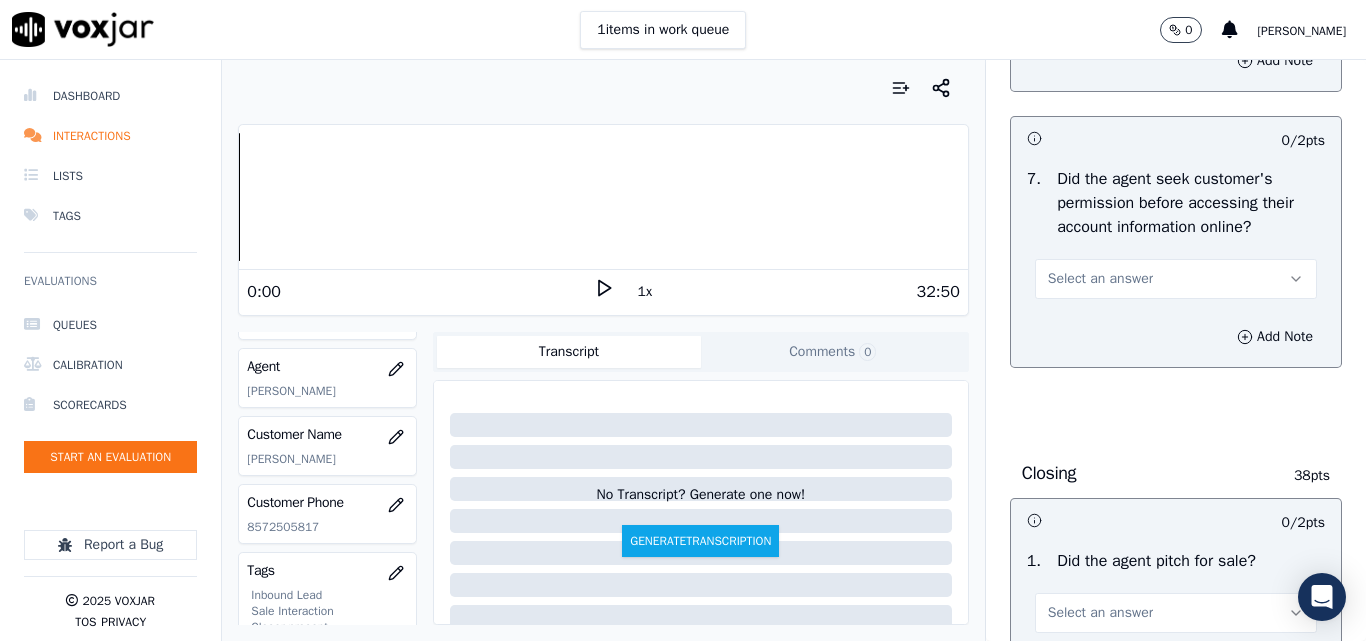 click on "Select an answer" at bounding box center [1100, 279] 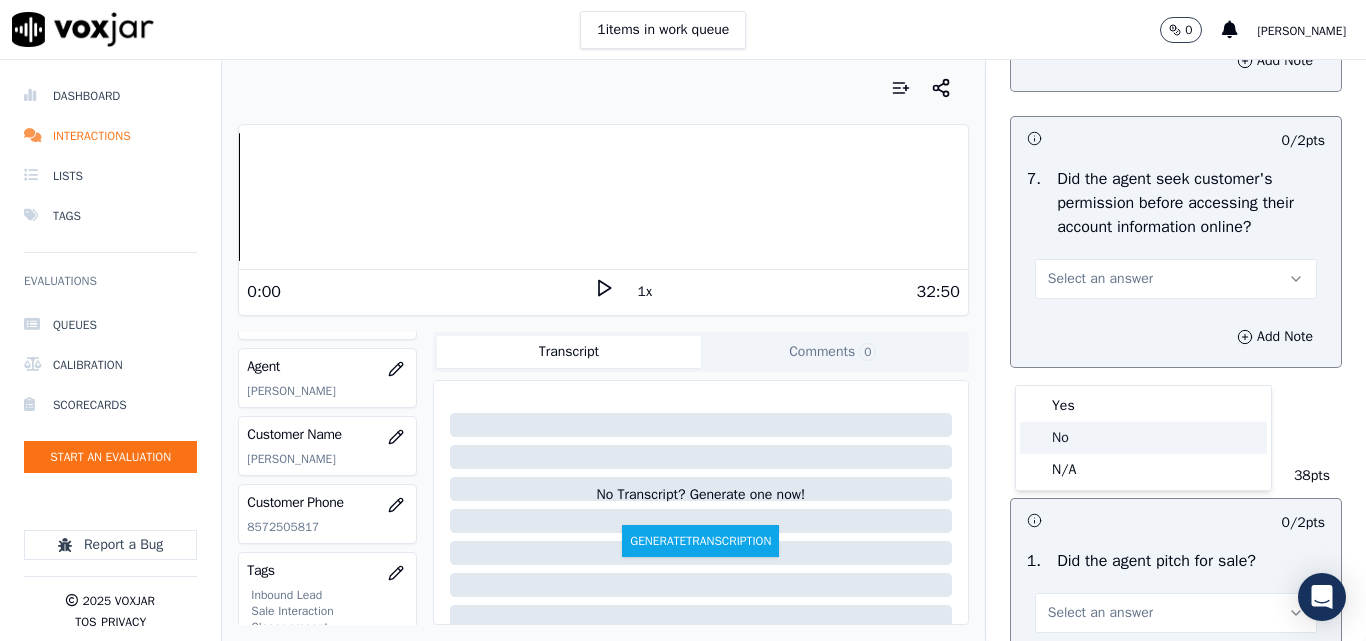 click on "No" 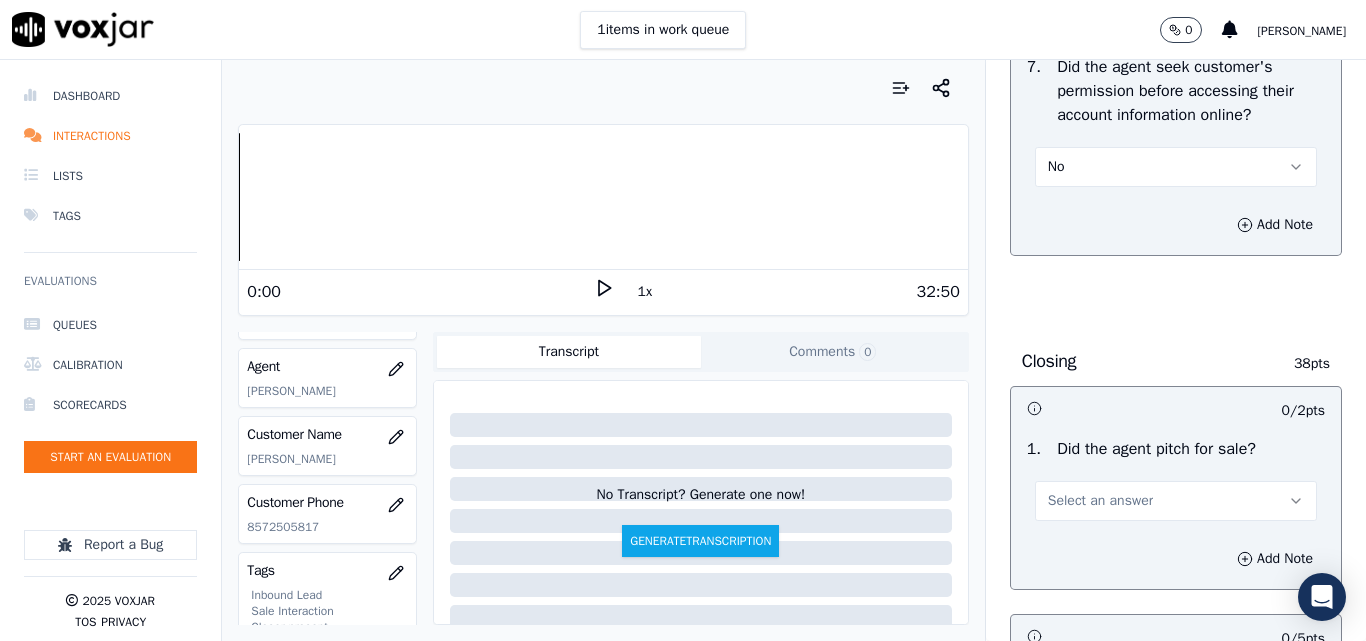 scroll, scrollTop: 4400, scrollLeft: 0, axis: vertical 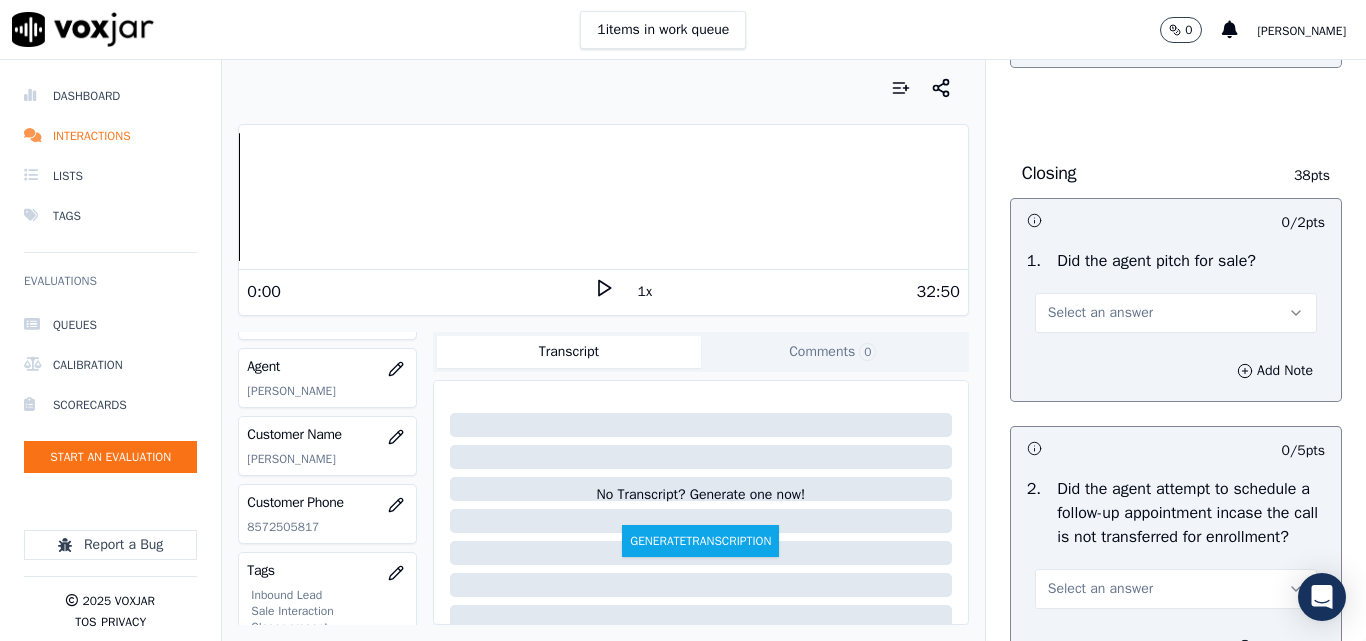click on "Select an answer" at bounding box center [1100, 313] 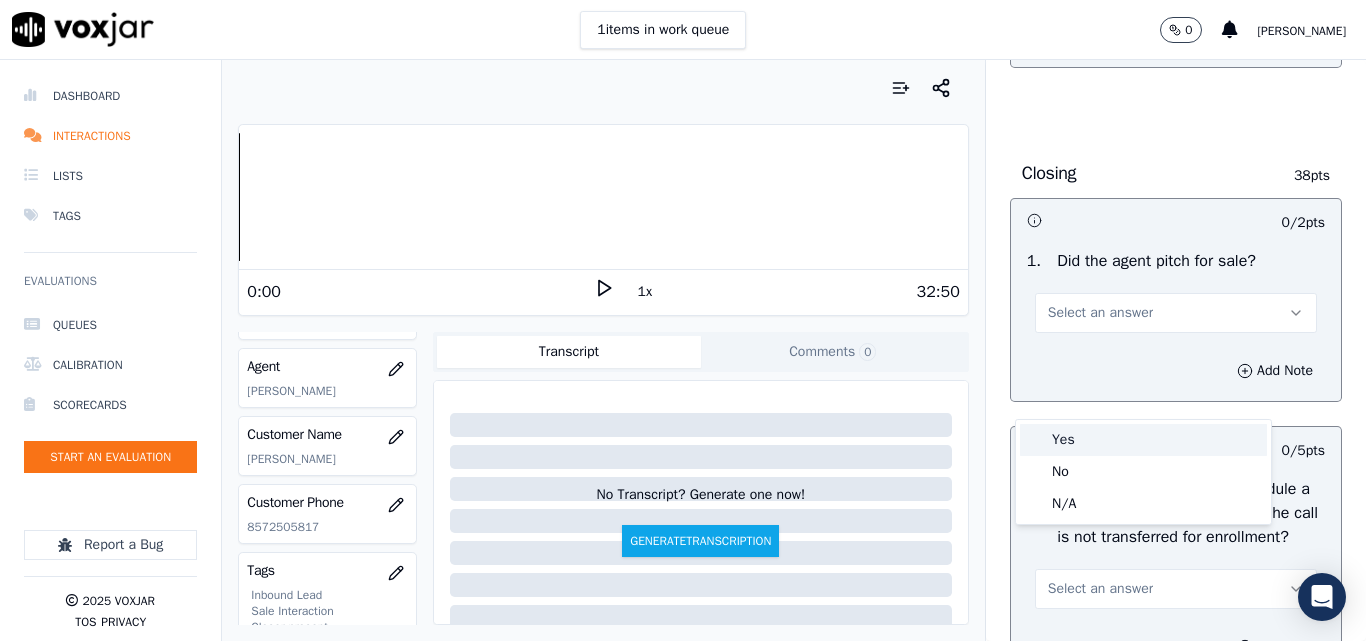 click on "Yes" at bounding box center (1143, 440) 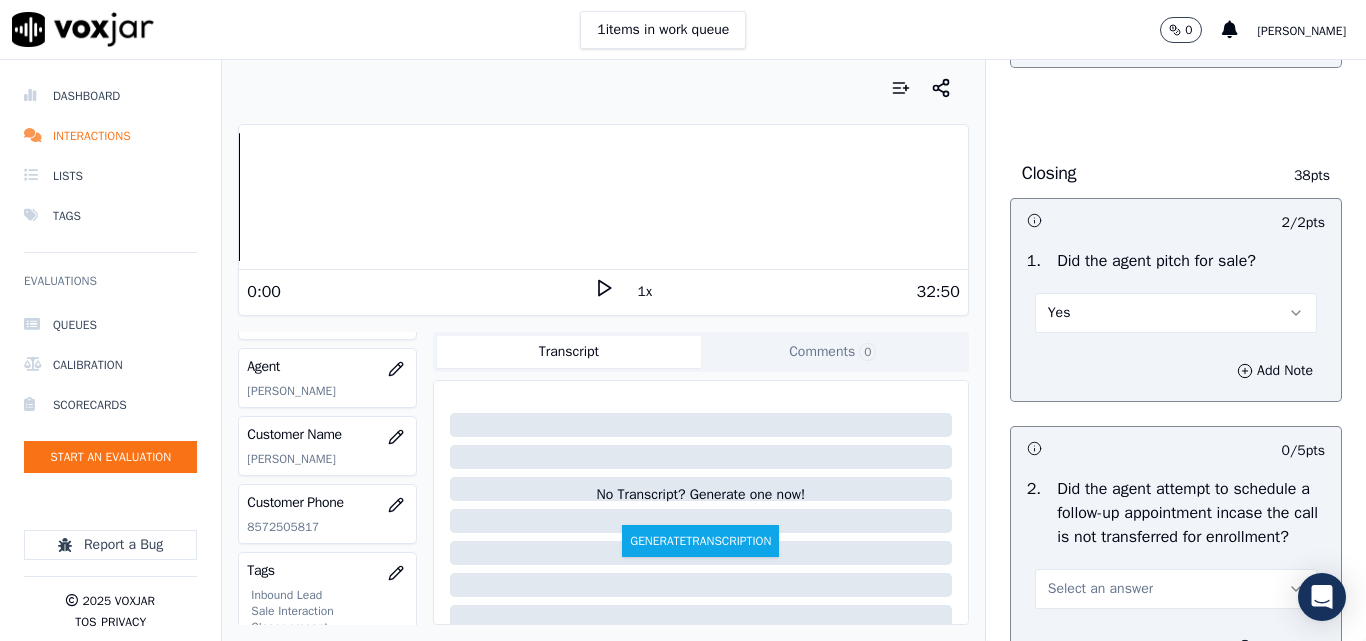 scroll, scrollTop: 4800, scrollLeft: 0, axis: vertical 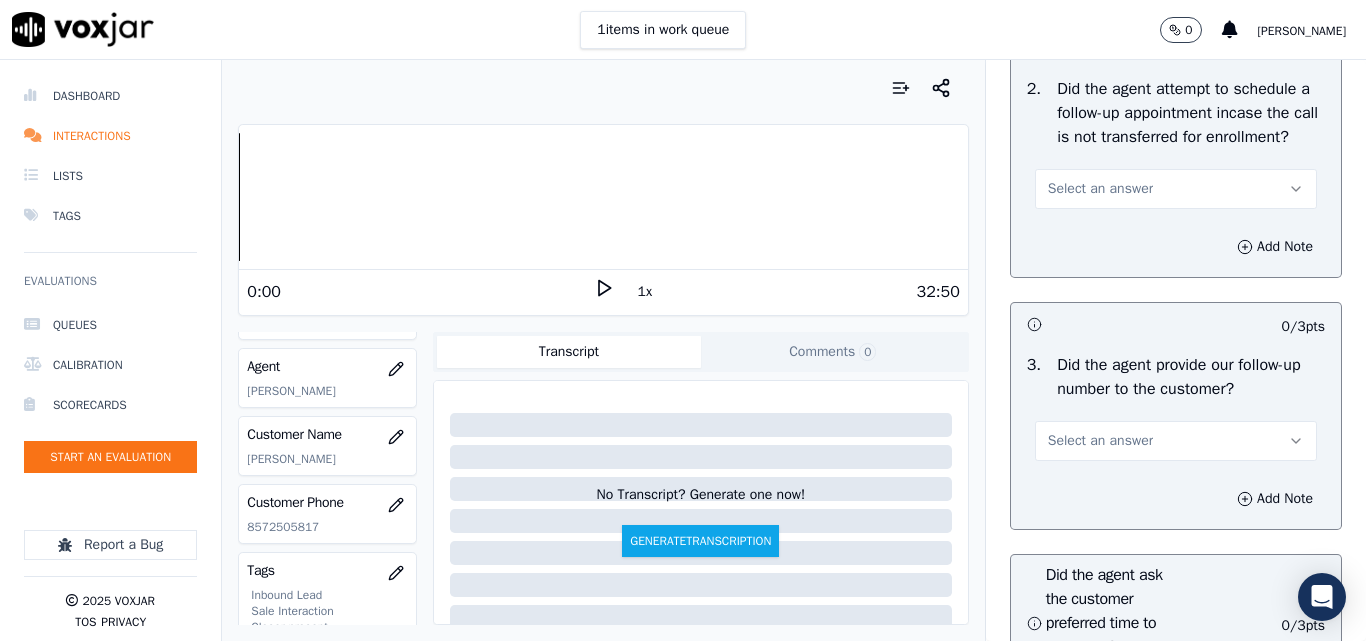 click on "Select an answer" at bounding box center (1100, 189) 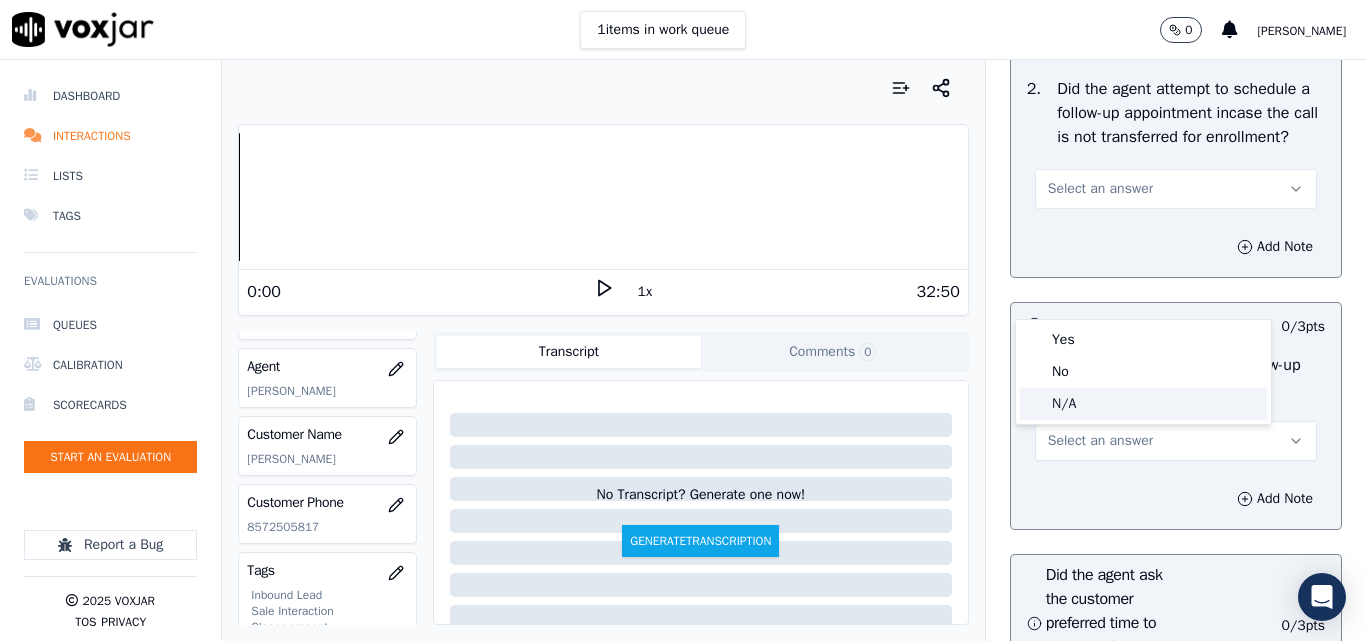 click on "N/A" 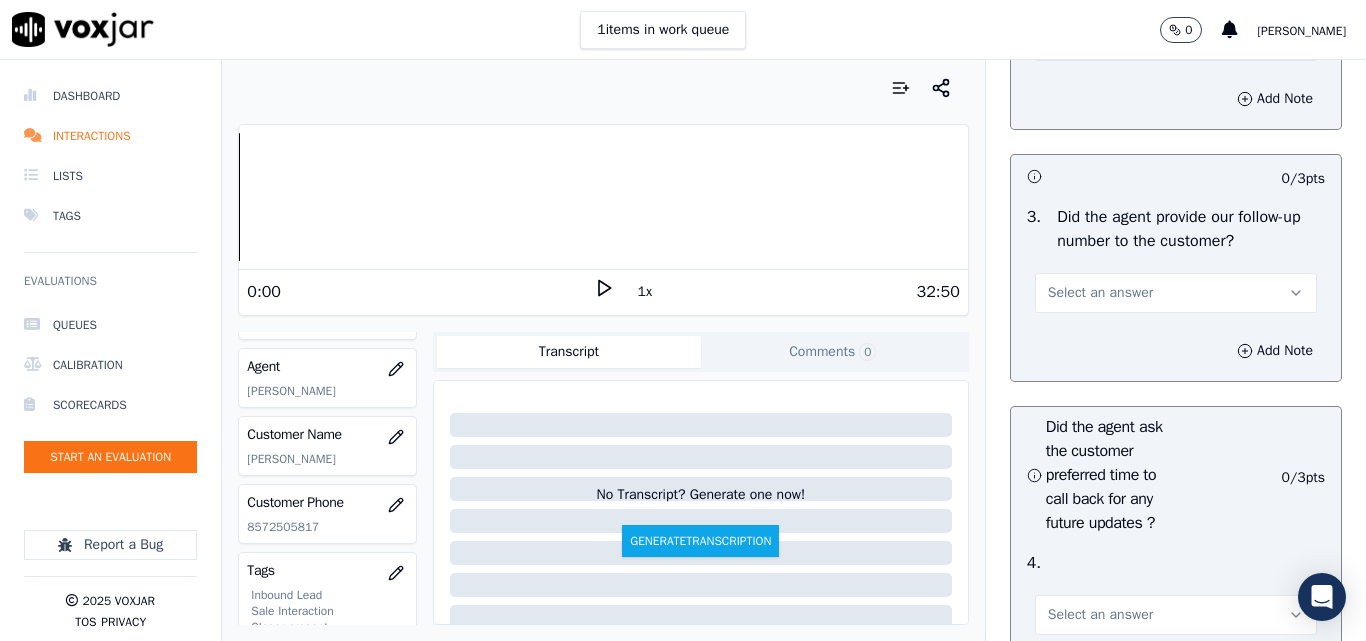 scroll, scrollTop: 5100, scrollLeft: 0, axis: vertical 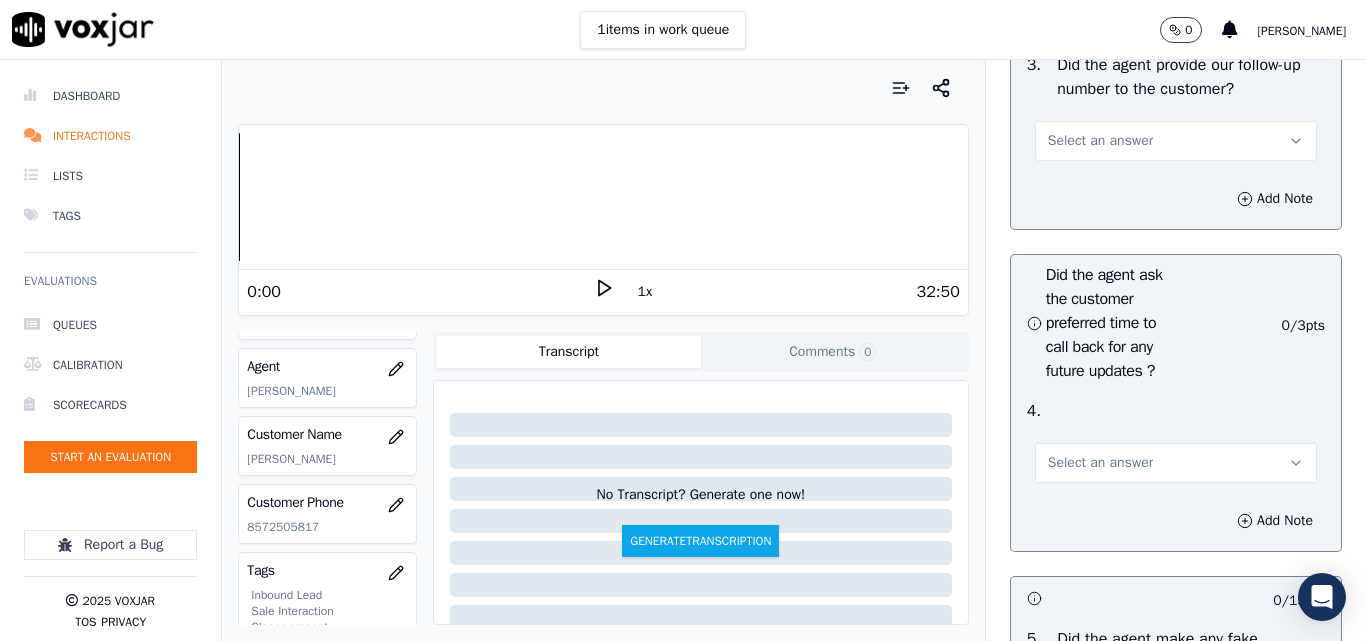 click on "Select an answer" at bounding box center (1100, 141) 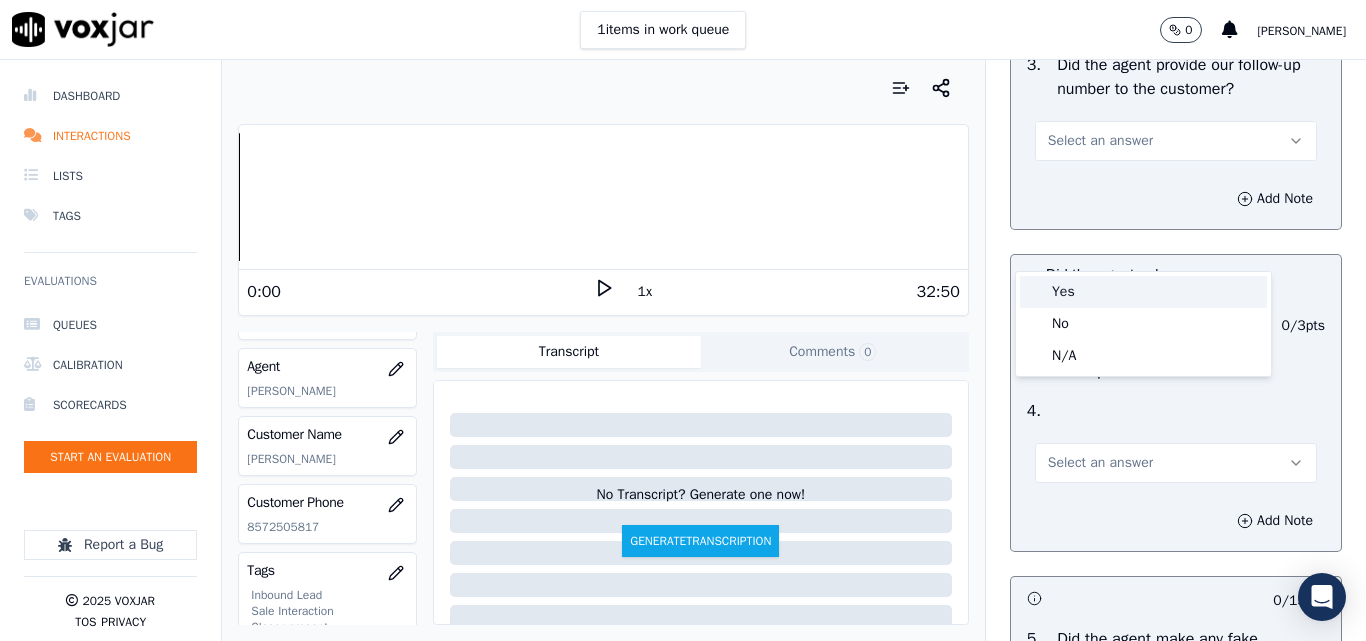 click on "Yes" at bounding box center (1143, 292) 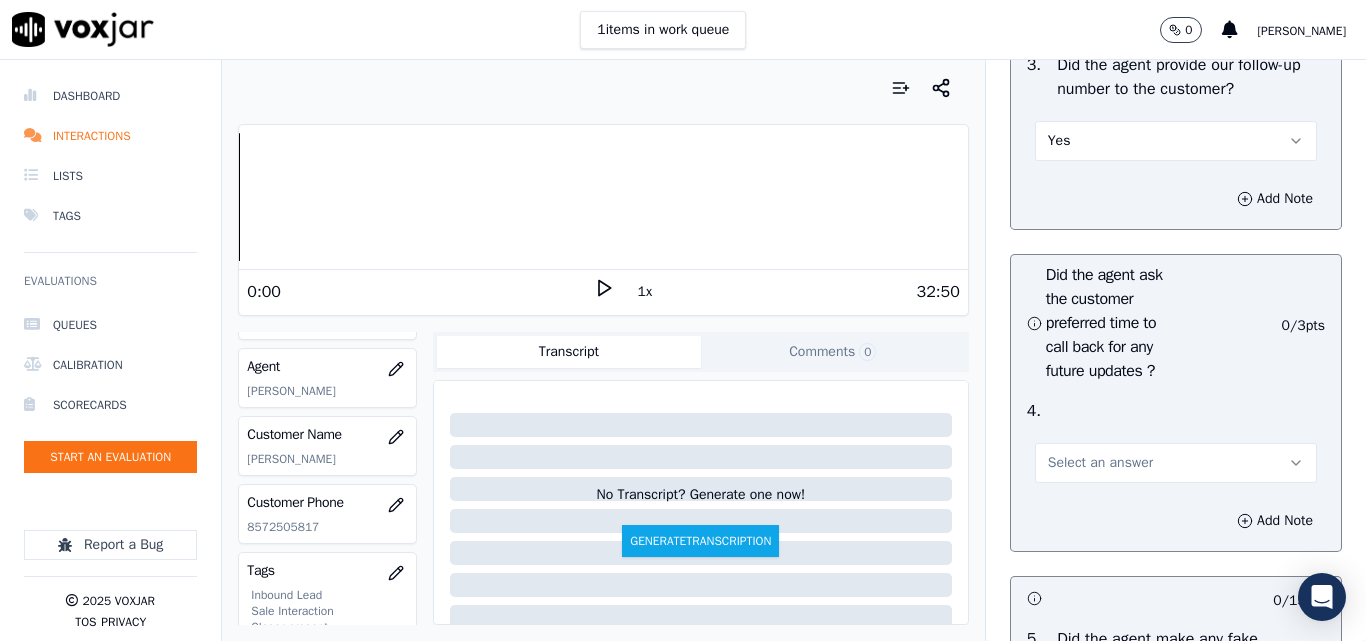 scroll, scrollTop: 5600, scrollLeft: 0, axis: vertical 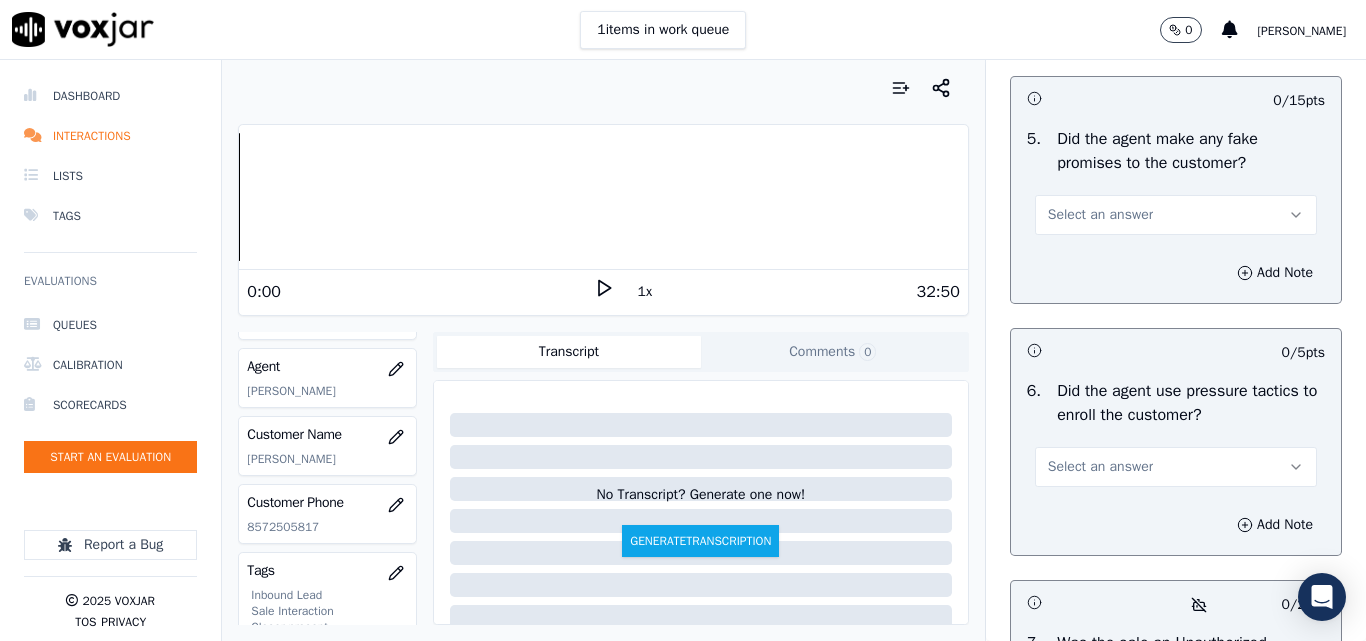 click on "Select an answer" at bounding box center (1100, 215) 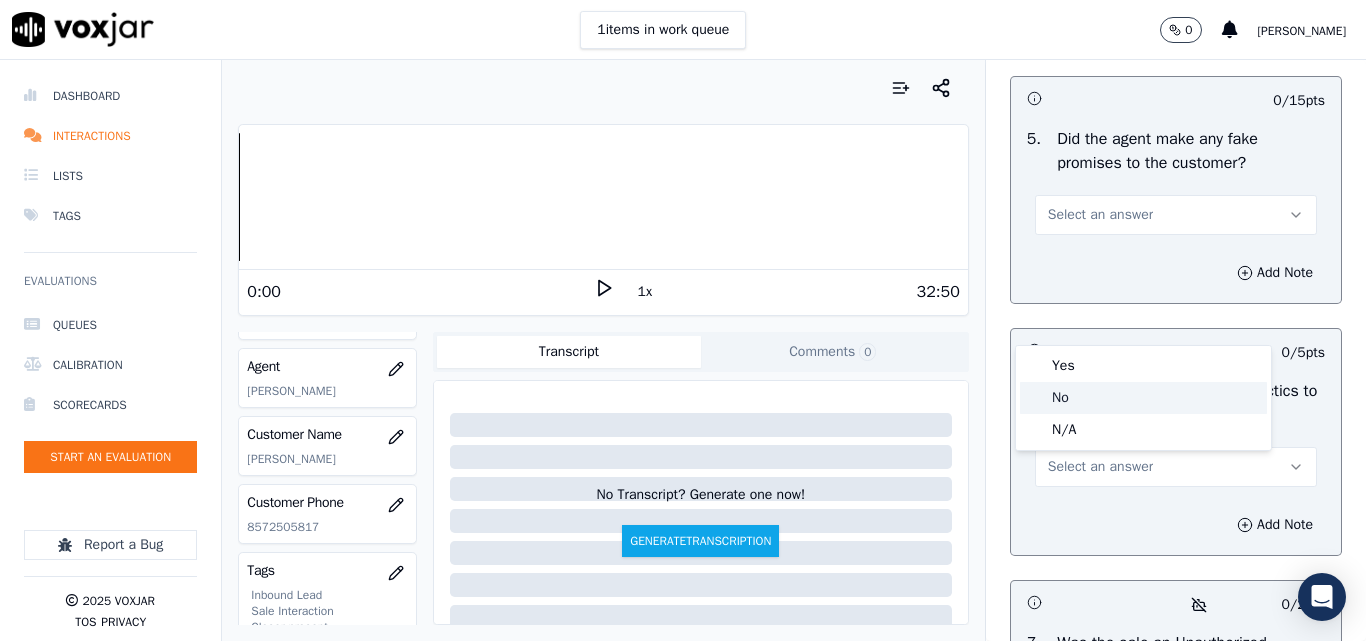 click on "No" 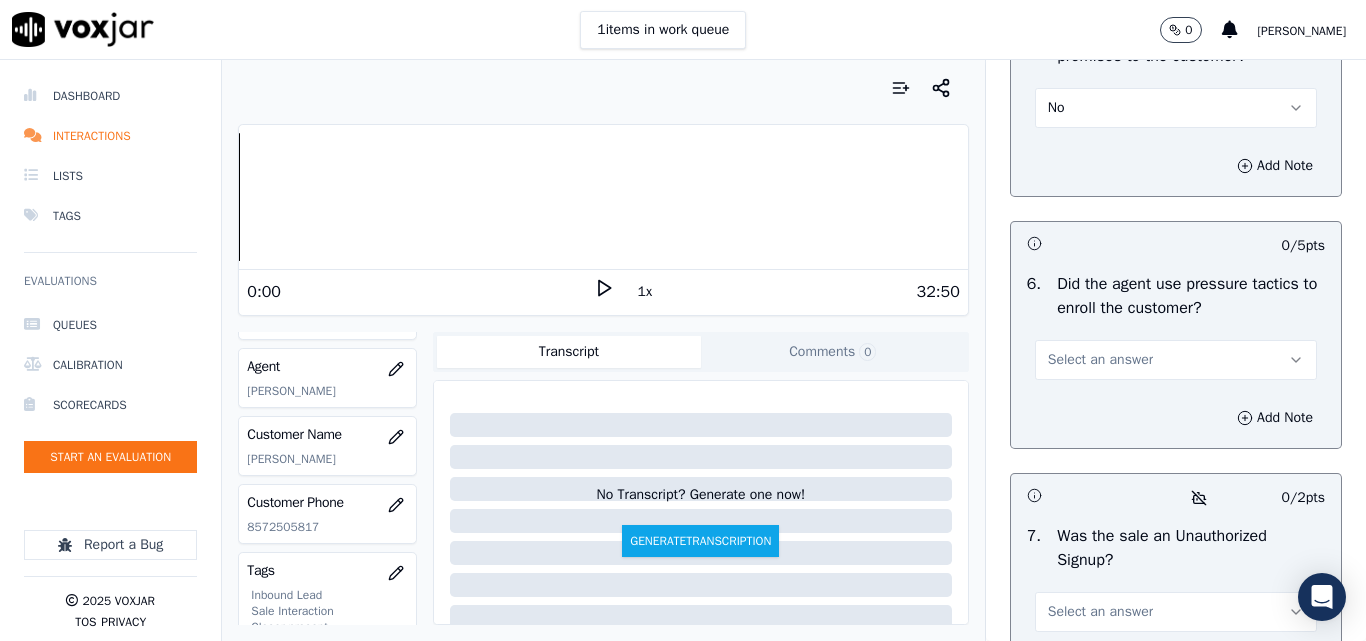 scroll, scrollTop: 5800, scrollLeft: 0, axis: vertical 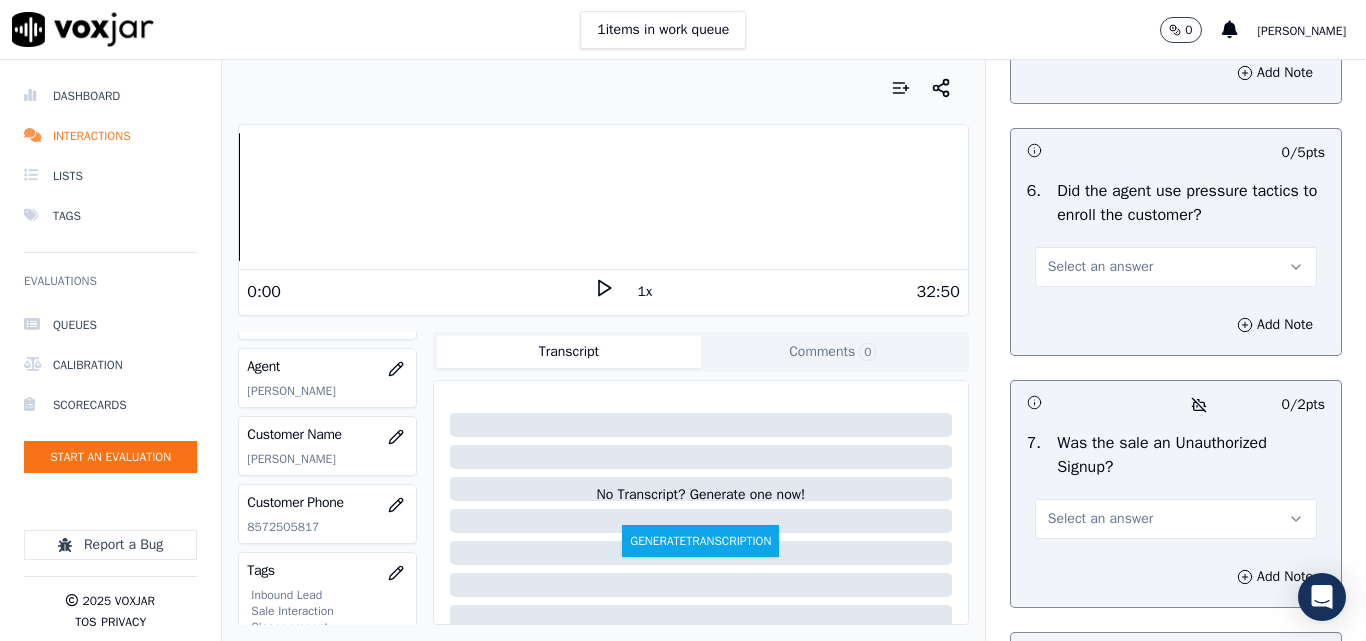 click on "Select an answer" at bounding box center (1100, 267) 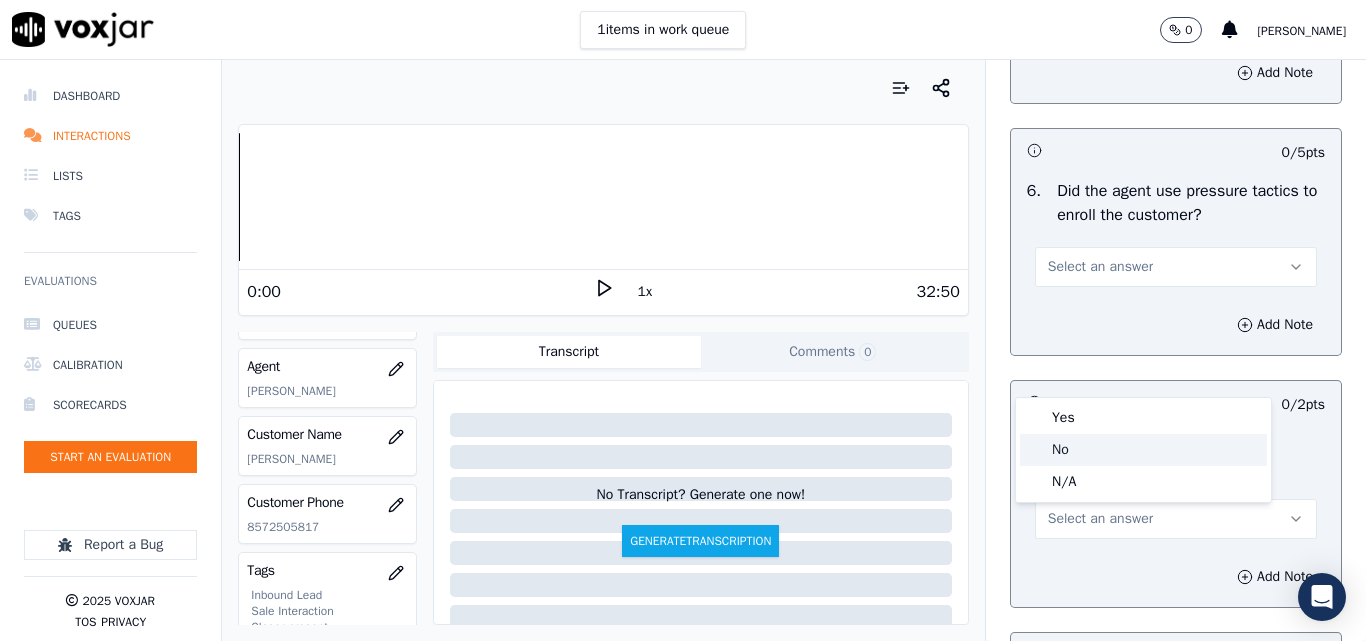 click on "No" 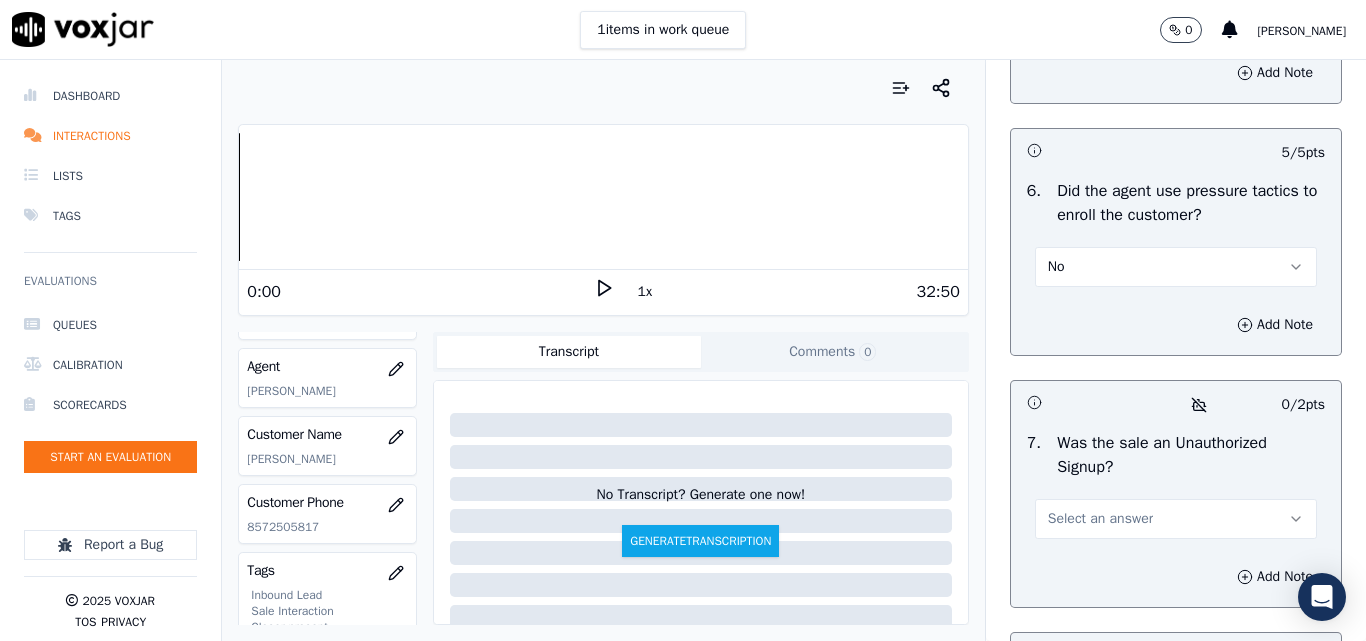 scroll, scrollTop: 6200, scrollLeft: 0, axis: vertical 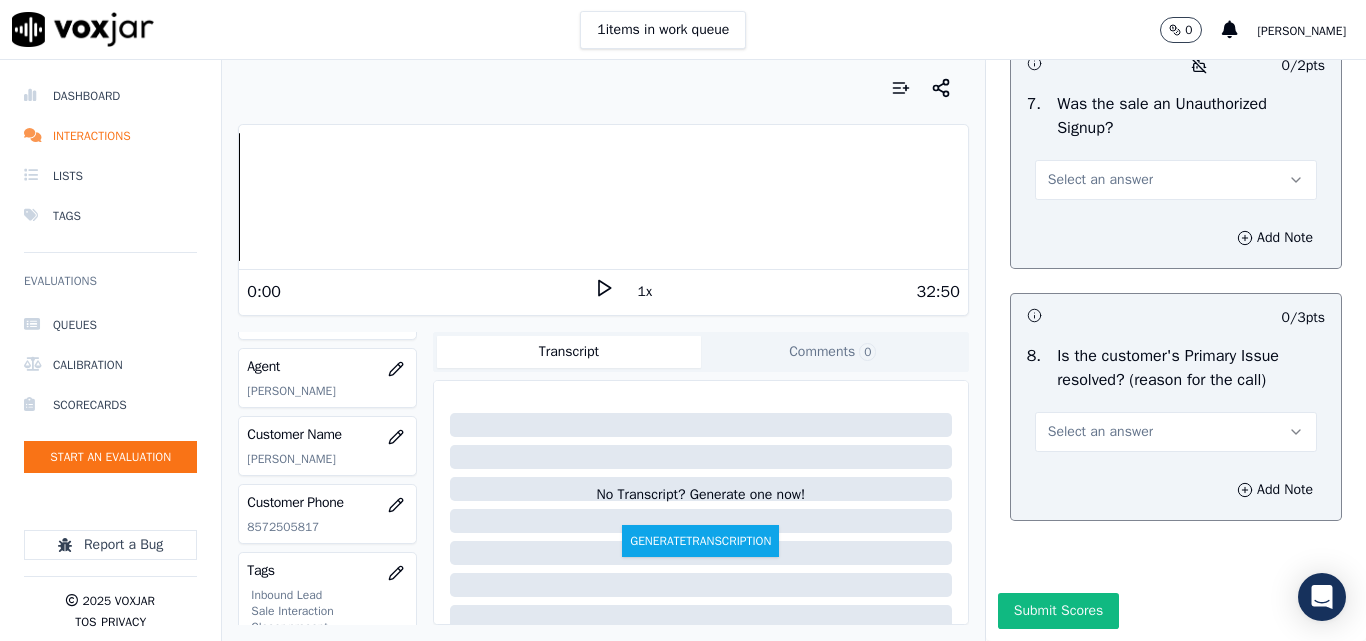 click on "Select an answer" at bounding box center (1176, 180) 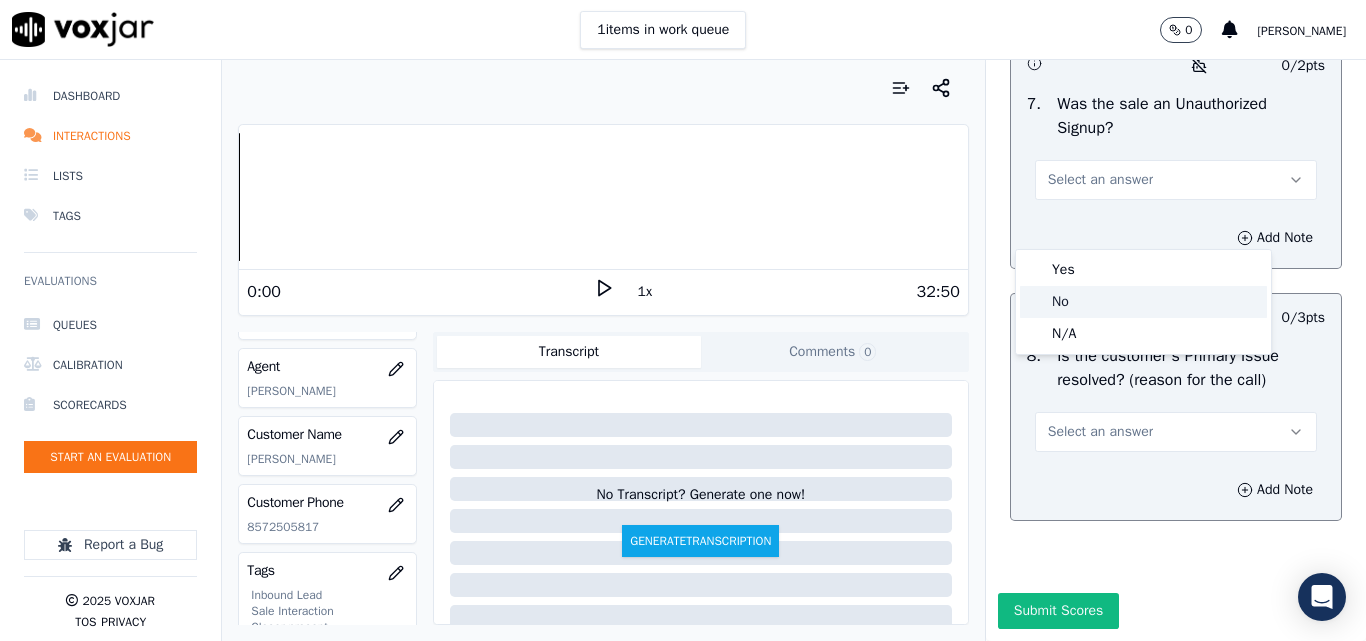 click on "No" 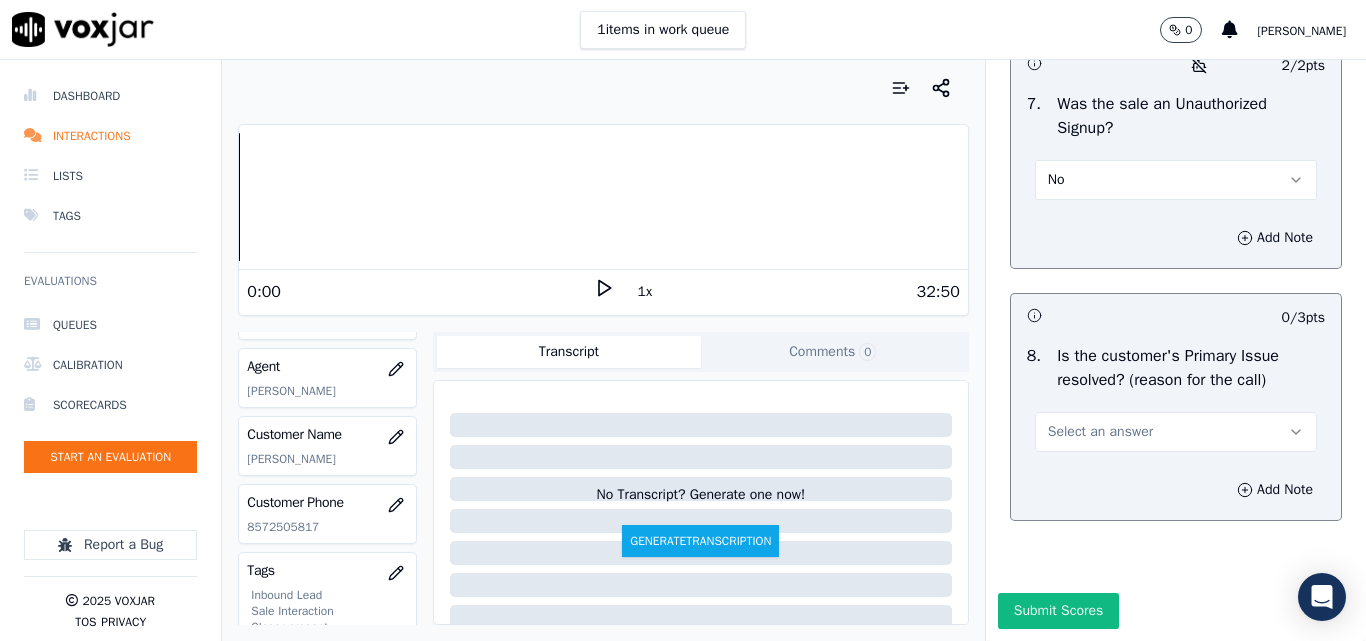 click on "Select an answer" at bounding box center (1100, 432) 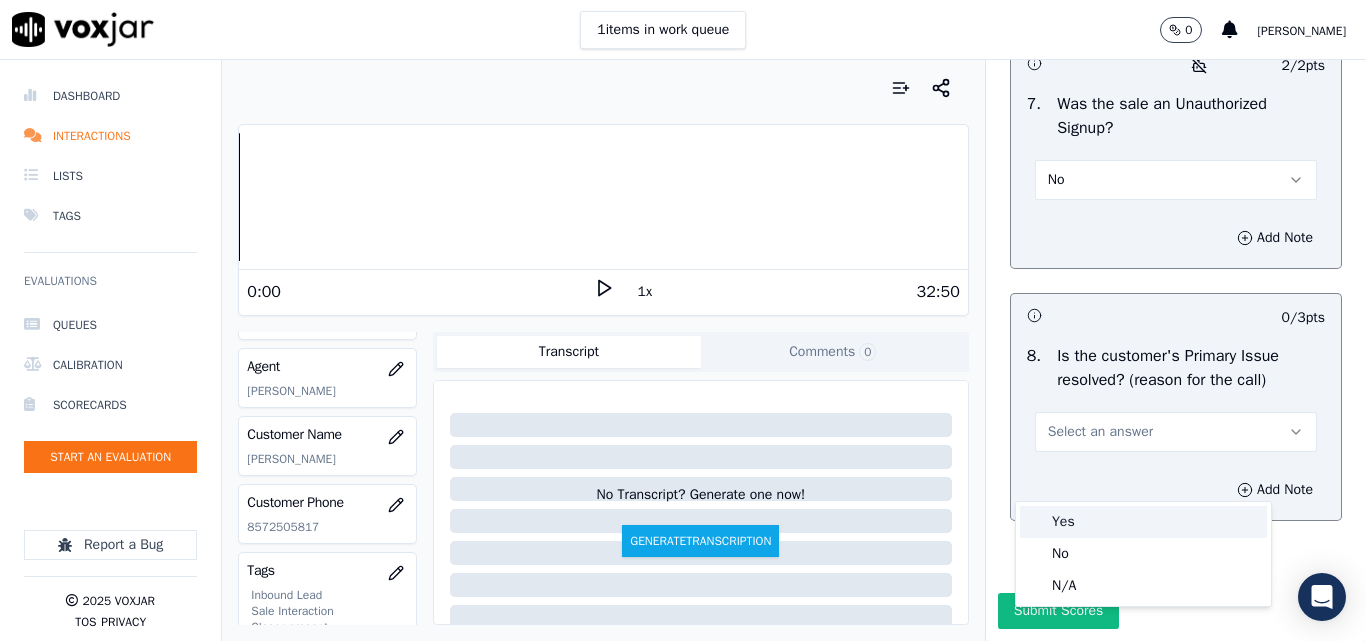 click on "Yes" at bounding box center [1143, 522] 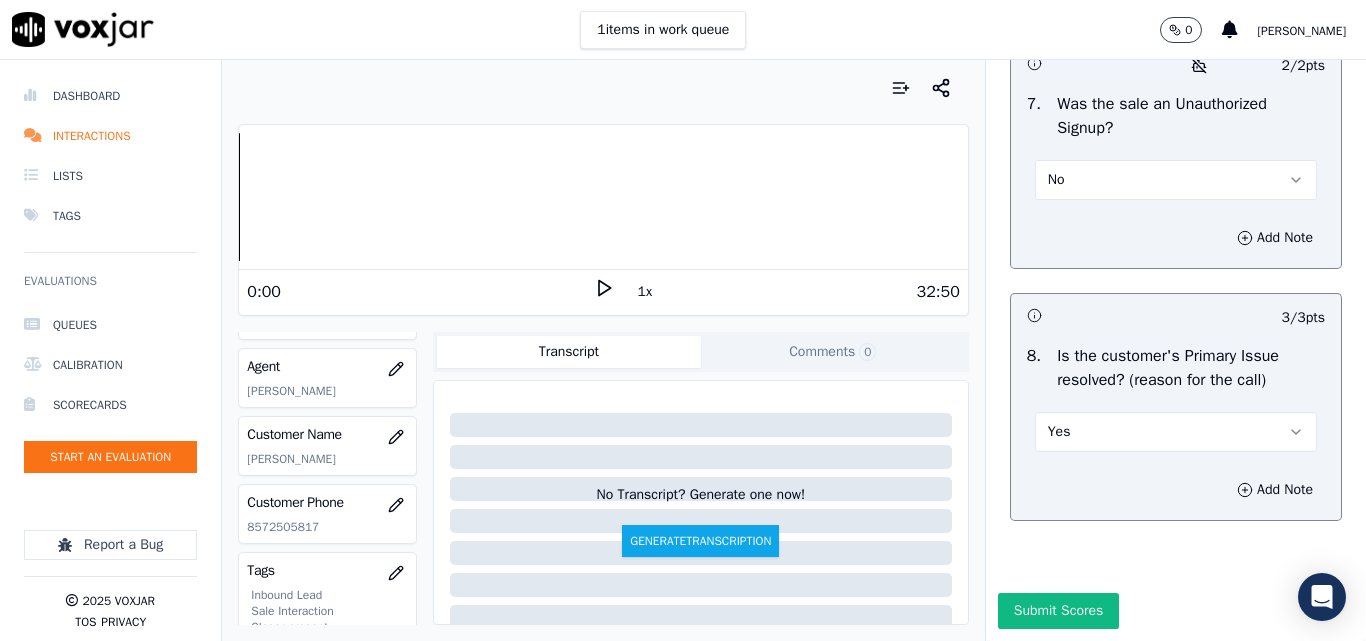 scroll, scrollTop: 6290, scrollLeft: 0, axis: vertical 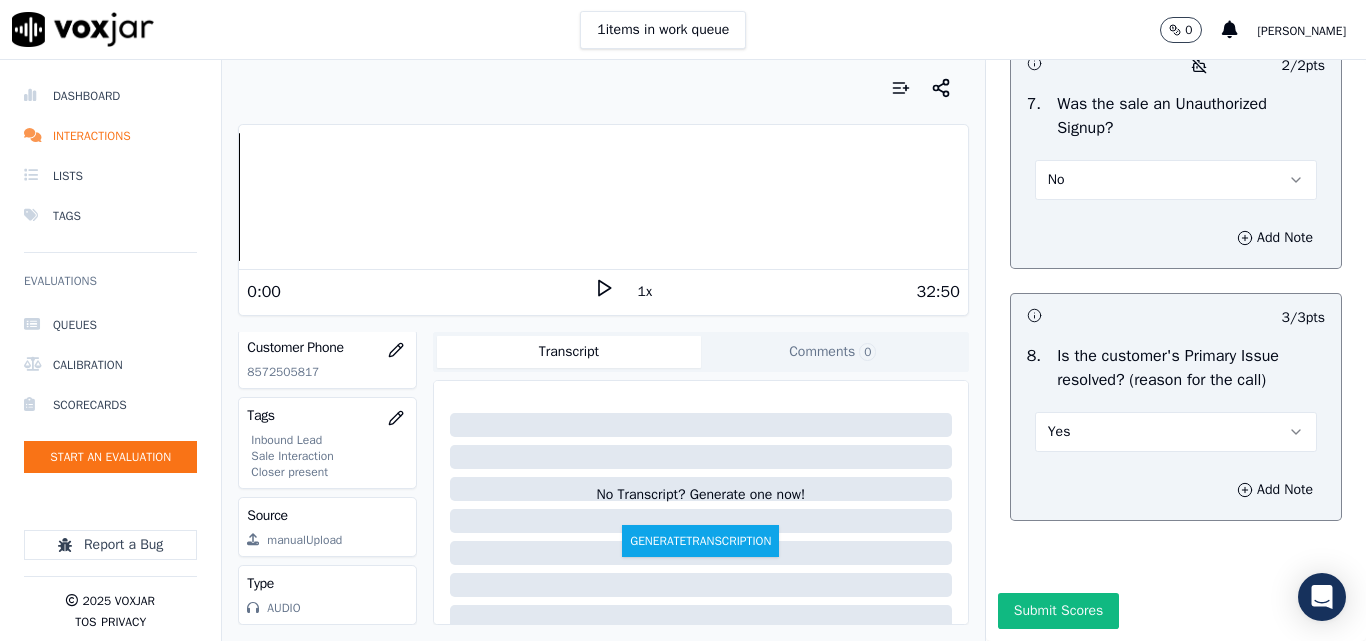 click on "1  items in work queue     0         Sayani Dutta" at bounding box center (683, 30) 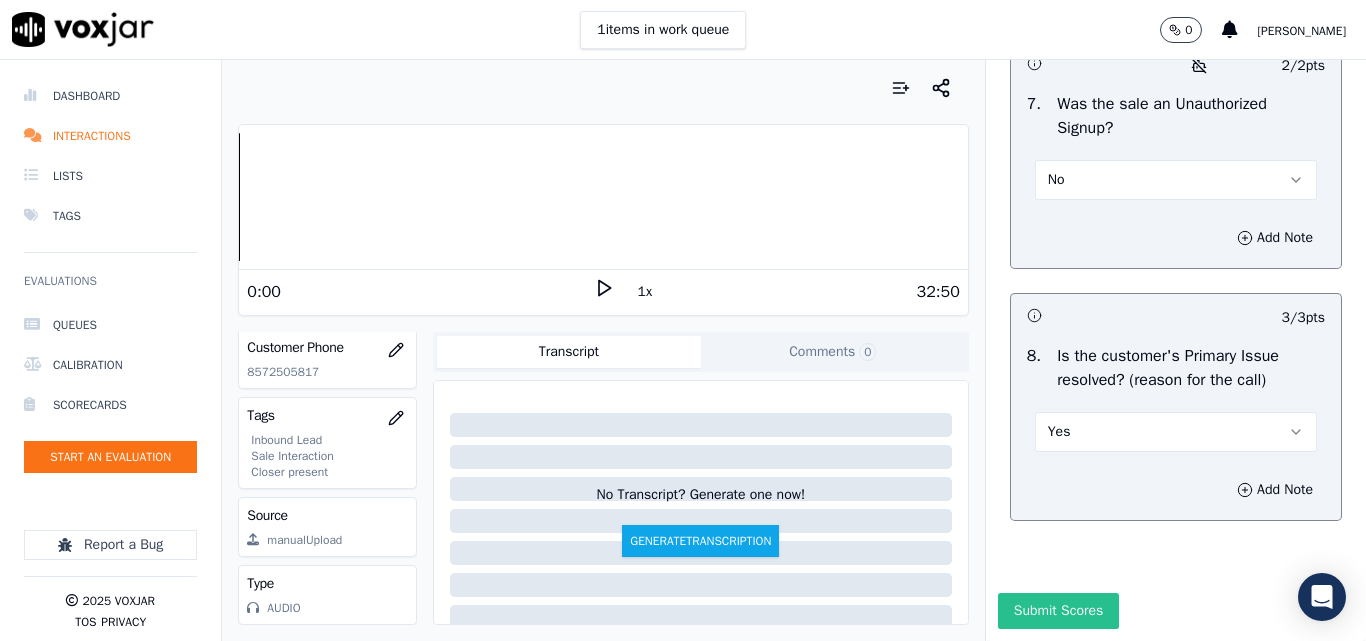 click on "Submit Scores" at bounding box center (1058, 611) 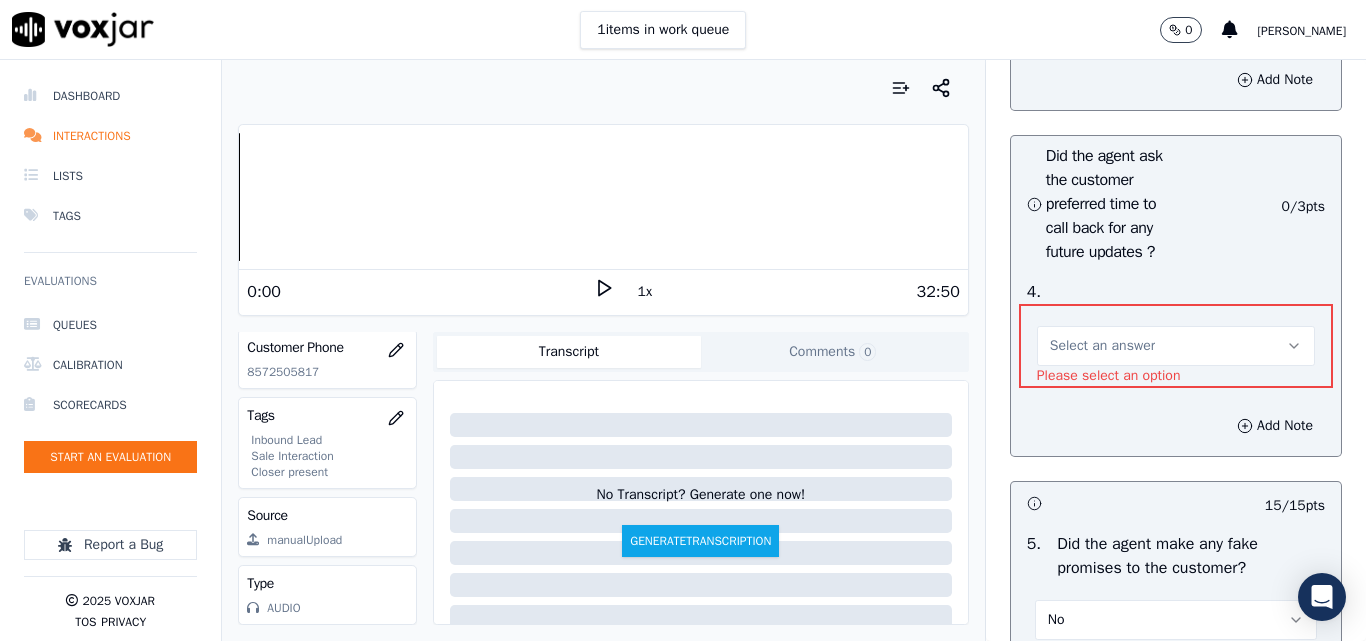 scroll, scrollTop: 5214, scrollLeft: 0, axis: vertical 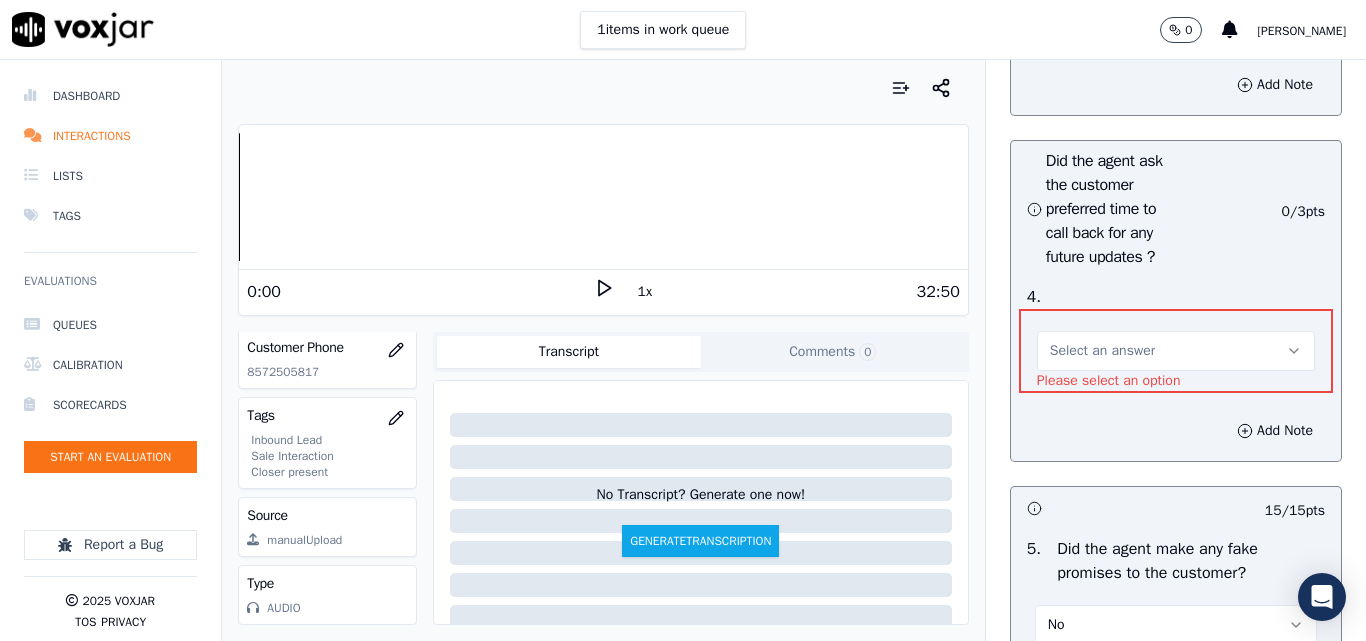 click on "Select an answer" at bounding box center (1102, 351) 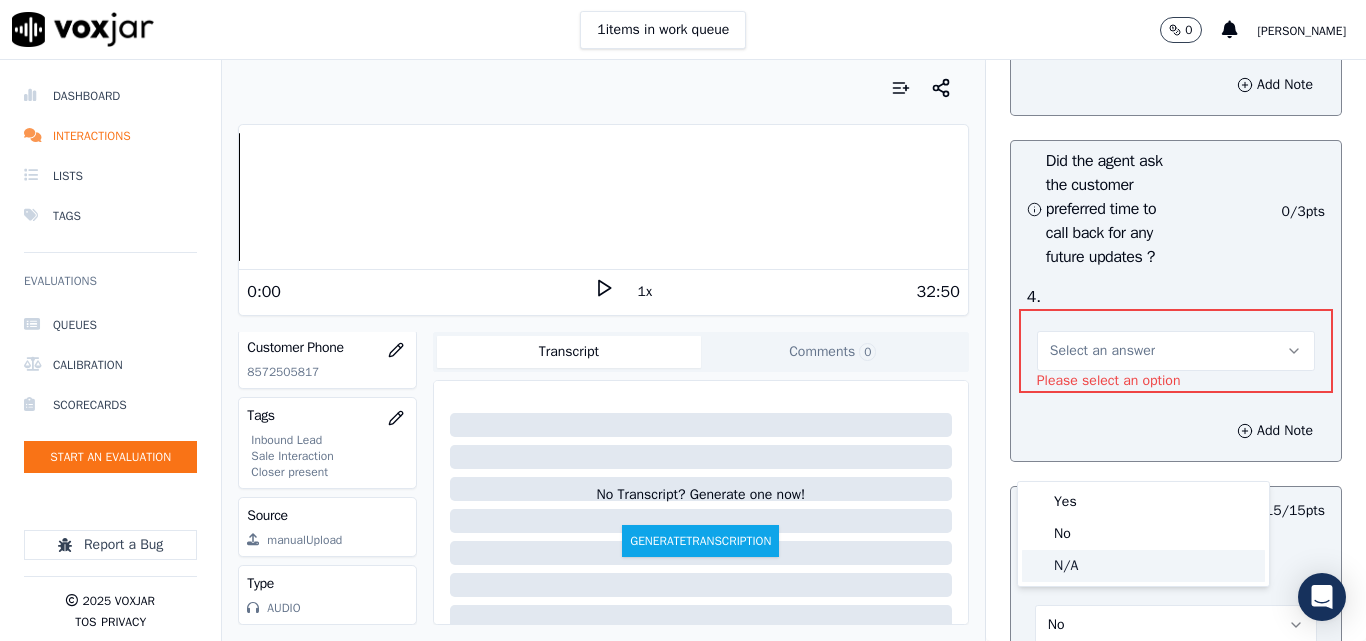 click on "N/A" 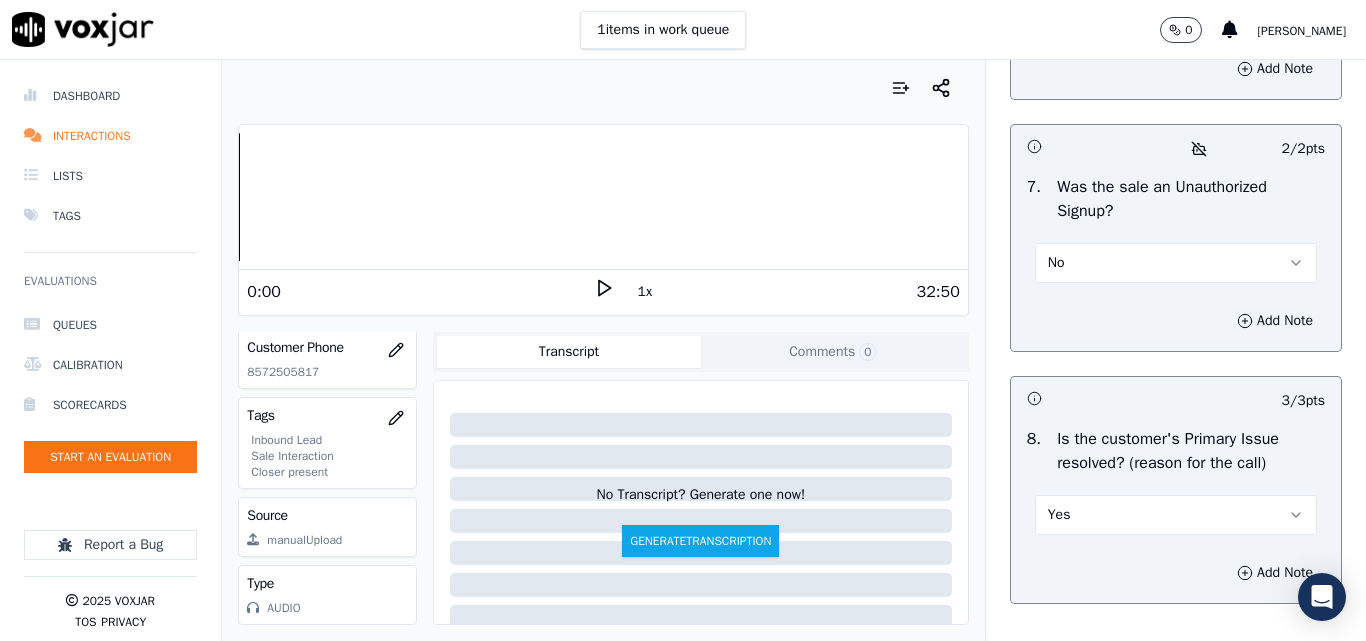 scroll, scrollTop: 6290, scrollLeft: 0, axis: vertical 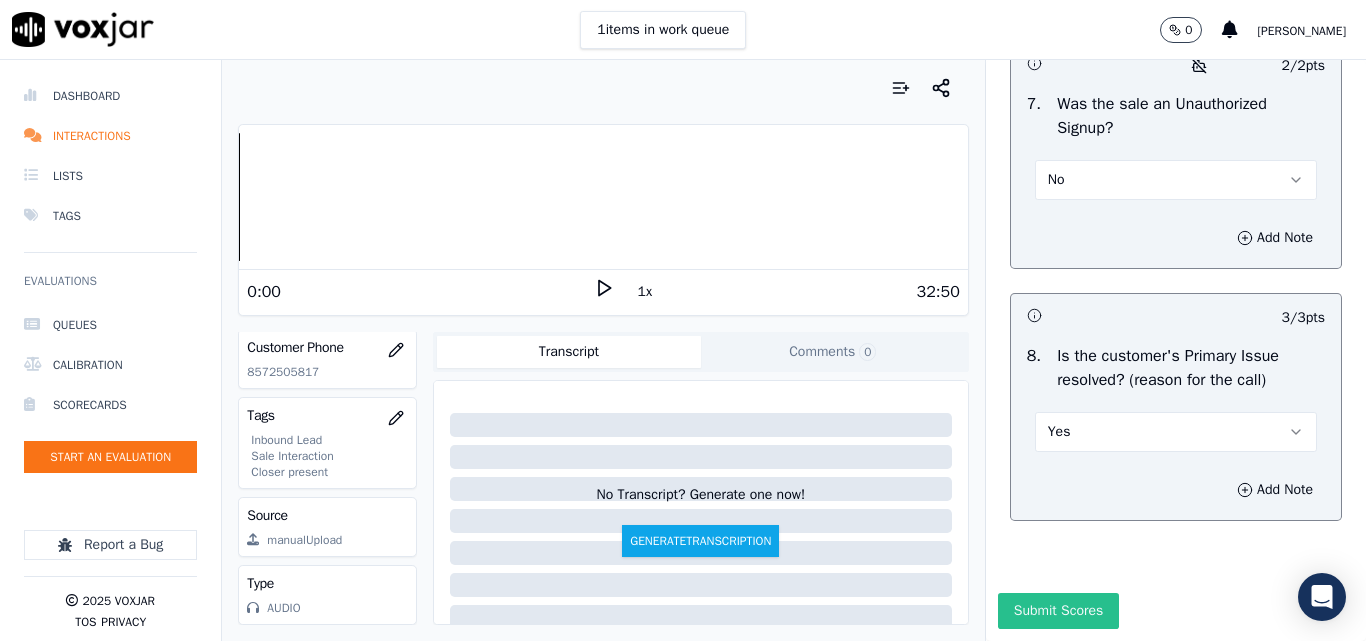 click on "Submit Scores" at bounding box center [1058, 611] 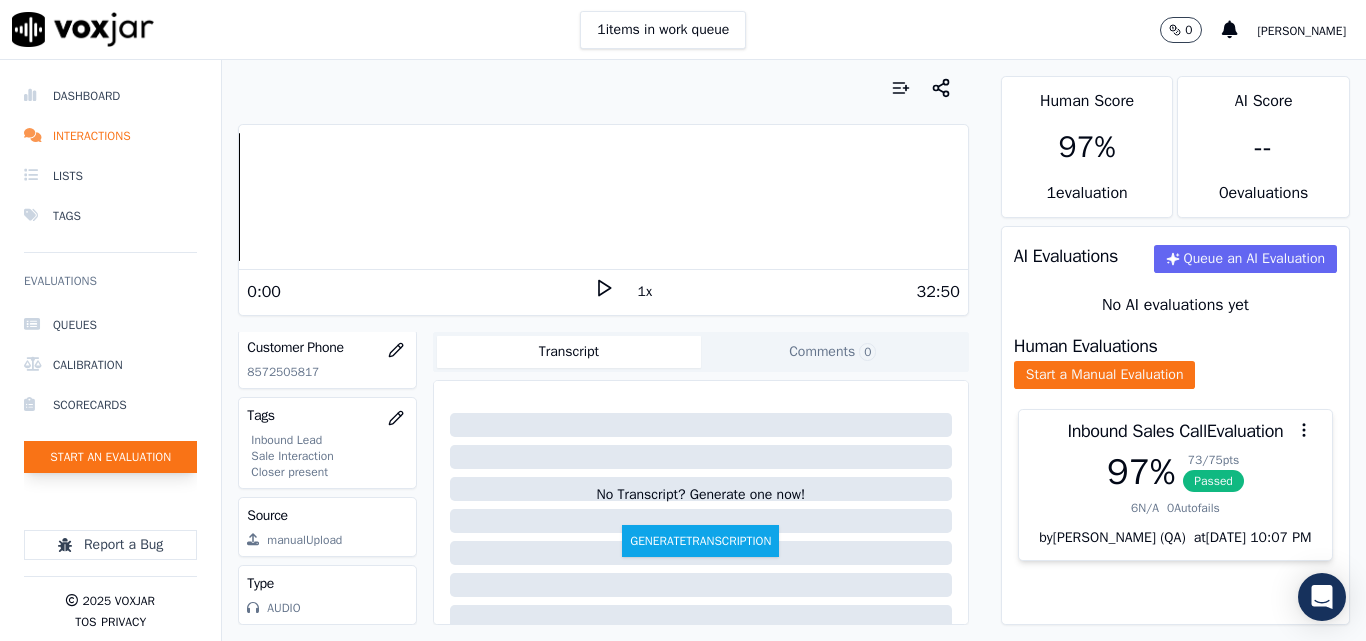 click on "Start an Evaluation" 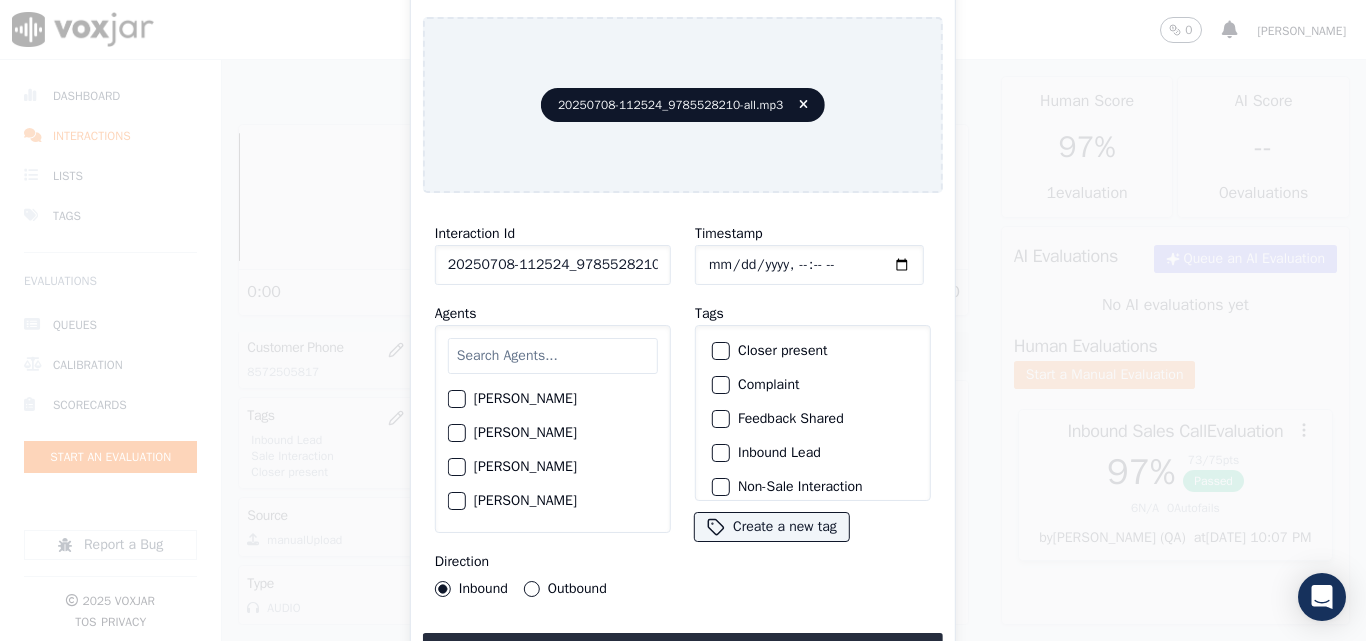 scroll, scrollTop: 0, scrollLeft: 40, axis: horizontal 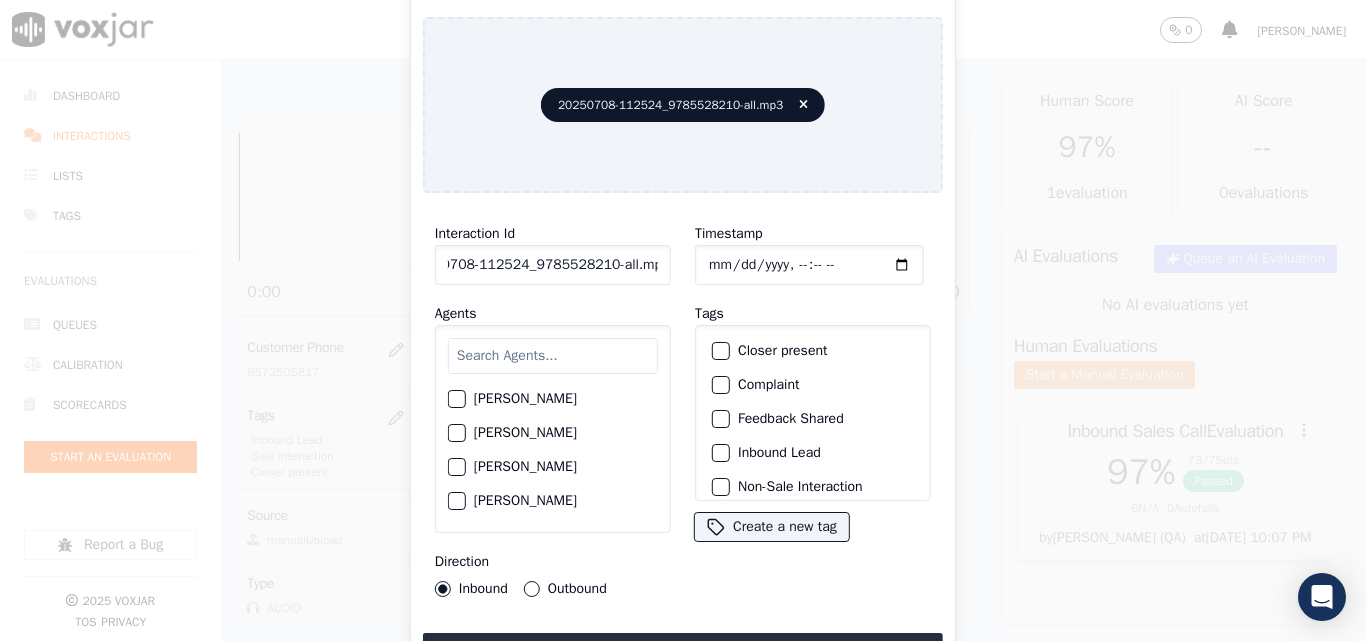 drag, startPoint x: 691, startPoint y: 264, endPoint x: 857, endPoint y: 272, distance: 166.19266 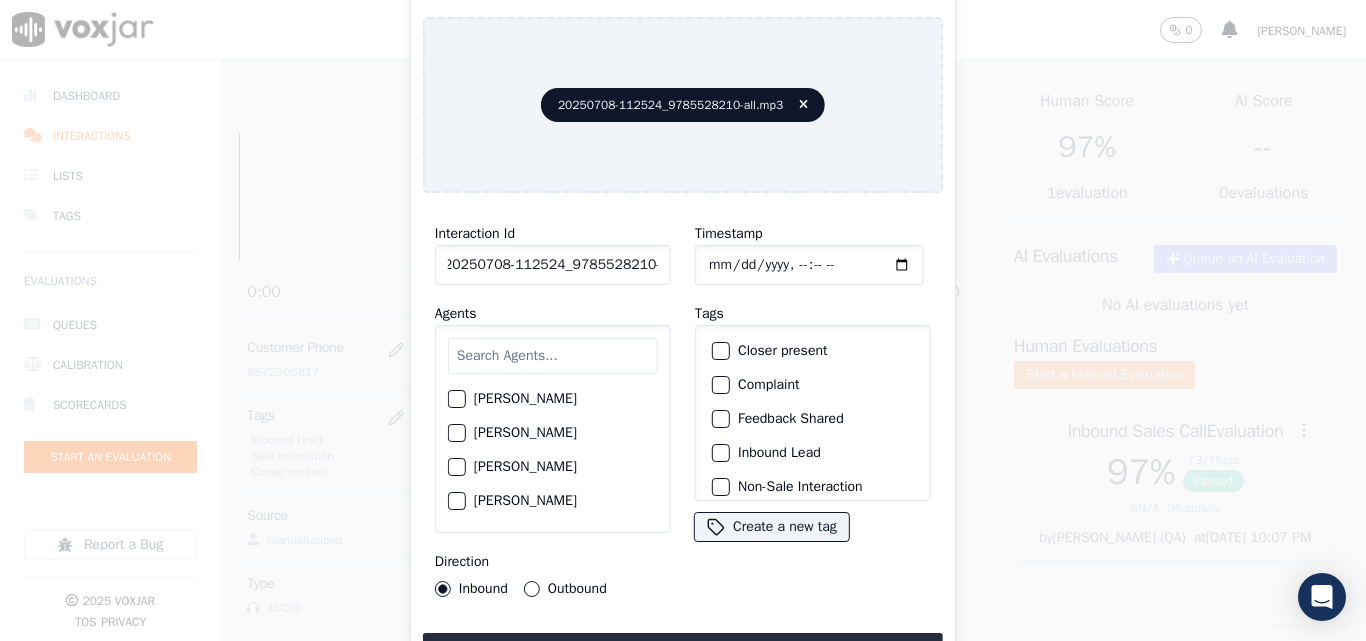 scroll, scrollTop: 0, scrollLeft: 11, axis: horizontal 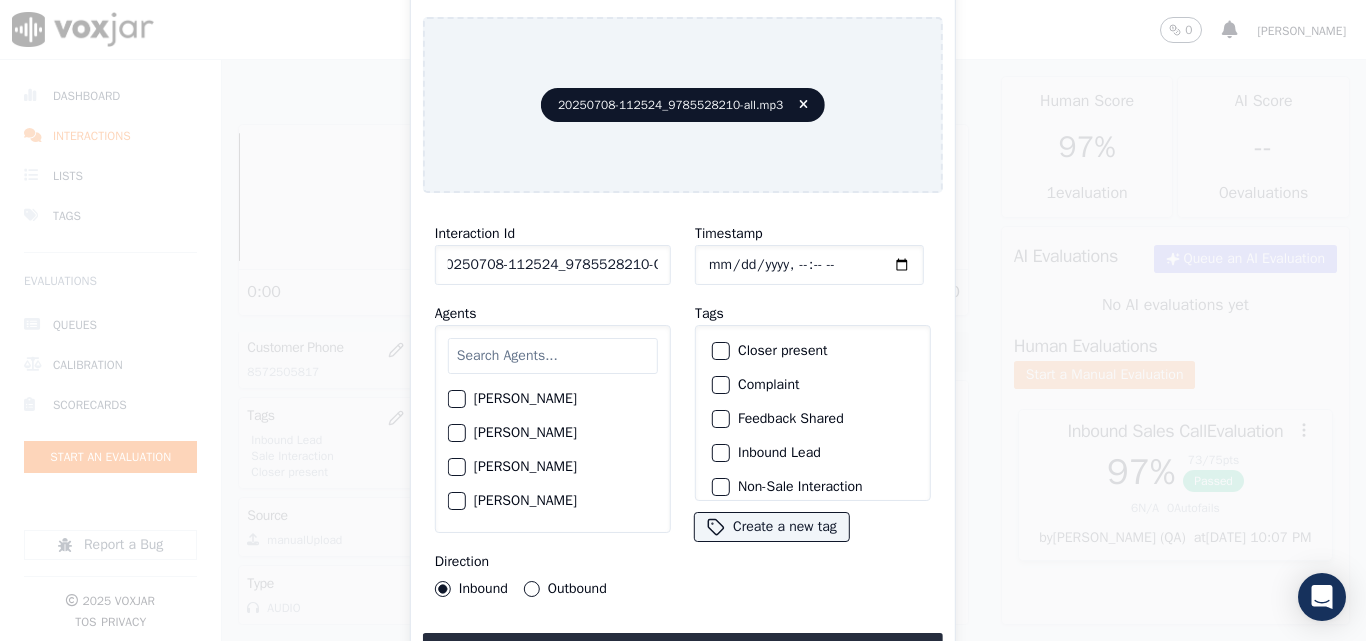 type on "20250708-112524_9785528210-C1" 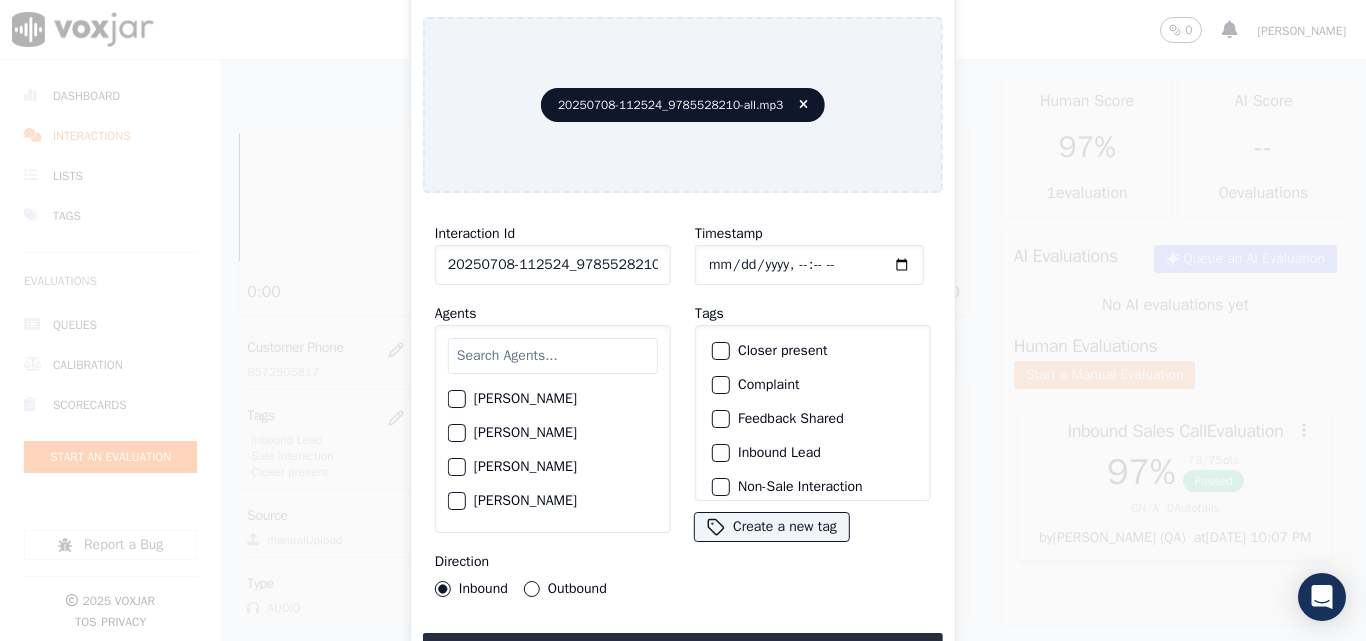 click on "Timestamp" 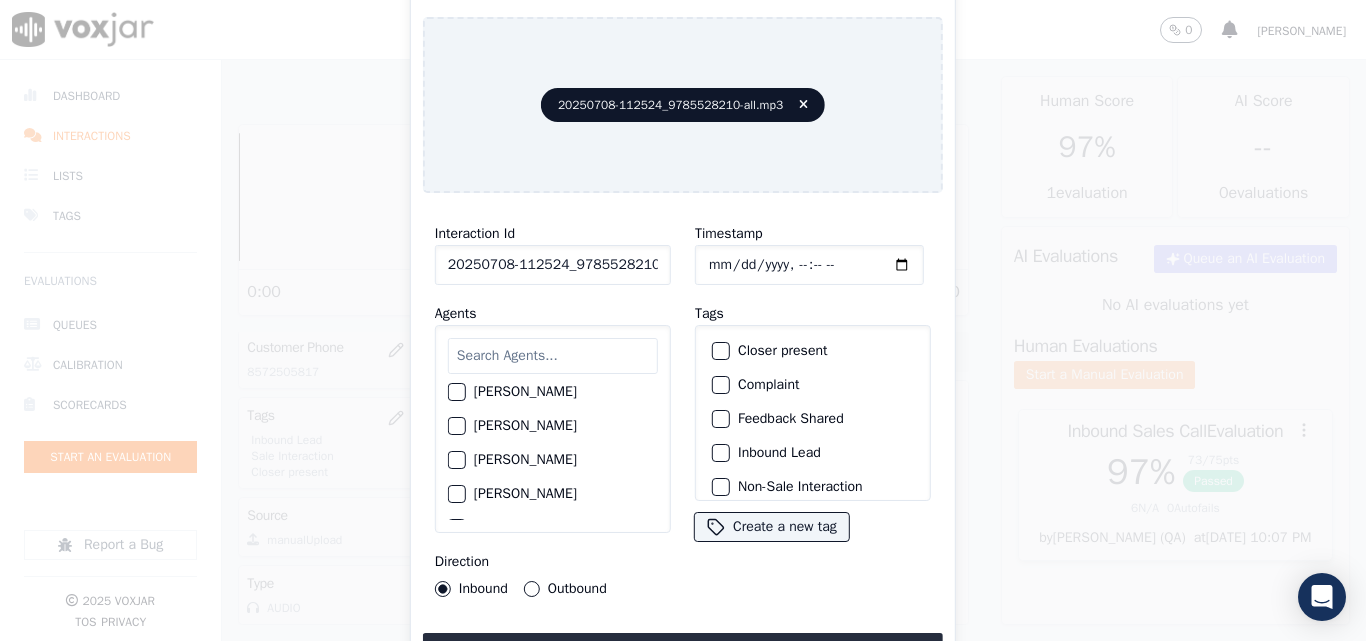 scroll, scrollTop: 1900, scrollLeft: 0, axis: vertical 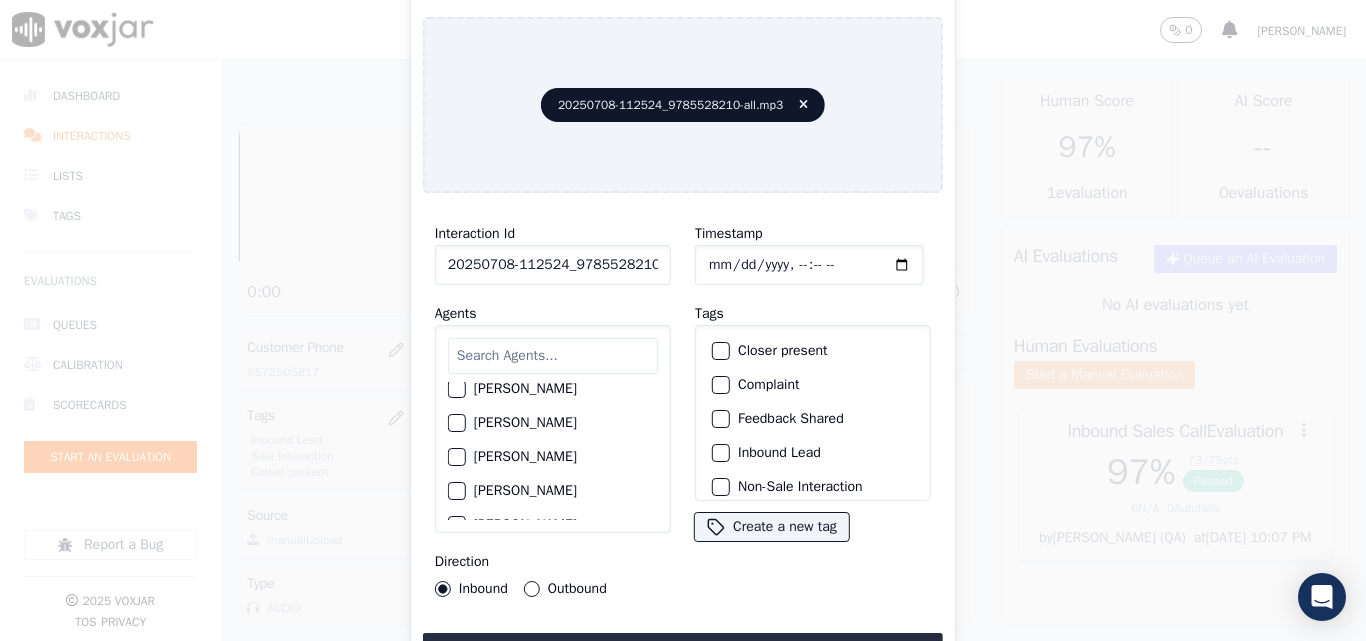 click on "Stark Goswami" 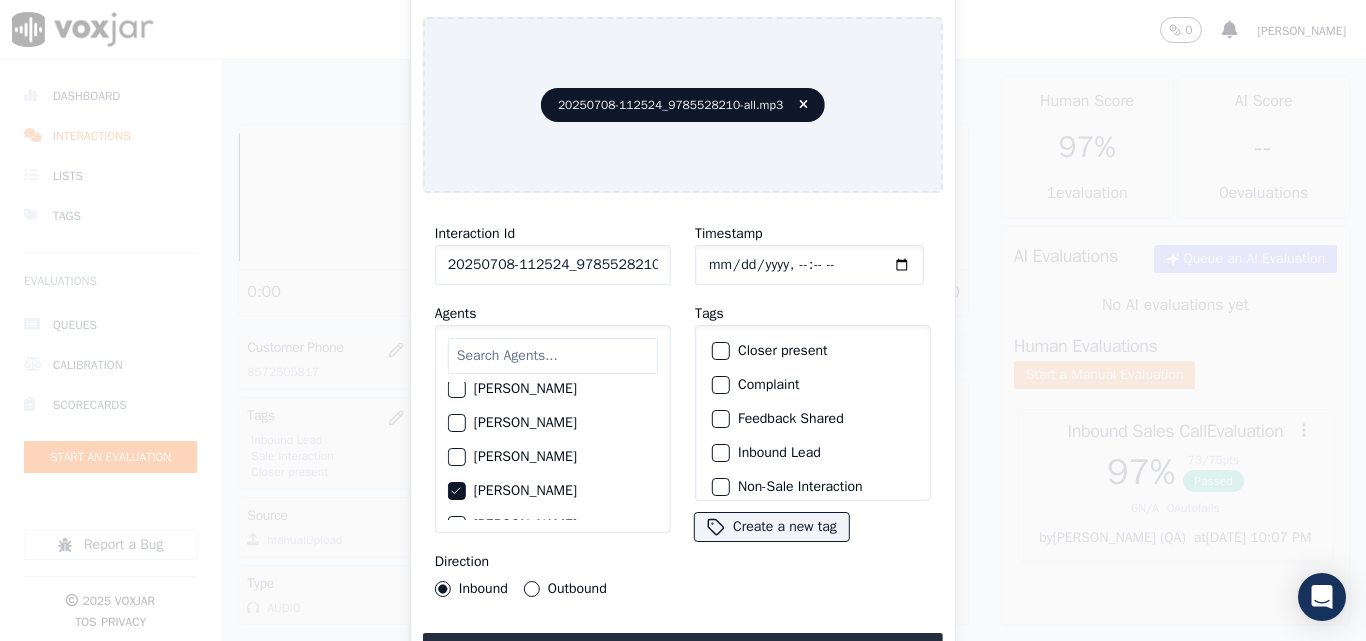 click on "Closer present" 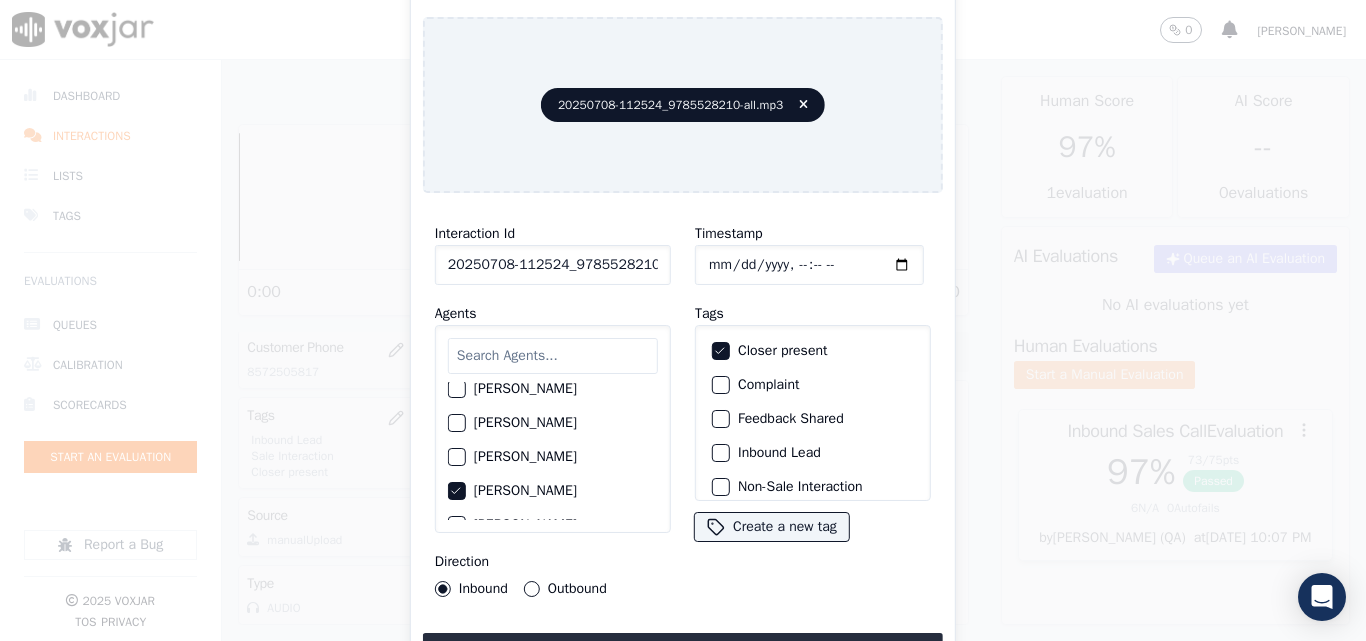click on "Inbound Lead" 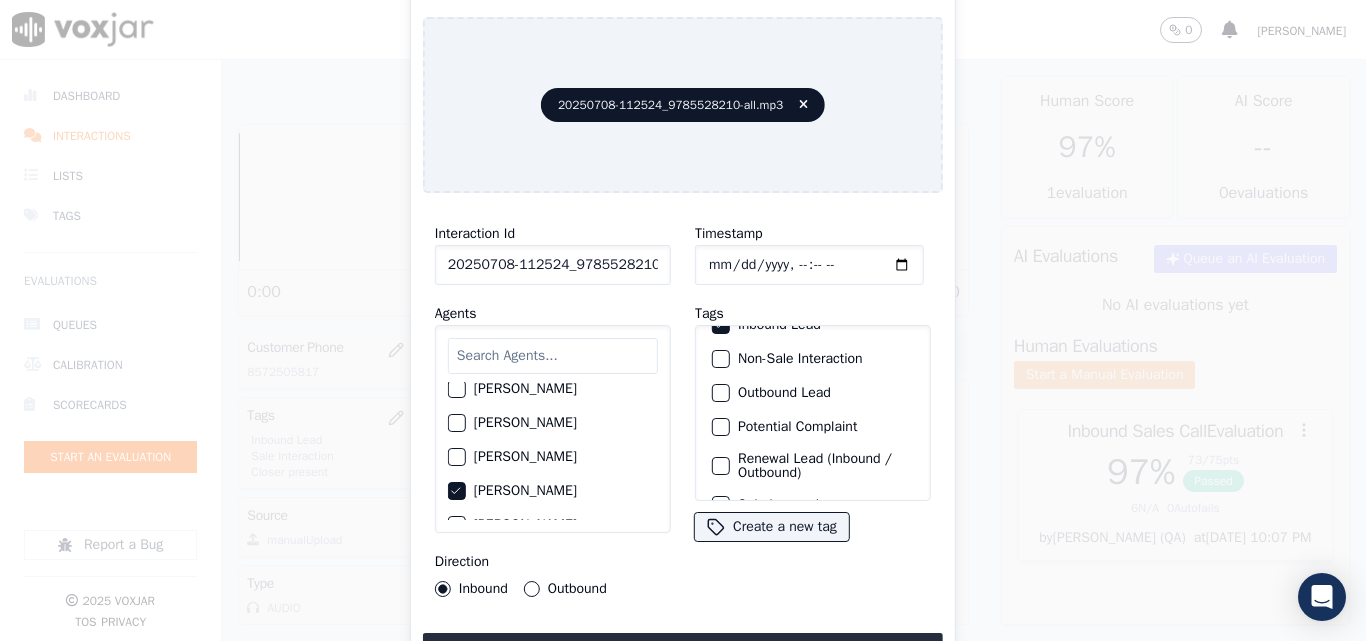 scroll, scrollTop: 173, scrollLeft: 0, axis: vertical 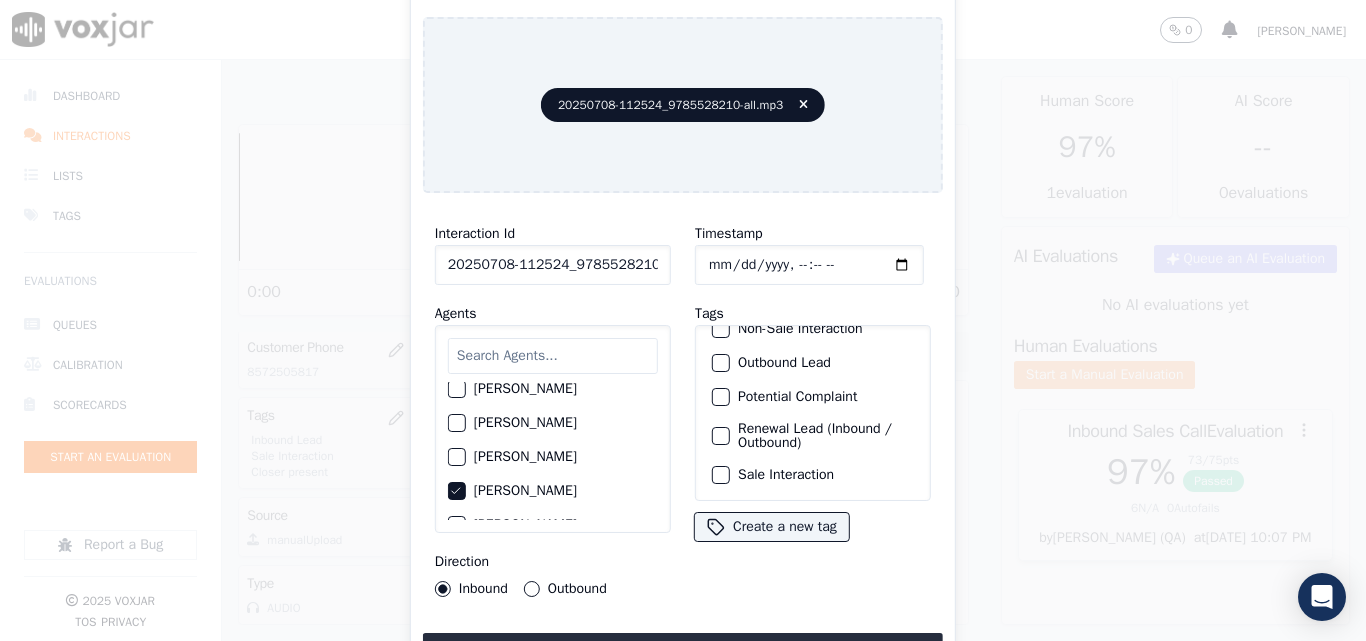click on "Sale Interaction" 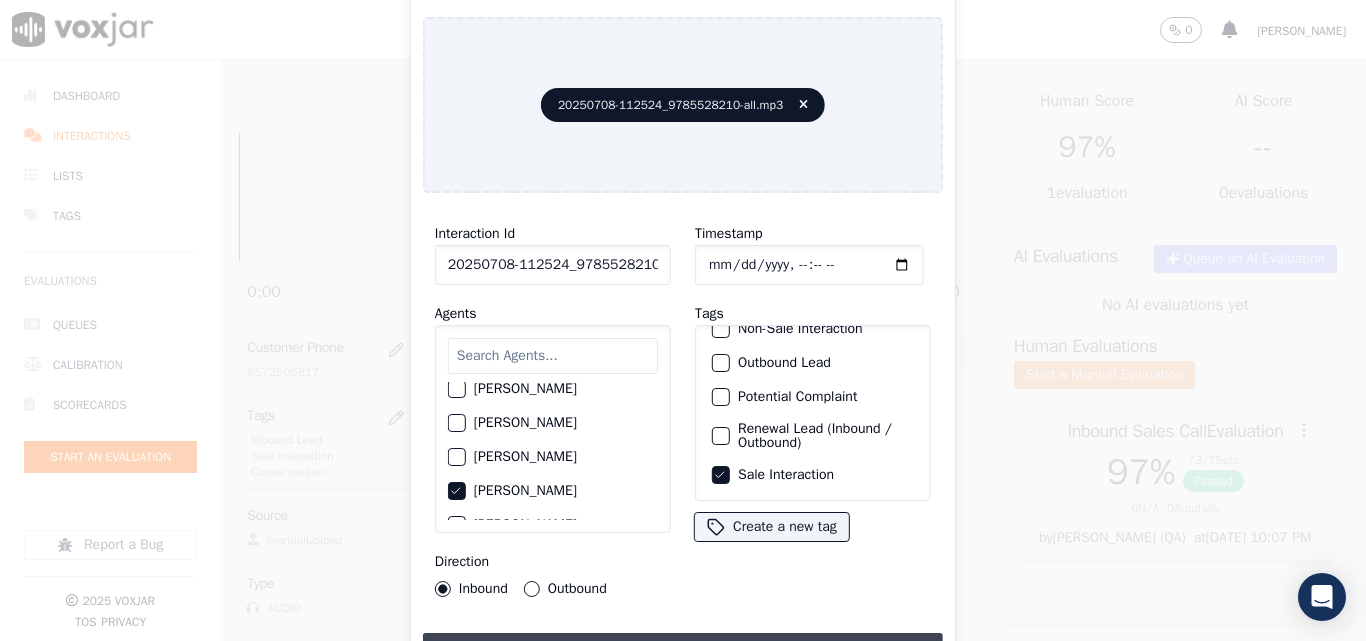 click on "Upload interaction to start evaluation" at bounding box center [683, 651] 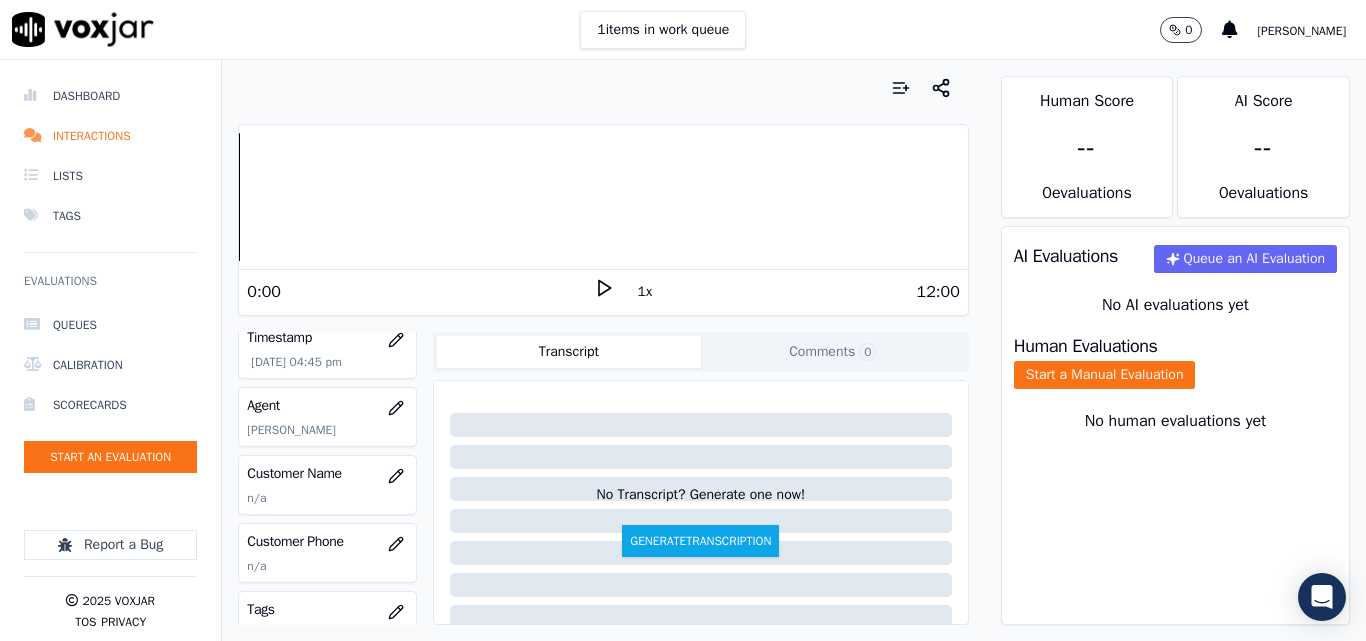 scroll, scrollTop: 200, scrollLeft: 0, axis: vertical 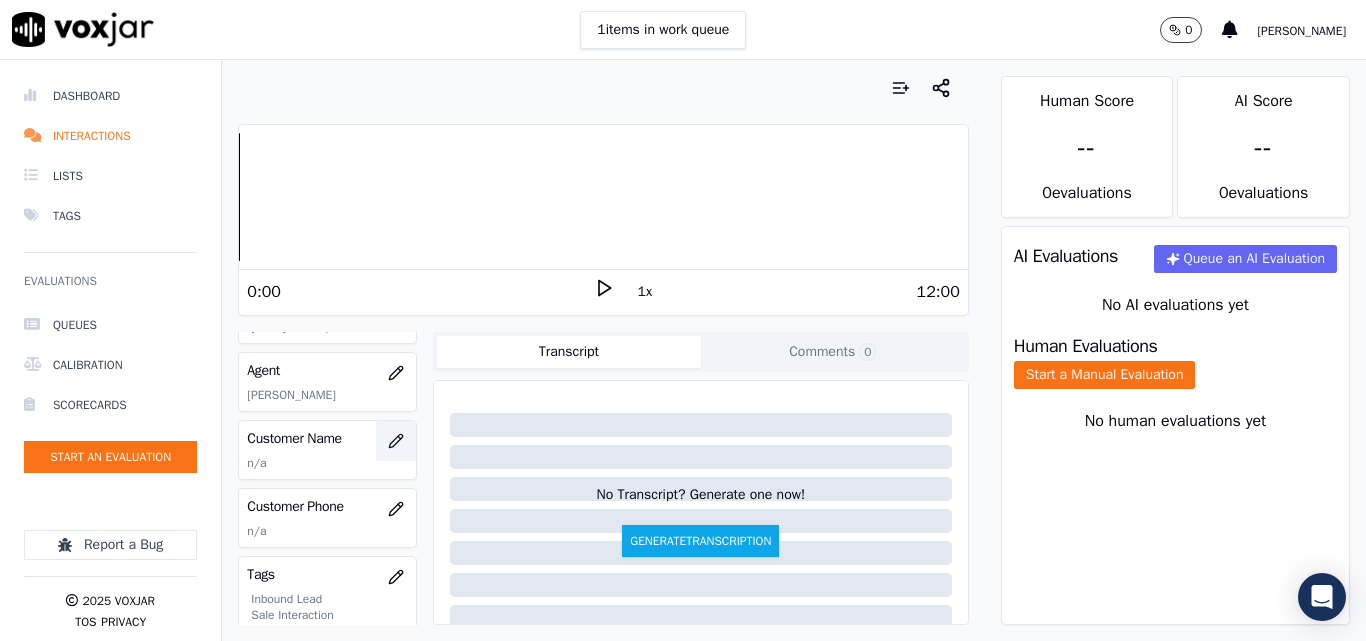 click 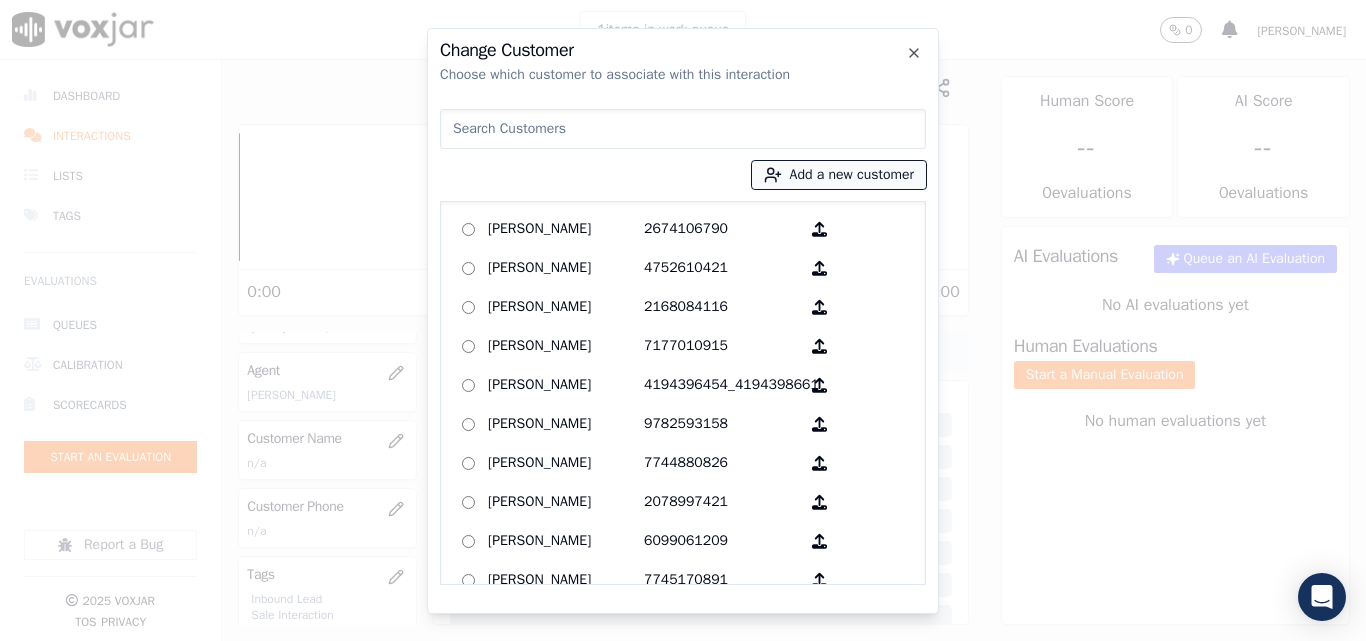click on "Add a new customer" at bounding box center (839, 175) 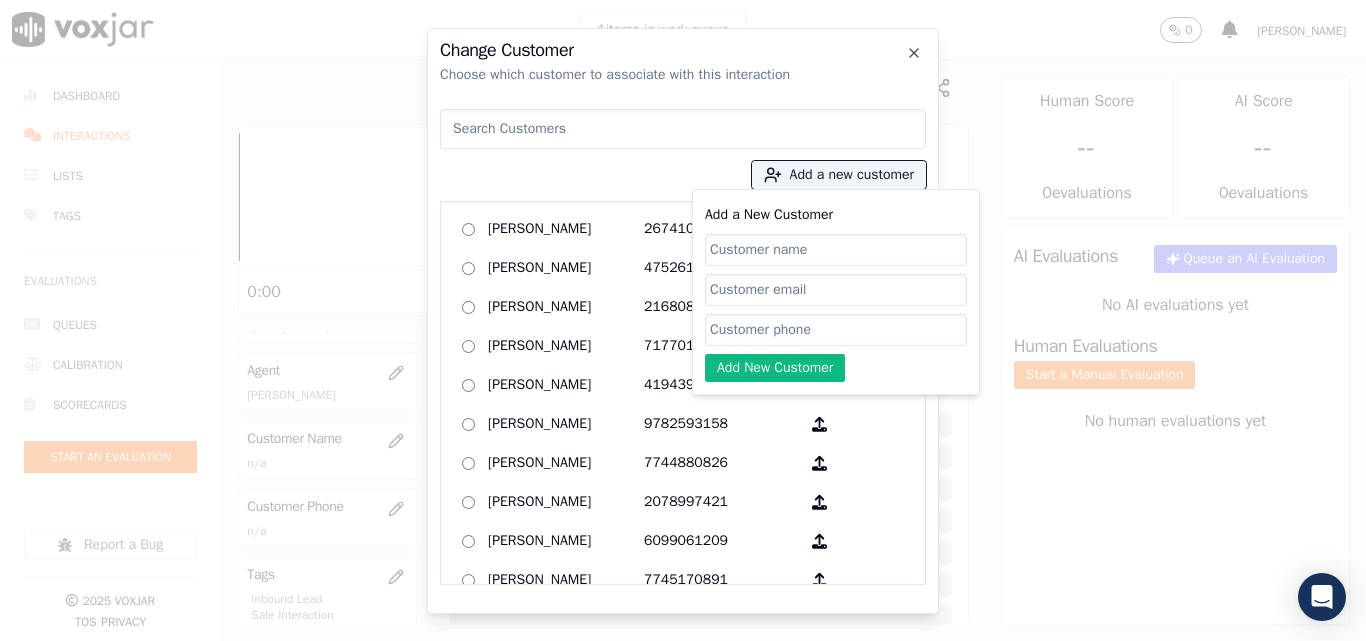 click on "Add a New Customer" 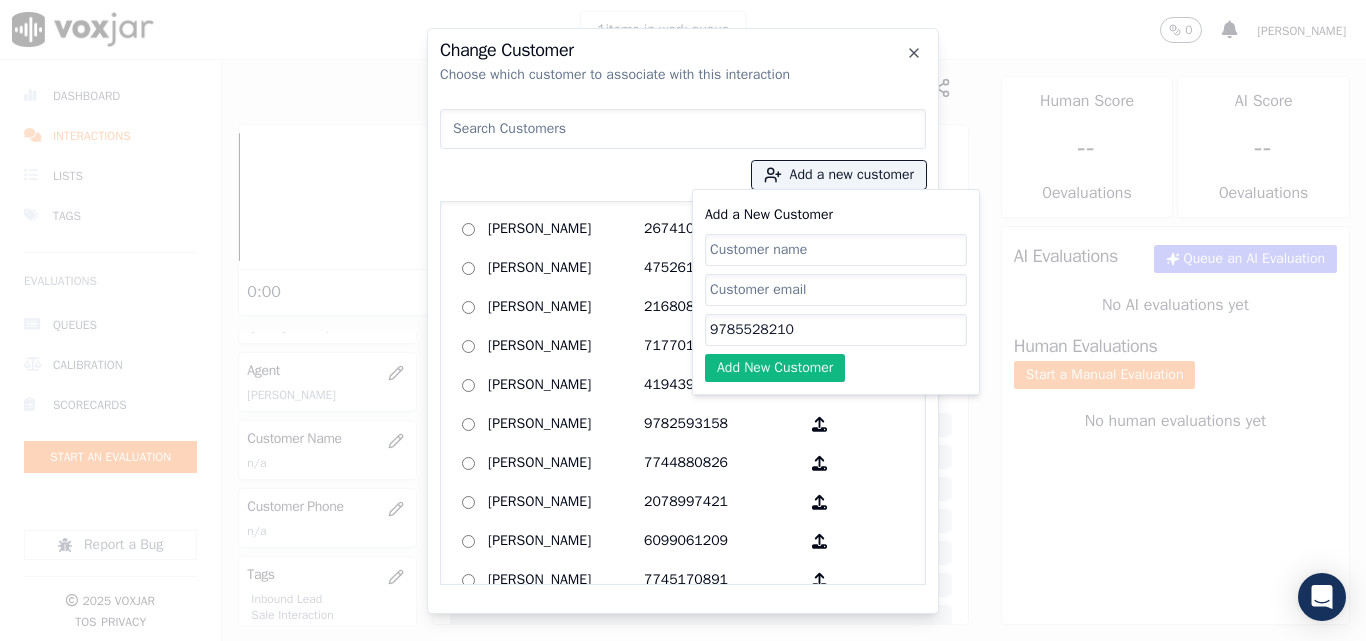 type on "9785528210" 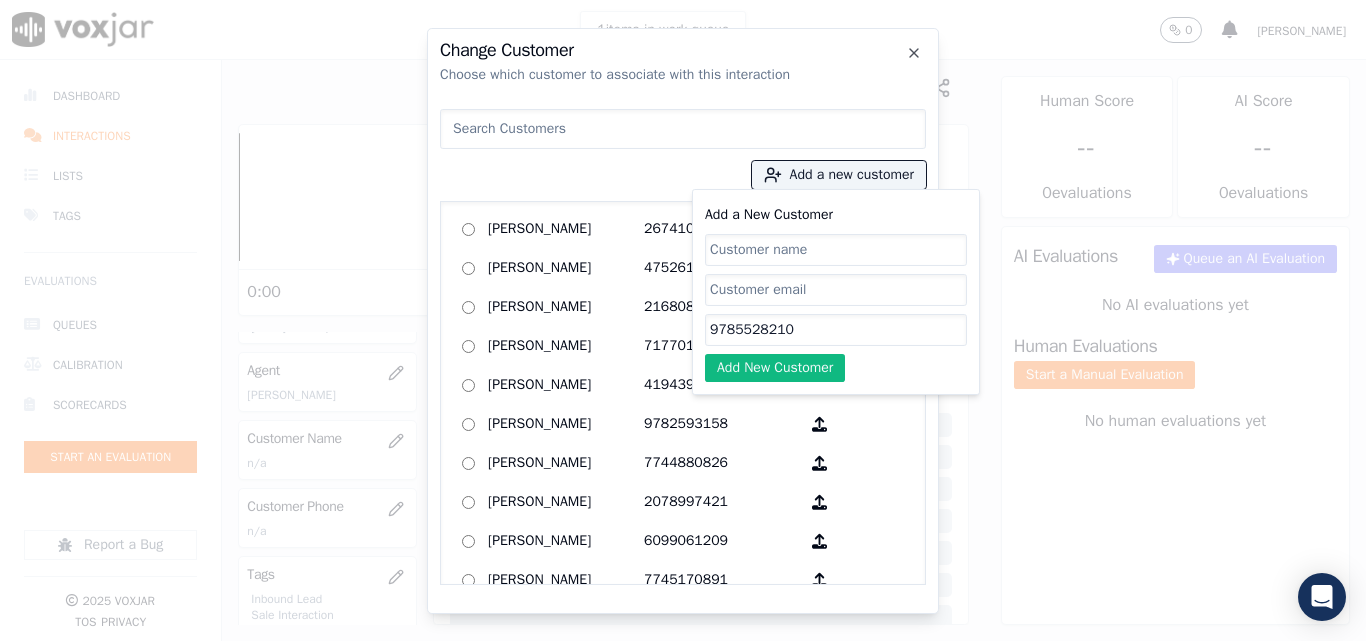 paste on "KATHLEEN LYNCH" 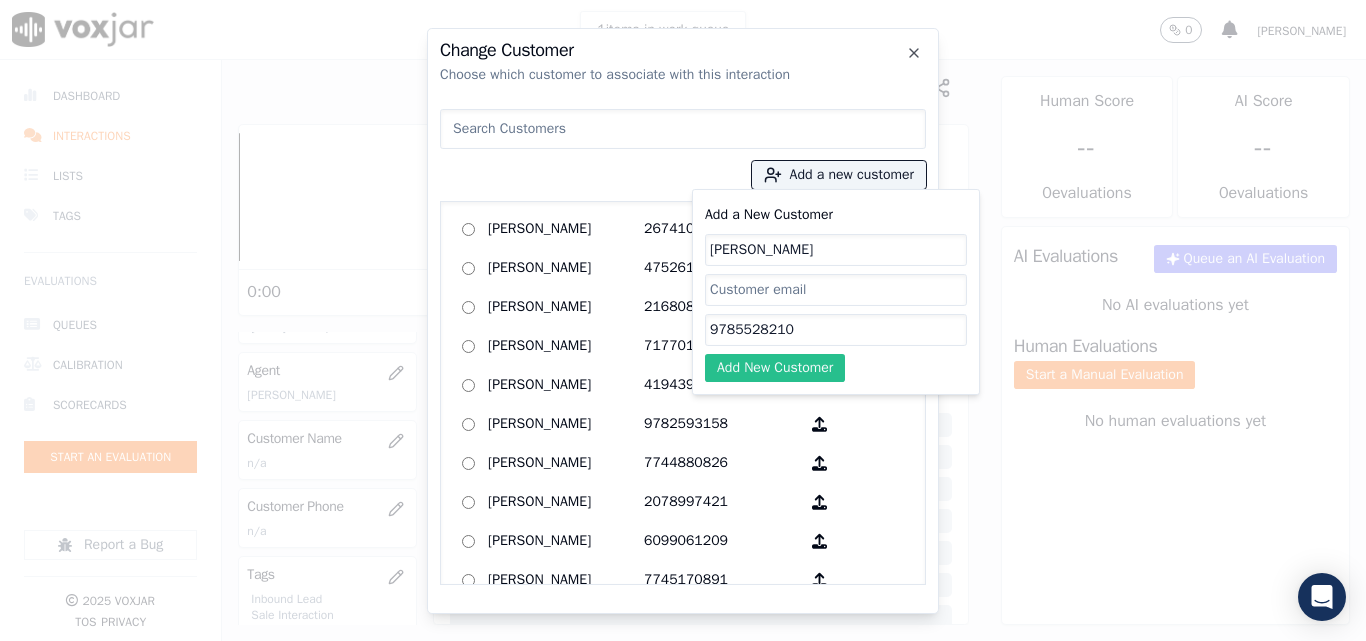 type on "KATHLEEN LYNCH" 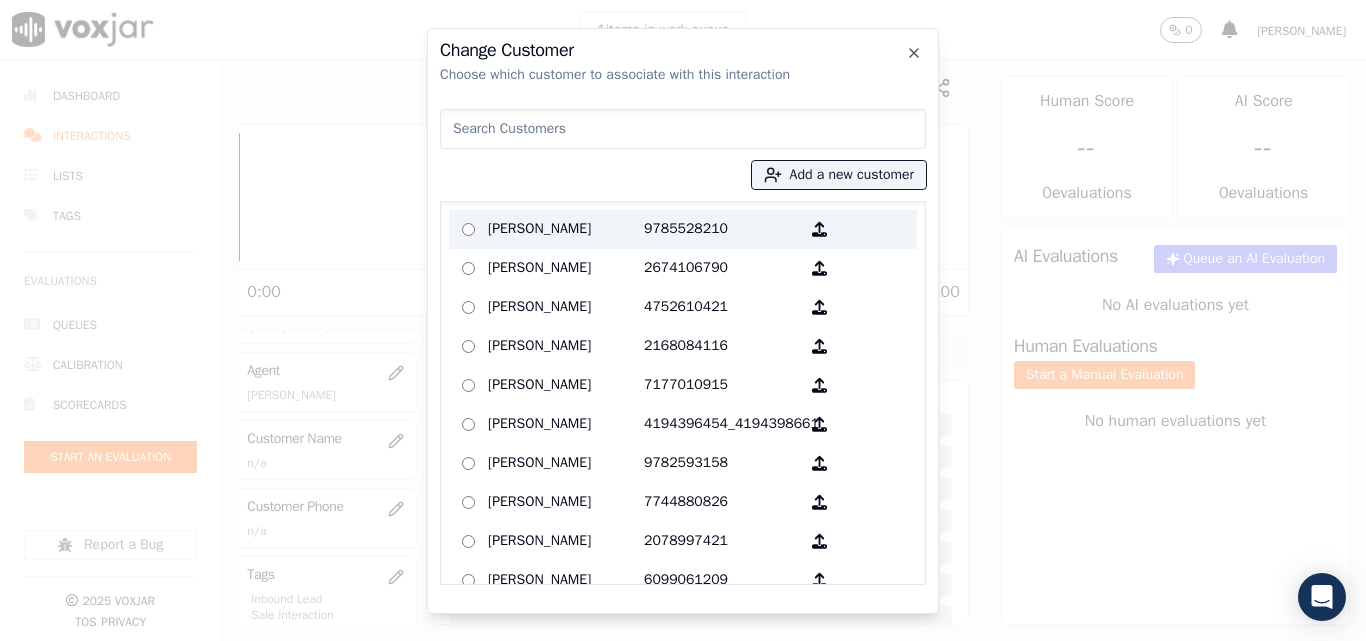click on "KATHLEEN LYNCH" at bounding box center [566, 229] 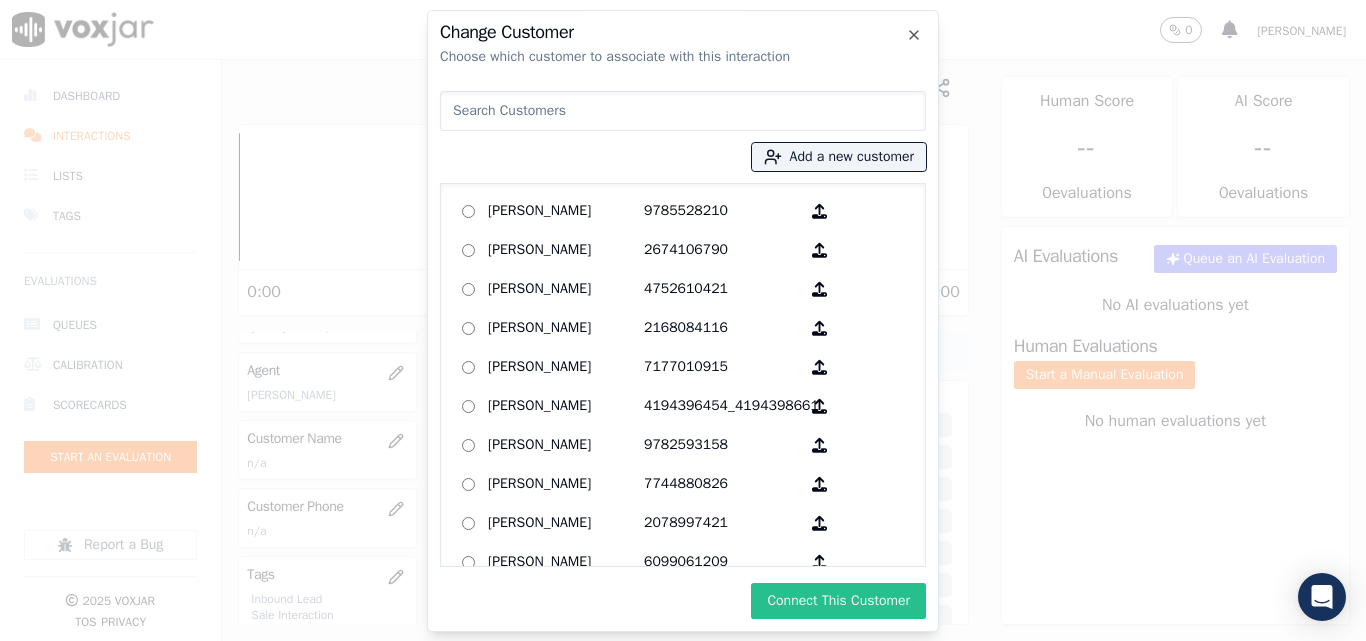 click on "Connect This Customer" at bounding box center (838, 601) 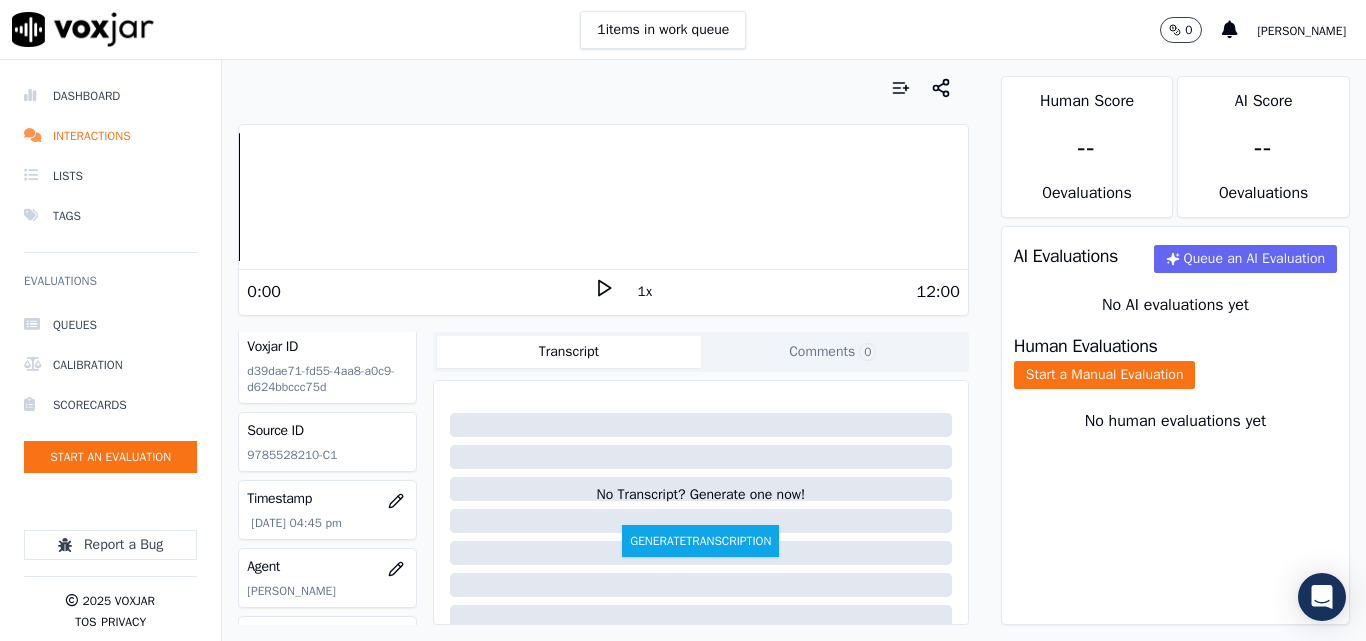 scroll, scrollTop: 0, scrollLeft: 0, axis: both 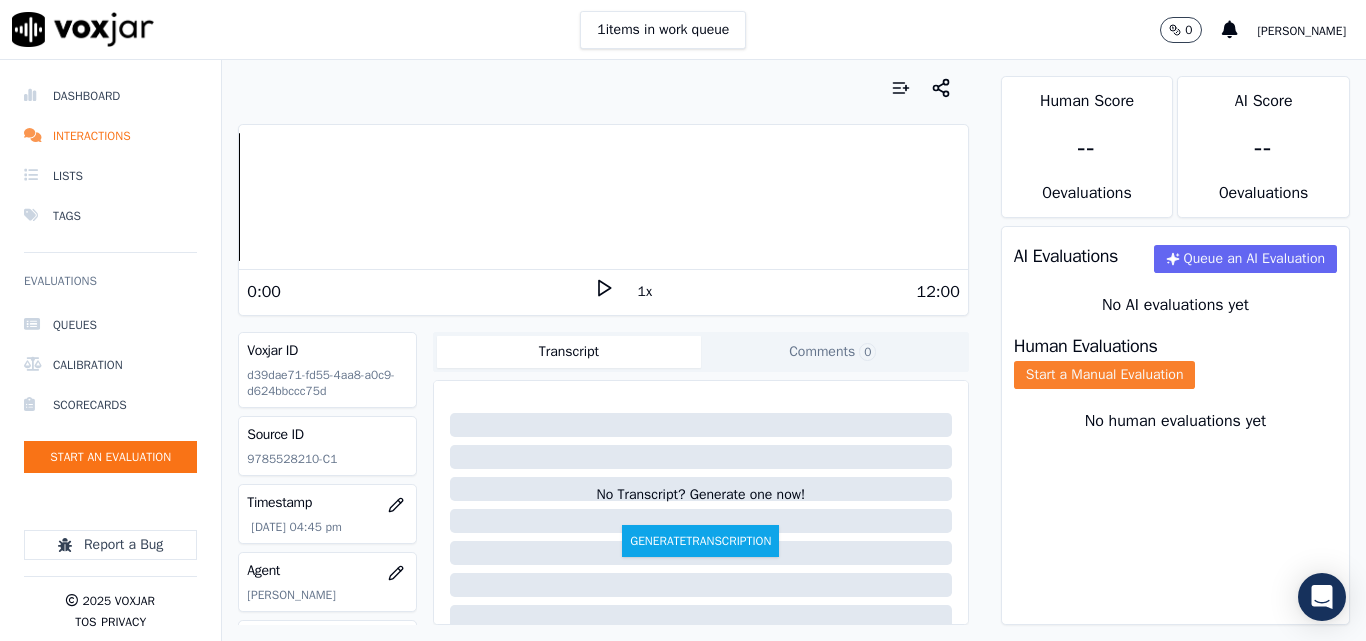 click on "Start a Manual Evaluation" 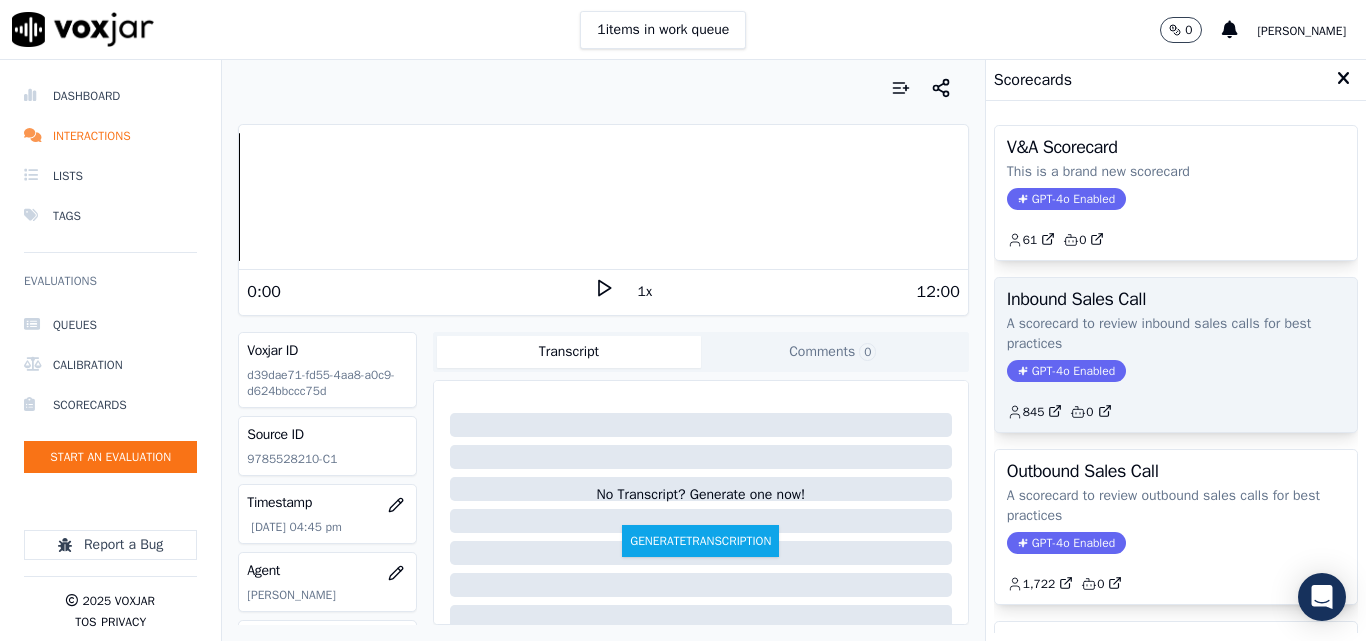 click on "GPT-4o Enabled" 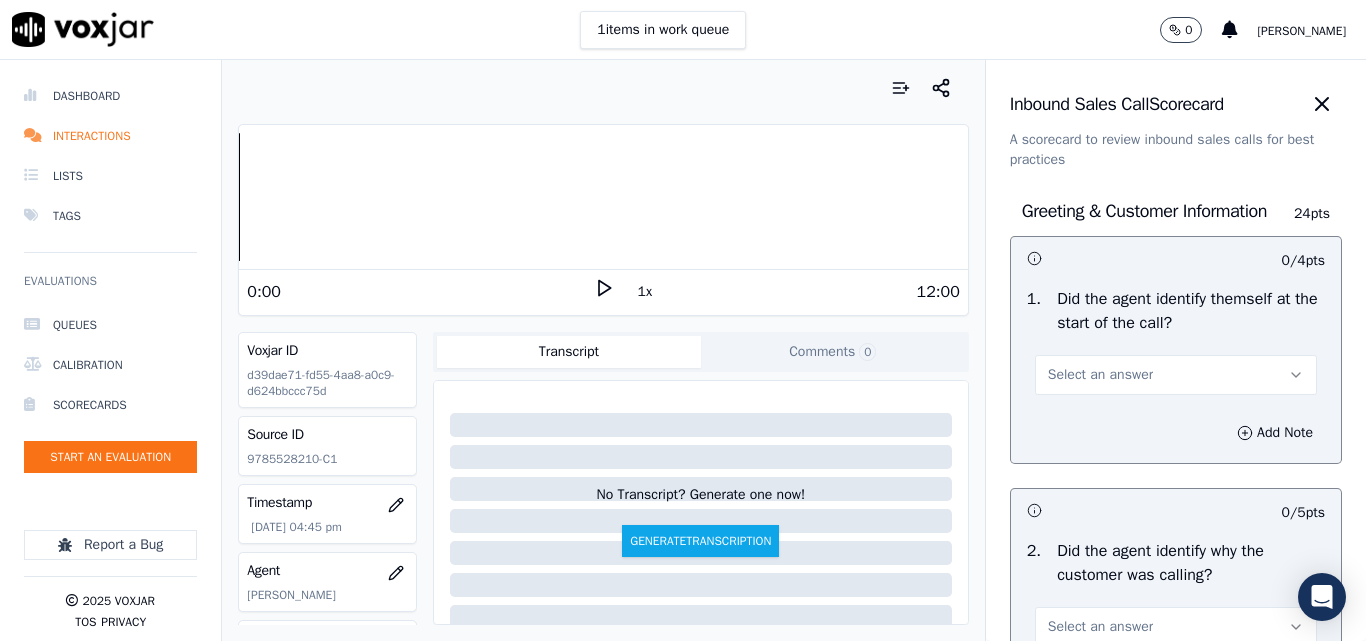 click on "Select an answer" at bounding box center (1100, 375) 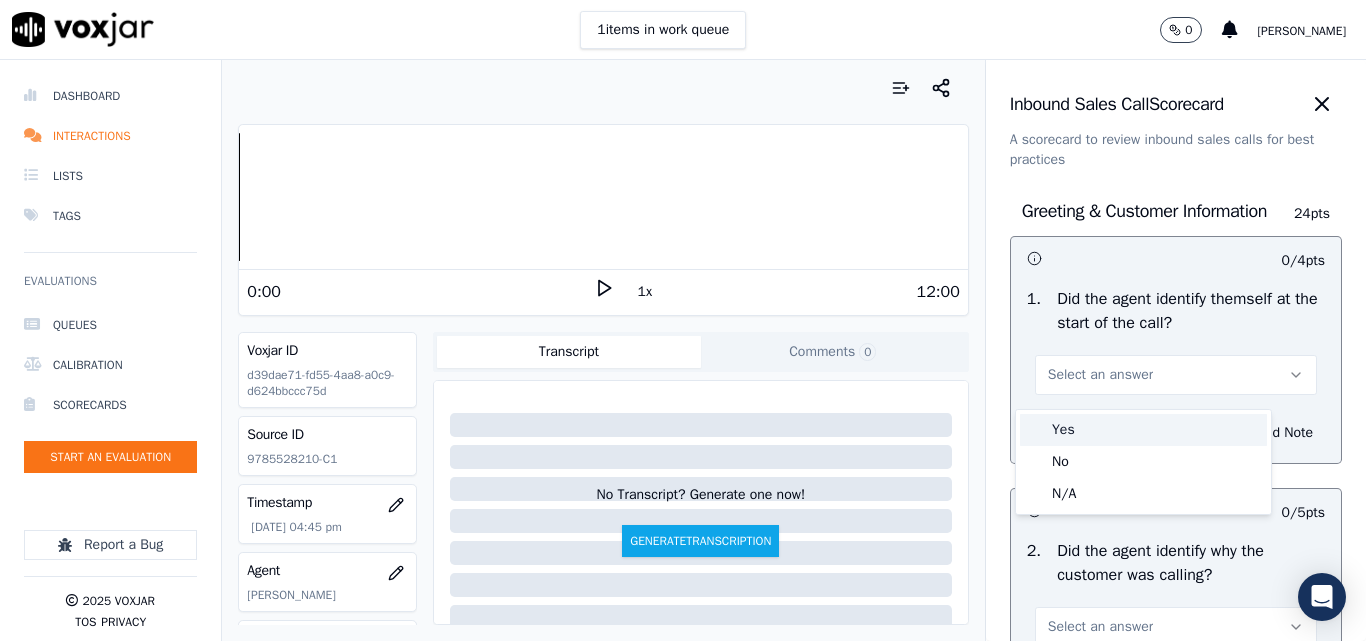 click on "Yes" at bounding box center [1143, 430] 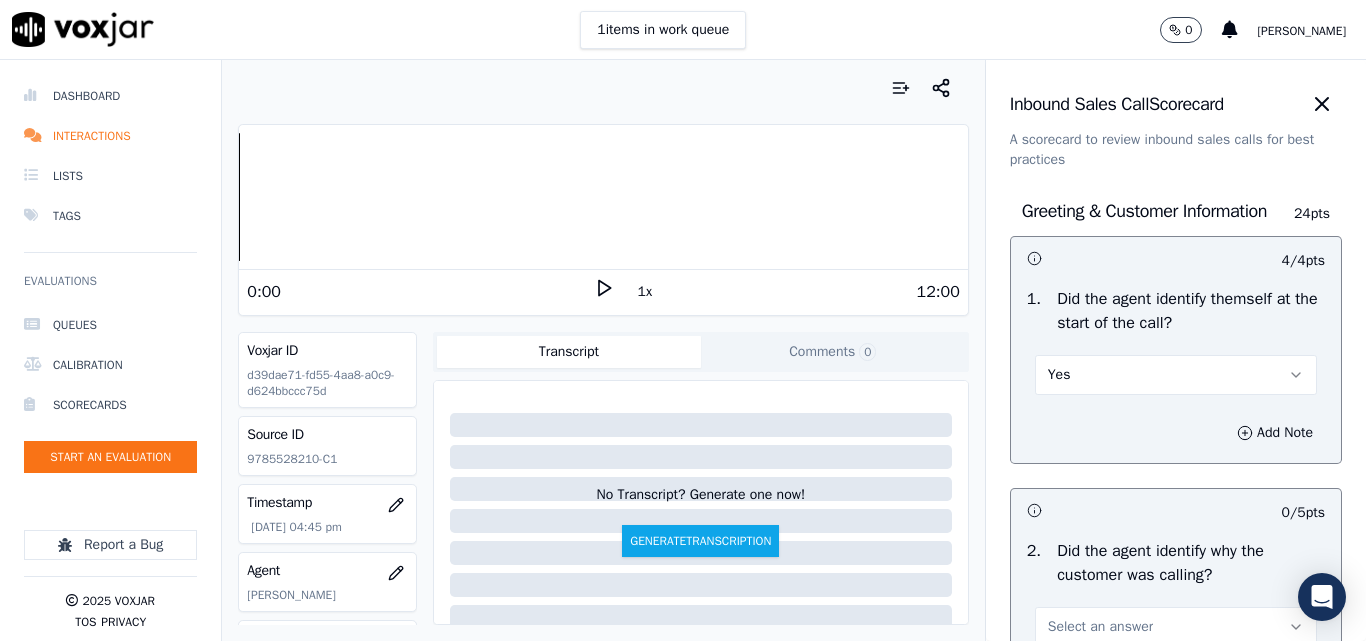 scroll, scrollTop: 300, scrollLeft: 0, axis: vertical 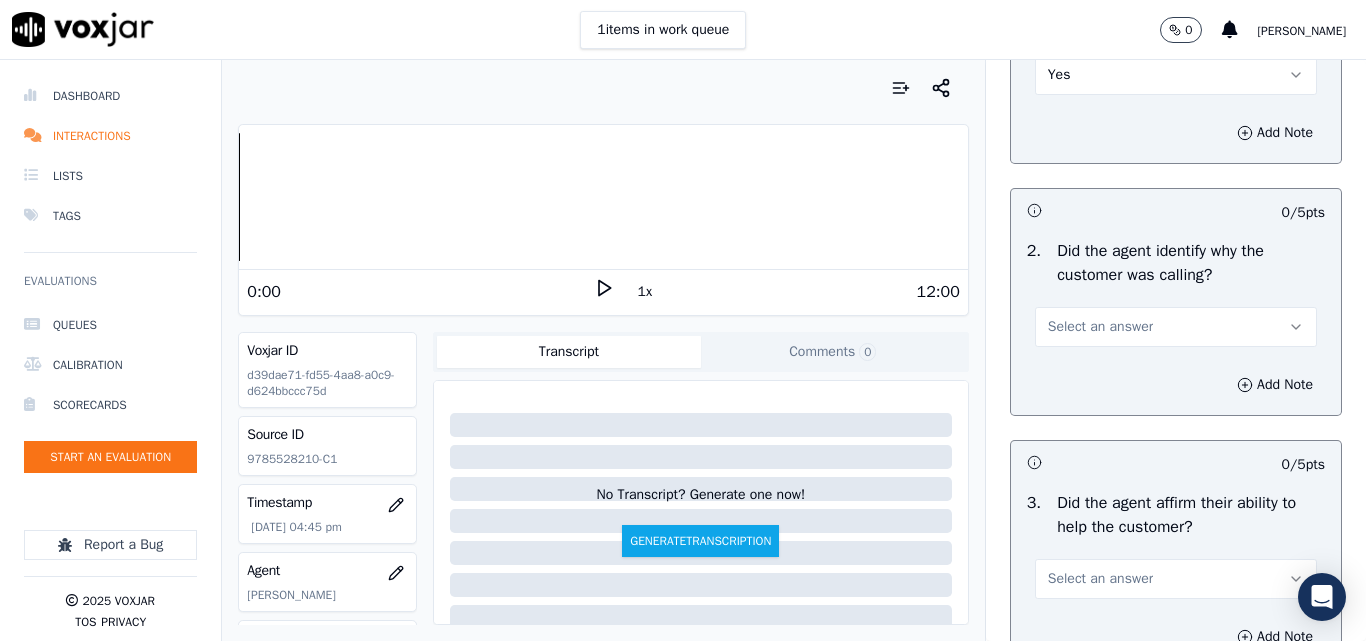 click on "Select an answer" at bounding box center [1176, 327] 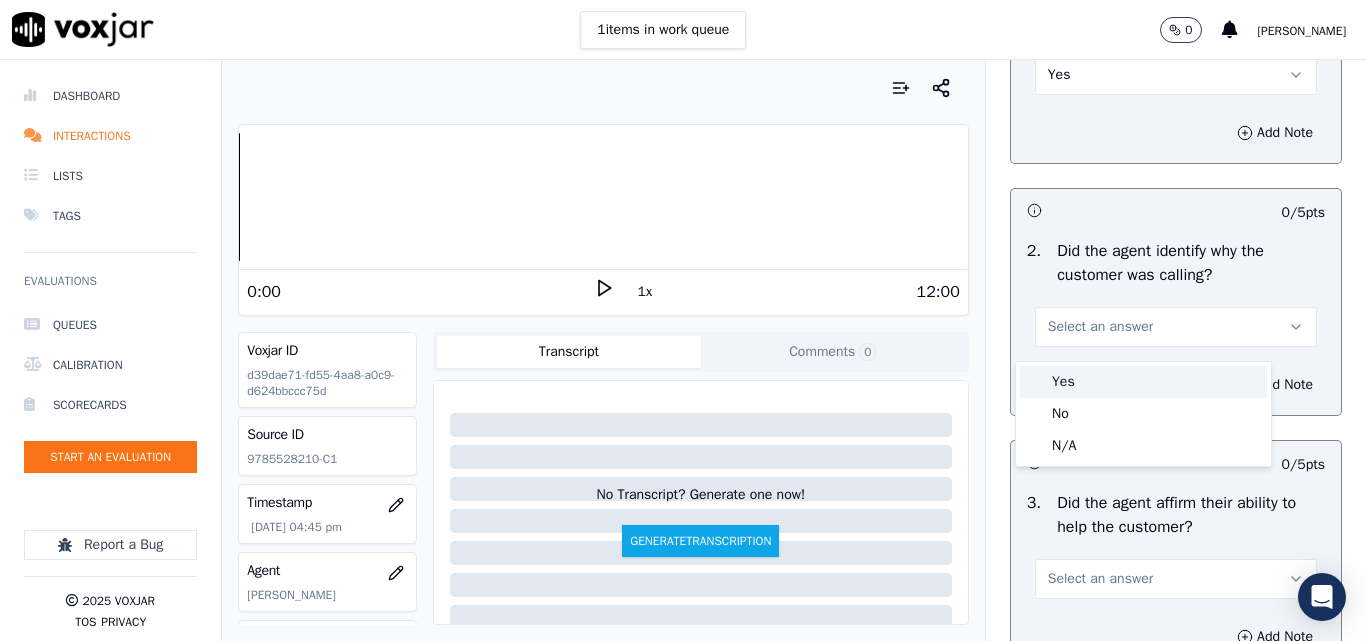 click on "Yes" at bounding box center (1143, 382) 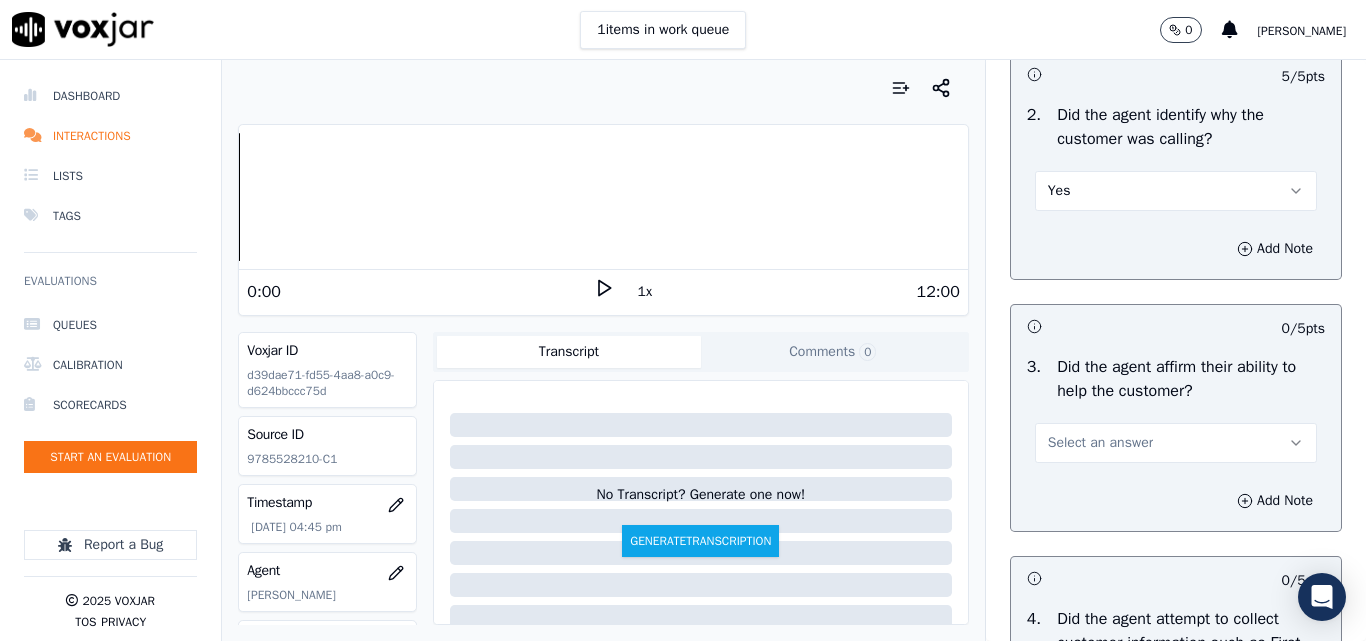 scroll, scrollTop: 600, scrollLeft: 0, axis: vertical 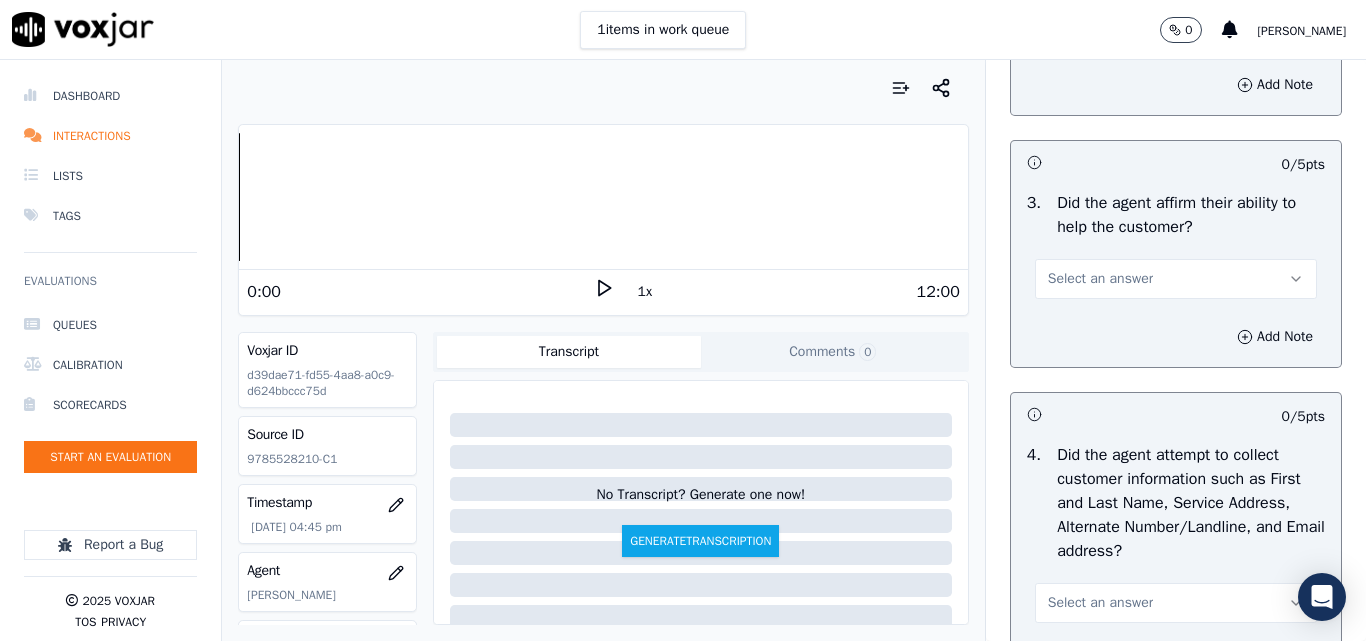 click on "Select an answer" at bounding box center [1100, 279] 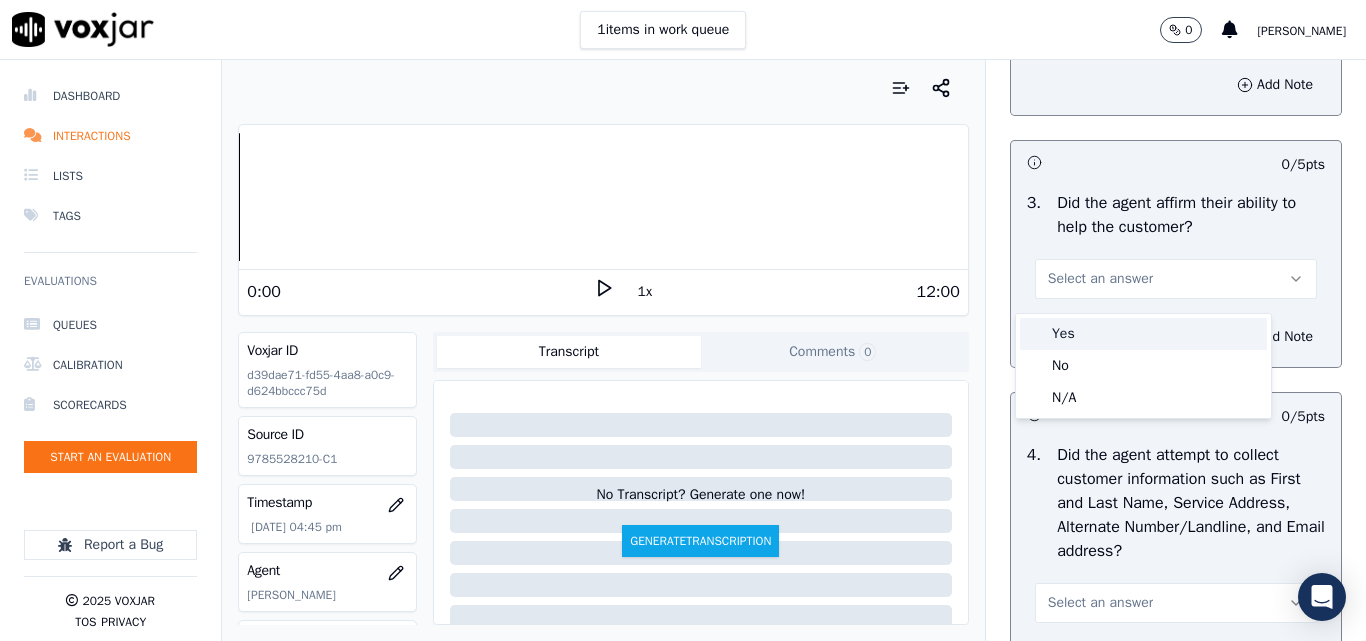 click on "Yes" at bounding box center (1143, 334) 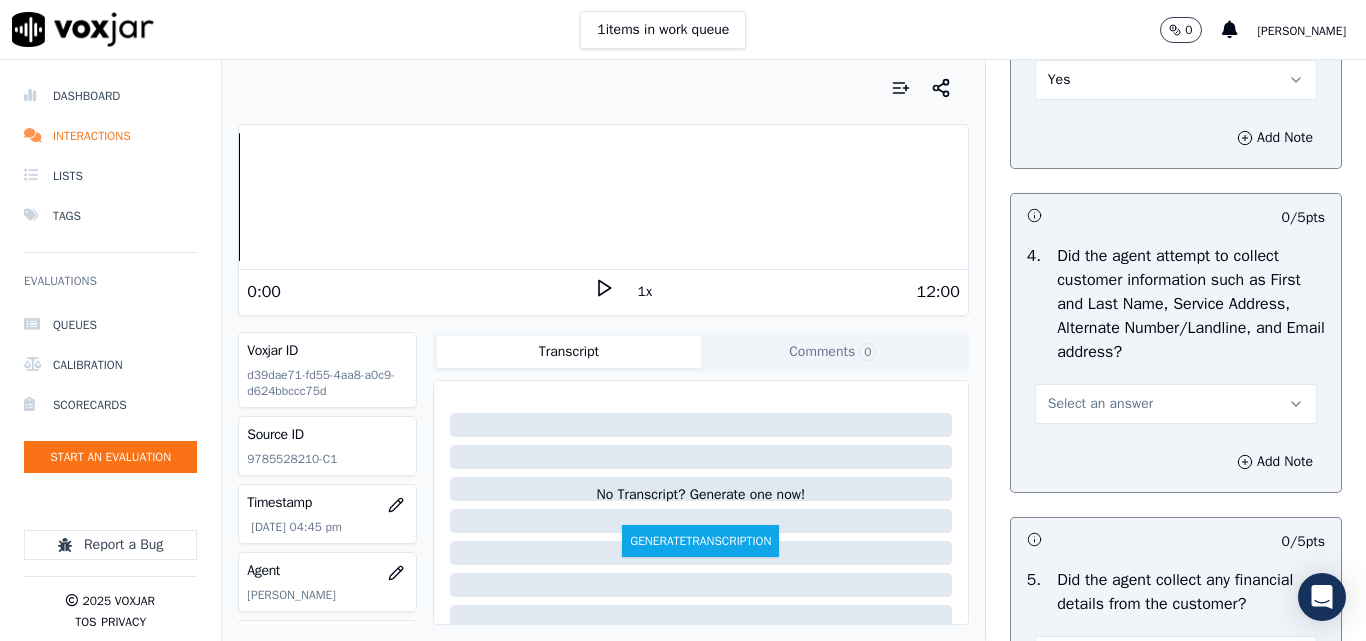 scroll, scrollTop: 800, scrollLeft: 0, axis: vertical 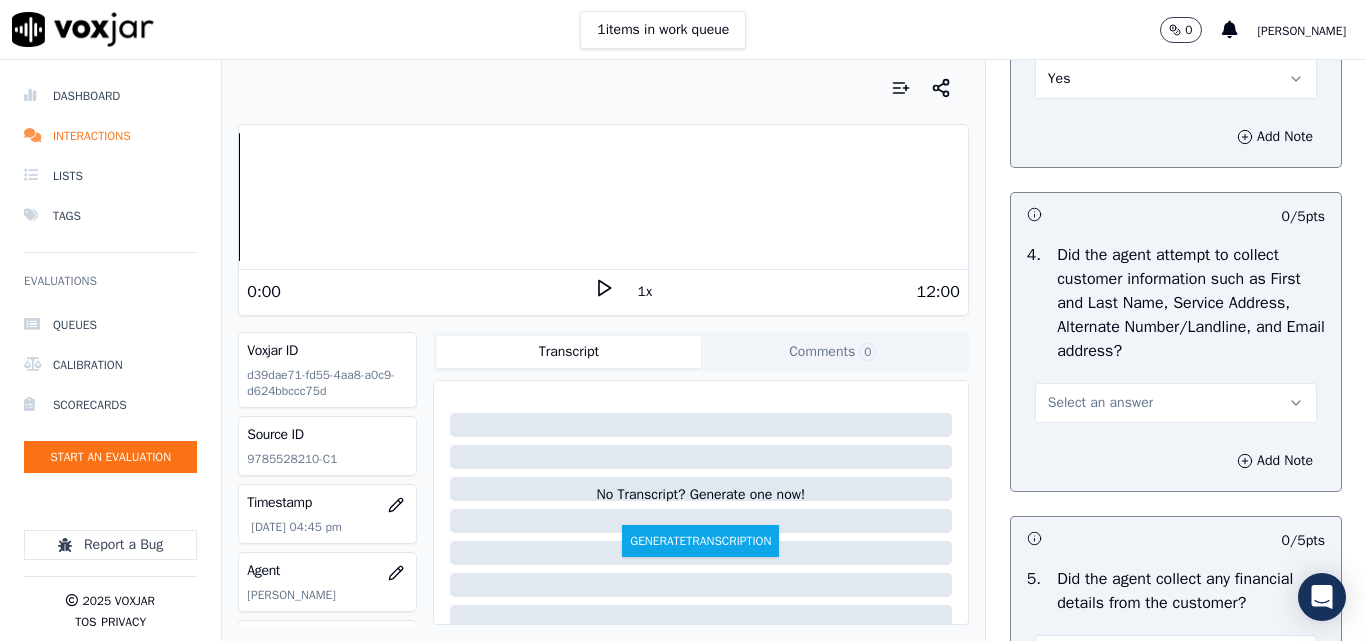 click on "Select an answer" at bounding box center (1100, 403) 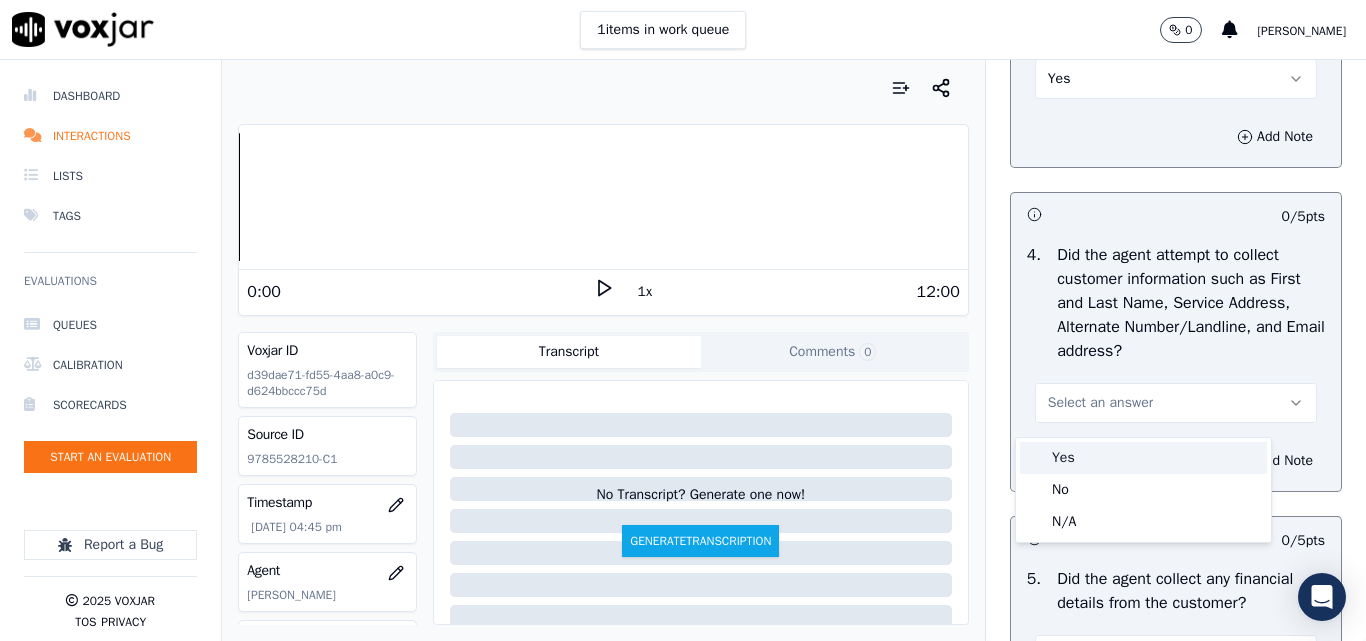 click on "Yes" at bounding box center [1143, 458] 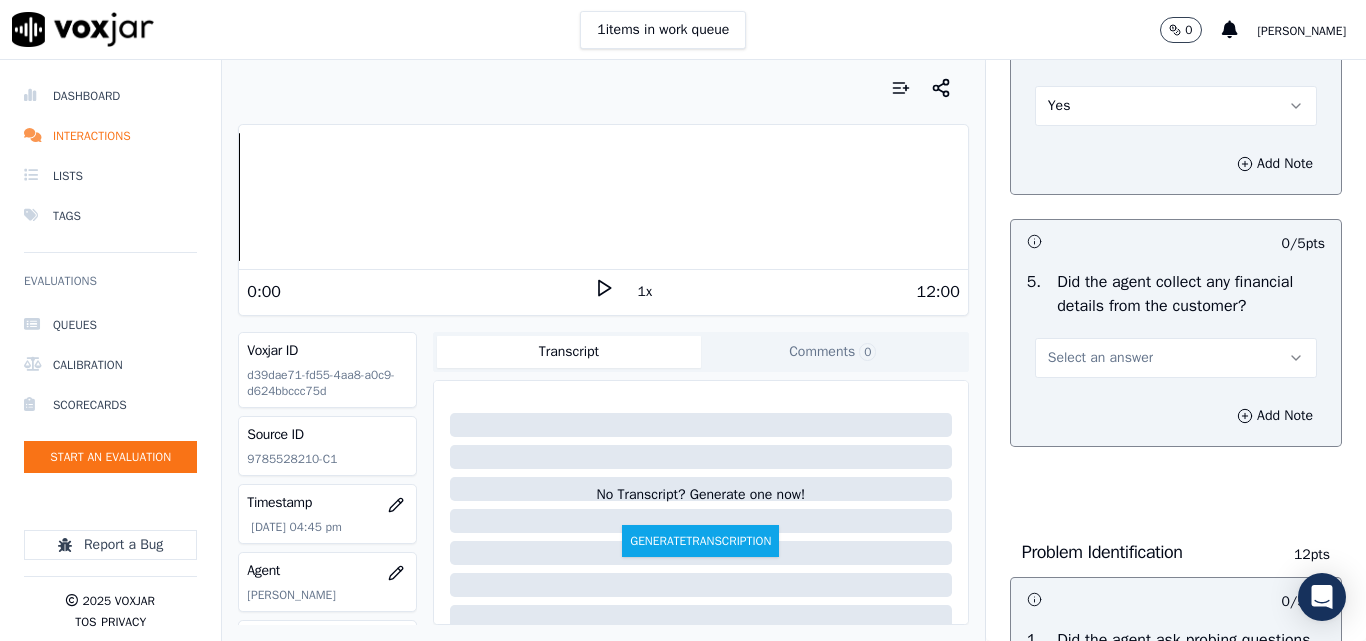 scroll, scrollTop: 1100, scrollLeft: 0, axis: vertical 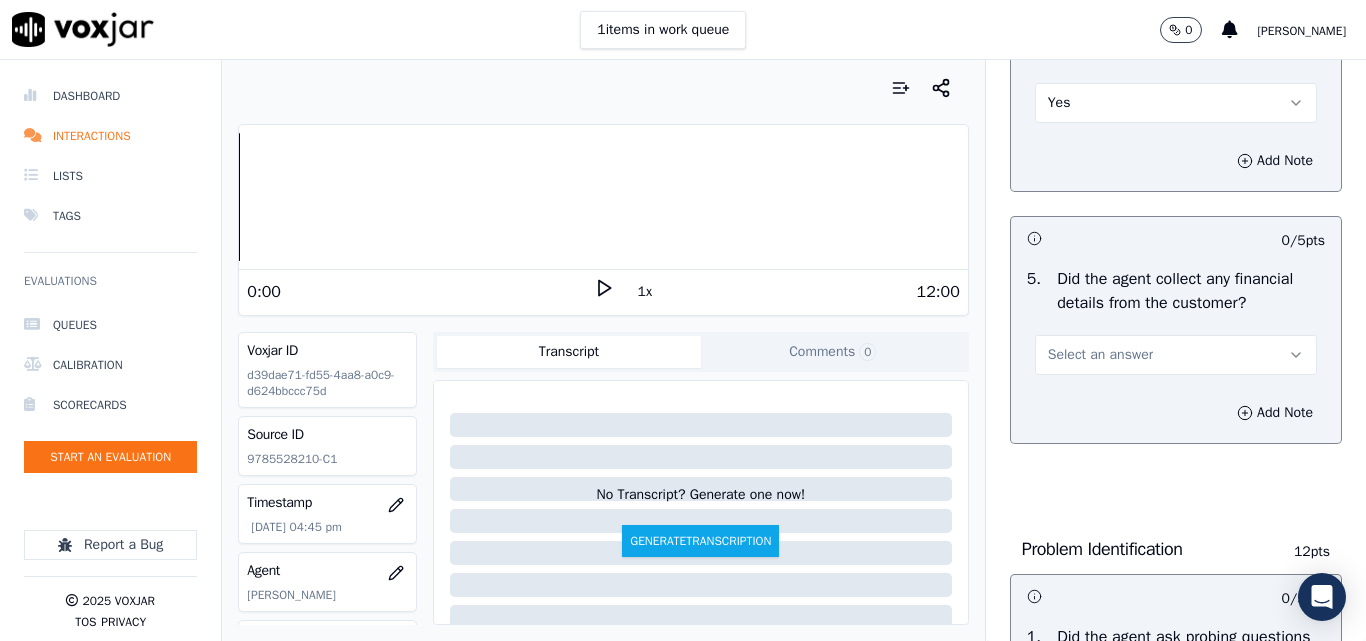 click on "Select an answer" at bounding box center (1100, 355) 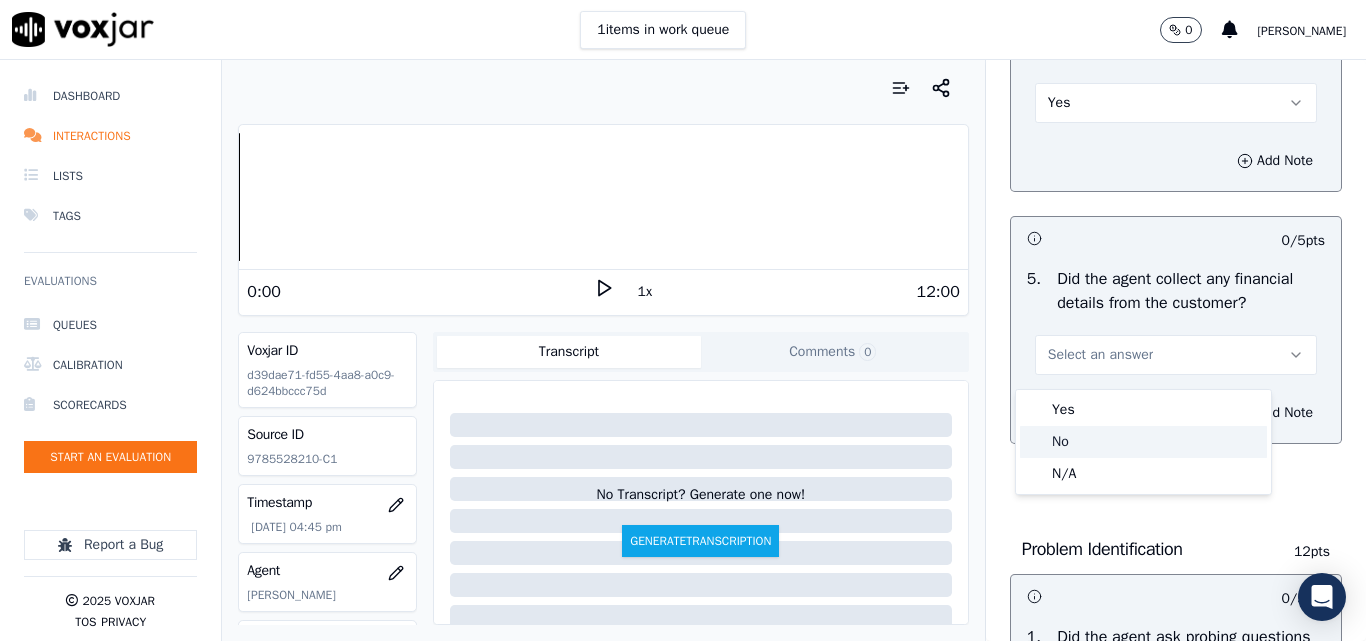 click on "No" 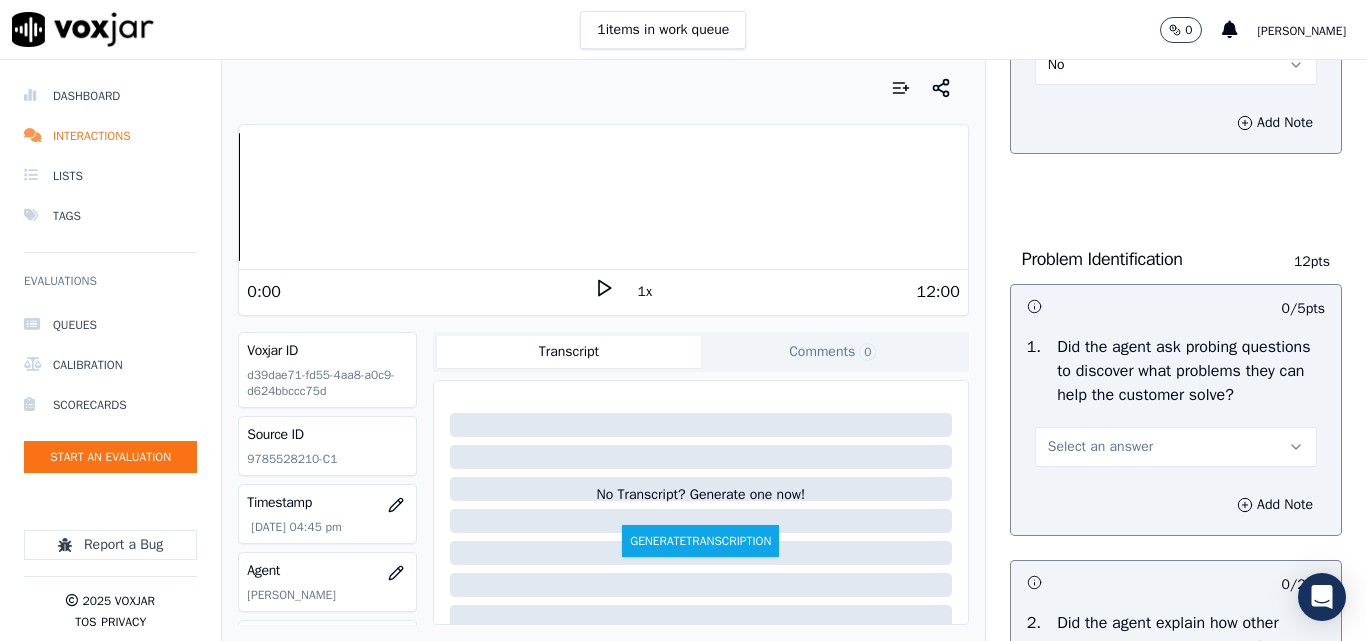 scroll, scrollTop: 1500, scrollLeft: 0, axis: vertical 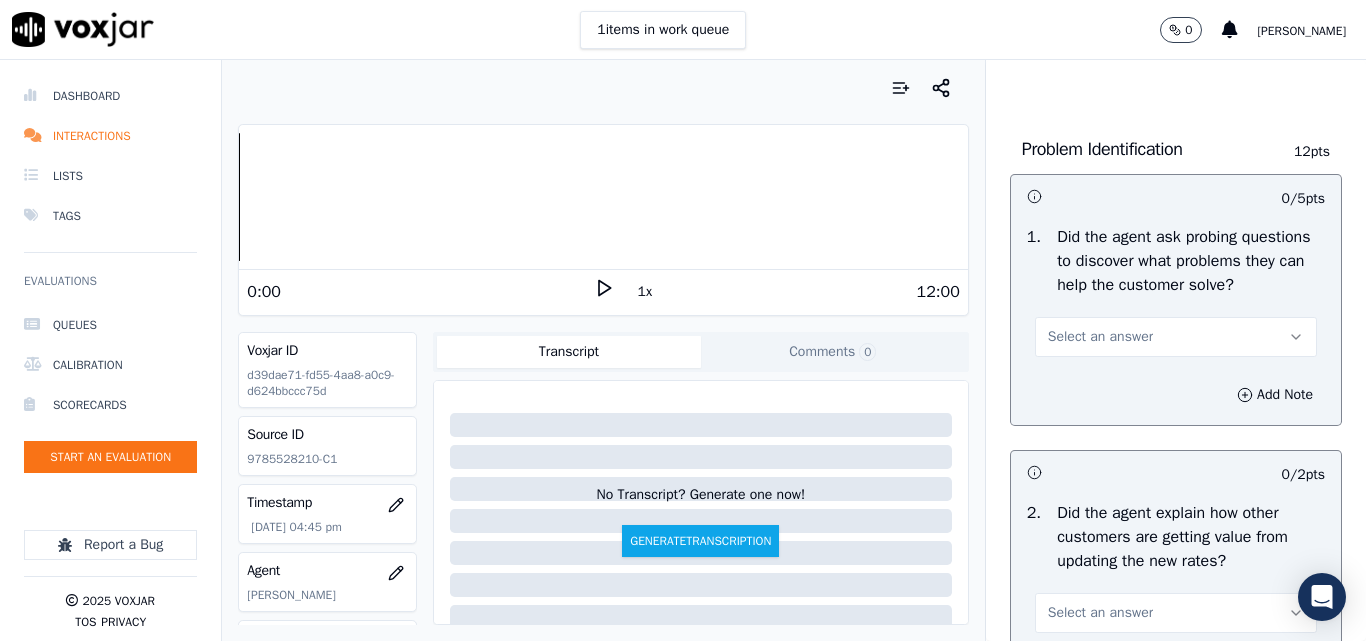 drag, startPoint x: 1082, startPoint y: 380, endPoint x: 1080, endPoint y: 391, distance: 11.18034 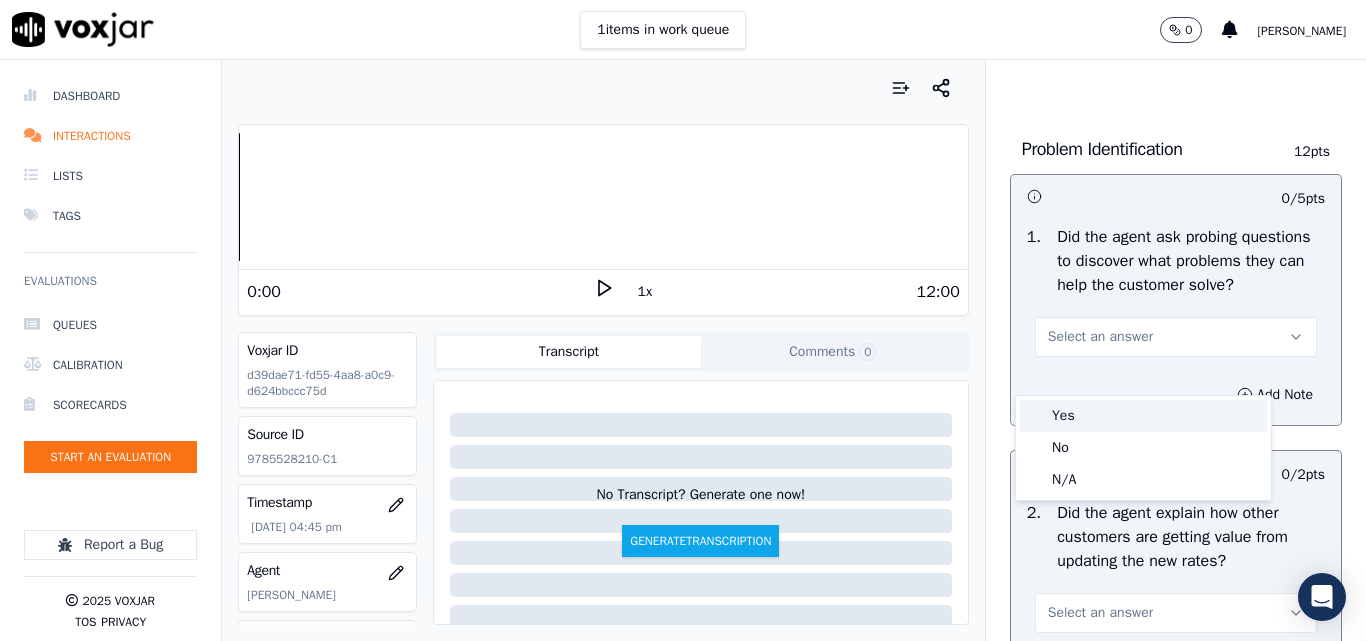 click on "Yes" at bounding box center [1143, 416] 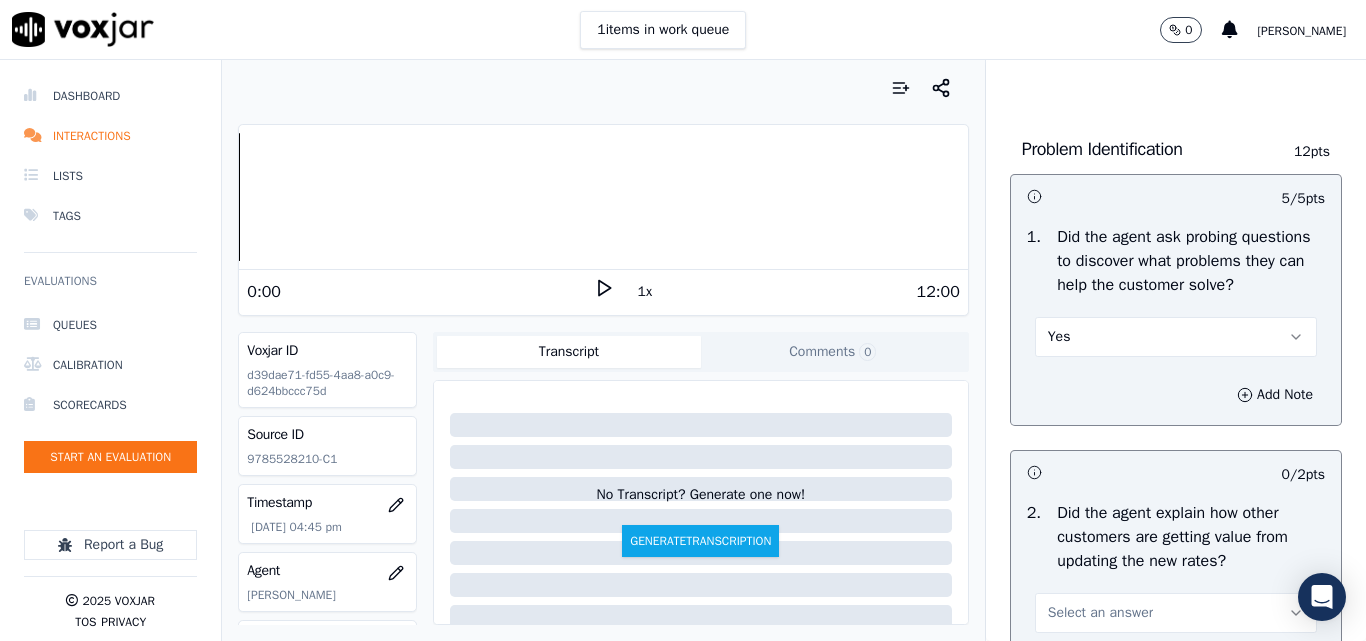 scroll, scrollTop: 1900, scrollLeft: 0, axis: vertical 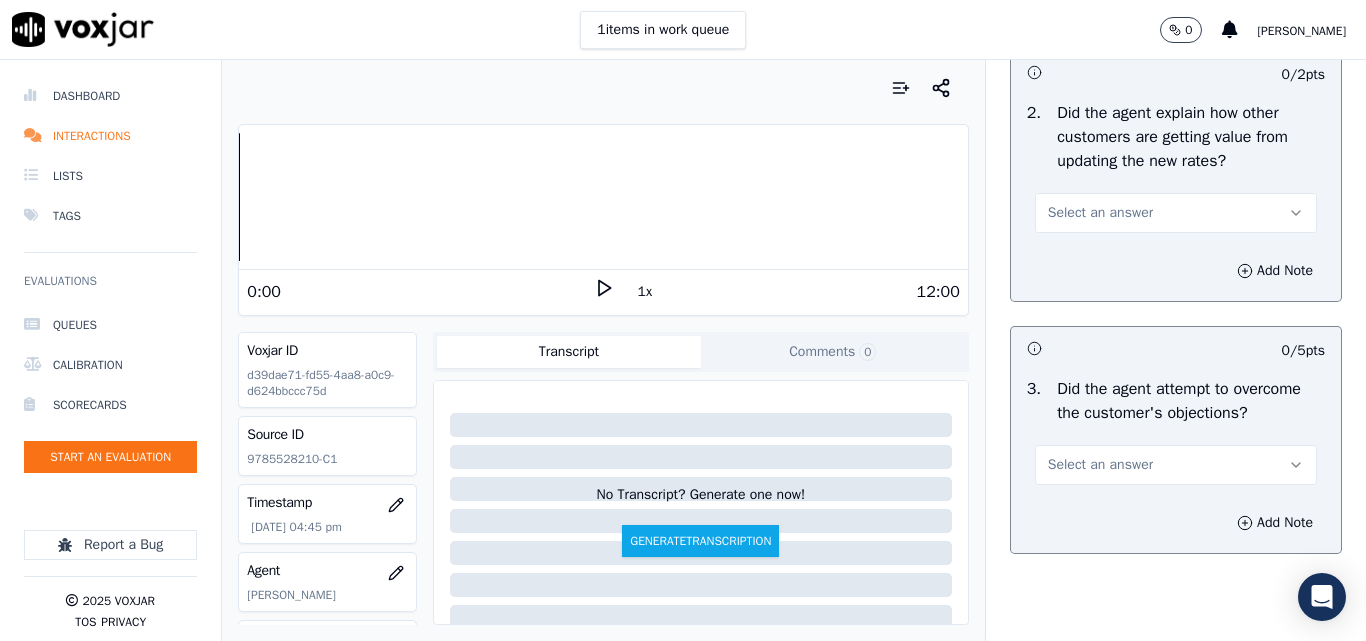 click on "Select an answer" at bounding box center (1100, 213) 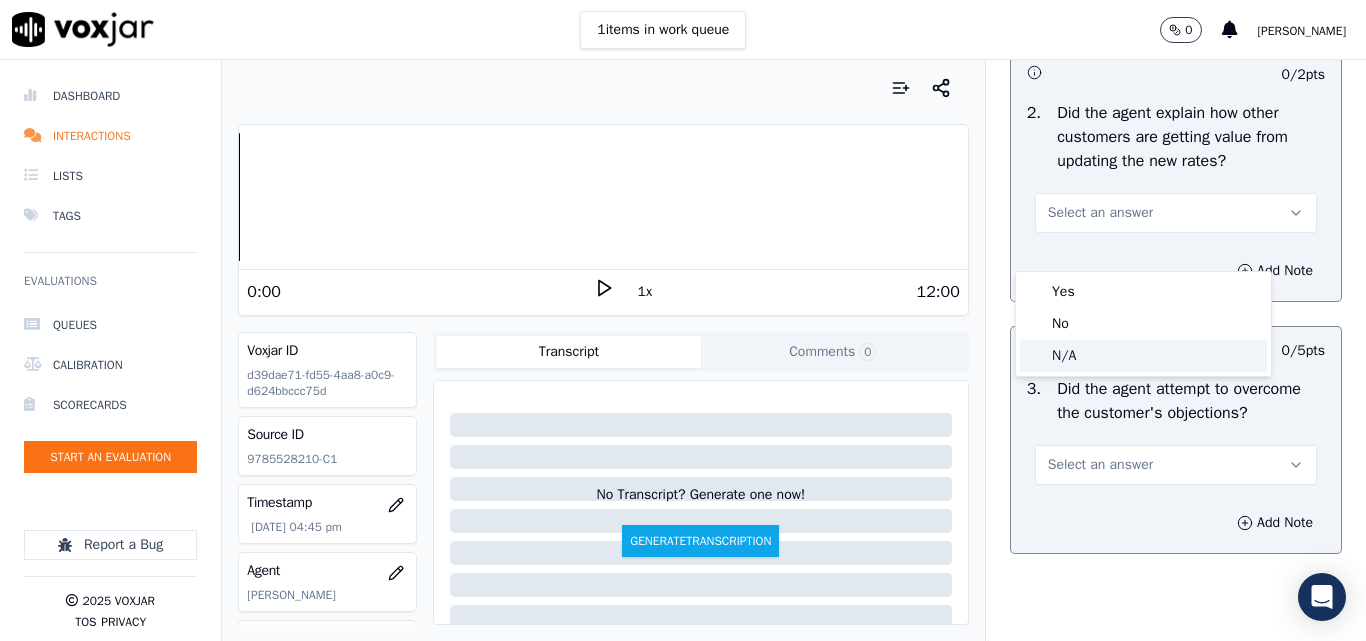 click on "N/A" 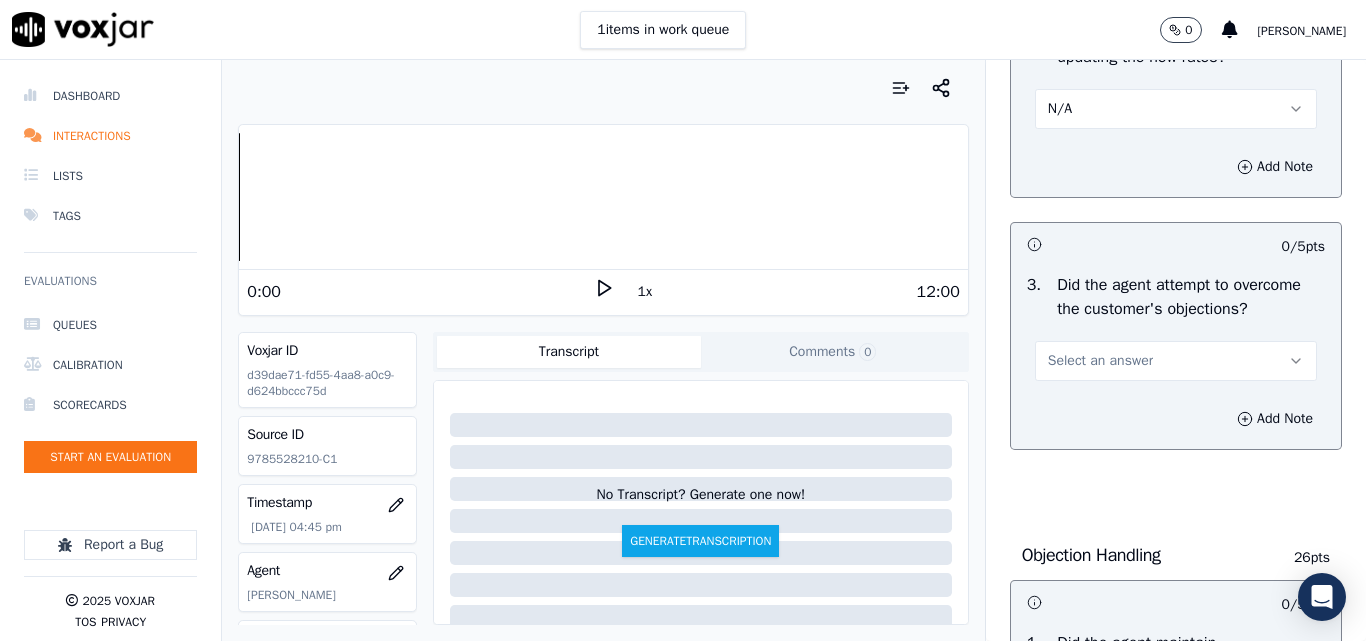 scroll, scrollTop: 2100, scrollLeft: 0, axis: vertical 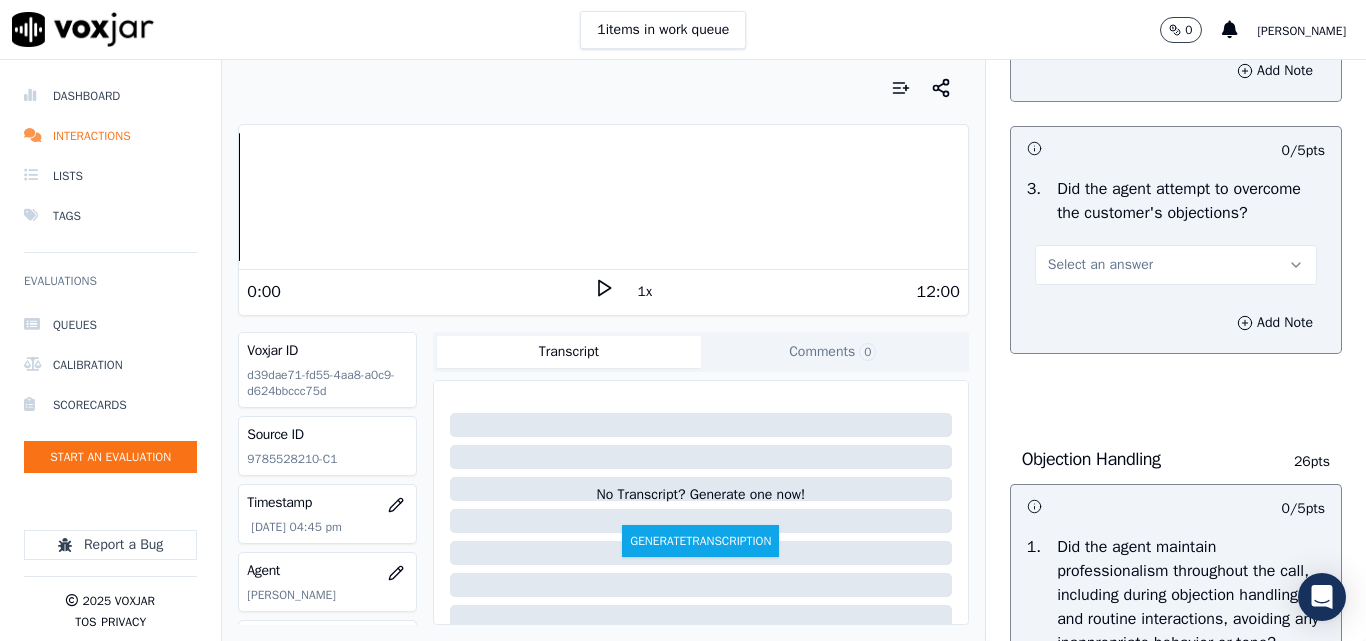 click on "Select an answer" at bounding box center [1100, 265] 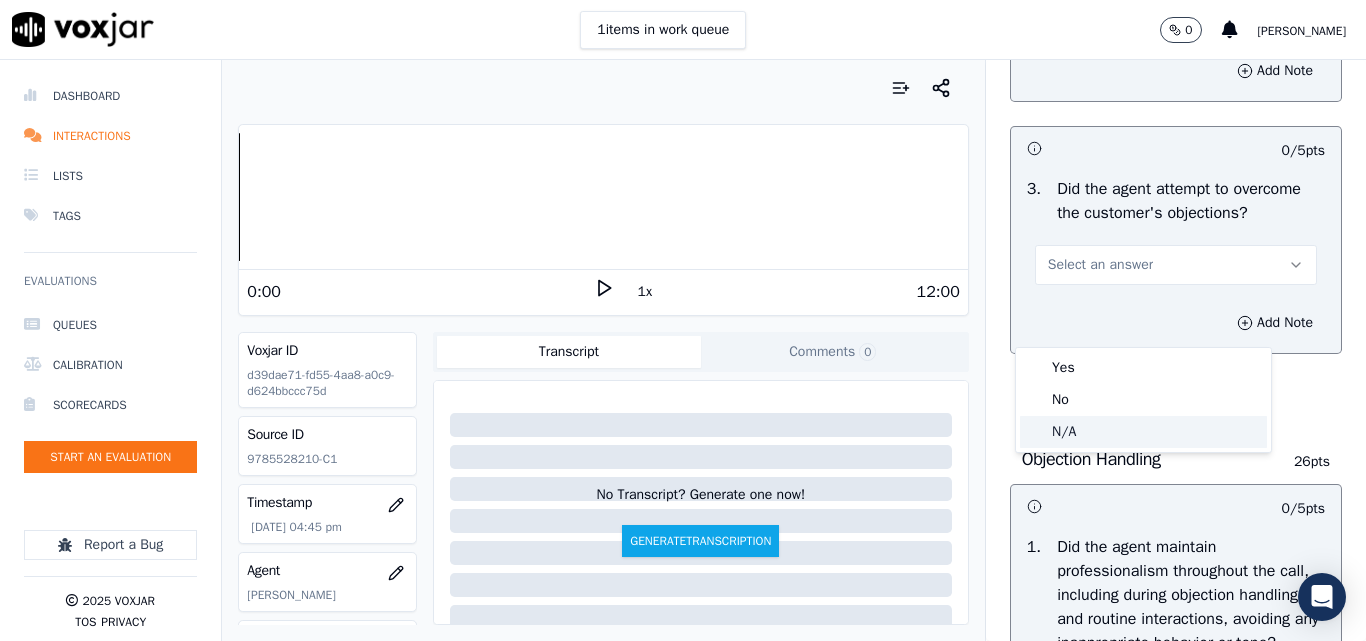 click on "N/A" 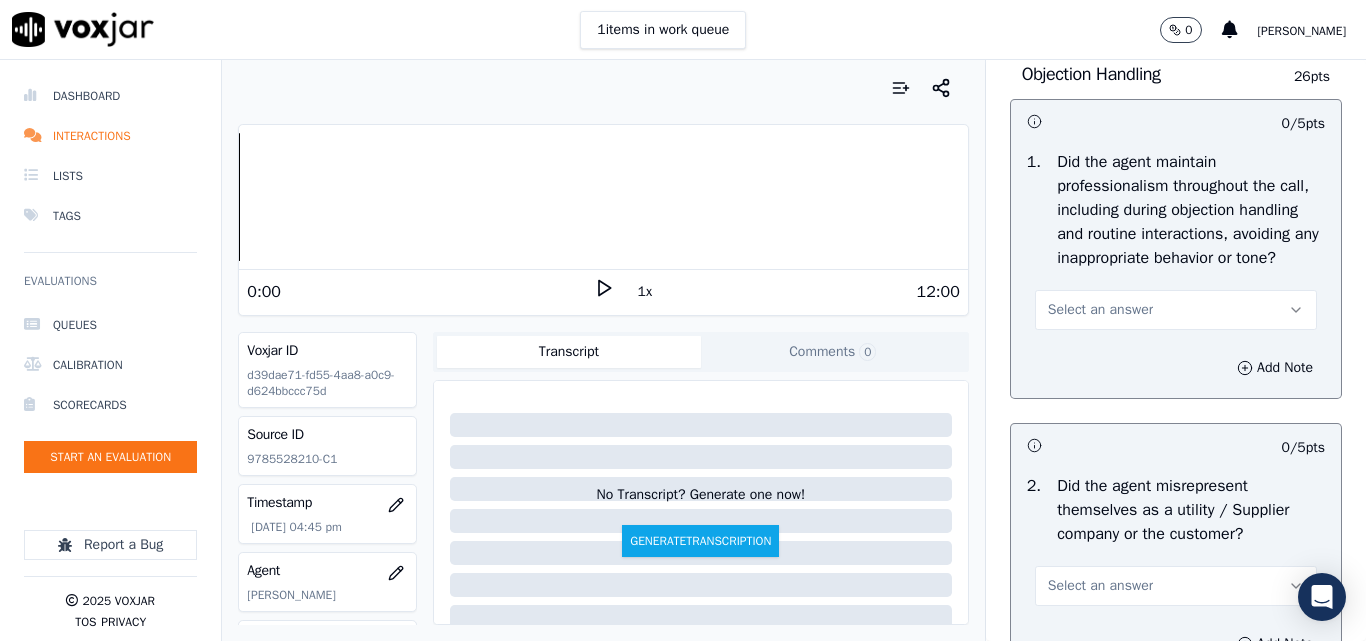 scroll, scrollTop: 2600, scrollLeft: 0, axis: vertical 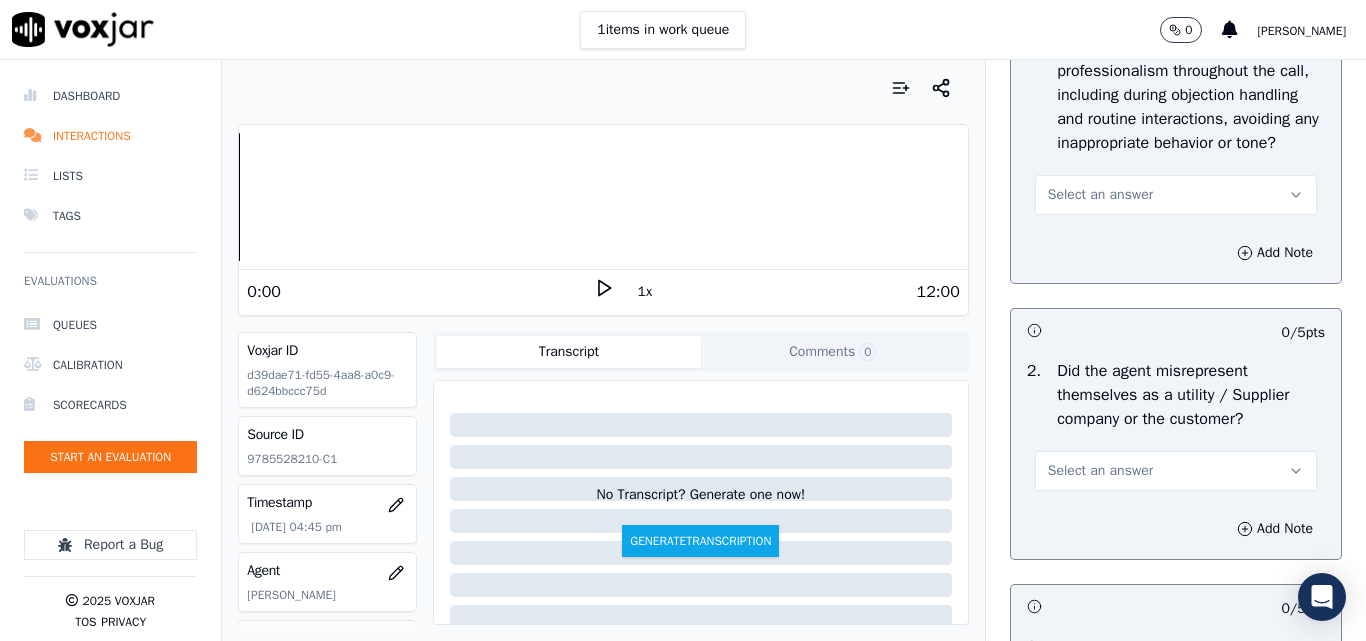 click on "Select an answer" at bounding box center [1100, 195] 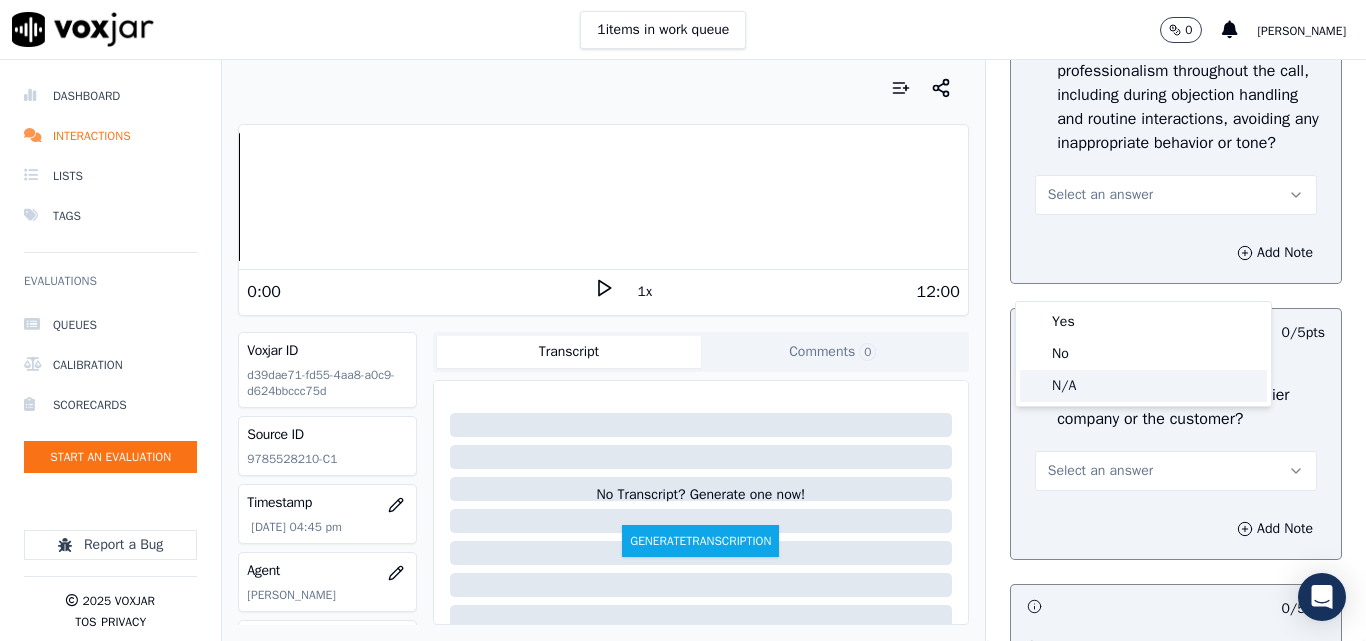 click on "N/A" 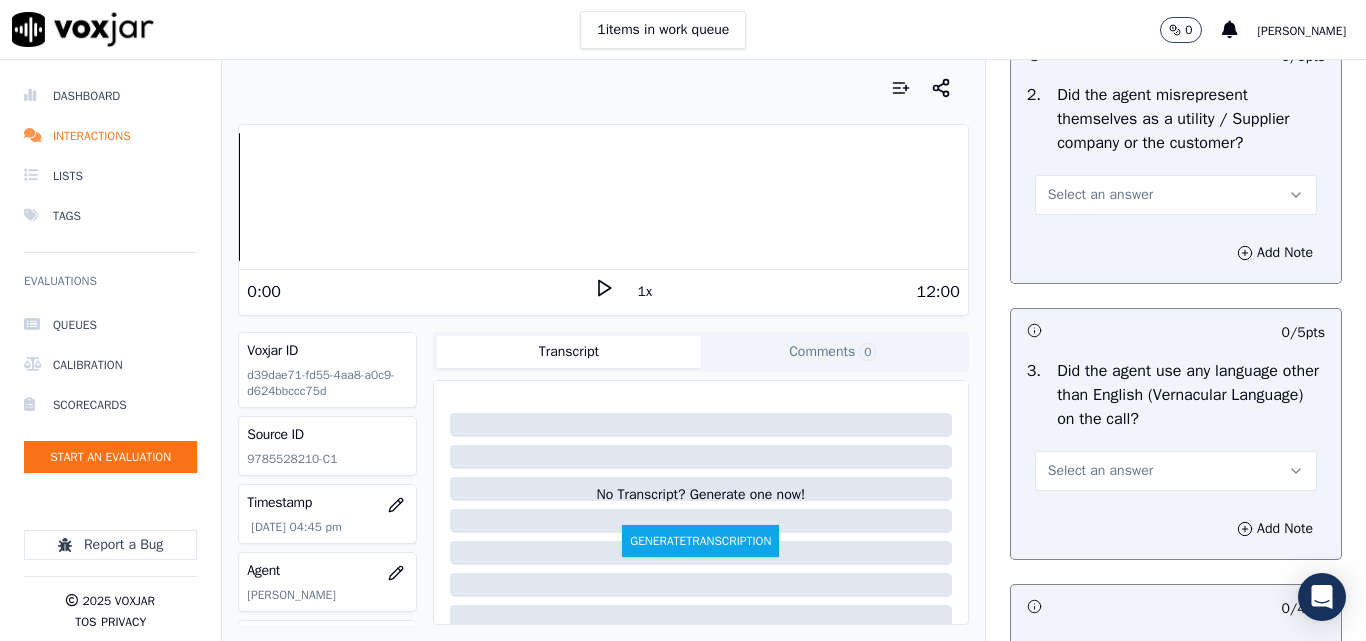 scroll, scrollTop: 2900, scrollLeft: 0, axis: vertical 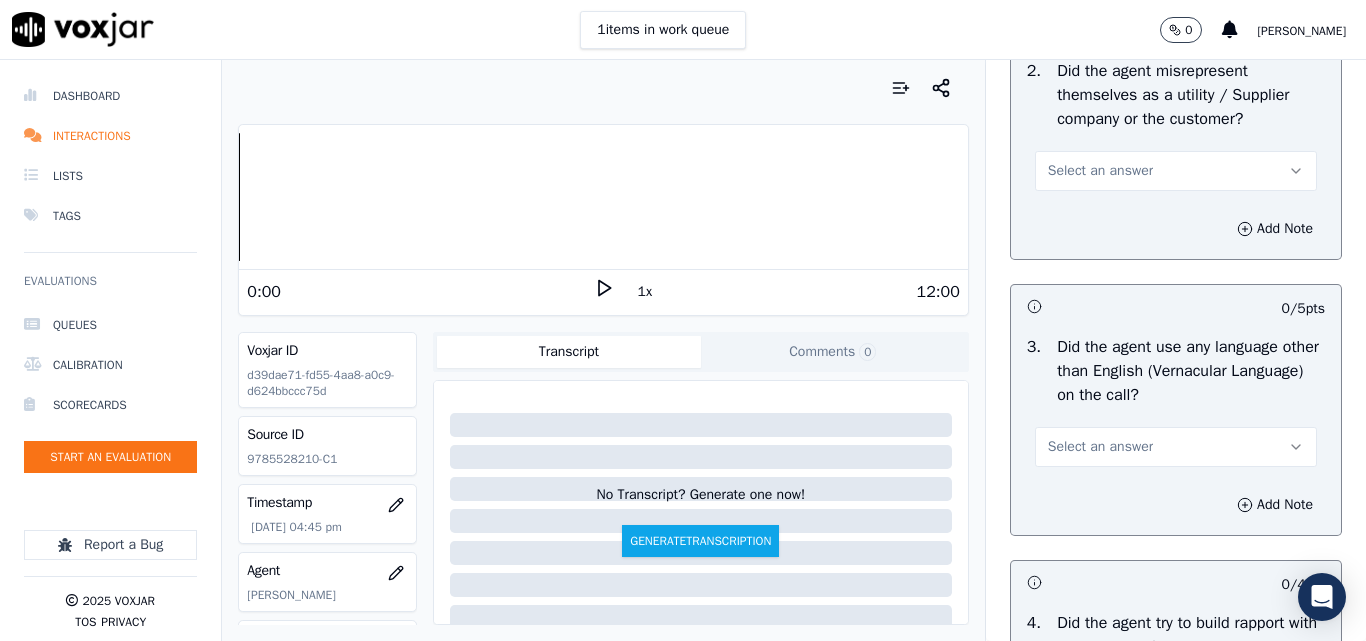 click on "Select an answer" at bounding box center [1100, 171] 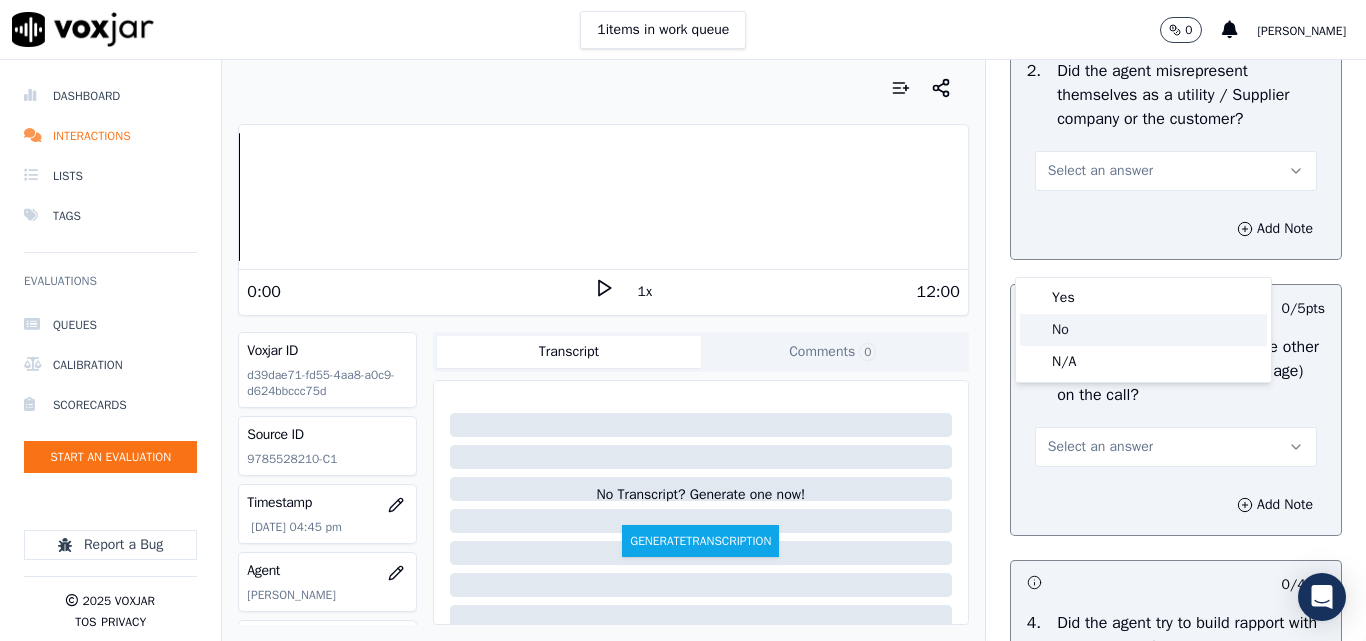 click on "No" 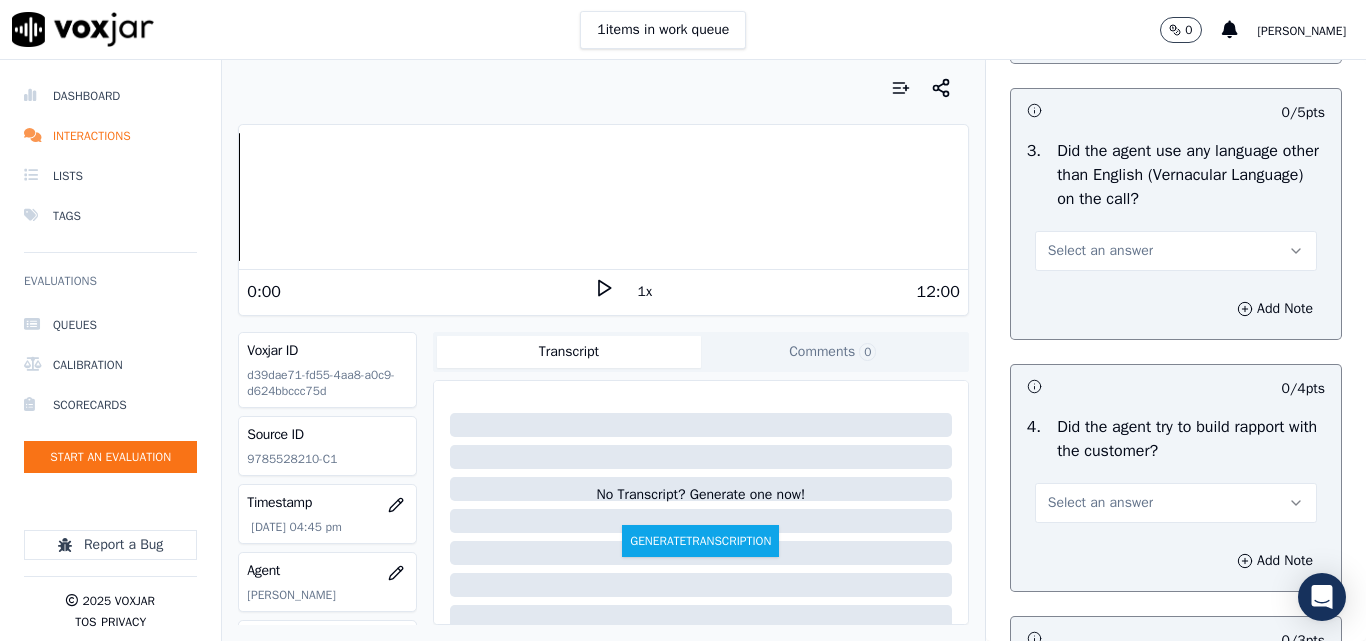scroll, scrollTop: 3100, scrollLeft: 0, axis: vertical 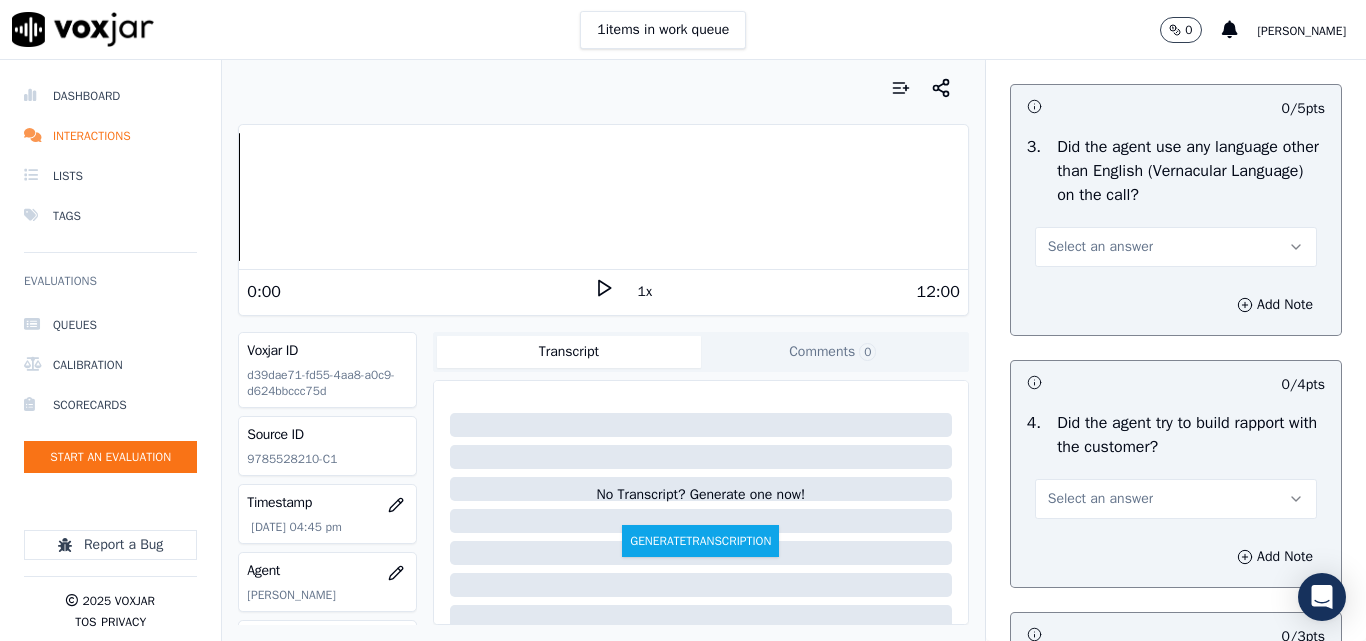 click on "Select an answer" at bounding box center (1100, 247) 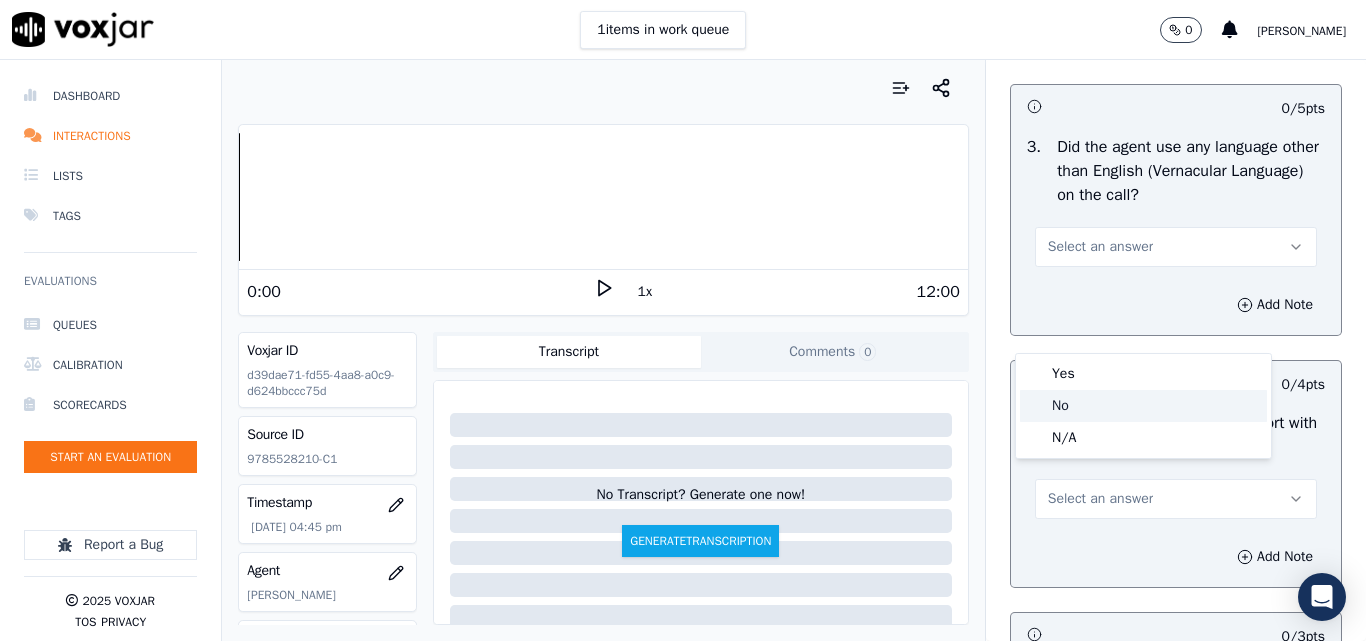 click on "No" 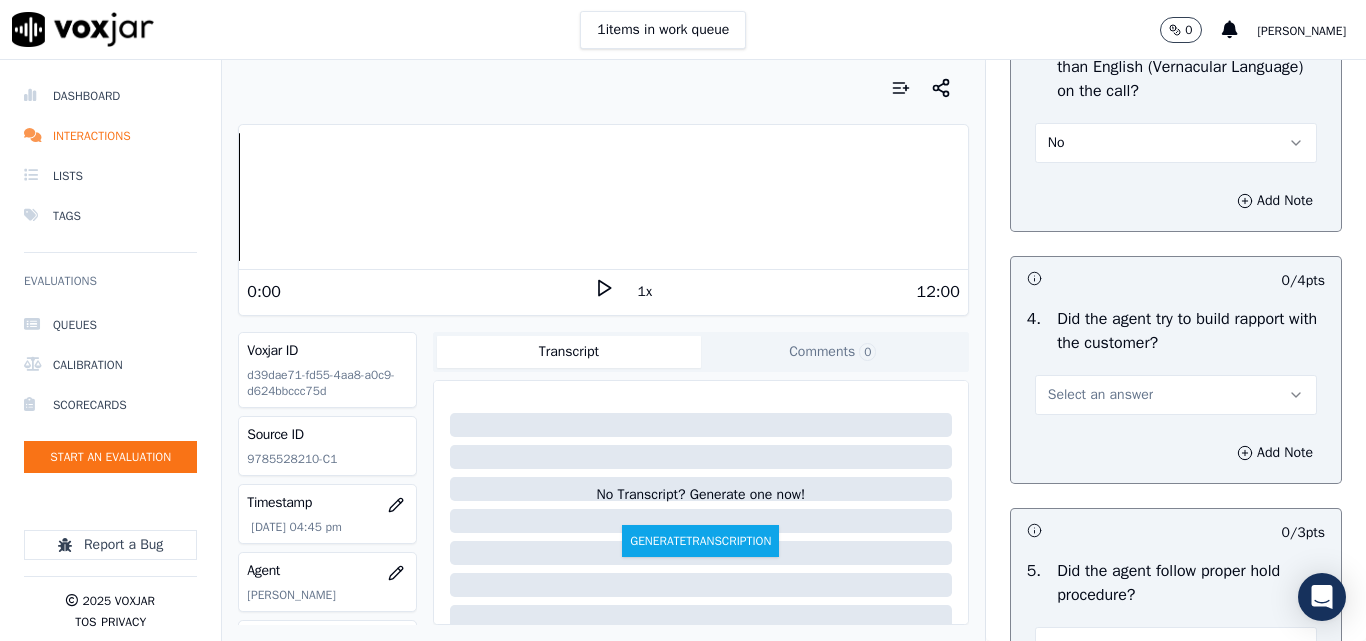 scroll, scrollTop: 3300, scrollLeft: 0, axis: vertical 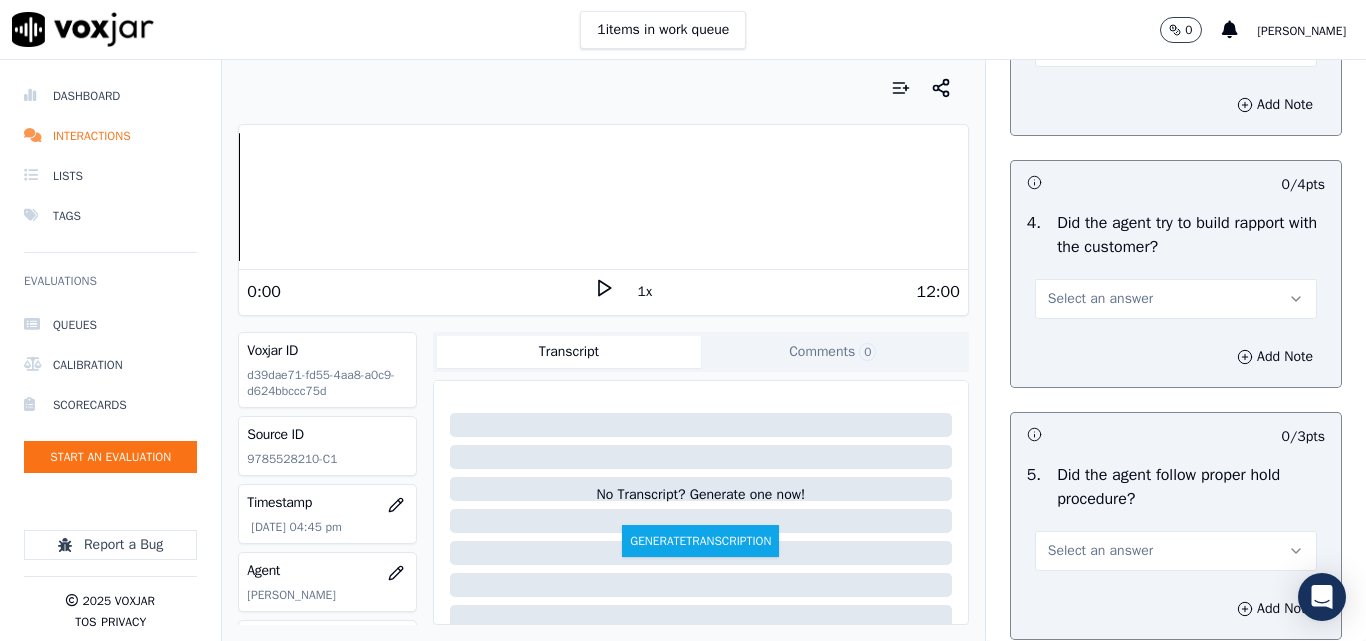 click on "Select an answer" at bounding box center [1100, 299] 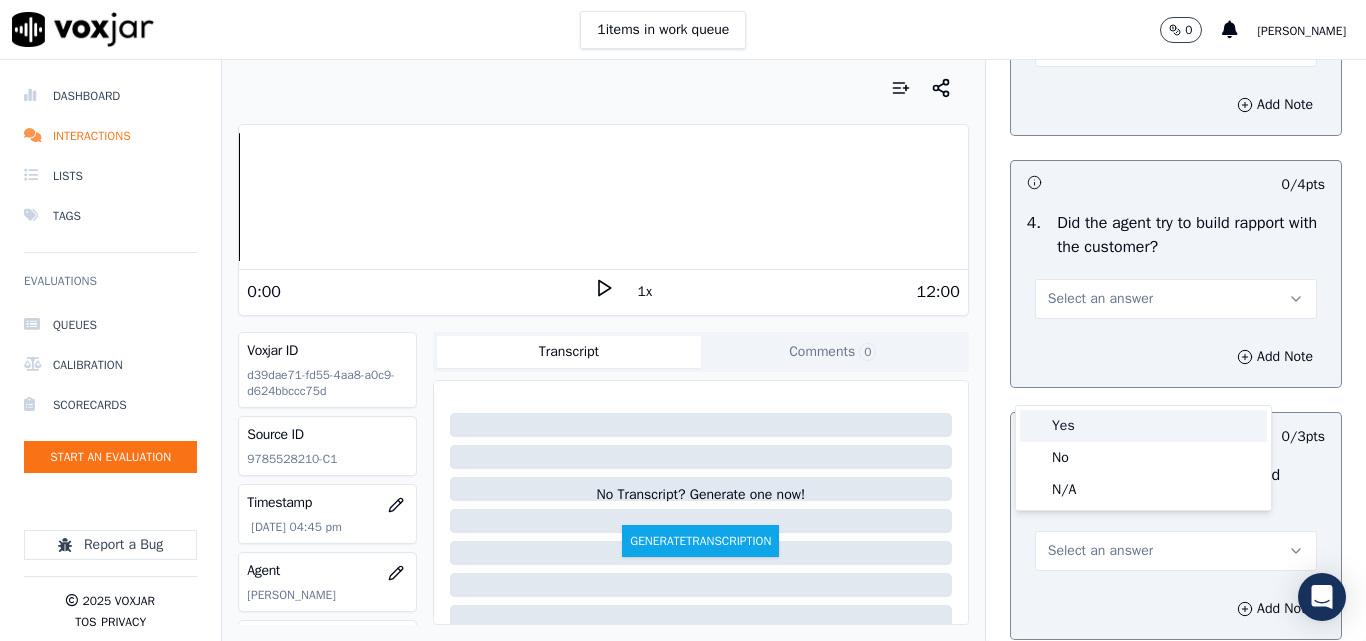 click on "Yes" at bounding box center [1143, 426] 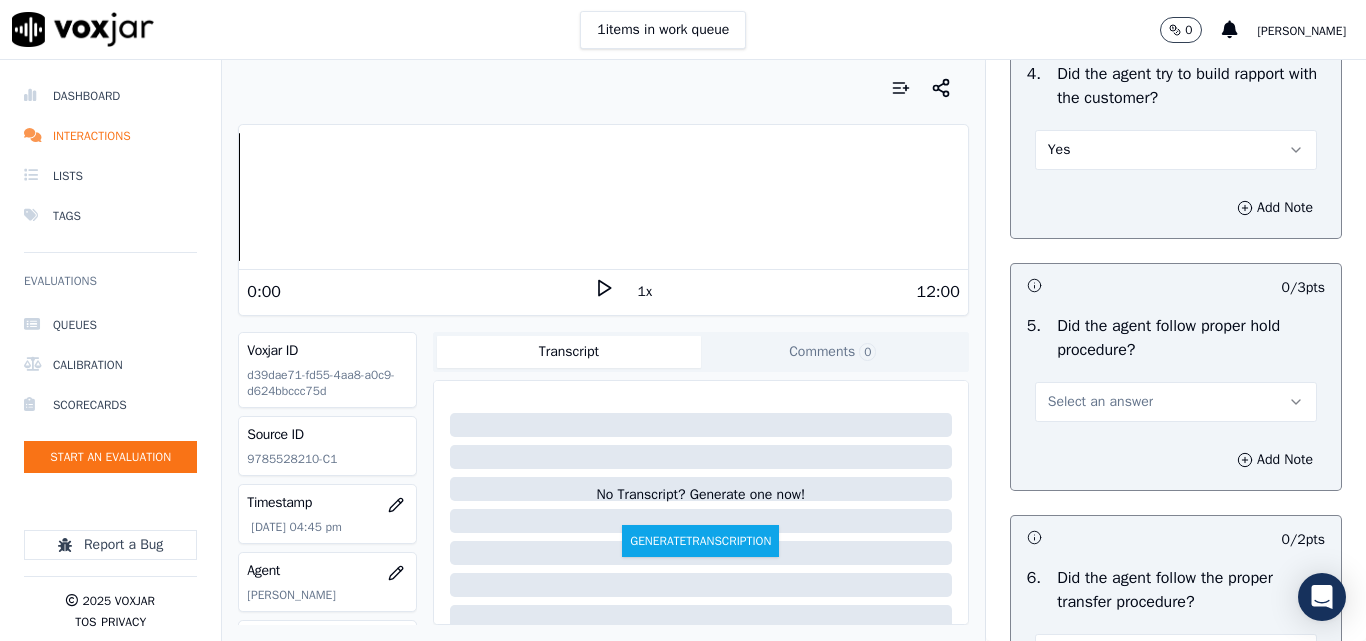 scroll, scrollTop: 3600, scrollLeft: 0, axis: vertical 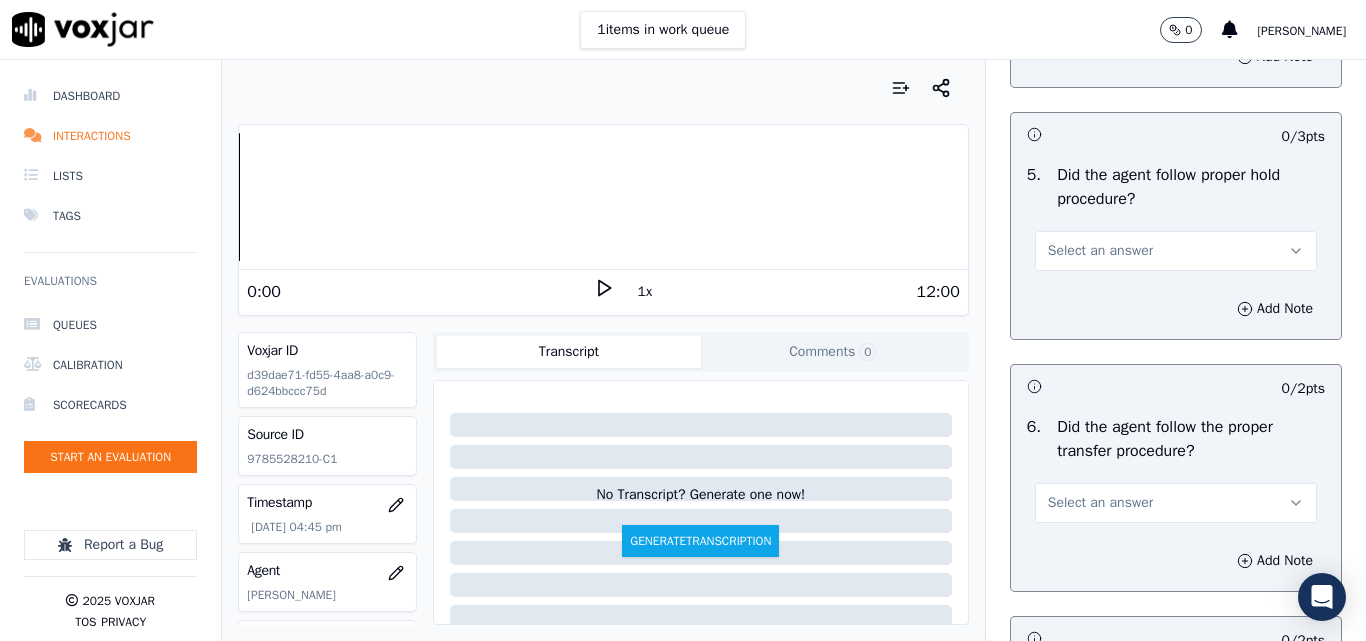 click on "Select an answer" at bounding box center (1100, 251) 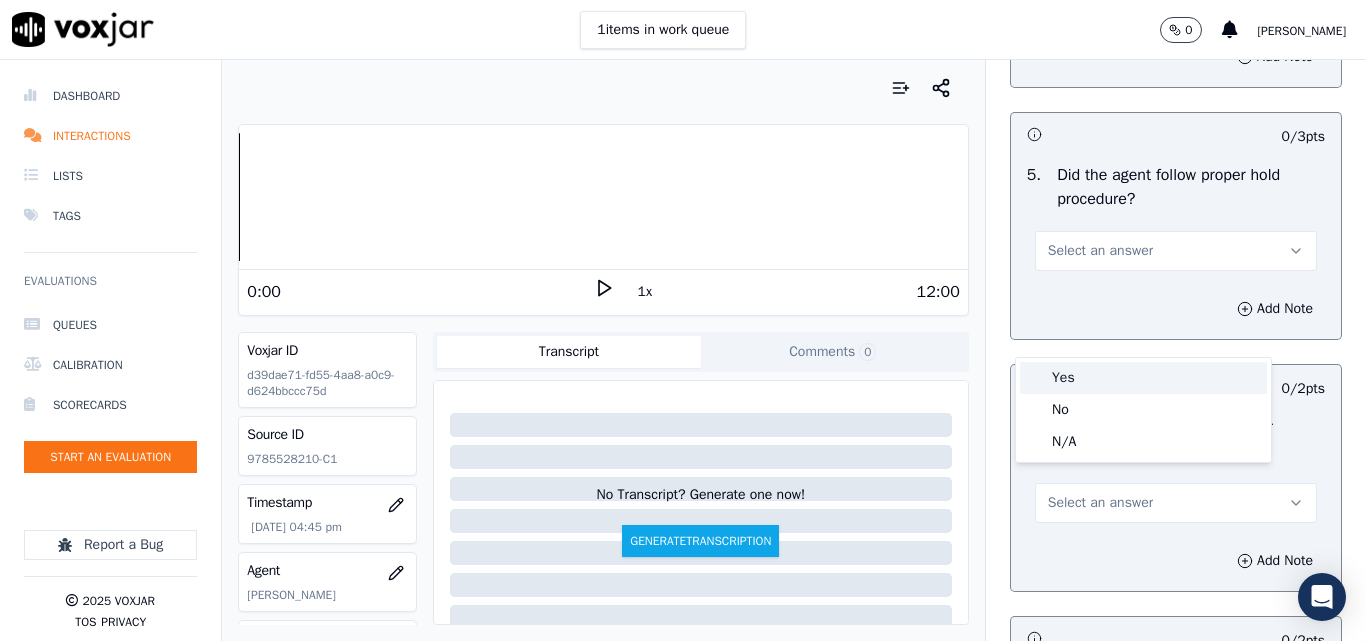 click on "Yes" at bounding box center (1143, 378) 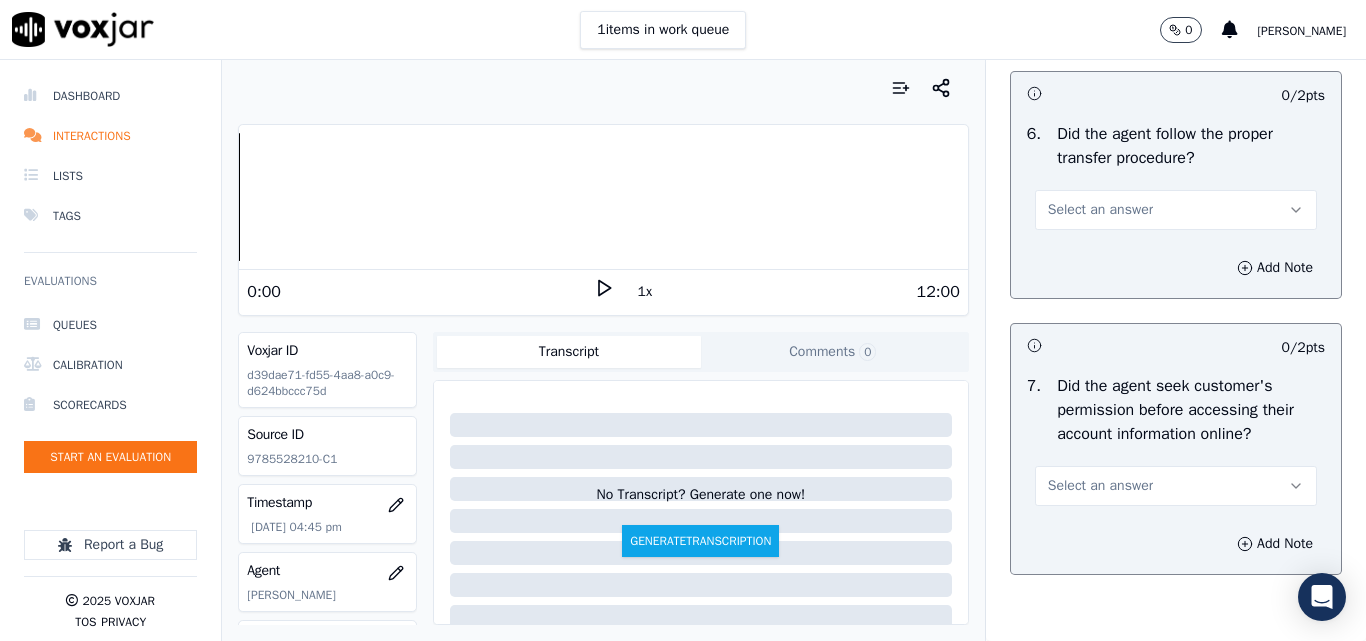 scroll, scrollTop: 3900, scrollLeft: 0, axis: vertical 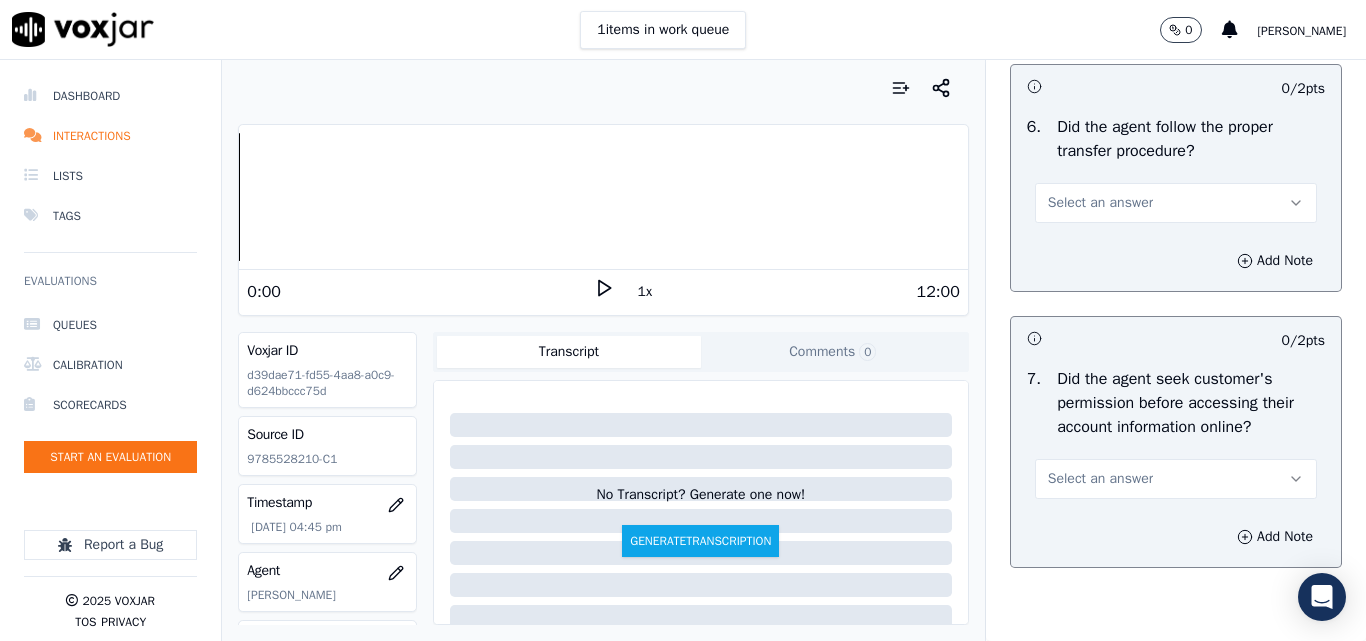 click on "Select an answer" at bounding box center (1100, 203) 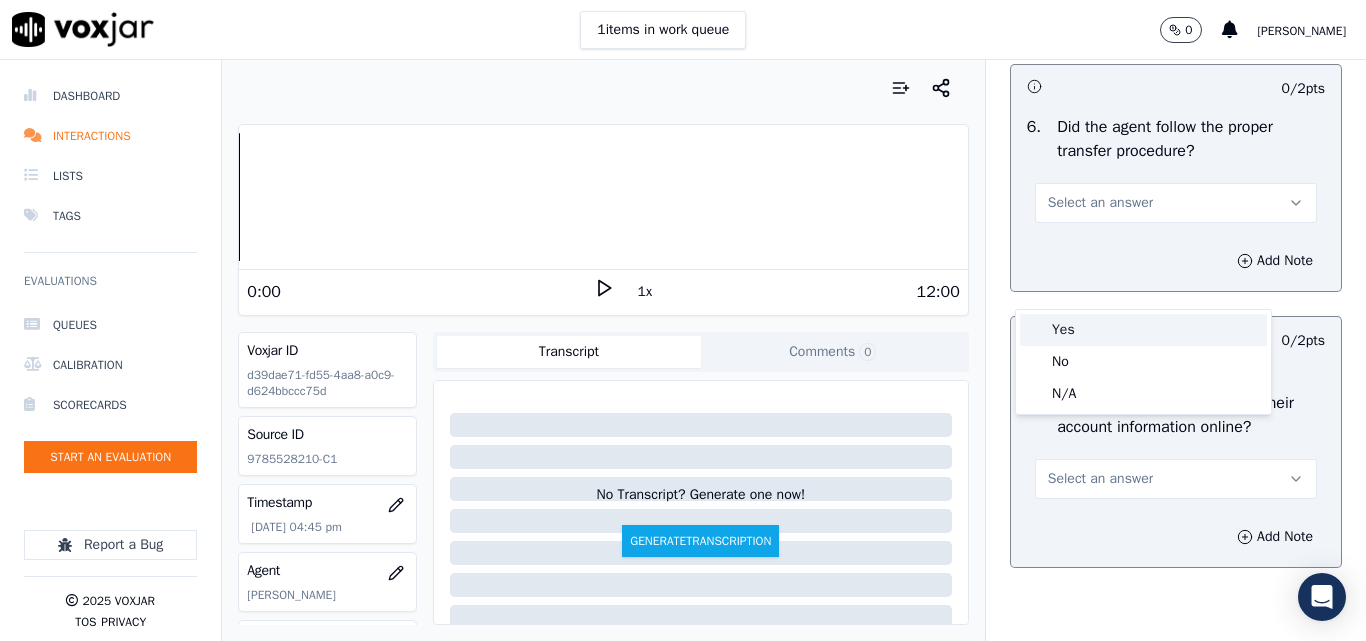 click on "Yes" at bounding box center [1143, 330] 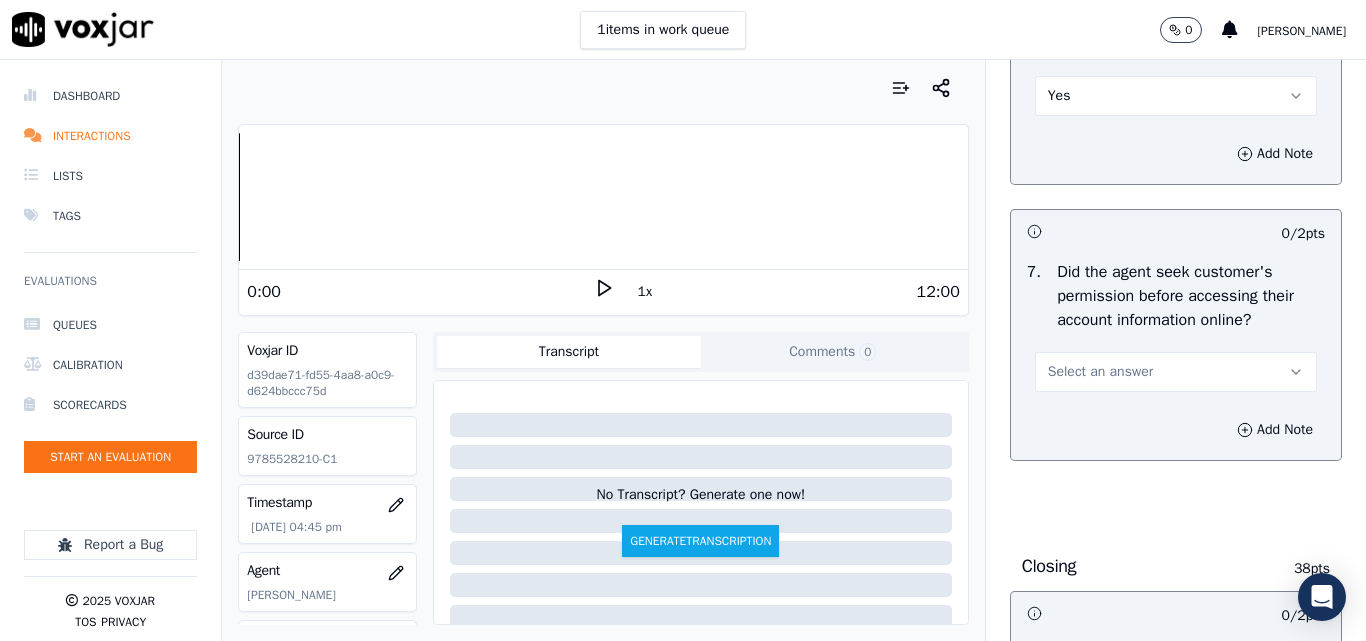 scroll, scrollTop: 4100, scrollLeft: 0, axis: vertical 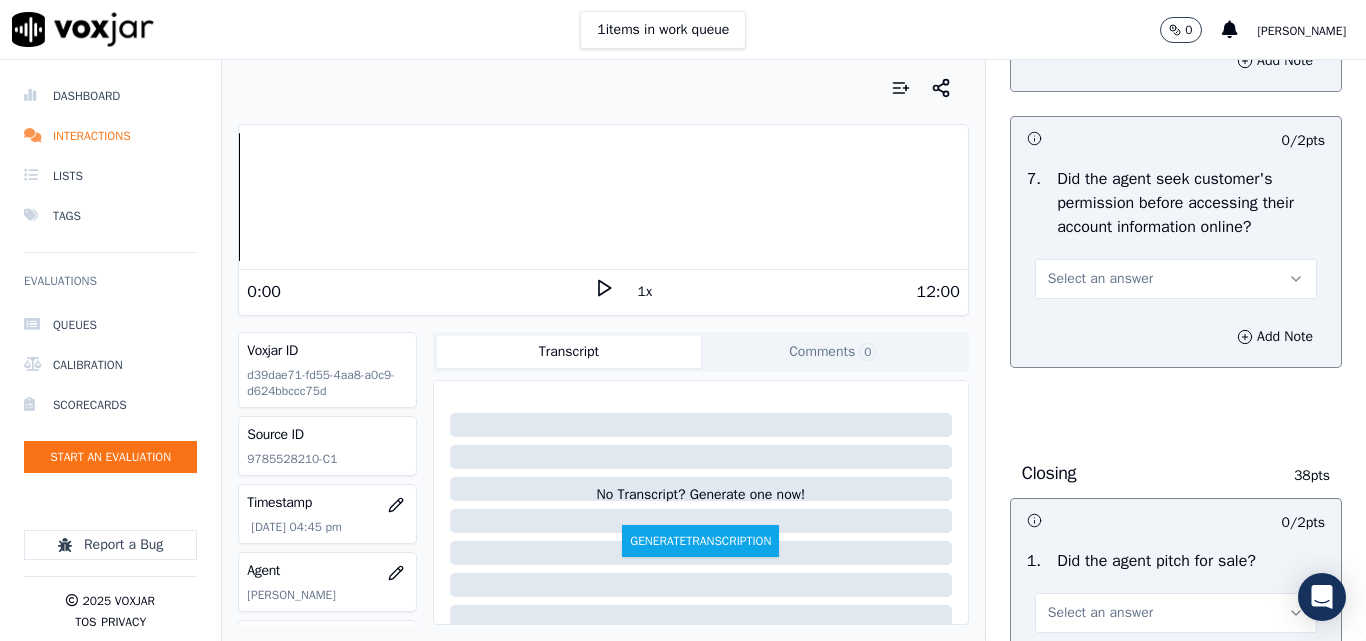click on "Select an answer" at bounding box center [1100, 279] 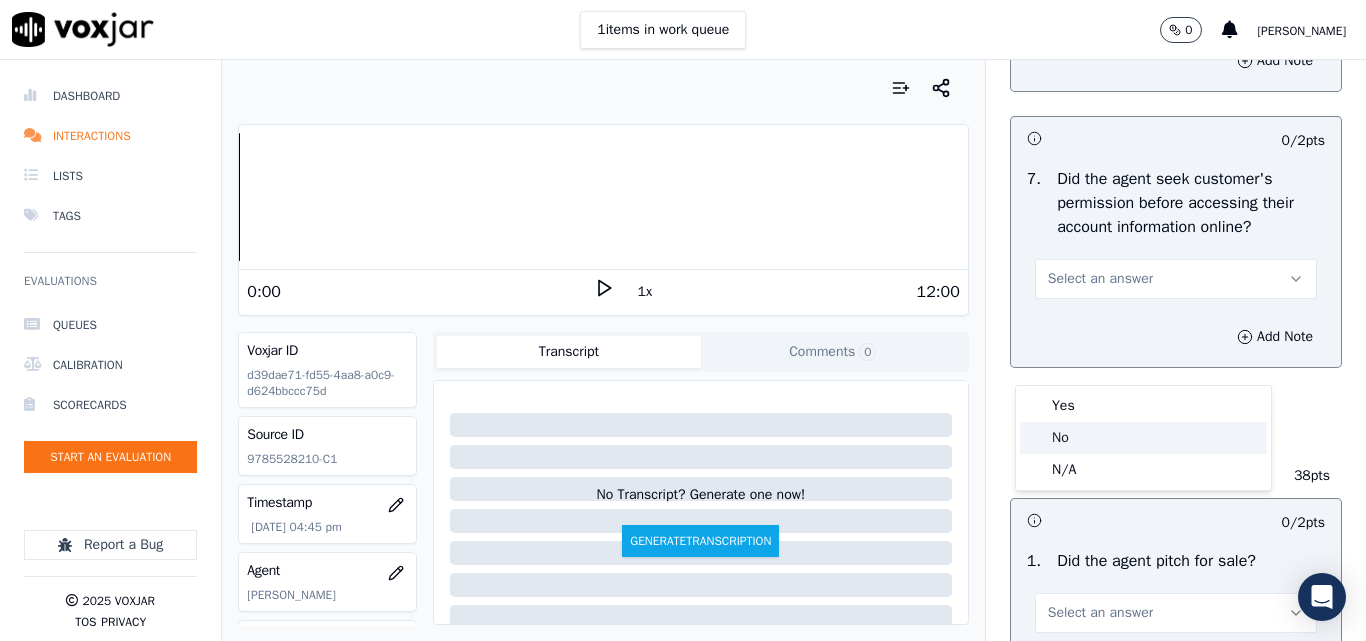 click on "No" 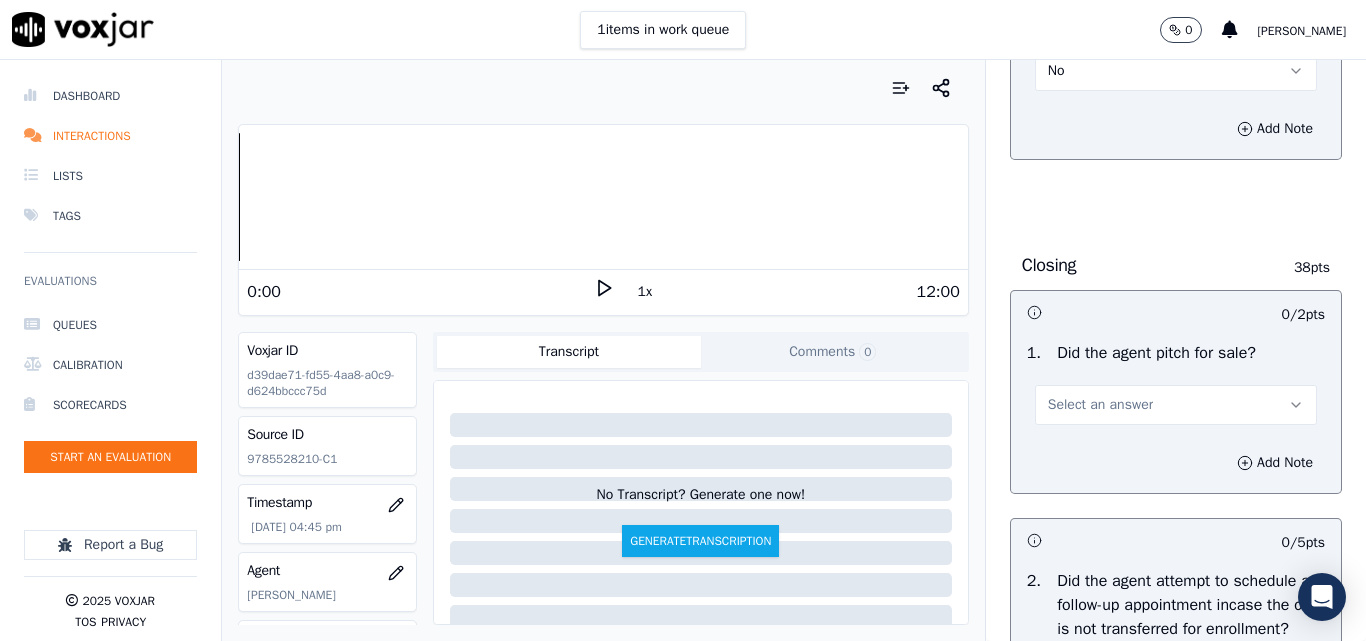 scroll, scrollTop: 4500, scrollLeft: 0, axis: vertical 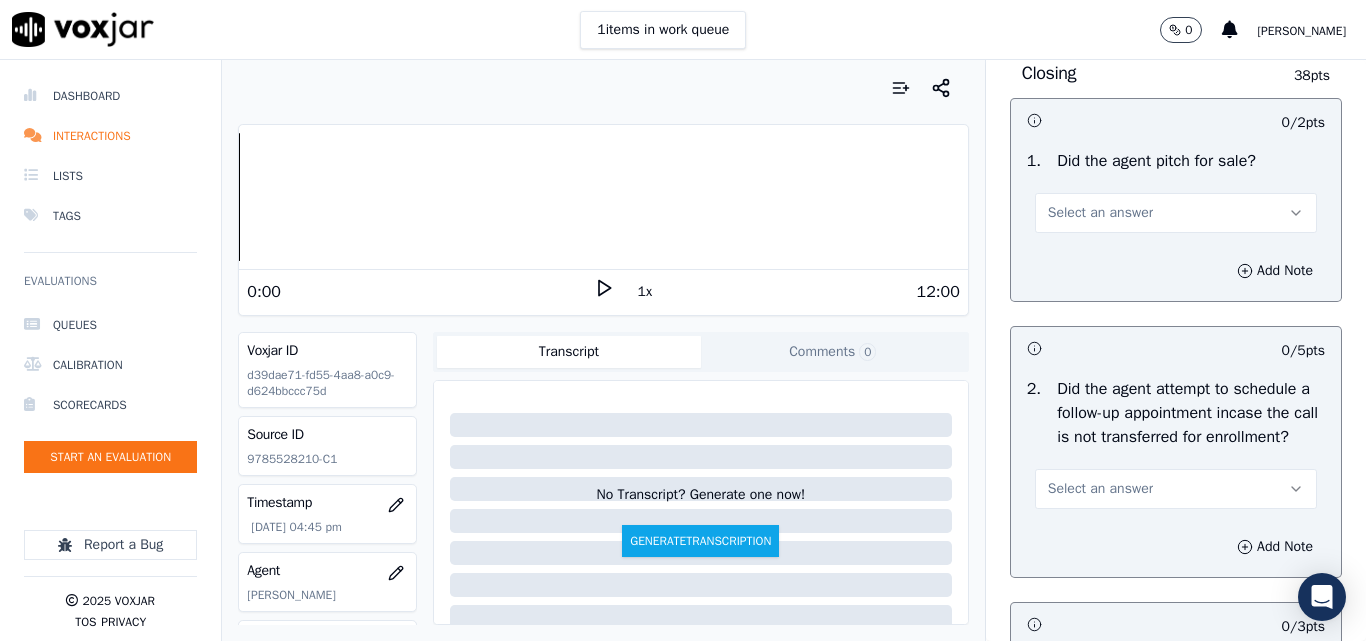 click on "Select an answer" at bounding box center (1100, 213) 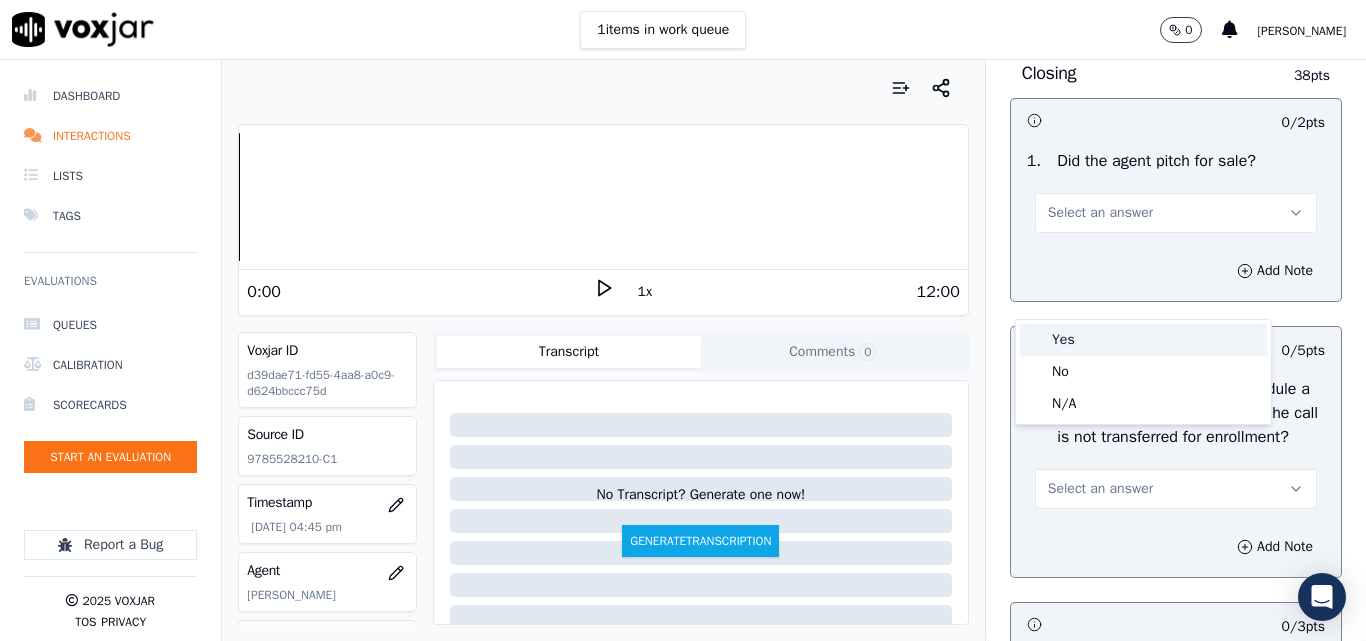 click on "Yes" at bounding box center (1143, 340) 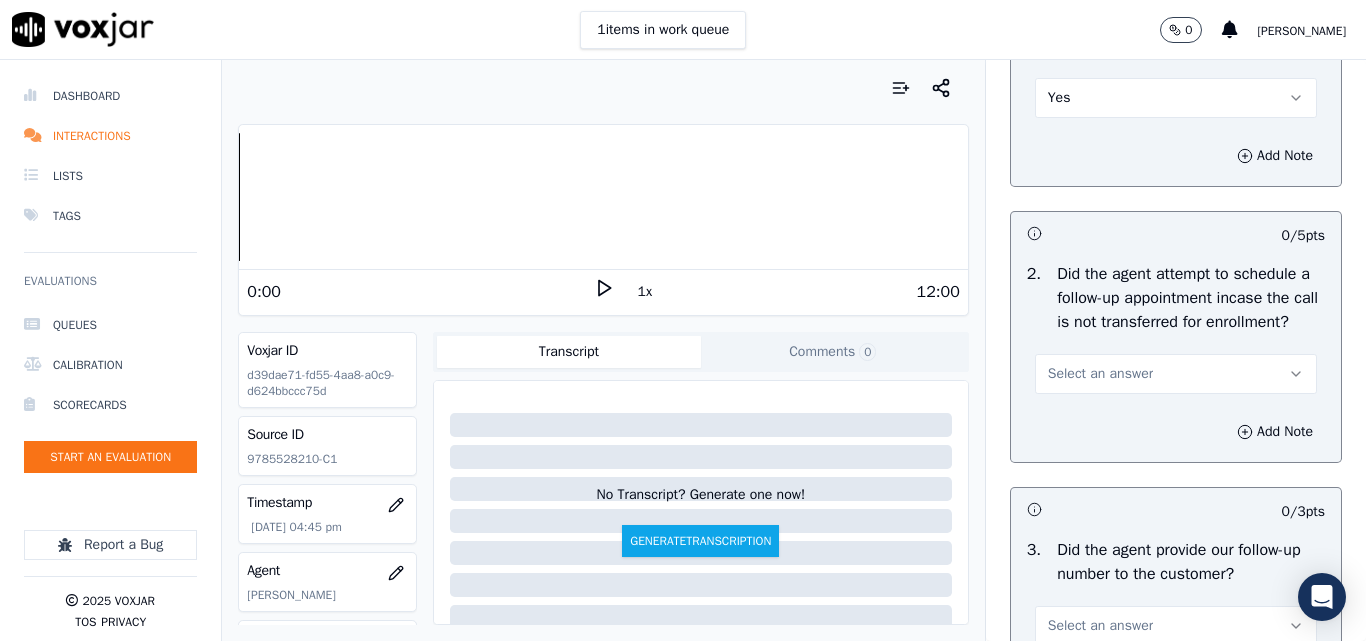 scroll, scrollTop: 4800, scrollLeft: 0, axis: vertical 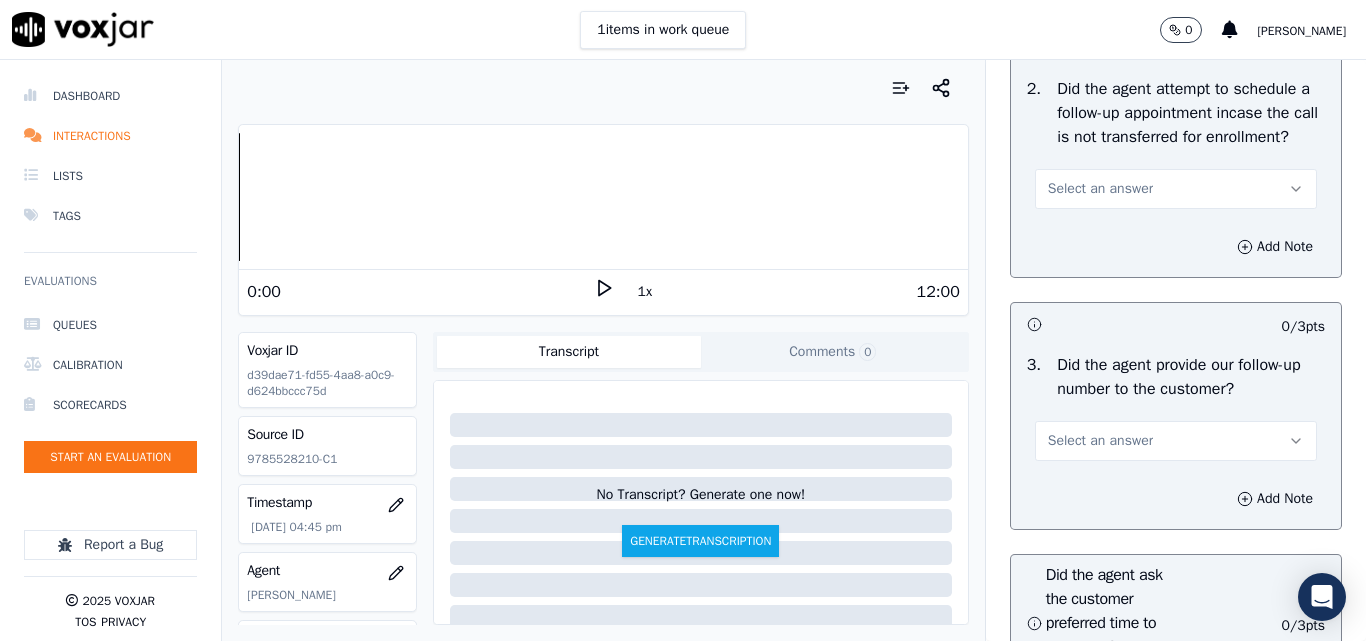 click on "Select an answer" at bounding box center (1100, 189) 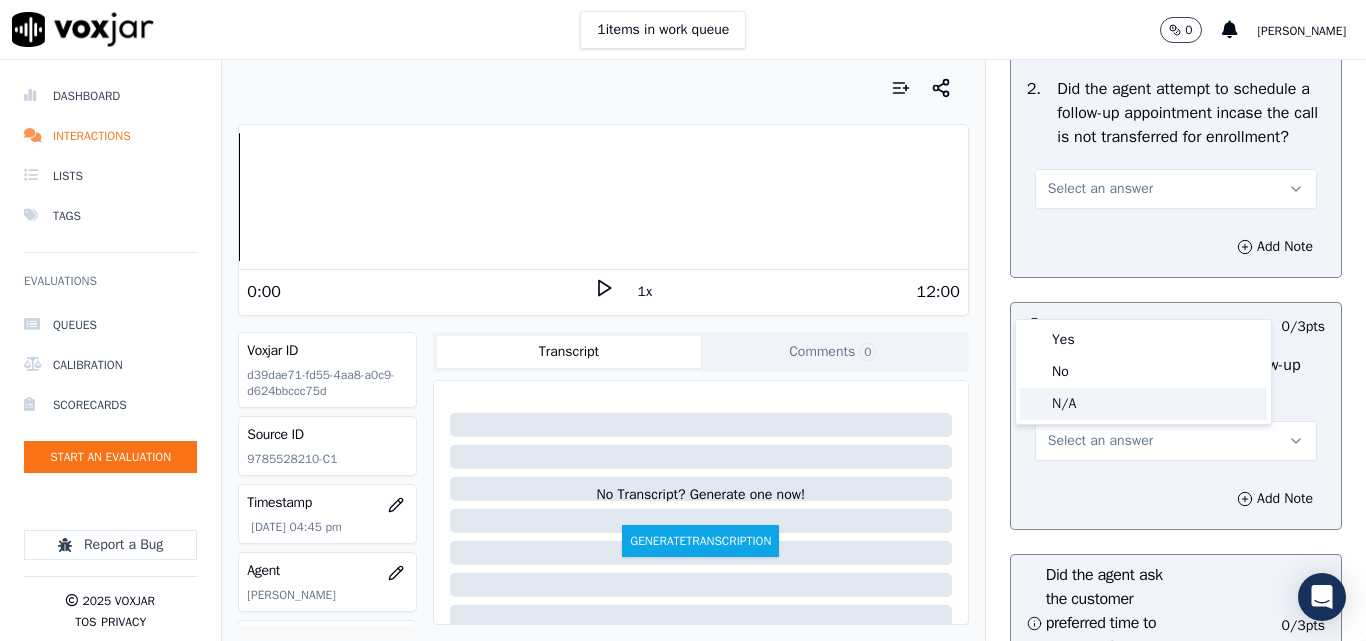 click on "N/A" 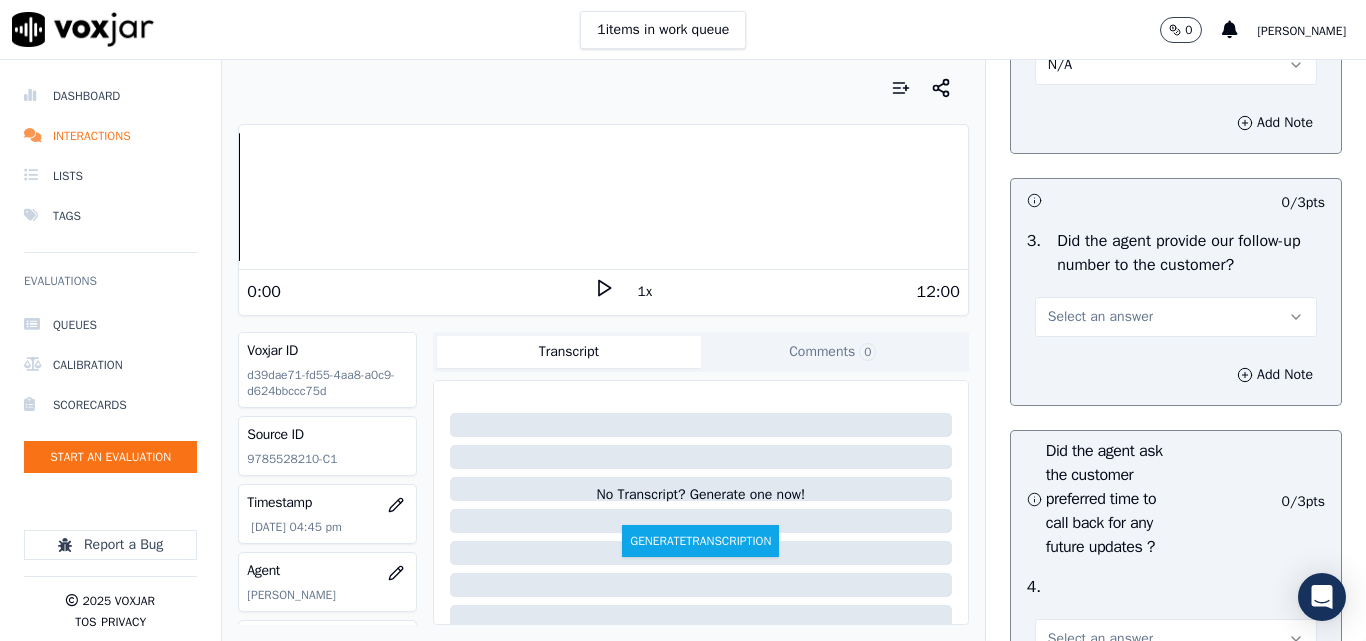 scroll, scrollTop: 5100, scrollLeft: 0, axis: vertical 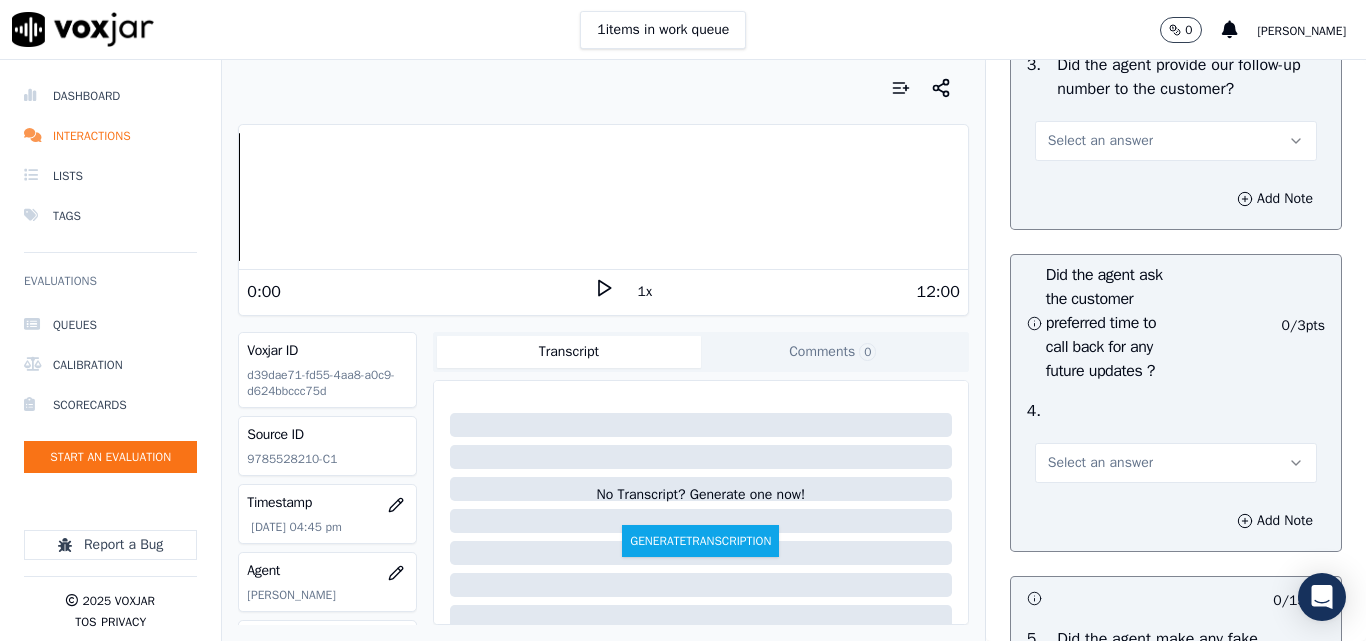 click on "Select an answer" at bounding box center (1100, 141) 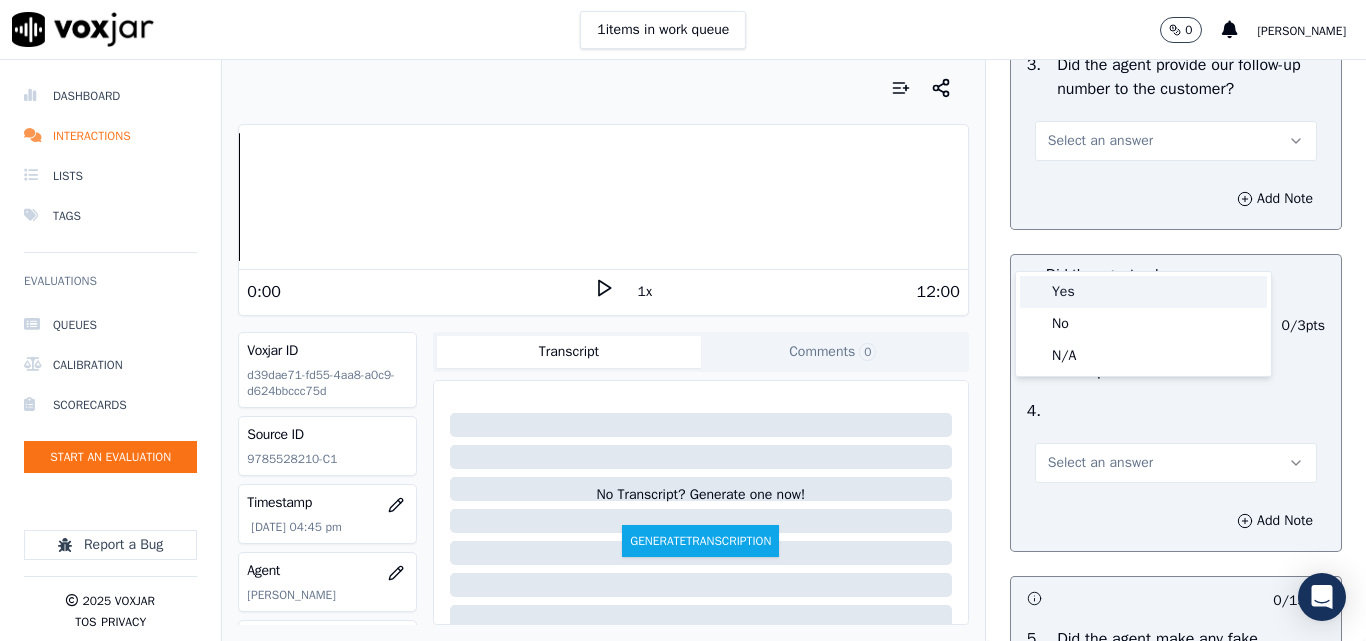 click on "Yes" at bounding box center (1143, 292) 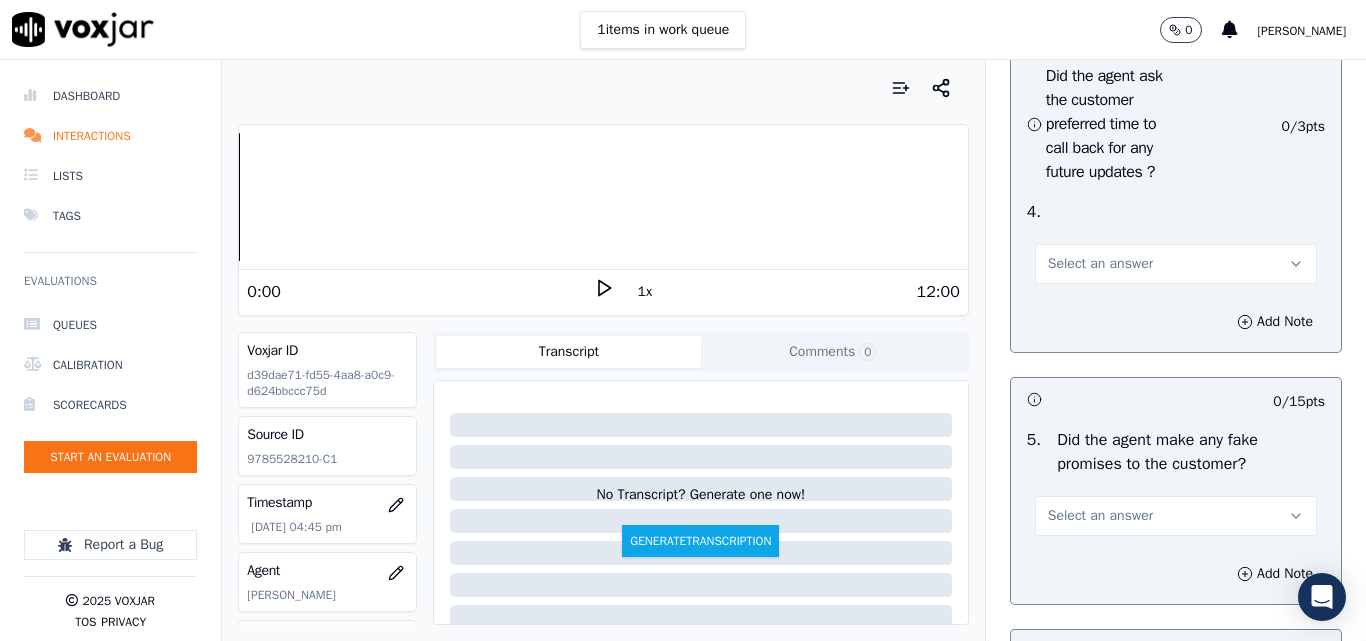 scroll, scrollTop: 5300, scrollLeft: 0, axis: vertical 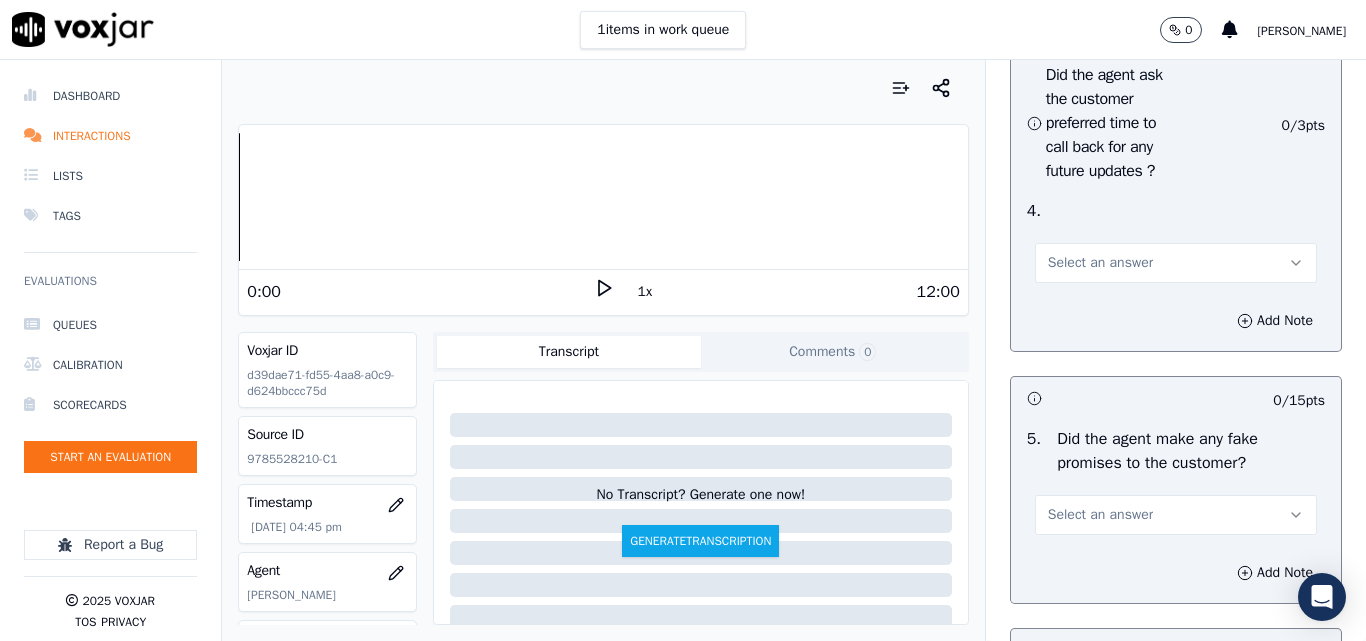 click on "Select an answer" at bounding box center (1100, 263) 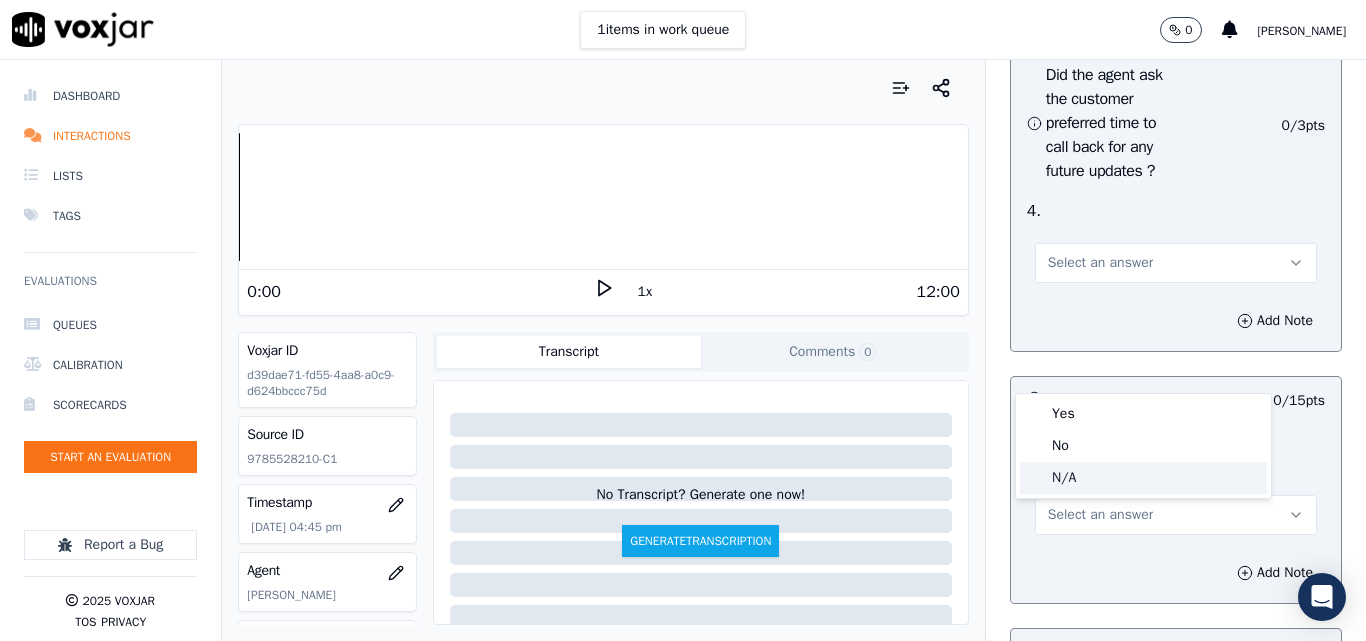 click on "N/A" 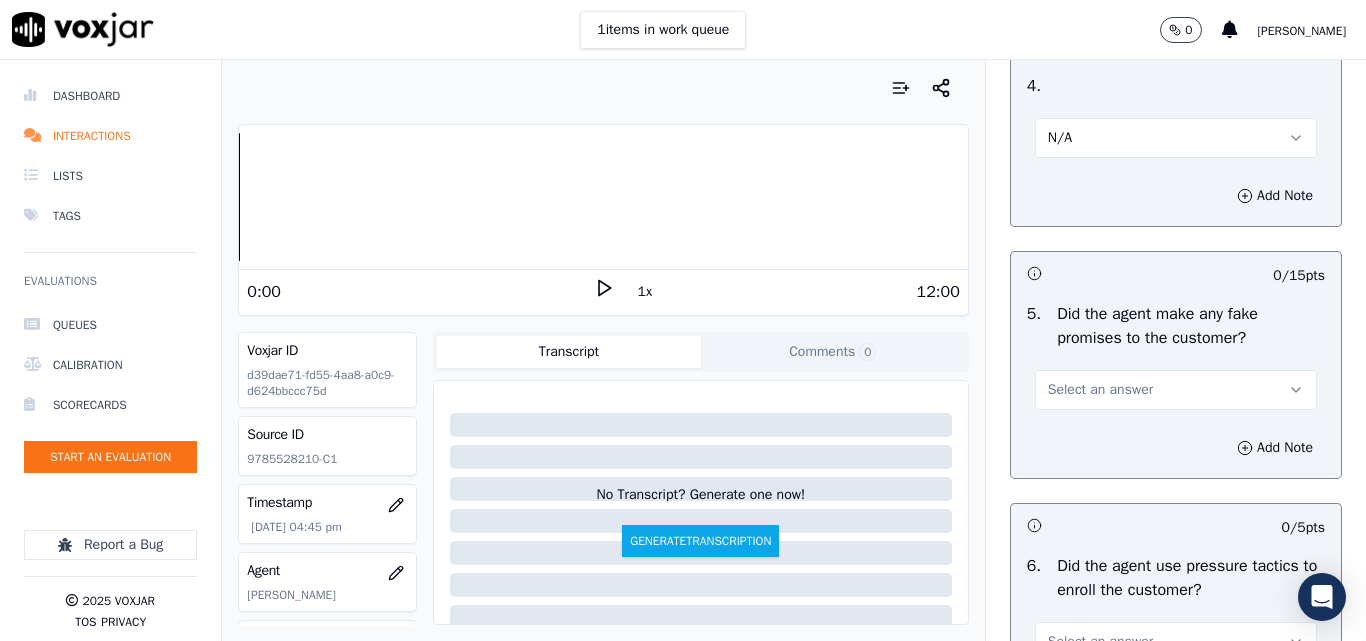 scroll, scrollTop: 5600, scrollLeft: 0, axis: vertical 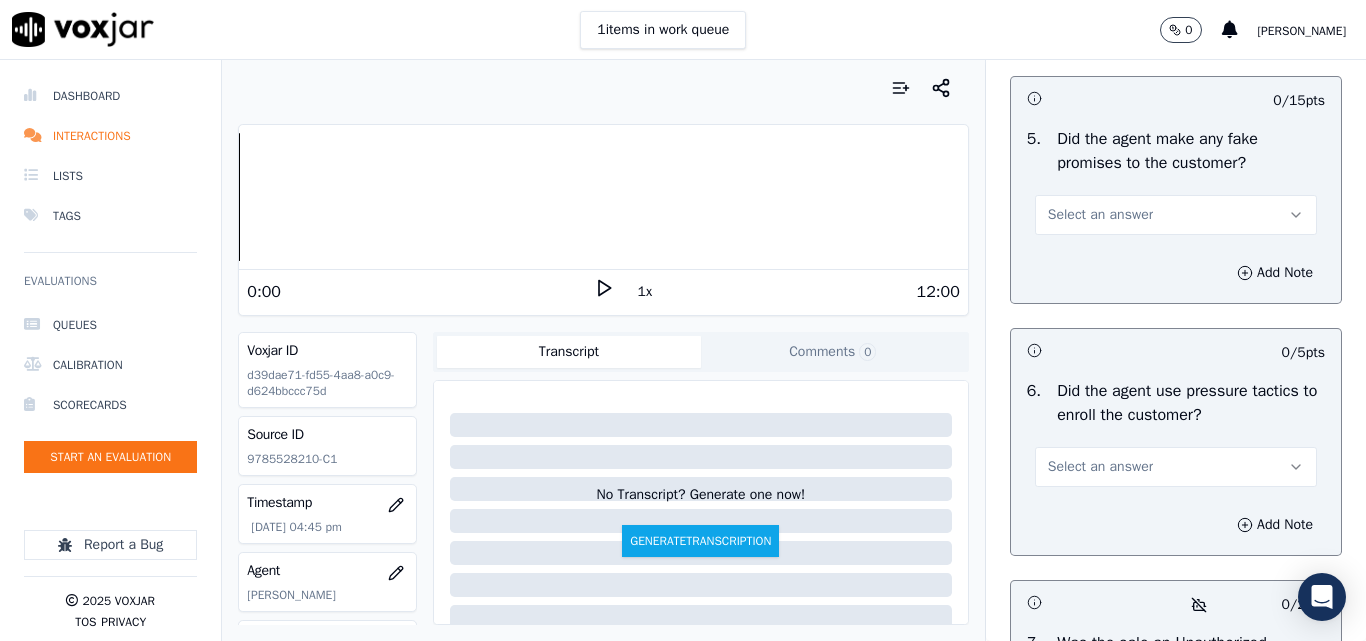 click on "Select an answer" at bounding box center [1176, 215] 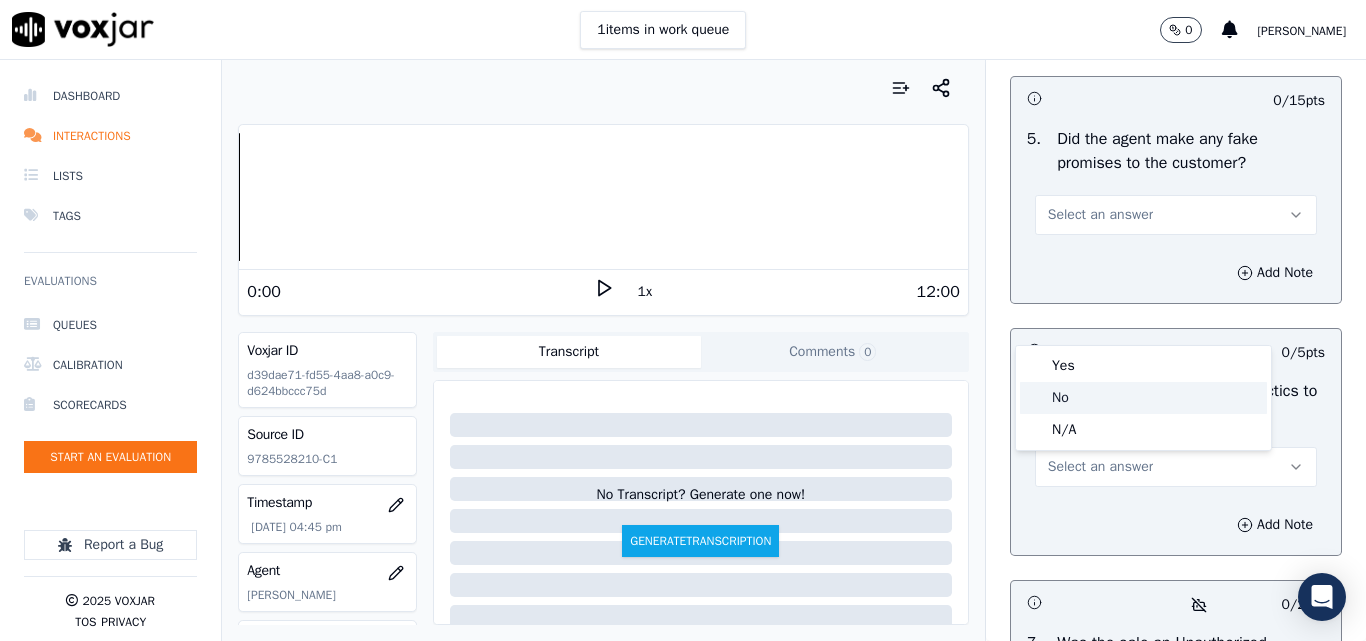 click on "No" 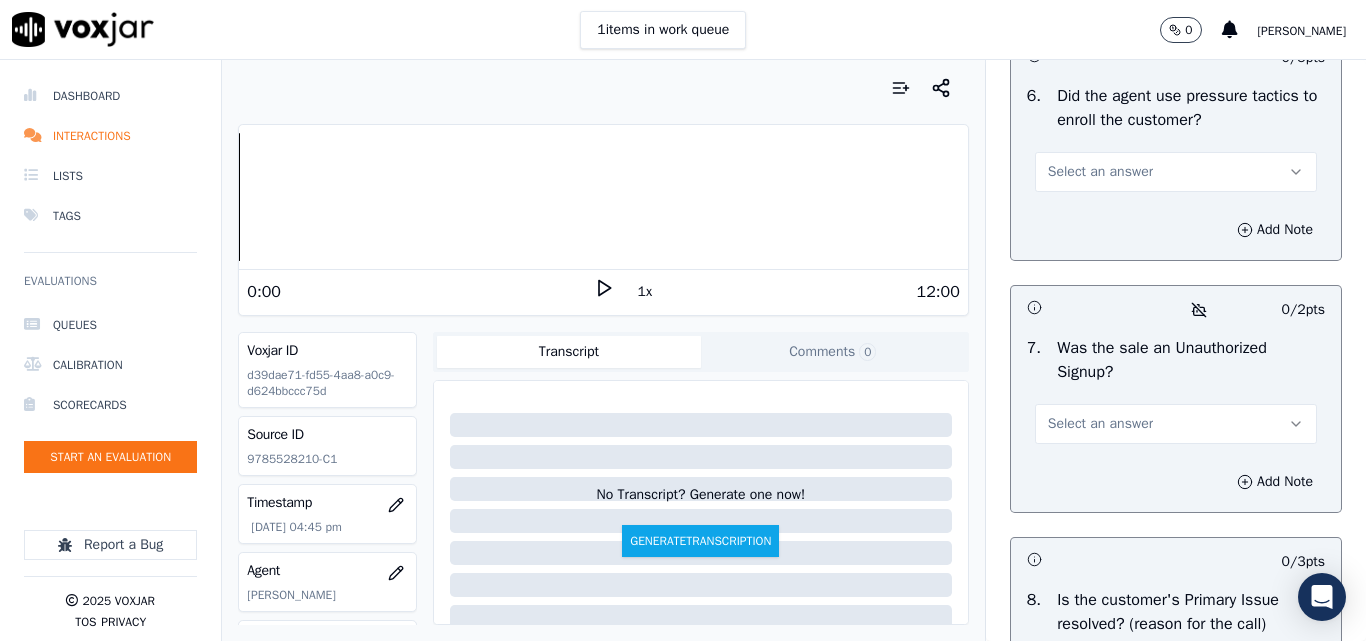 scroll, scrollTop: 5900, scrollLeft: 0, axis: vertical 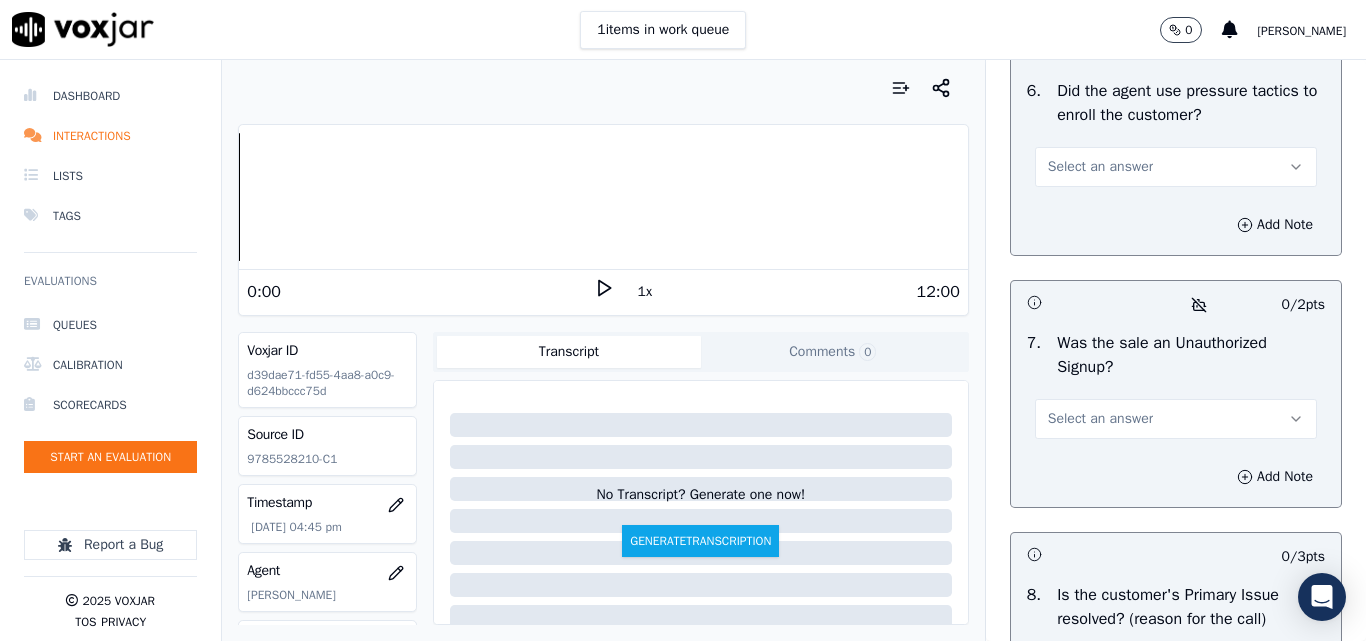 click on "Select an answer" at bounding box center [1100, 167] 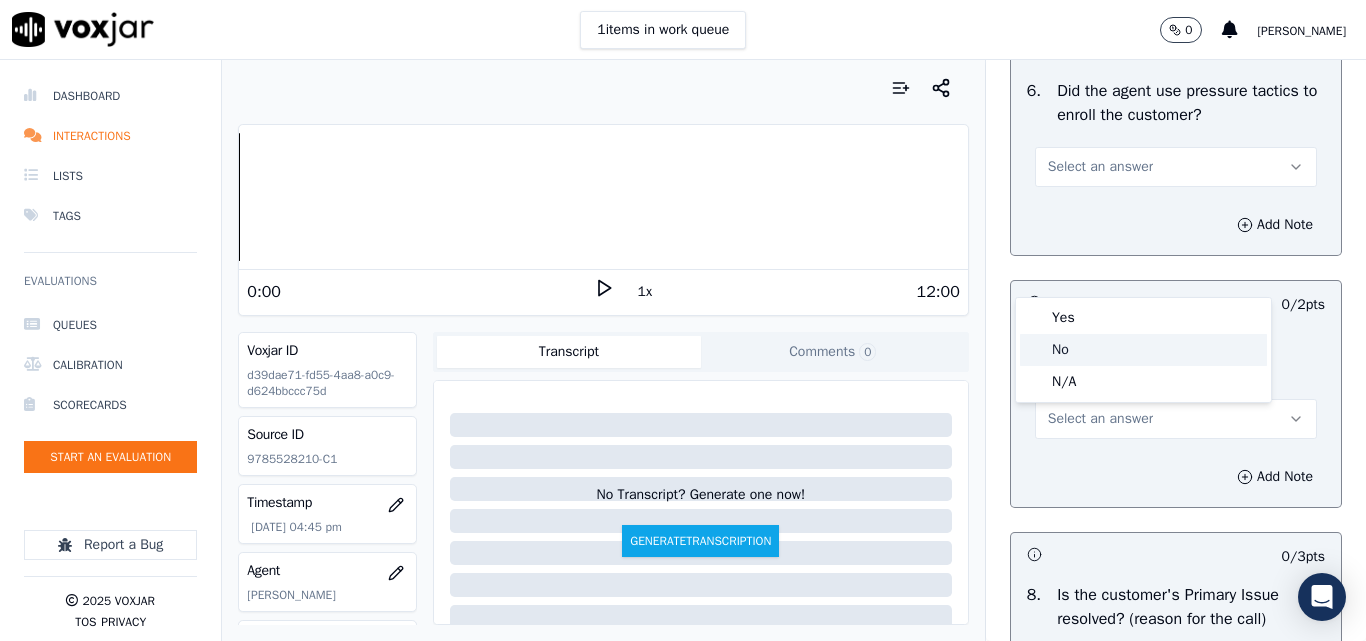 click on "No" 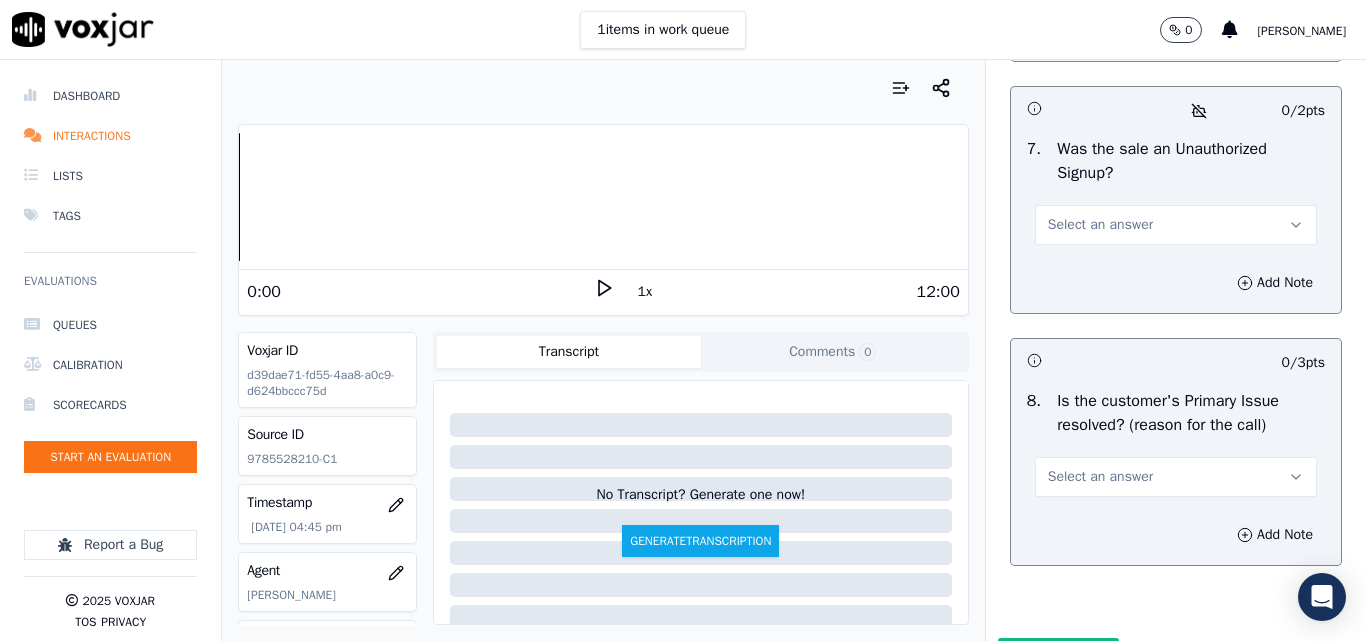 scroll, scrollTop: 6100, scrollLeft: 0, axis: vertical 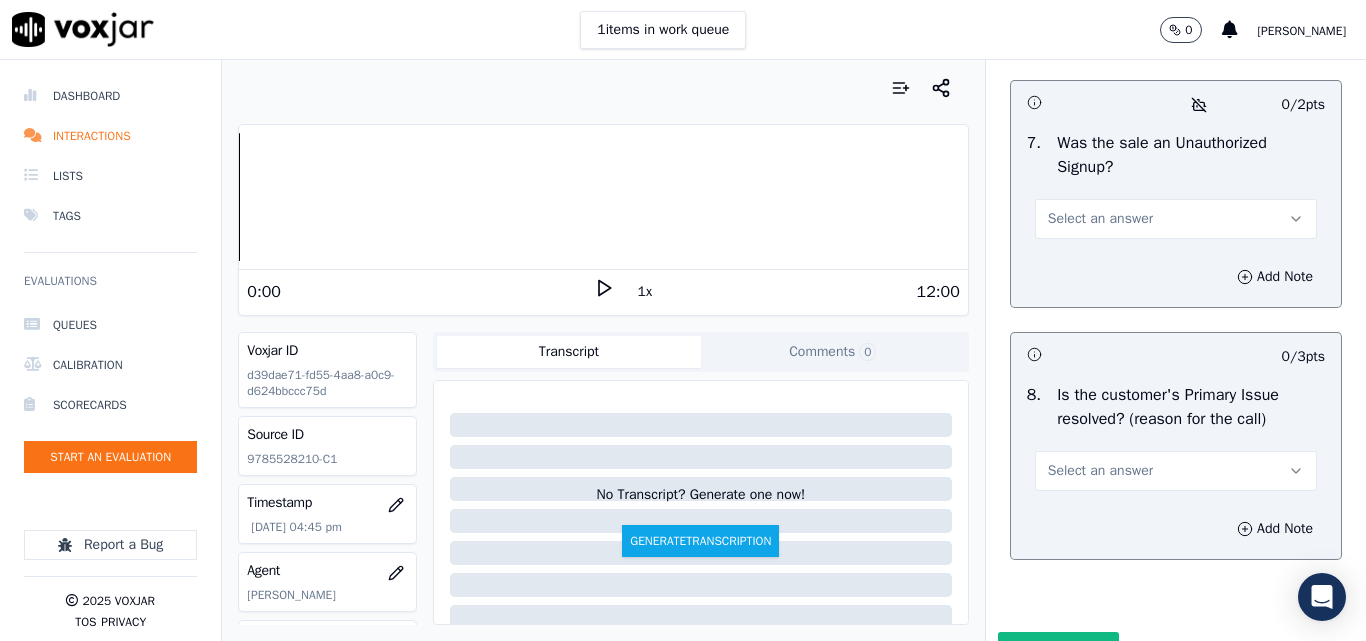 click on "Select an answer" at bounding box center [1100, 219] 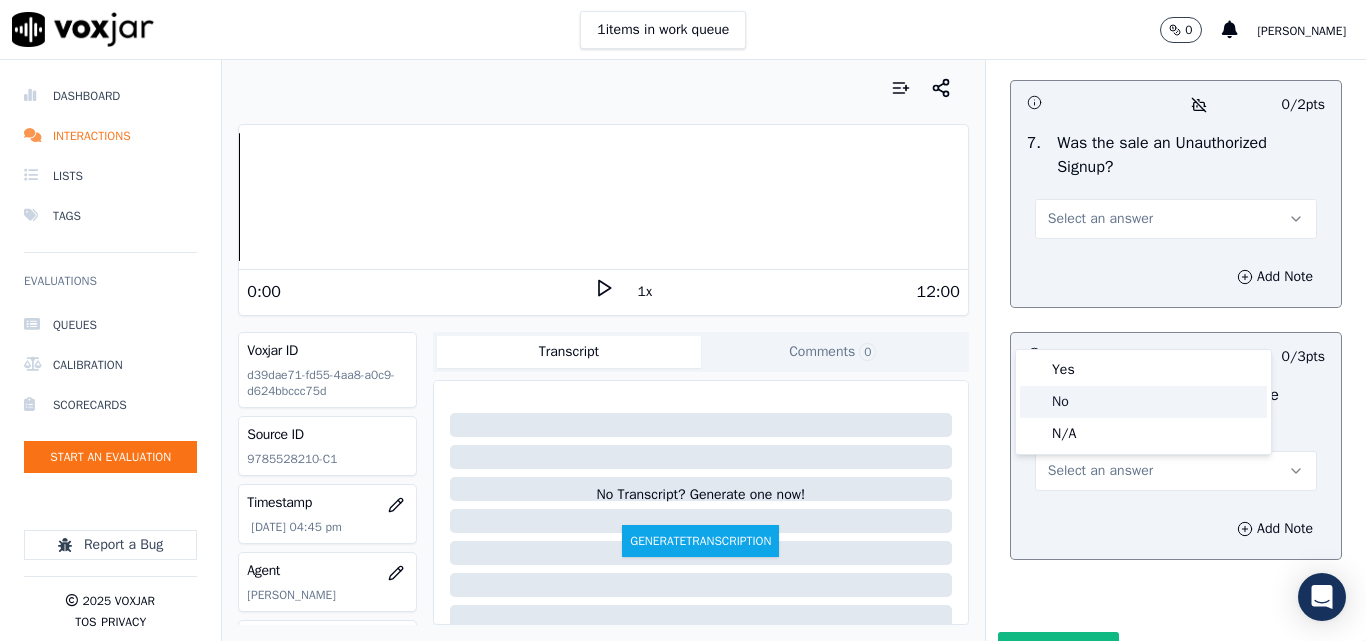 click on "No" 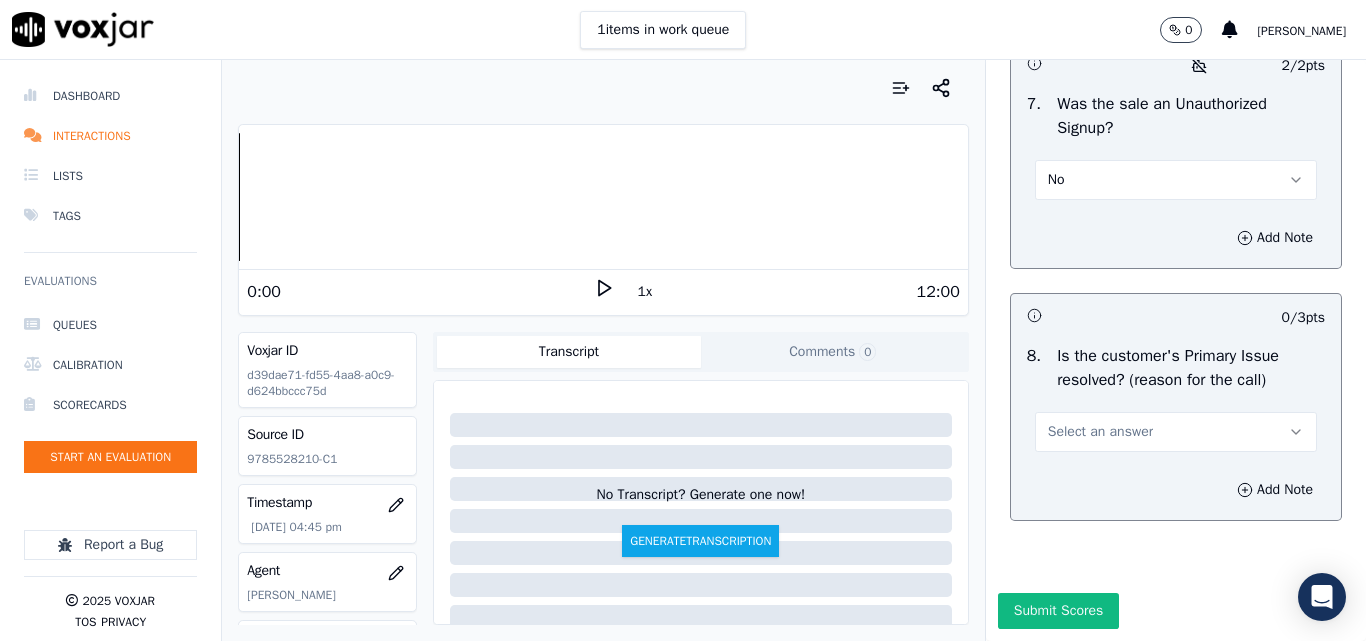 scroll, scrollTop: 6290, scrollLeft: 0, axis: vertical 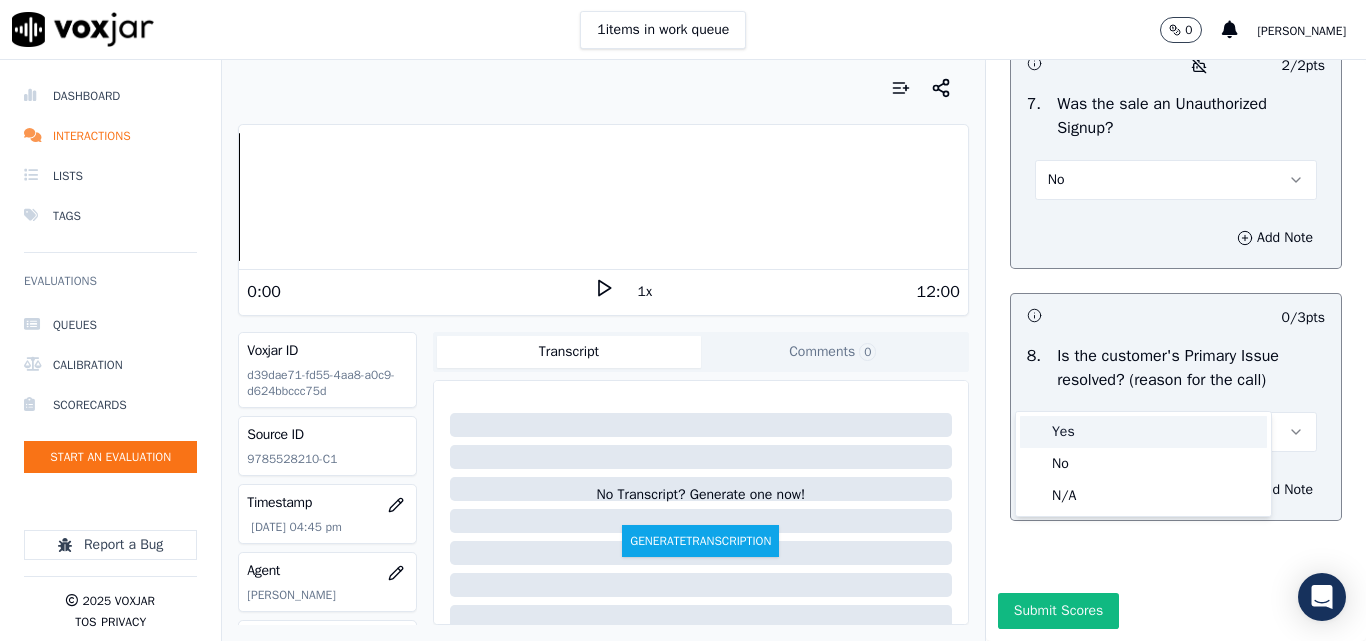 drag, startPoint x: 1075, startPoint y: 431, endPoint x: 1065, endPoint y: 463, distance: 33.526108 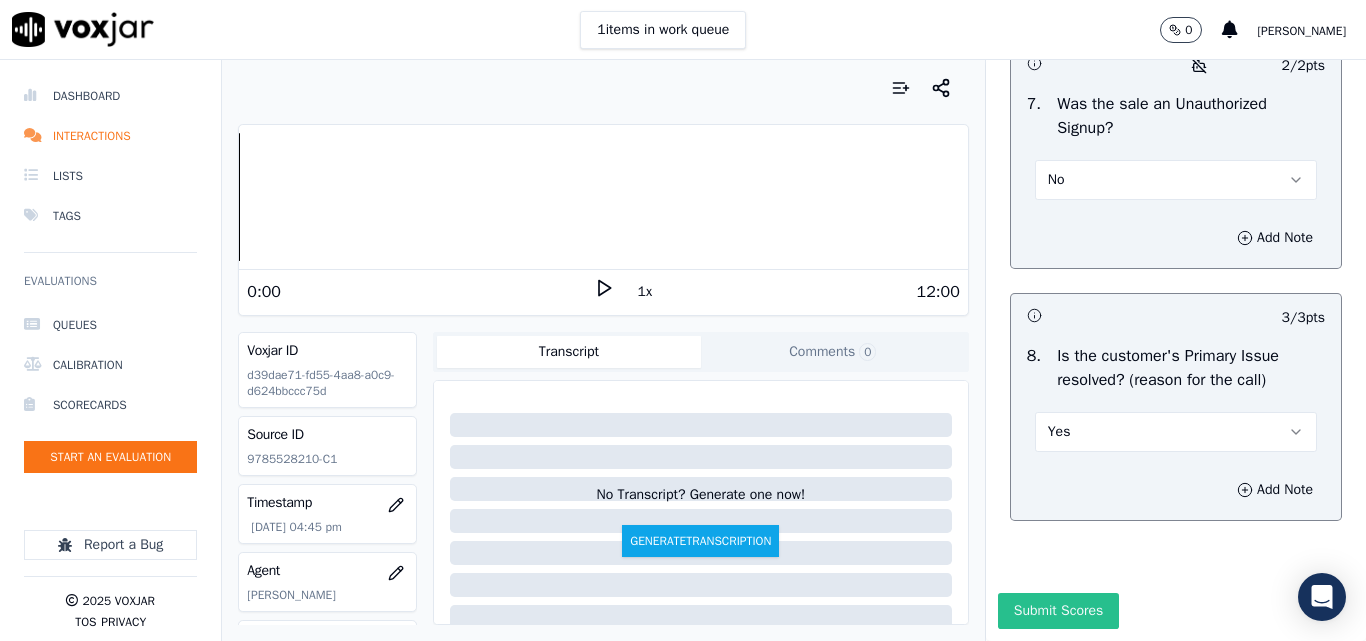 click on "Submit Scores" at bounding box center [1058, 611] 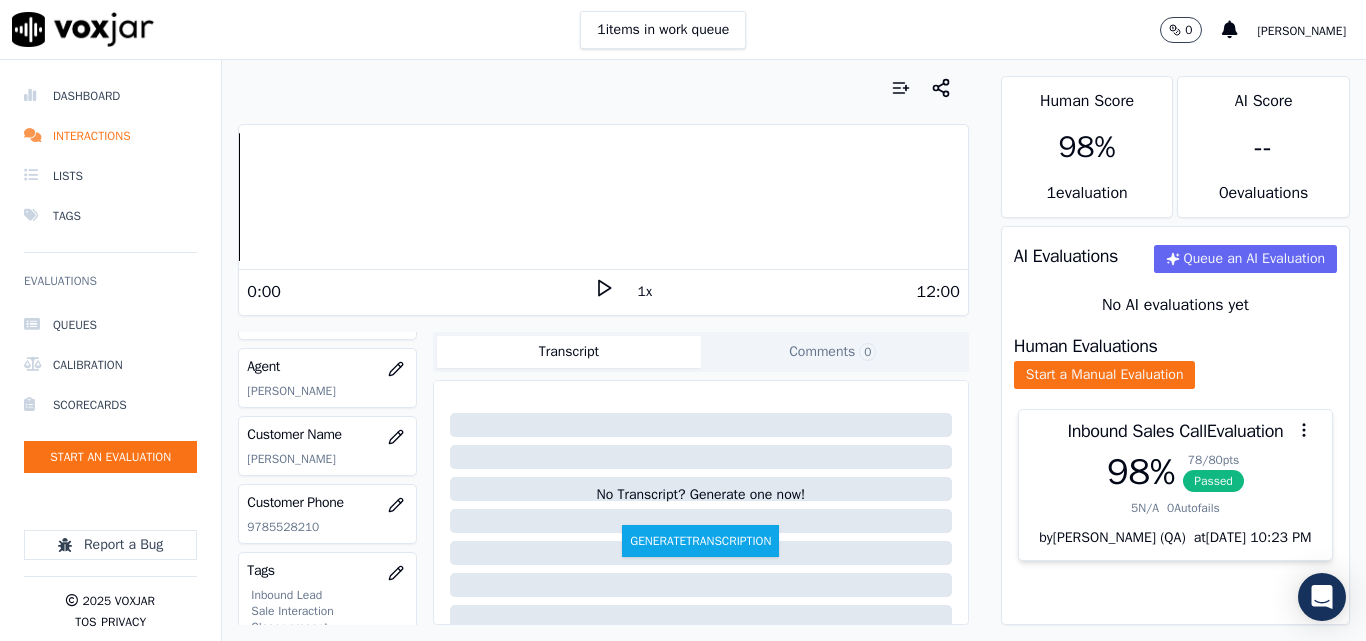scroll, scrollTop: 104, scrollLeft: 0, axis: vertical 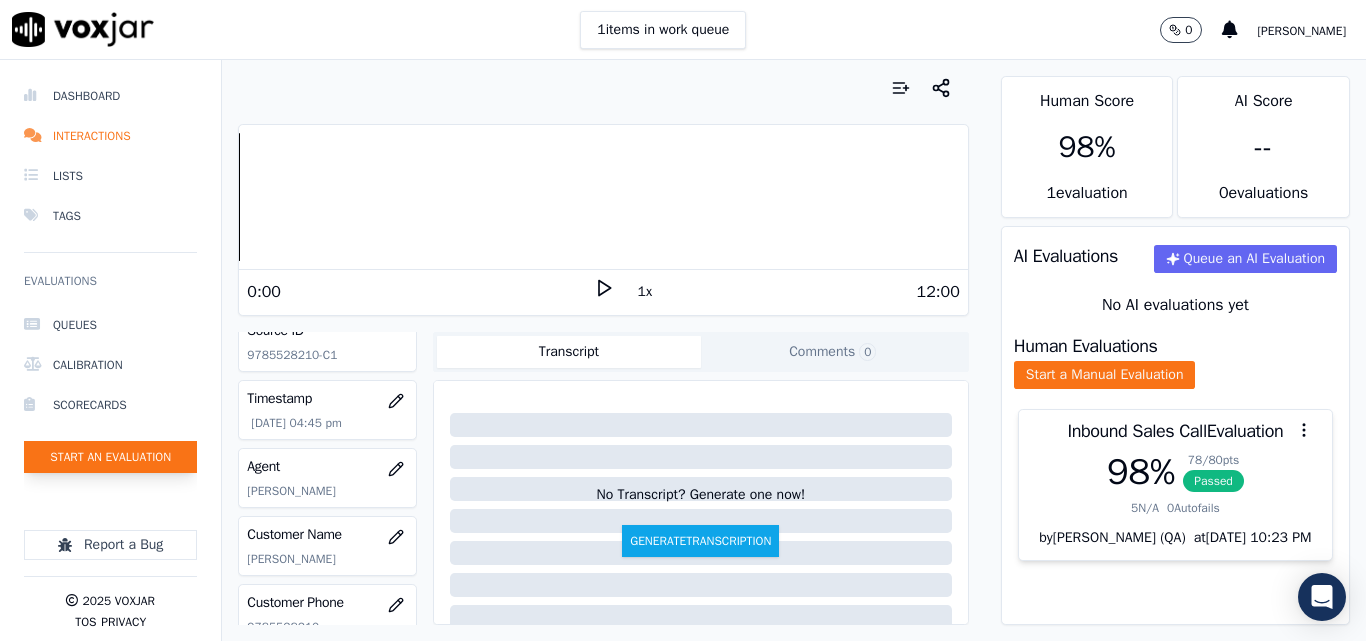 click on "Start an Evaluation" 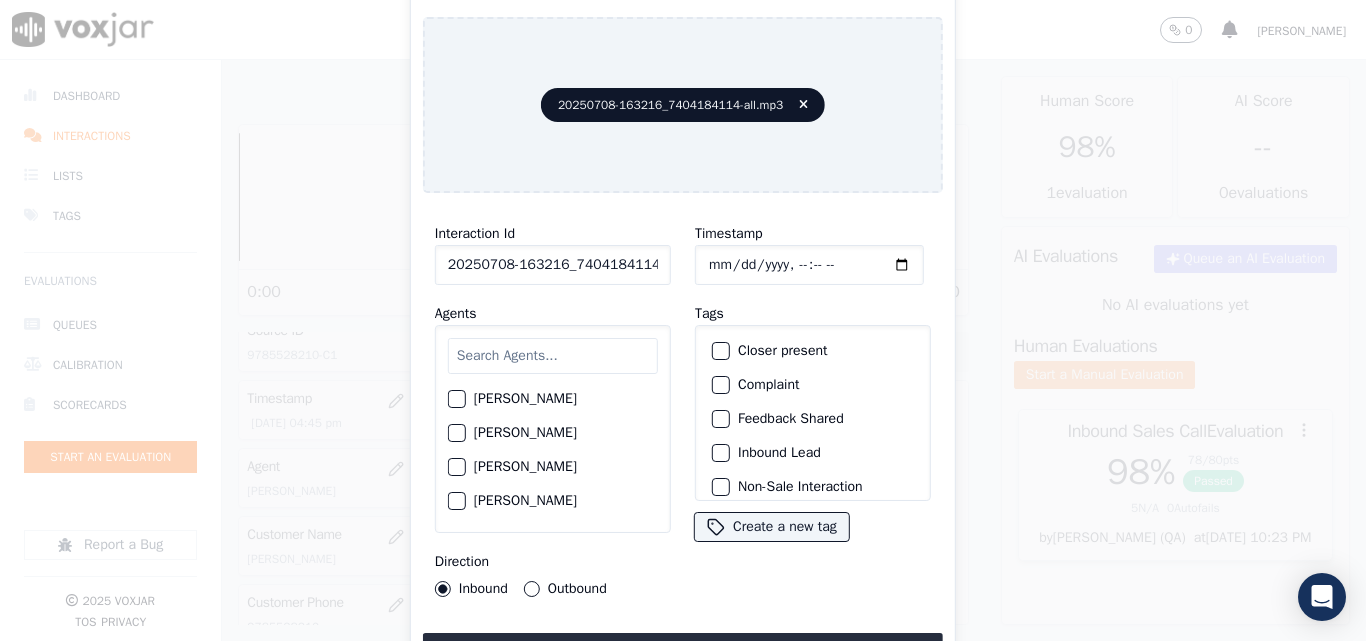 scroll, scrollTop: 0, scrollLeft: 40, axis: horizontal 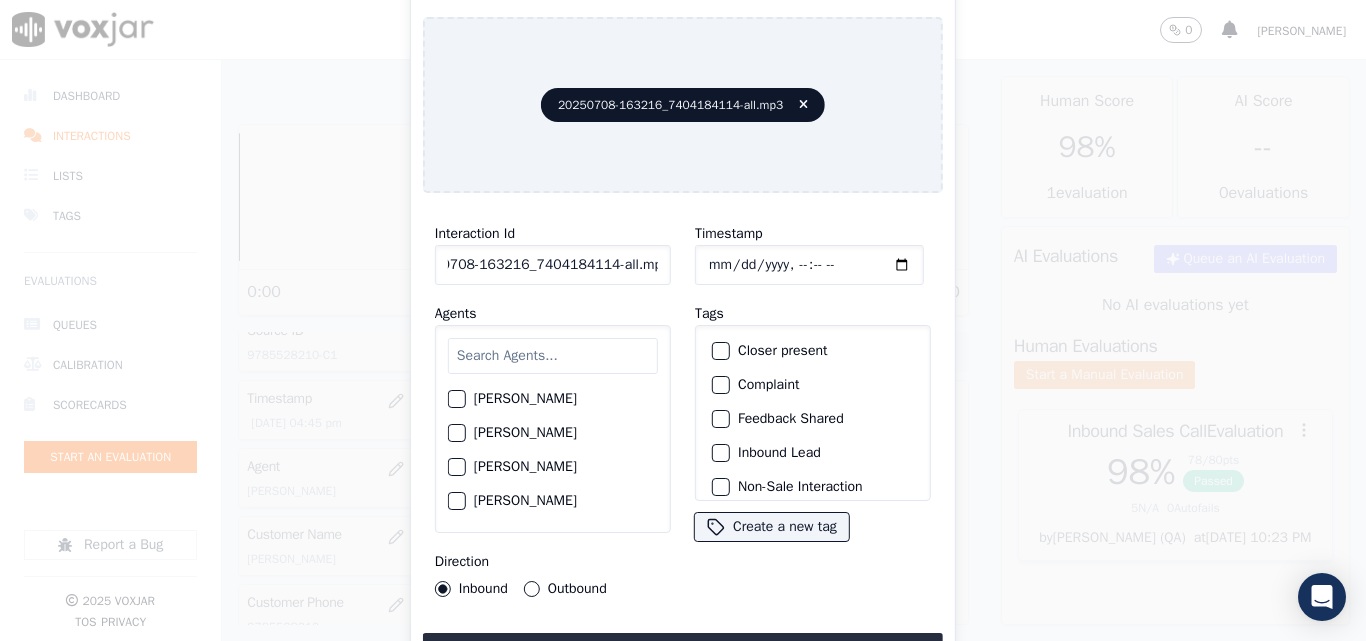 drag, startPoint x: 642, startPoint y: 260, endPoint x: 753, endPoint y: 274, distance: 111.8794 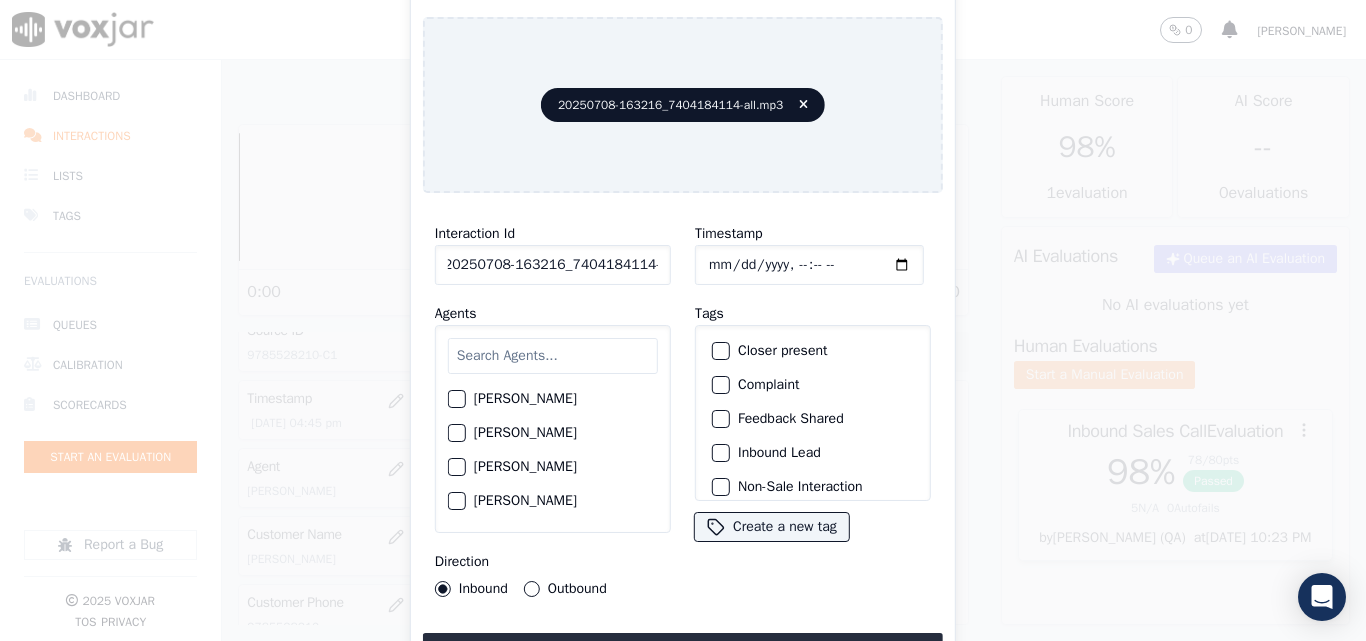 scroll, scrollTop: 0, scrollLeft: 11, axis: horizontal 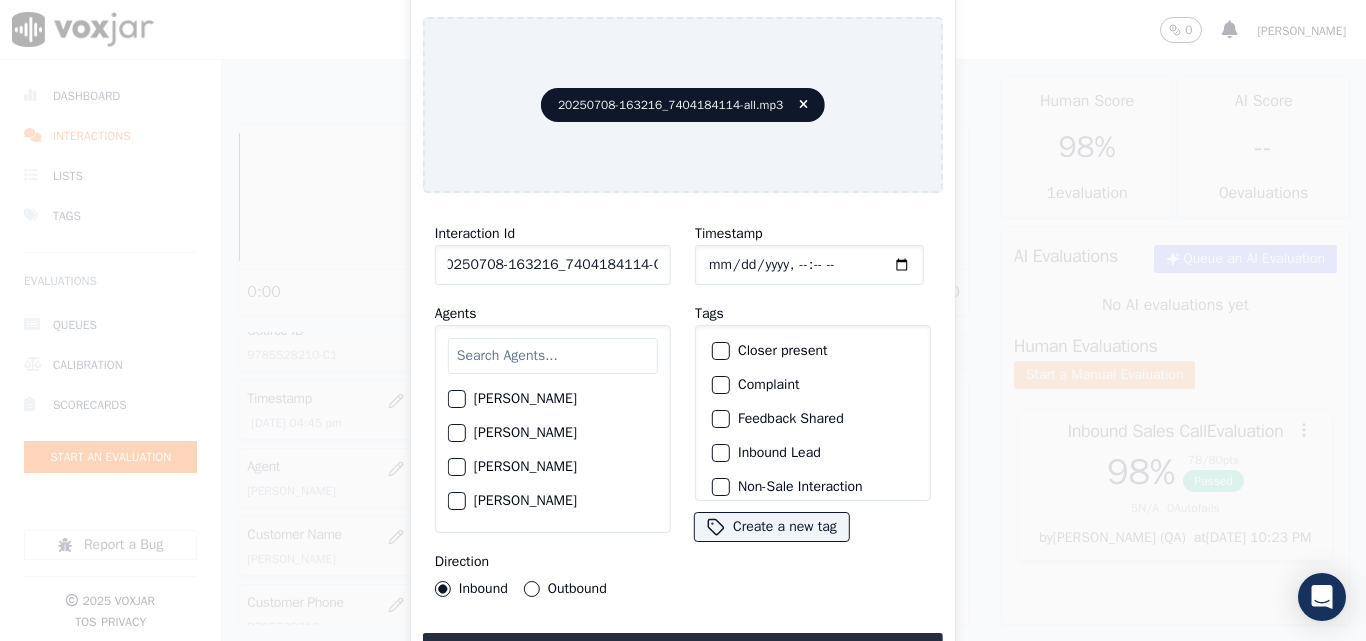 type on "20250708-163216_7404184114-C1" 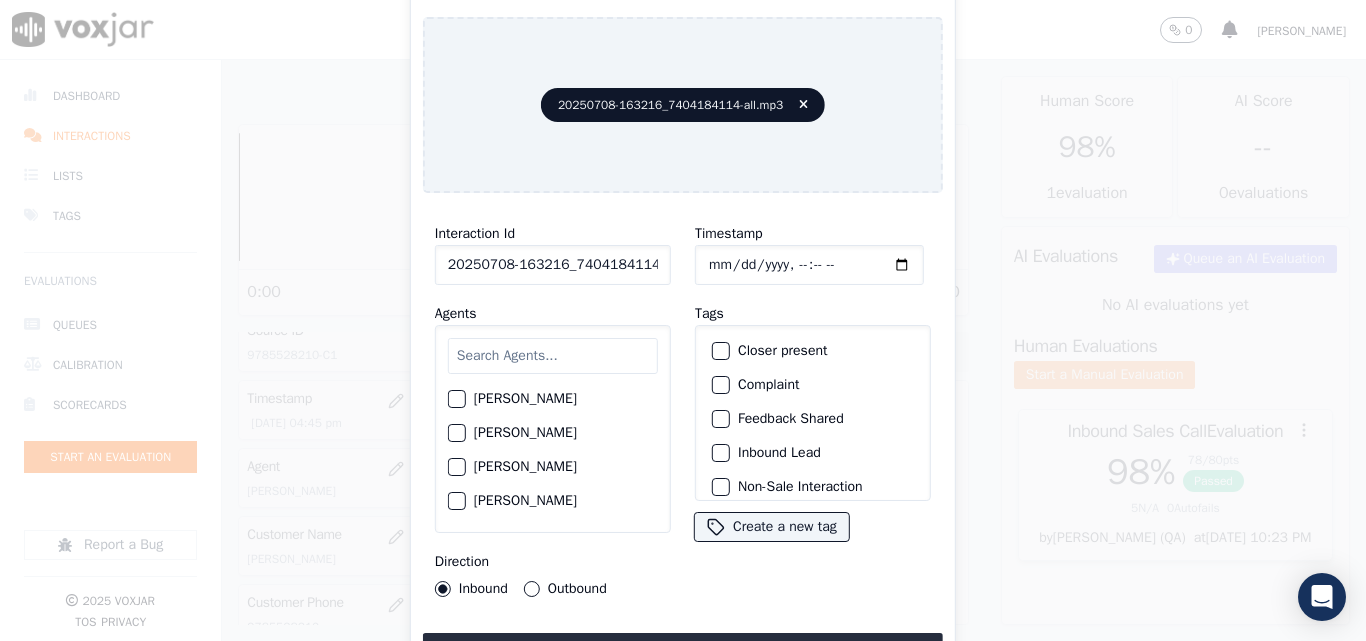 type on "2025-07-08T17:04" 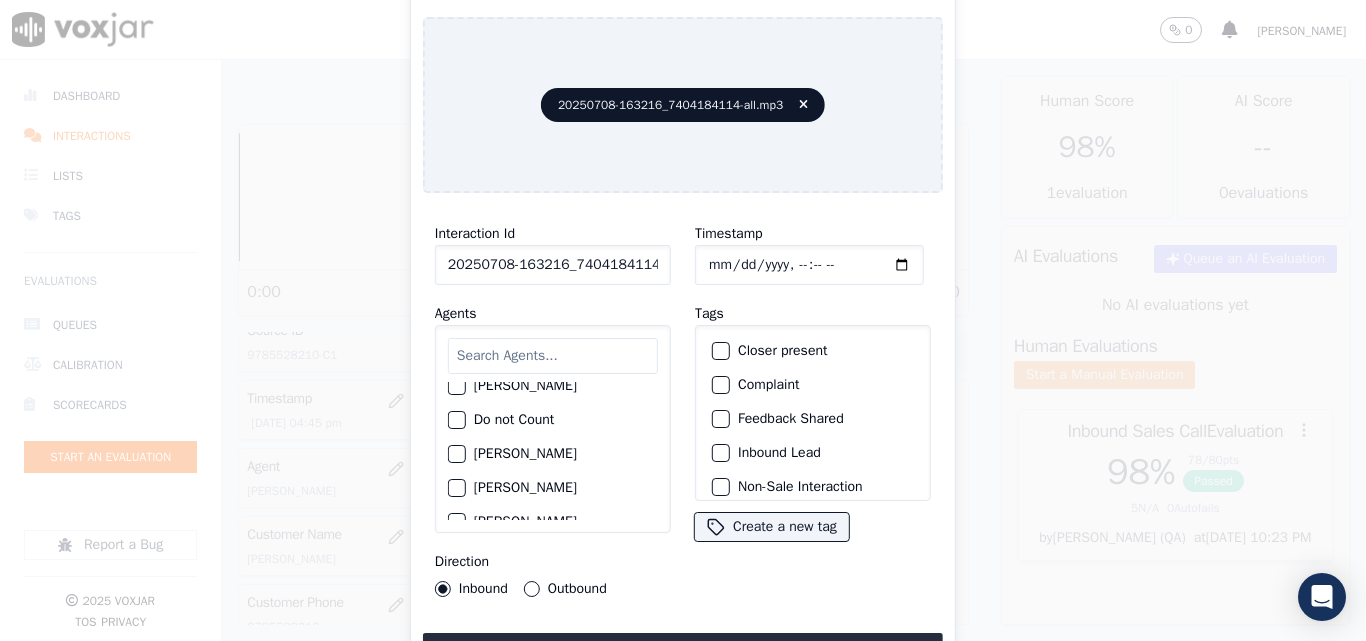scroll, scrollTop: 600, scrollLeft: 0, axis: vertical 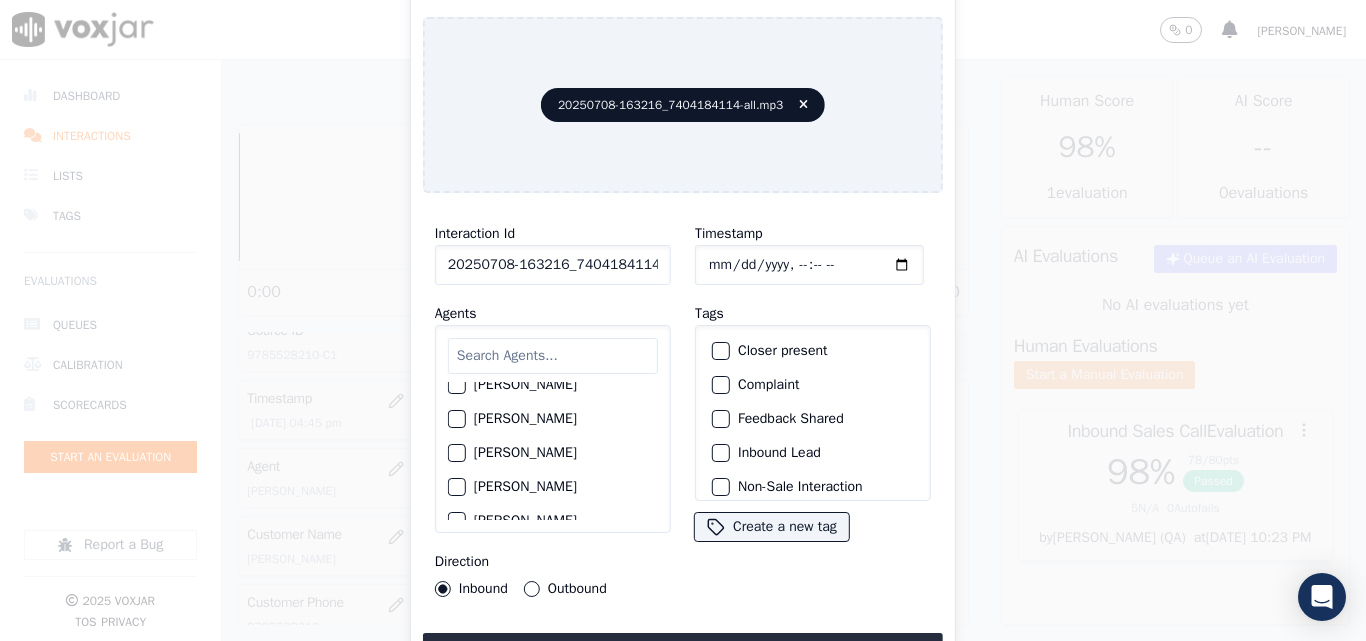 click on "Jeniffer Banerjee" 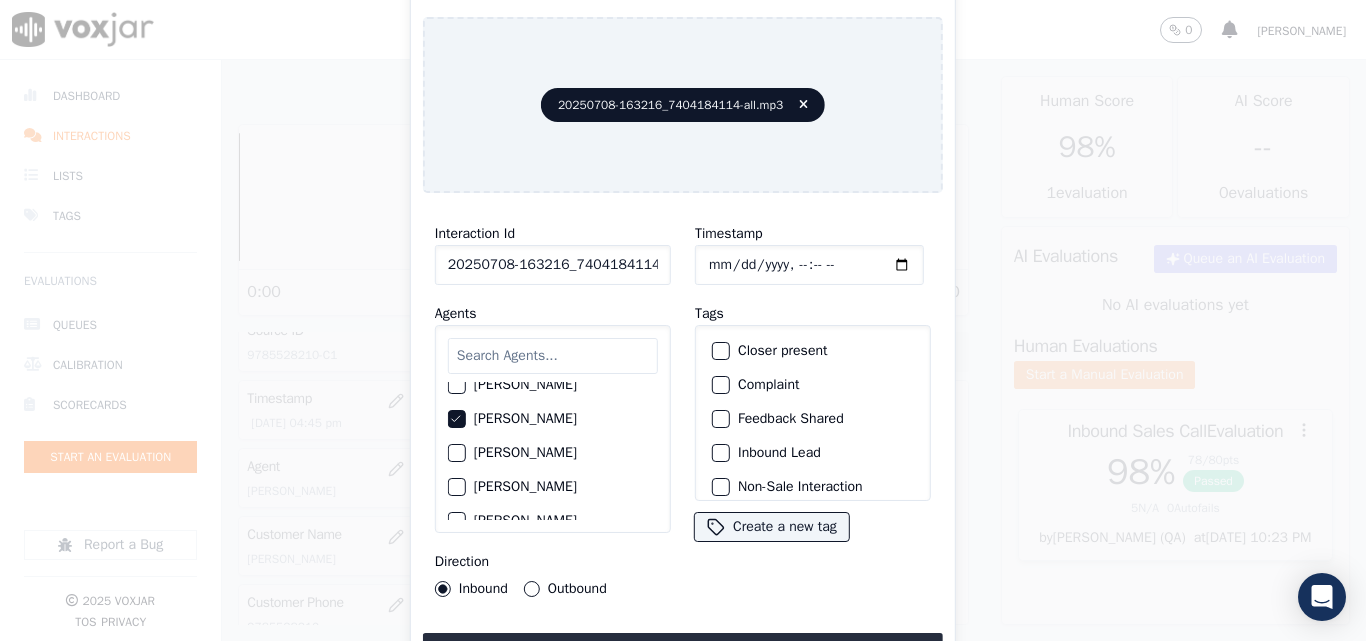 click on "Outbound" at bounding box center [532, 589] 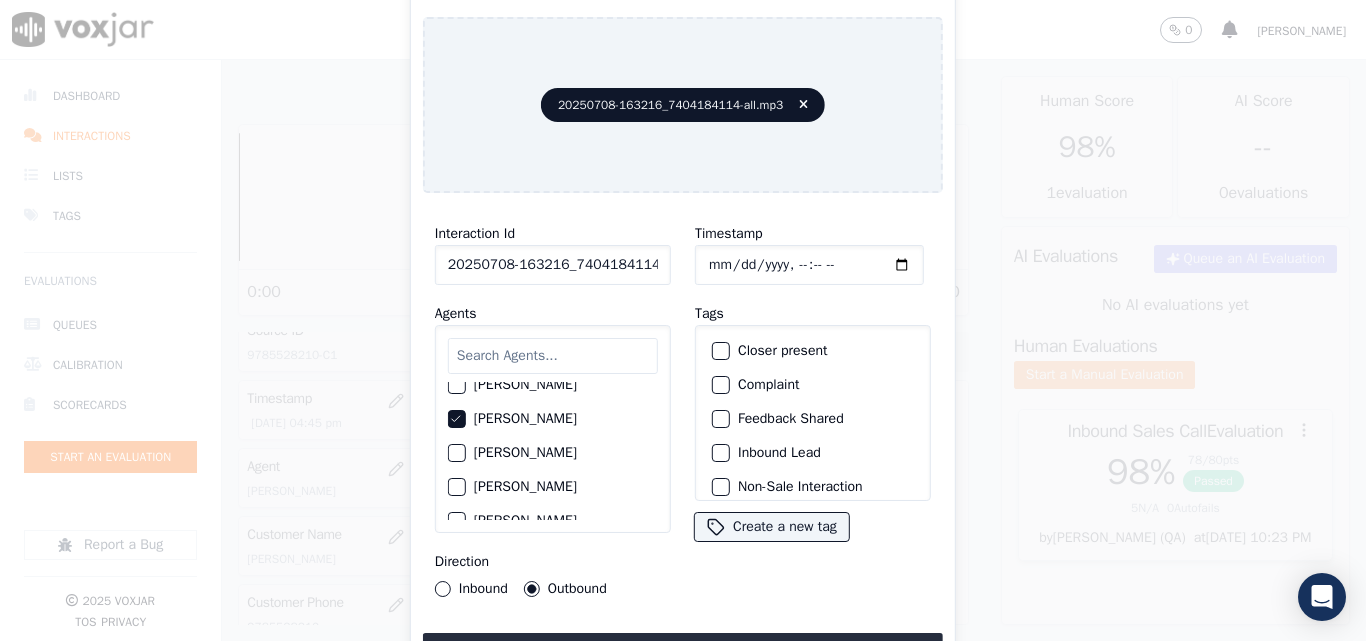 click on "Closer present" 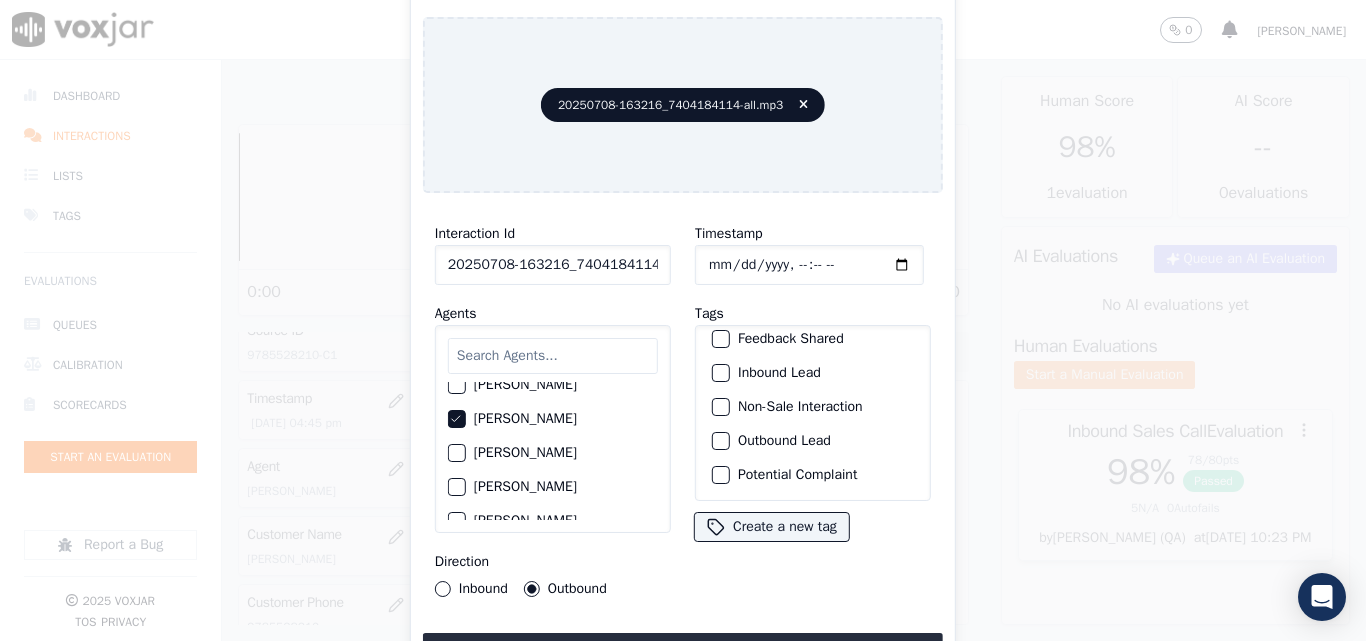 scroll, scrollTop: 173, scrollLeft: 0, axis: vertical 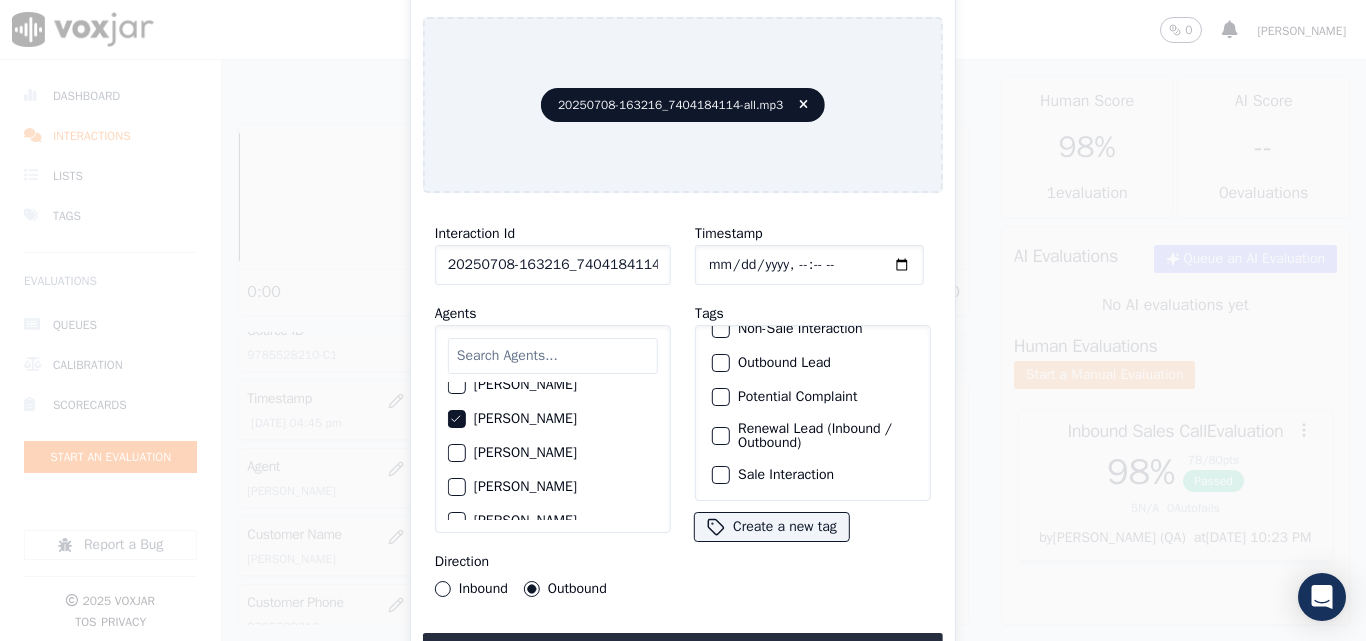click on "Renewal Lead (Inbound / Outbound)" 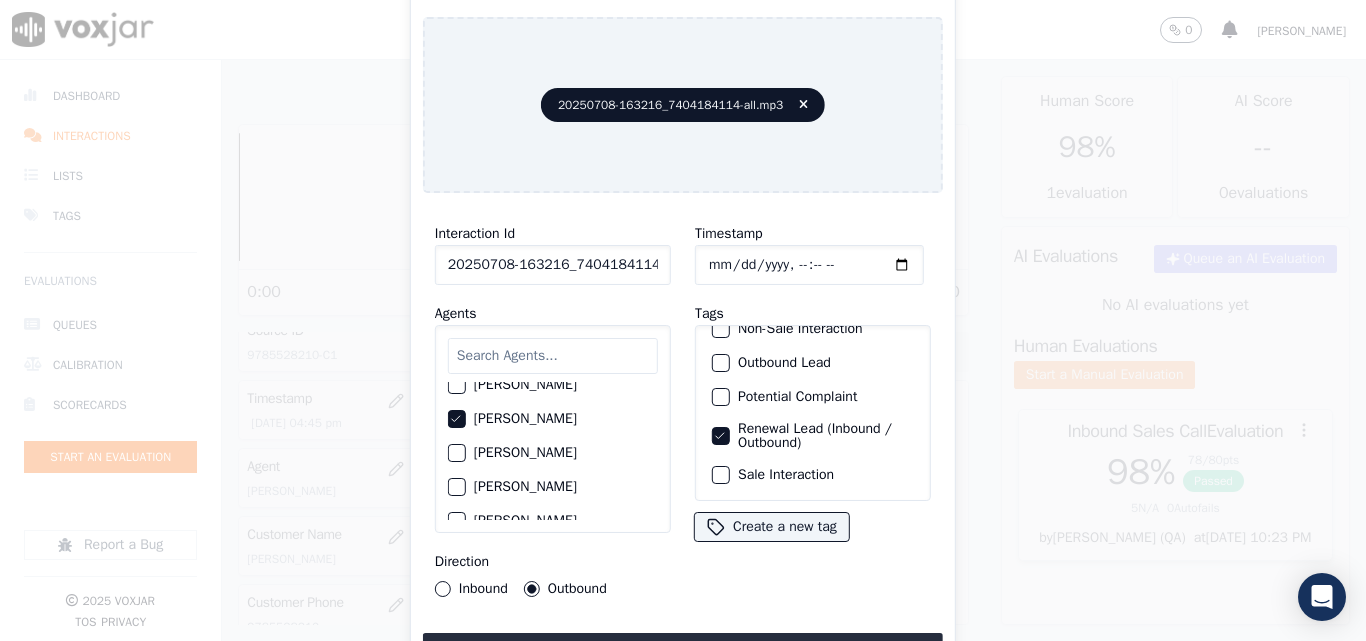 click on "Sale Interaction" 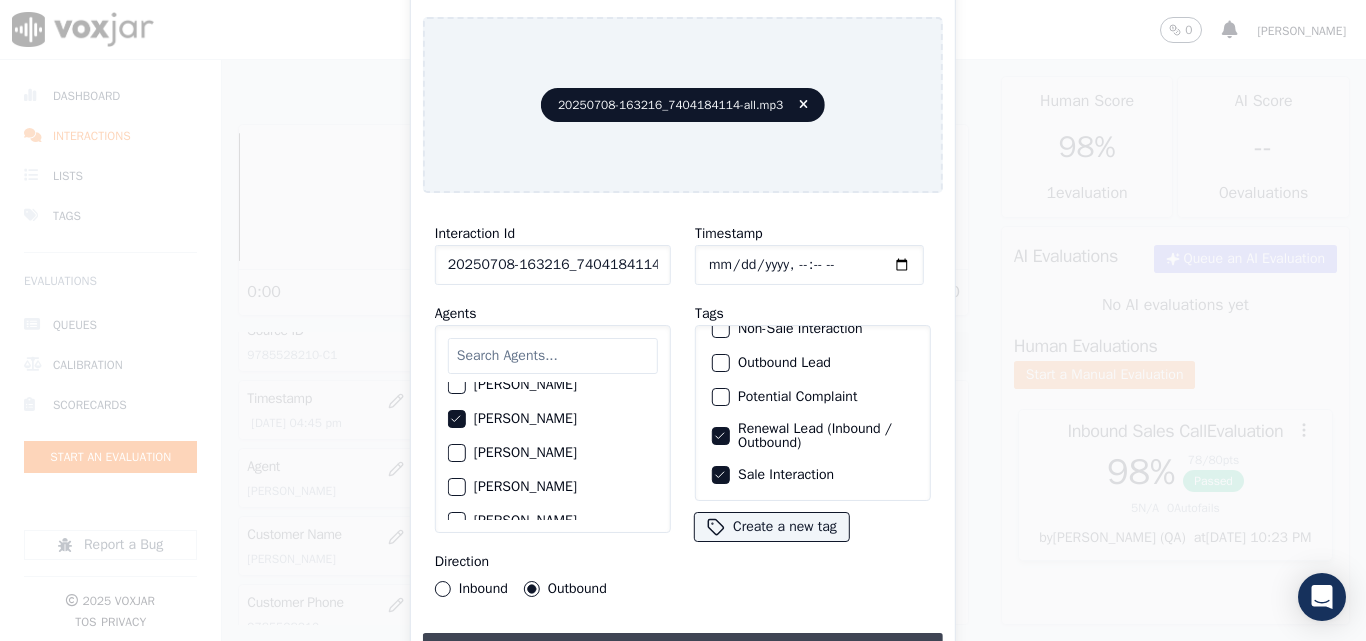 click on "Upload interaction to start evaluation" at bounding box center [683, 651] 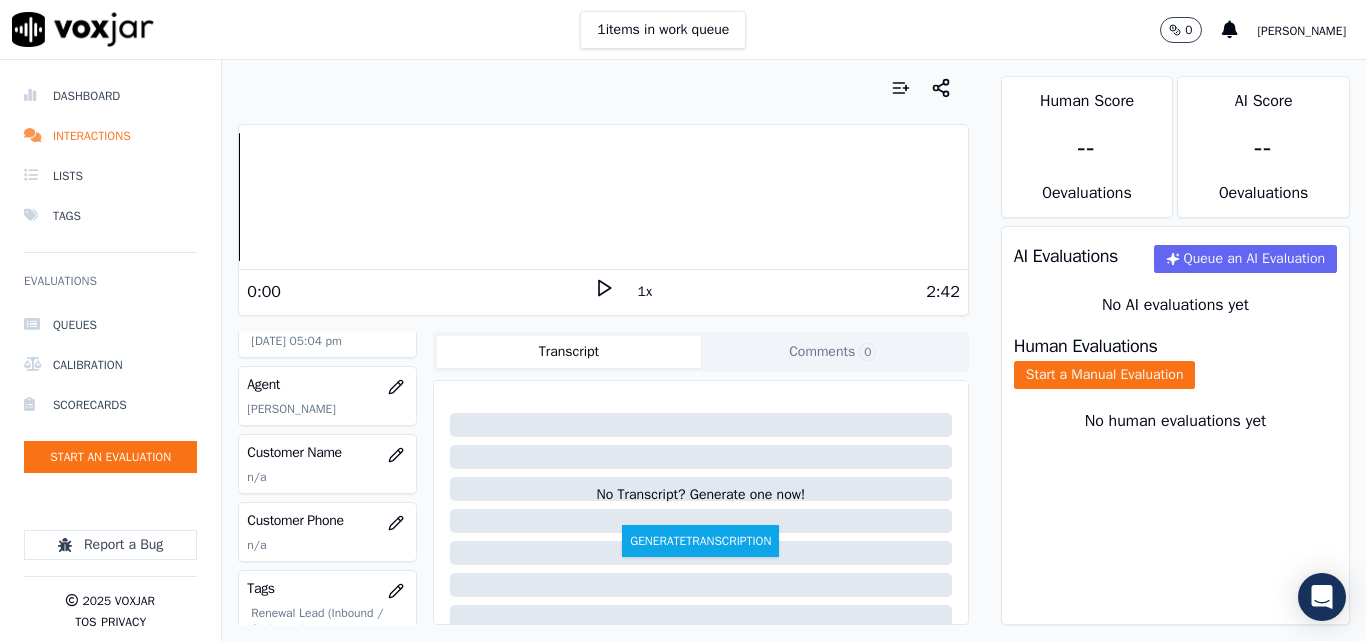 scroll, scrollTop: 200, scrollLeft: 0, axis: vertical 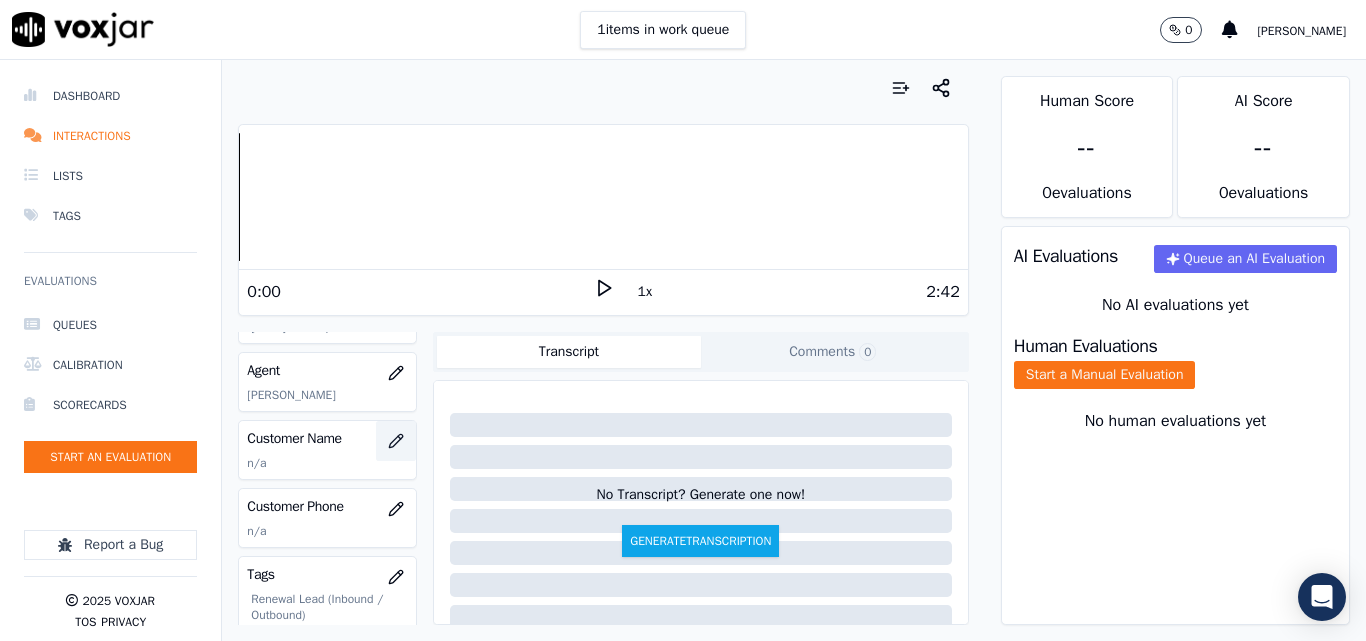 click at bounding box center (396, 441) 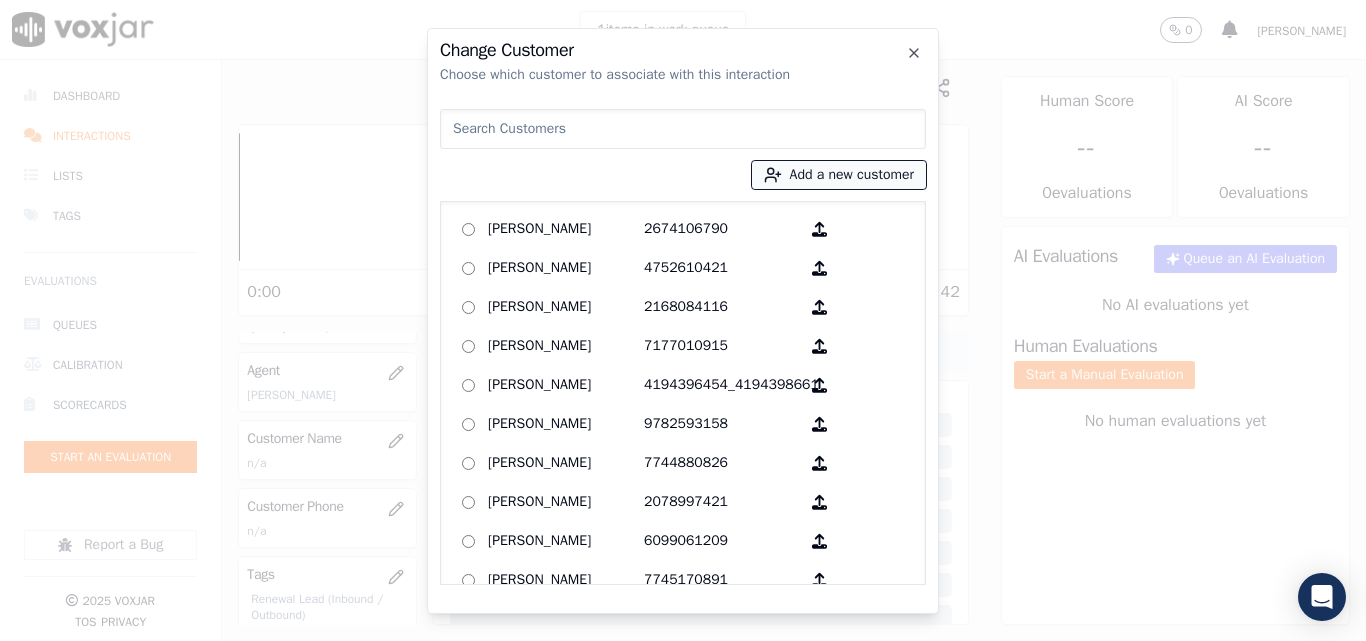 click on "Add a new customer" at bounding box center (839, 175) 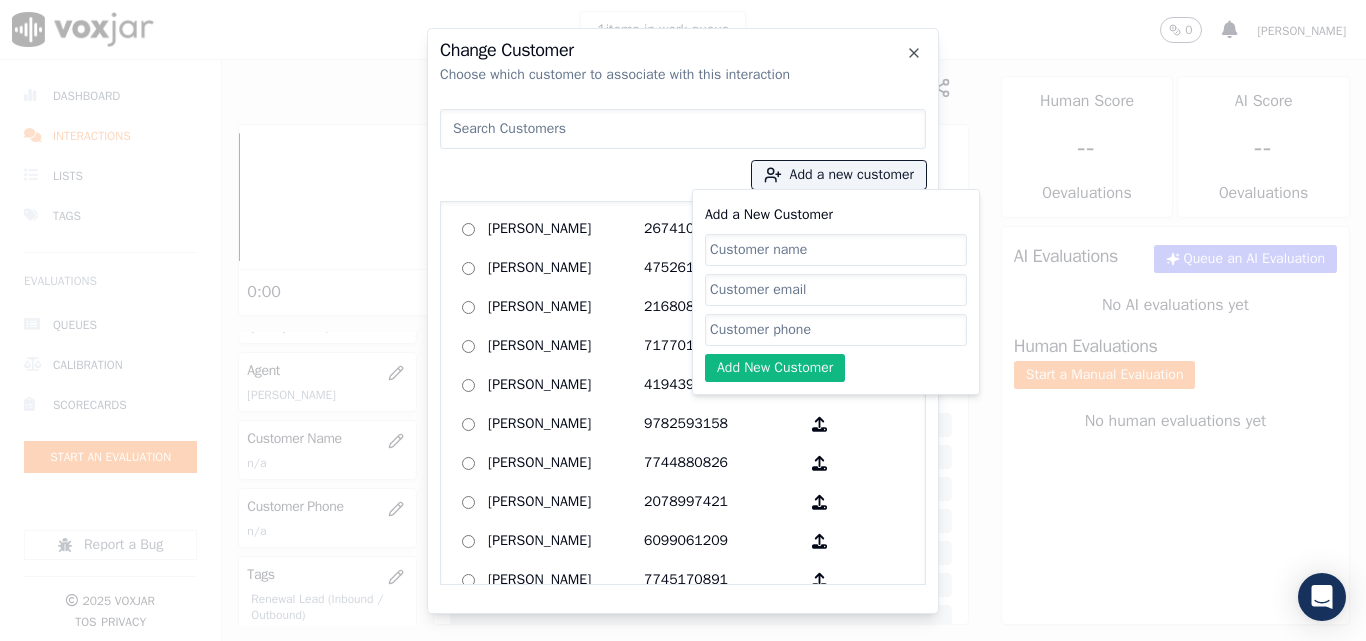 click on "Add a New Customer" 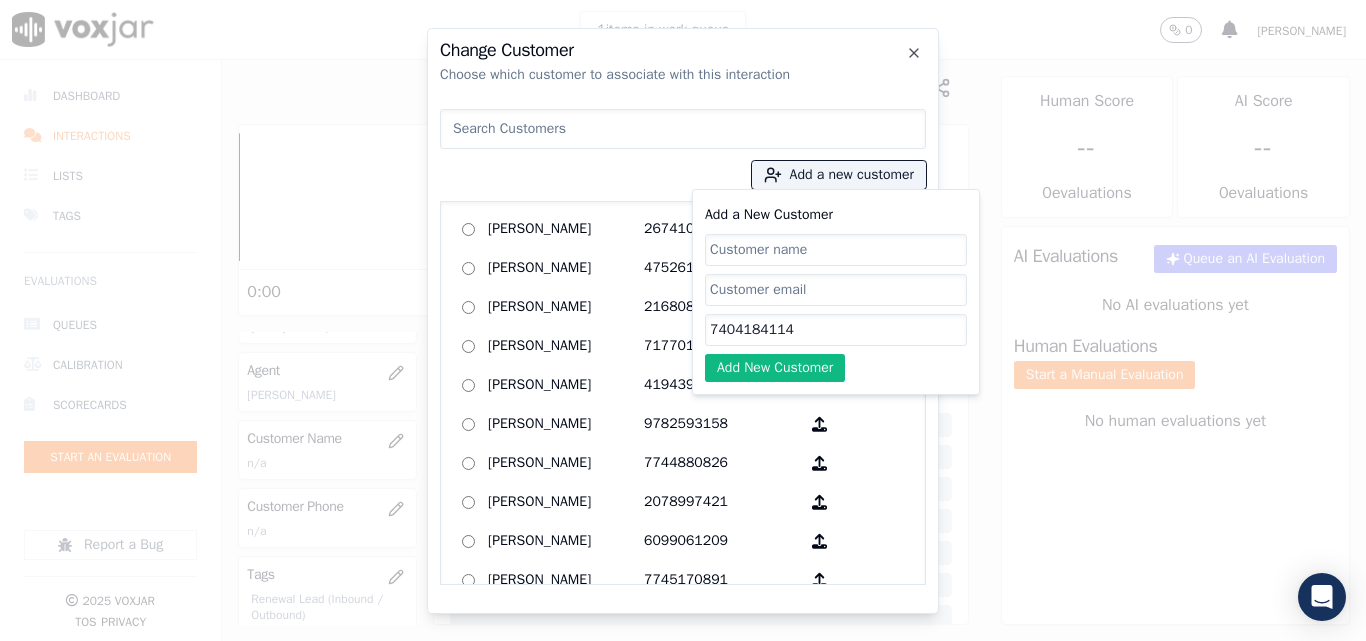 type on "7404184114" 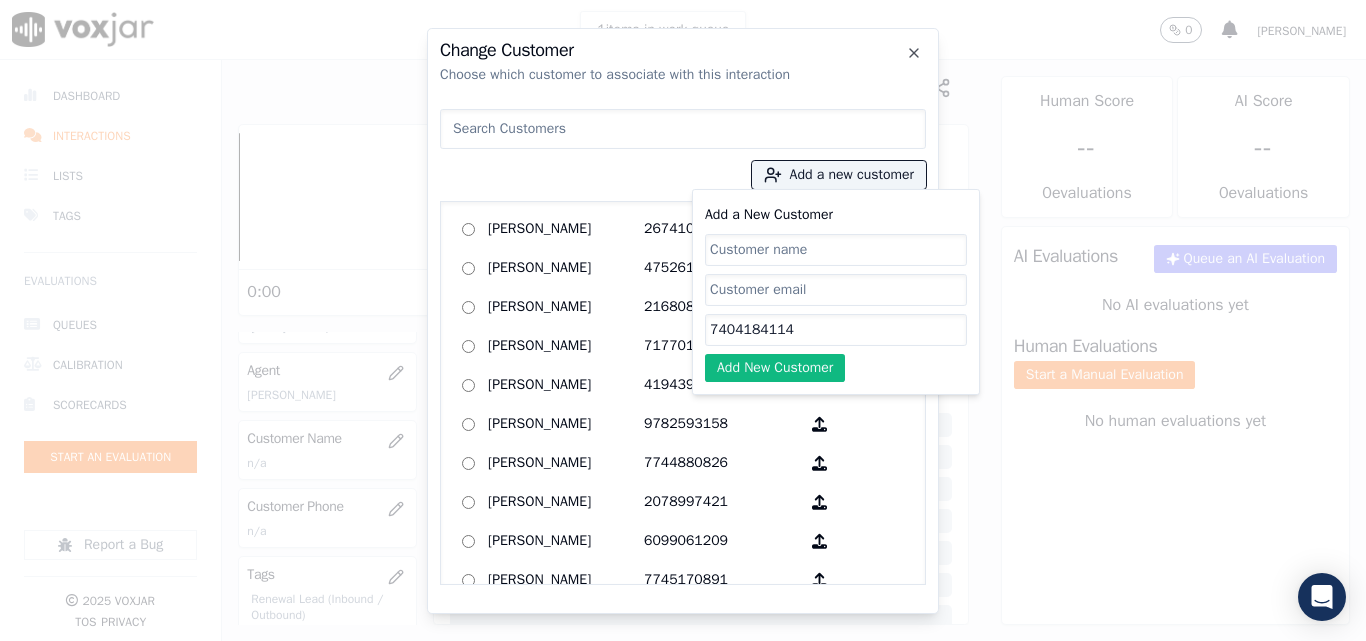 paste on "WILLIAM J GOODIN" 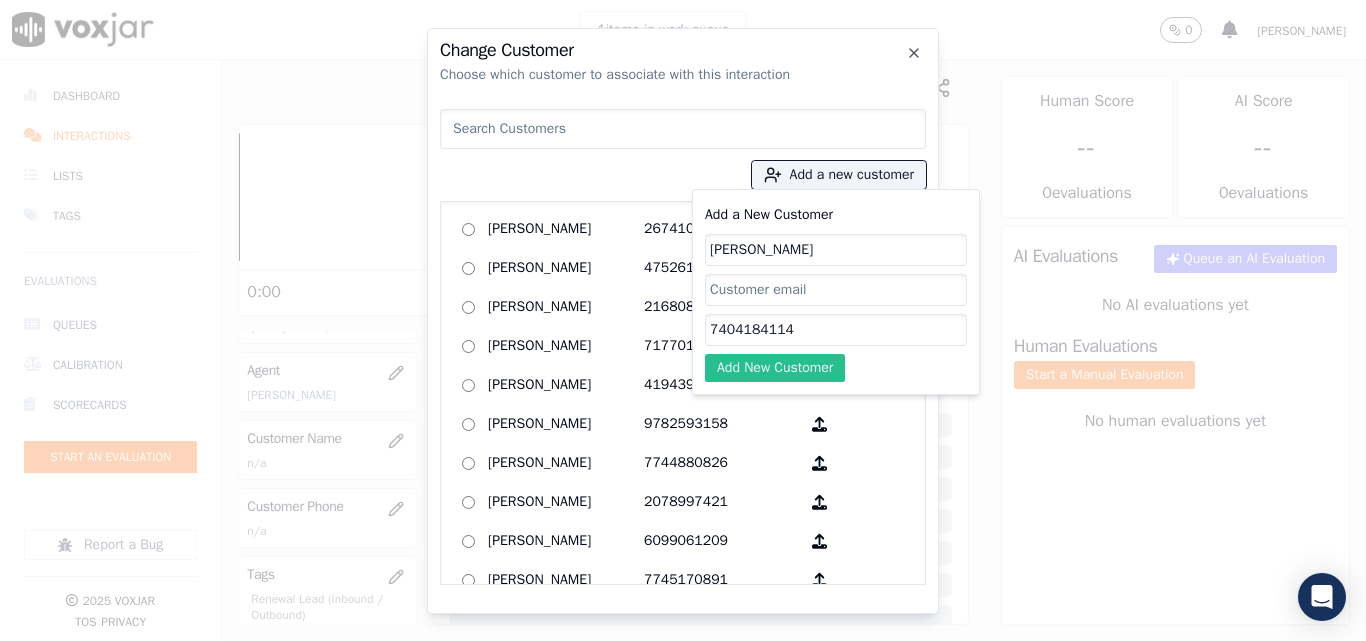 type on "WILLIAM J GOODIN" 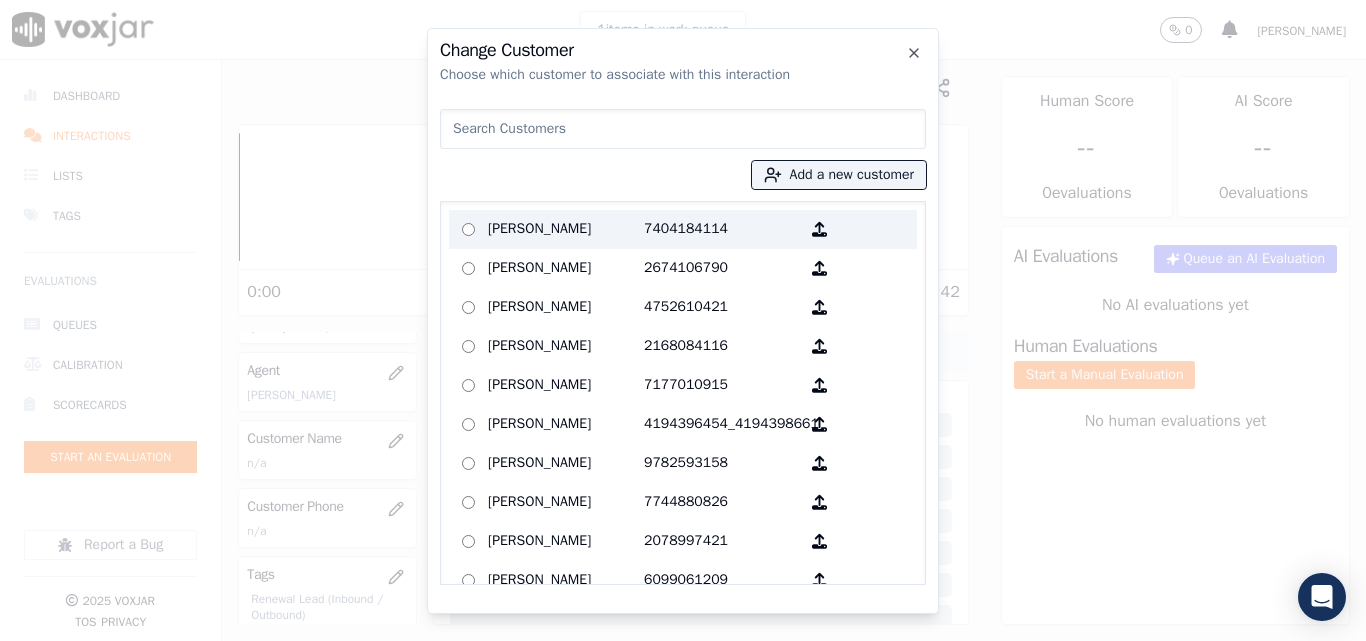 click on "WILLIAM J GOODIN" at bounding box center (566, 229) 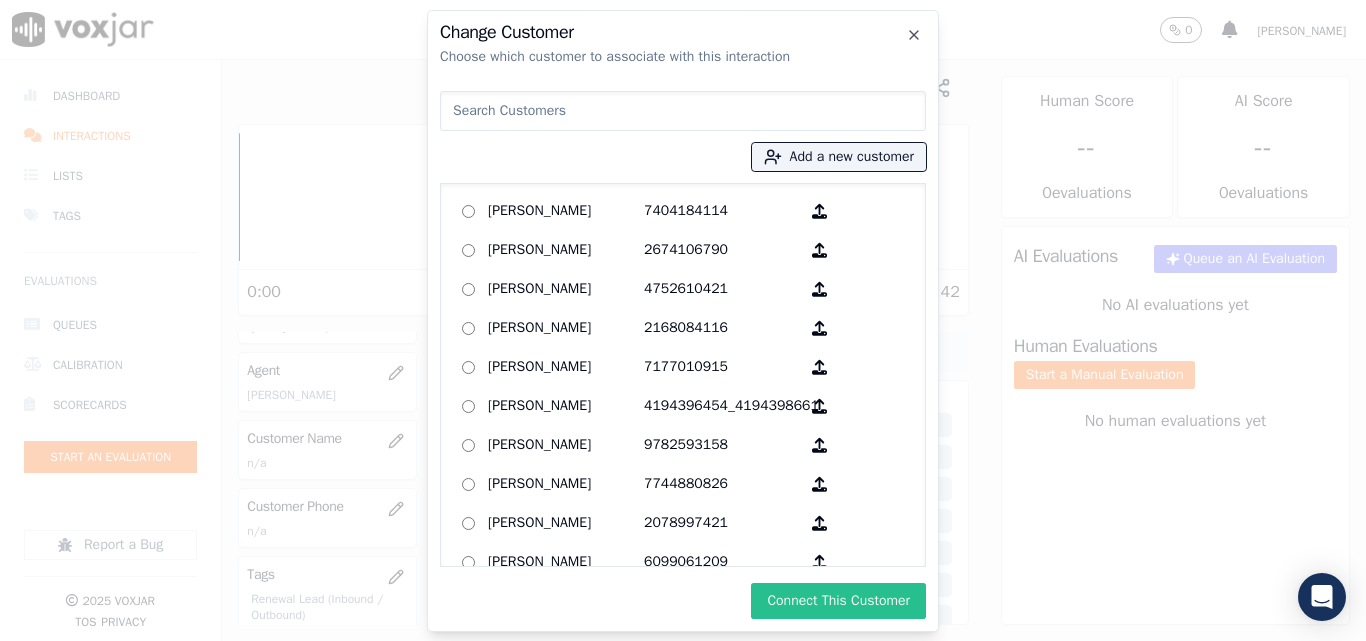 click on "Connect This Customer" at bounding box center (838, 601) 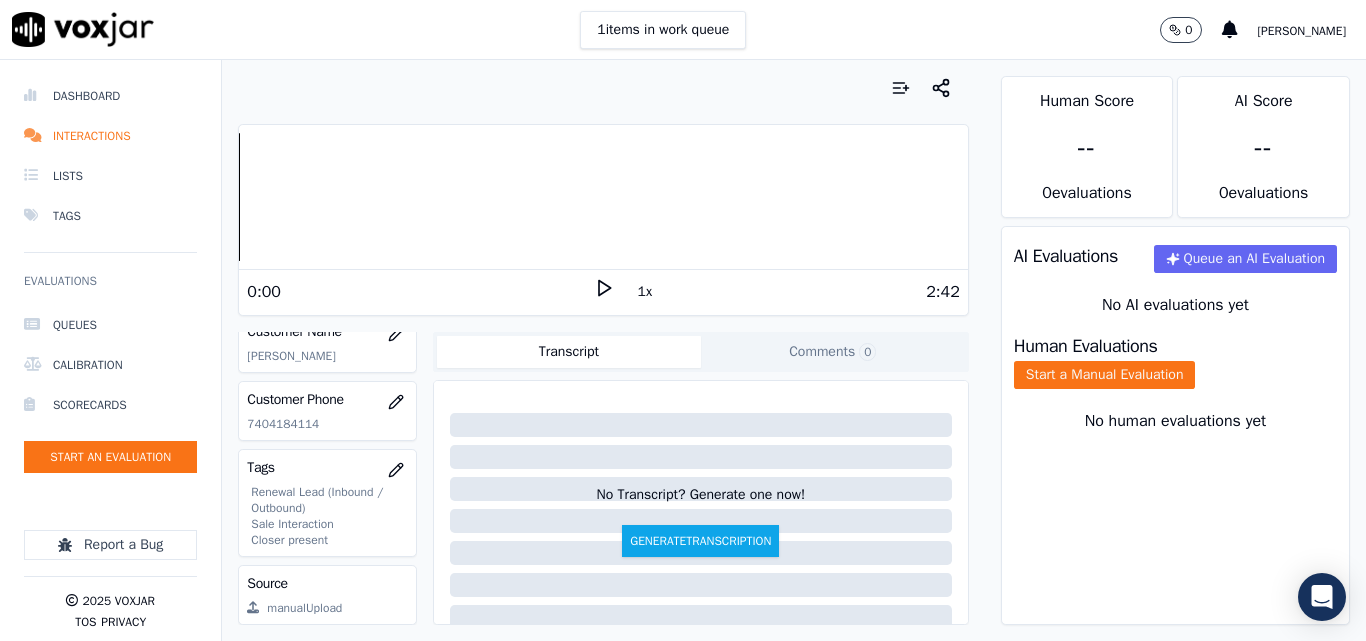 scroll, scrollTop: 0, scrollLeft: 0, axis: both 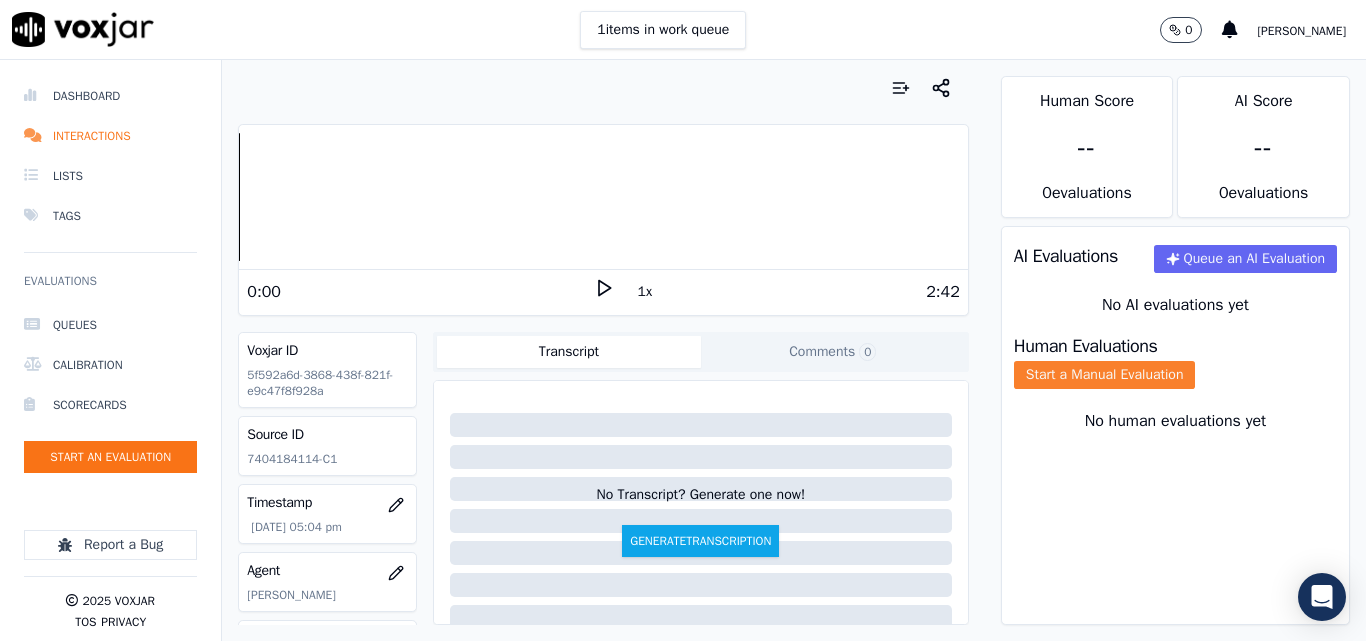 click on "Start a Manual Evaluation" 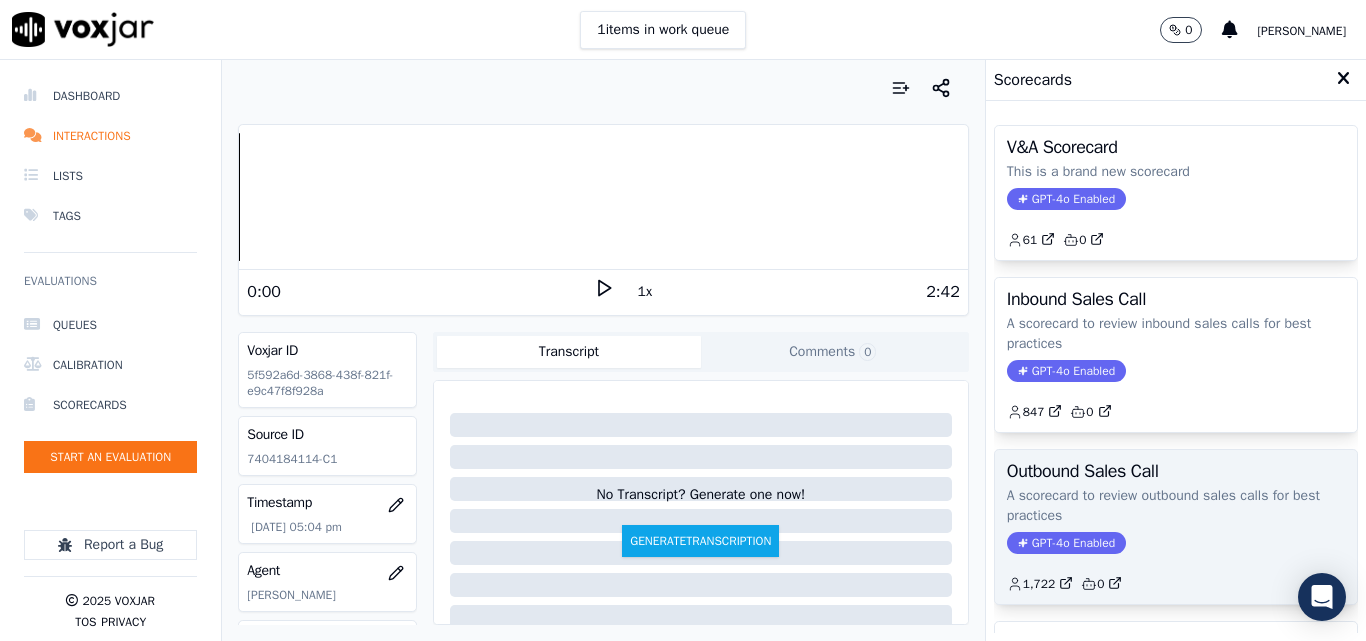 click on "A scorecard to review outbound sales calls for best practices" 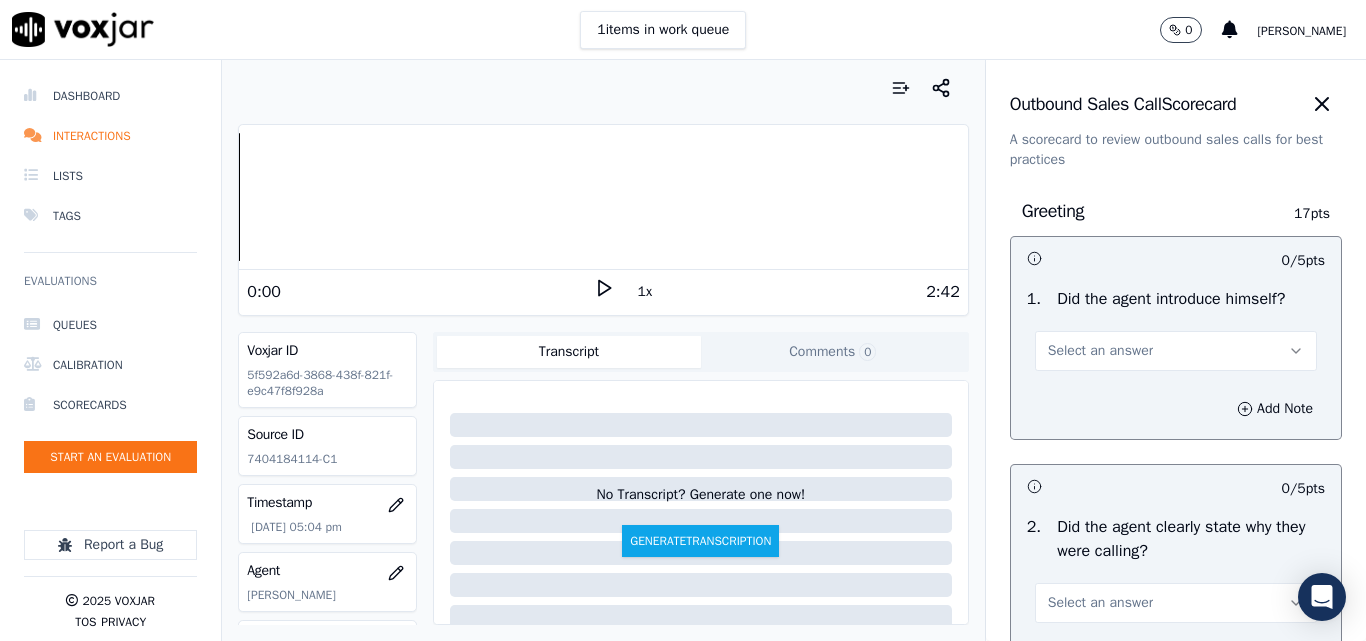 drag, startPoint x: 1084, startPoint y: 346, endPoint x: 1081, endPoint y: 368, distance: 22.203604 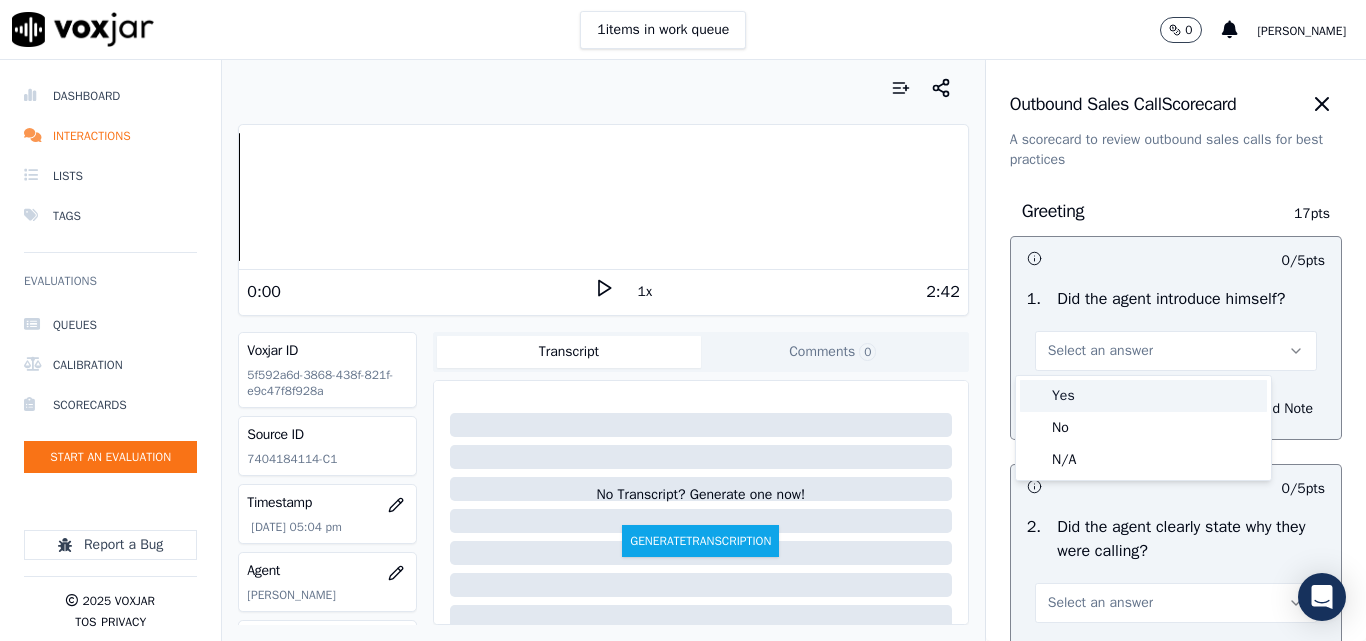 click on "Yes" at bounding box center [1143, 396] 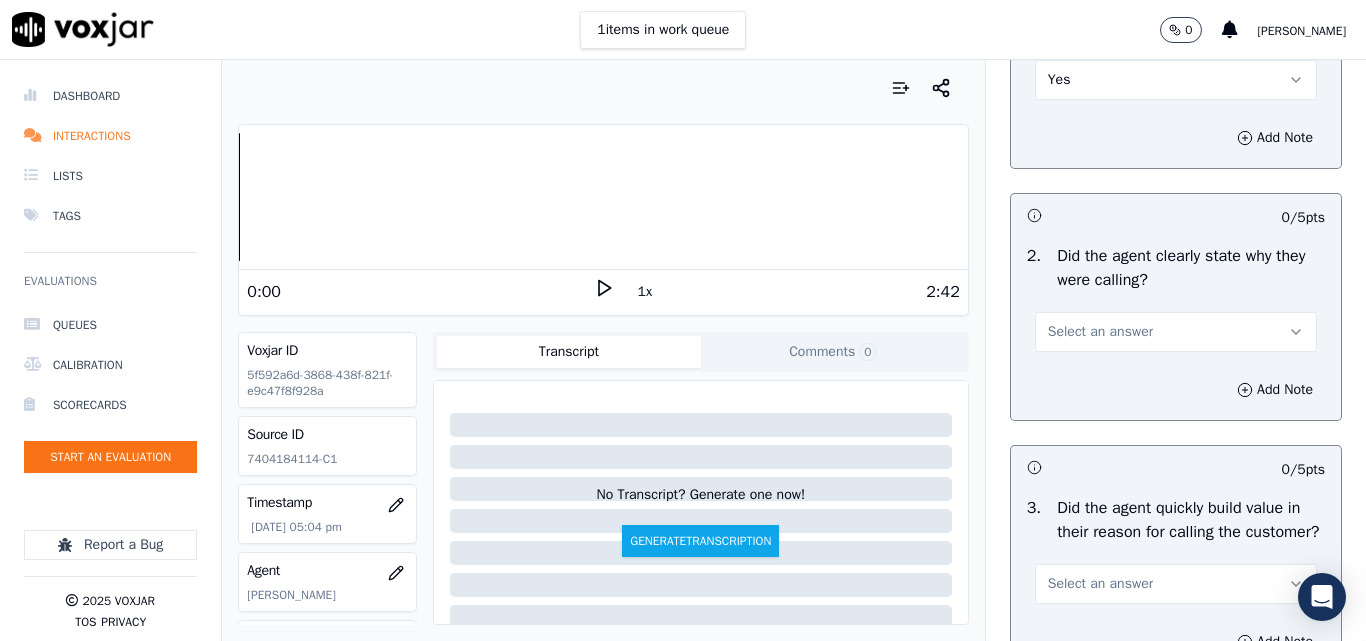 scroll, scrollTop: 300, scrollLeft: 0, axis: vertical 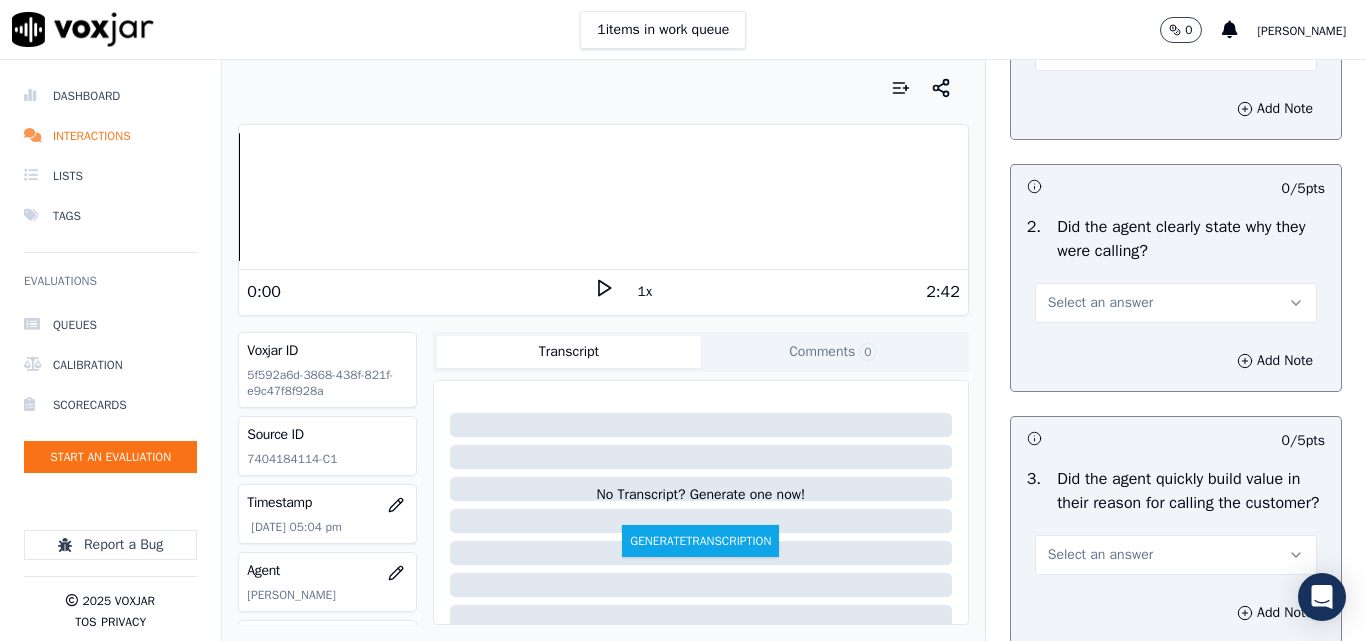 click on "Select an answer" at bounding box center (1100, 303) 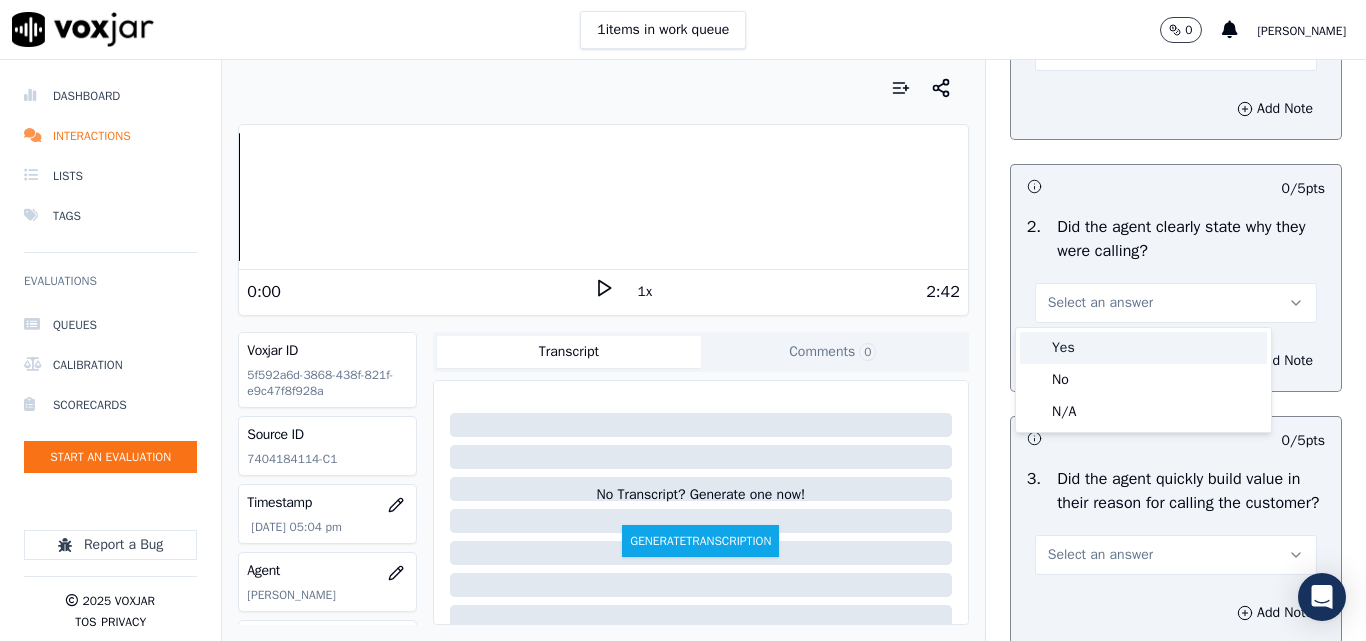 click on "Yes" at bounding box center (1143, 348) 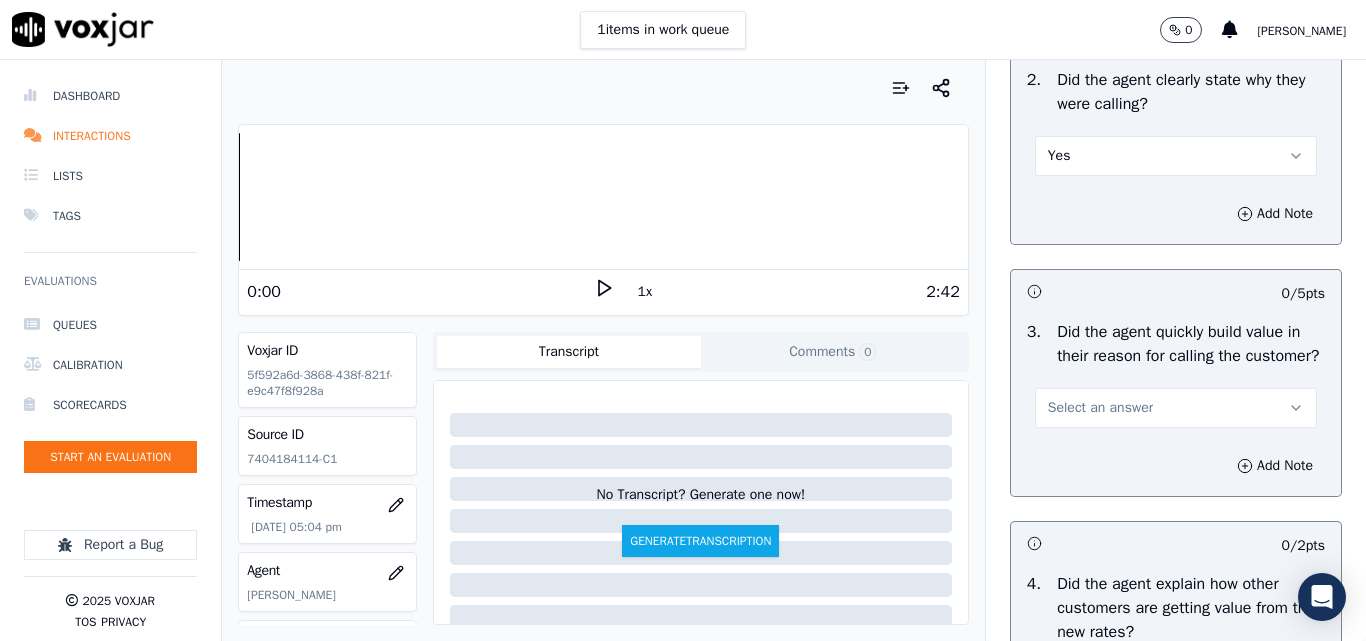 scroll, scrollTop: 600, scrollLeft: 0, axis: vertical 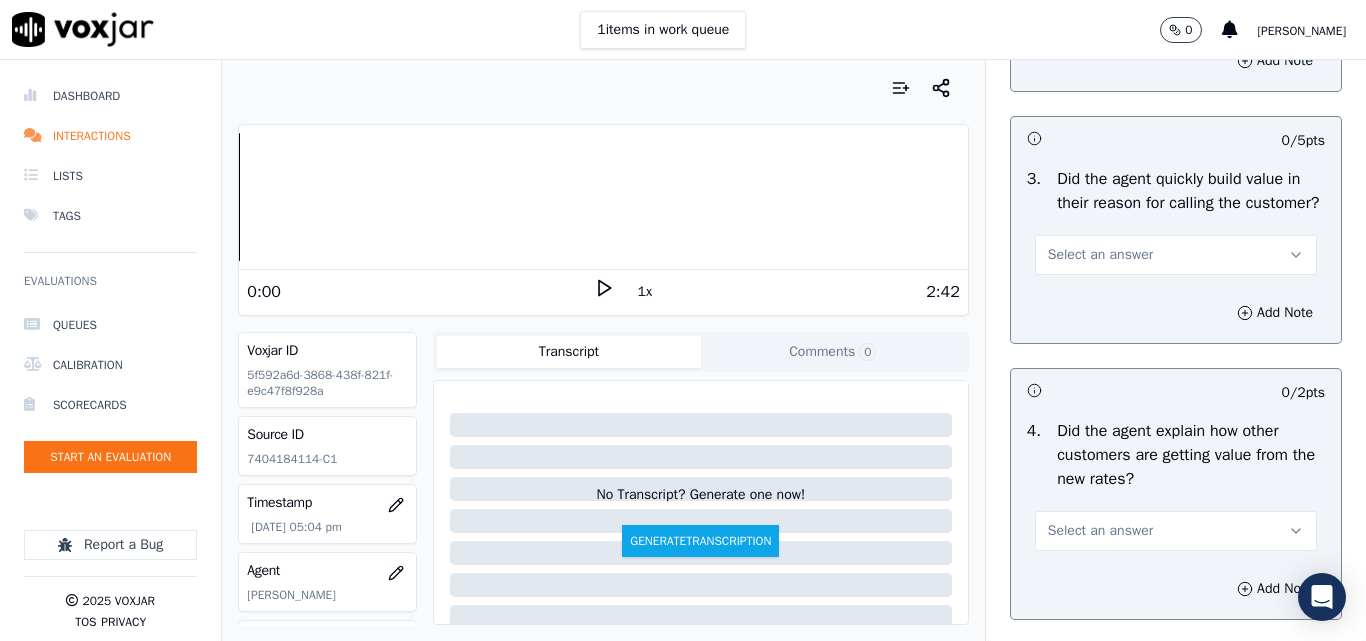 click on "Select an answer" at bounding box center (1176, 255) 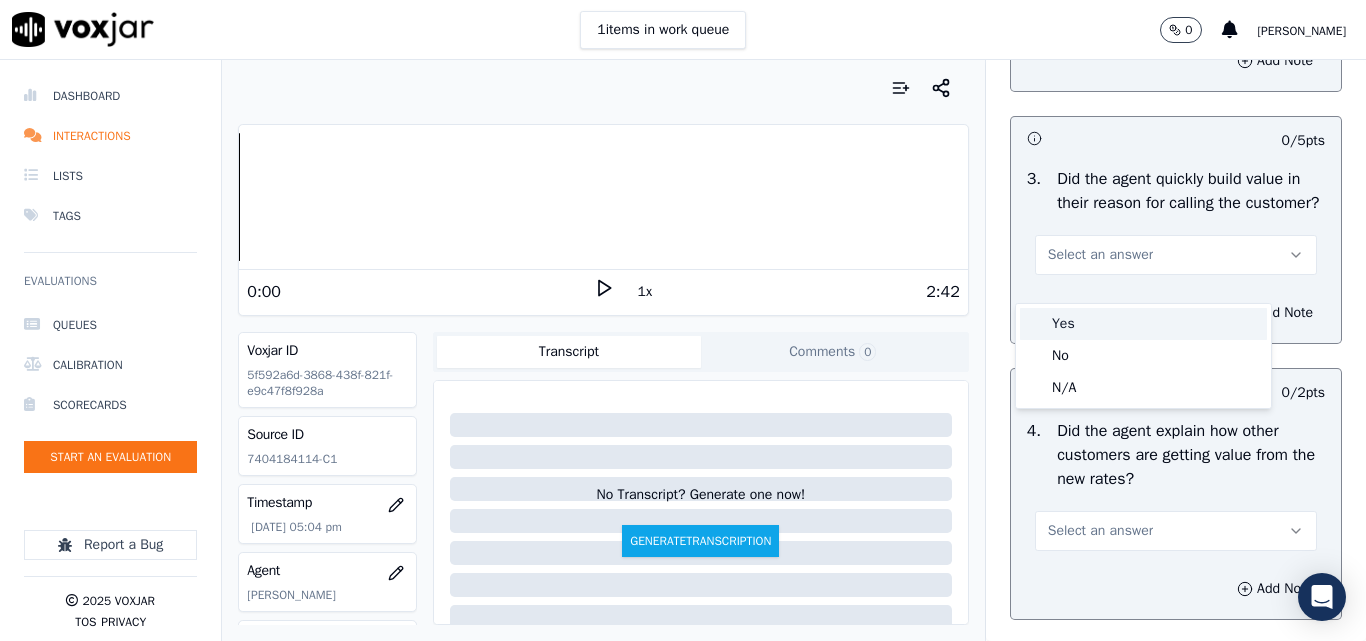 click on "Yes" at bounding box center [1143, 324] 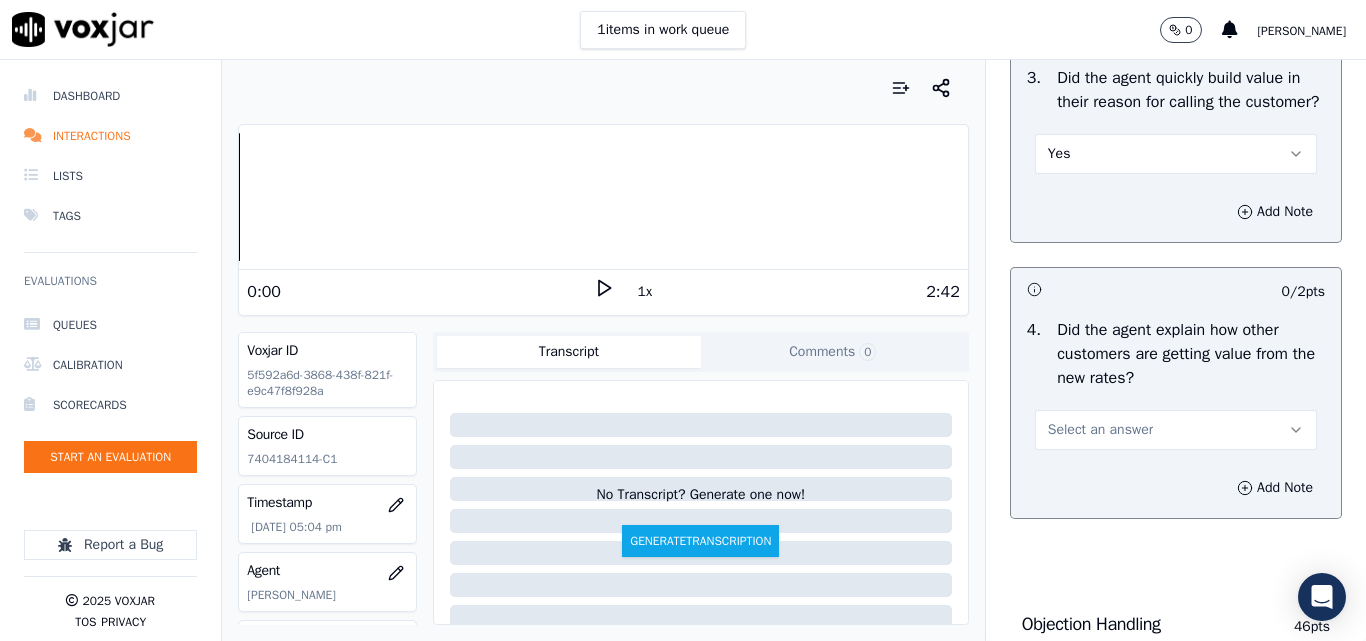 scroll, scrollTop: 900, scrollLeft: 0, axis: vertical 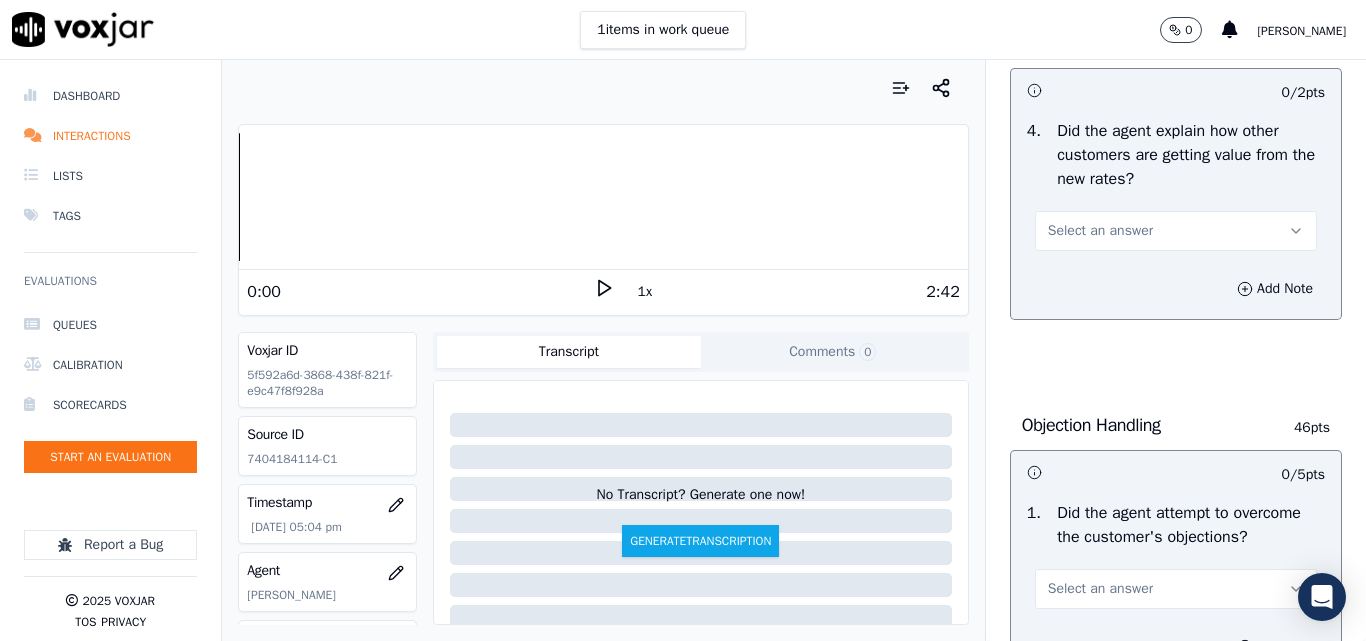click on "Select an answer" at bounding box center [1100, 231] 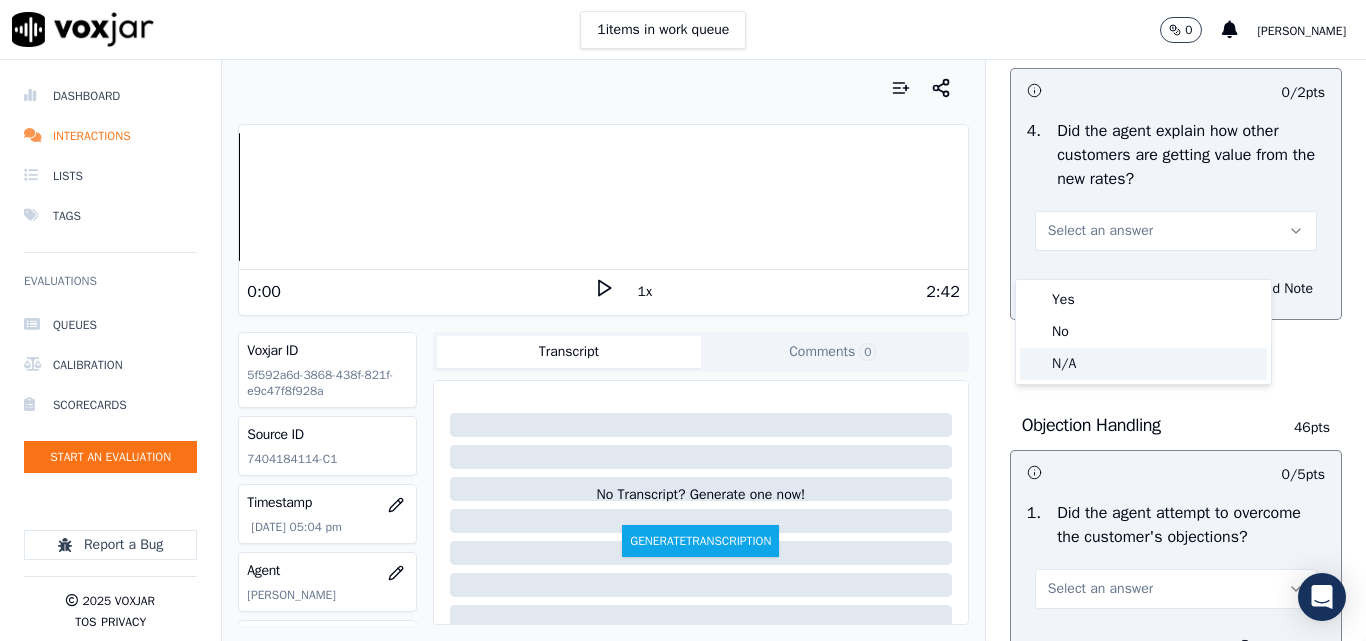 click on "N/A" 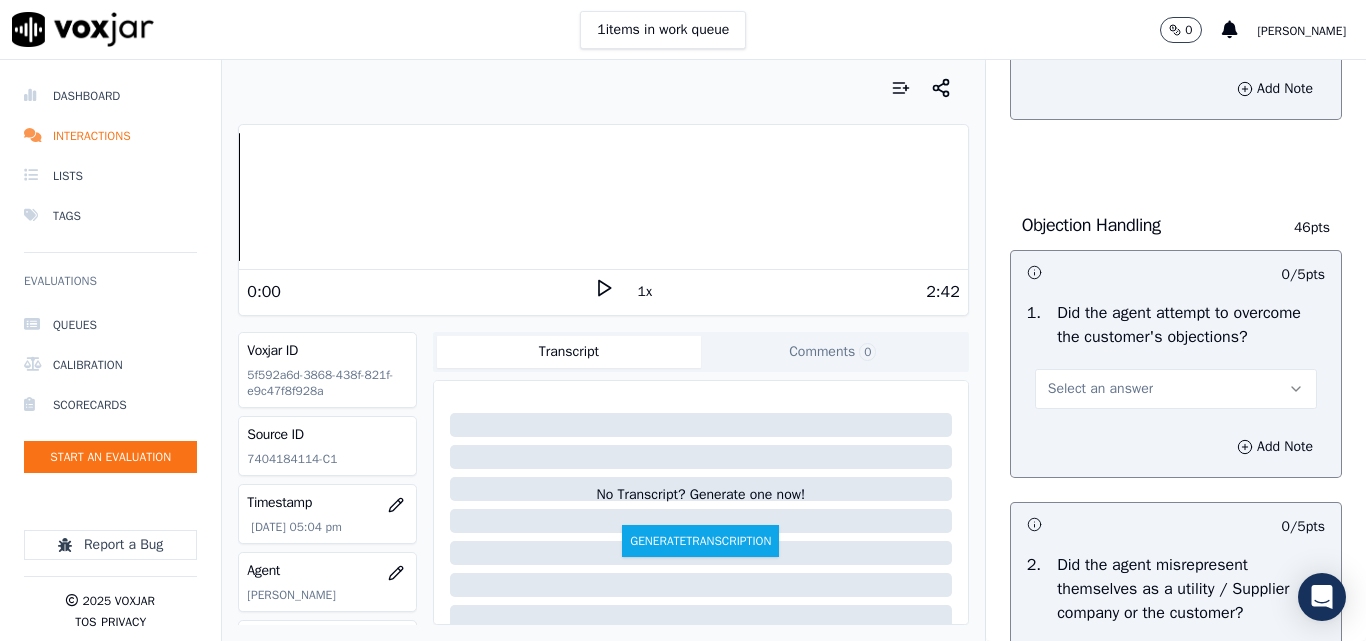 scroll, scrollTop: 1200, scrollLeft: 0, axis: vertical 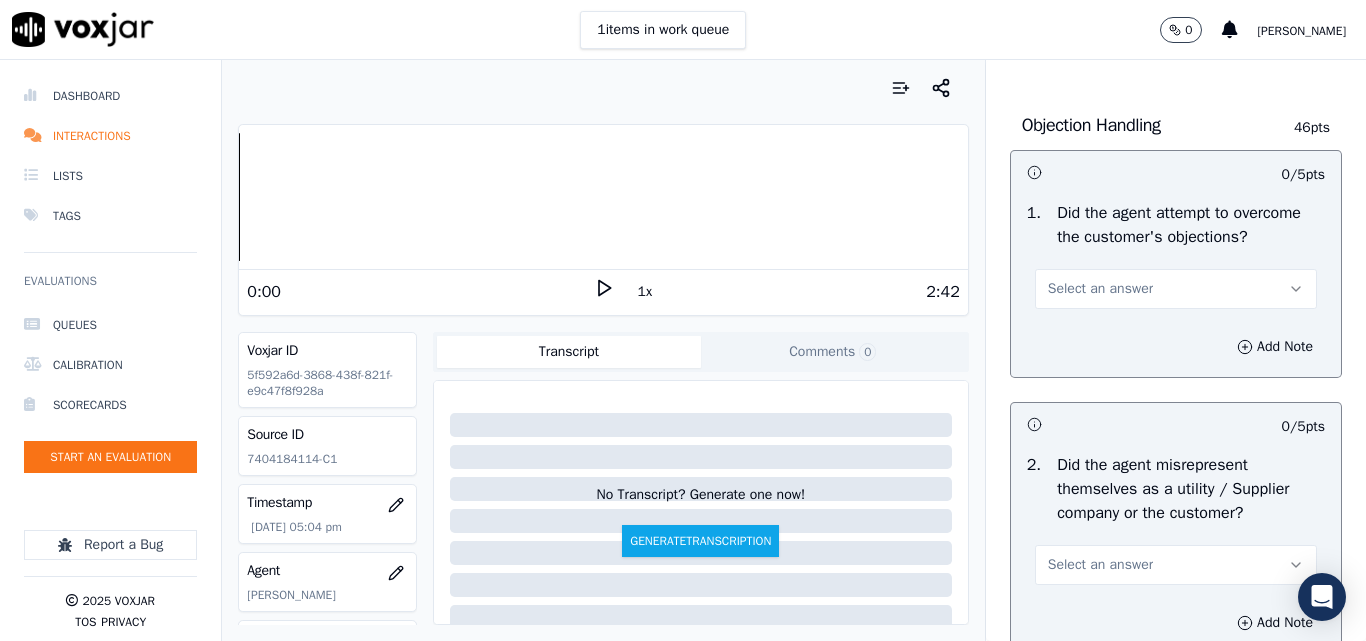 click on "Select an answer" at bounding box center (1100, 289) 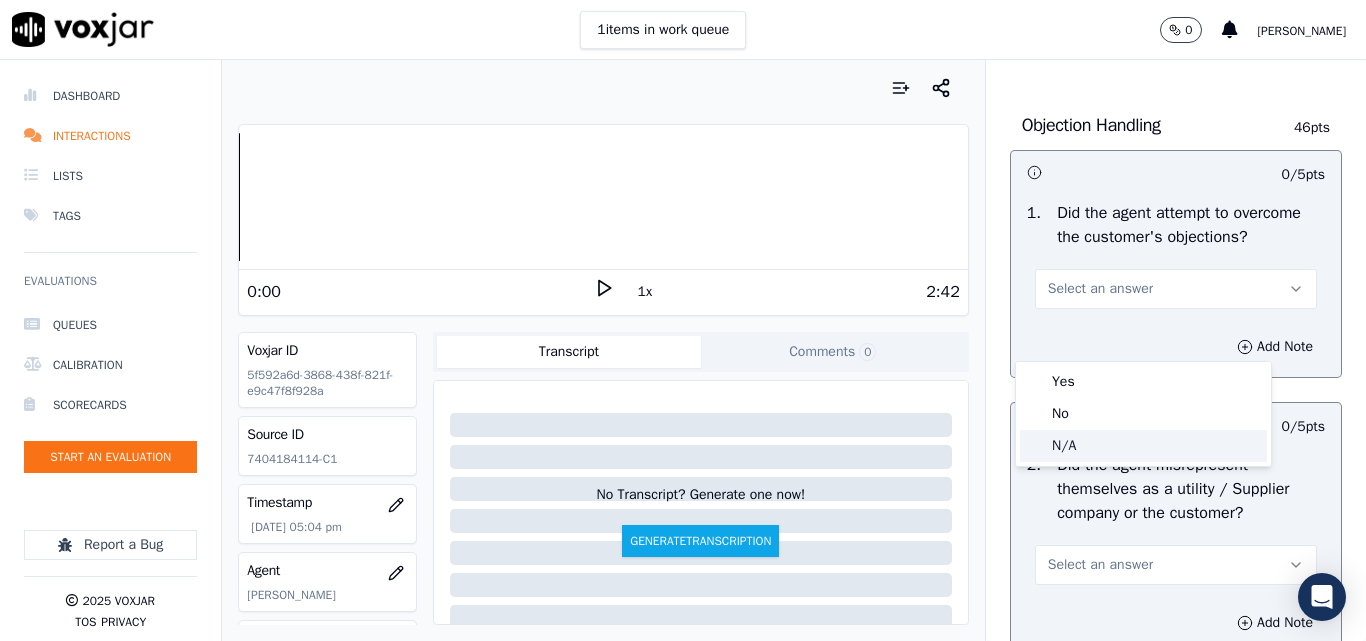 click on "N/A" 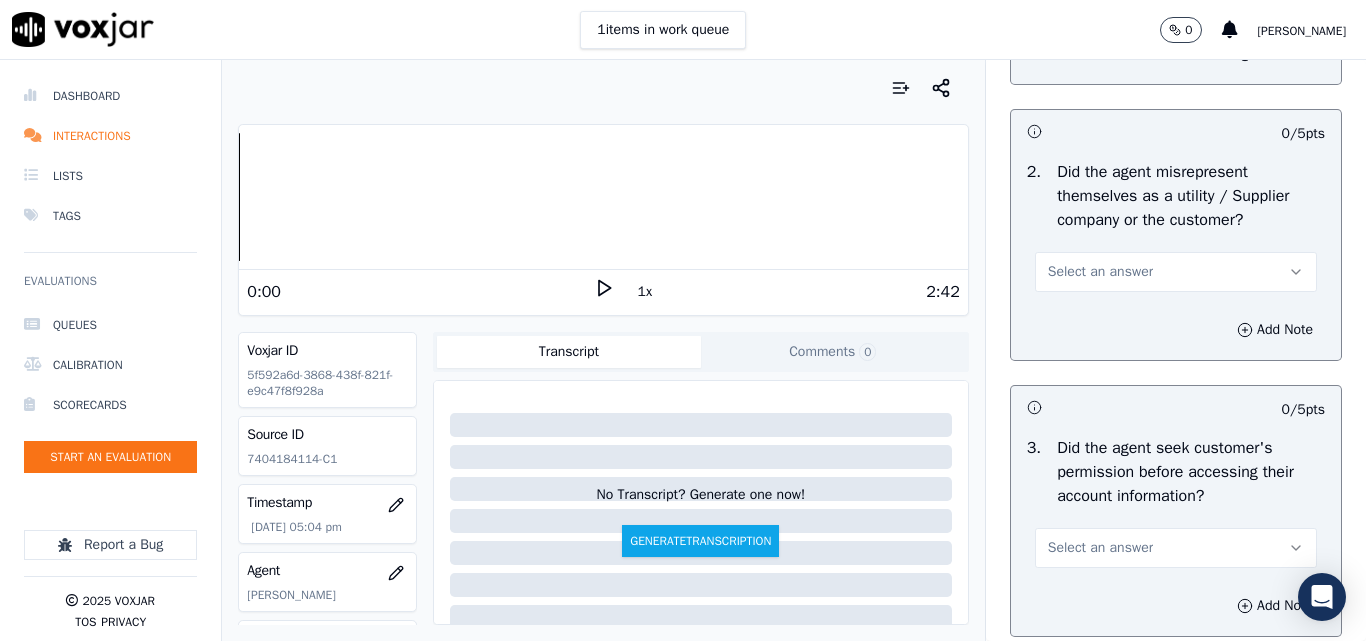 scroll, scrollTop: 1500, scrollLeft: 0, axis: vertical 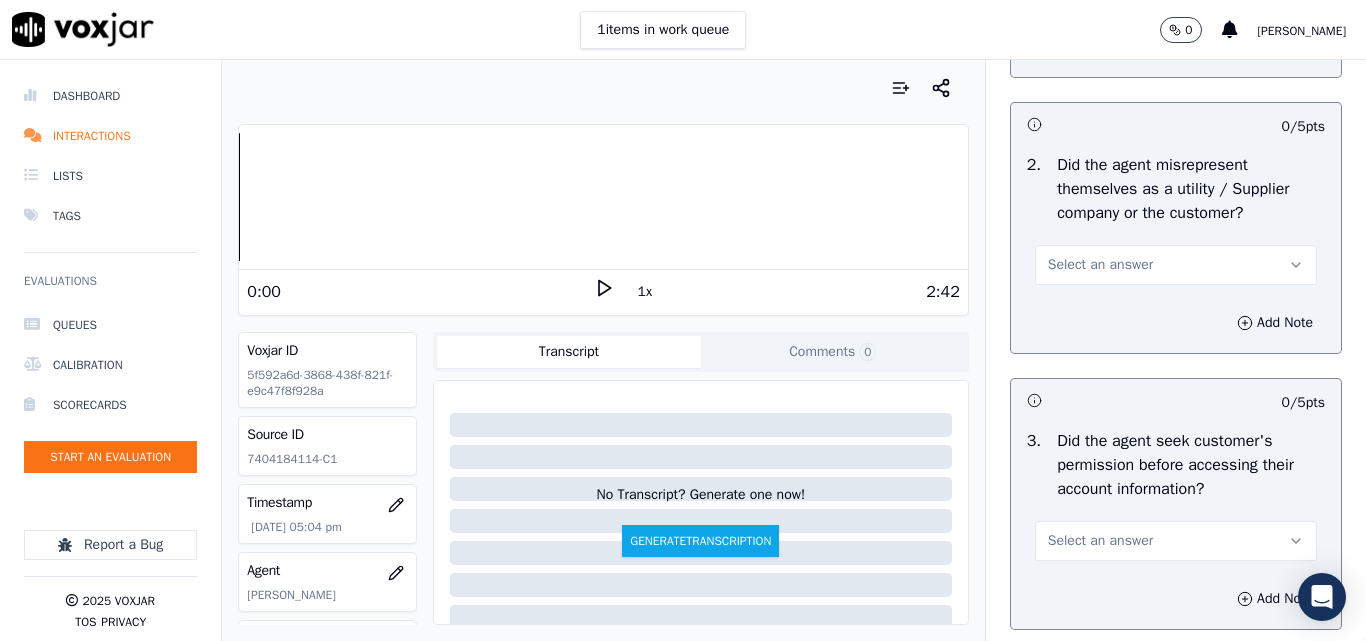click on "Select an answer" at bounding box center [1100, 265] 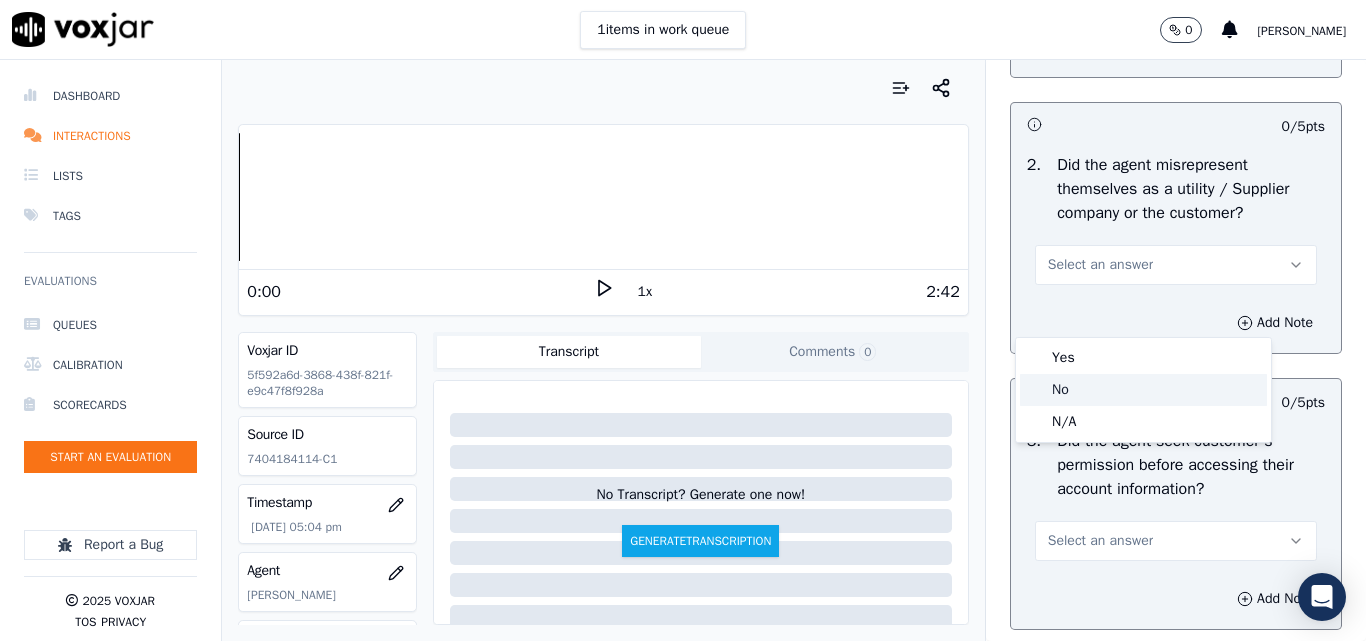 click on "No" 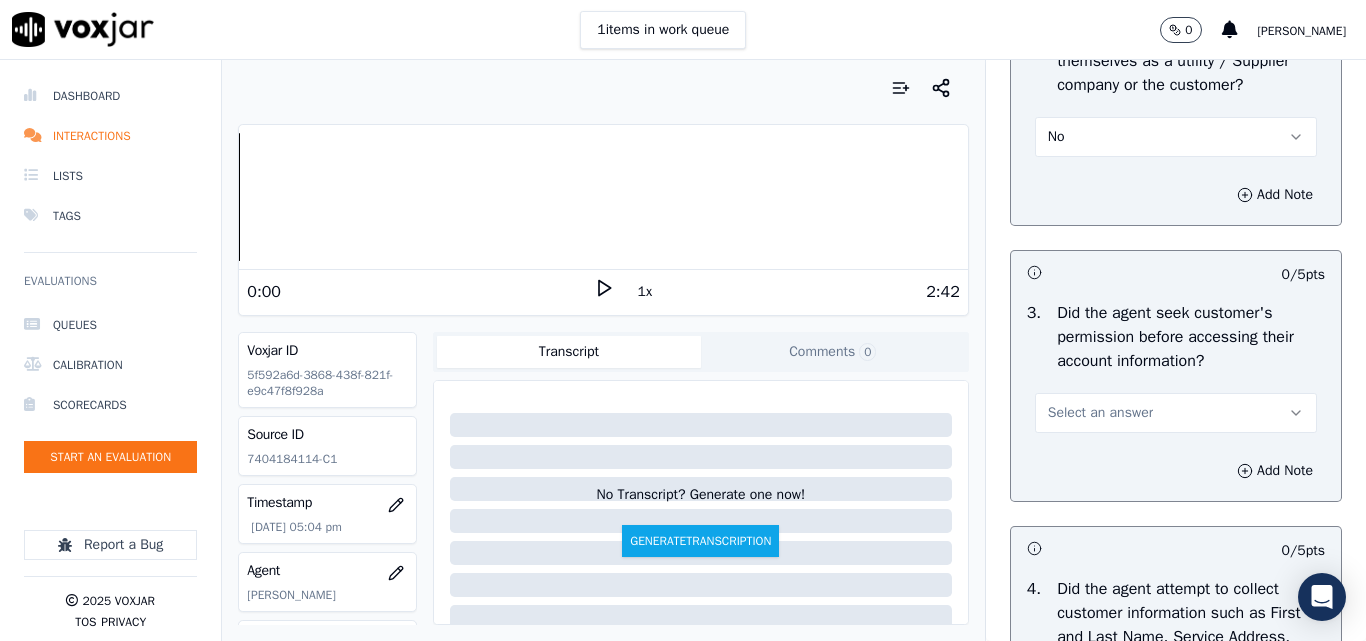 scroll, scrollTop: 1700, scrollLeft: 0, axis: vertical 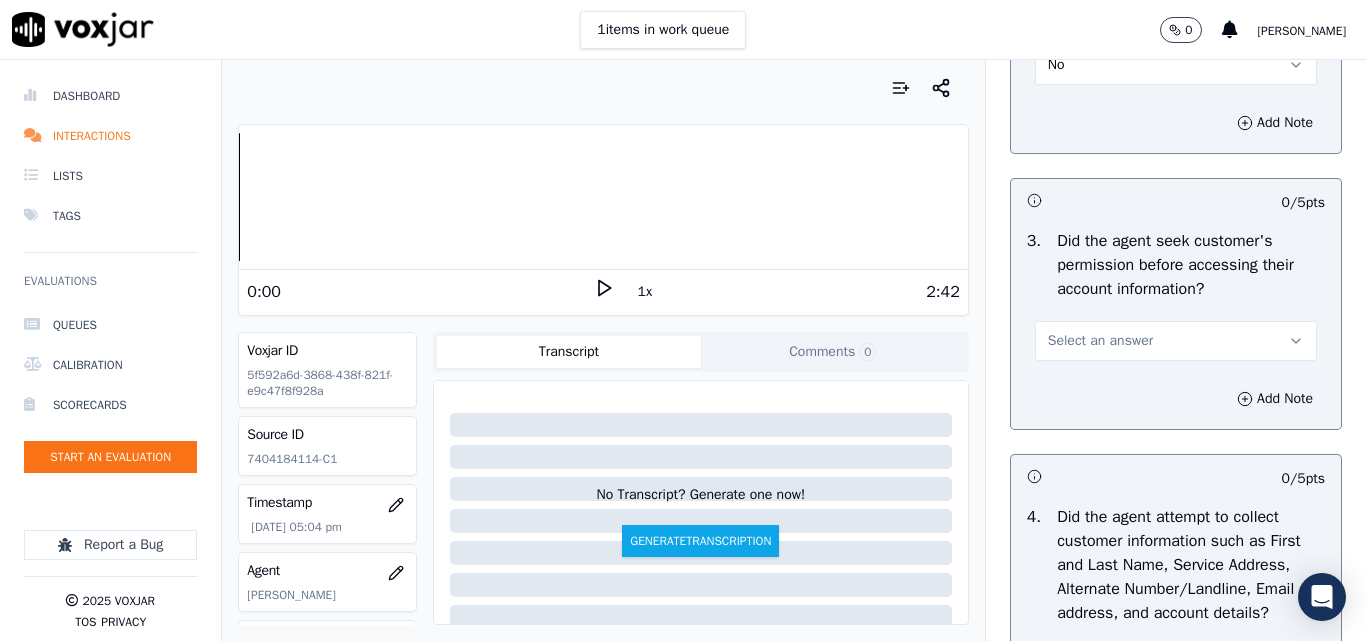 click on "Select an answer" at bounding box center (1100, 341) 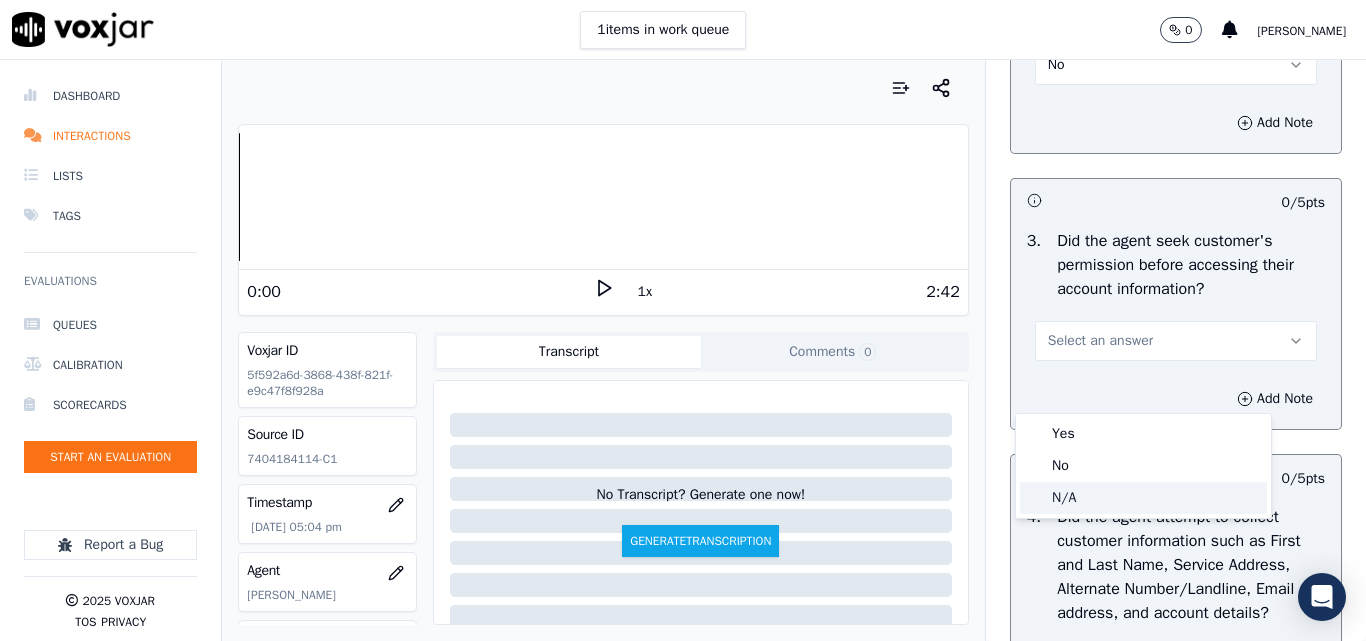 click on "N/A" 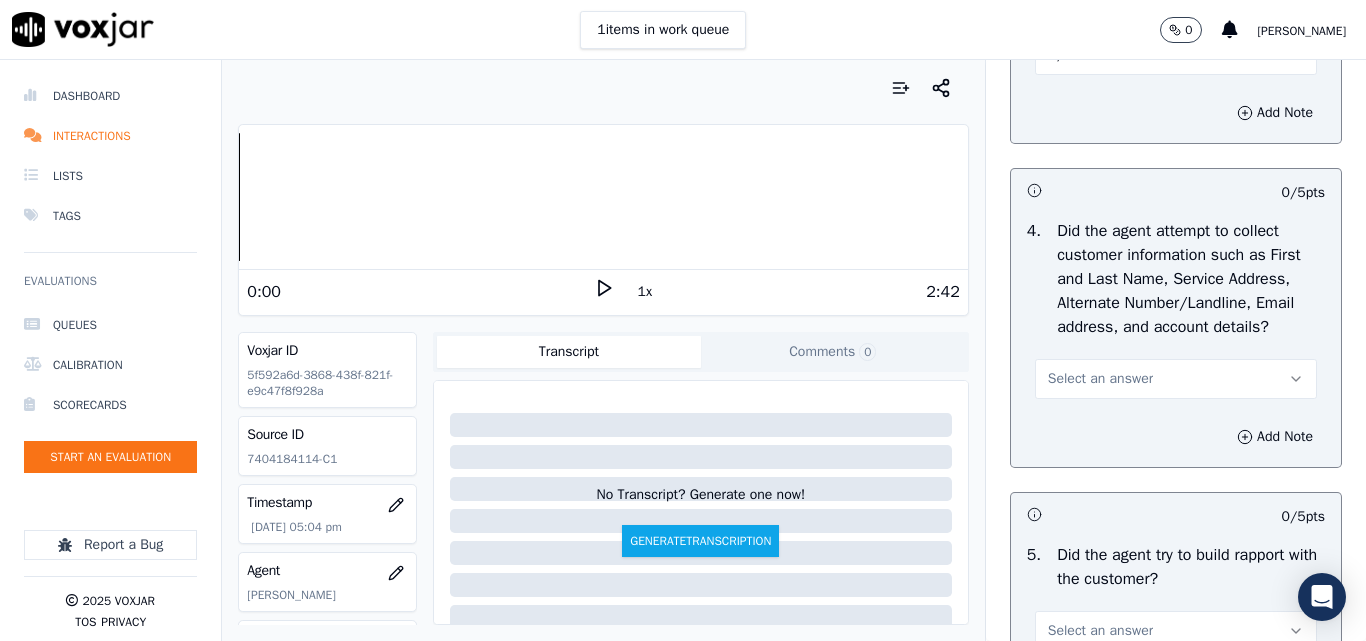 scroll, scrollTop: 2100, scrollLeft: 0, axis: vertical 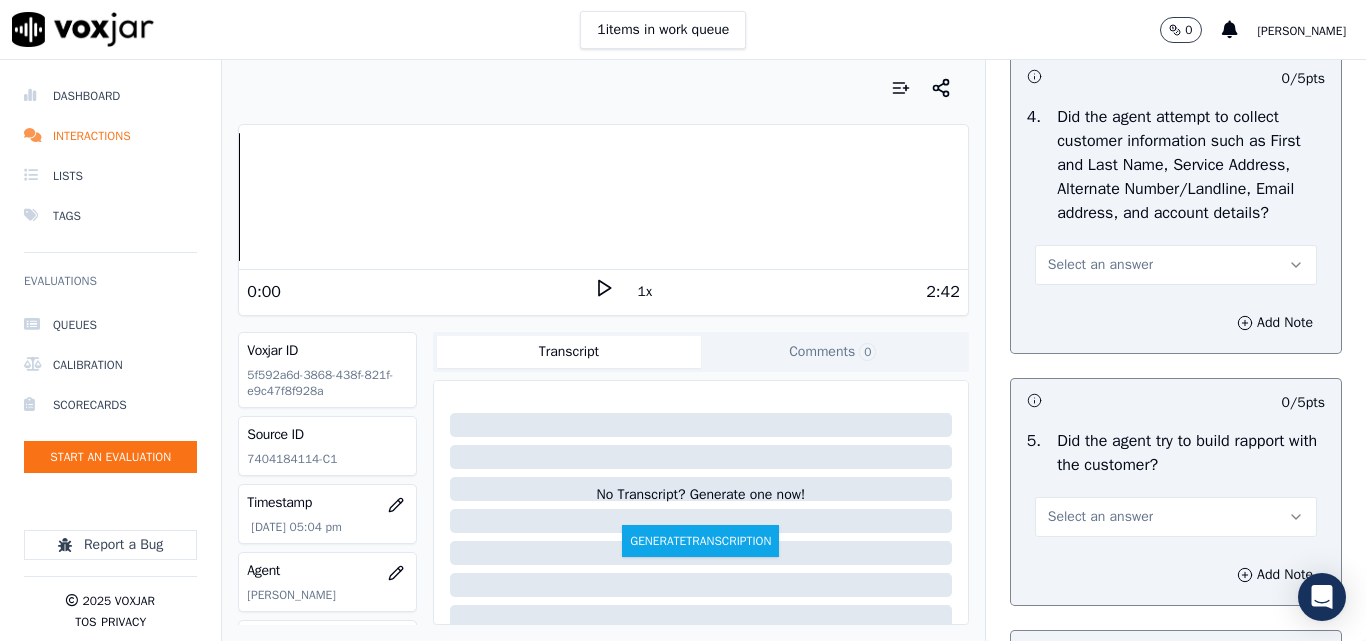 click on "Select an answer" at bounding box center [1176, 265] 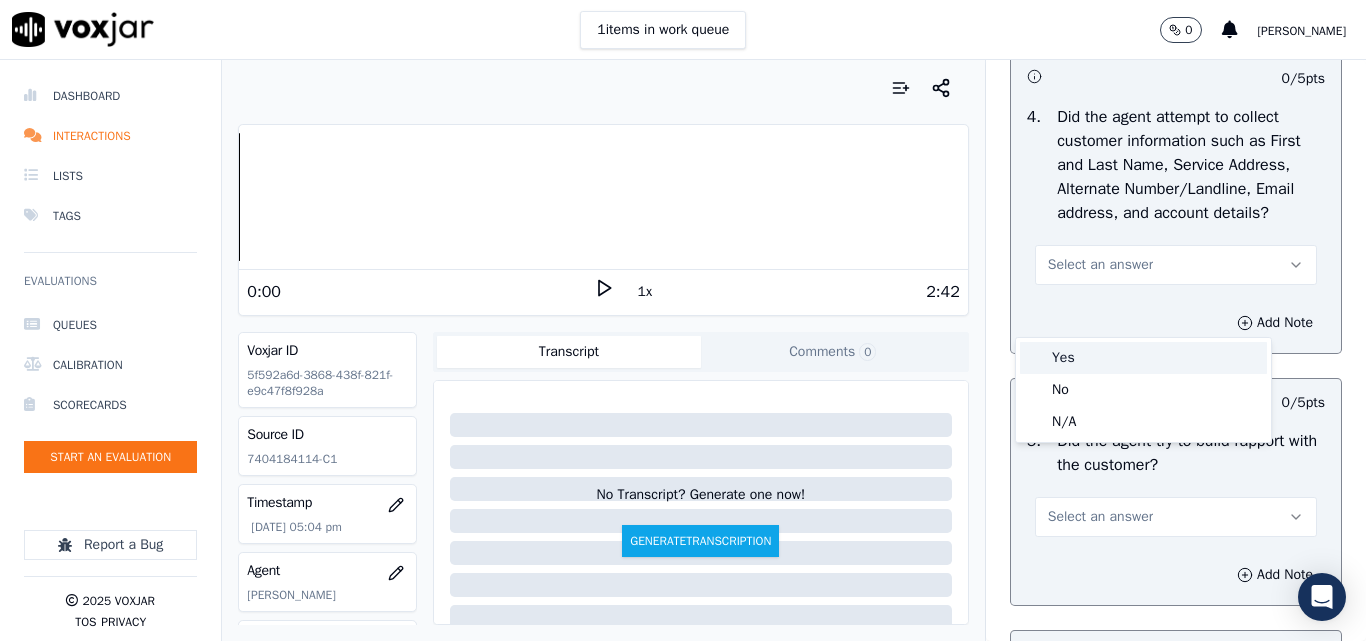 click on "Yes" at bounding box center (1143, 358) 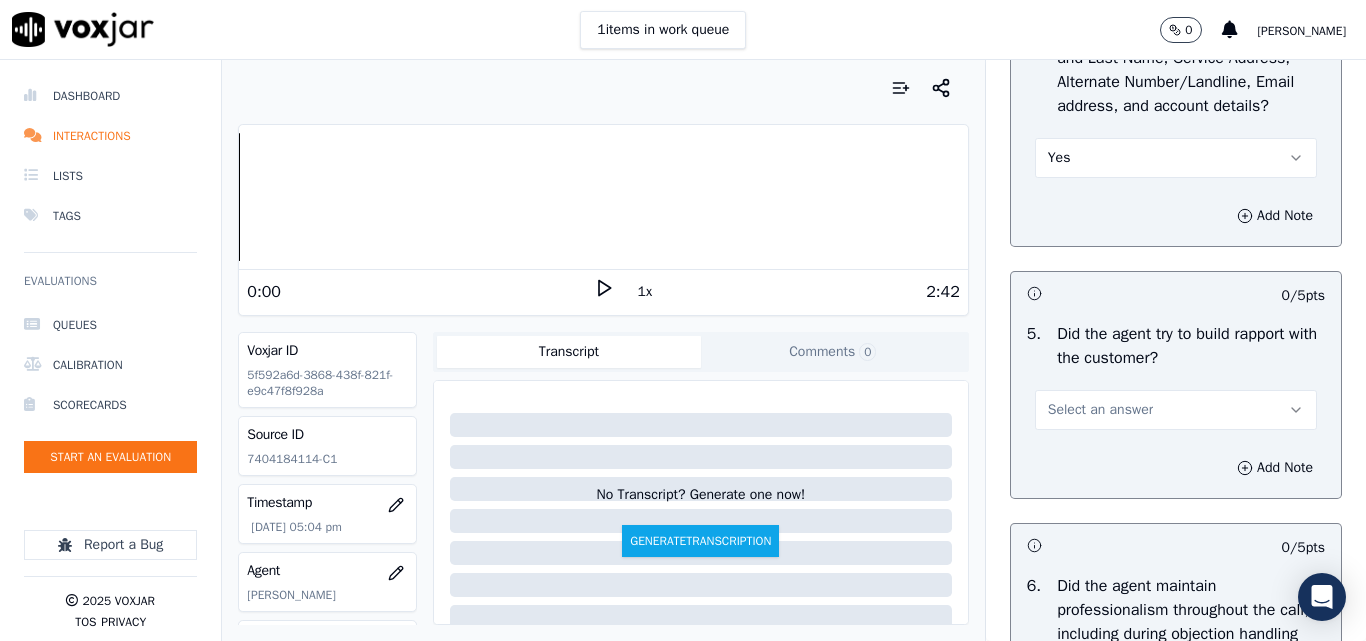 scroll, scrollTop: 2300, scrollLeft: 0, axis: vertical 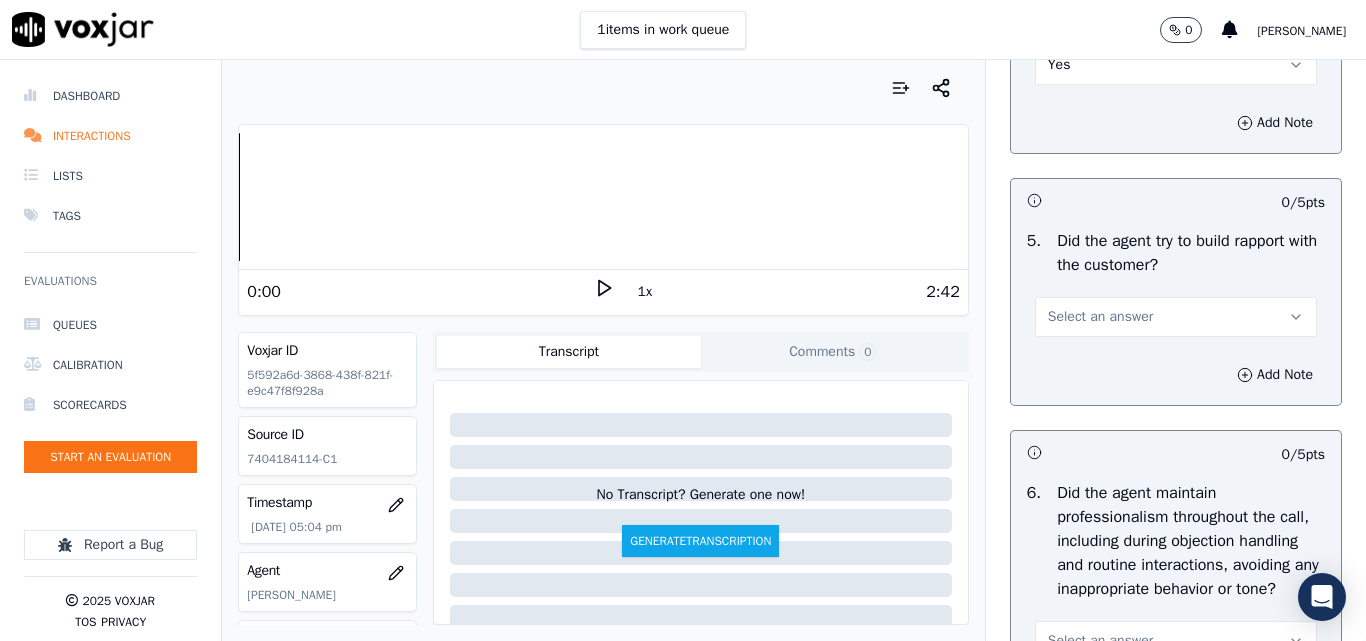click on "Select an answer" at bounding box center [1176, 317] 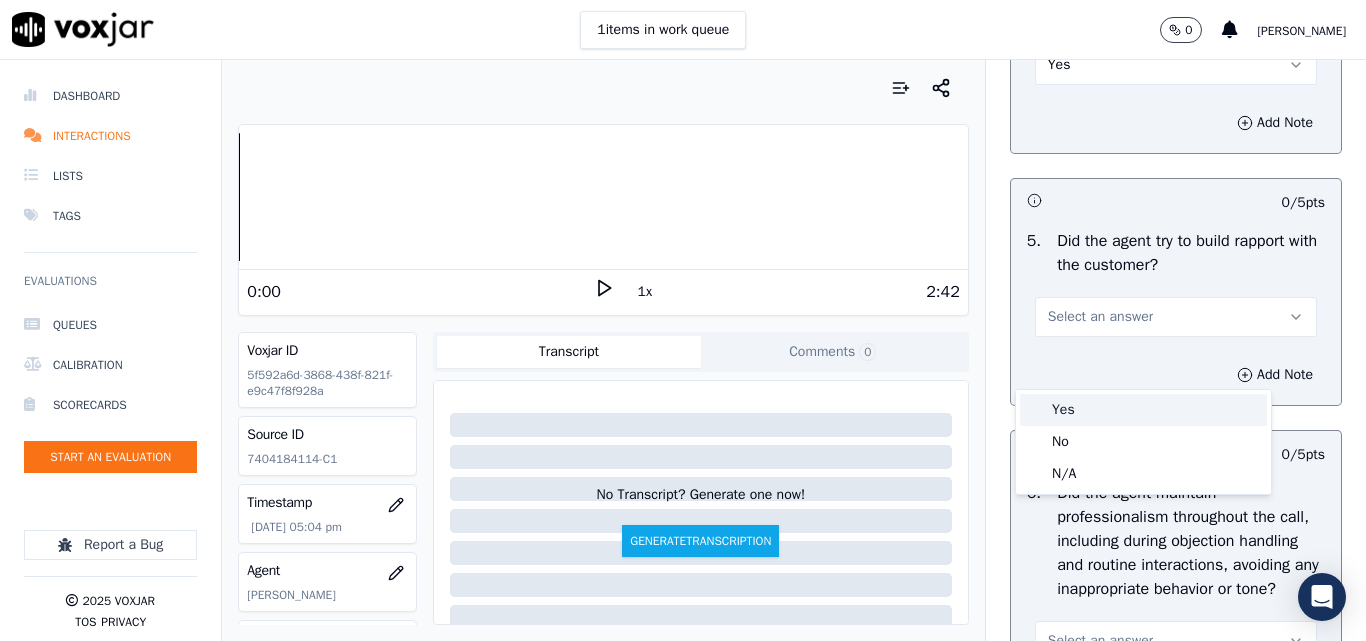 click on "Yes" at bounding box center [1143, 410] 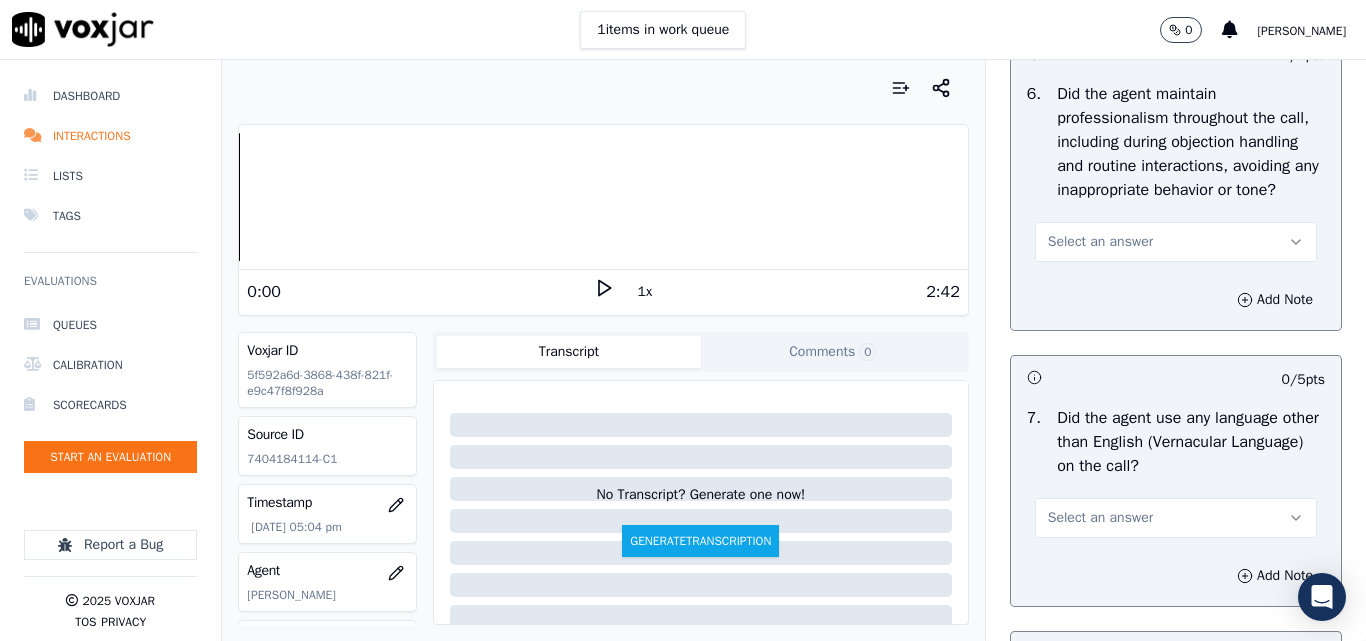 scroll, scrollTop: 2700, scrollLeft: 0, axis: vertical 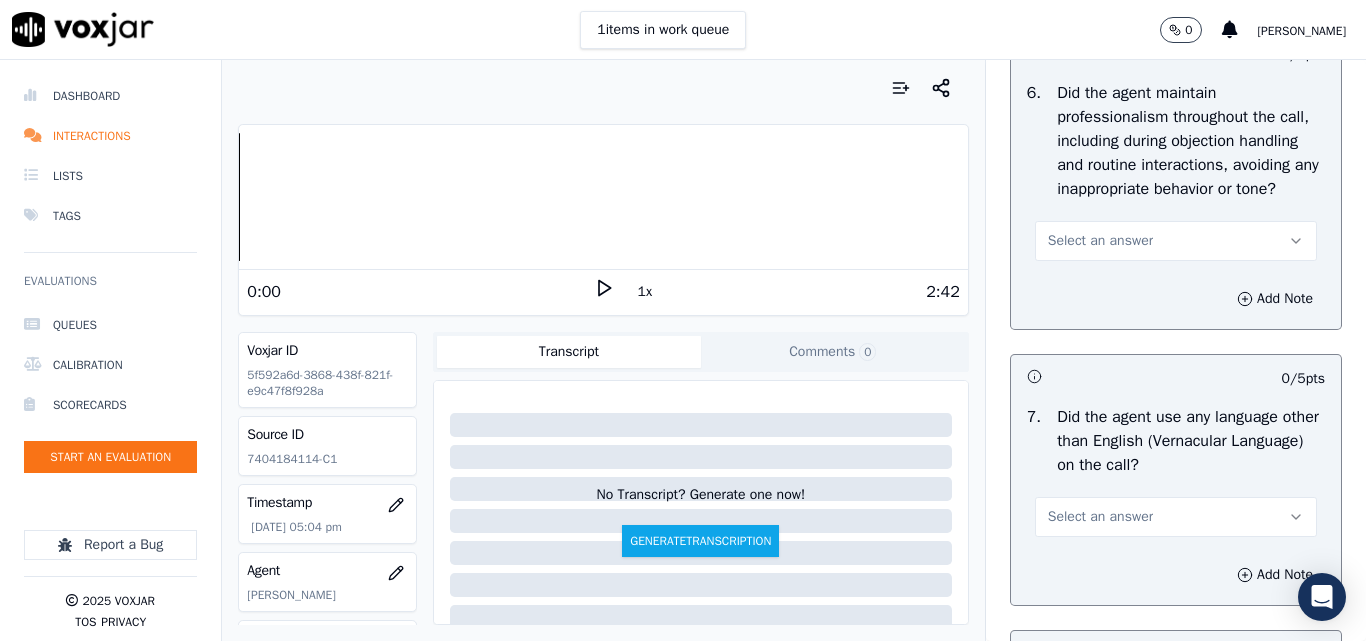 click on "Select an answer" at bounding box center (1176, 241) 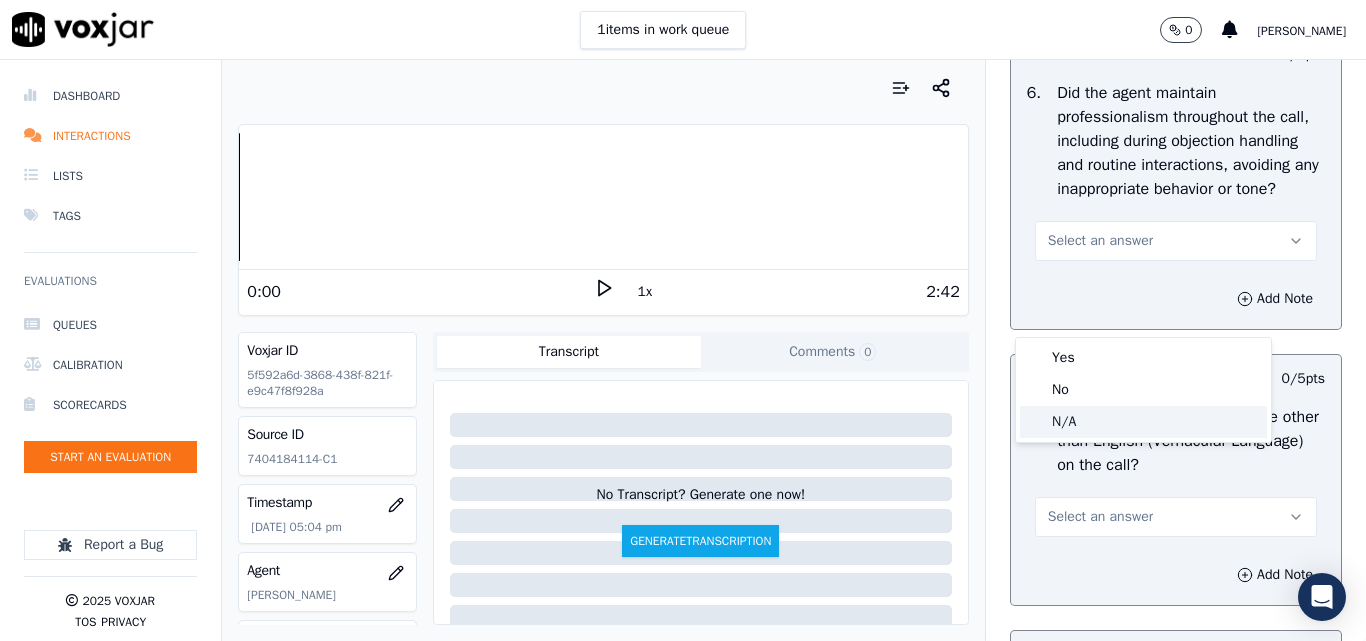 drag, startPoint x: 1087, startPoint y: 327, endPoint x: 1069, endPoint y: 413, distance: 87.86353 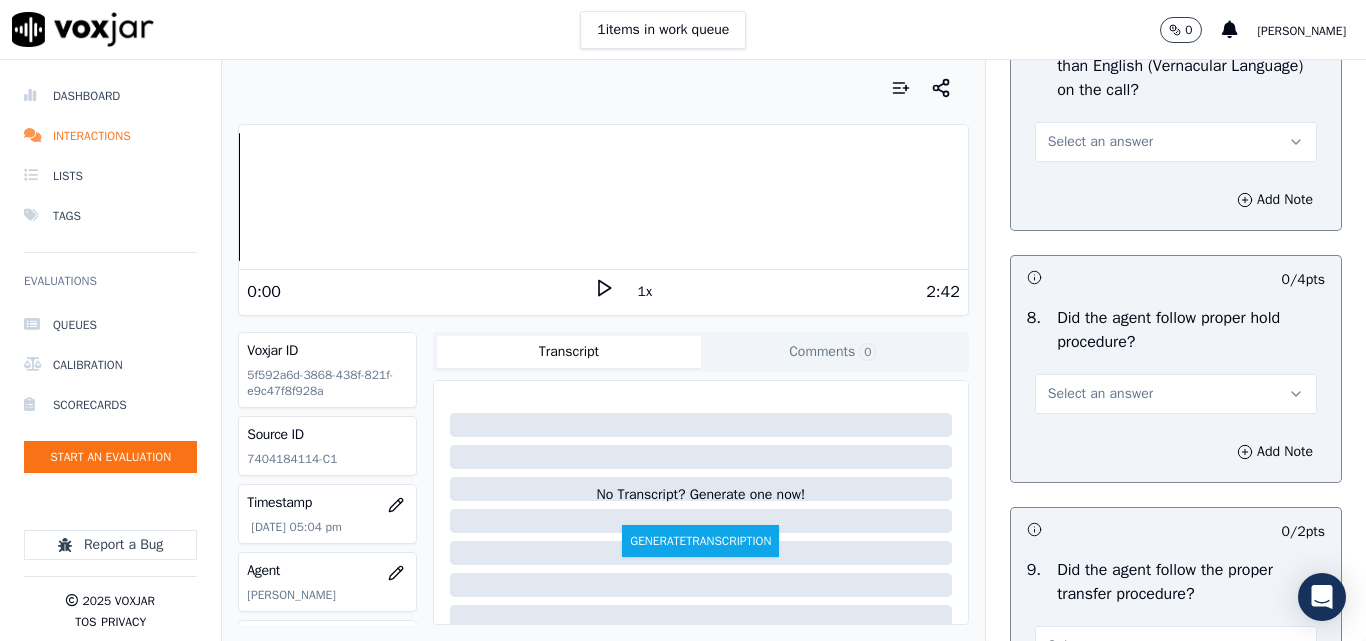 scroll, scrollTop: 3100, scrollLeft: 0, axis: vertical 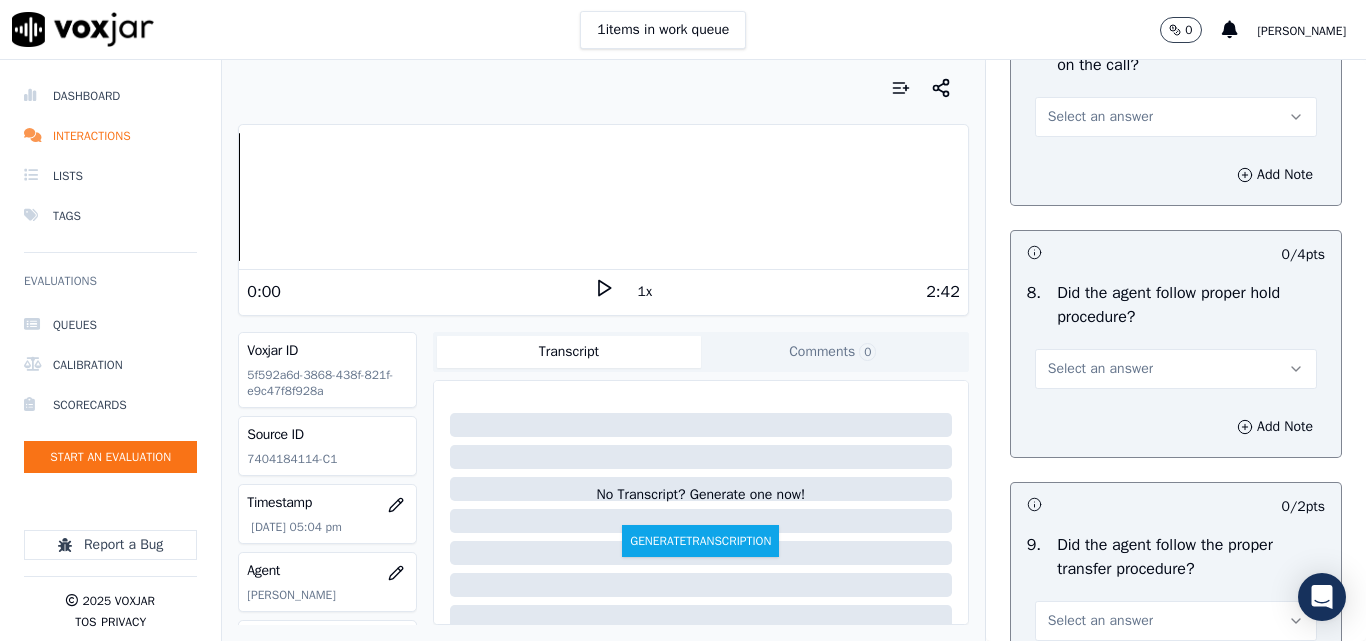 click on "Select an answer" at bounding box center (1100, 117) 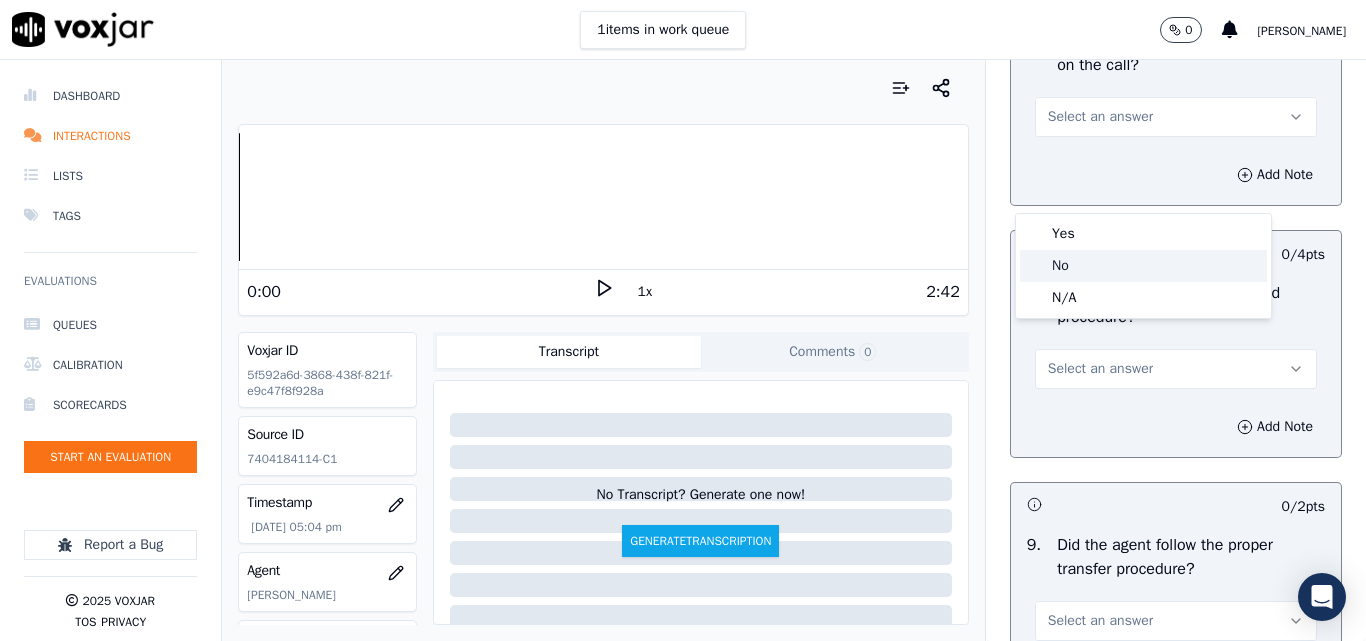 click on "No" 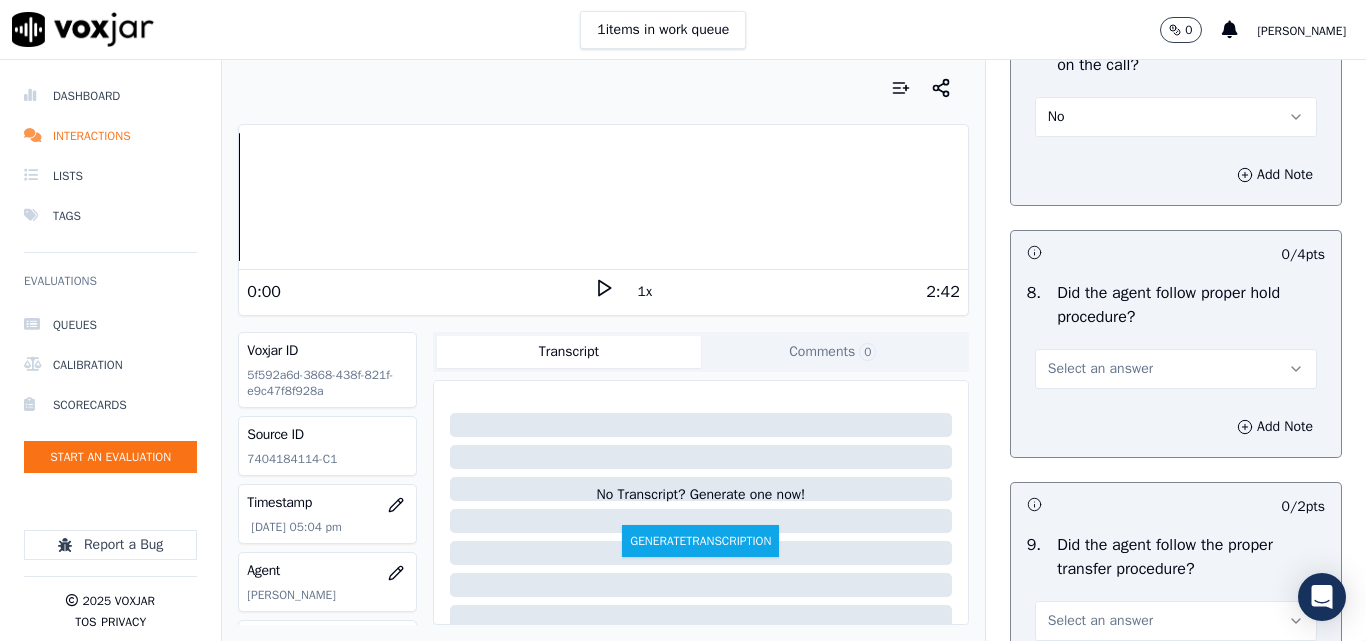scroll, scrollTop: 3200, scrollLeft: 0, axis: vertical 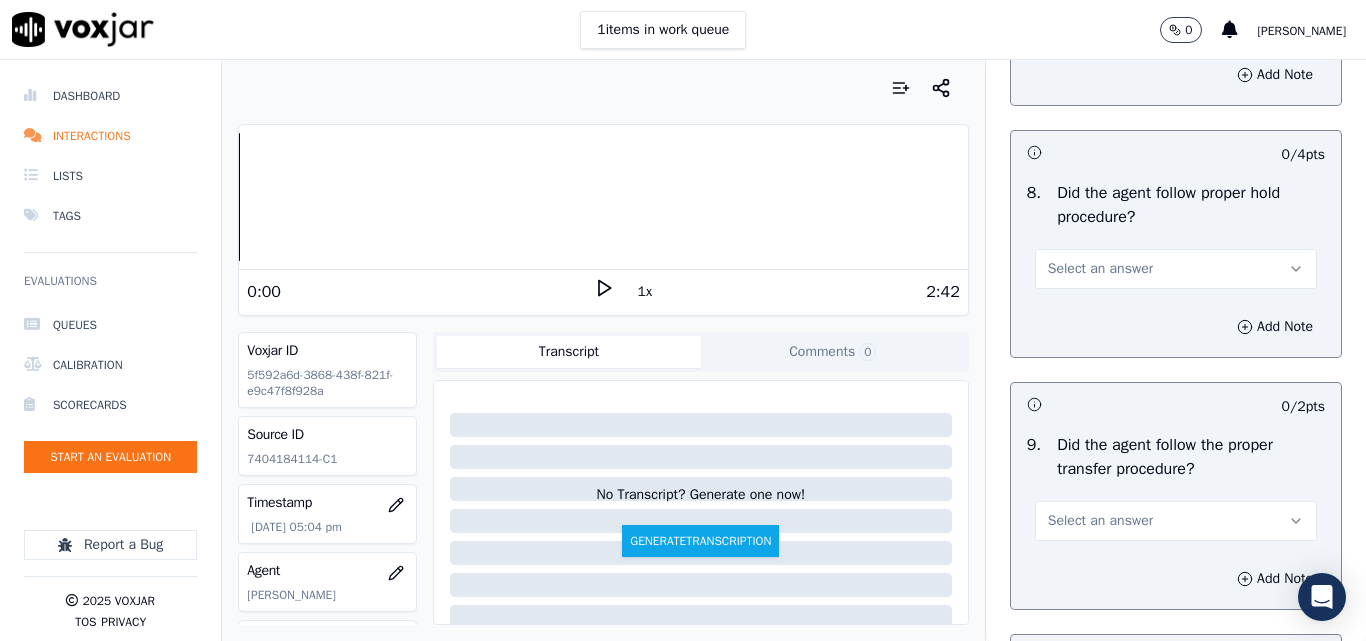 click on "Select an answer" at bounding box center (1100, 269) 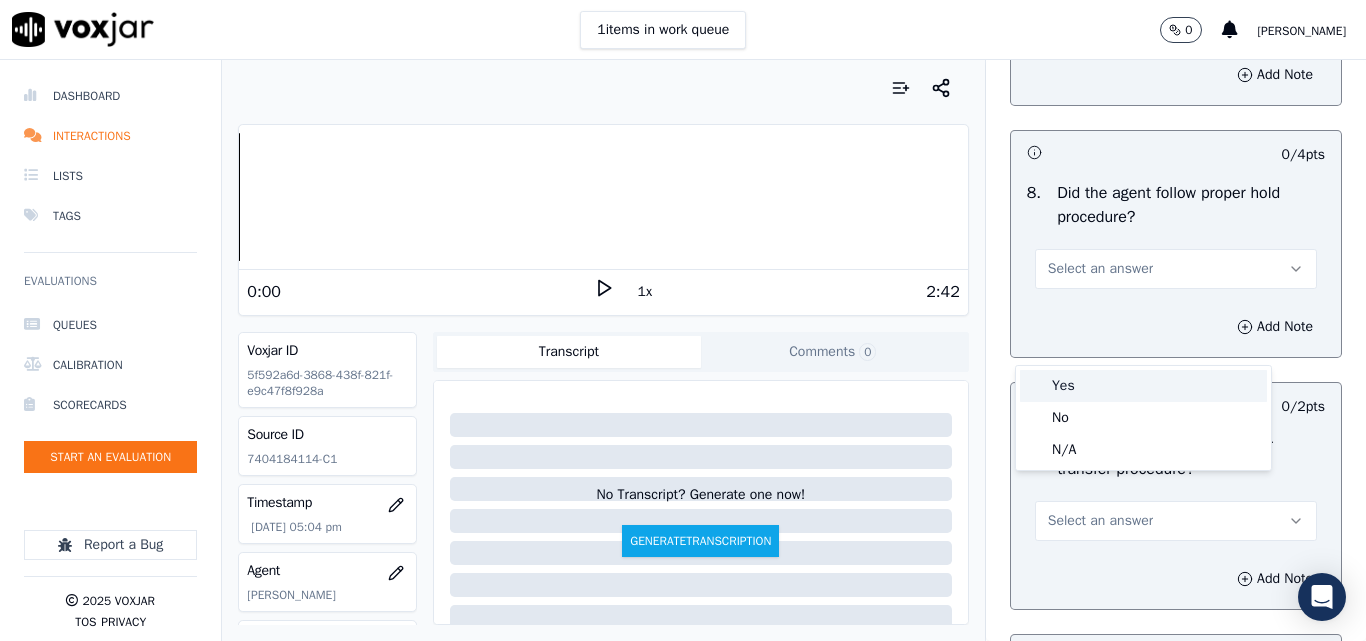 click on "Yes" at bounding box center [1143, 386] 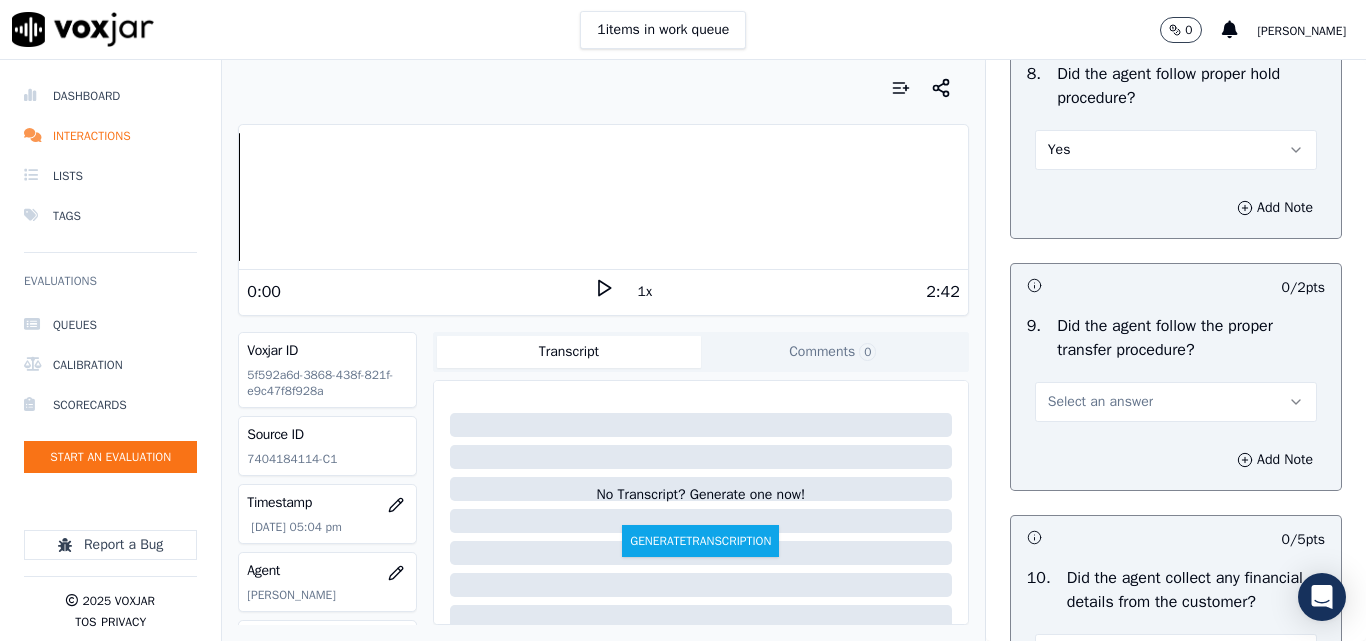 scroll, scrollTop: 3500, scrollLeft: 0, axis: vertical 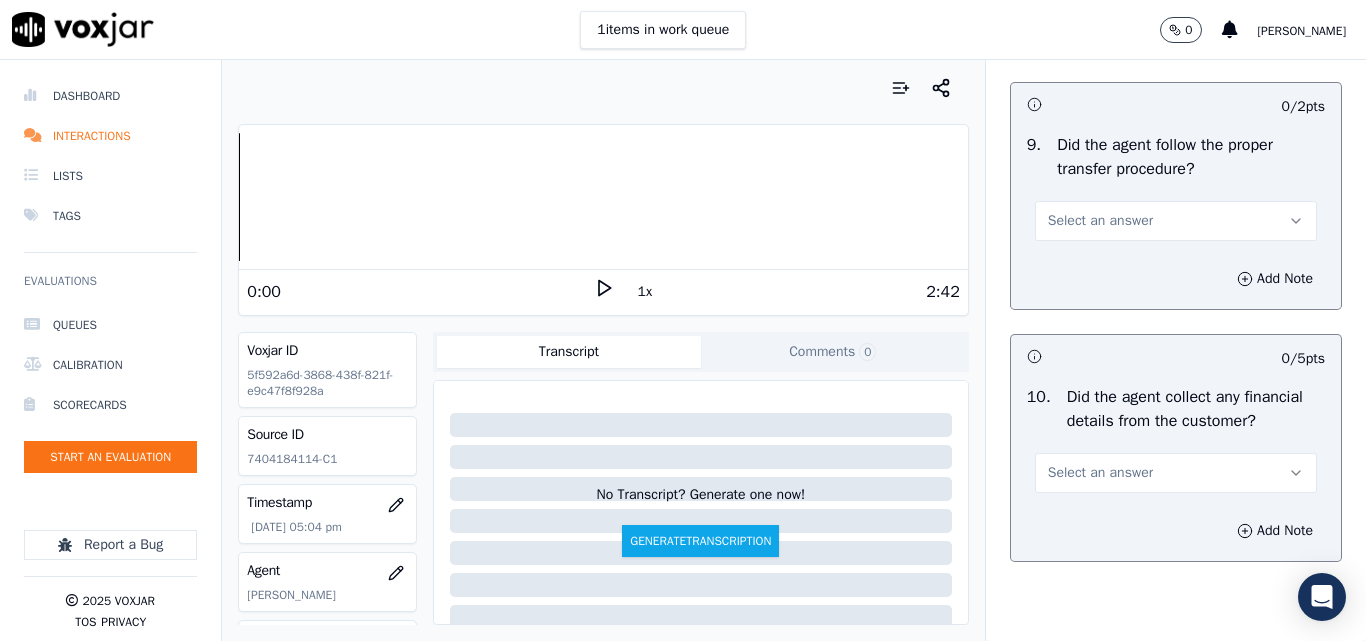 click on "Select an answer" at bounding box center (1100, 221) 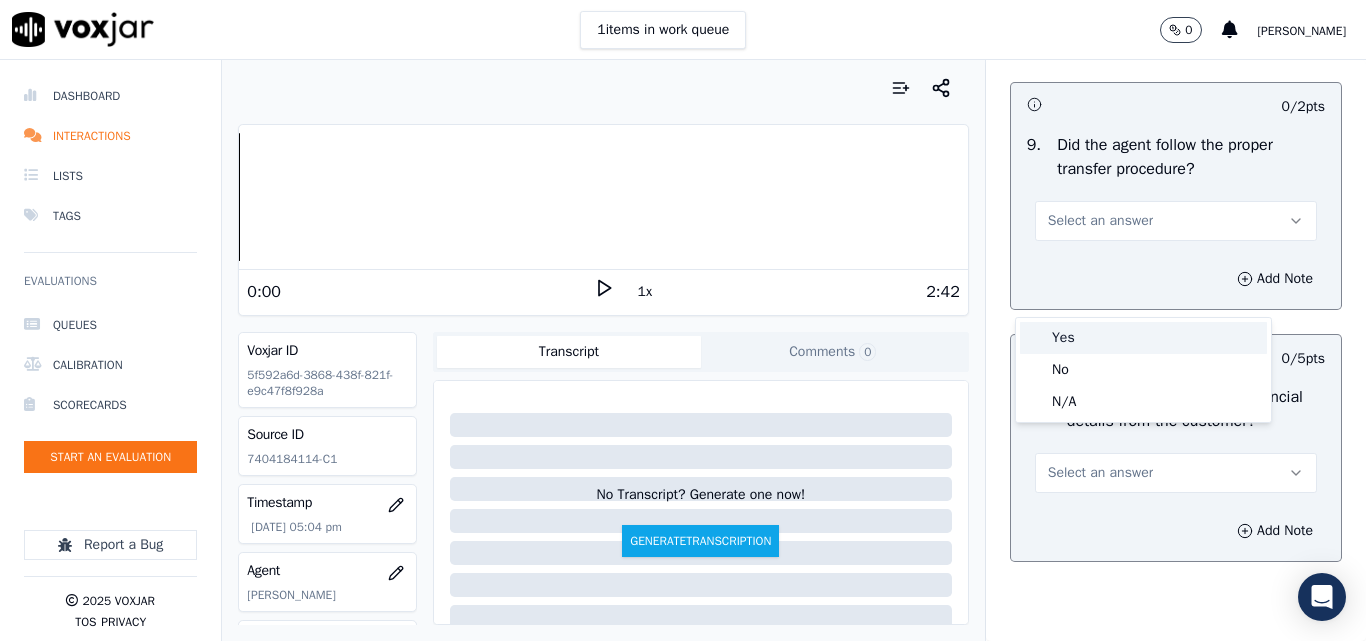 click on "Yes" at bounding box center (1143, 338) 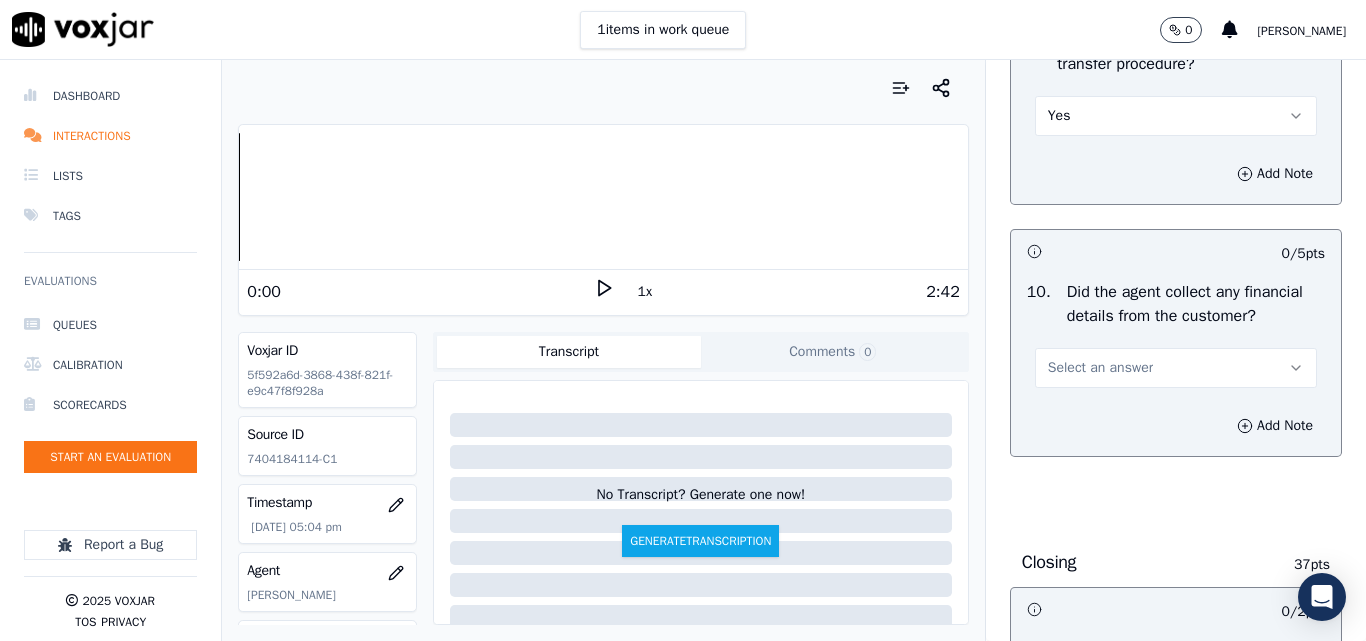 scroll, scrollTop: 3700, scrollLeft: 0, axis: vertical 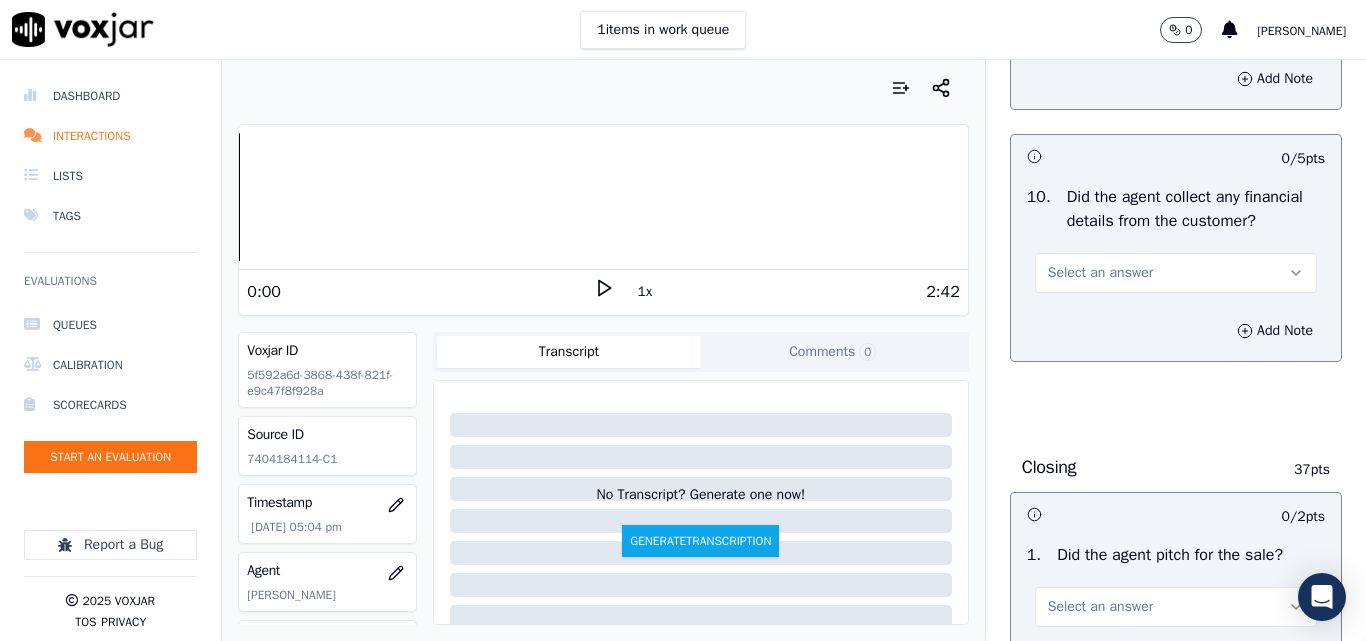 click on "Select an answer" at bounding box center (1100, 273) 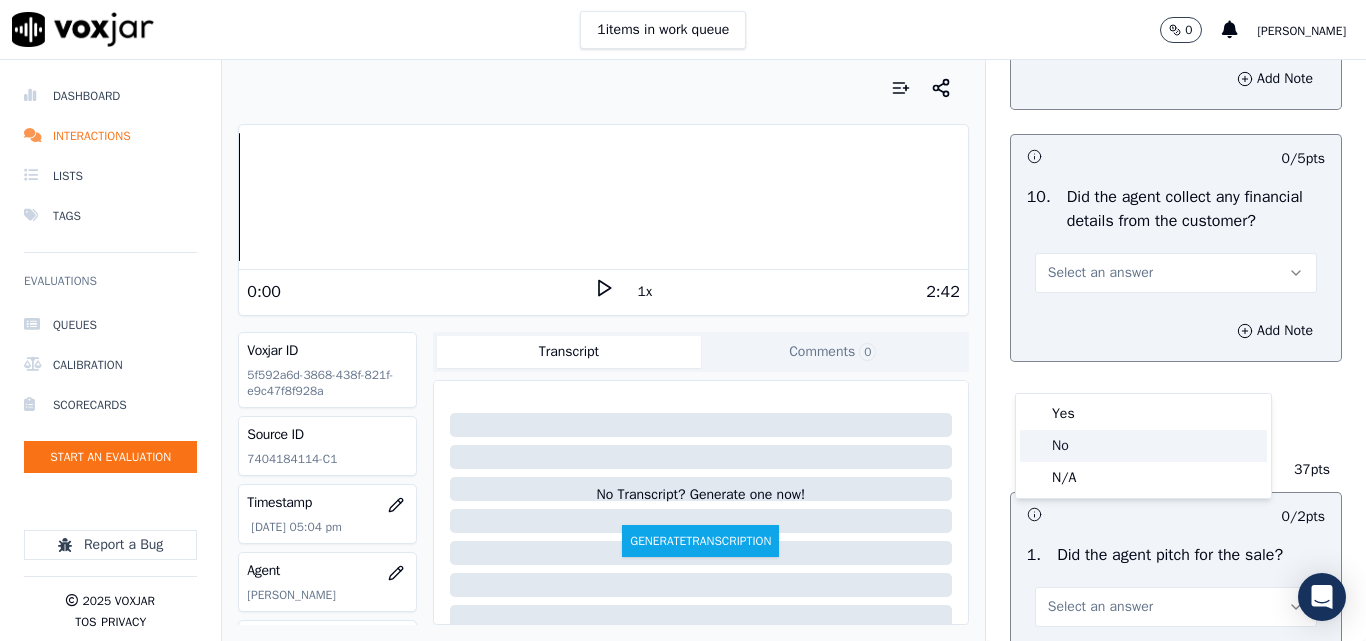 click on "No" 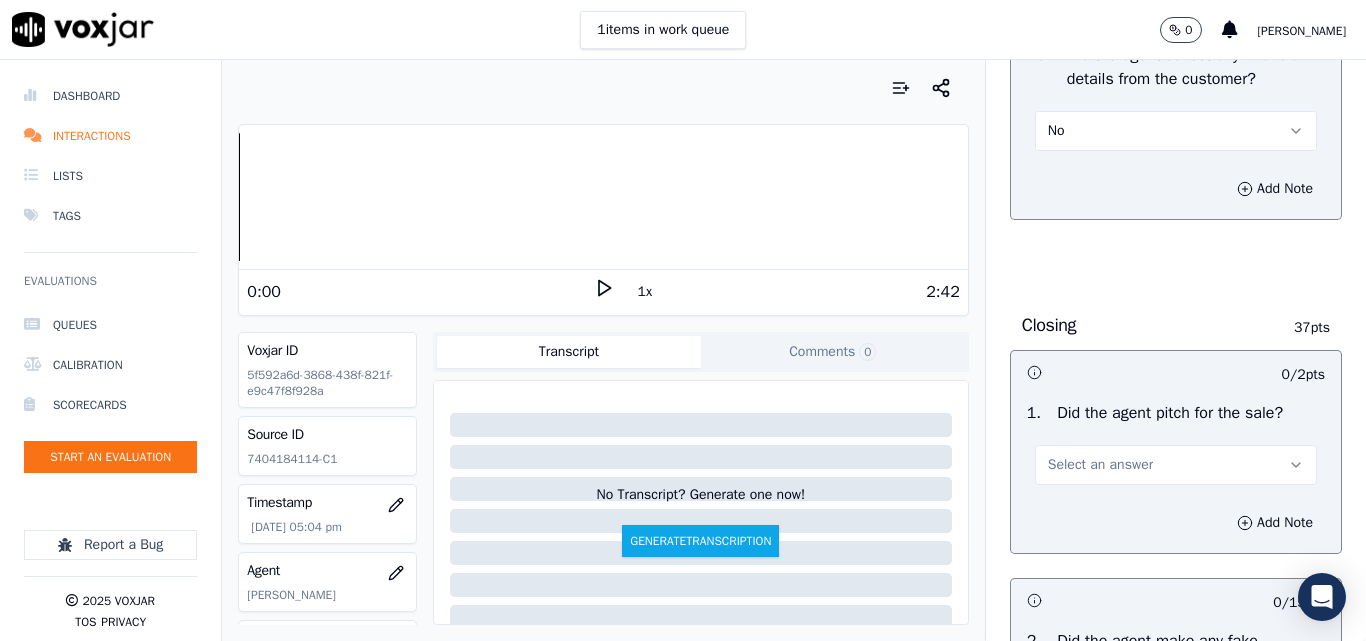 scroll, scrollTop: 4000, scrollLeft: 0, axis: vertical 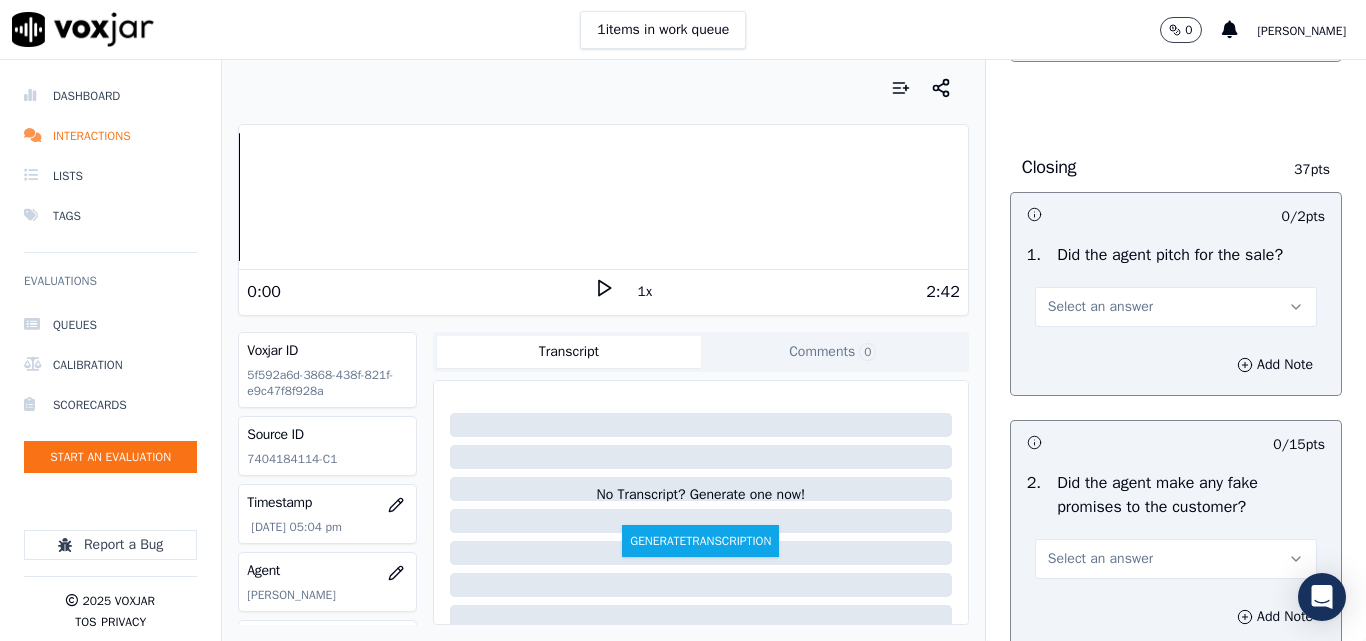 click on "Select an answer" at bounding box center [1100, 307] 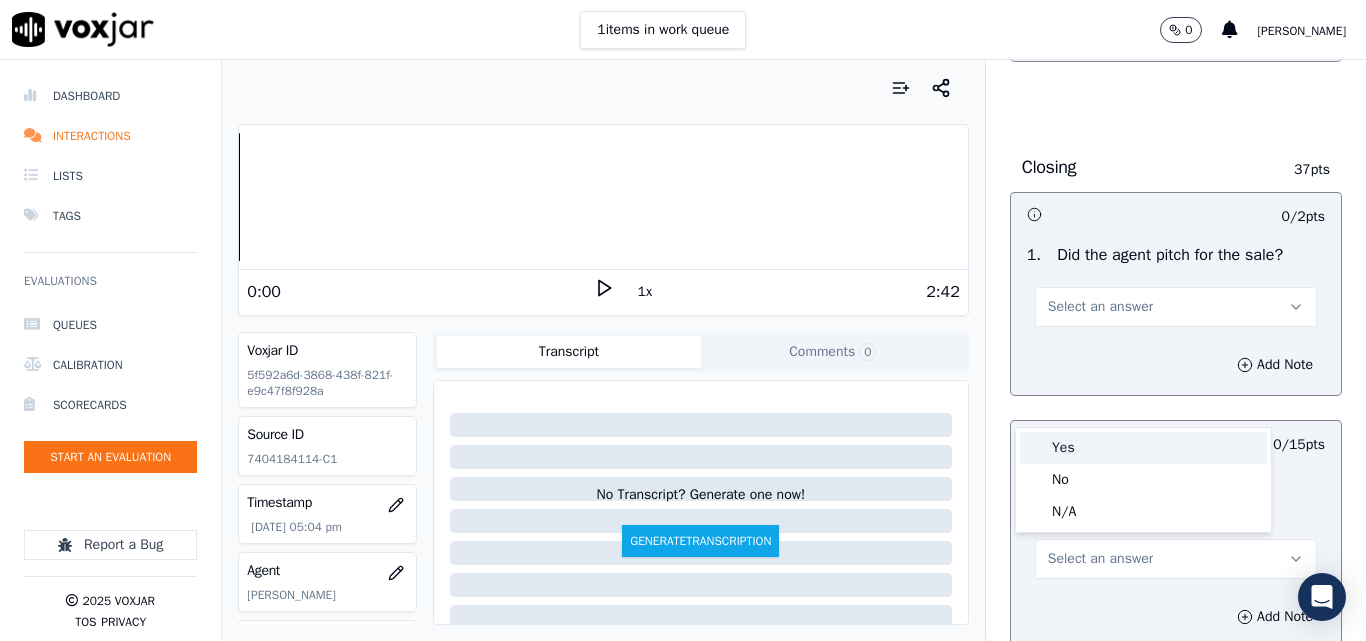 click on "Yes" at bounding box center [1143, 448] 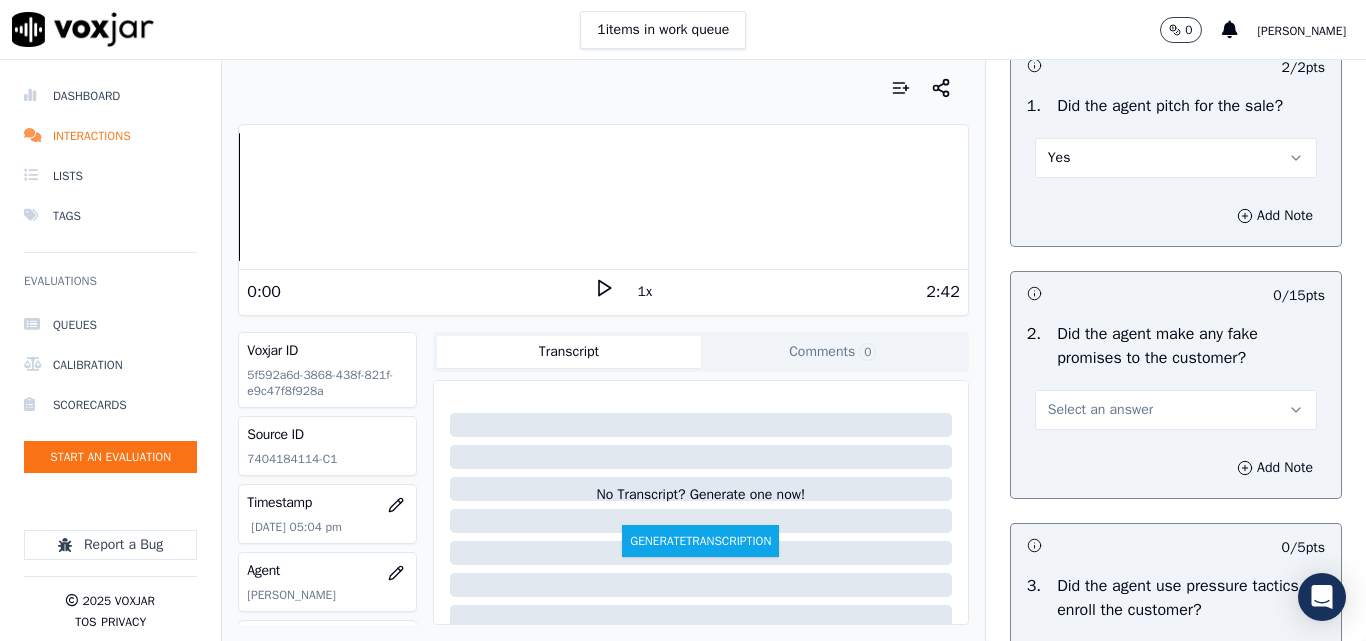 scroll, scrollTop: 4300, scrollLeft: 0, axis: vertical 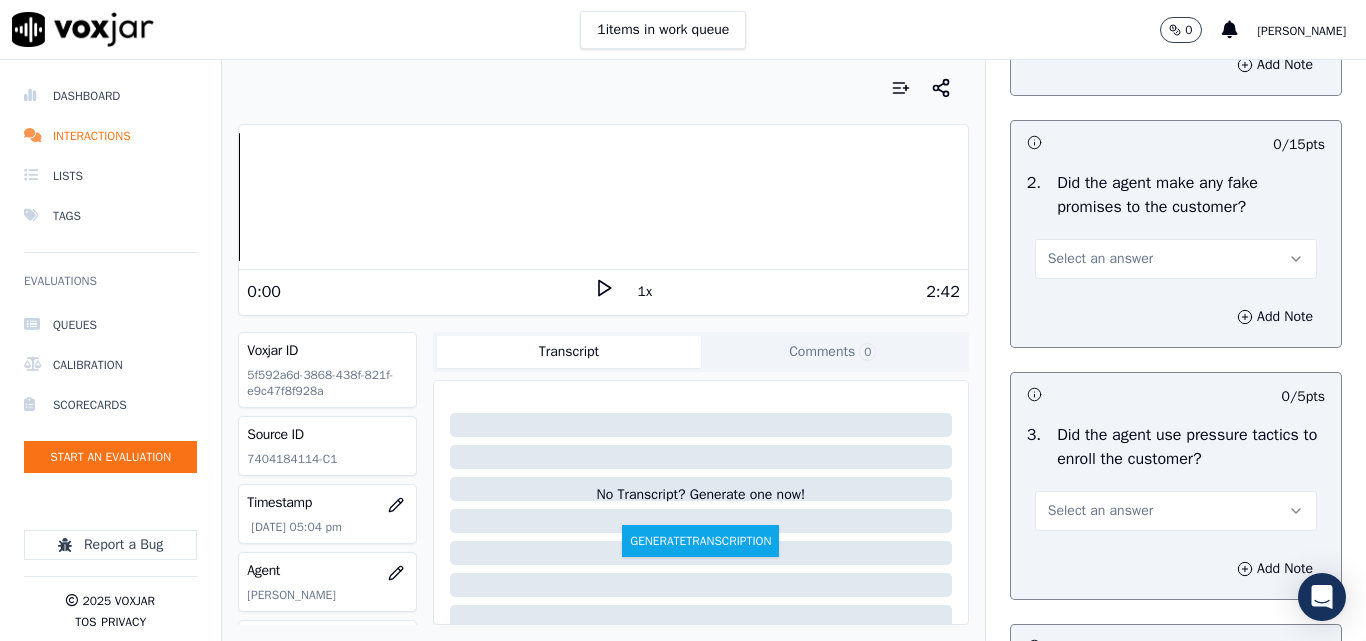 click on "Select an answer" at bounding box center (1100, 259) 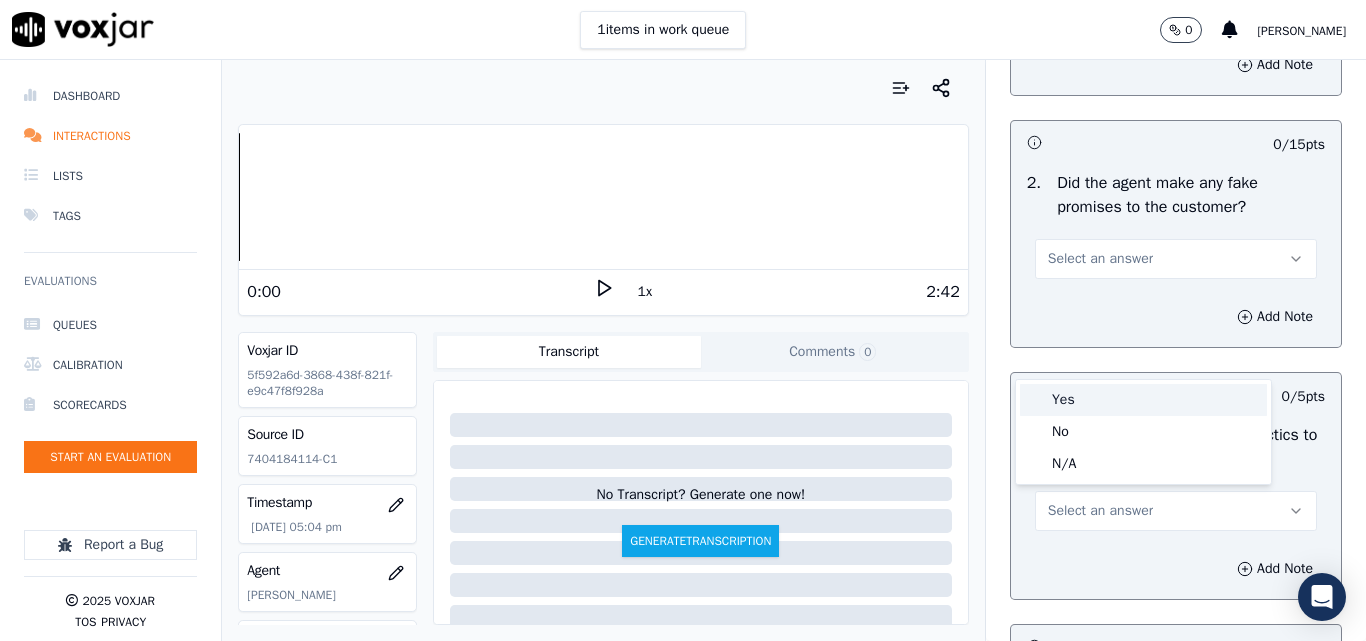 click on "Yes" at bounding box center (1143, 400) 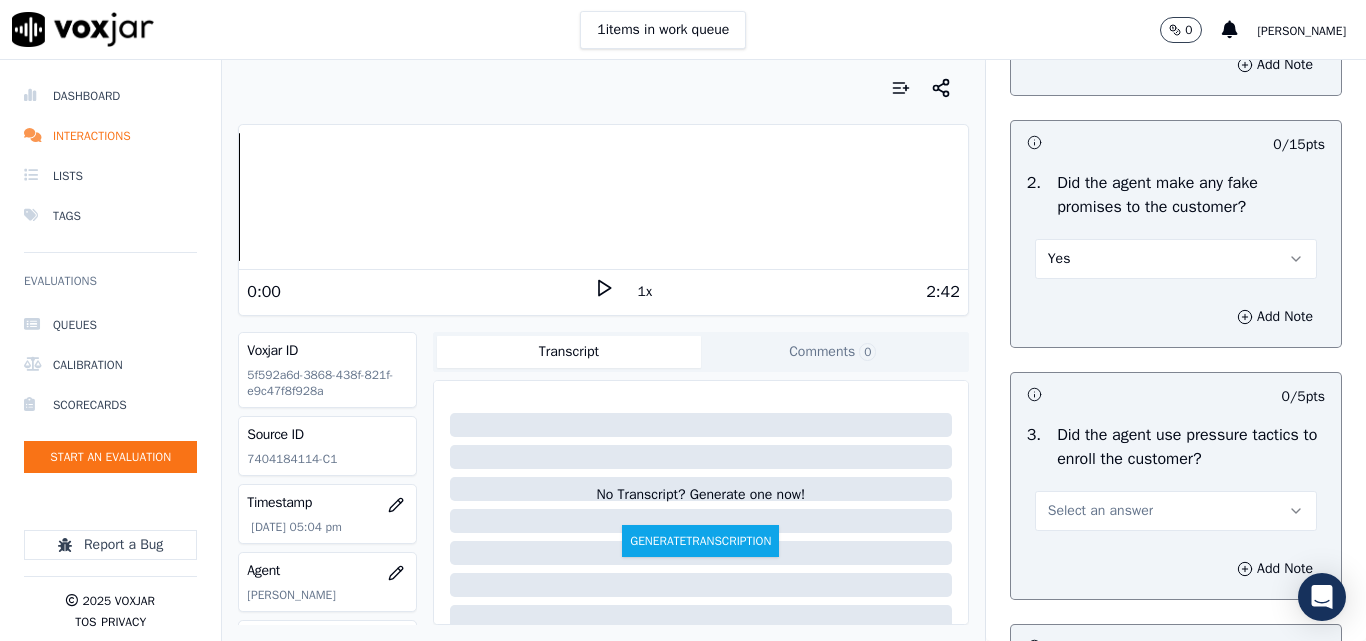 click on "Yes" at bounding box center (1176, 259) 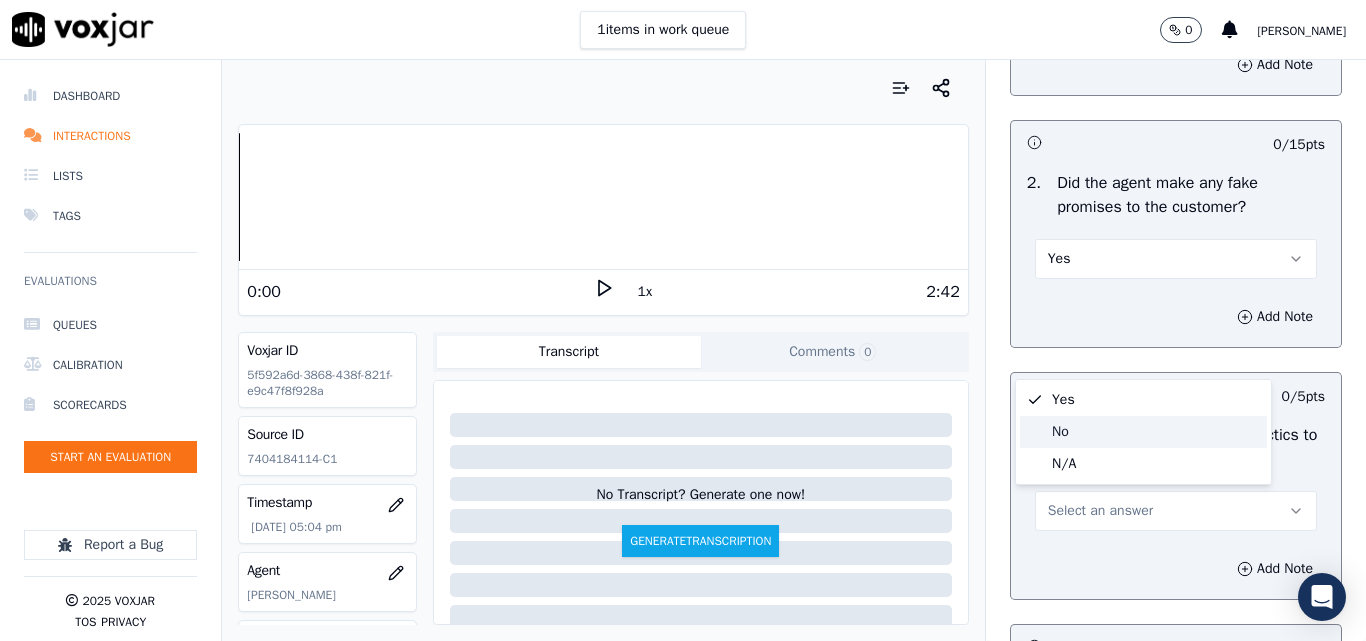 click on "No" 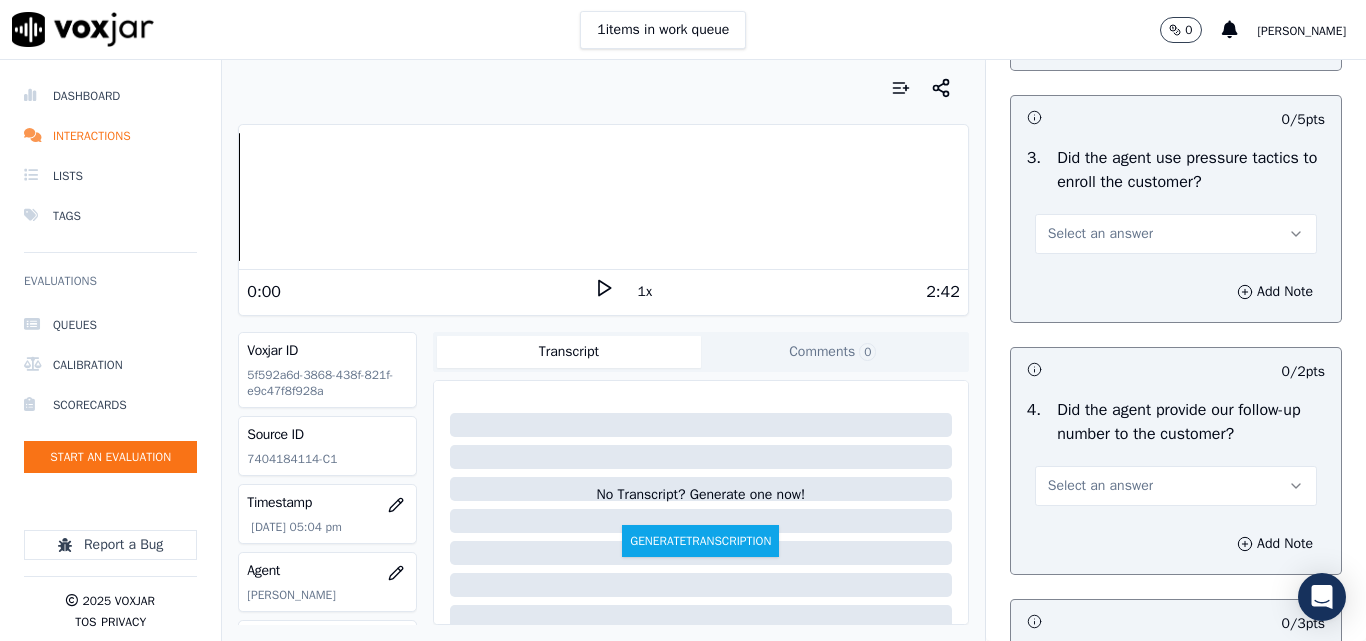 scroll, scrollTop: 4600, scrollLeft: 0, axis: vertical 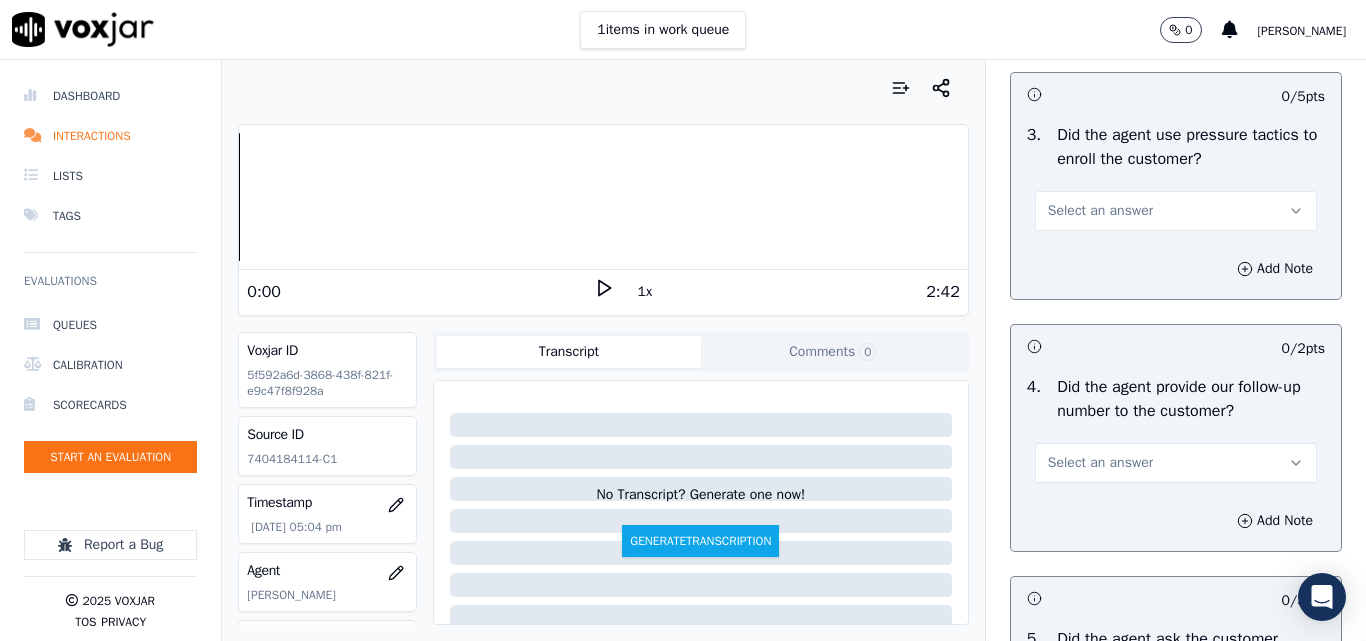 click on "Select an answer" at bounding box center (1100, 211) 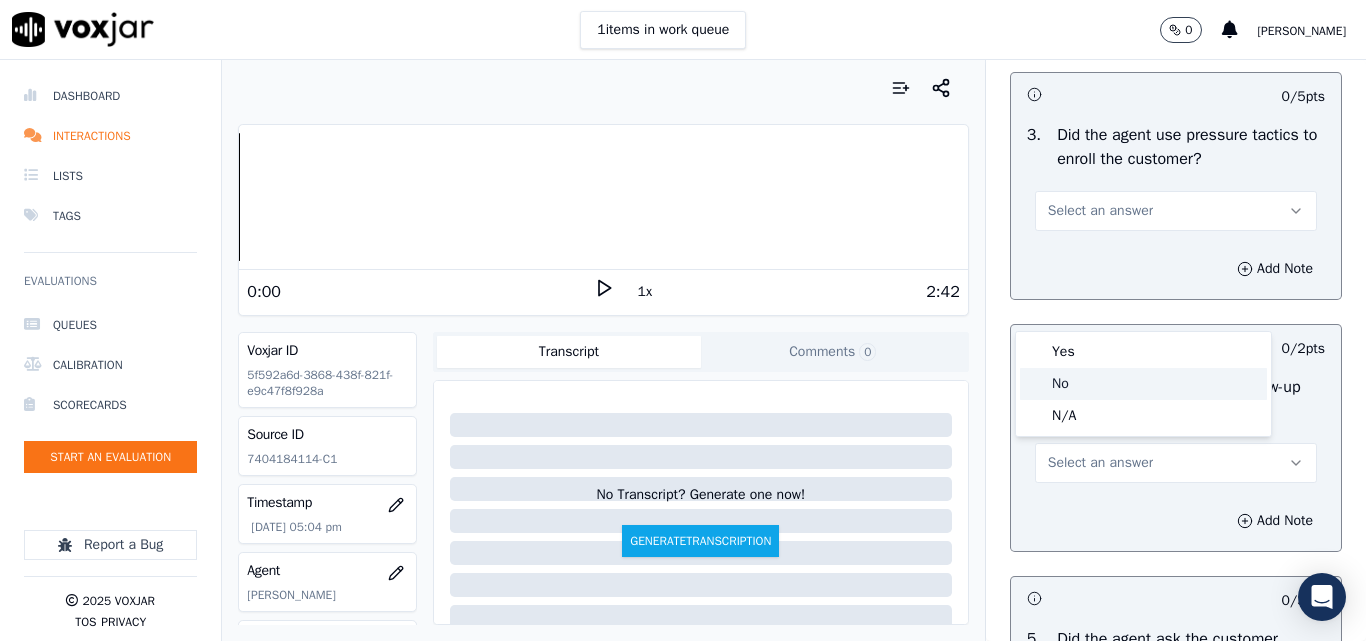 click on "No" 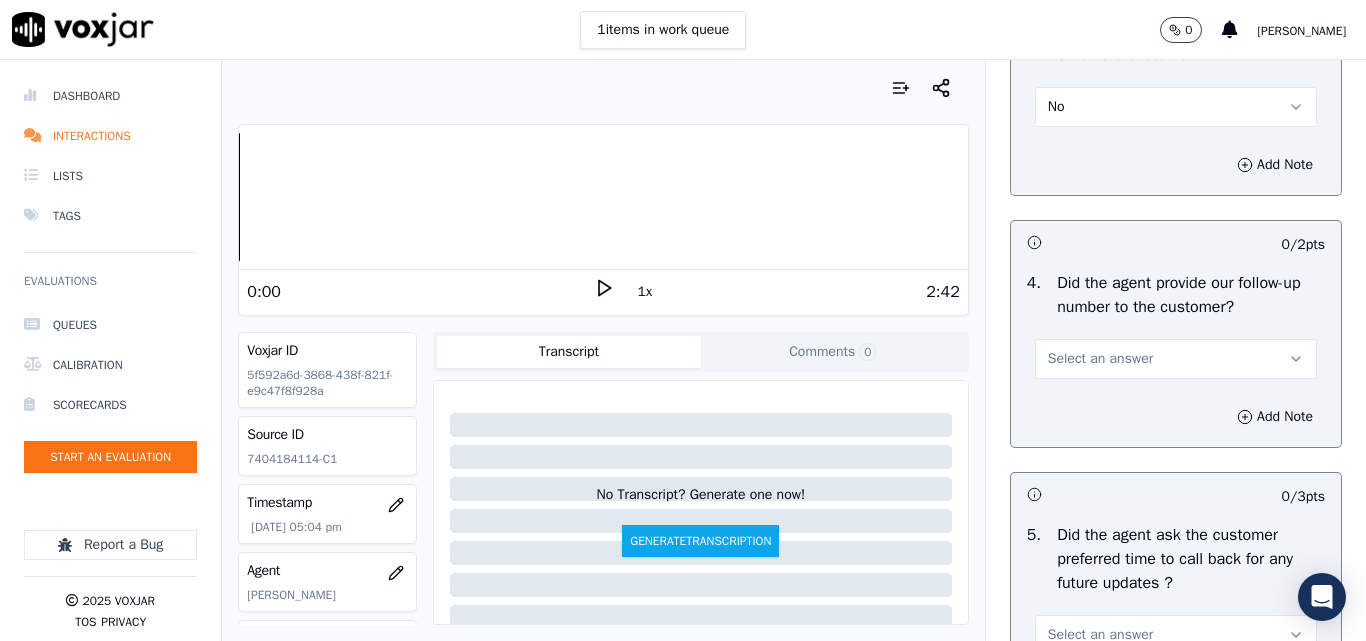 scroll, scrollTop: 4800, scrollLeft: 0, axis: vertical 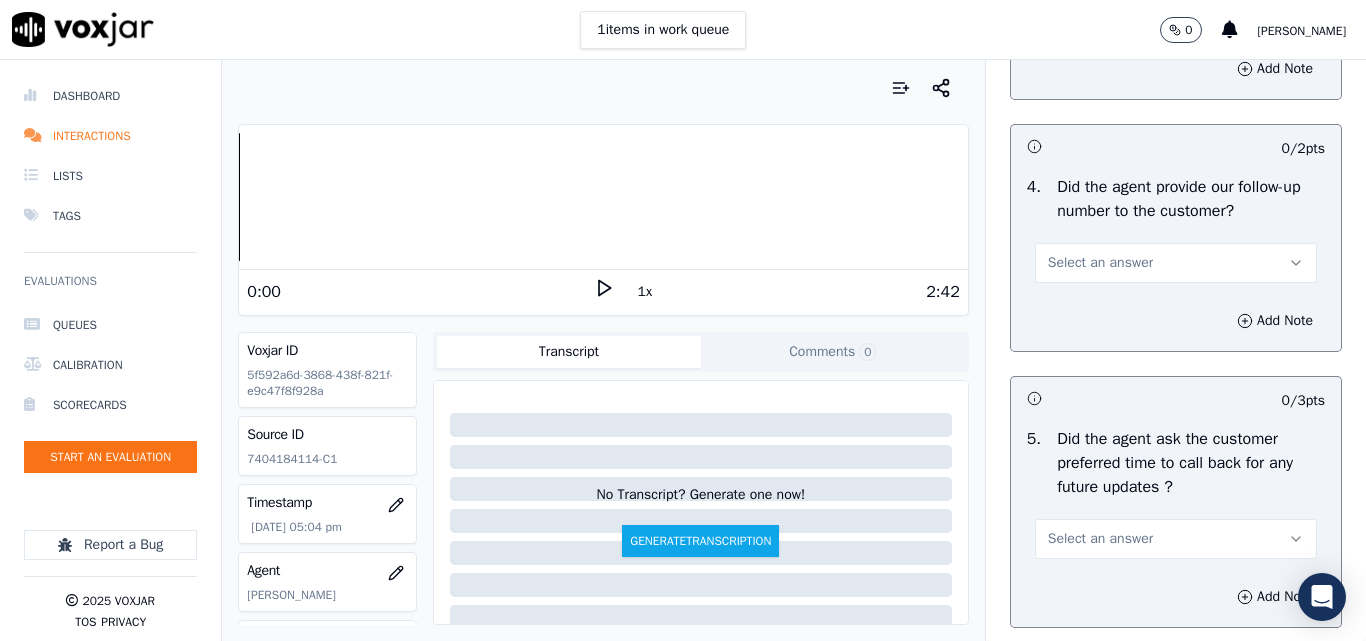 click on "Select an answer" at bounding box center (1100, 263) 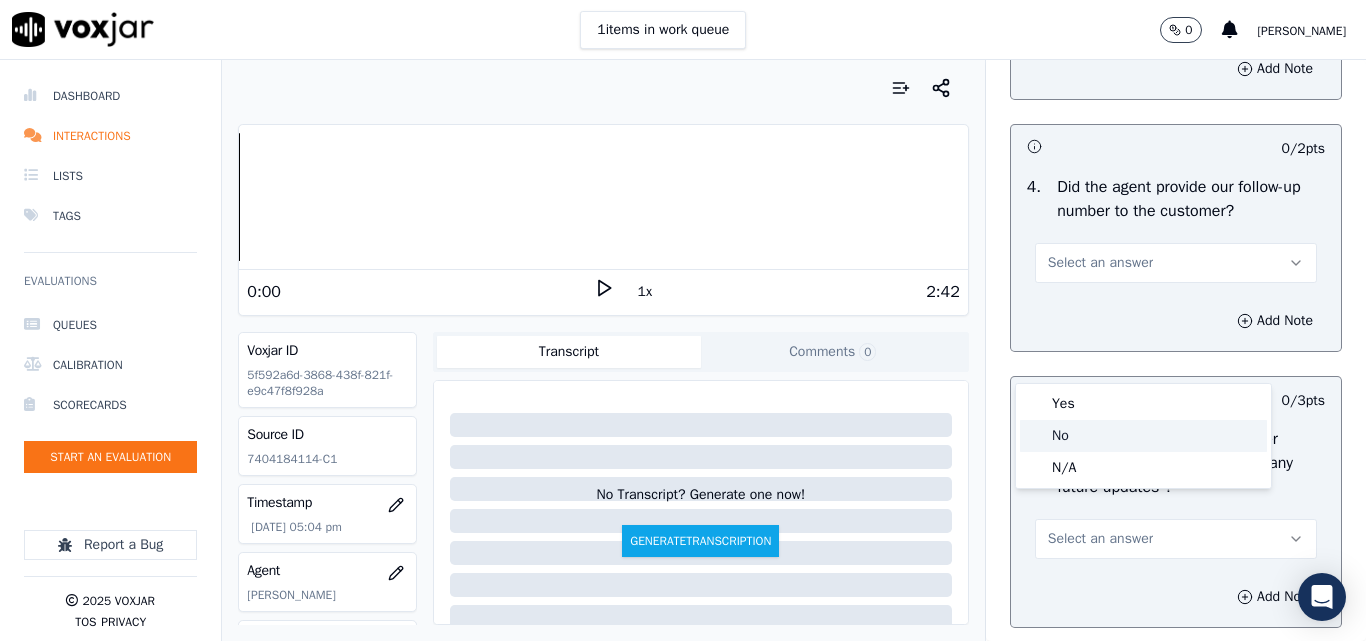 click on "No" 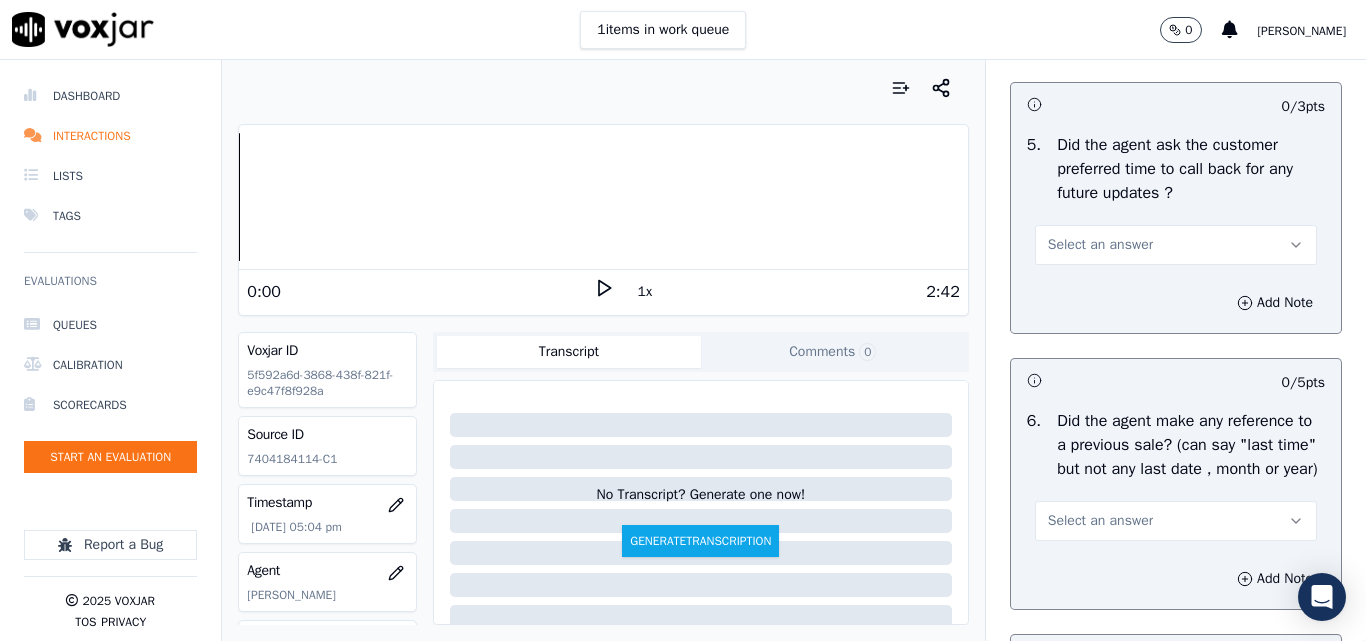 scroll, scrollTop: 5100, scrollLeft: 0, axis: vertical 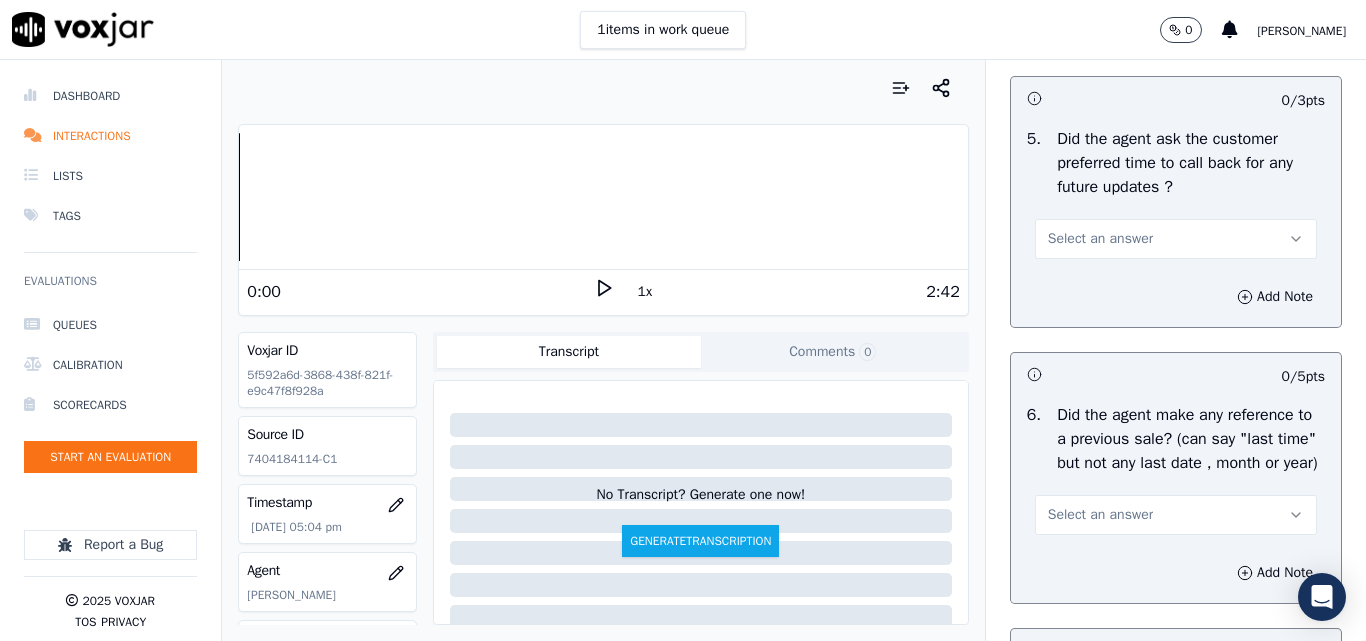 click on "Select an answer" at bounding box center [1100, 239] 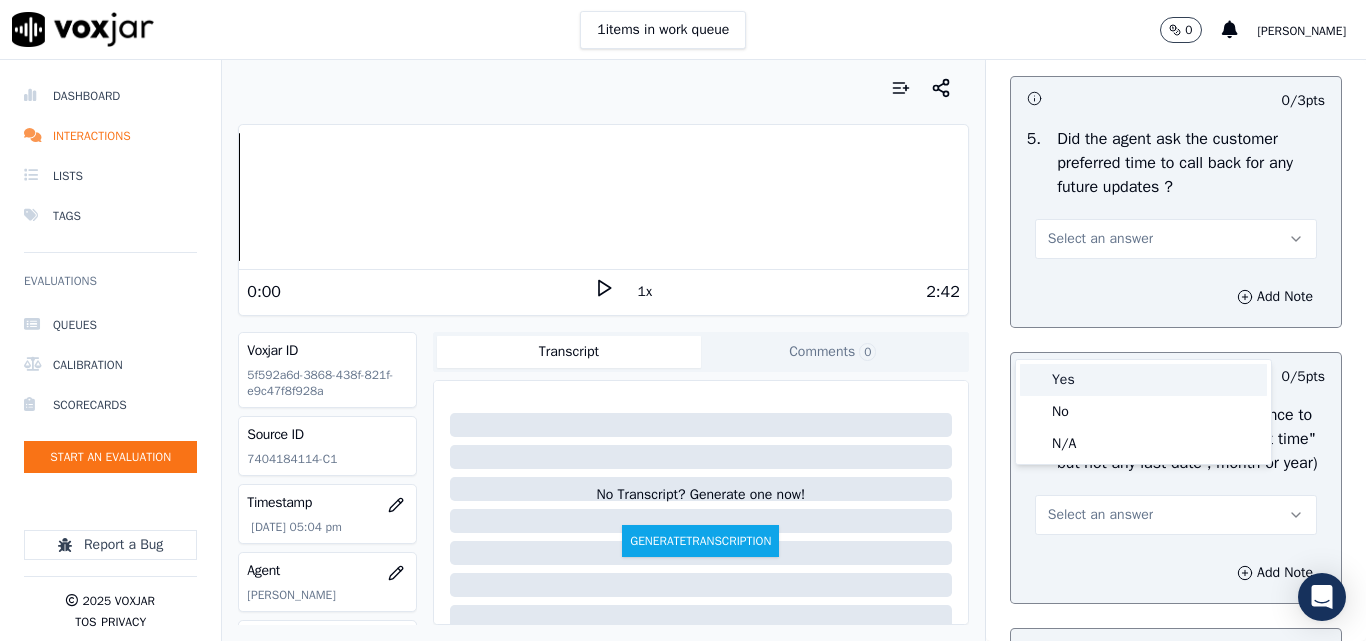 click on "Yes" at bounding box center [1143, 380] 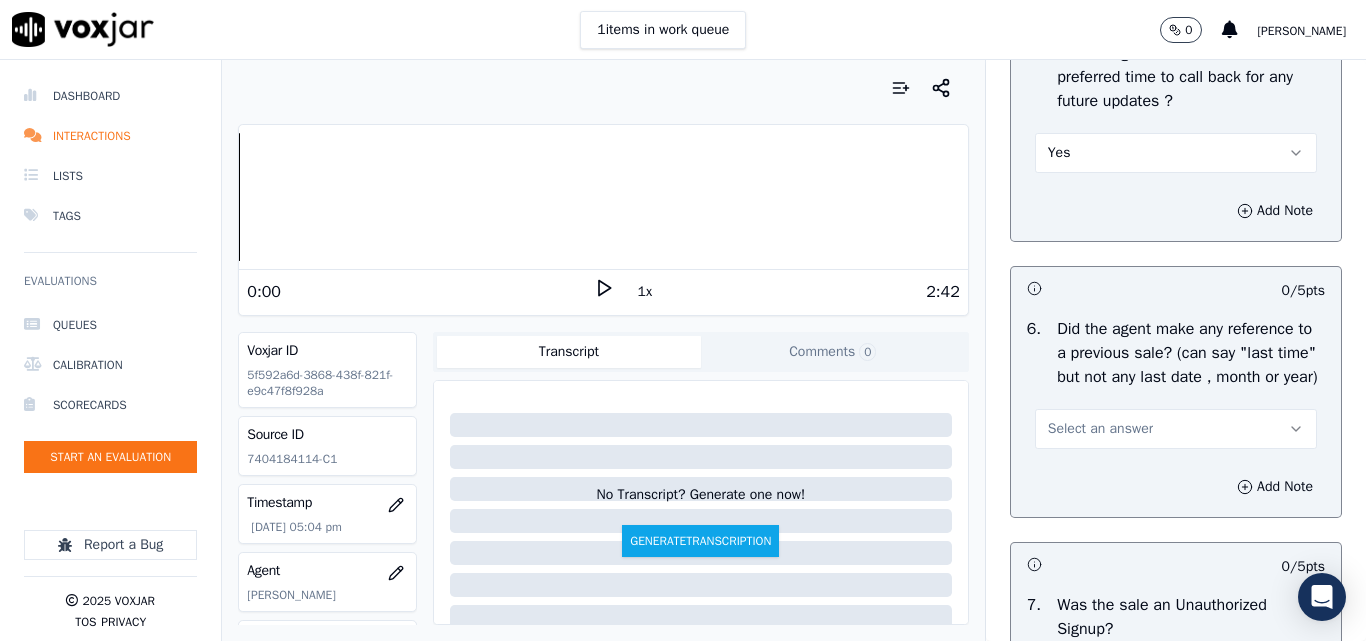 scroll, scrollTop: 5300, scrollLeft: 0, axis: vertical 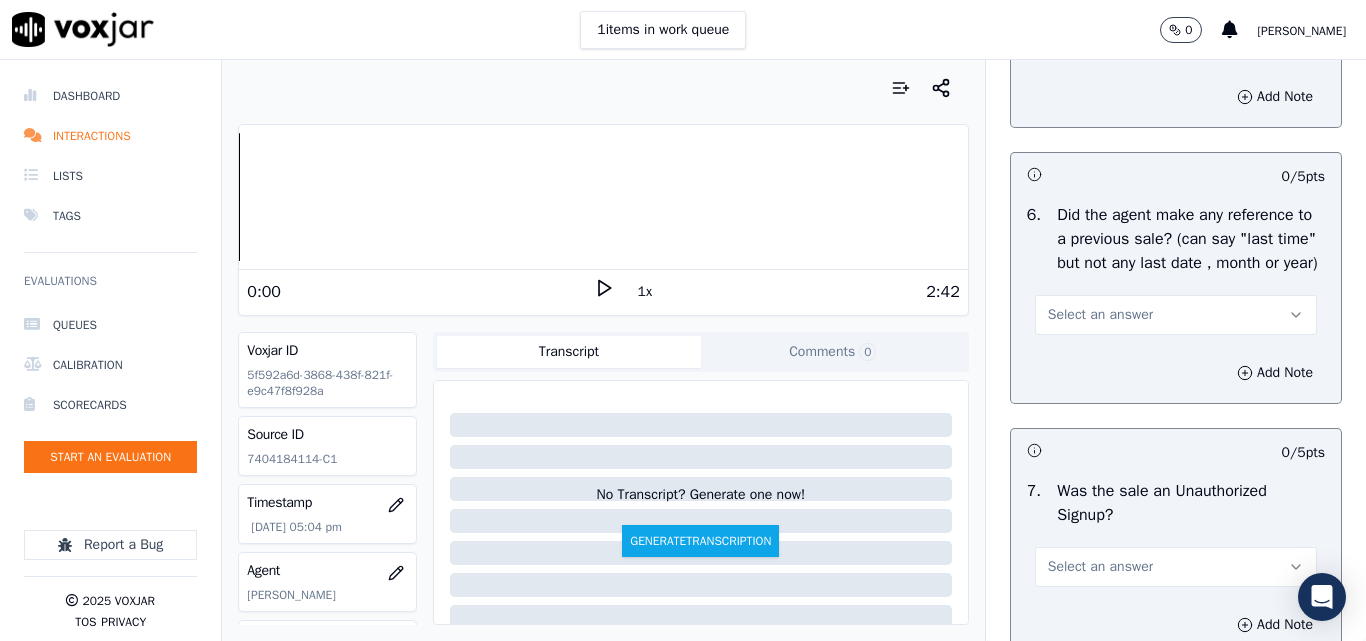 click on "Select an answer" at bounding box center (1100, 315) 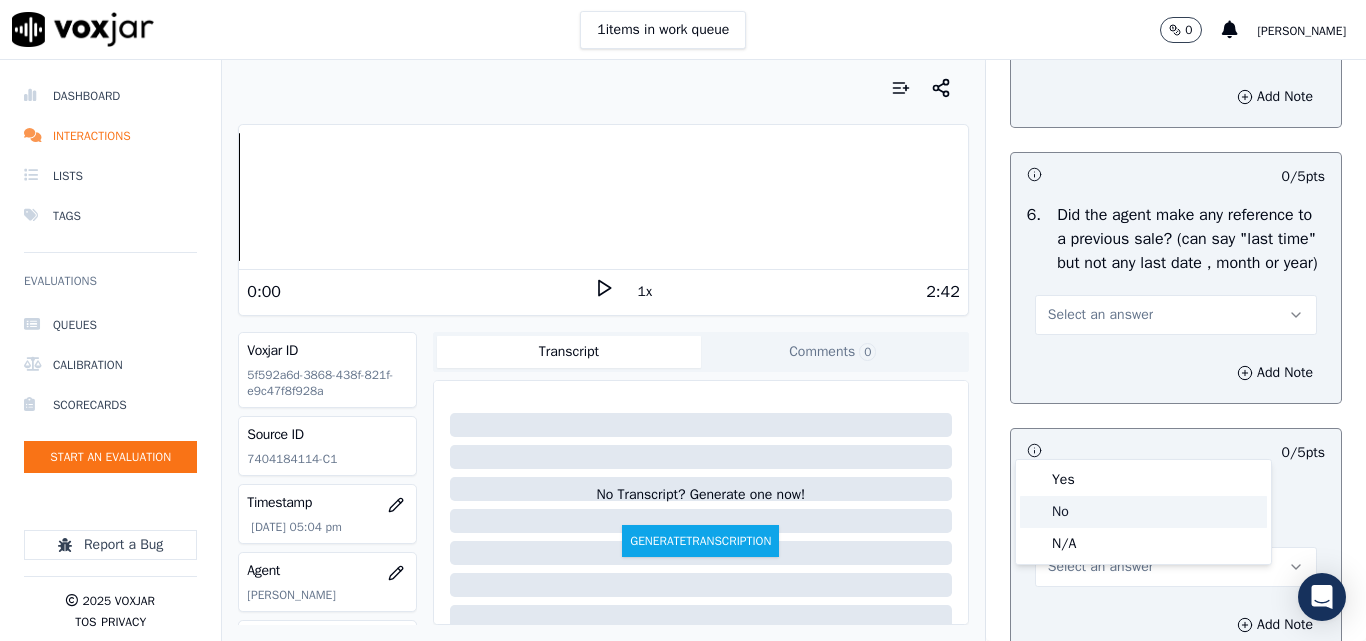 click on "No" 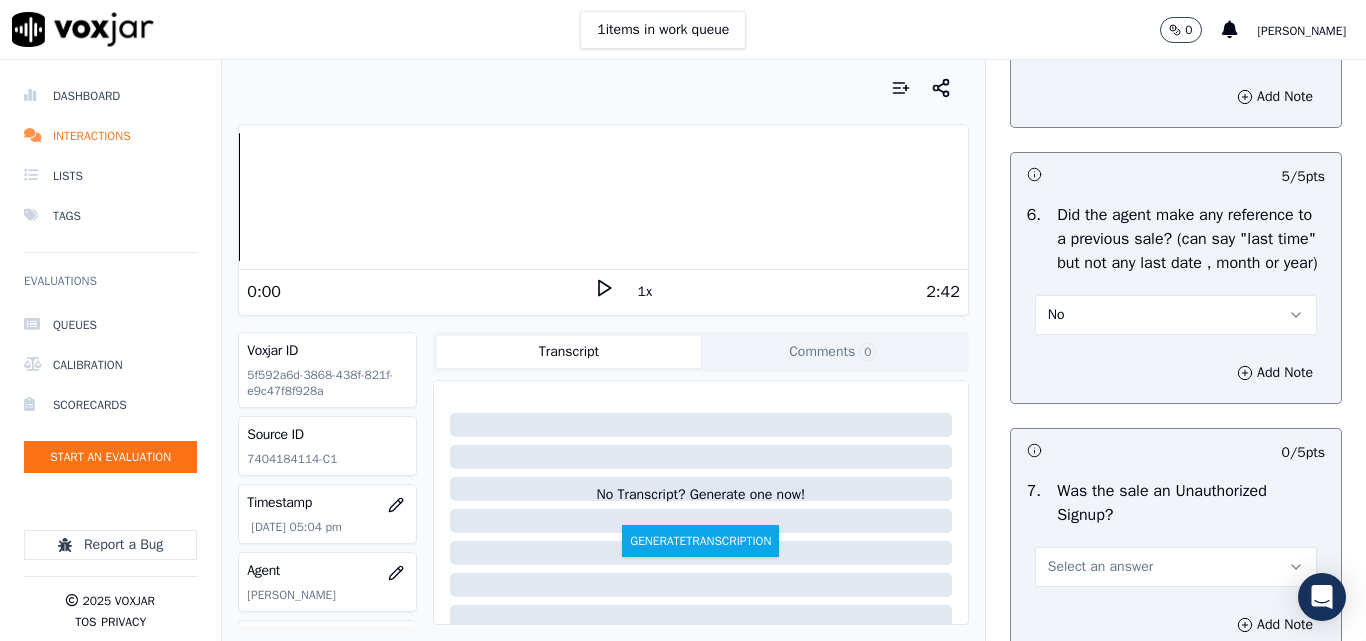 scroll, scrollTop: 5600, scrollLeft: 0, axis: vertical 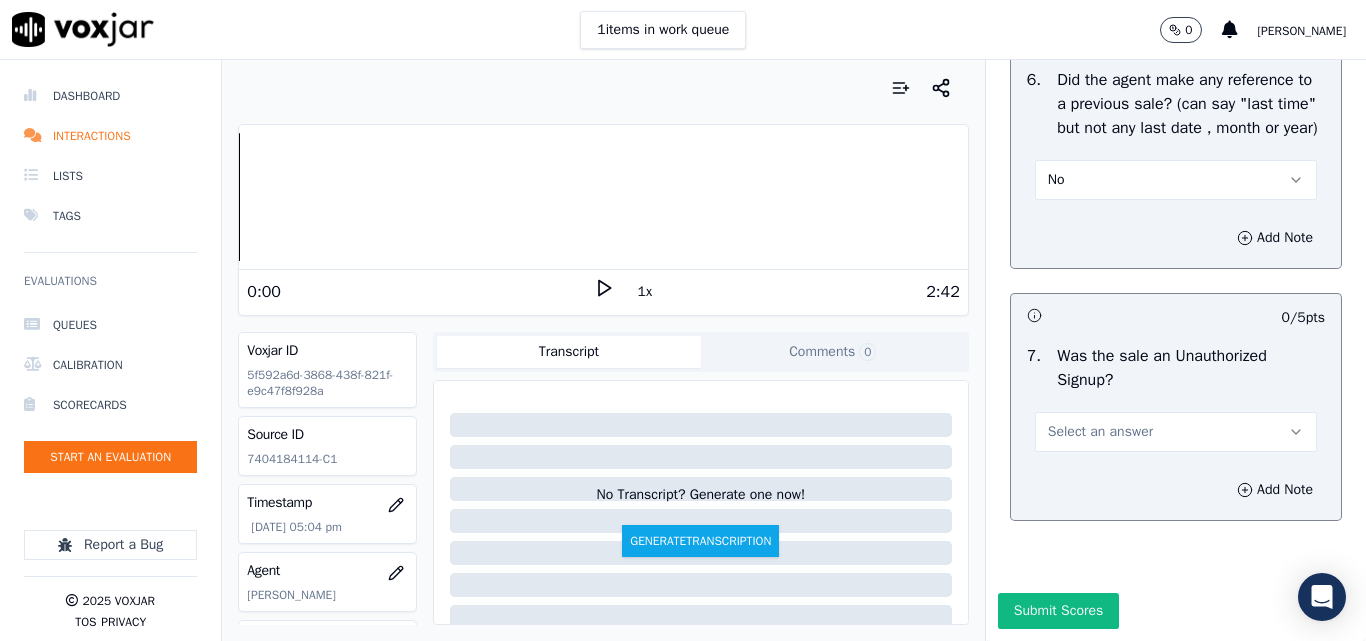 click on "Select an answer" at bounding box center [1100, 432] 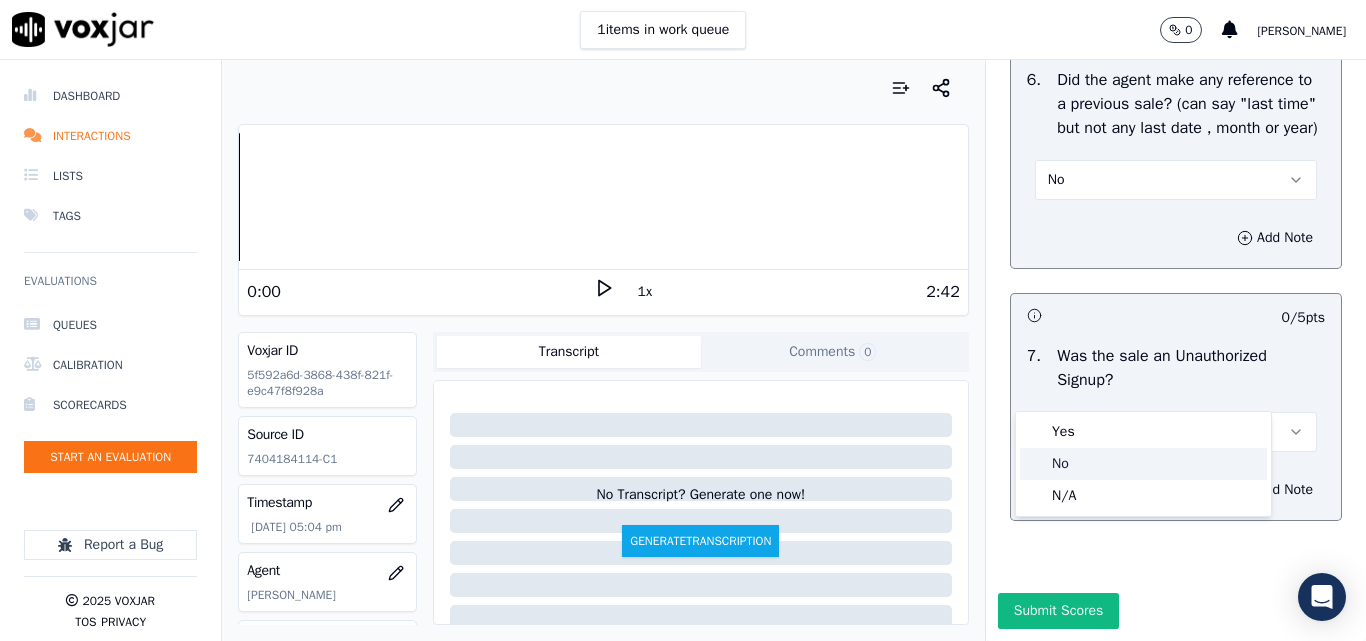click on "No" 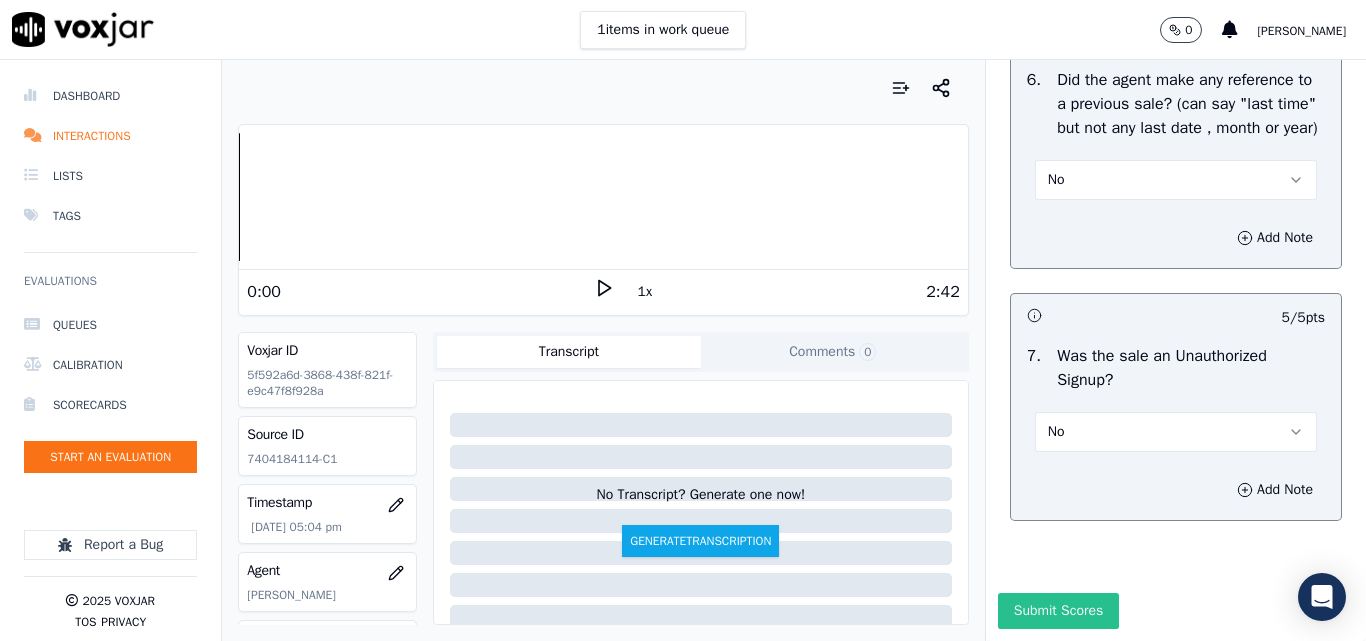 click on "Submit Scores" at bounding box center (1058, 611) 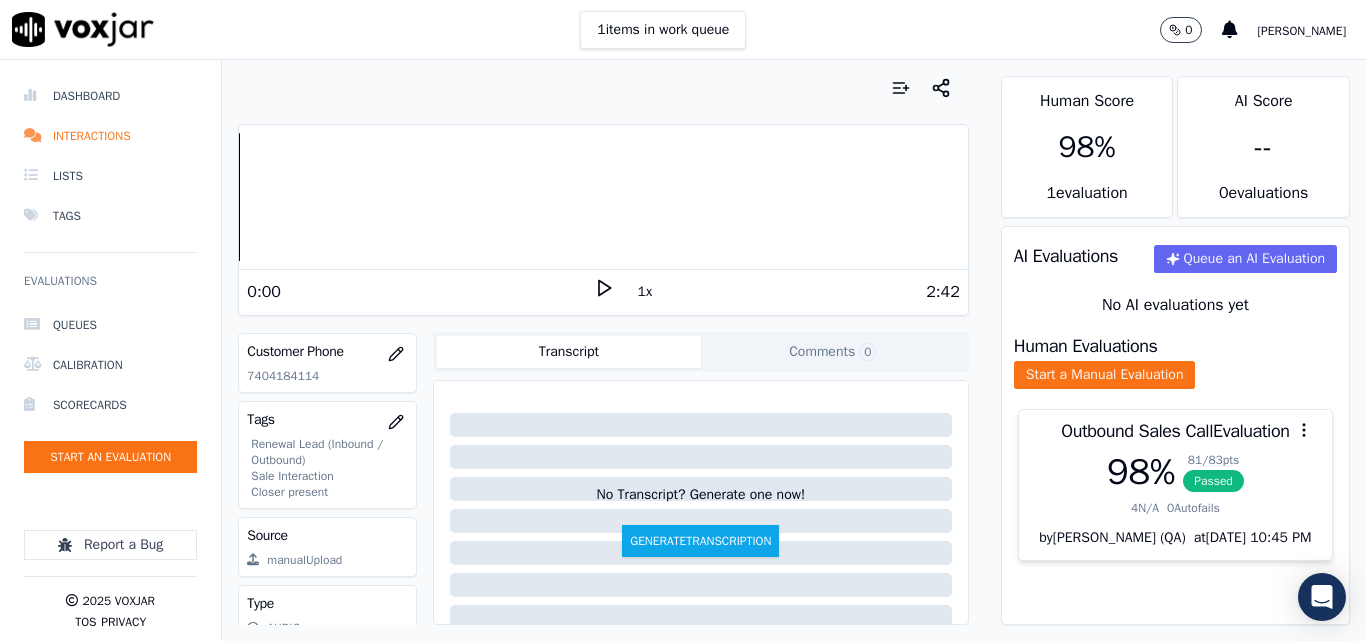 scroll, scrollTop: 320, scrollLeft: 0, axis: vertical 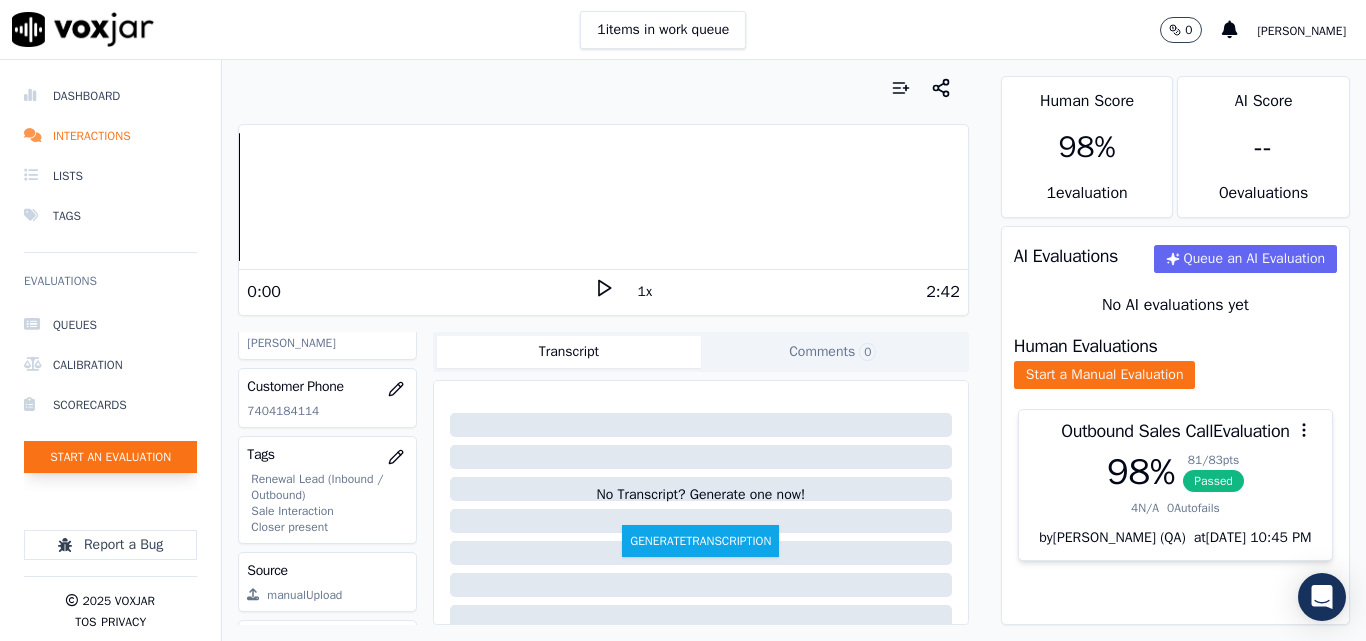 click on "Start an Evaluation" 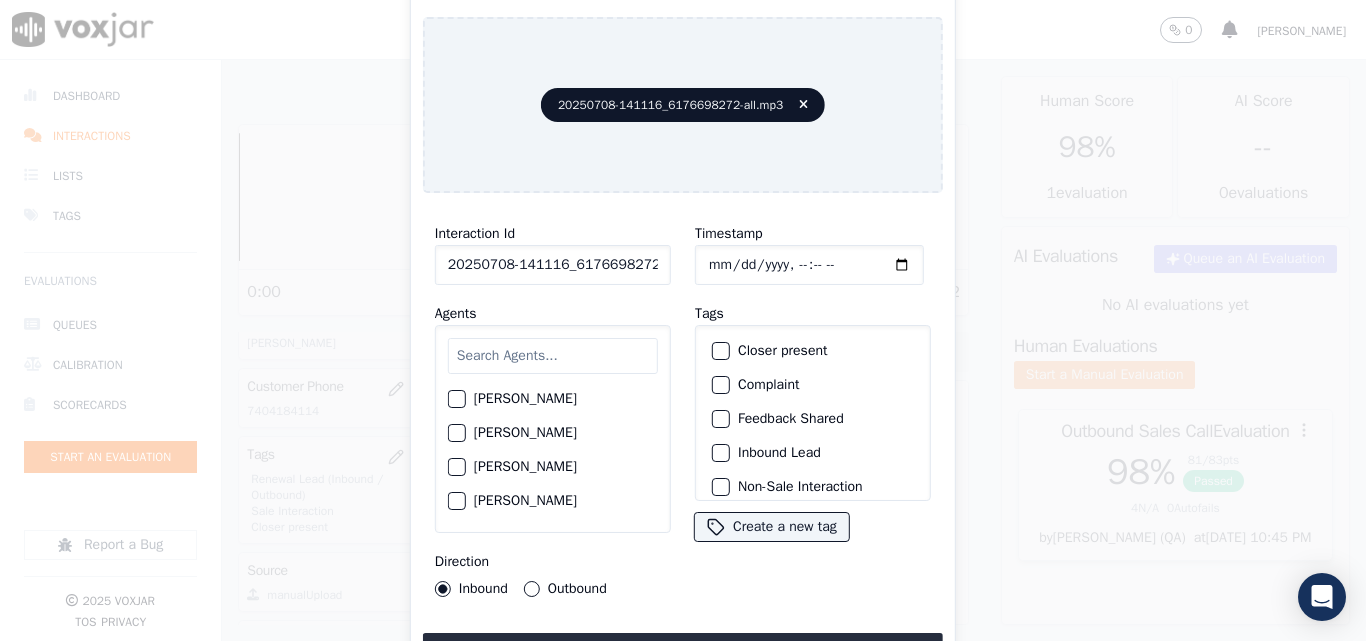 scroll, scrollTop: 0, scrollLeft: 40, axis: horizontal 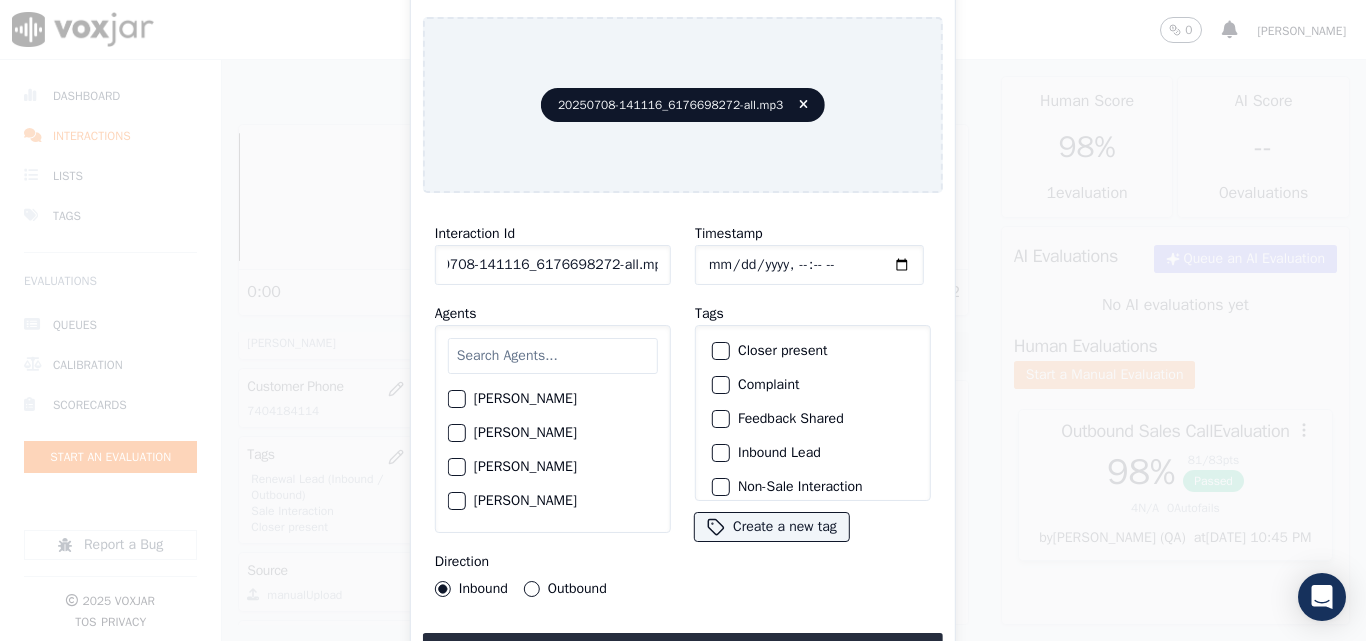 drag, startPoint x: 651, startPoint y: 264, endPoint x: 771, endPoint y: 264, distance: 120 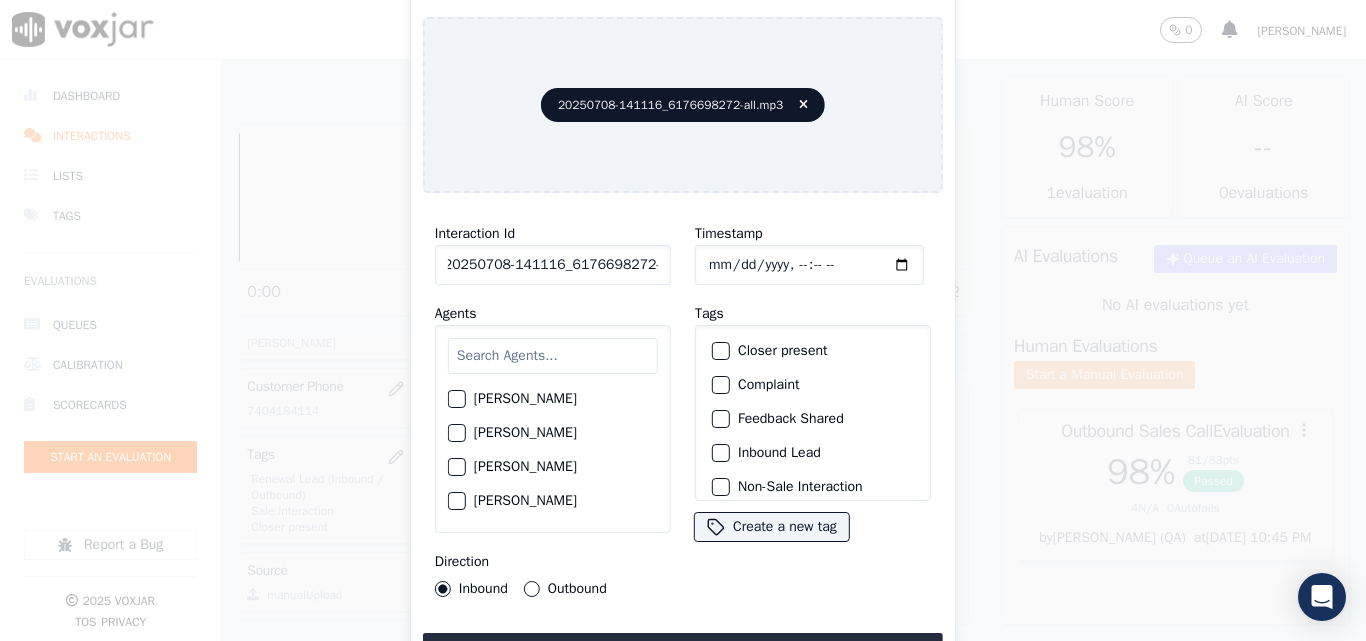 scroll, scrollTop: 0, scrollLeft: 11, axis: horizontal 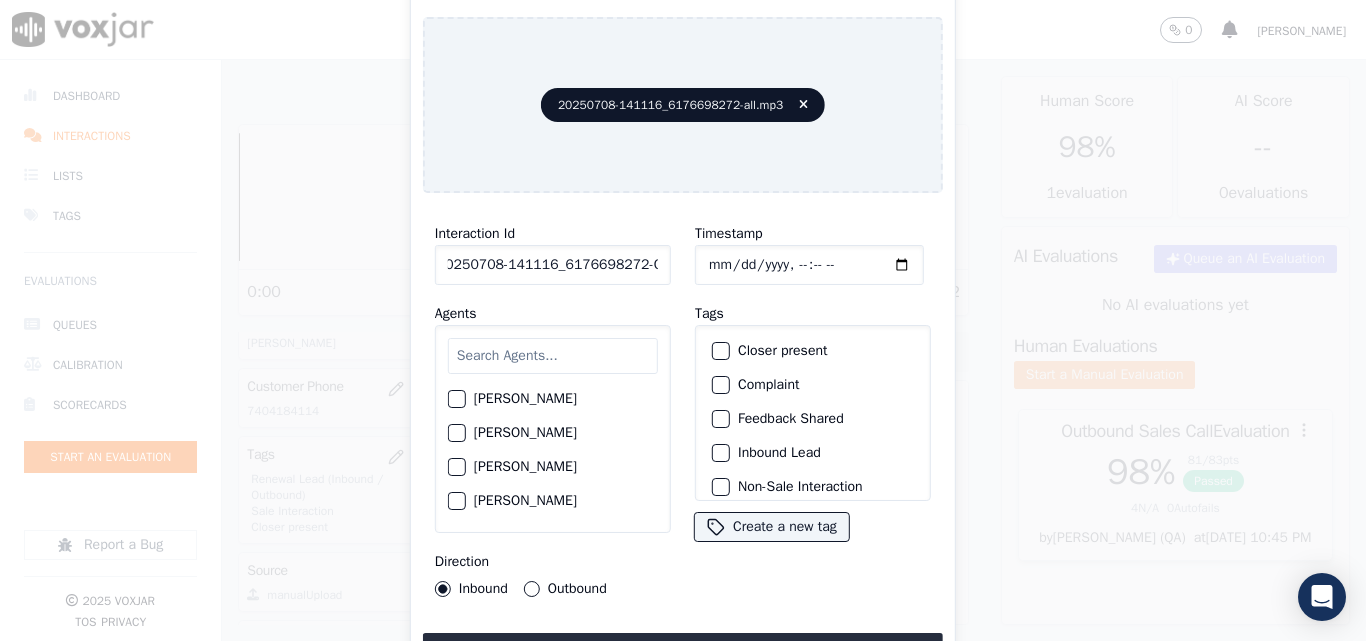type on "20250708-141116_6176698272-C1" 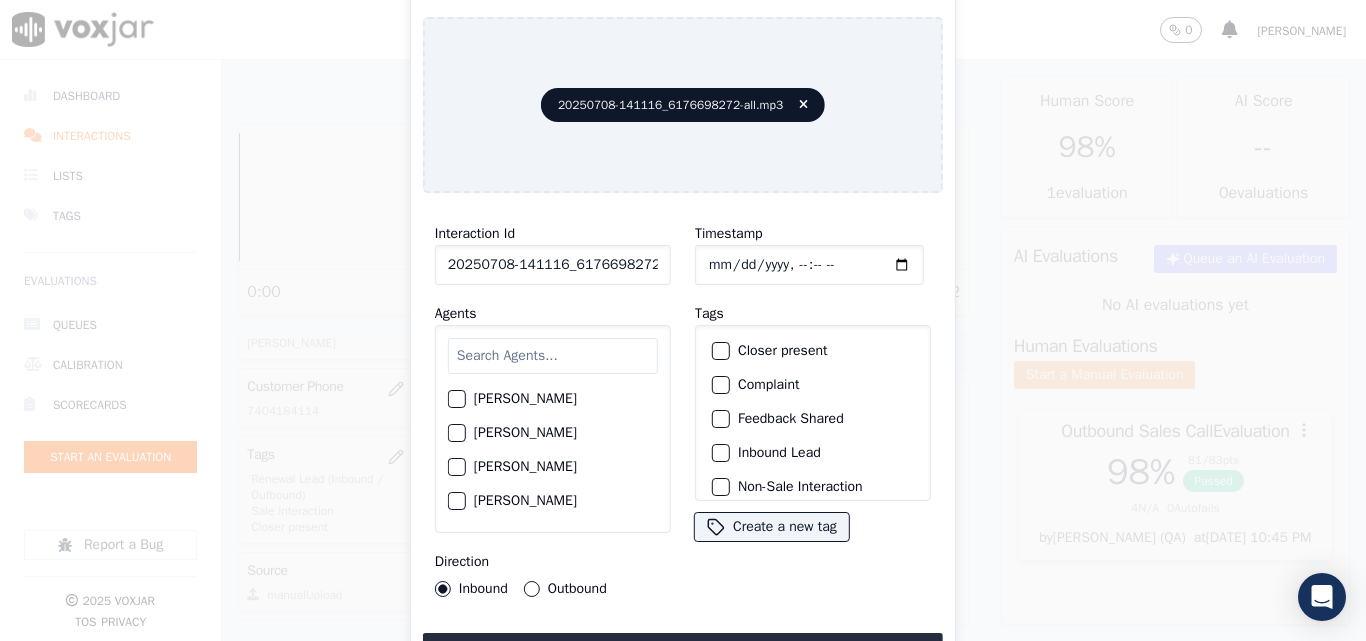 type on "2025-07-08T17:24" 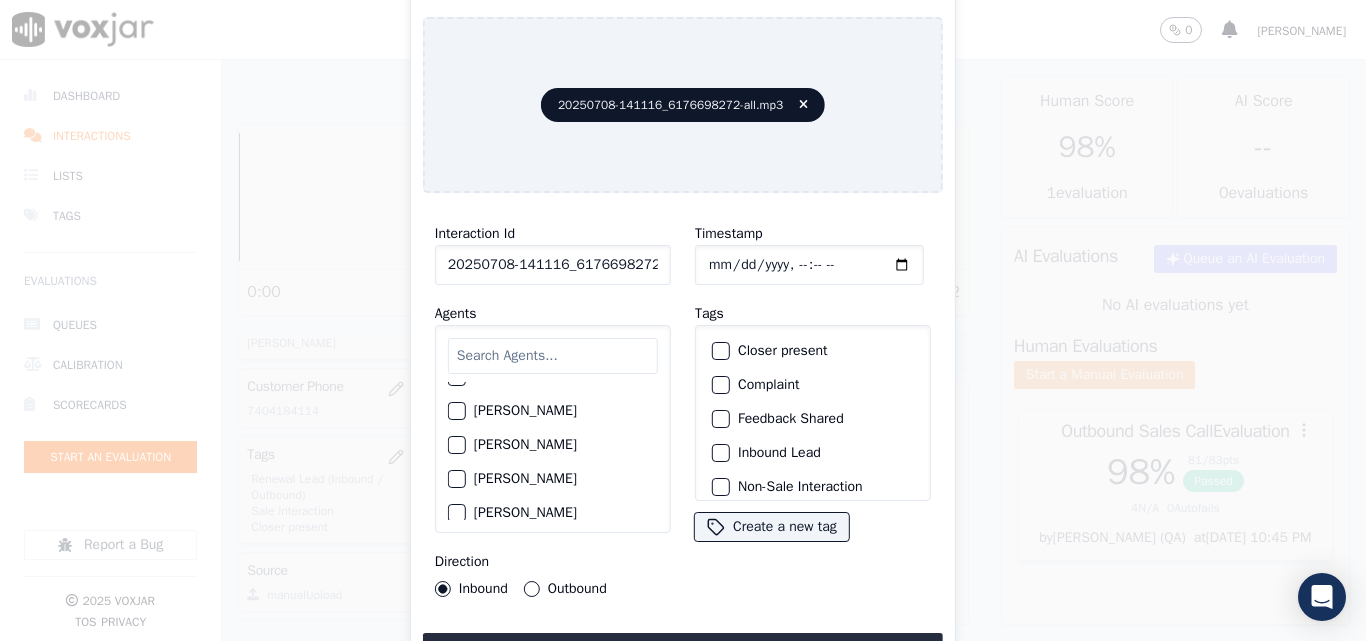 scroll, scrollTop: 700, scrollLeft: 0, axis: vertical 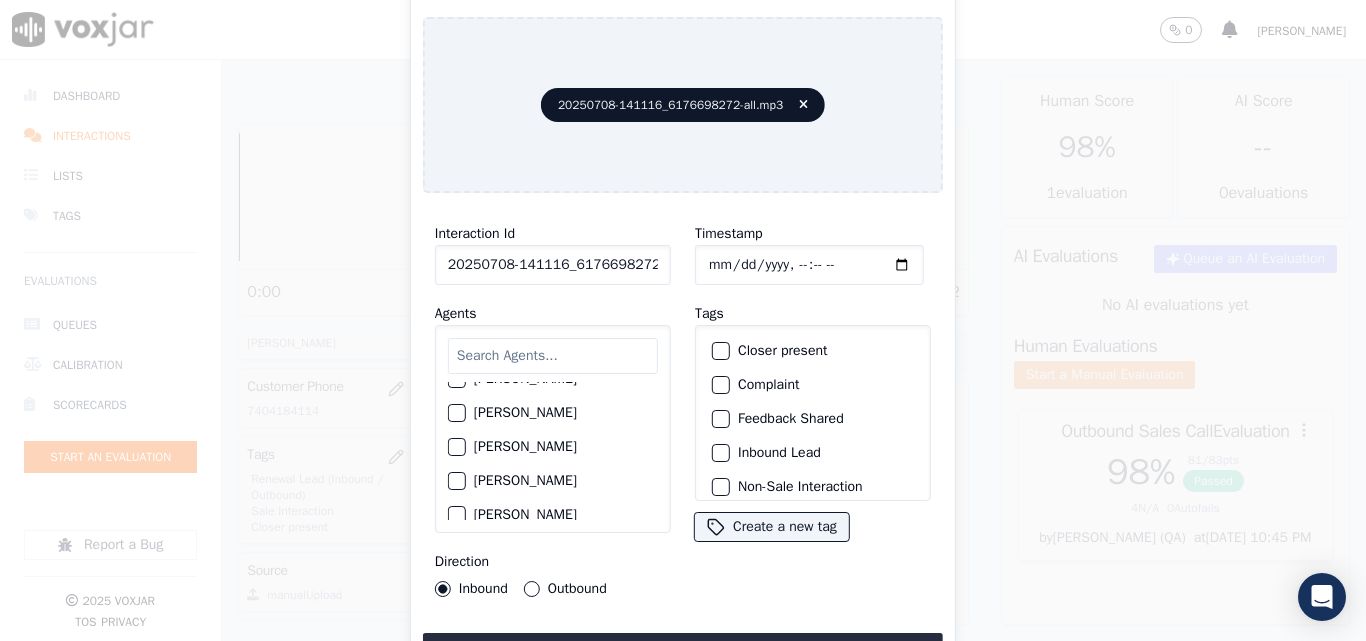 click on "George Aich" 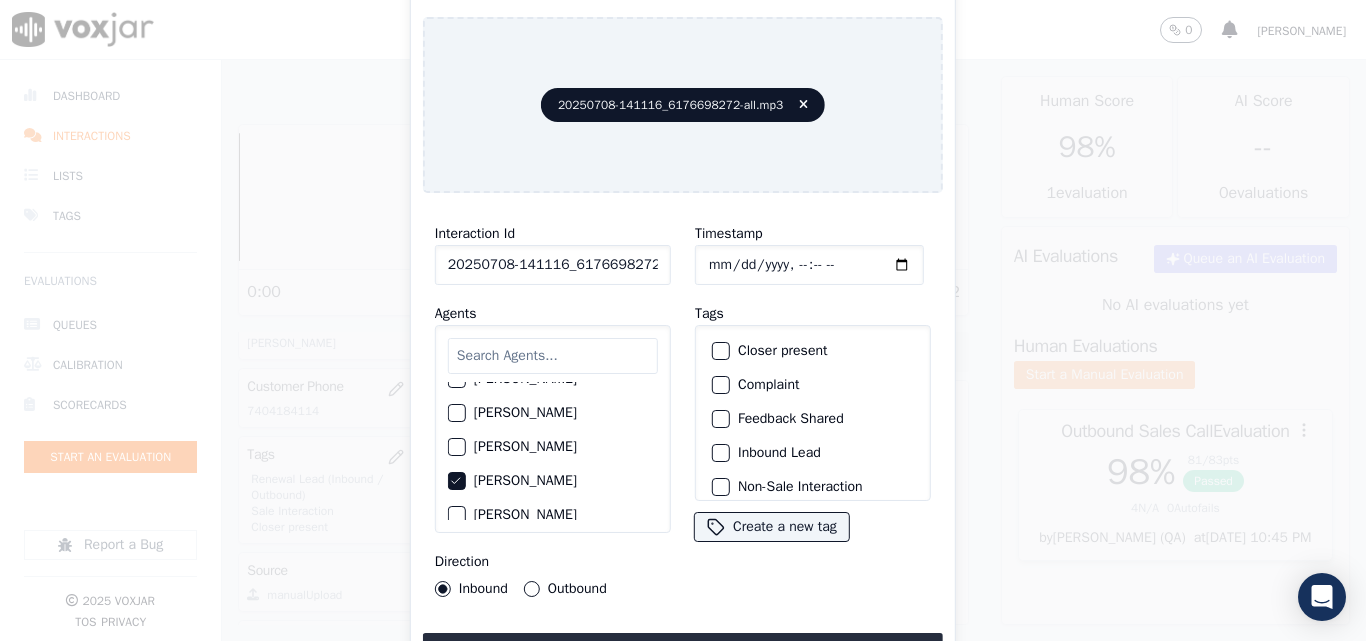 click on "Outbound" at bounding box center (565, 589) 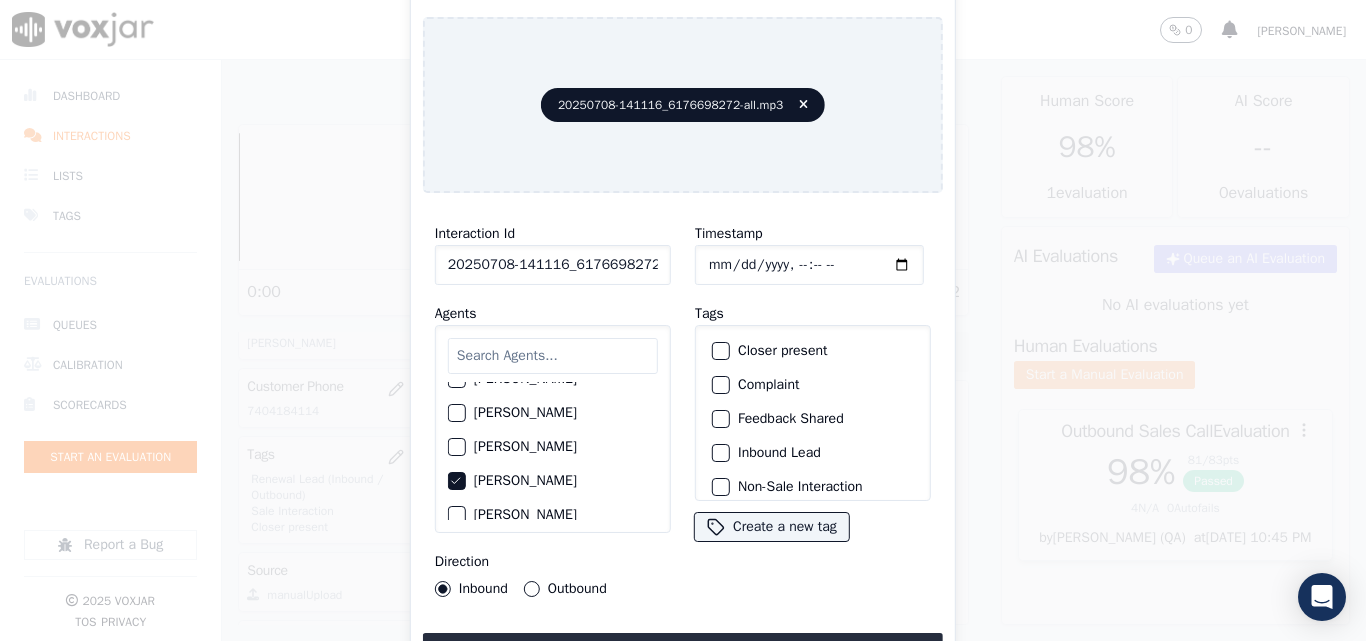 click on "Outbound" at bounding box center (532, 589) 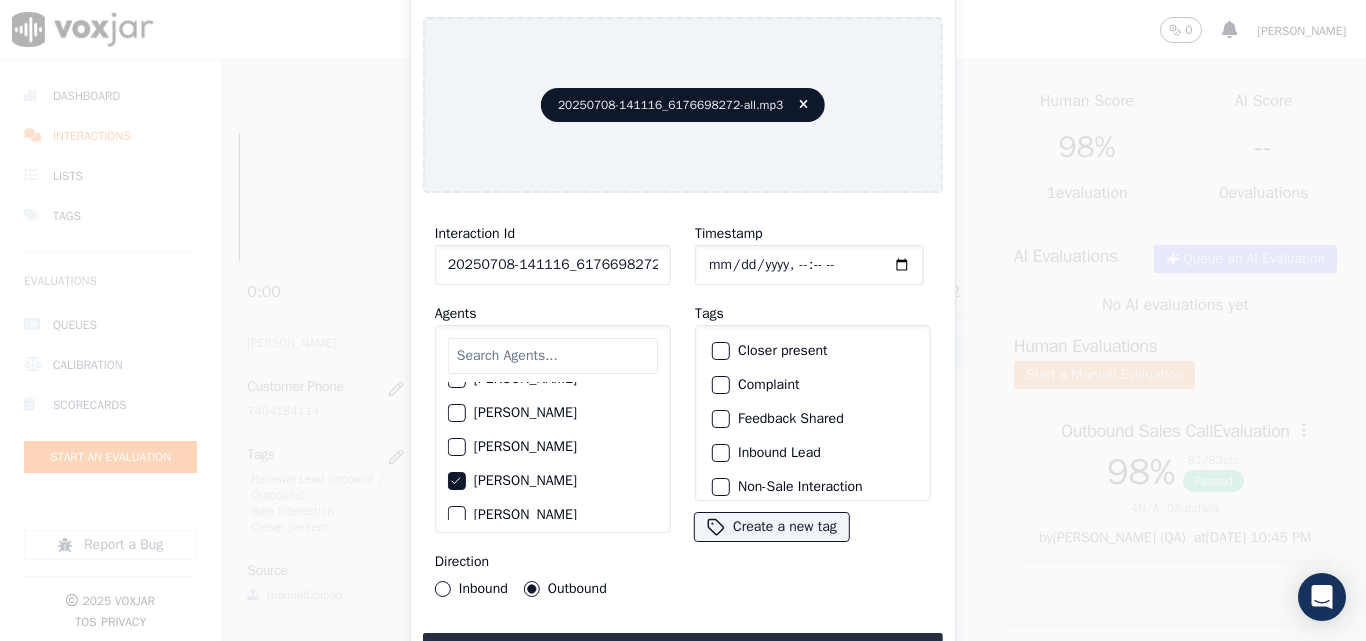 click on "Closer present" 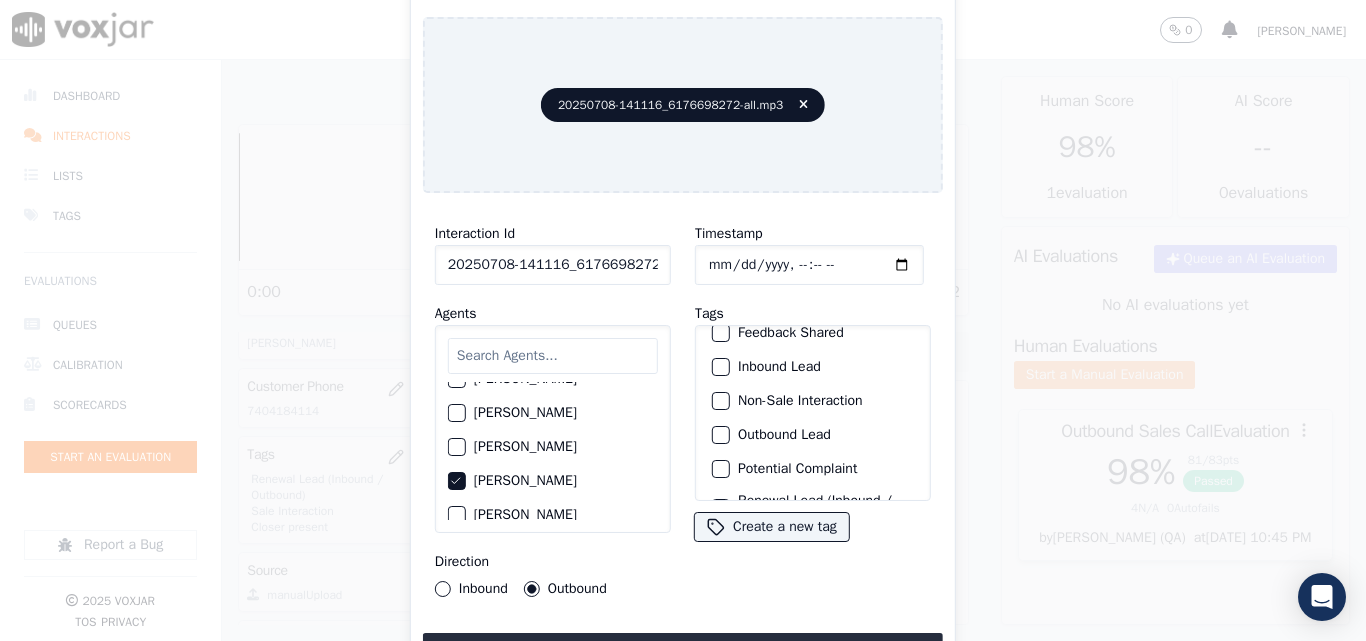 scroll, scrollTop: 173, scrollLeft: 0, axis: vertical 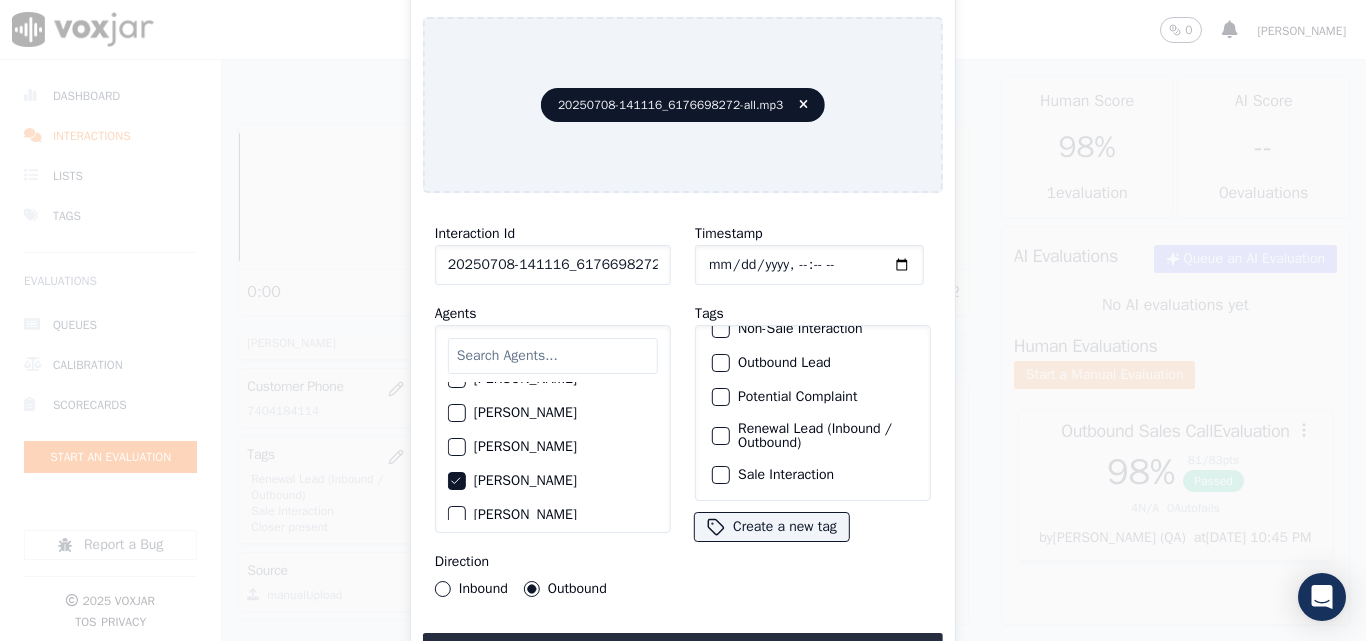 click on "Renewal Lead (Inbound / Outbound)" 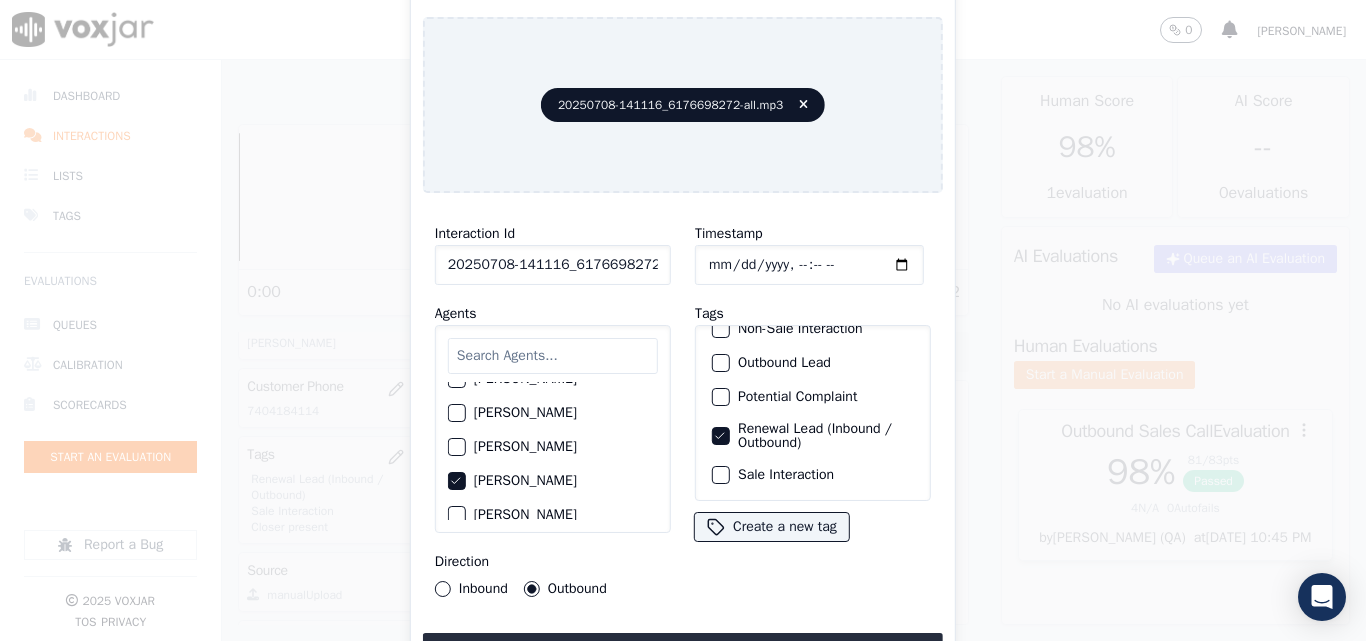 click on "Sale Interaction" 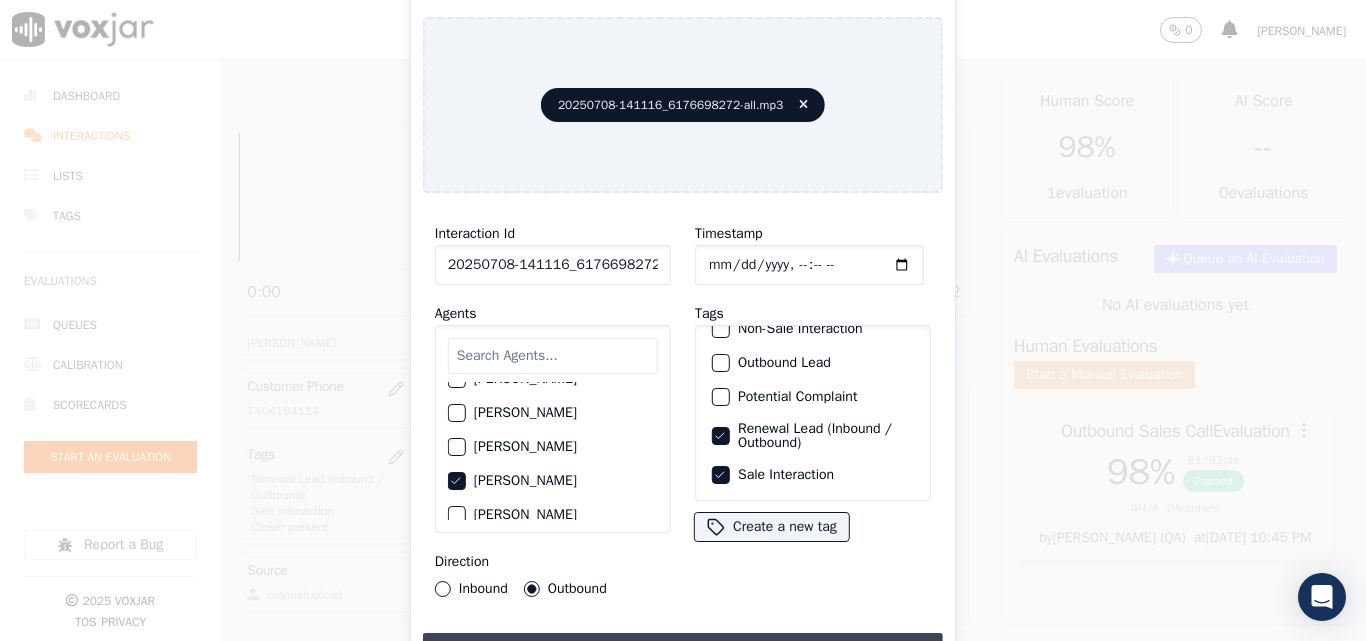 click on "Upload interaction to start evaluation" at bounding box center (683, 651) 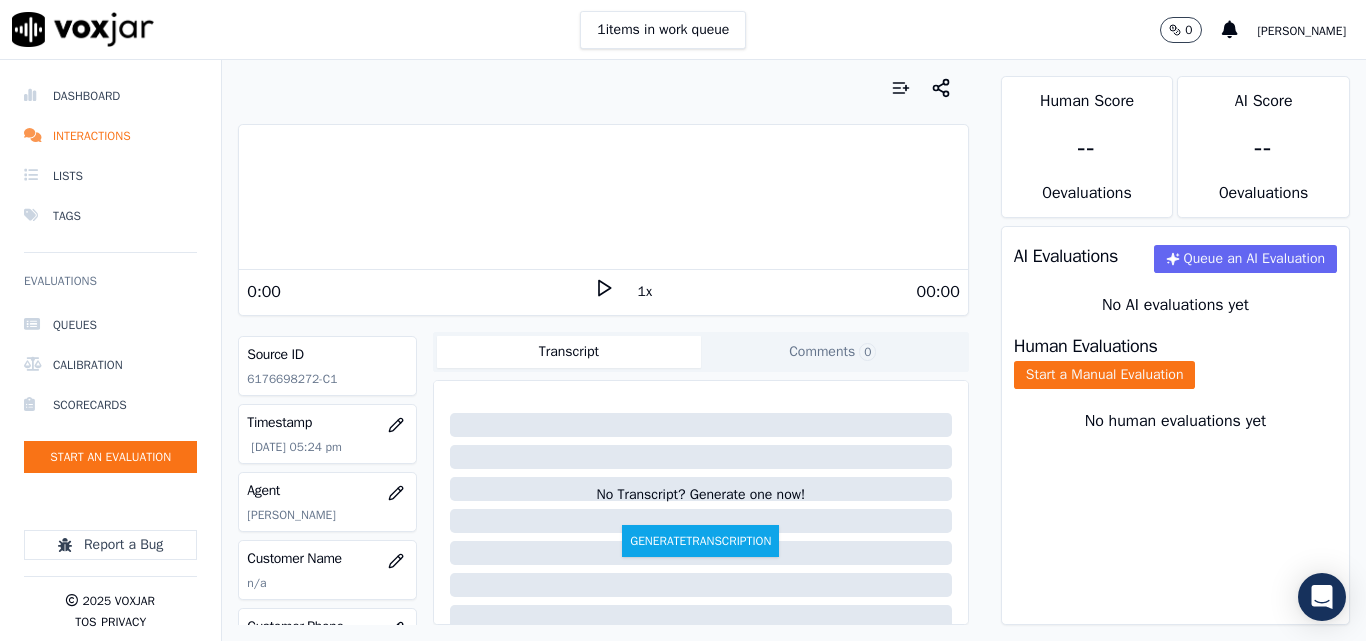 scroll, scrollTop: 200, scrollLeft: 0, axis: vertical 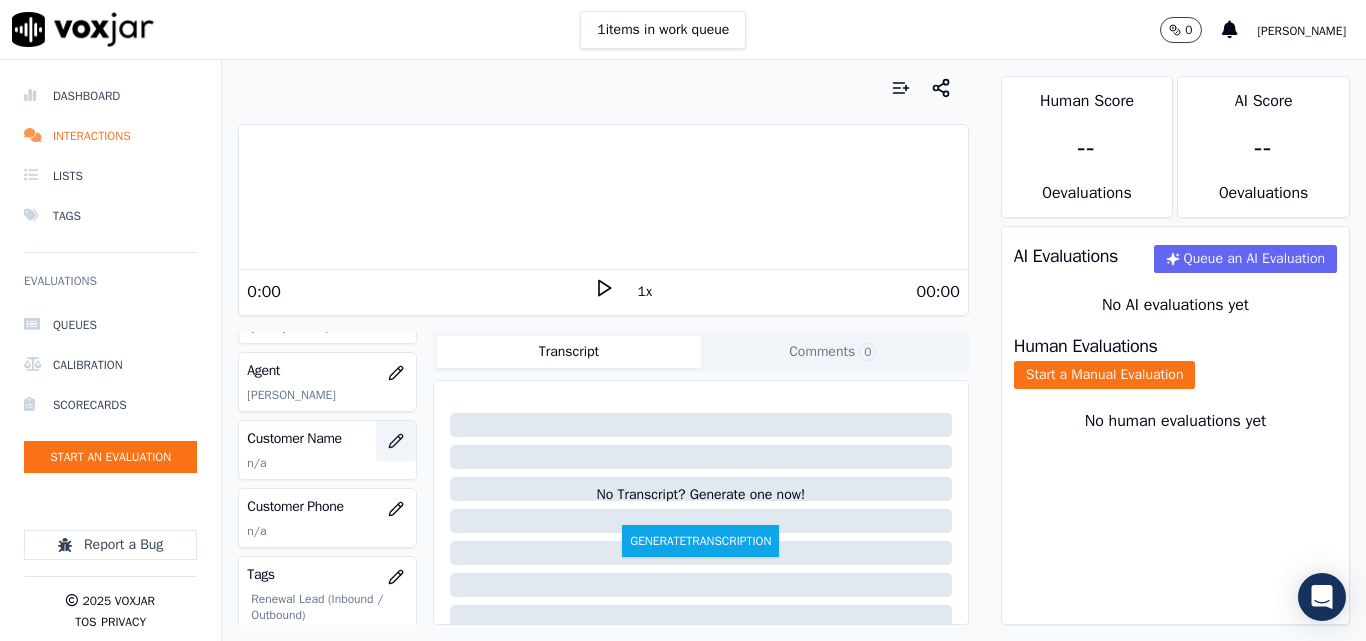 click at bounding box center [396, 441] 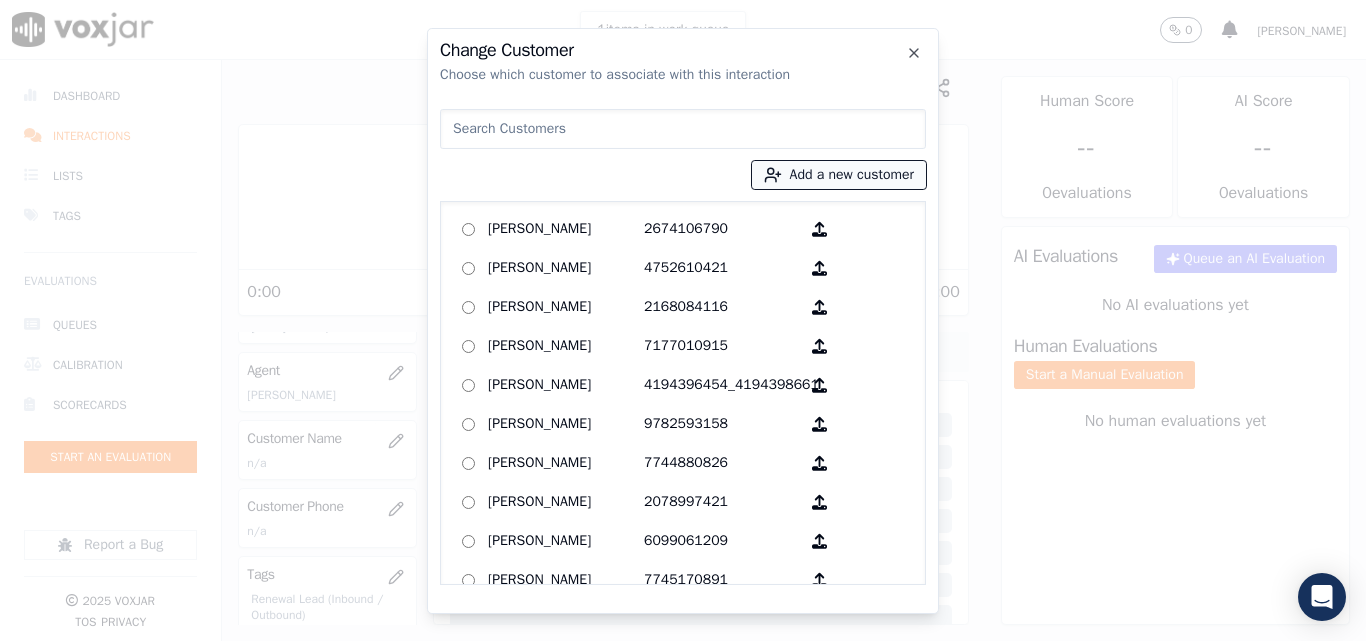 click on "Add a new customer" at bounding box center (839, 175) 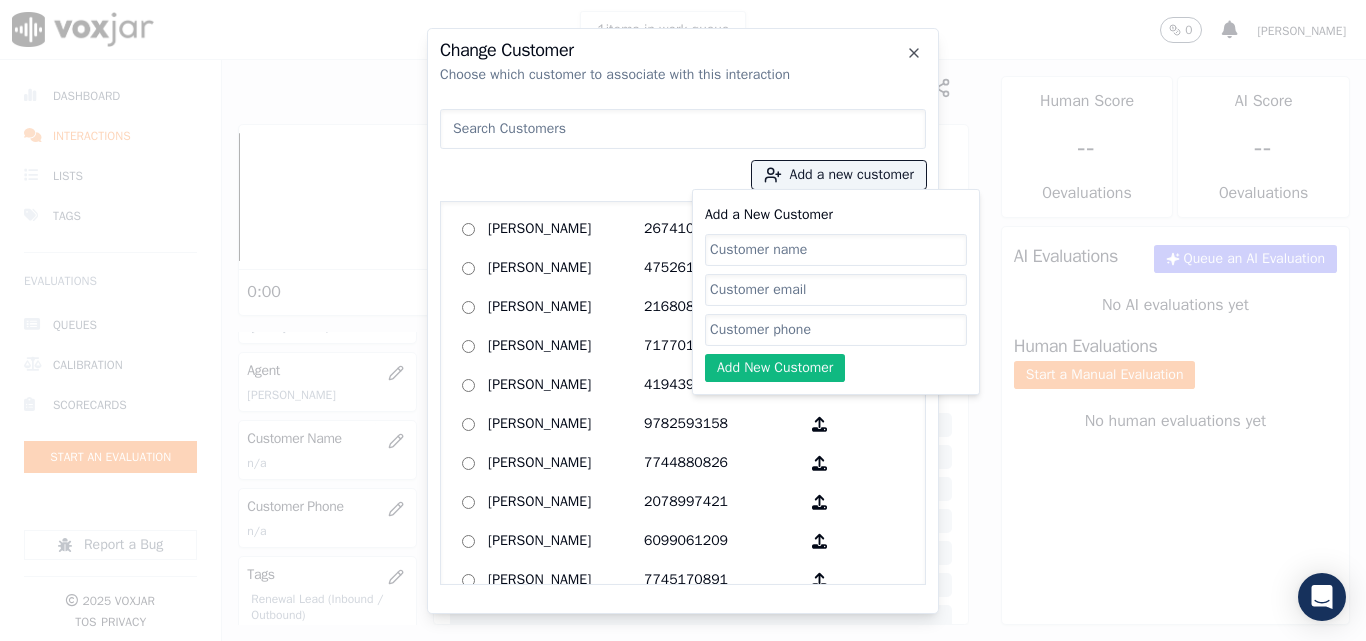 click on "Add a New Customer" 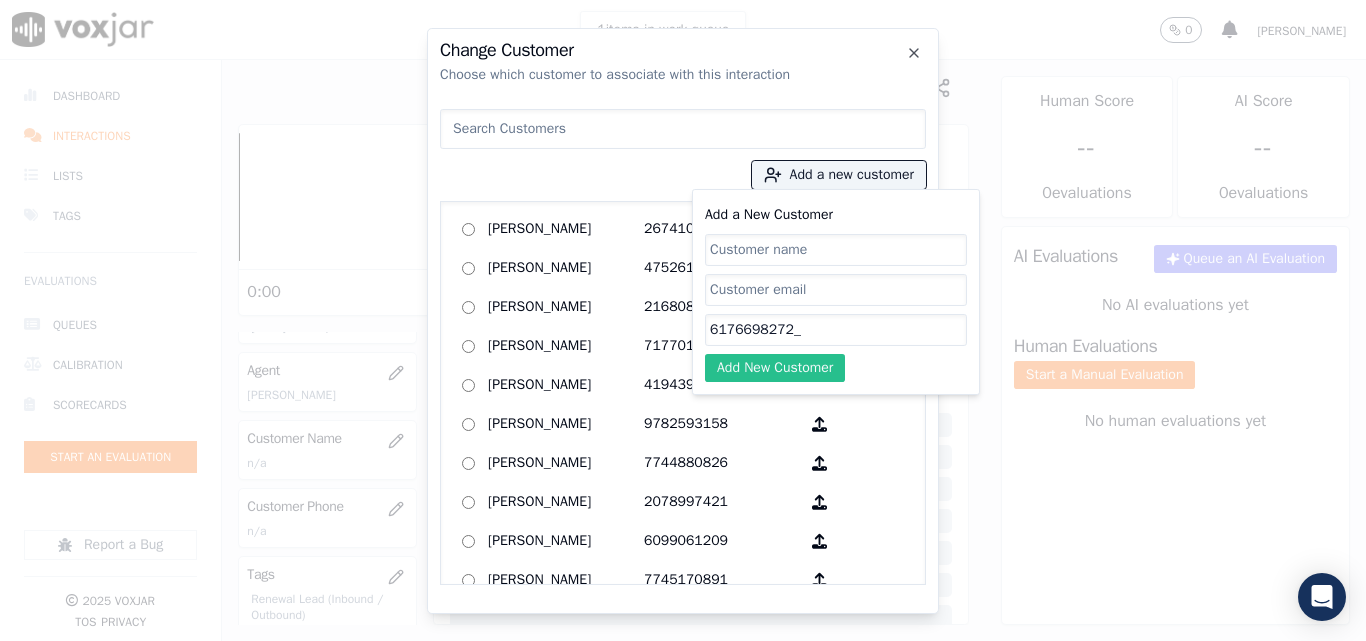 paste on "6174134401" 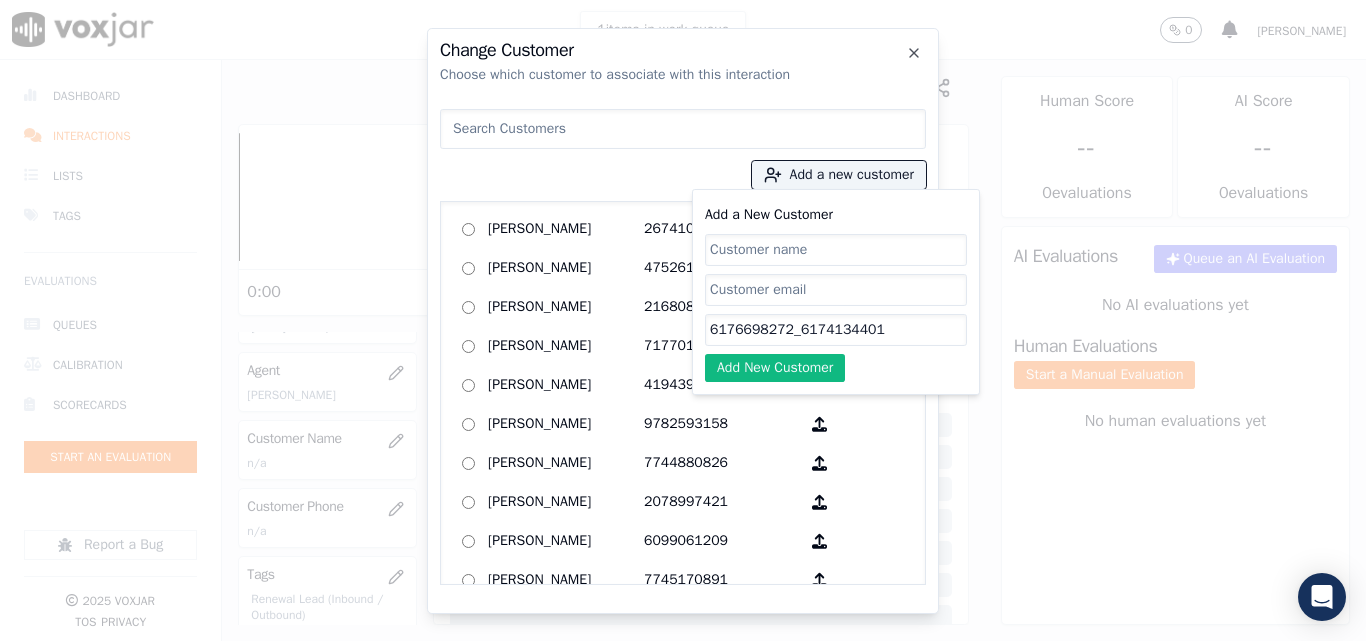 type on "6176698272_6174134401" 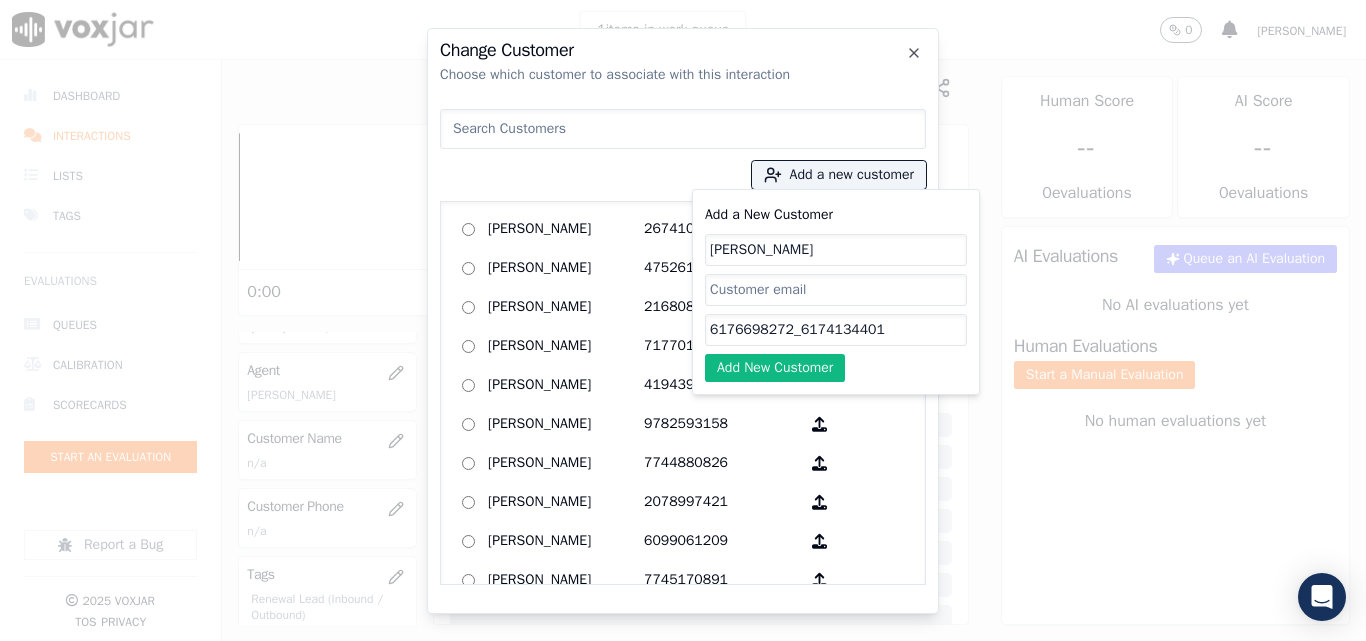 click on "Andree Chancy" 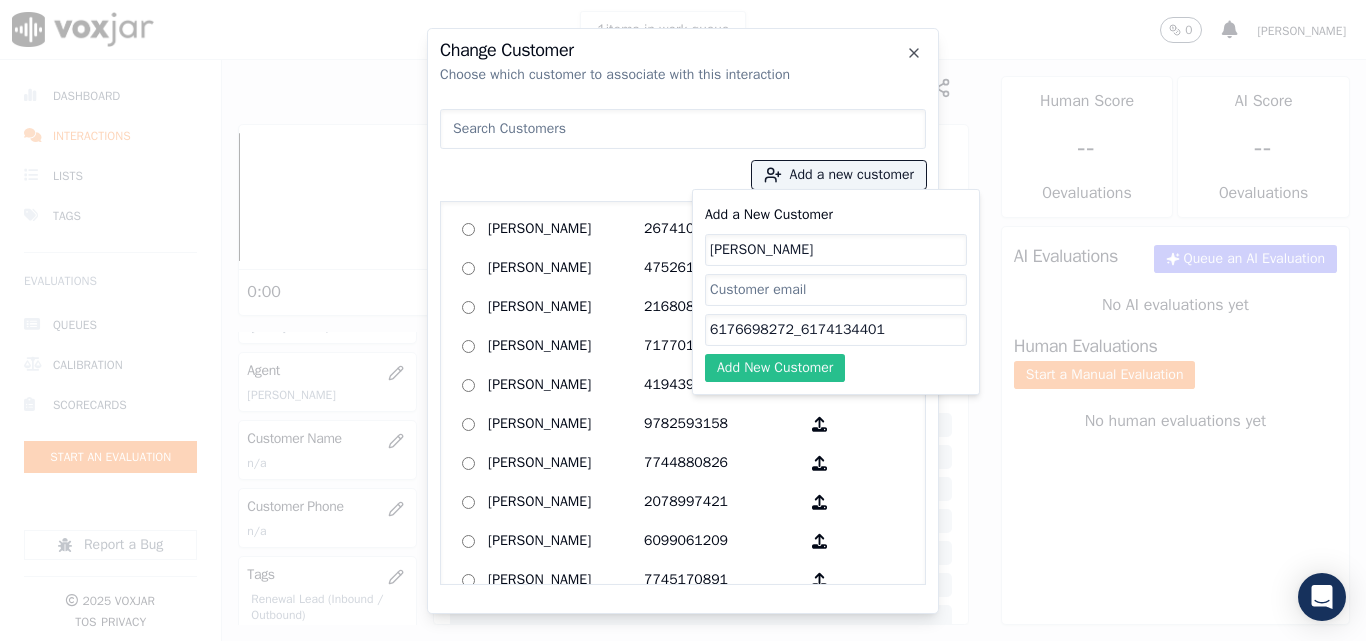 type on "Andree Chancy" 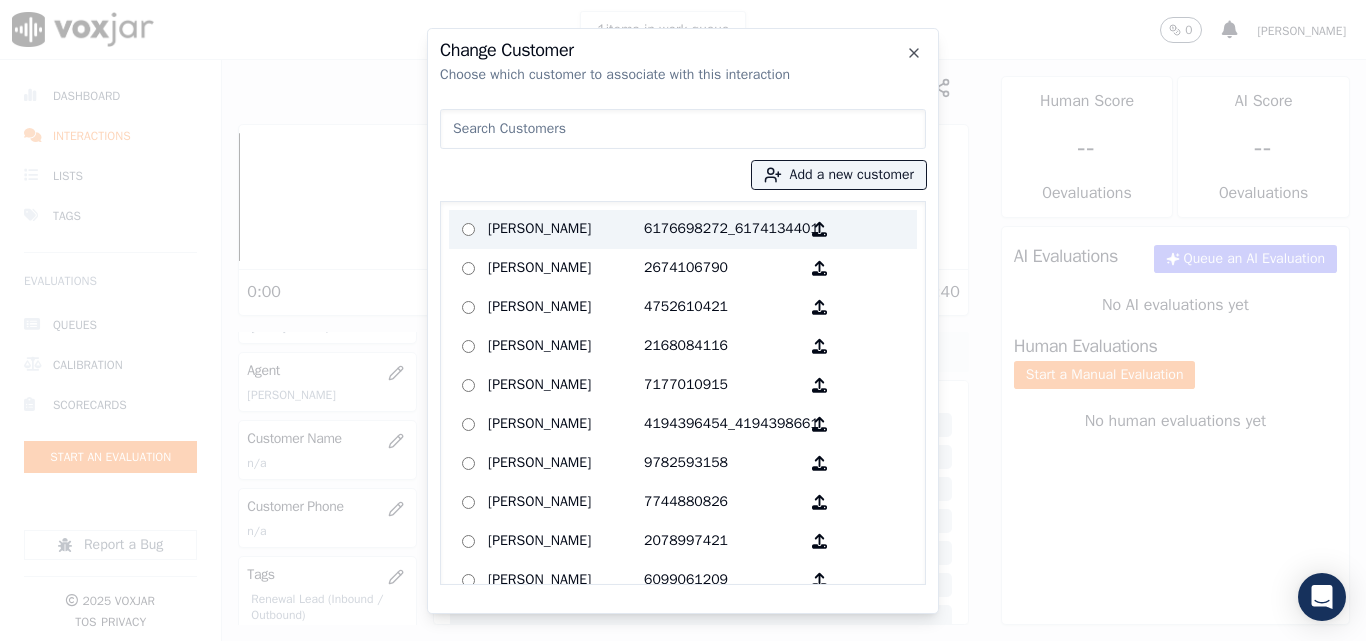 click on "Andree Chancy" at bounding box center (566, 229) 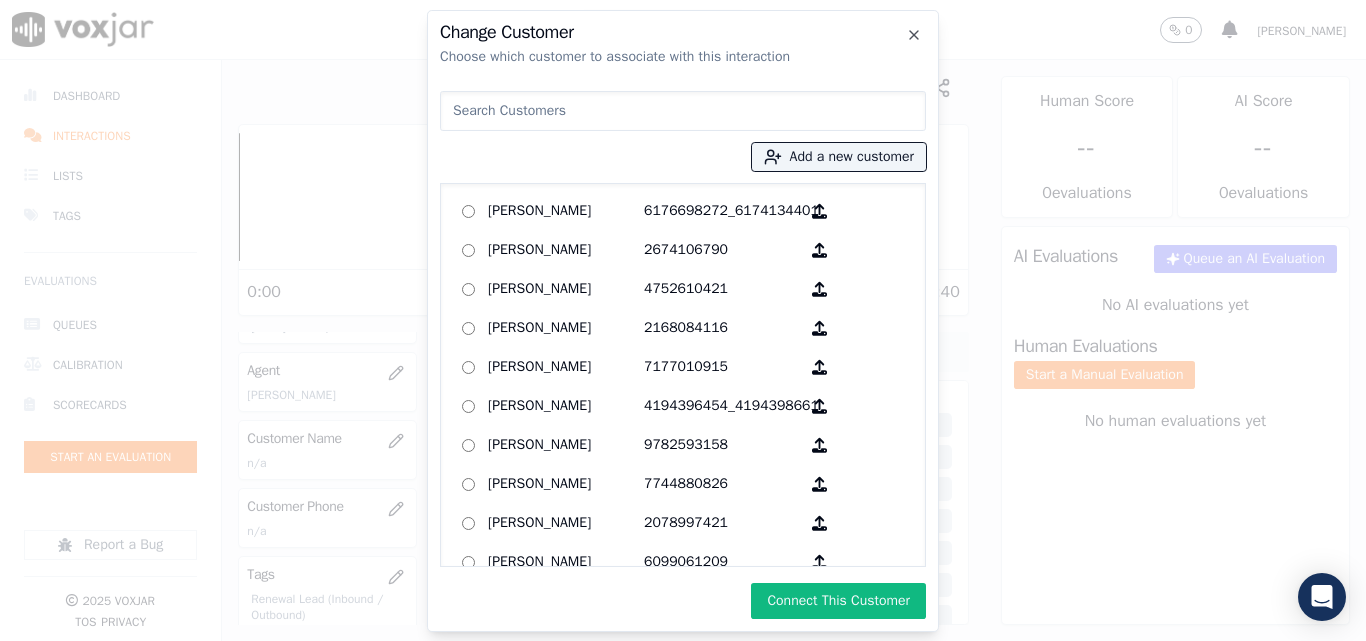 click on "Connect This Customer" at bounding box center [838, 601] 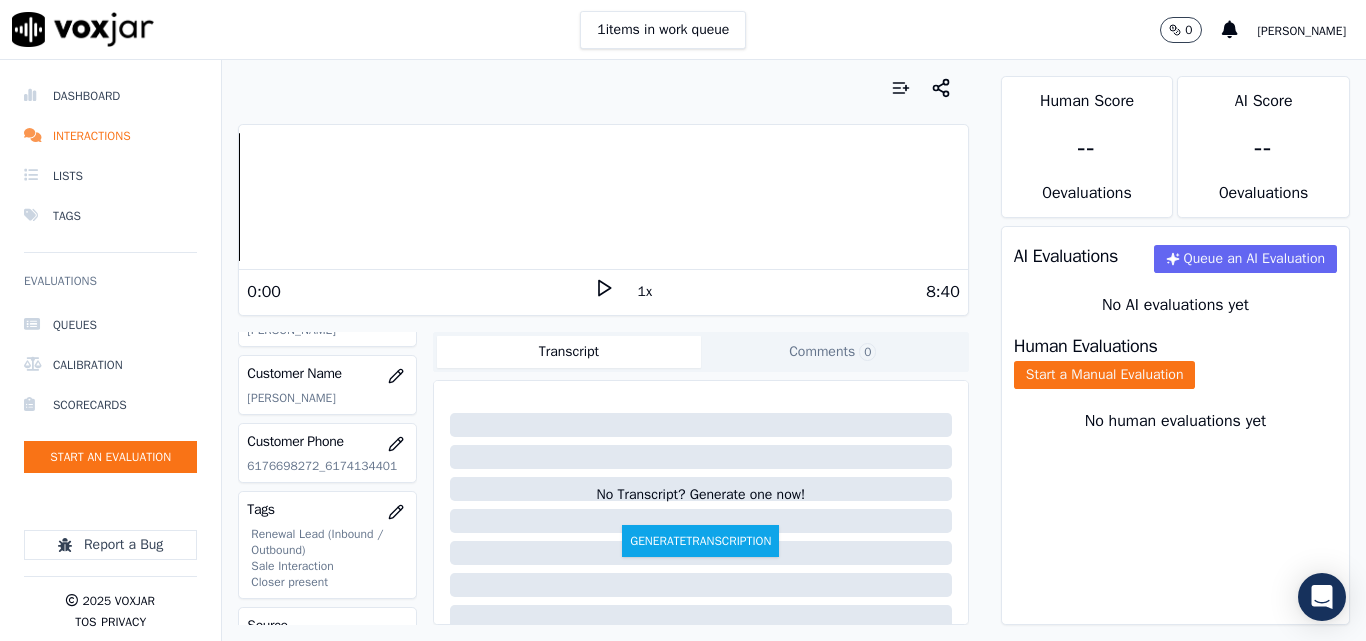 scroll, scrollTop: 300, scrollLeft: 0, axis: vertical 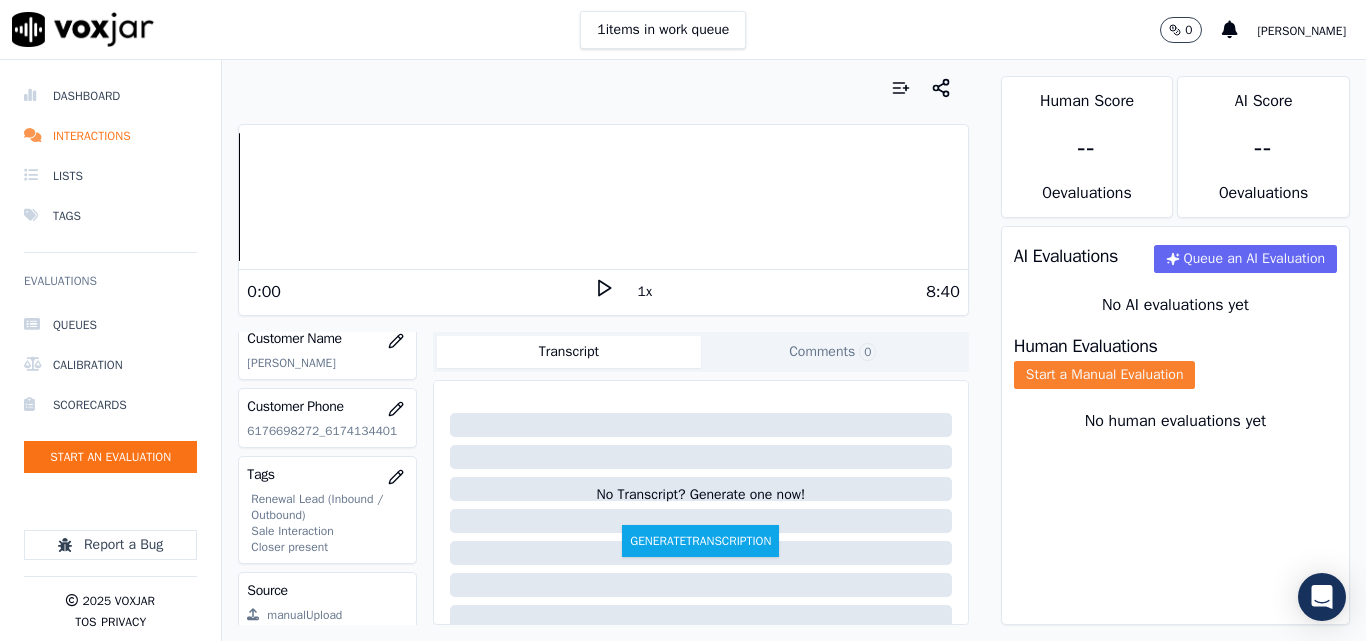 click on "Start a Manual Evaluation" 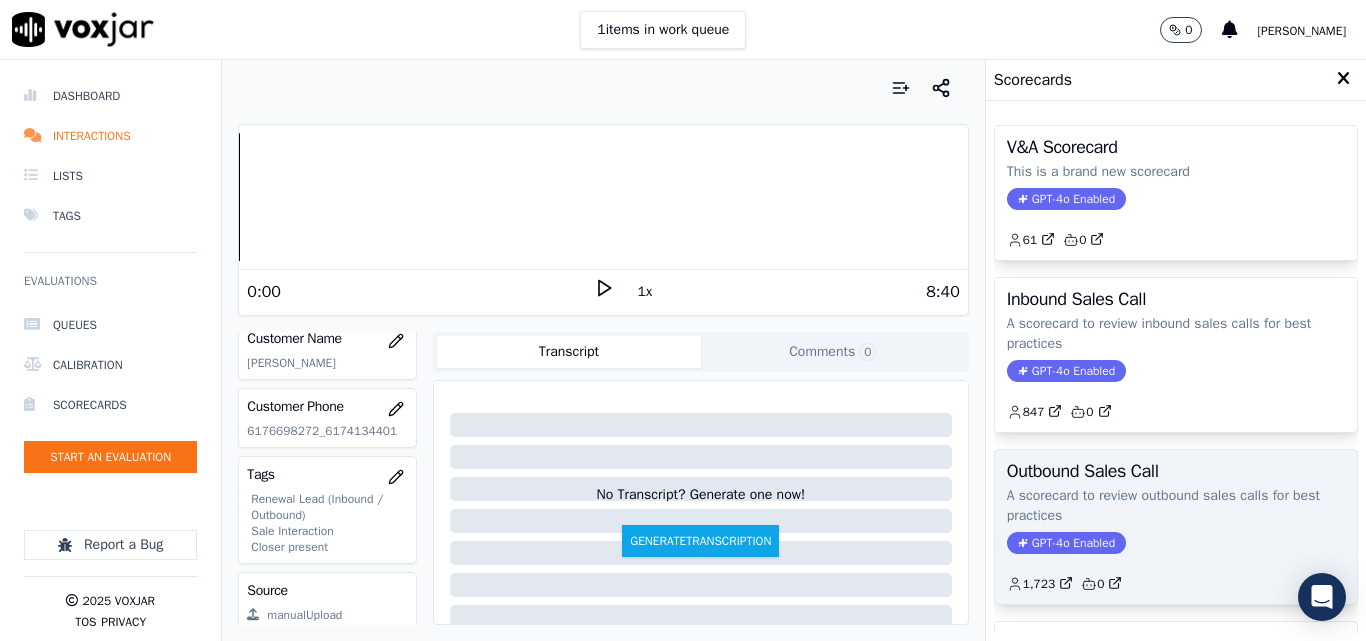 click on "A scorecard to review outbound sales calls for best practices" 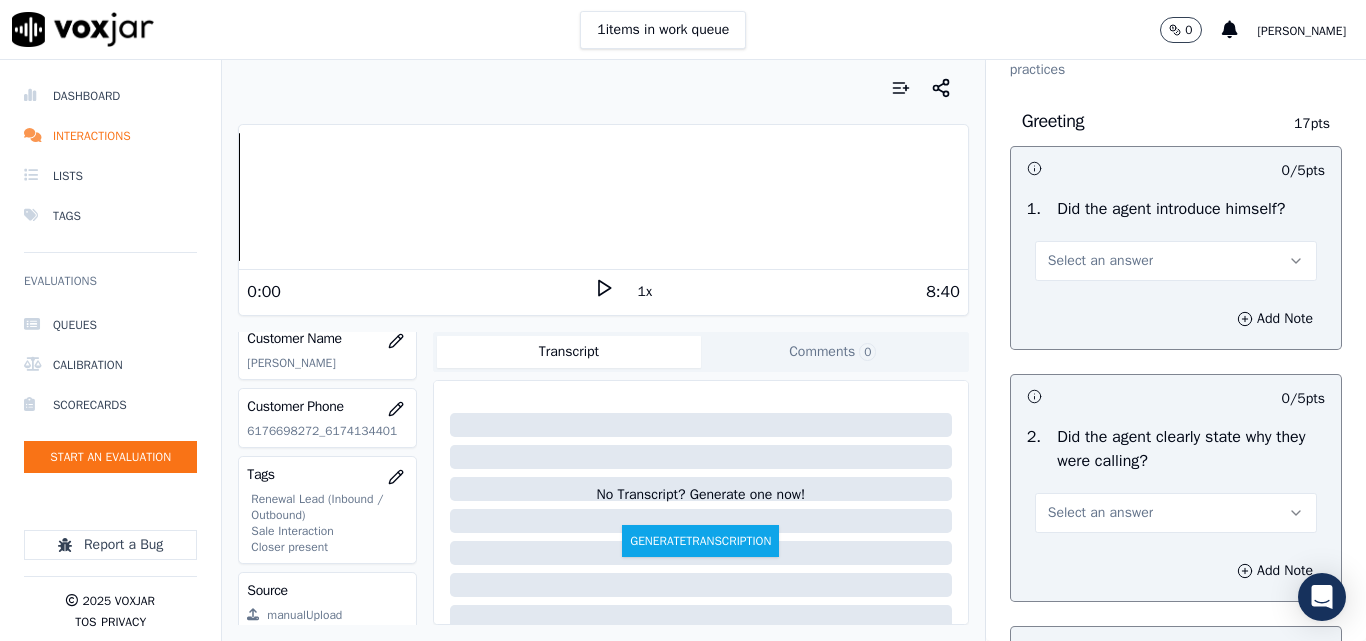scroll, scrollTop: 200, scrollLeft: 0, axis: vertical 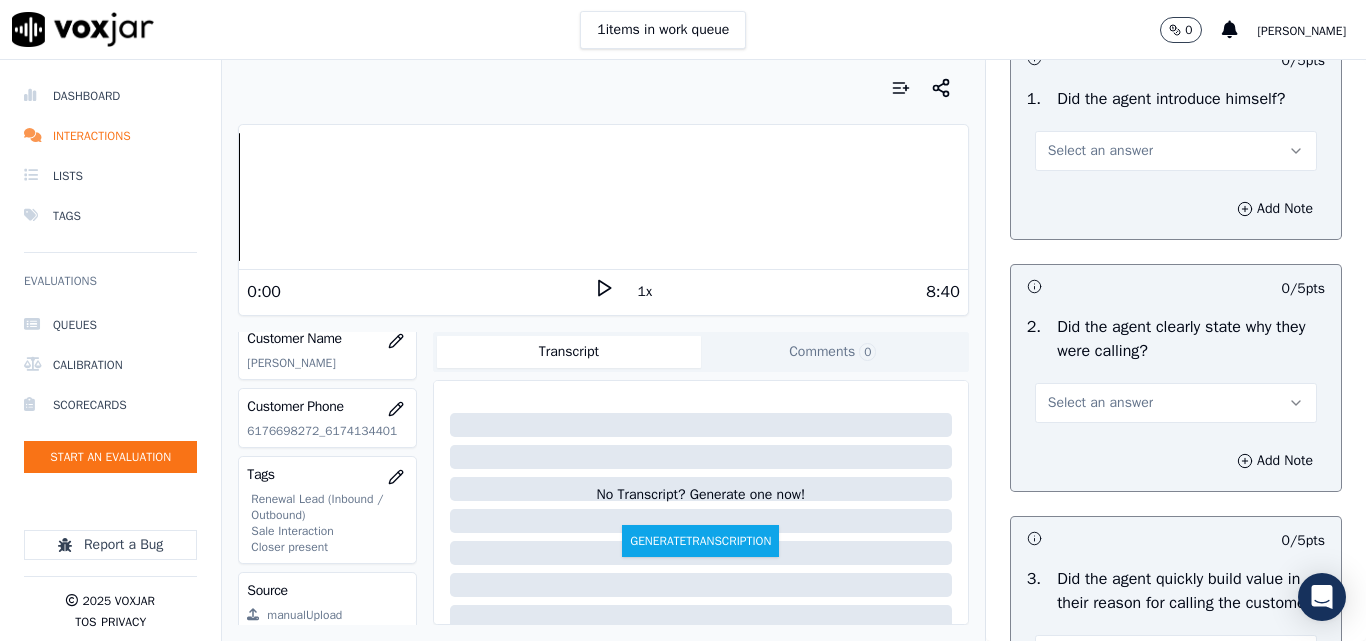 click on "Select an answer" at bounding box center (1100, 151) 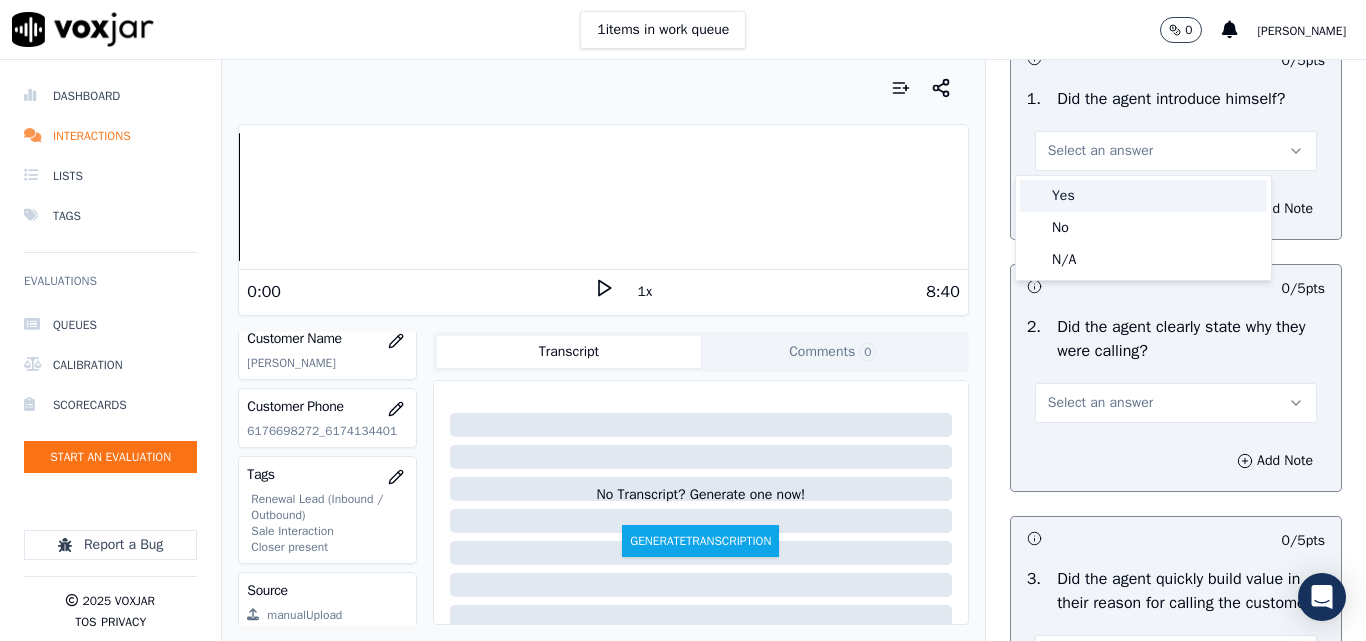 click on "Yes" at bounding box center (1143, 196) 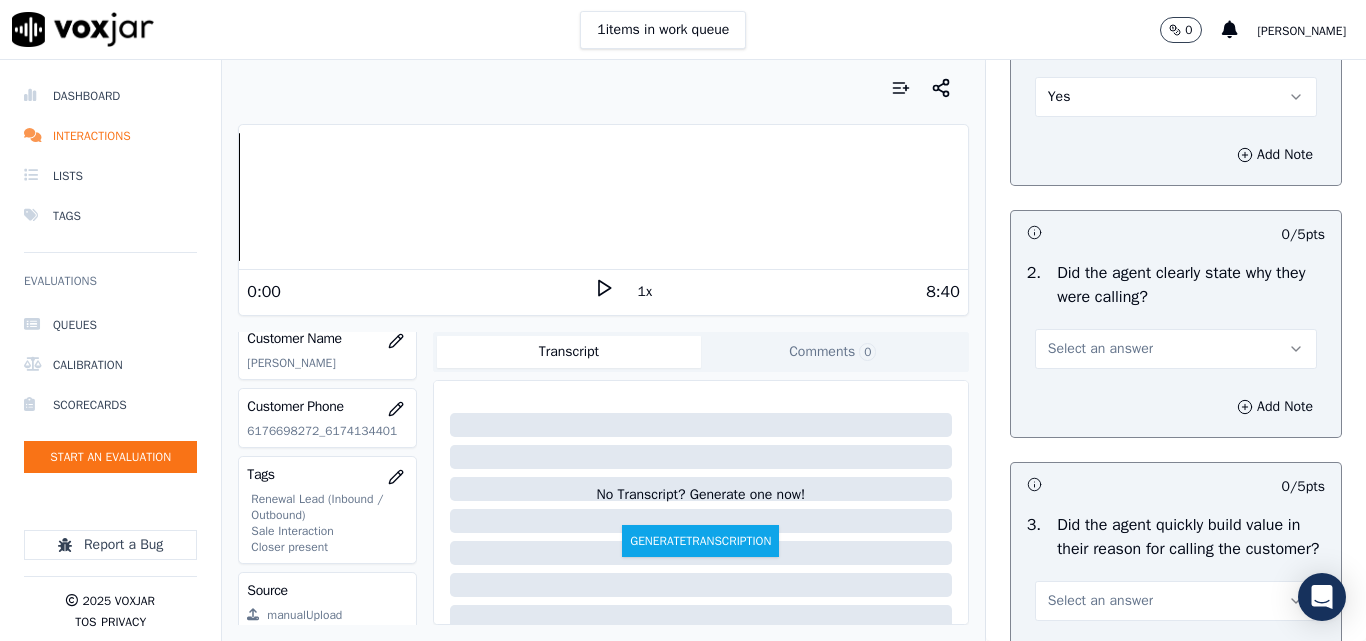 scroll, scrollTop: 300, scrollLeft: 0, axis: vertical 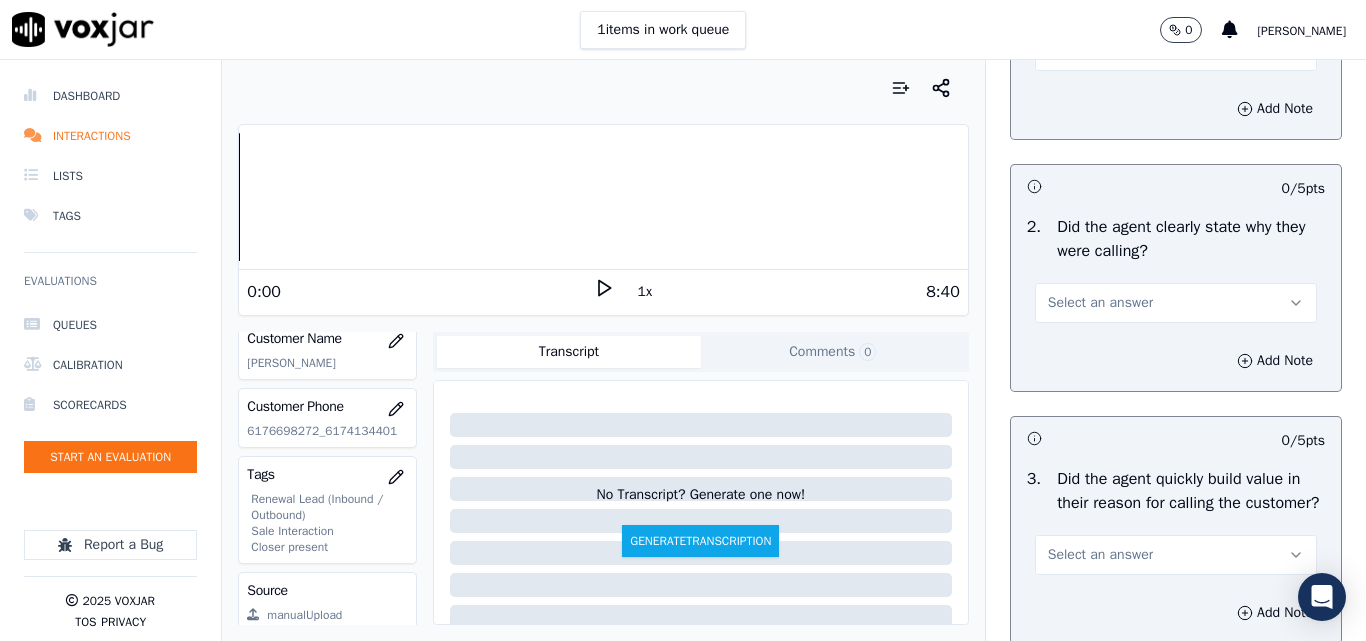 click on "Select an answer" at bounding box center [1176, 303] 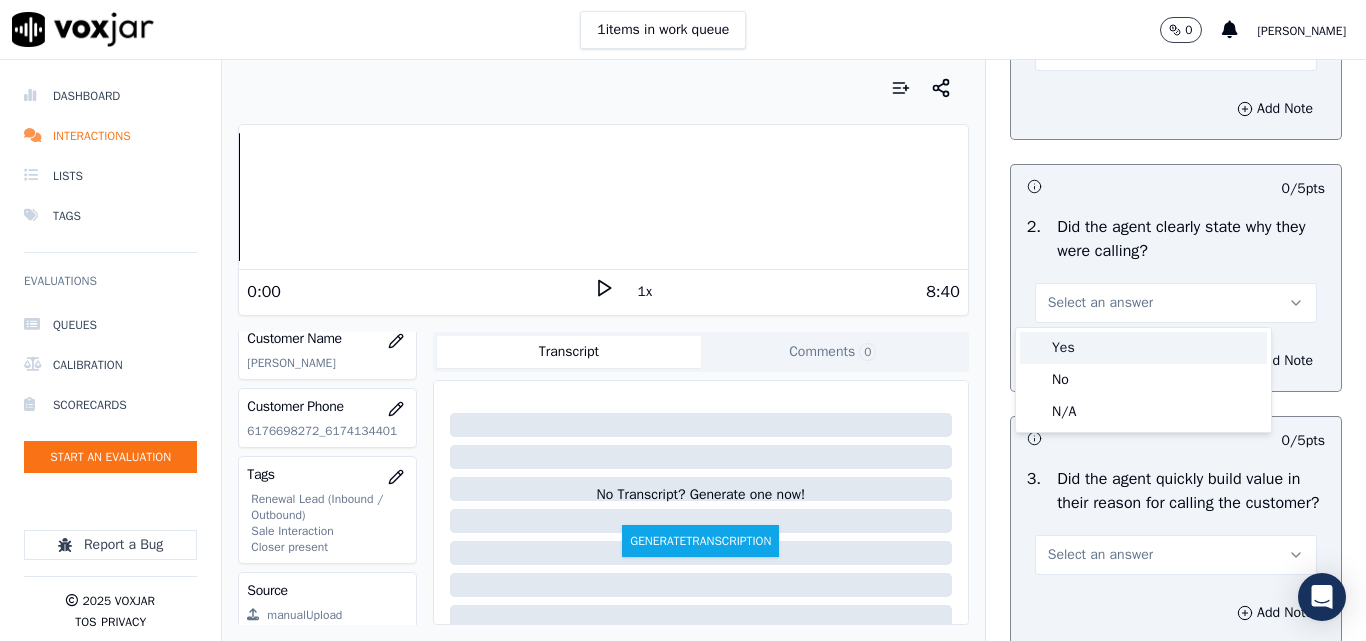 click on "Yes" at bounding box center [1143, 348] 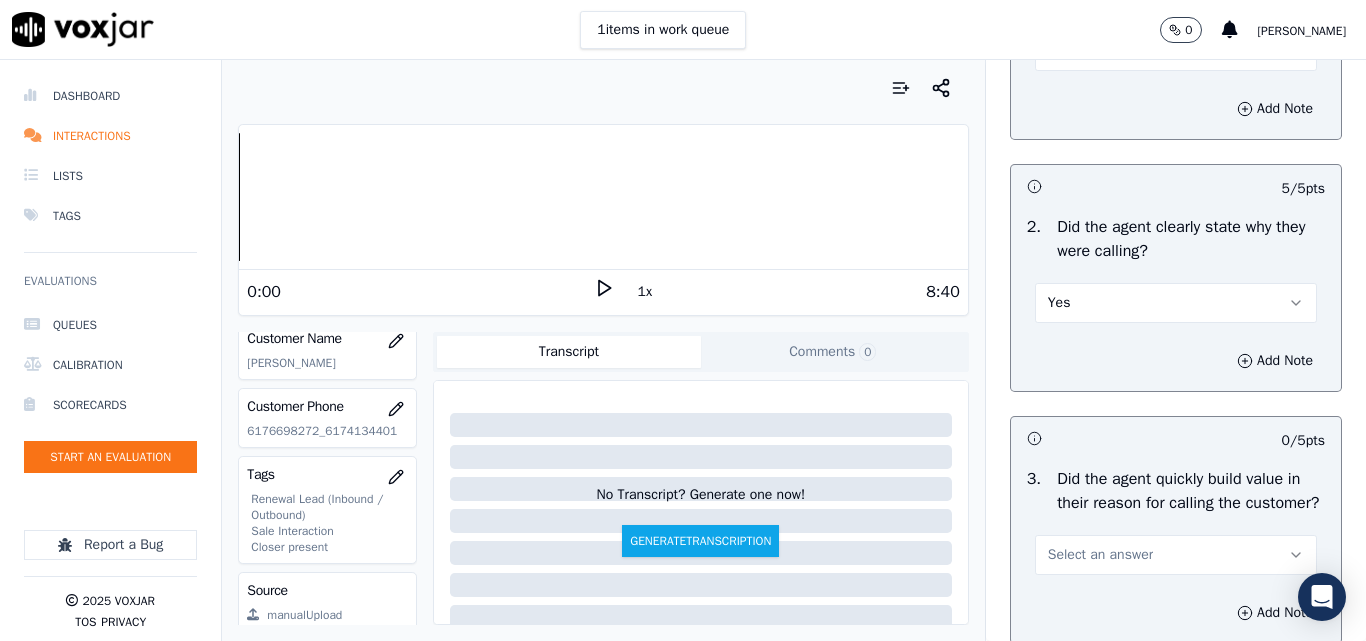 scroll, scrollTop: 500, scrollLeft: 0, axis: vertical 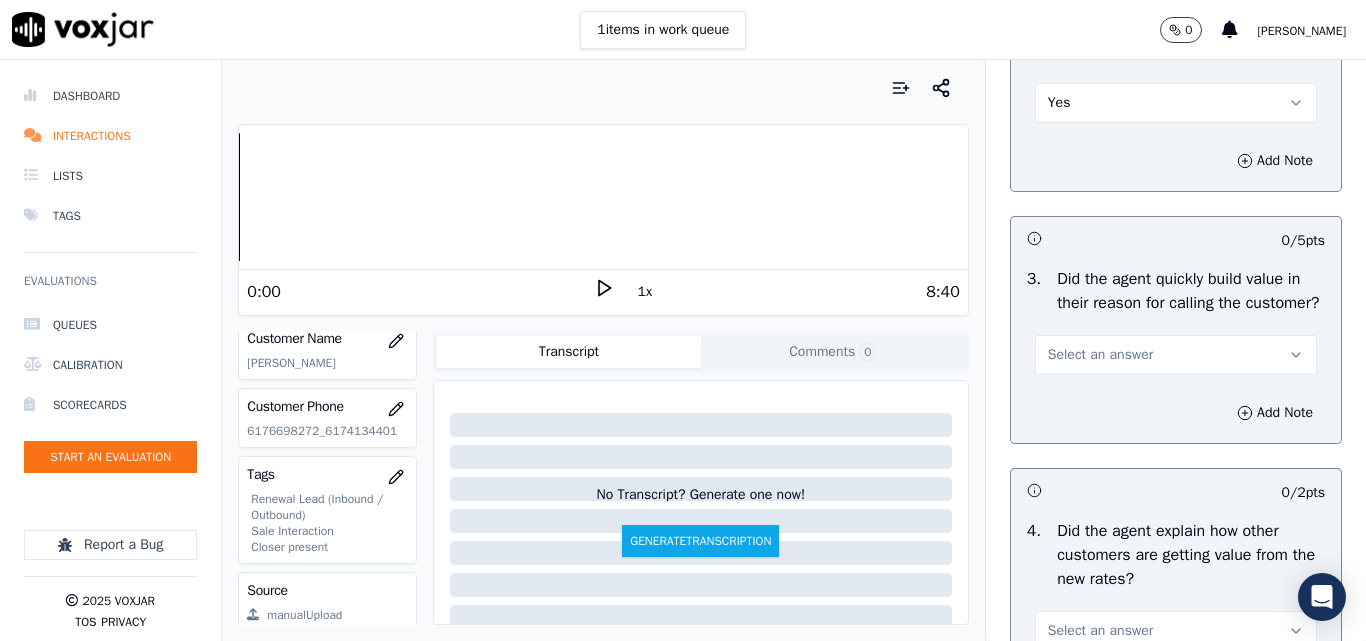 click on "Select an answer" at bounding box center [1100, 355] 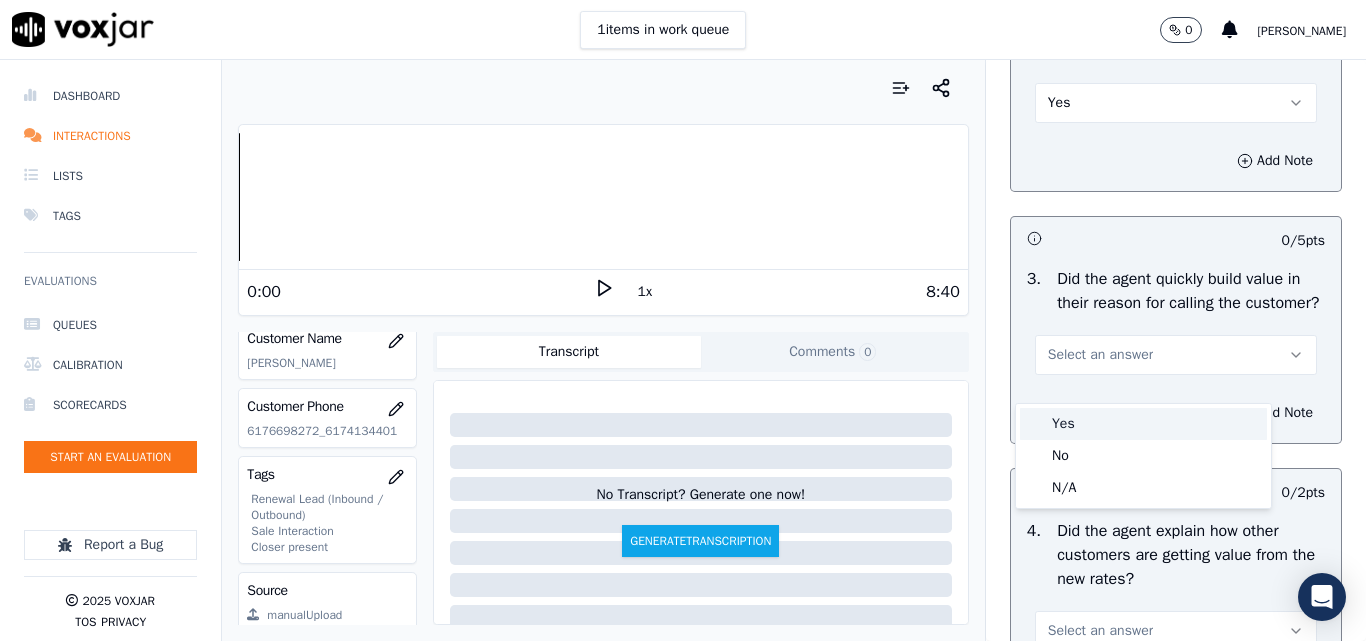click on "Yes" at bounding box center [1143, 424] 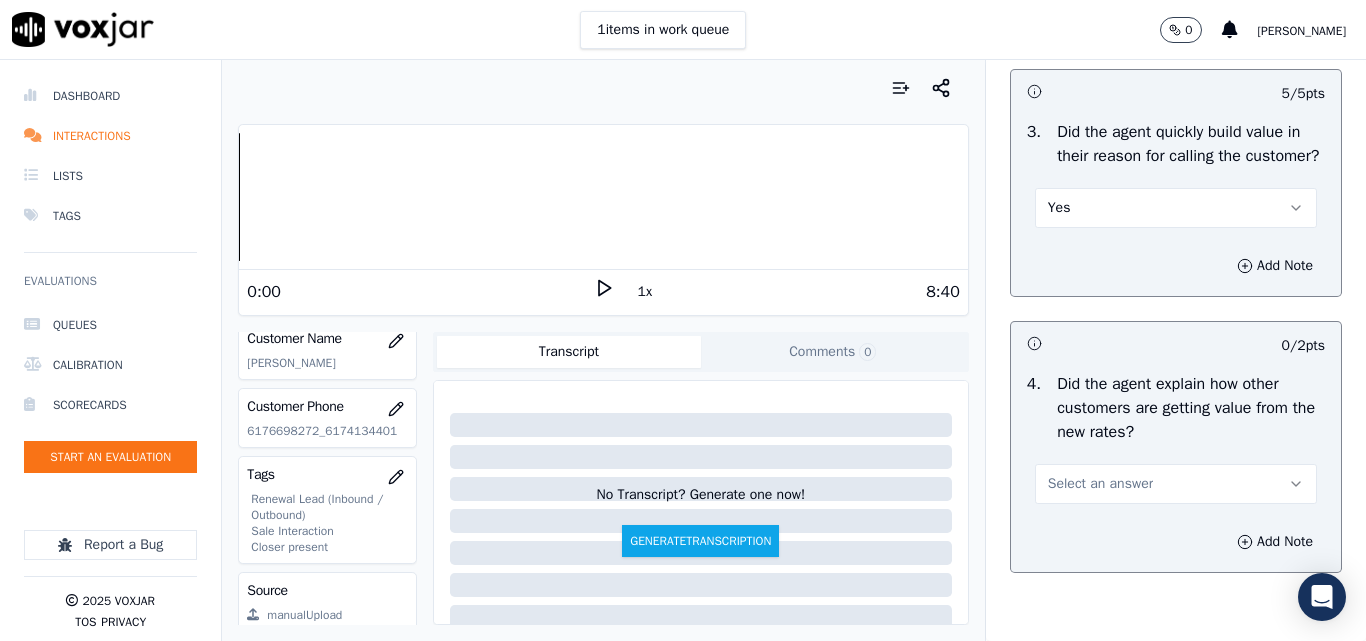 scroll, scrollTop: 800, scrollLeft: 0, axis: vertical 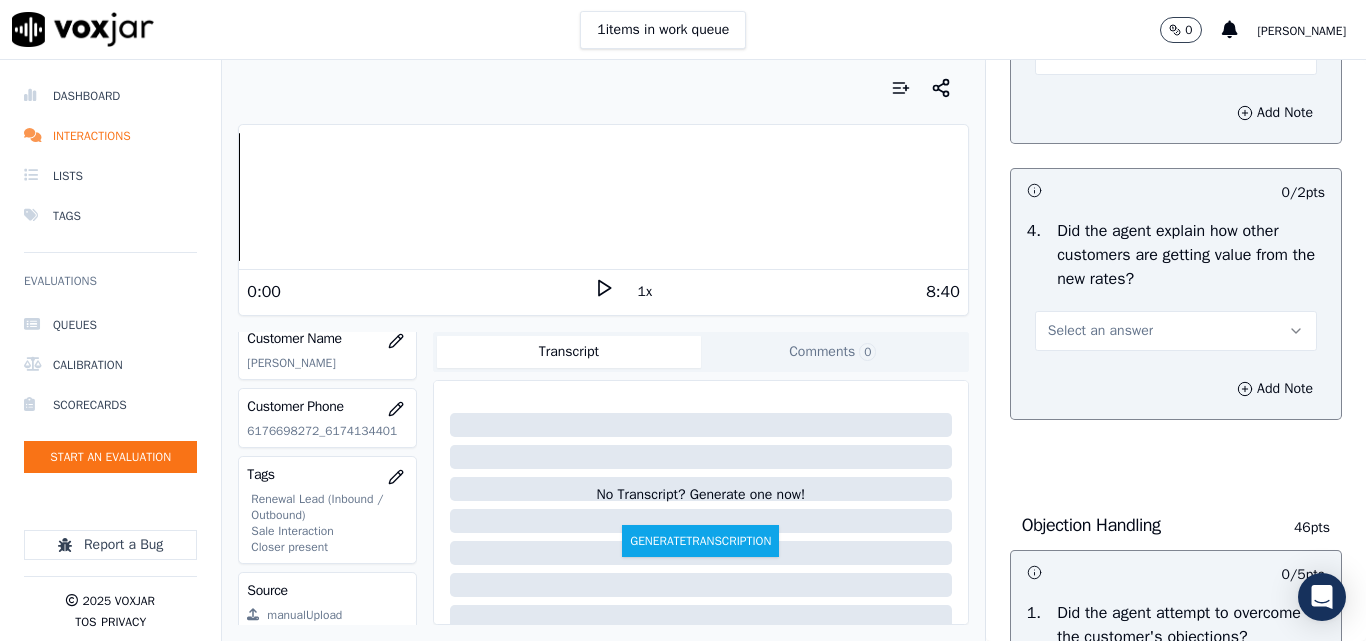click on "Select an answer" at bounding box center [1100, 331] 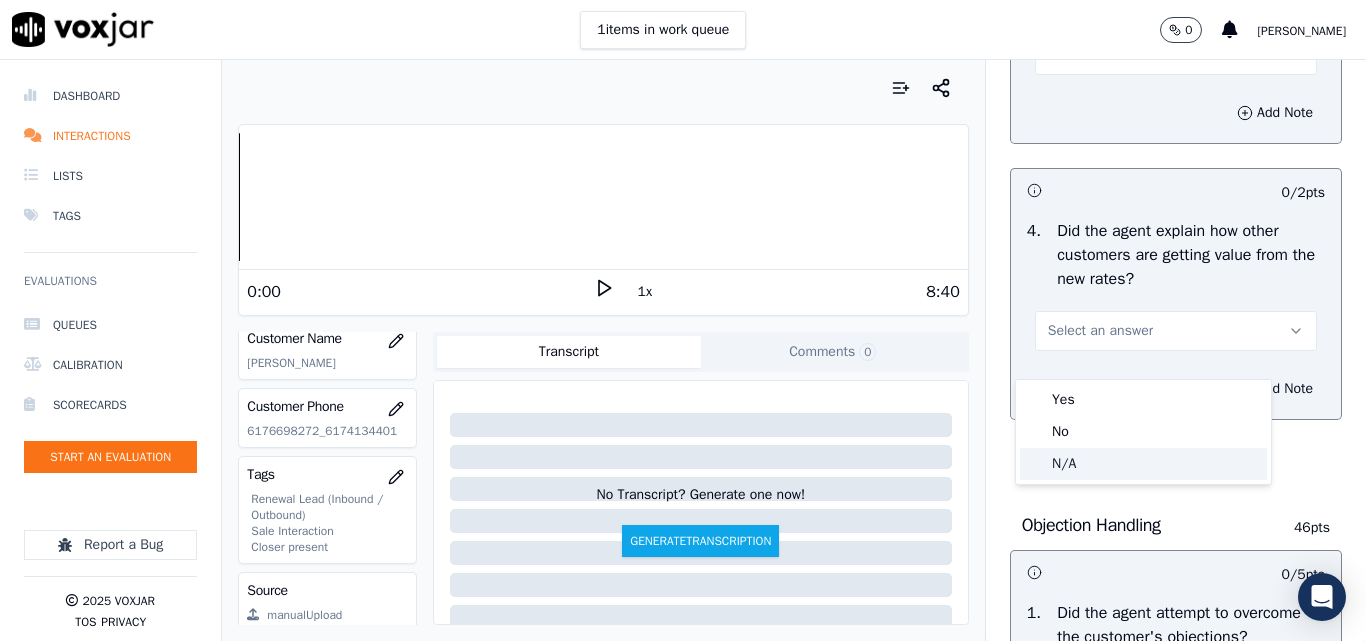 click on "N/A" 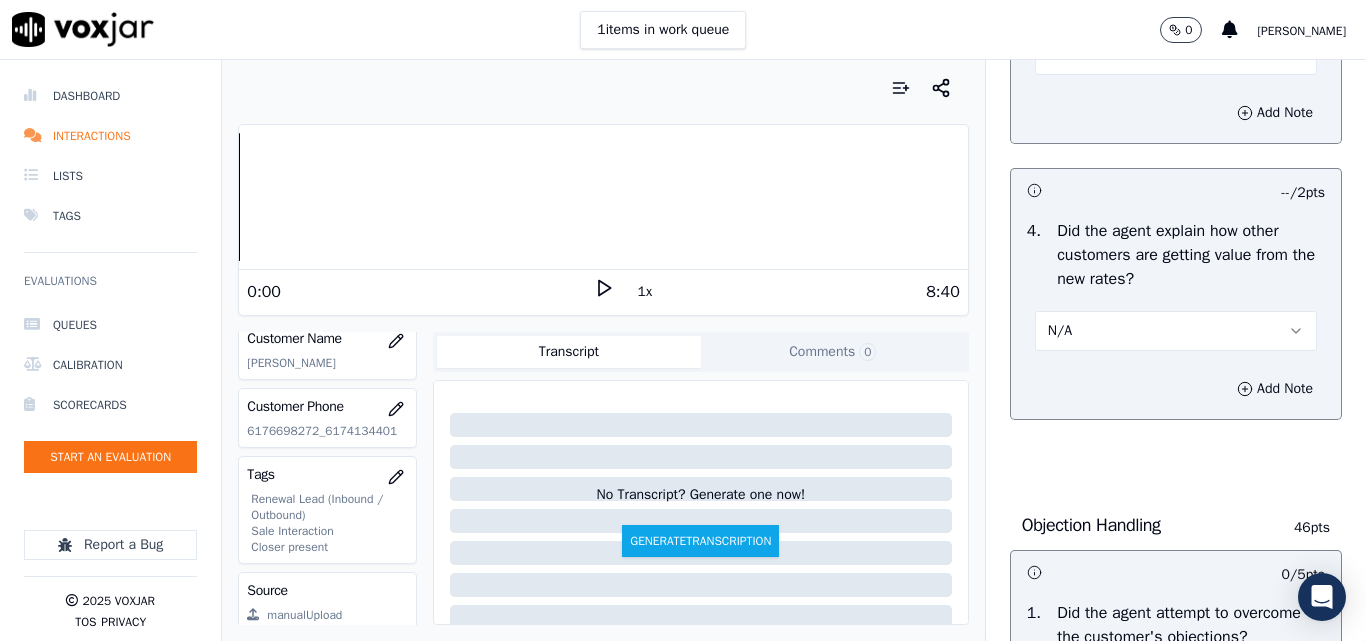 scroll, scrollTop: 1100, scrollLeft: 0, axis: vertical 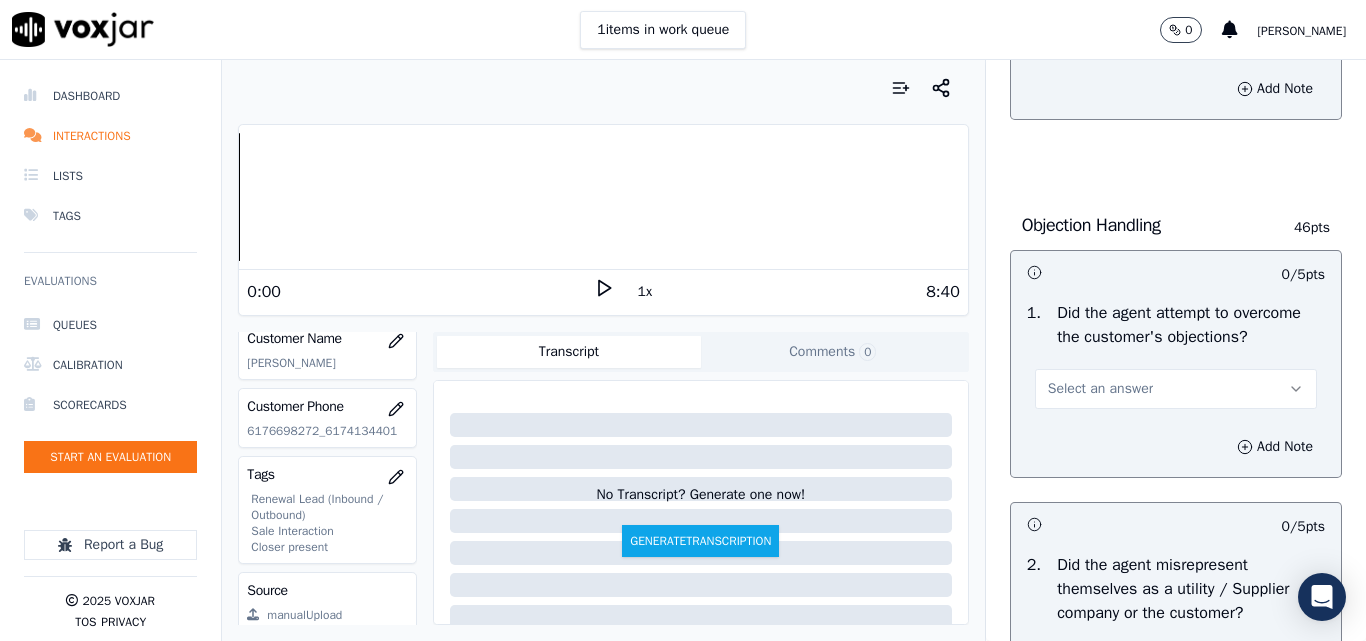 click on "Select an answer" at bounding box center (1100, 389) 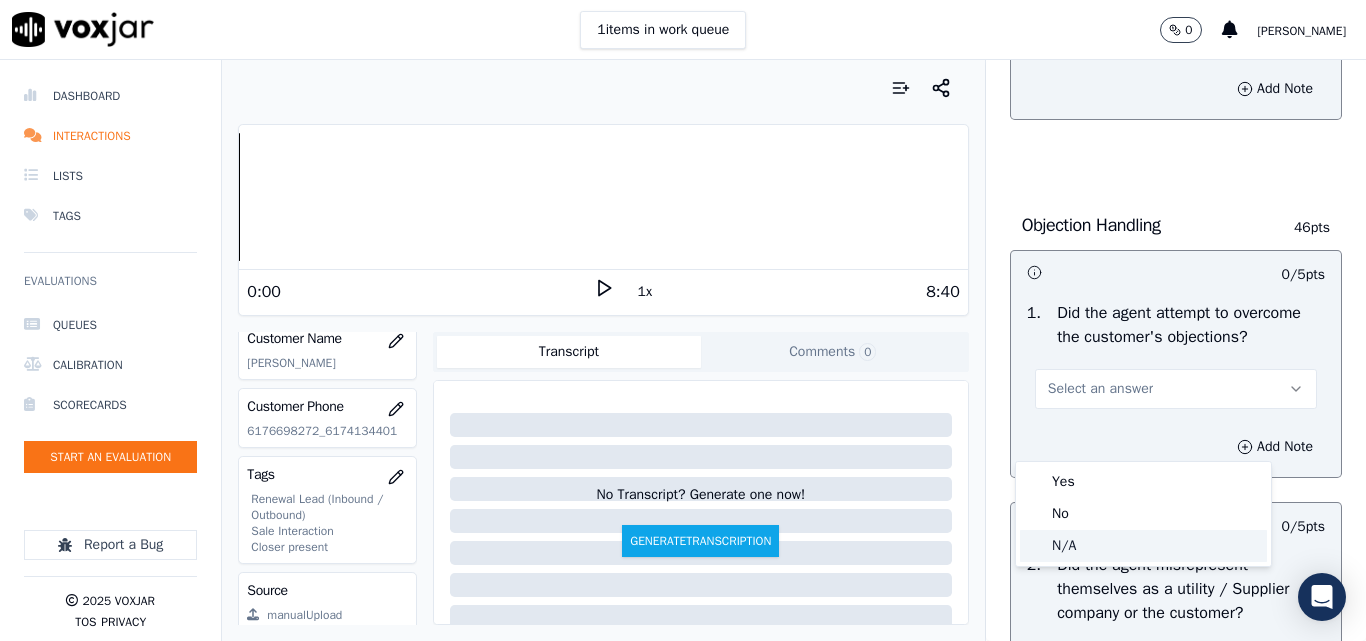 click on "N/A" 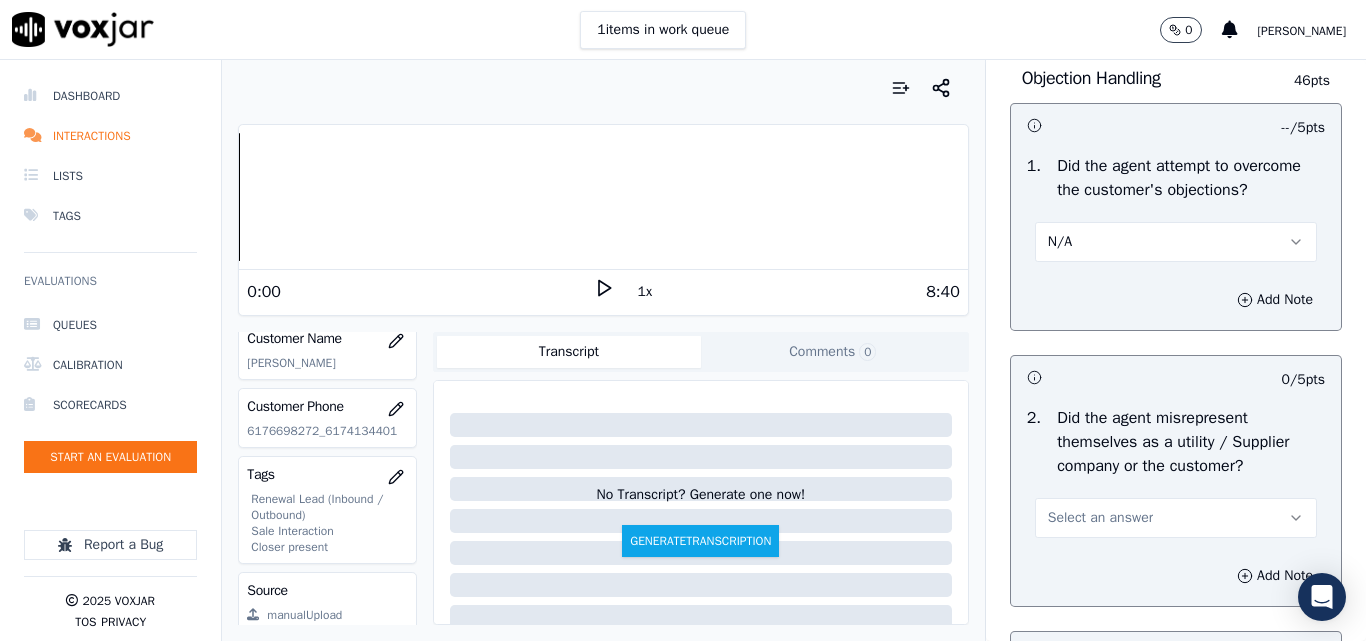 scroll, scrollTop: 1400, scrollLeft: 0, axis: vertical 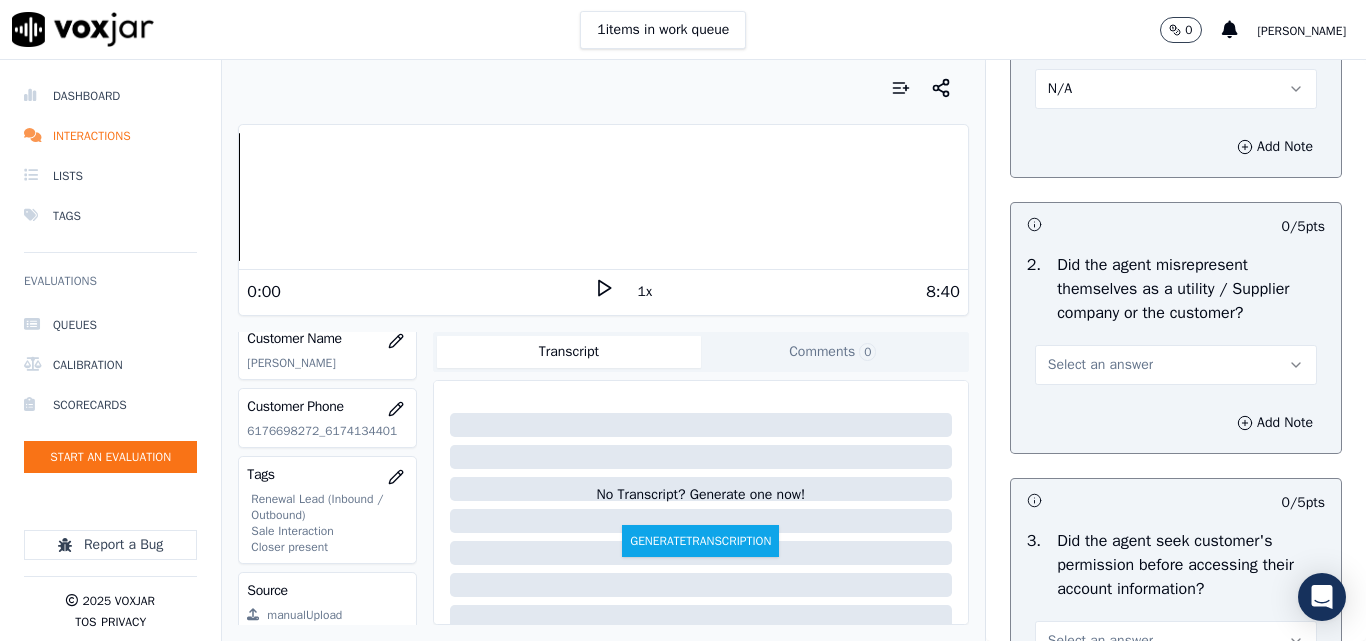 click on "Select an answer" at bounding box center [1176, 365] 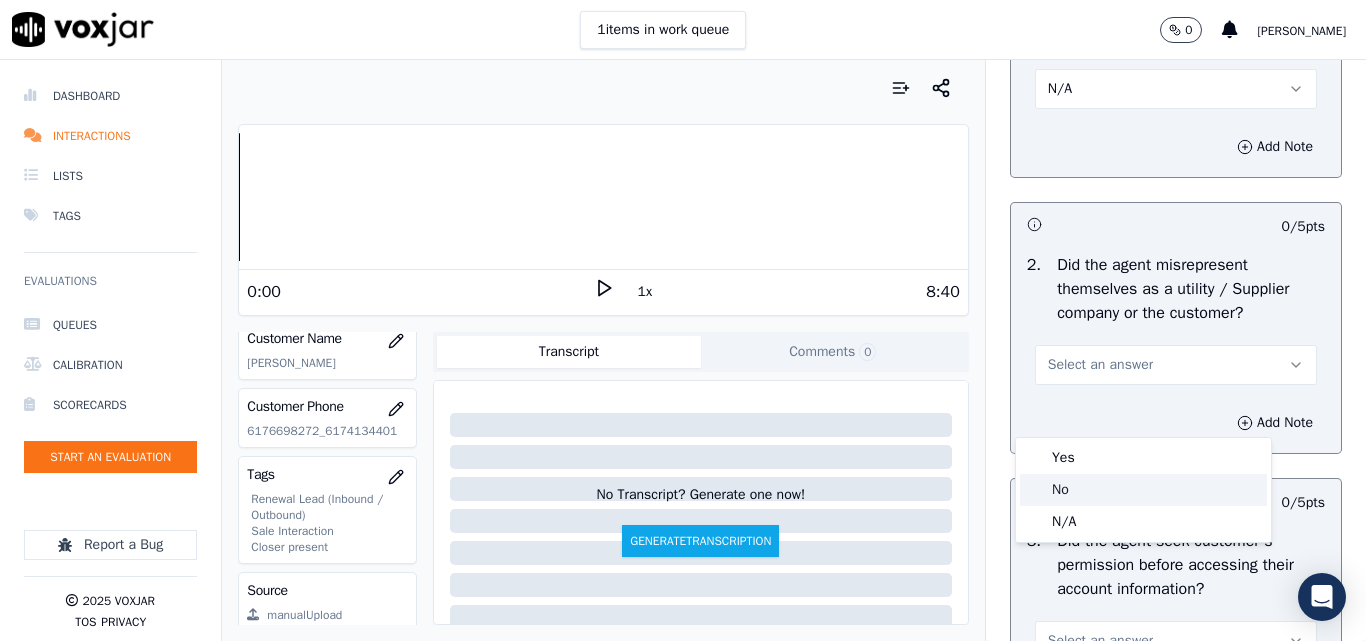 click on "No" 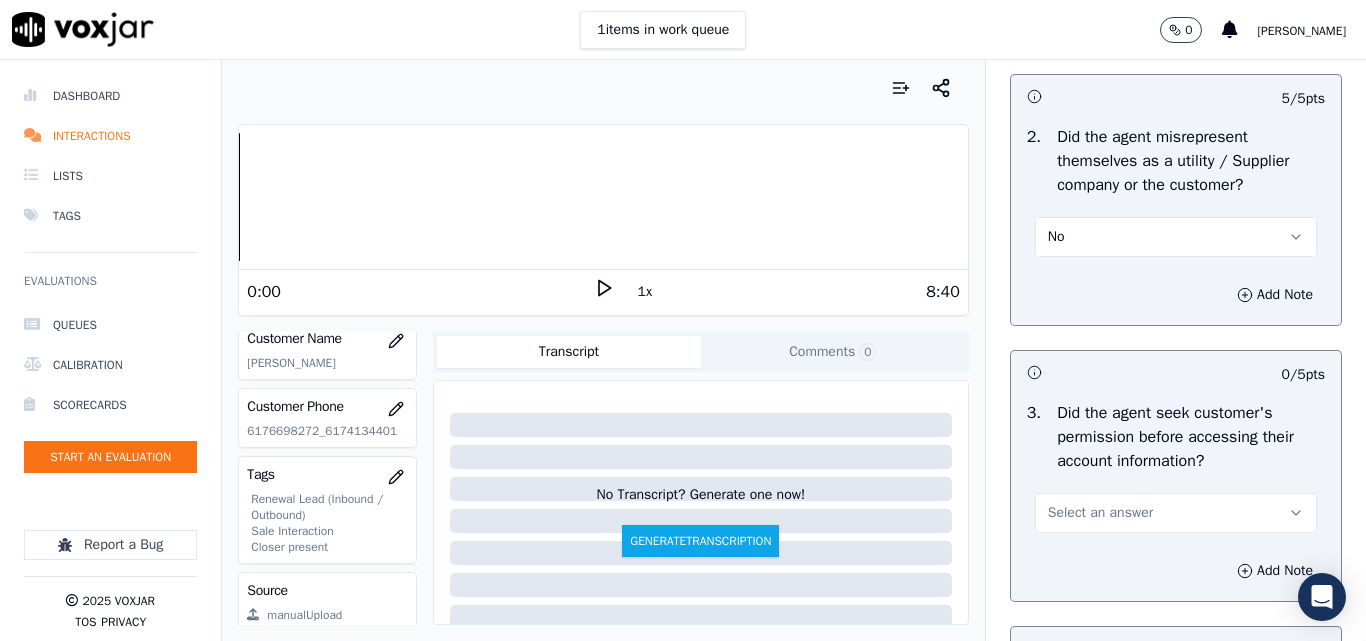 scroll, scrollTop: 1700, scrollLeft: 0, axis: vertical 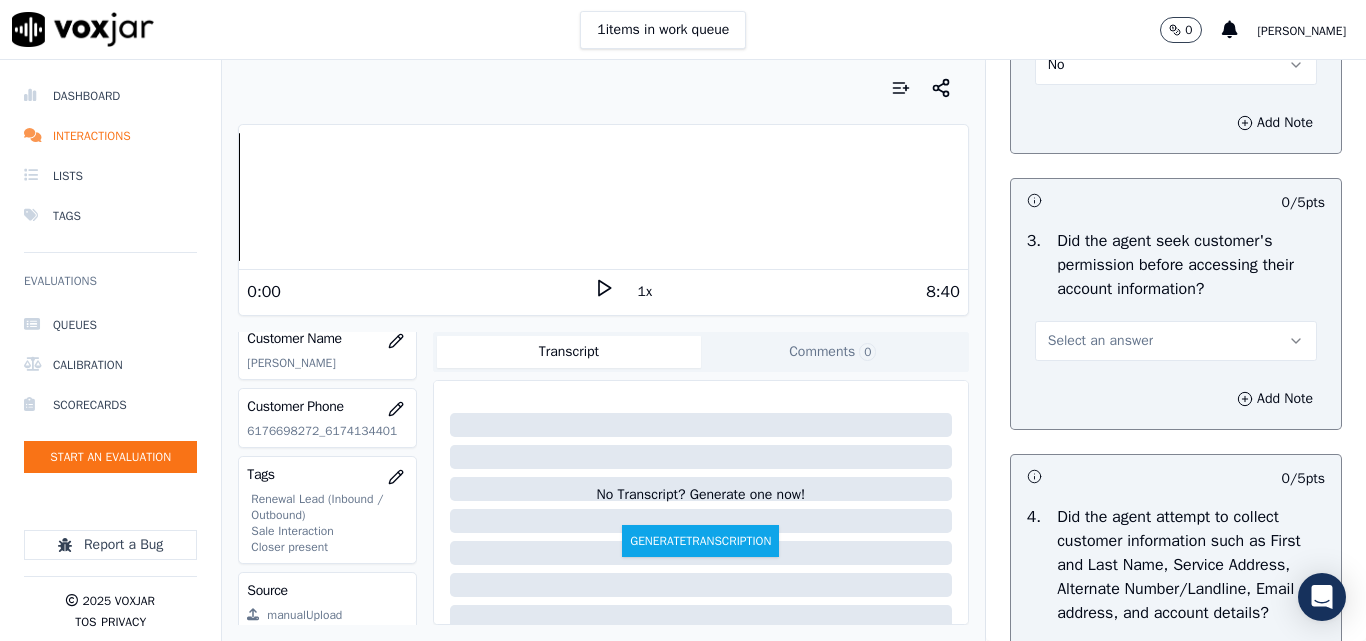 click on "Select an answer" at bounding box center (1100, 341) 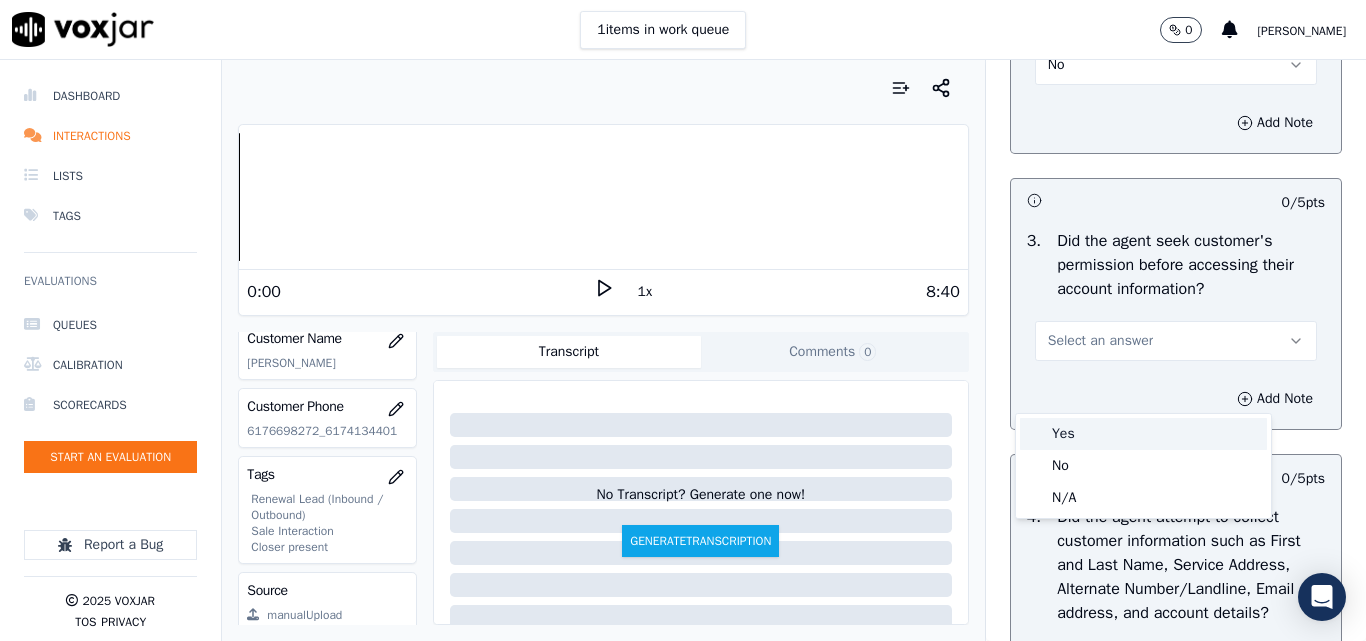 click on "Yes" at bounding box center [1143, 434] 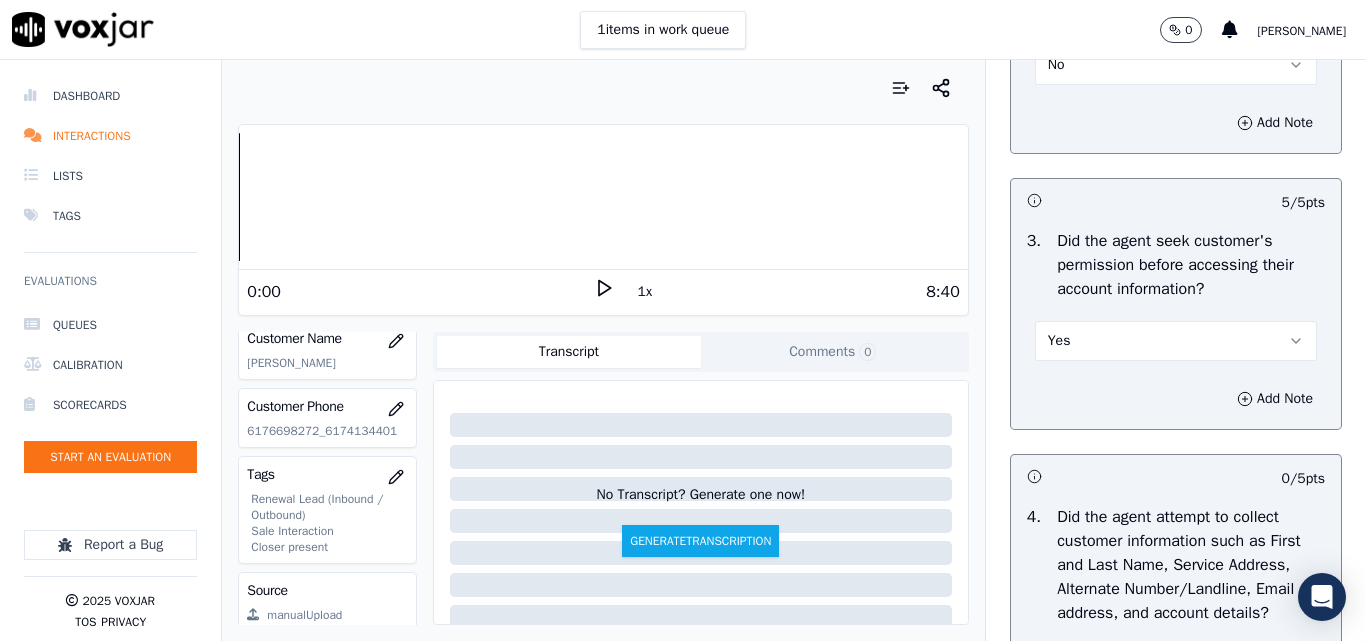scroll, scrollTop: 2000, scrollLeft: 0, axis: vertical 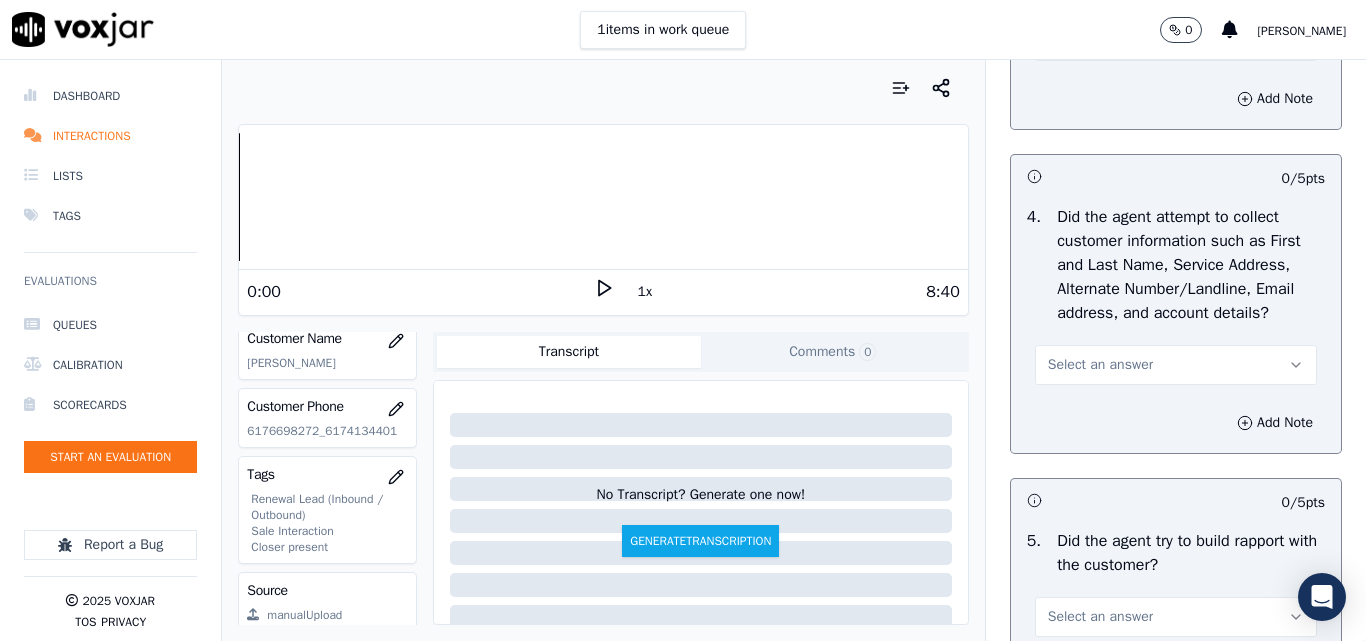 click on "Select an answer" at bounding box center [1176, 365] 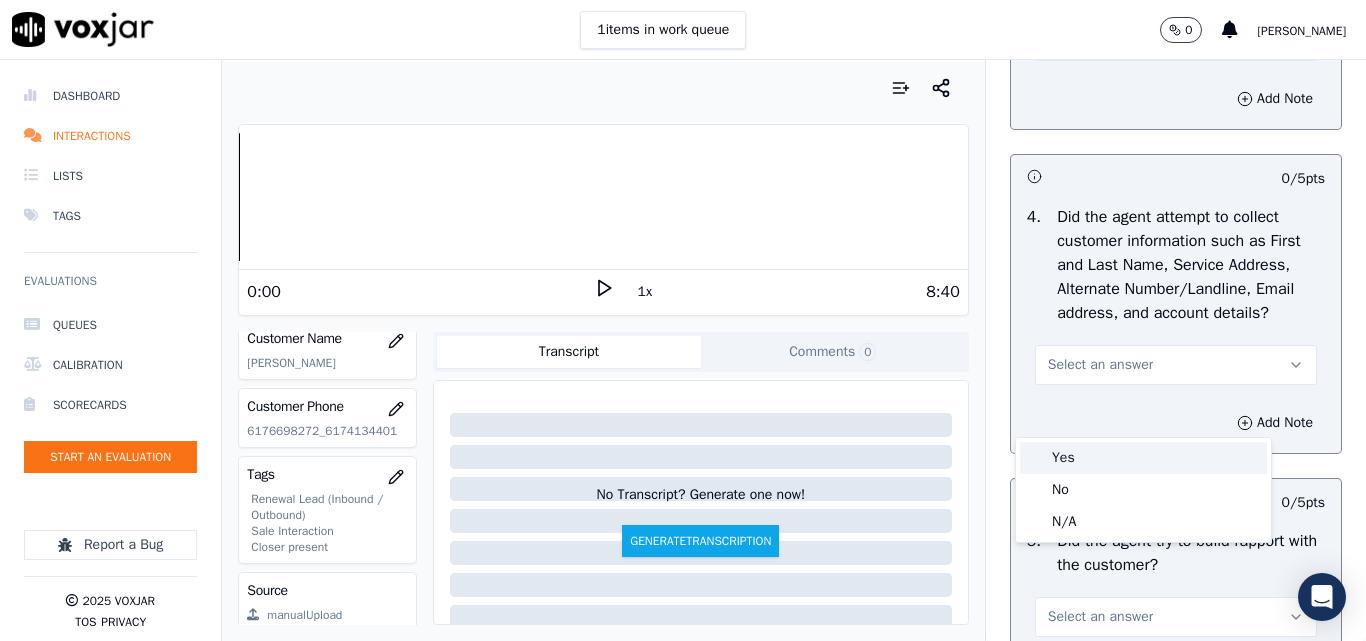 click on "Yes" at bounding box center (1143, 458) 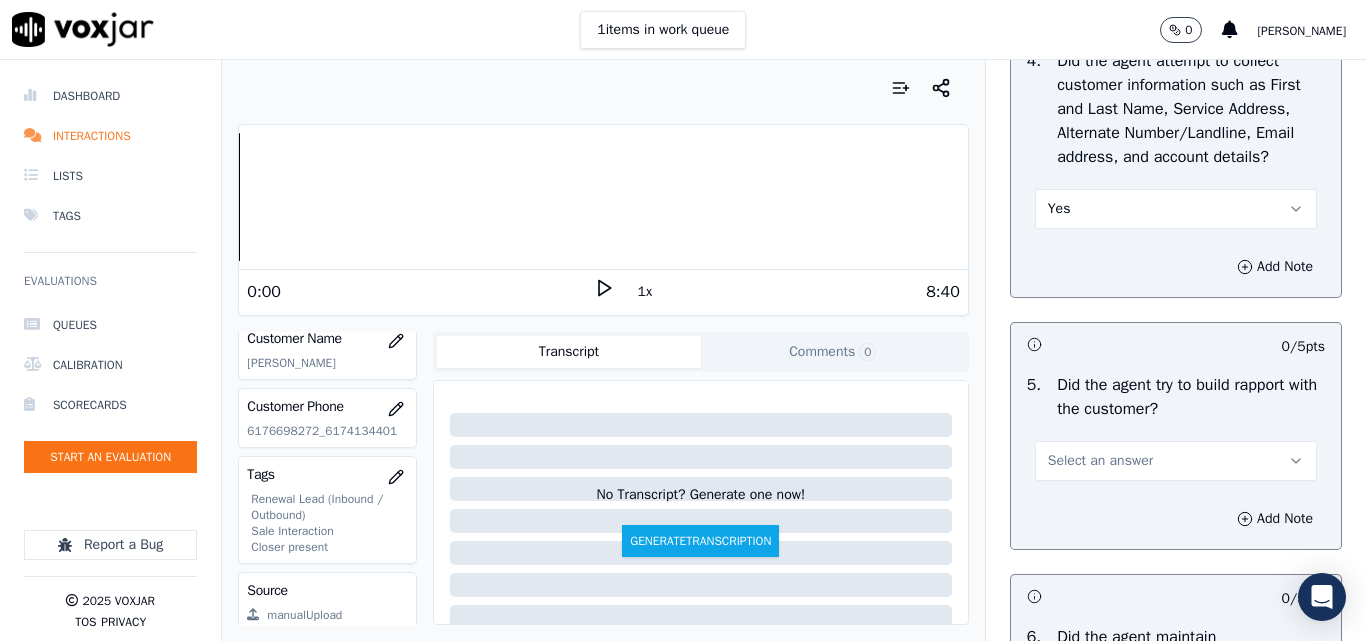 scroll, scrollTop: 2300, scrollLeft: 0, axis: vertical 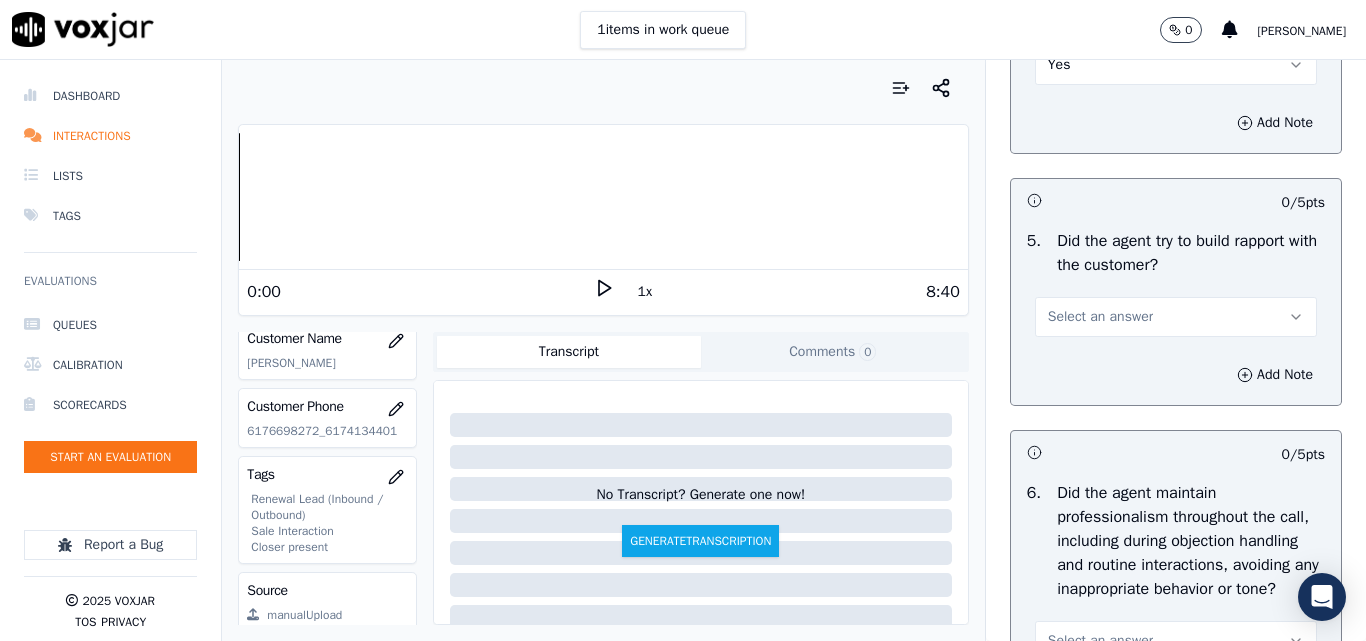 click on "Select an answer" at bounding box center [1100, 317] 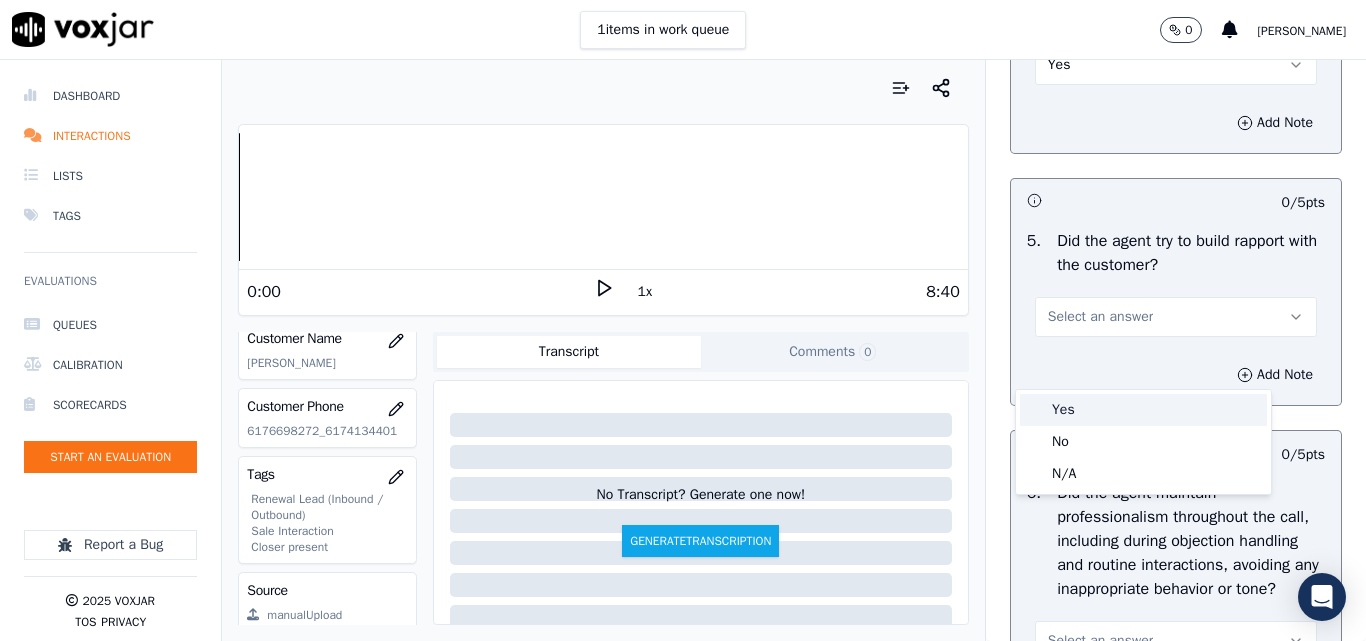 click on "Yes" at bounding box center (1143, 410) 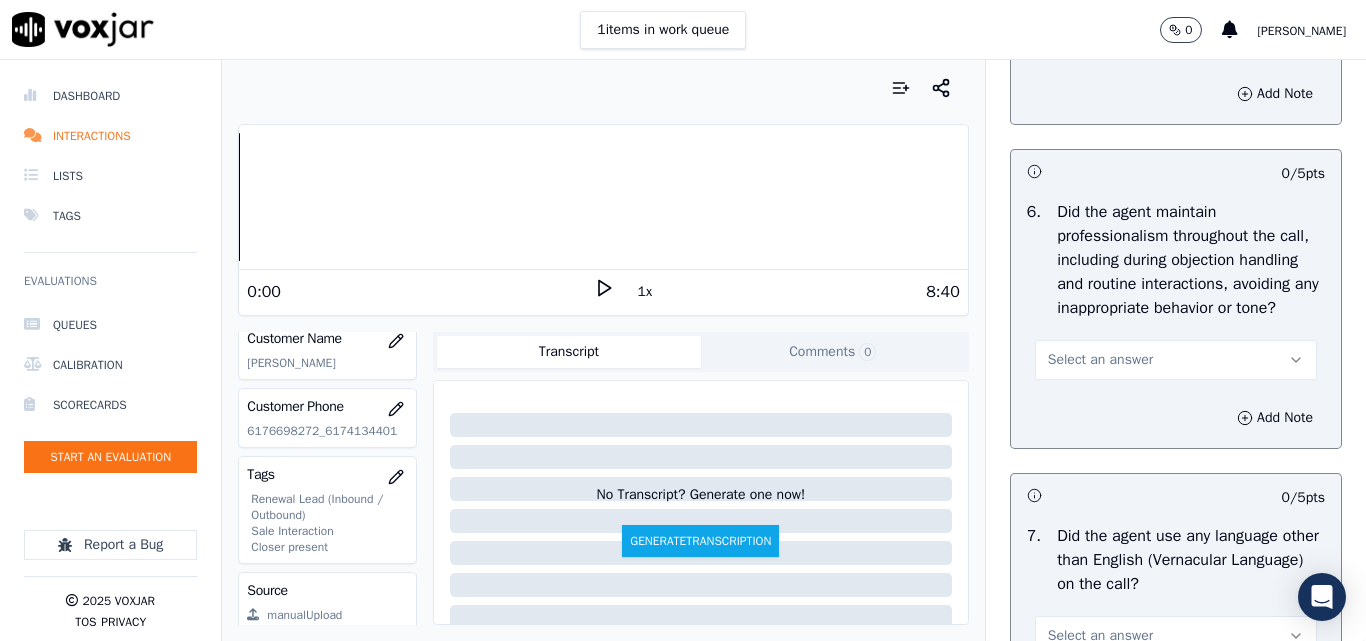 scroll, scrollTop: 2700, scrollLeft: 0, axis: vertical 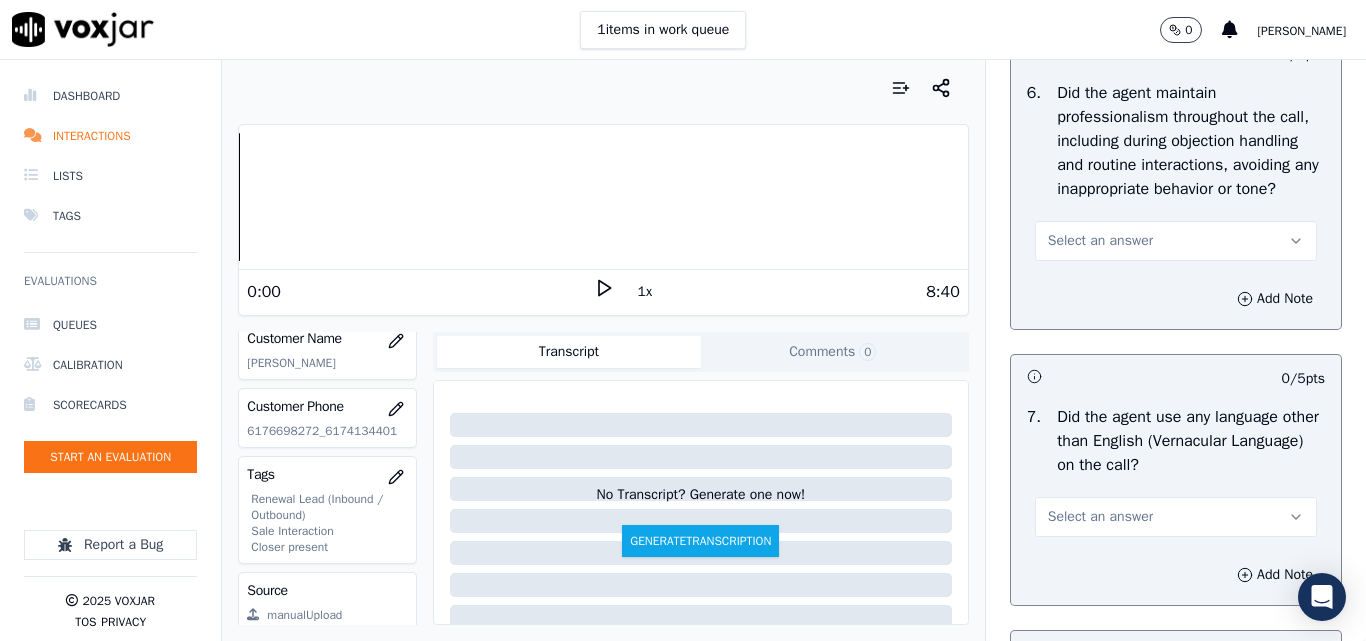 click on "Select an answer" at bounding box center [1100, 241] 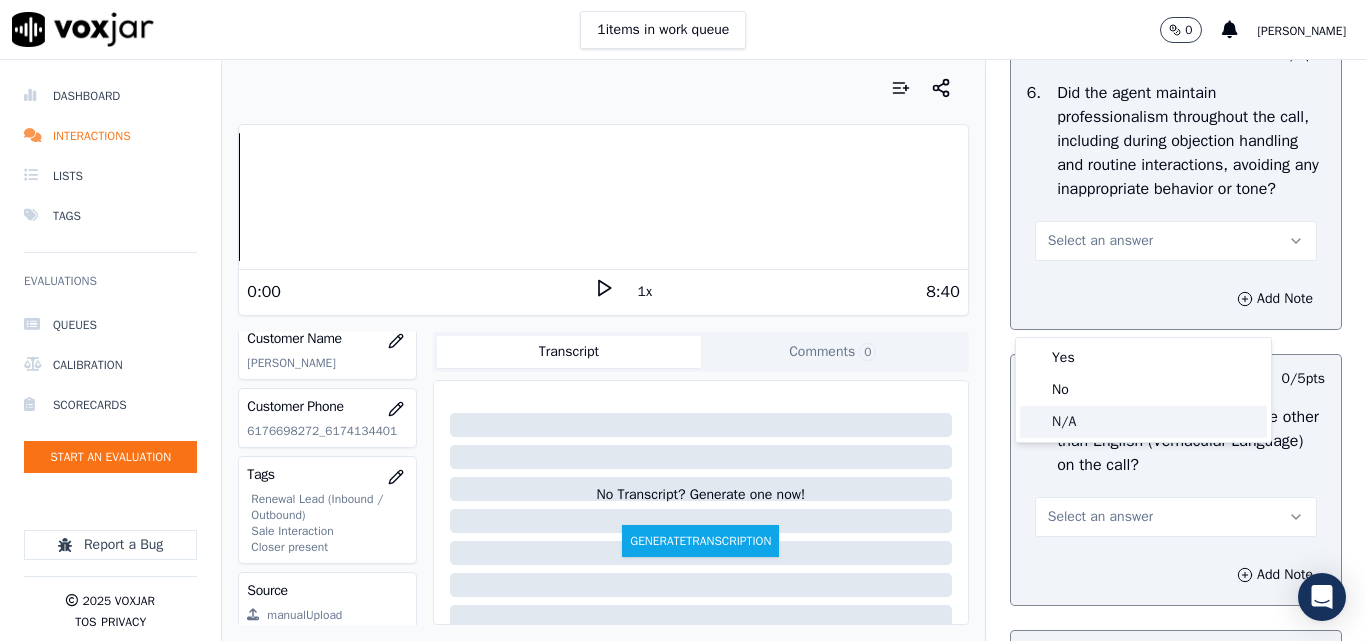 click on "N/A" 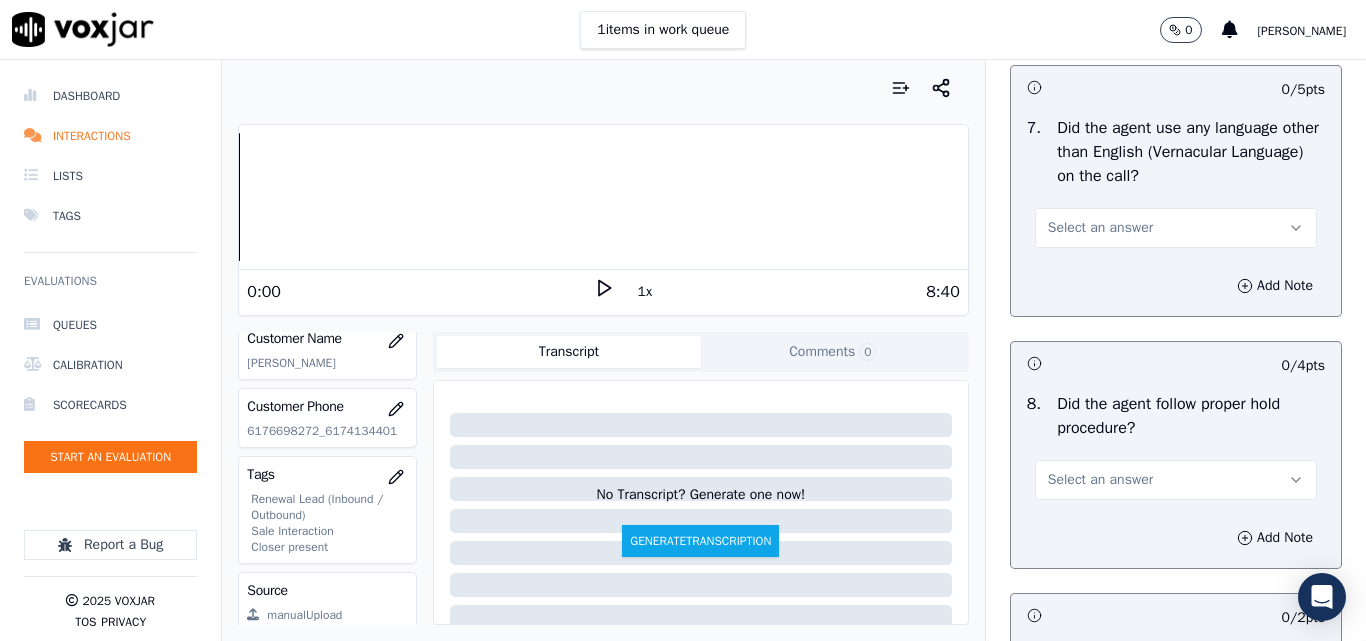 scroll, scrollTop: 3000, scrollLeft: 0, axis: vertical 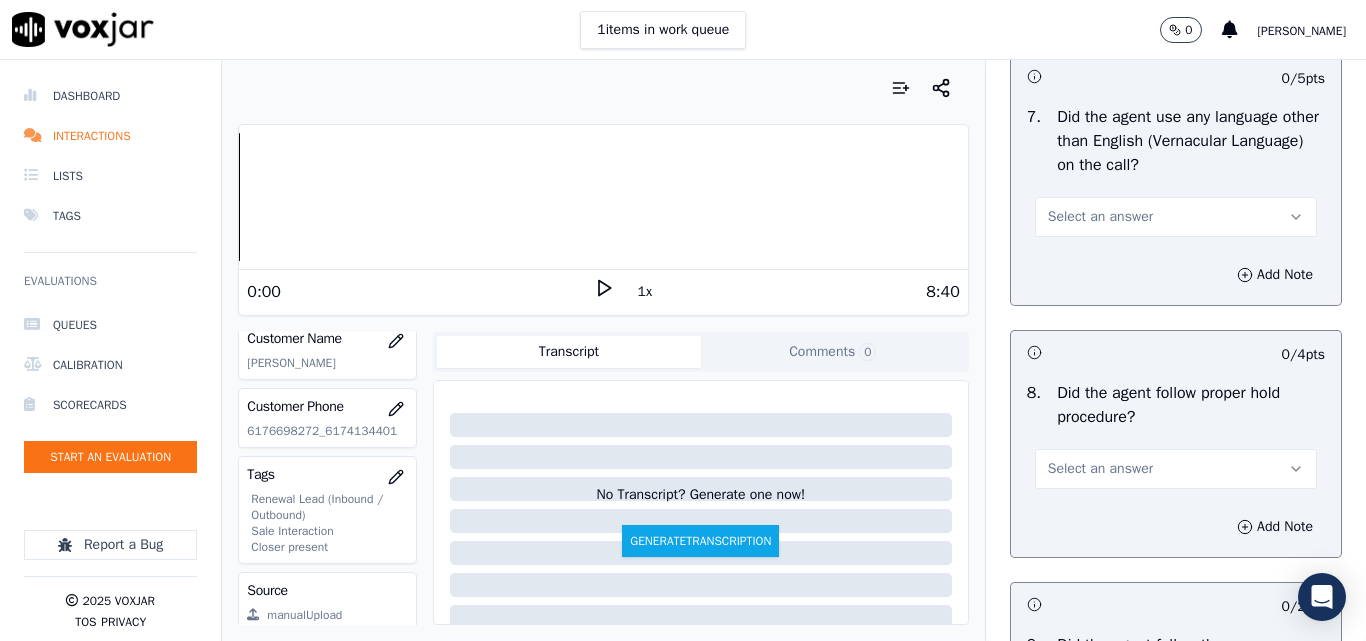 click on "Select an answer" at bounding box center [1100, 217] 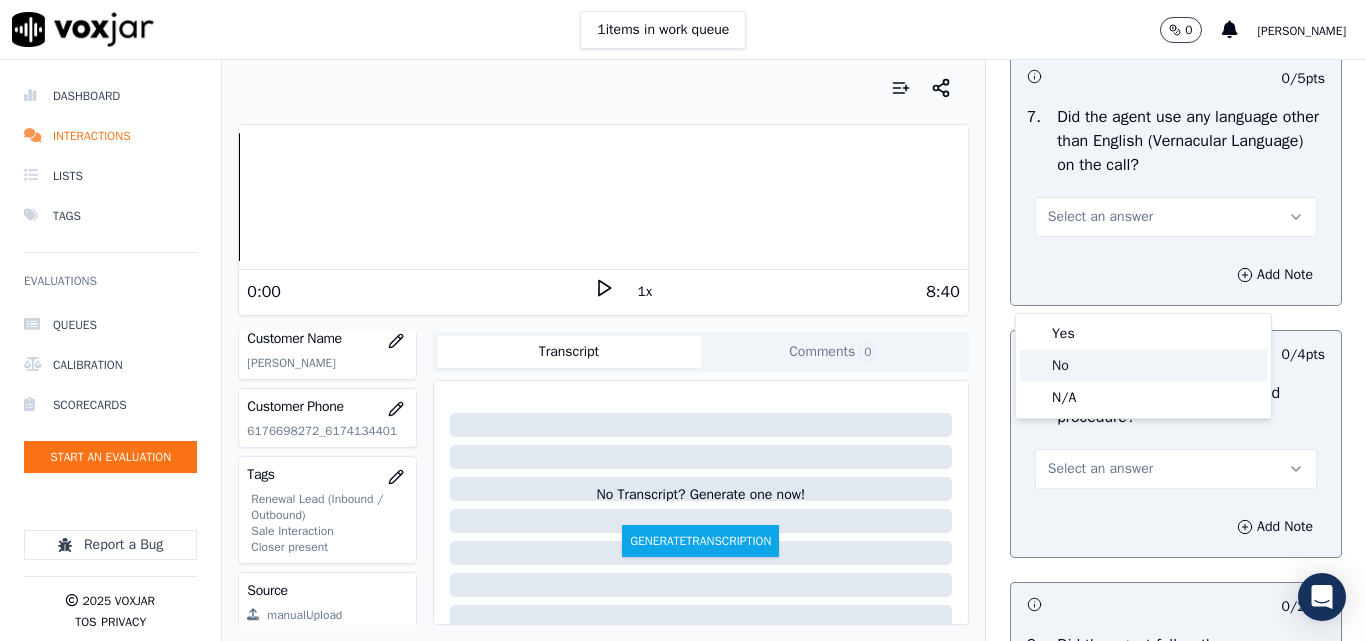 click on "No" 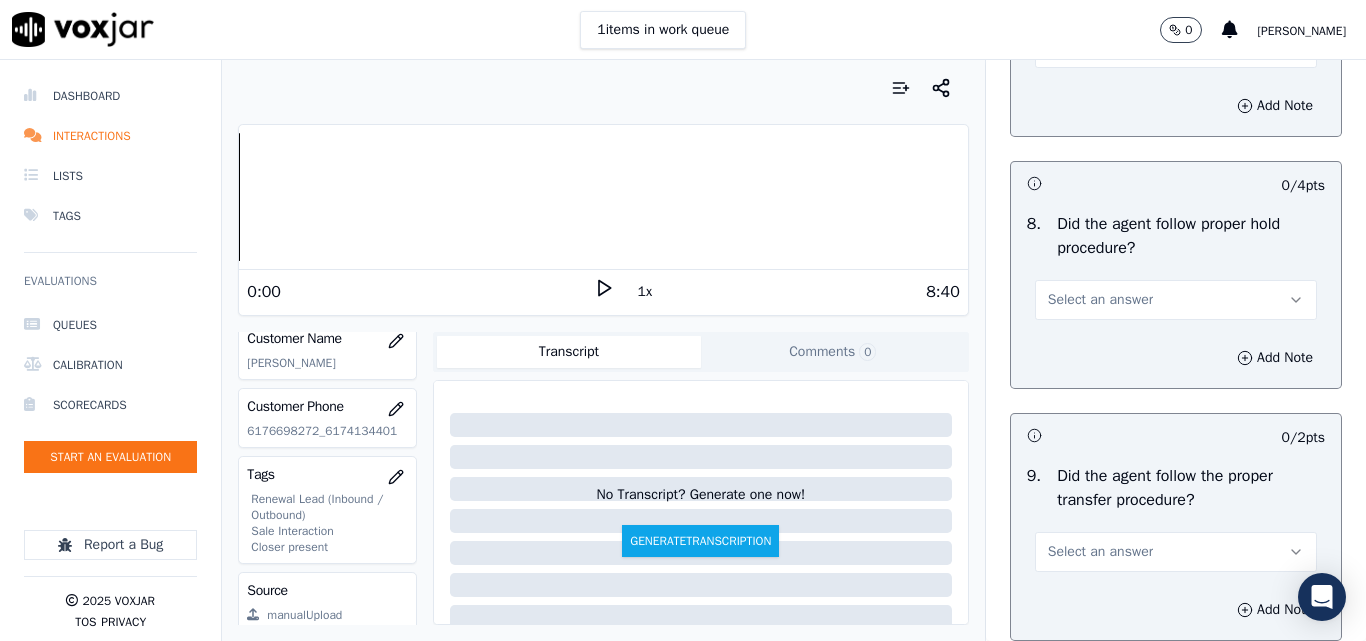 scroll, scrollTop: 3200, scrollLeft: 0, axis: vertical 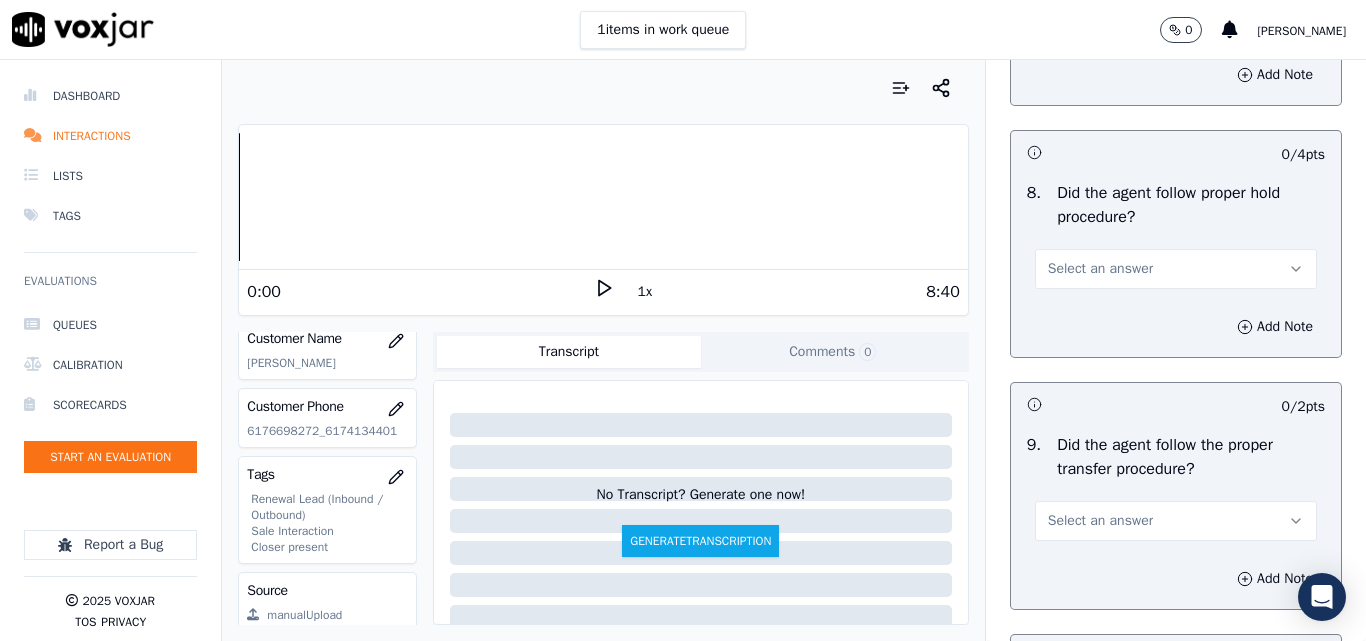 click on "Select an answer" at bounding box center [1100, 269] 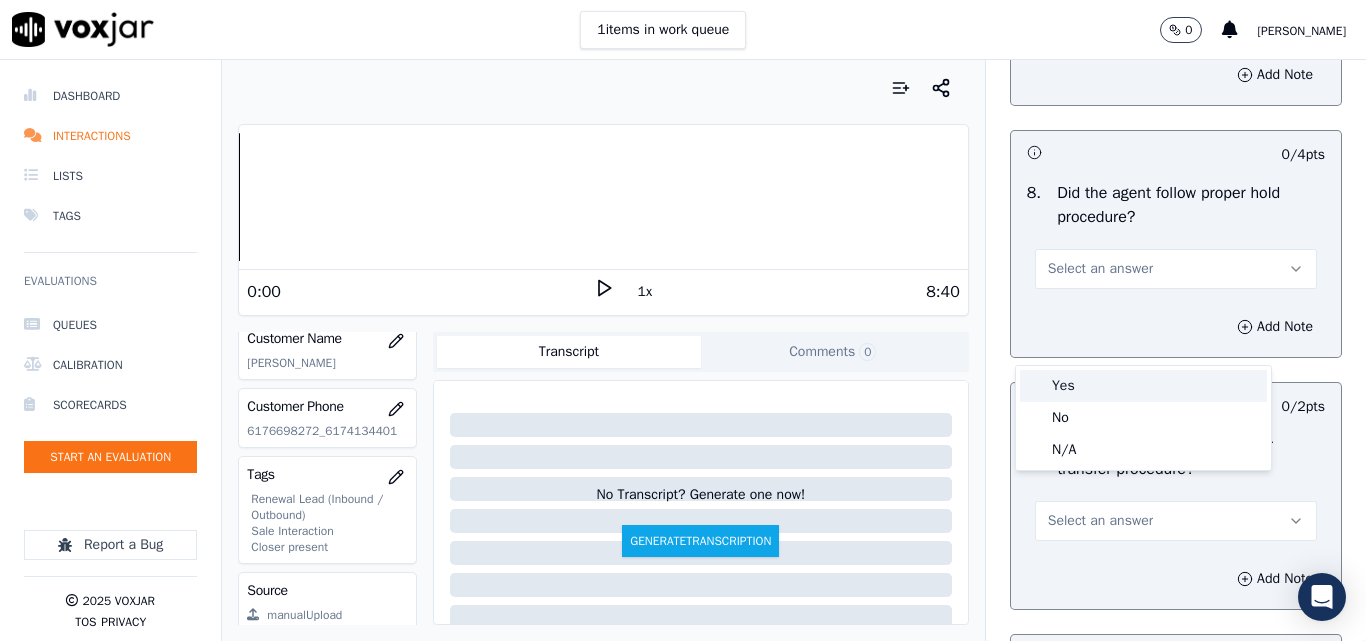click on "Yes" at bounding box center (1143, 386) 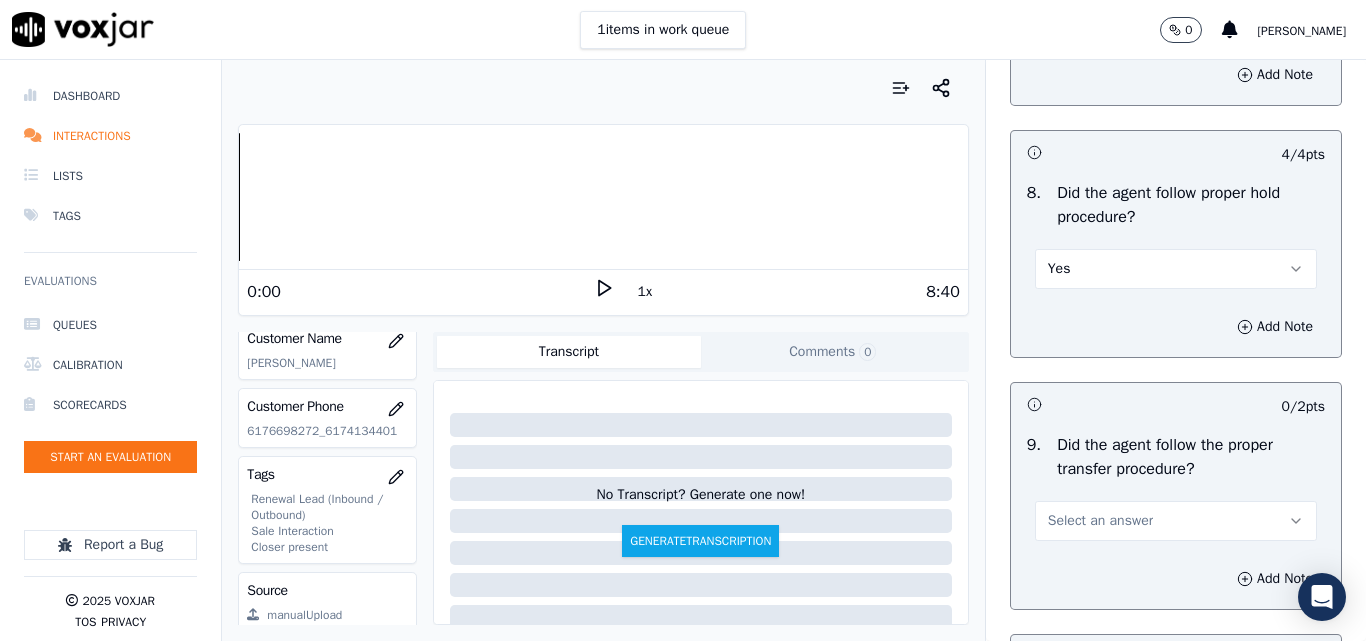 scroll, scrollTop: 3400, scrollLeft: 0, axis: vertical 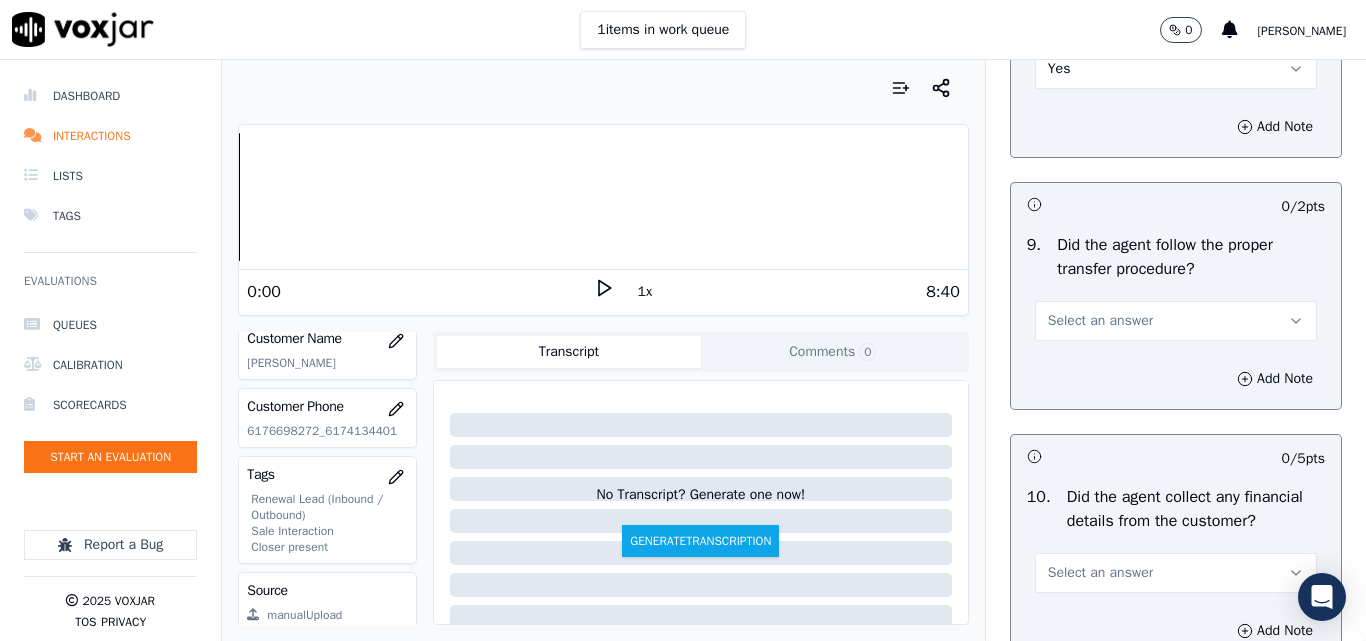 click on "Select an answer" at bounding box center (1100, 321) 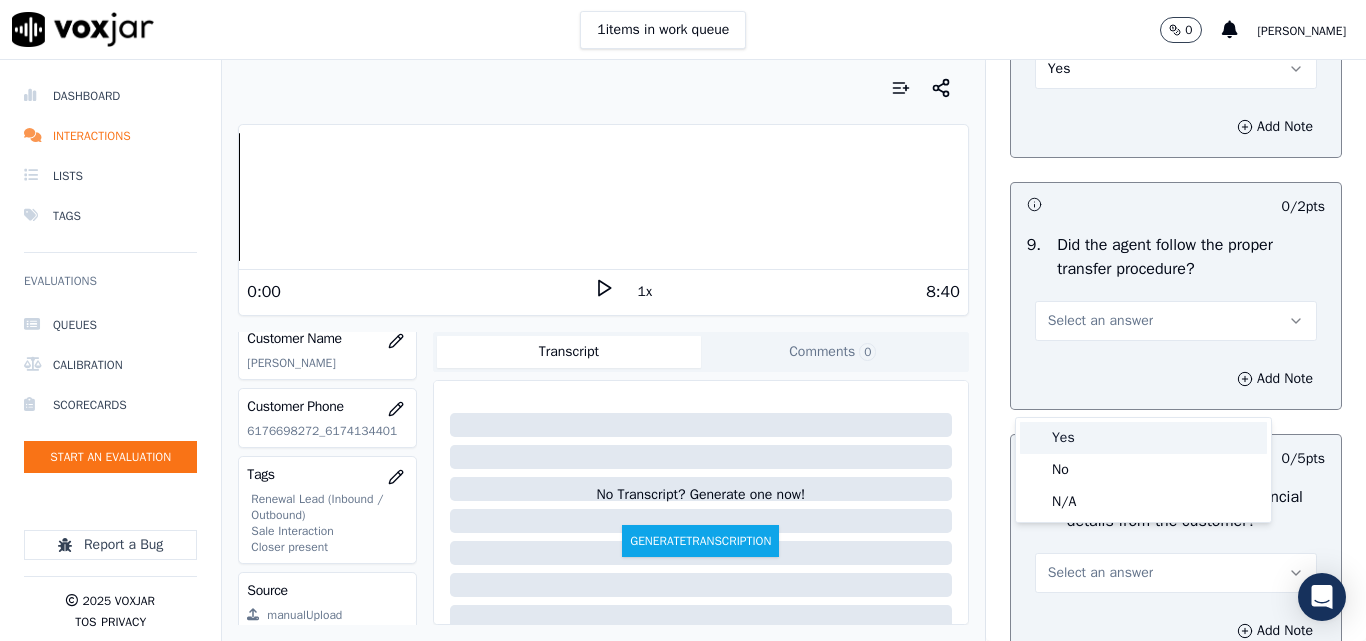 click on "Yes" at bounding box center (1143, 438) 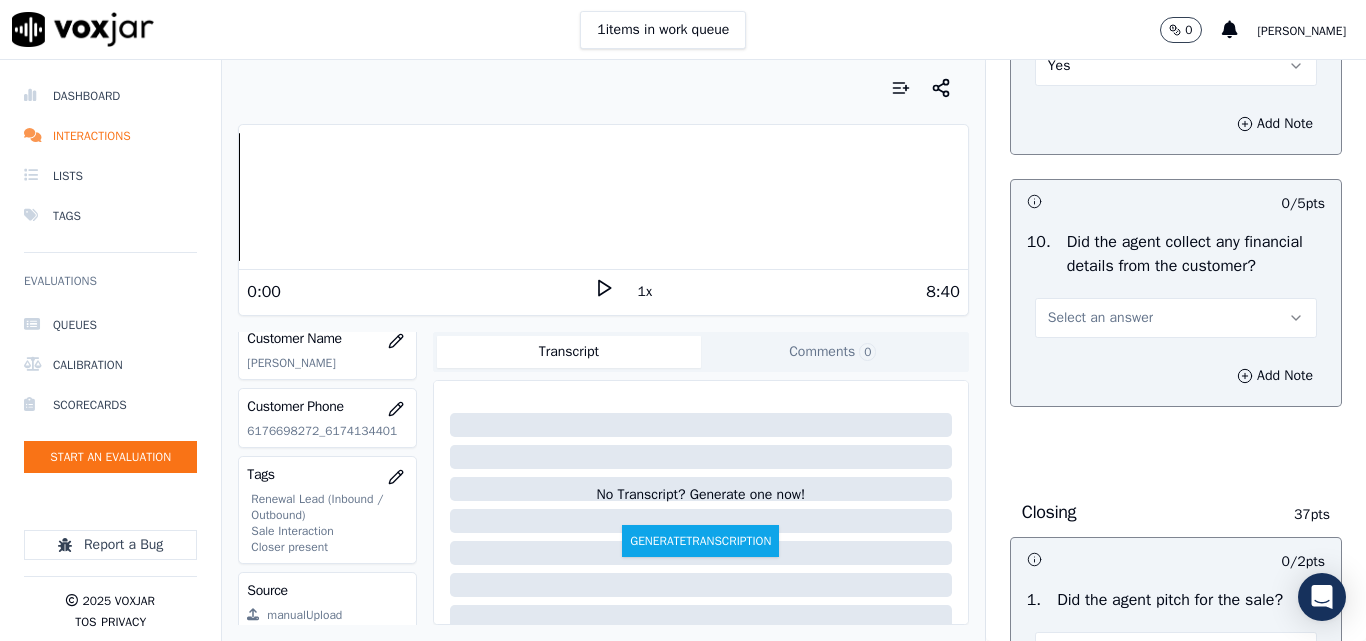 scroll, scrollTop: 3700, scrollLeft: 0, axis: vertical 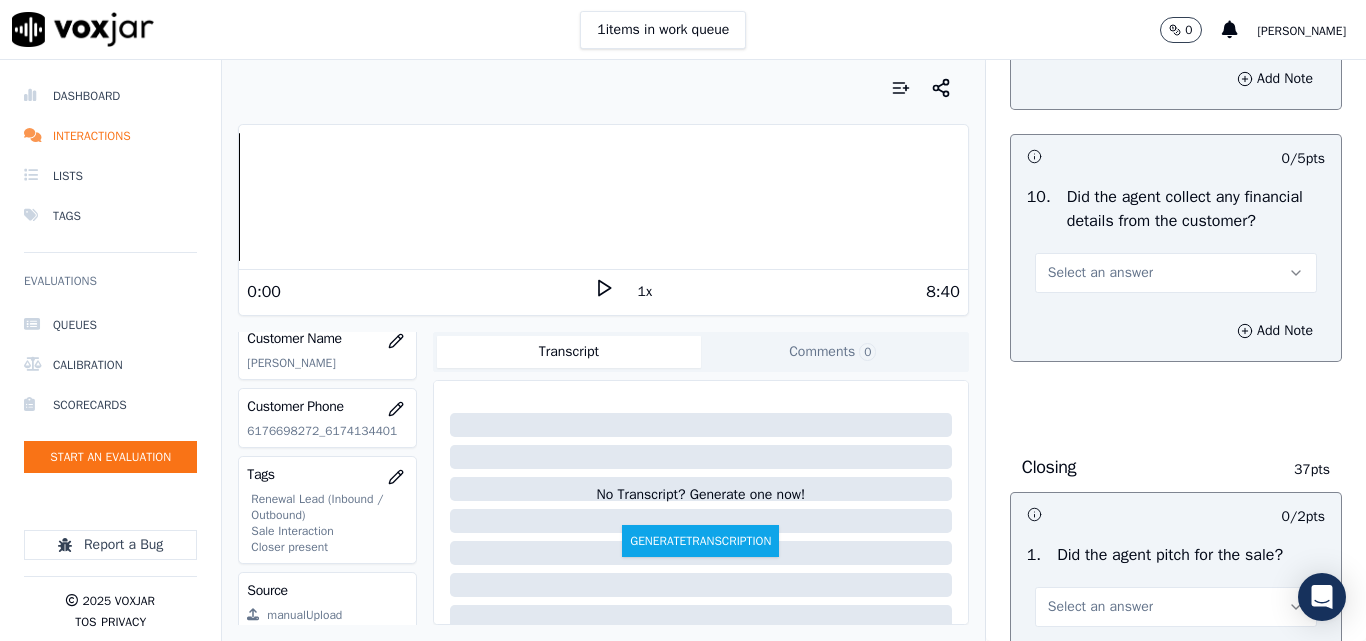 click on "Select an answer" at bounding box center (1100, 273) 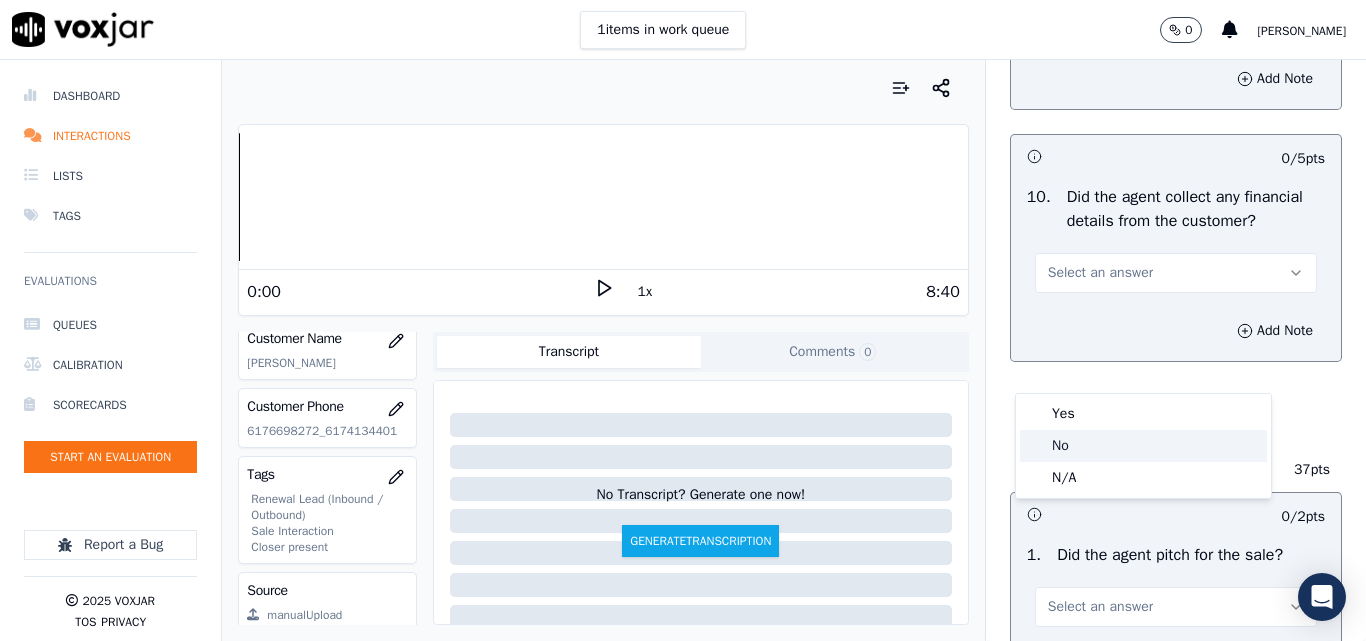 click on "No" 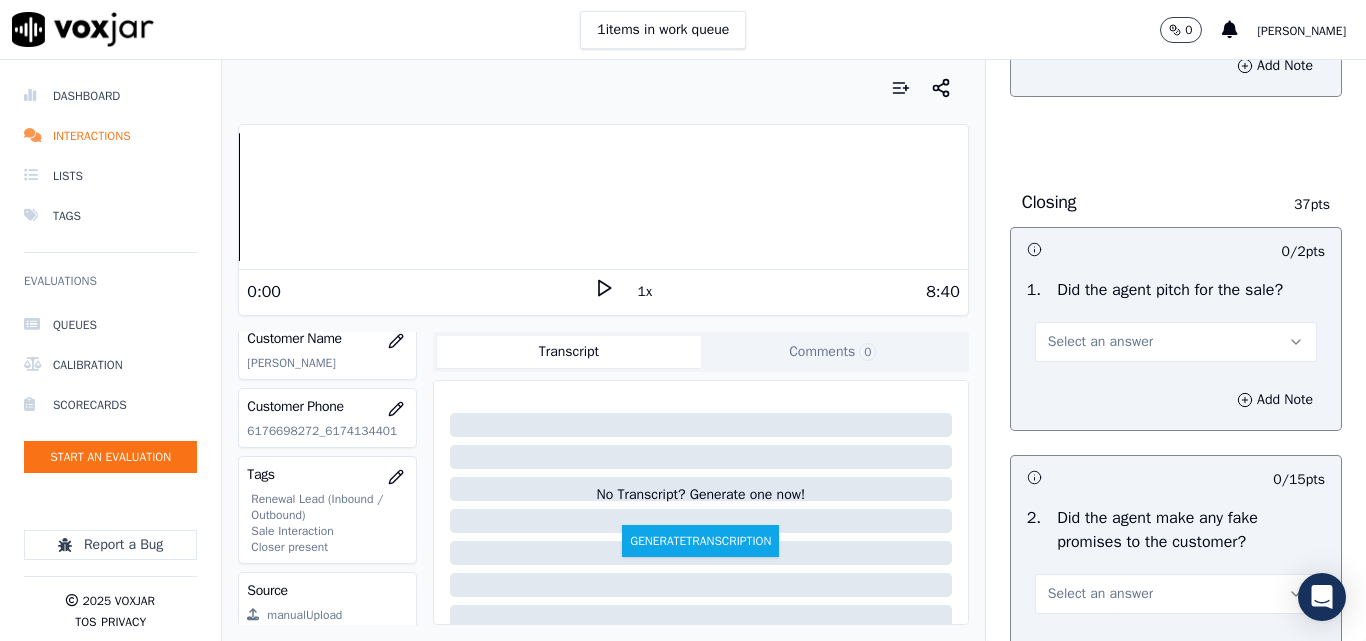 scroll, scrollTop: 4000, scrollLeft: 0, axis: vertical 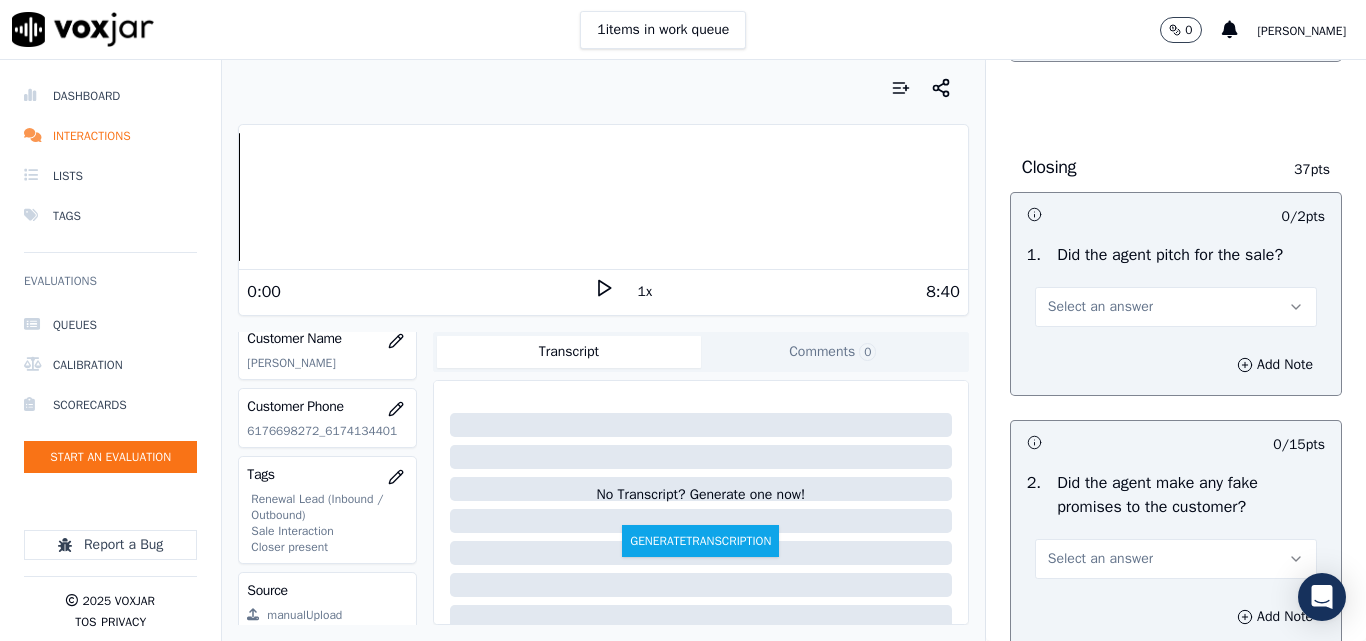 click on "Select an answer" at bounding box center (1100, 307) 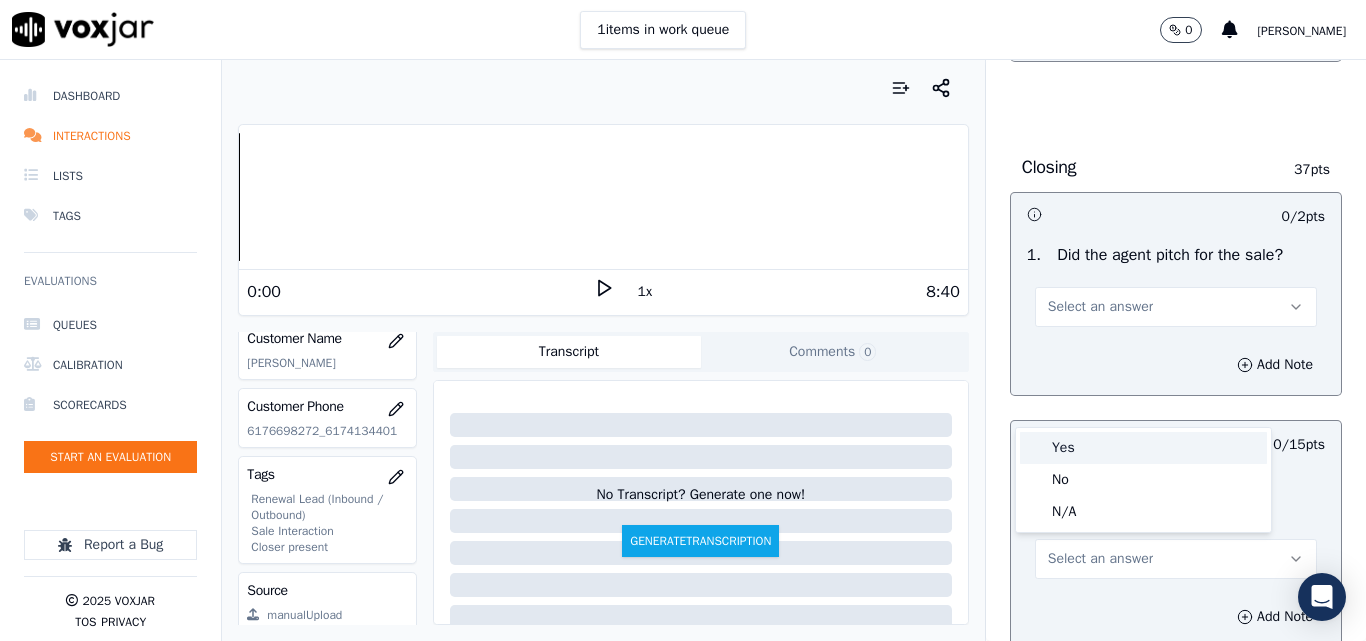 click on "Yes" at bounding box center [1143, 448] 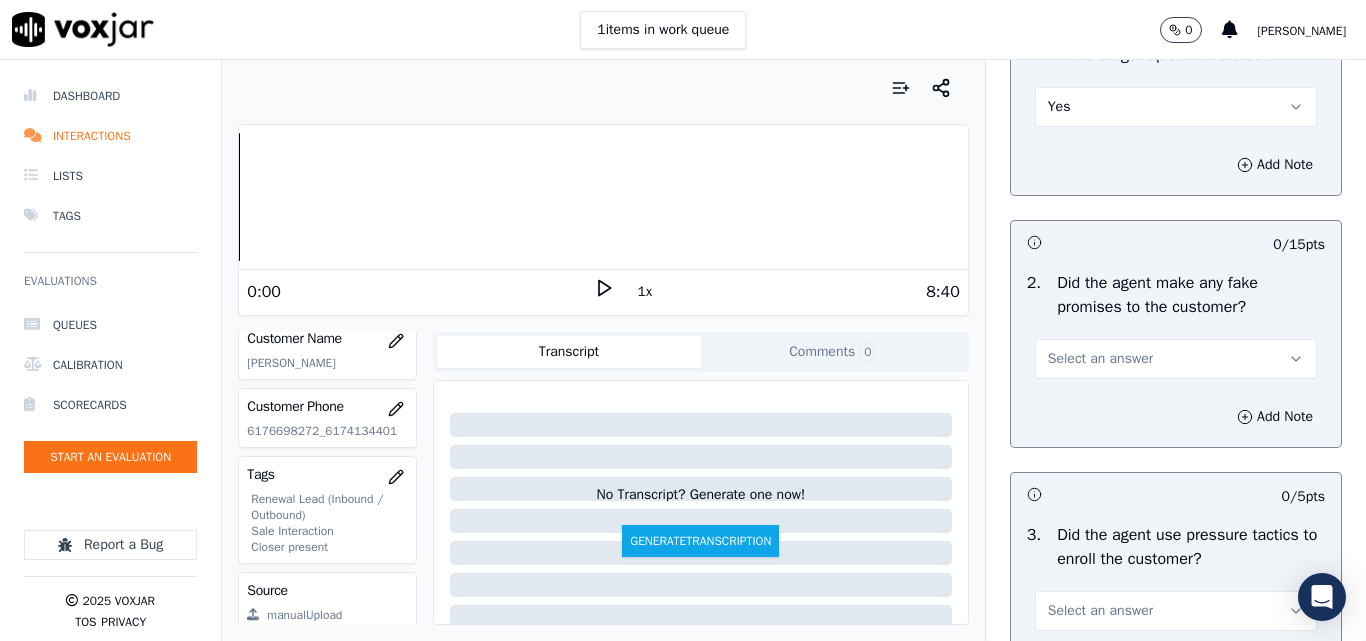 scroll, scrollTop: 4400, scrollLeft: 0, axis: vertical 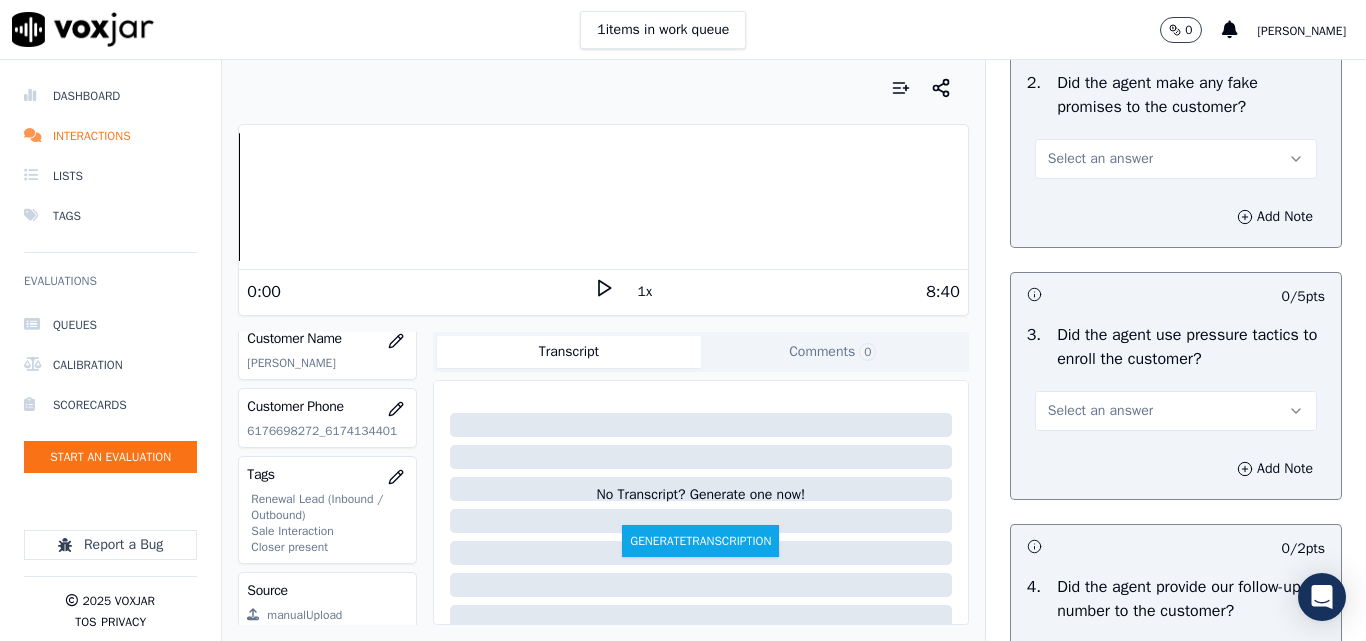 click on "Select an answer" at bounding box center [1100, 159] 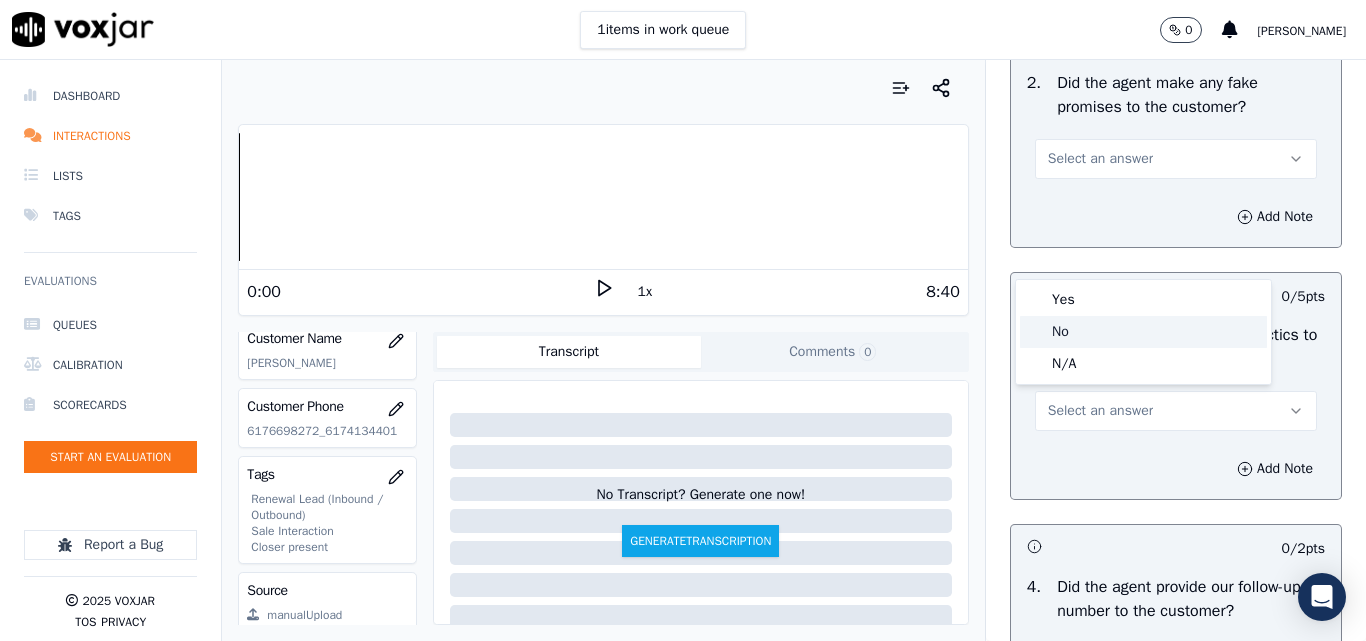 click on "No" 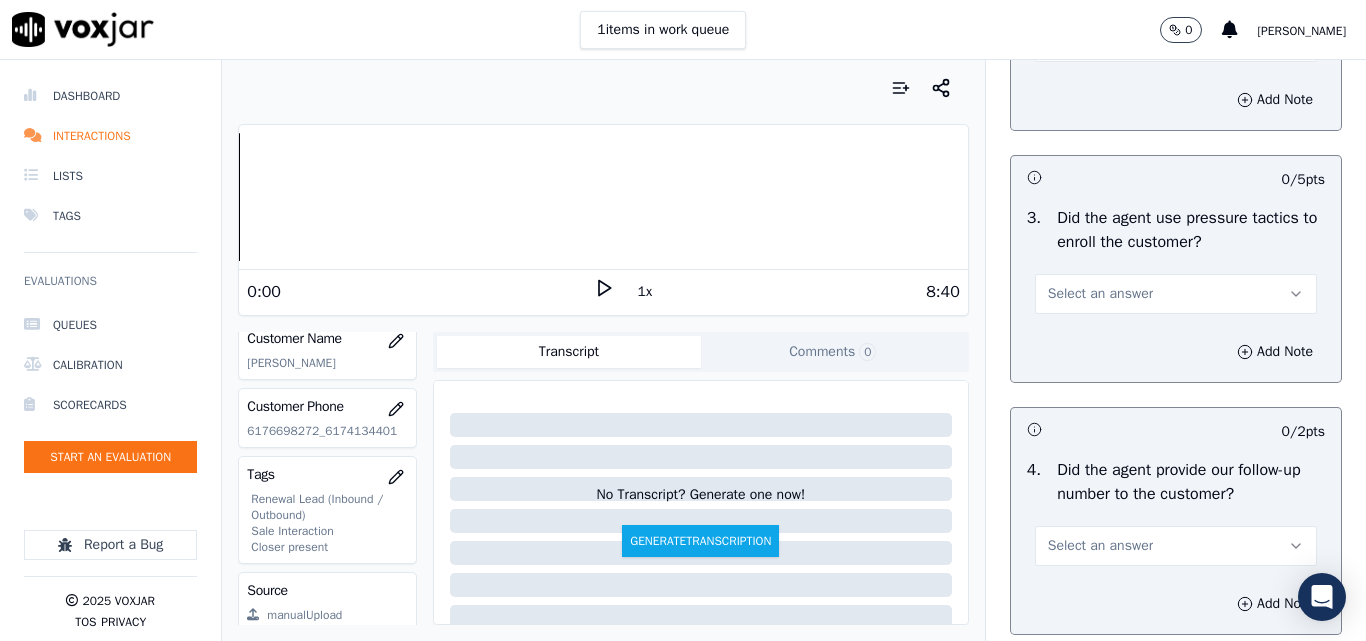 scroll, scrollTop: 4600, scrollLeft: 0, axis: vertical 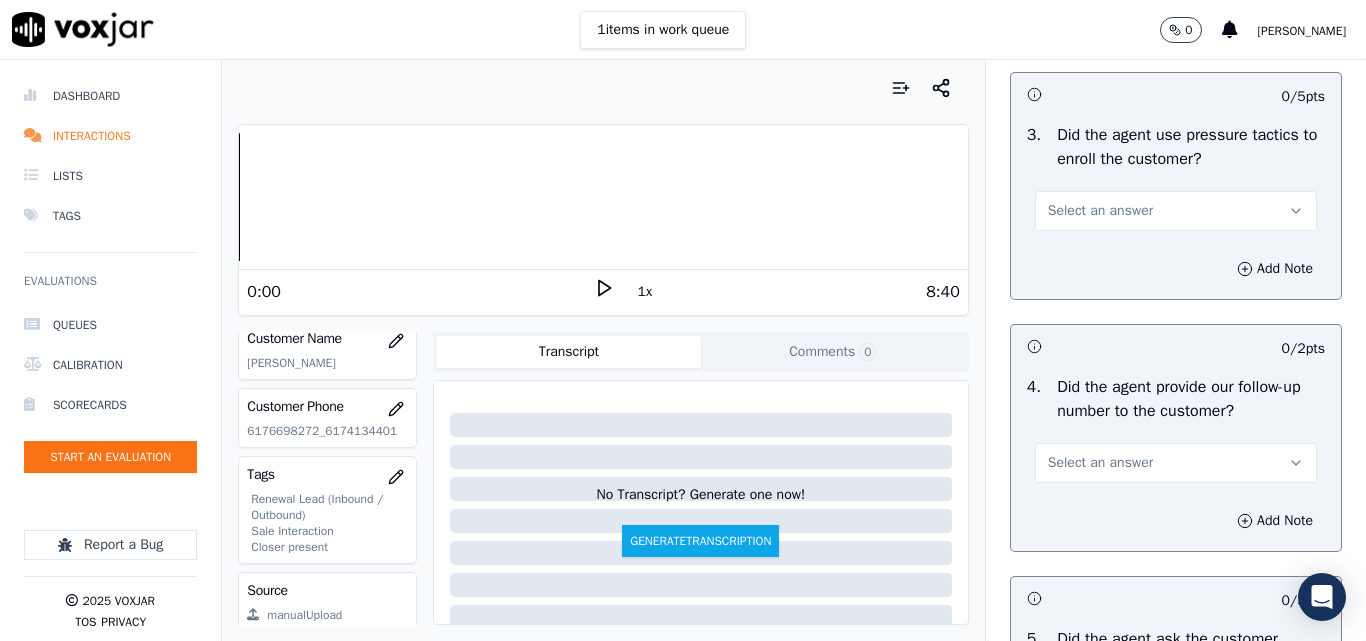 click on "Select an answer" at bounding box center [1100, 211] 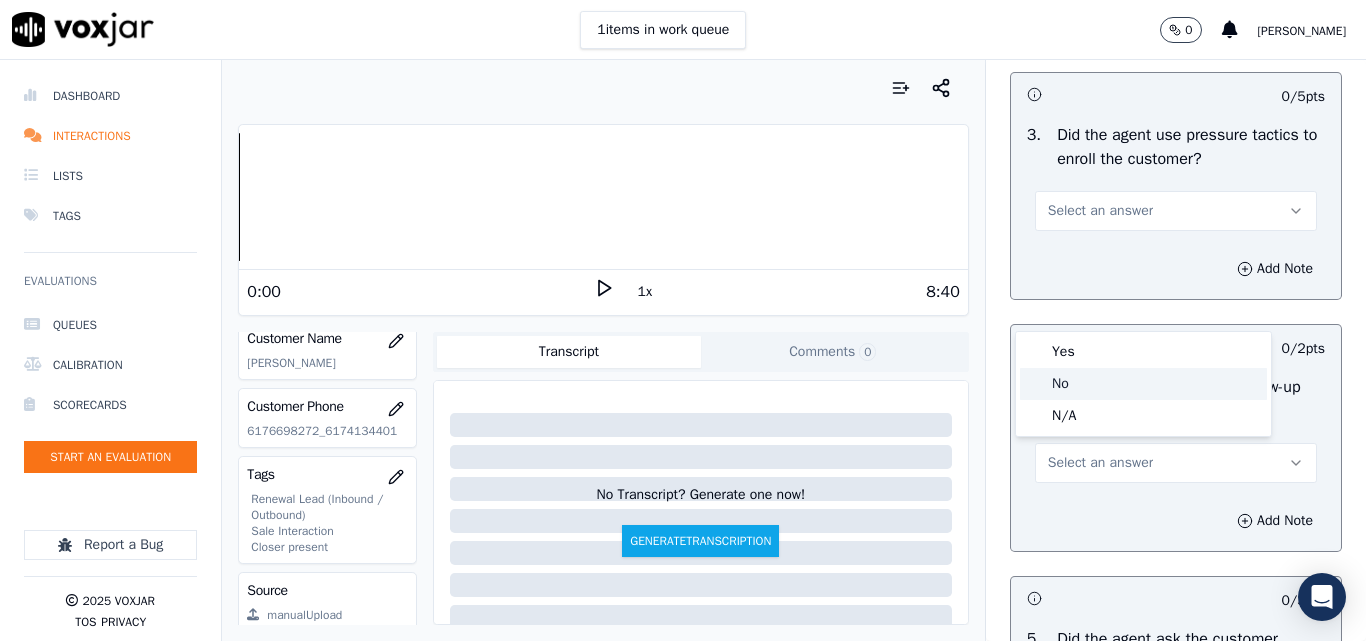 click on "No" 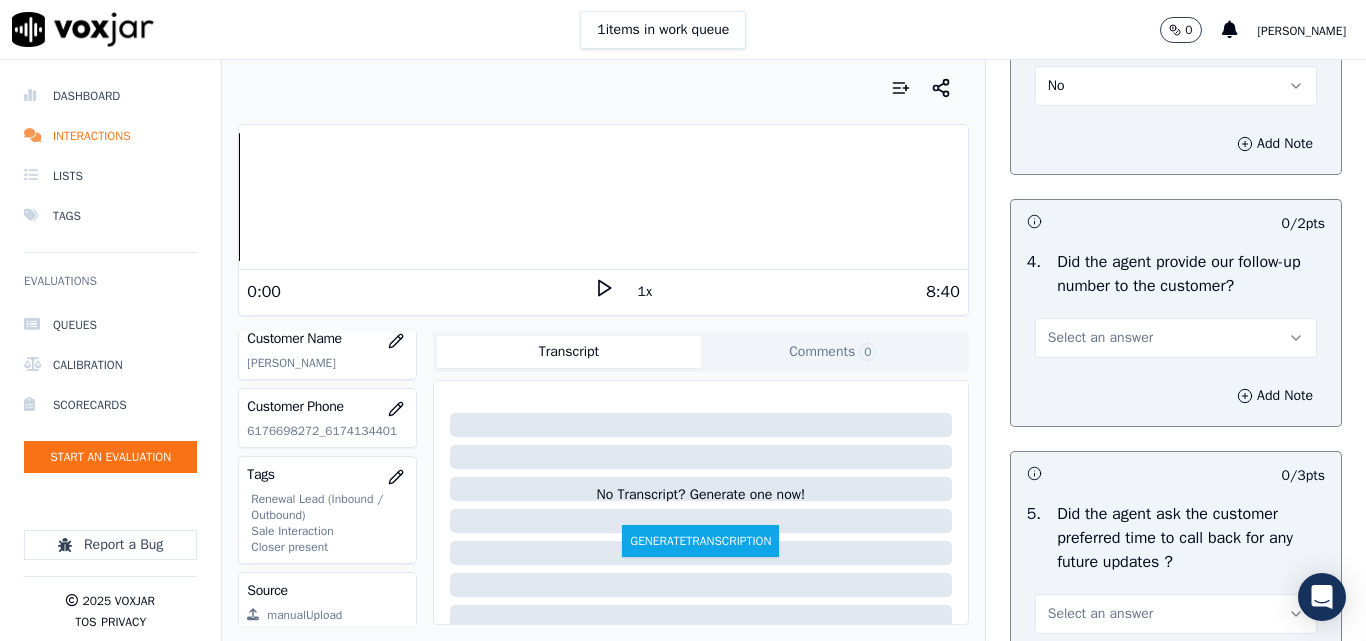 scroll, scrollTop: 4900, scrollLeft: 0, axis: vertical 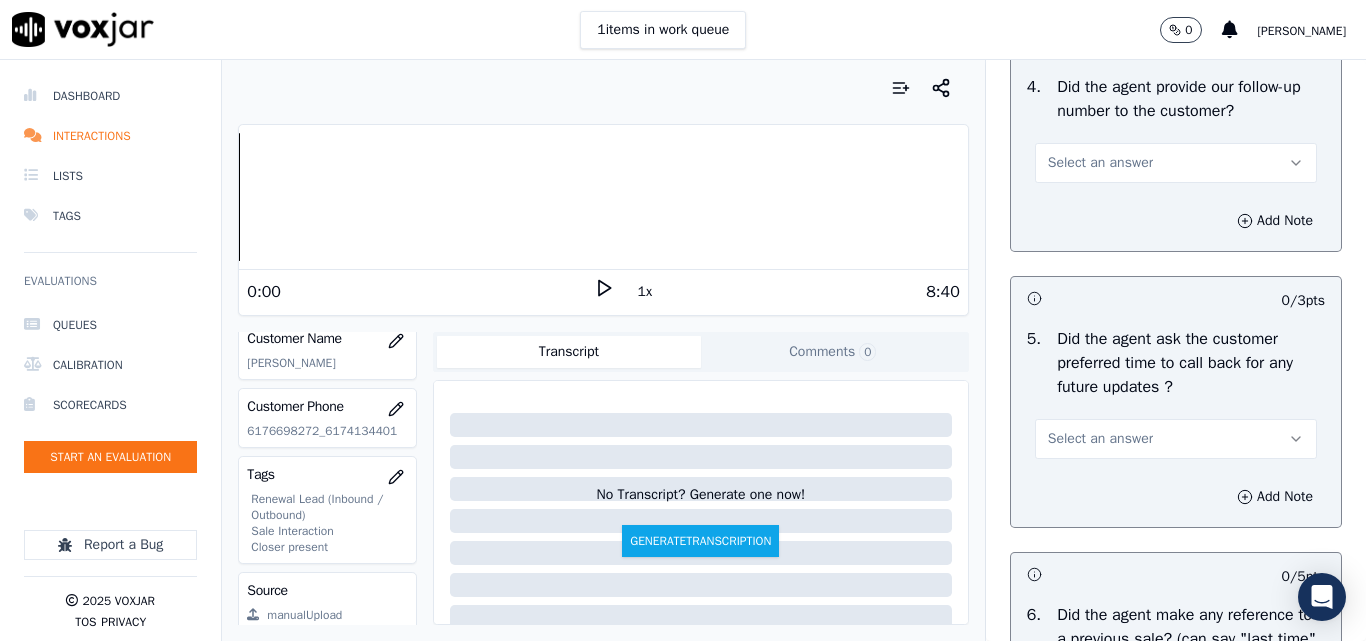 click on "Select an answer" at bounding box center (1100, 163) 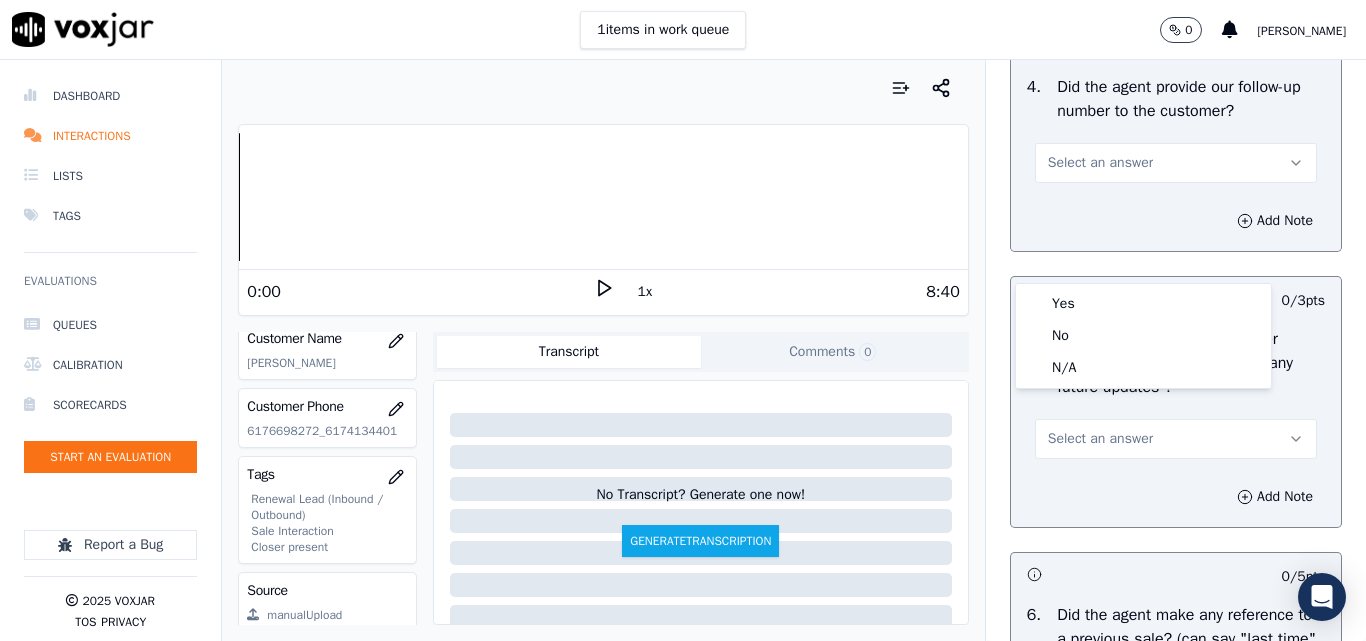 click on "Select an answer" at bounding box center (1100, 163) 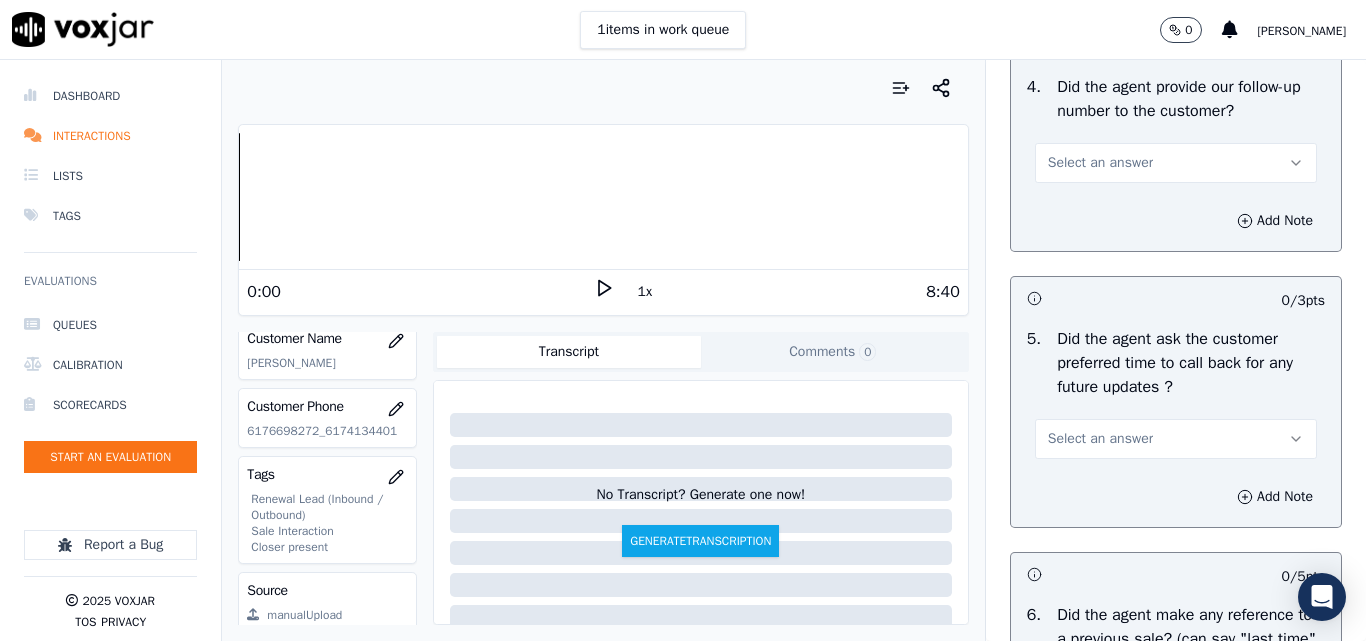 click on "Select an answer" at bounding box center (1100, 163) 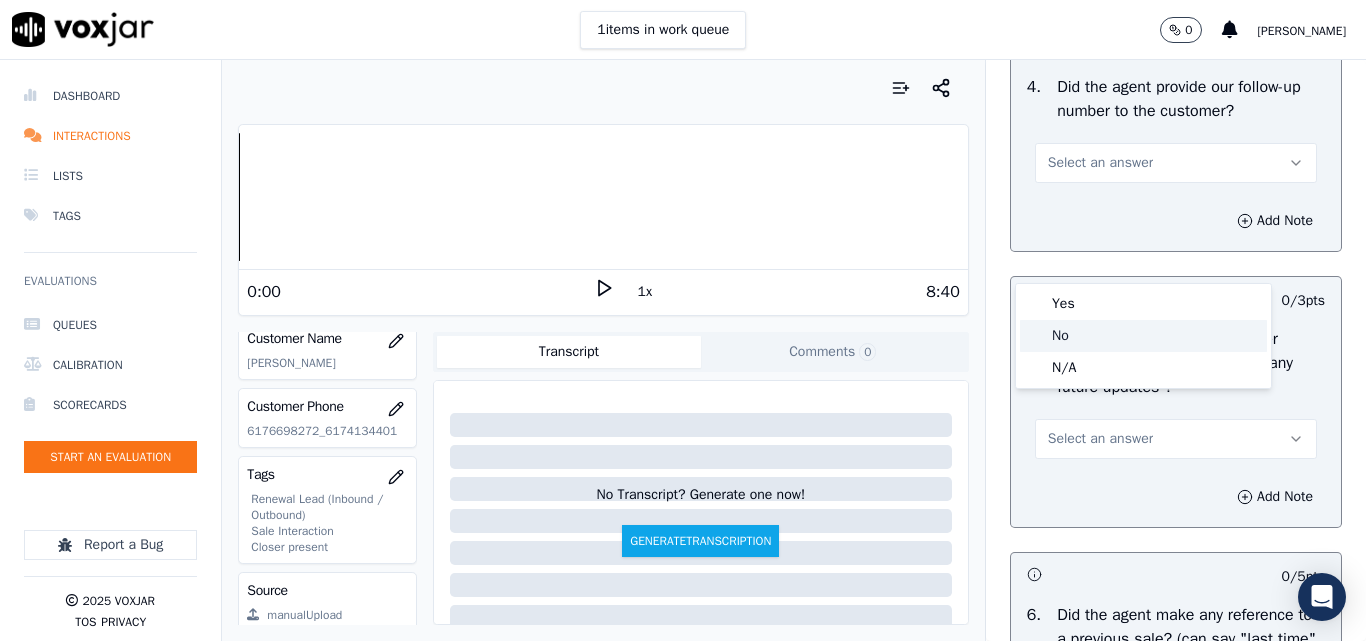 click on "No" 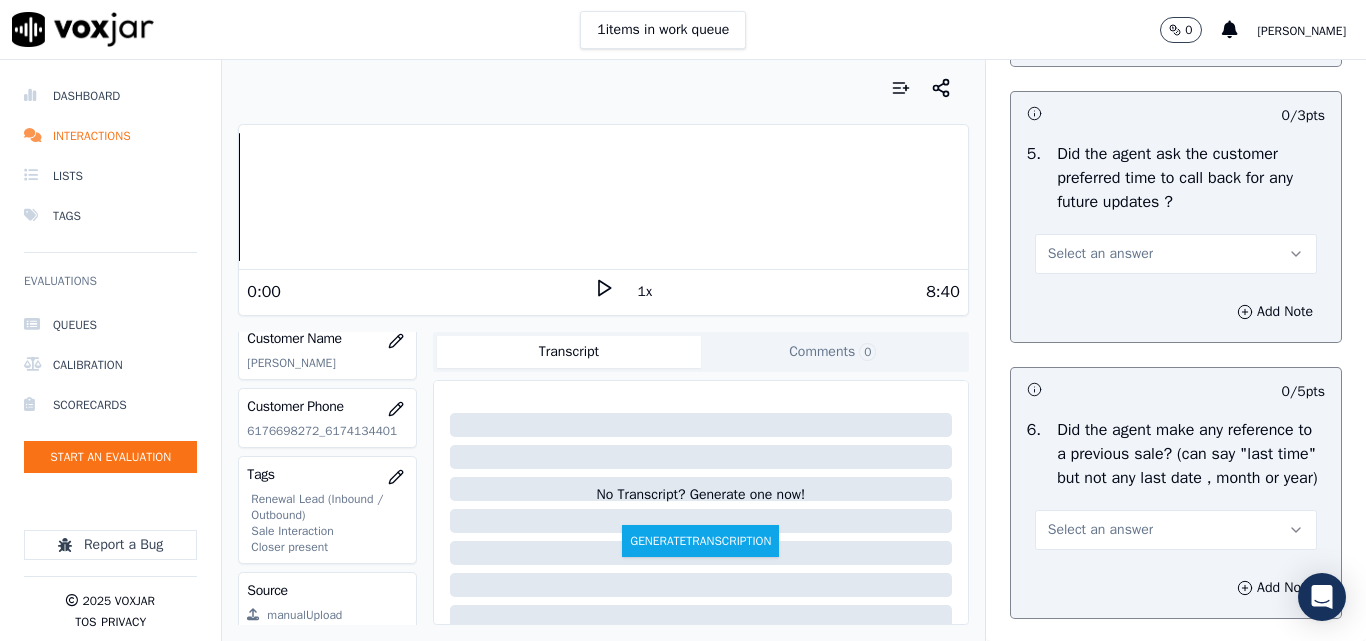 scroll, scrollTop: 5100, scrollLeft: 0, axis: vertical 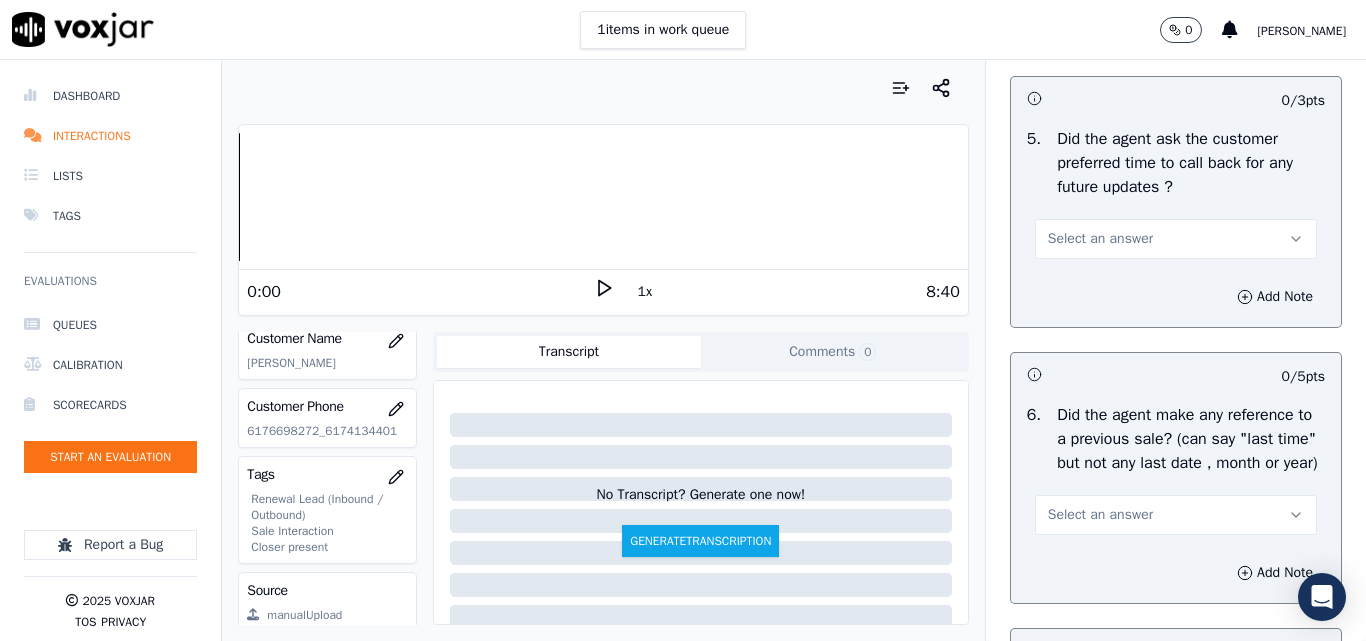 click on "Select an answer" at bounding box center (1100, 239) 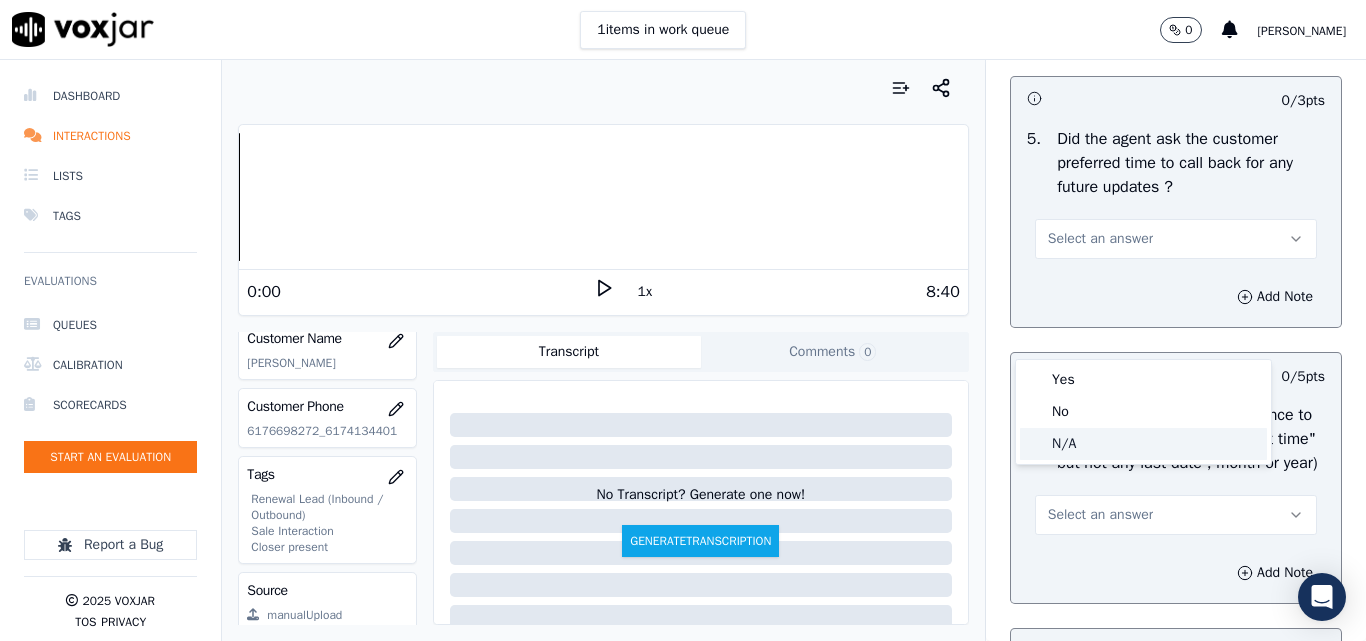 click on "N/A" 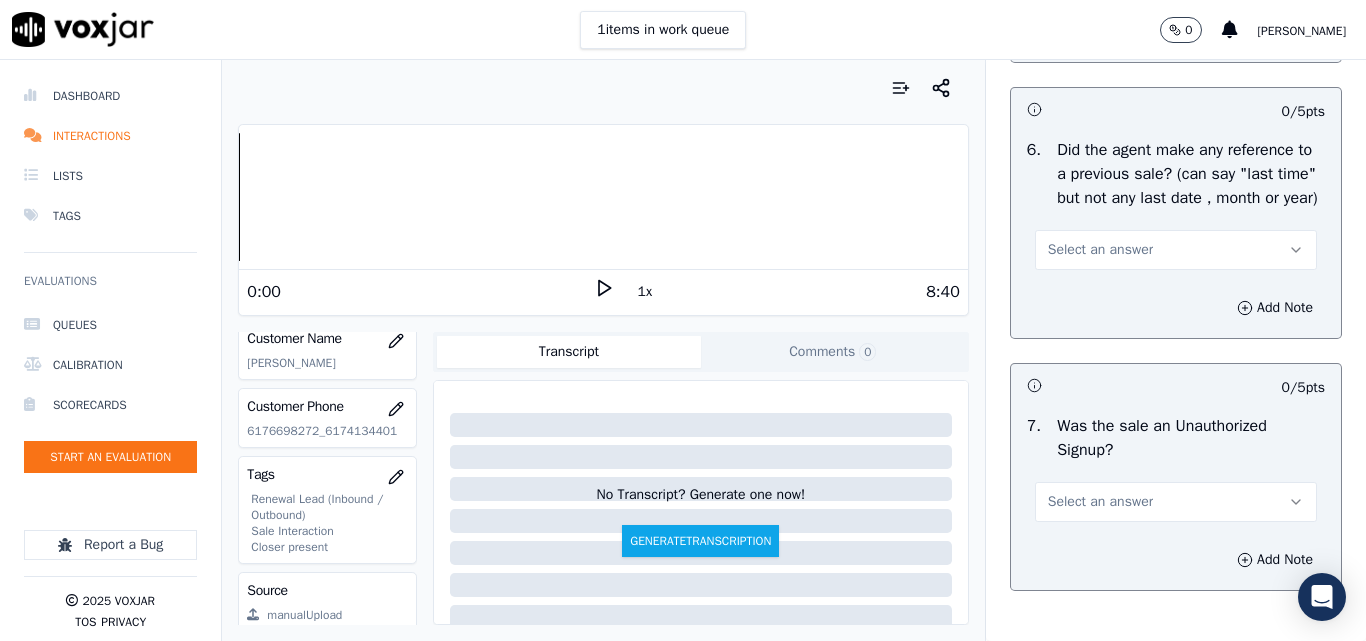 scroll, scrollTop: 5400, scrollLeft: 0, axis: vertical 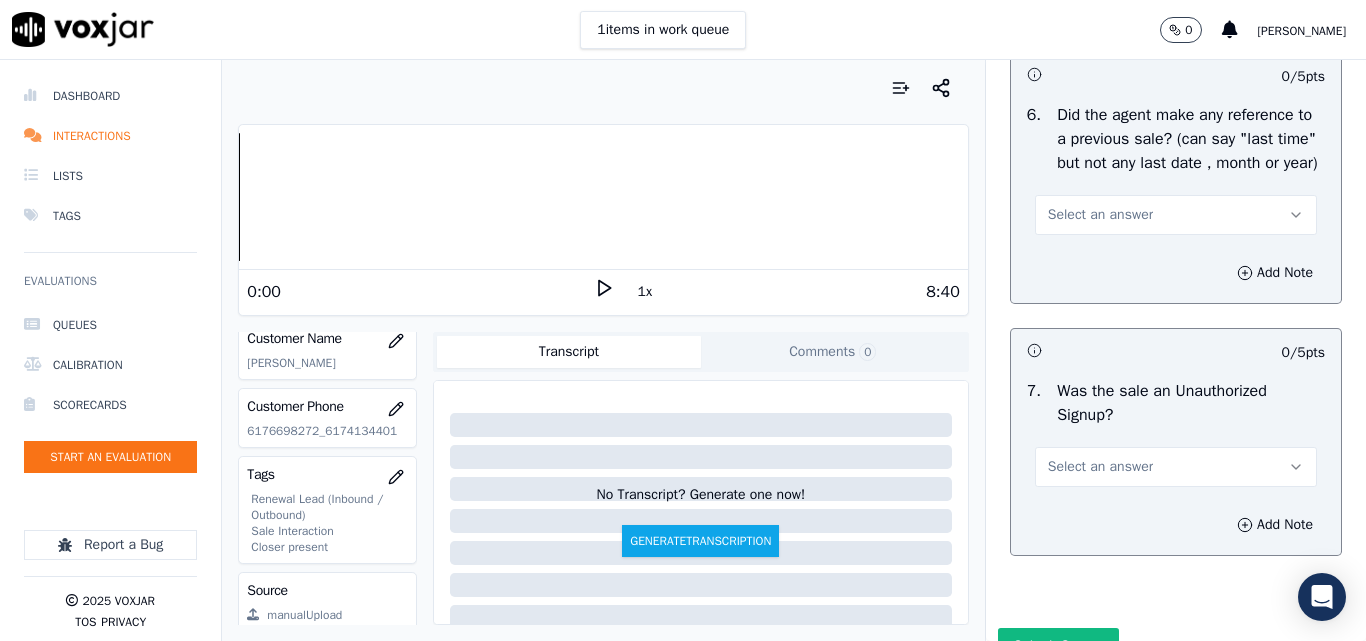 click on "Select an answer" at bounding box center (1100, 215) 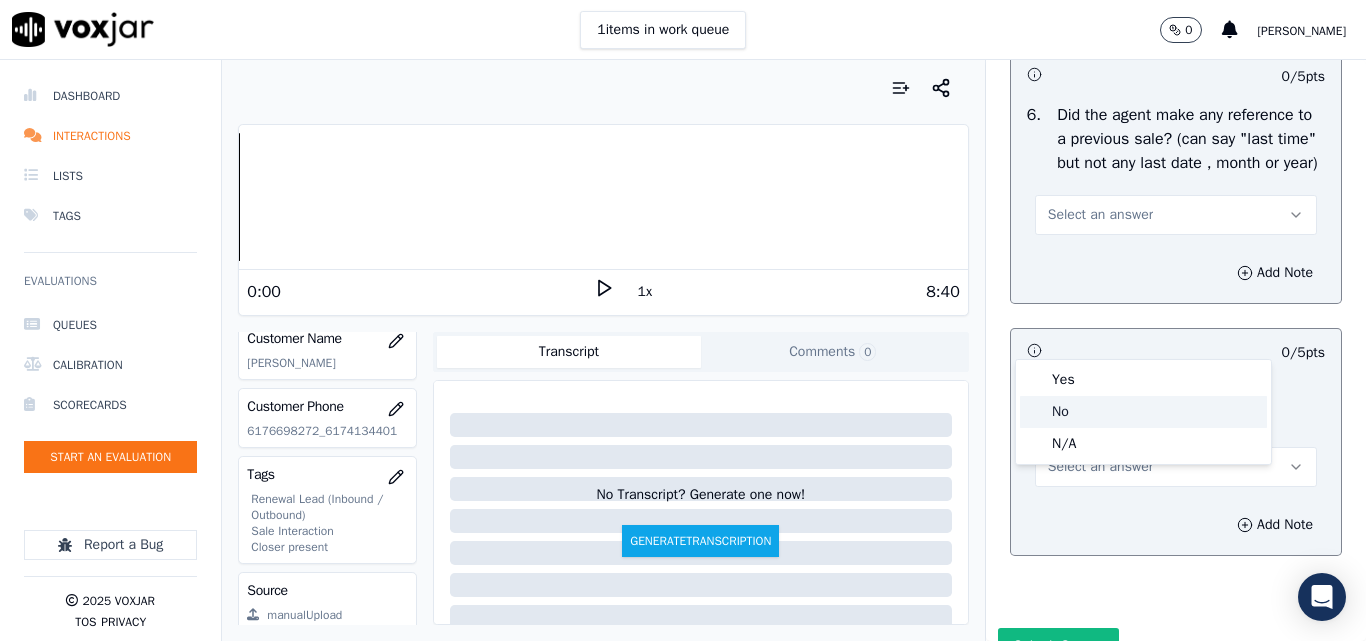click on "No" 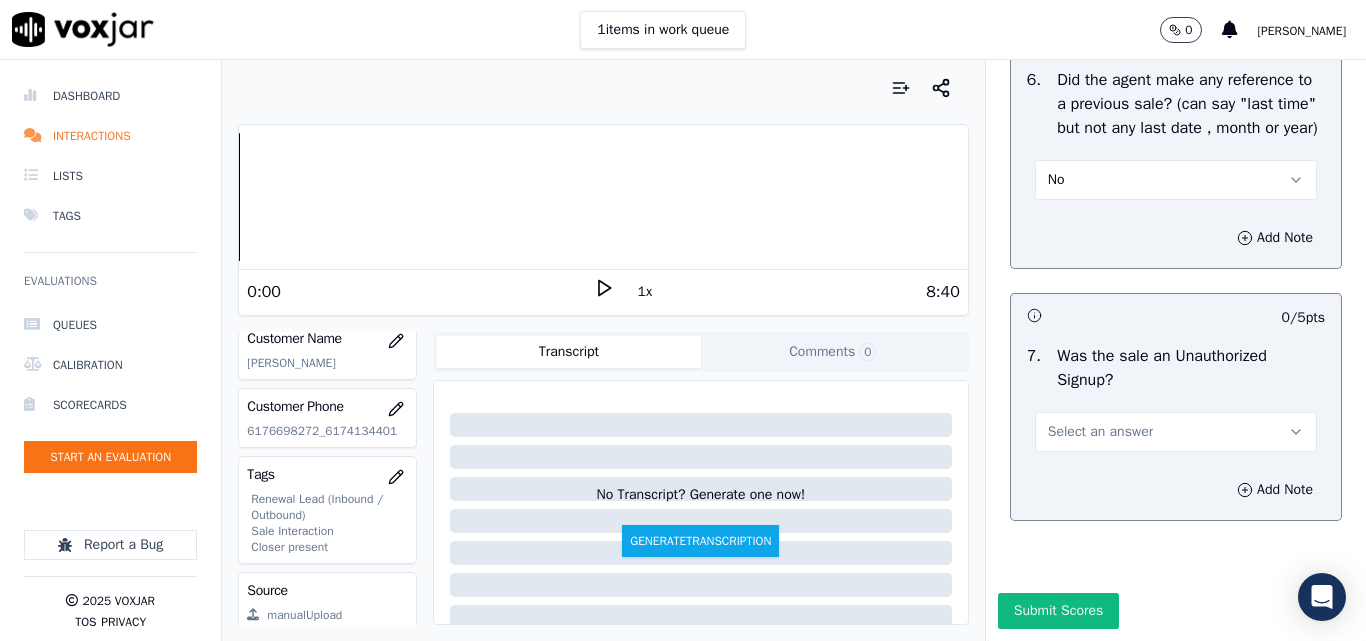 scroll, scrollTop: 5500, scrollLeft: 0, axis: vertical 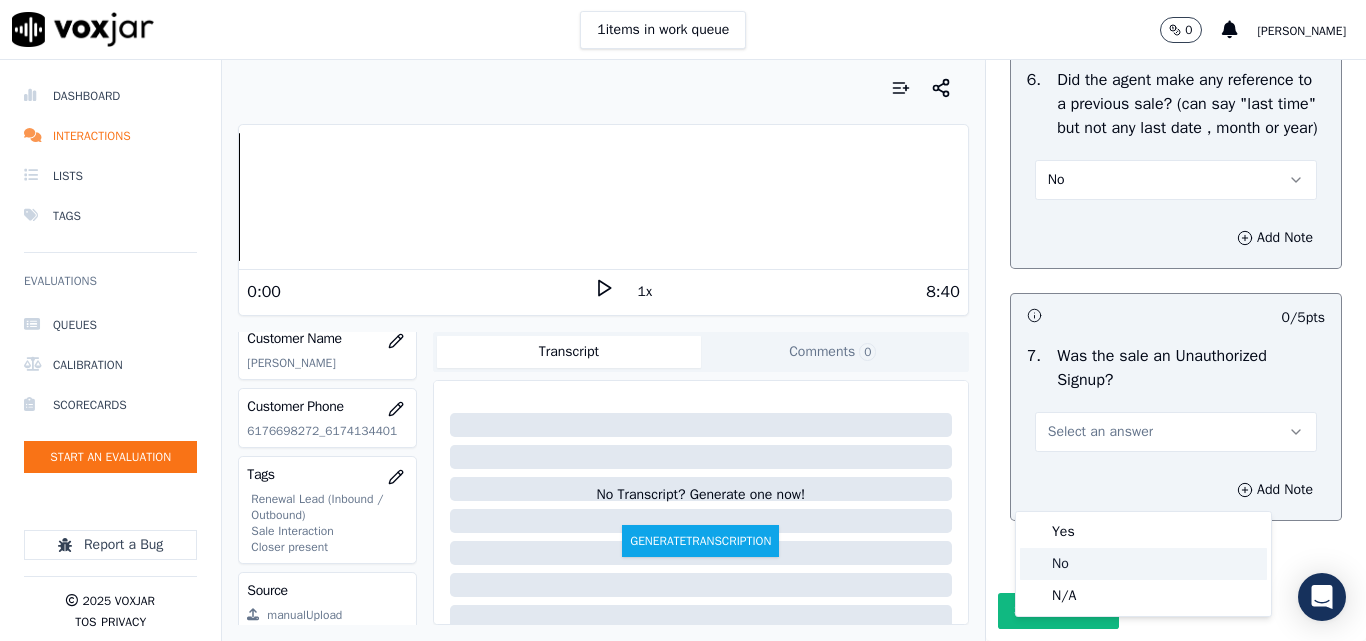 click on "No" 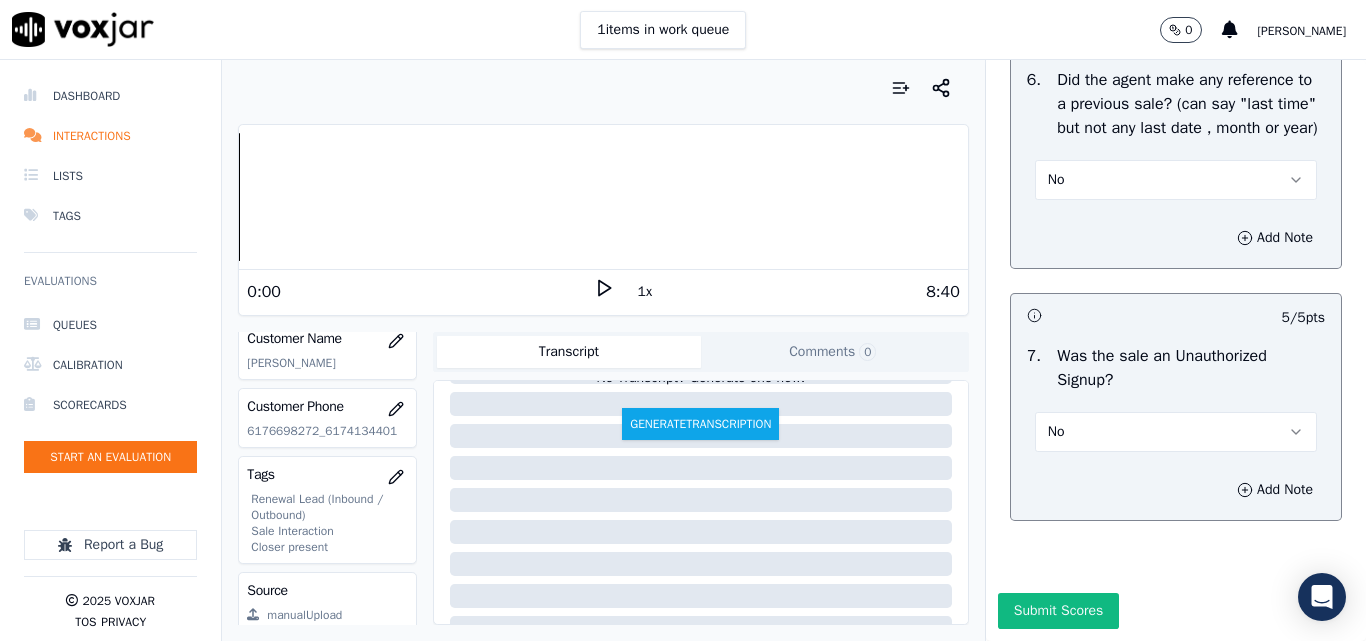 scroll, scrollTop: 300, scrollLeft: 0, axis: vertical 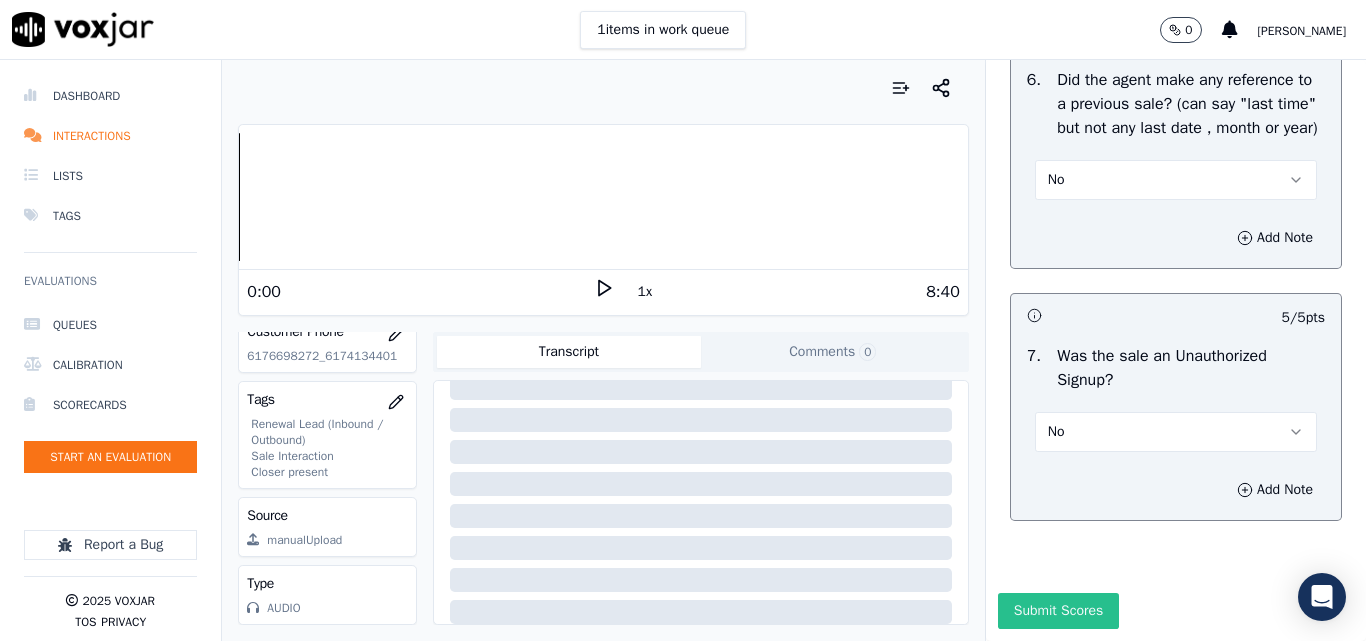 click on "Submit Scores" at bounding box center (1058, 611) 